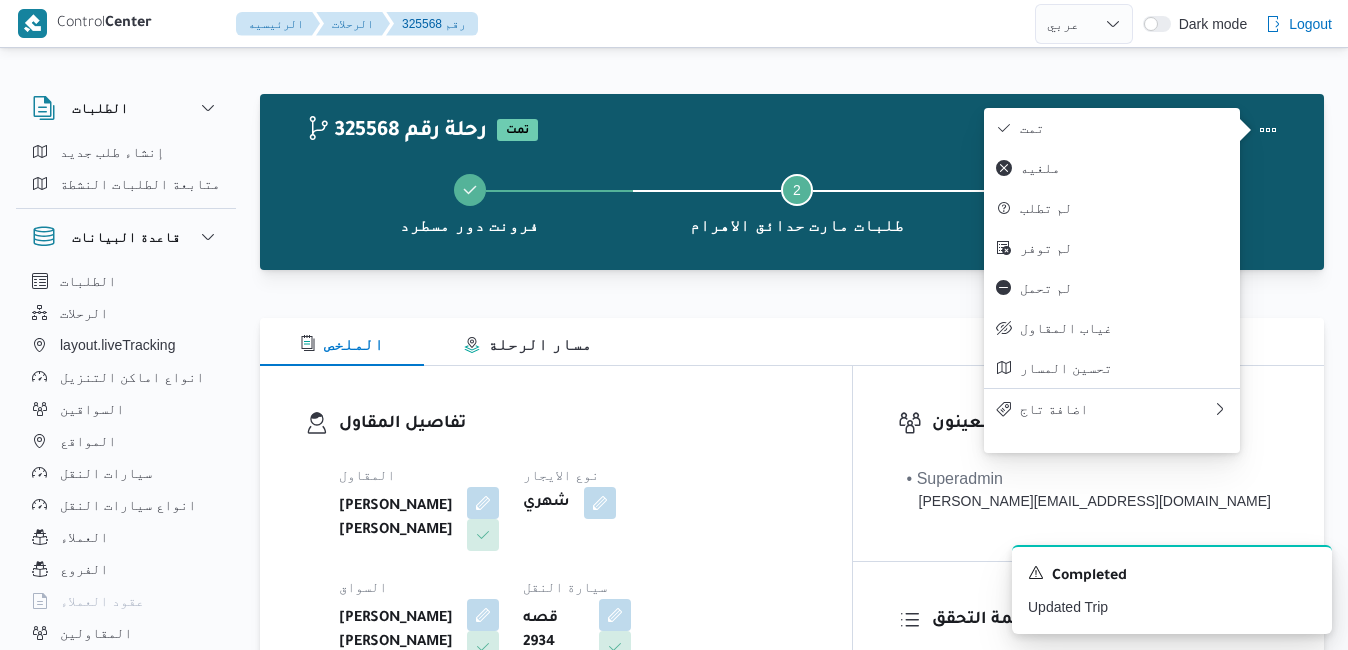 select on "ar" 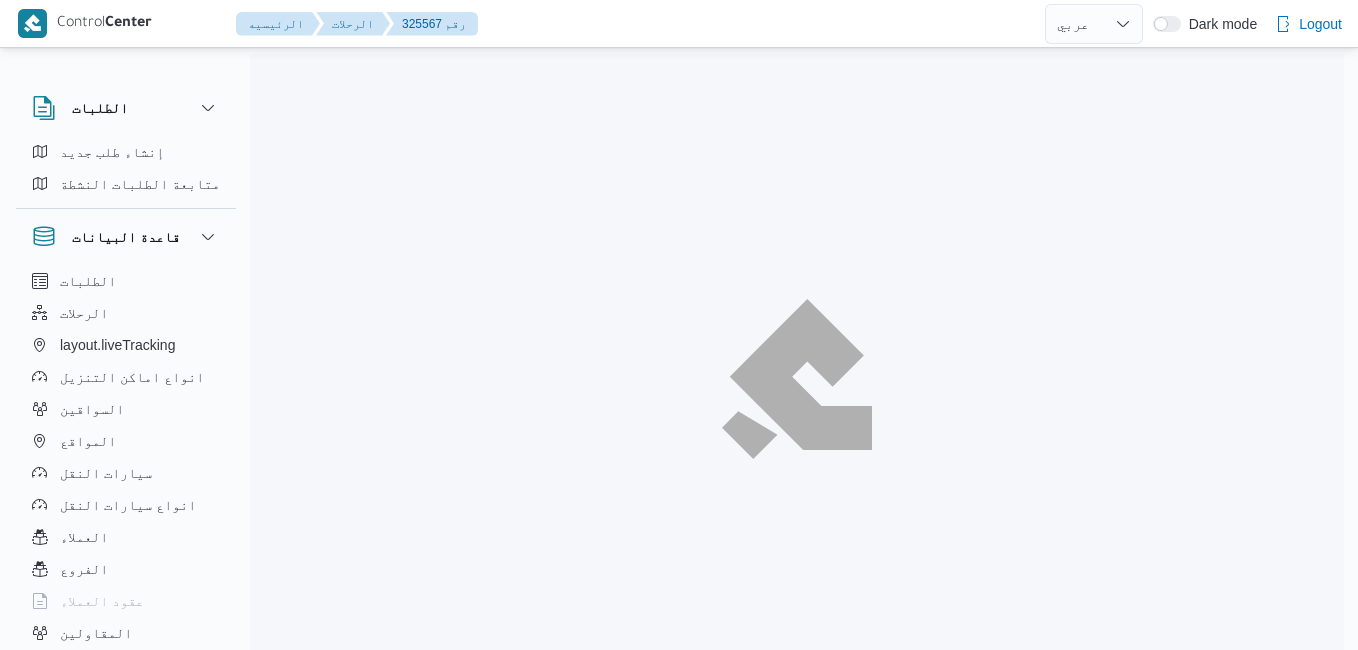 select on "ar" 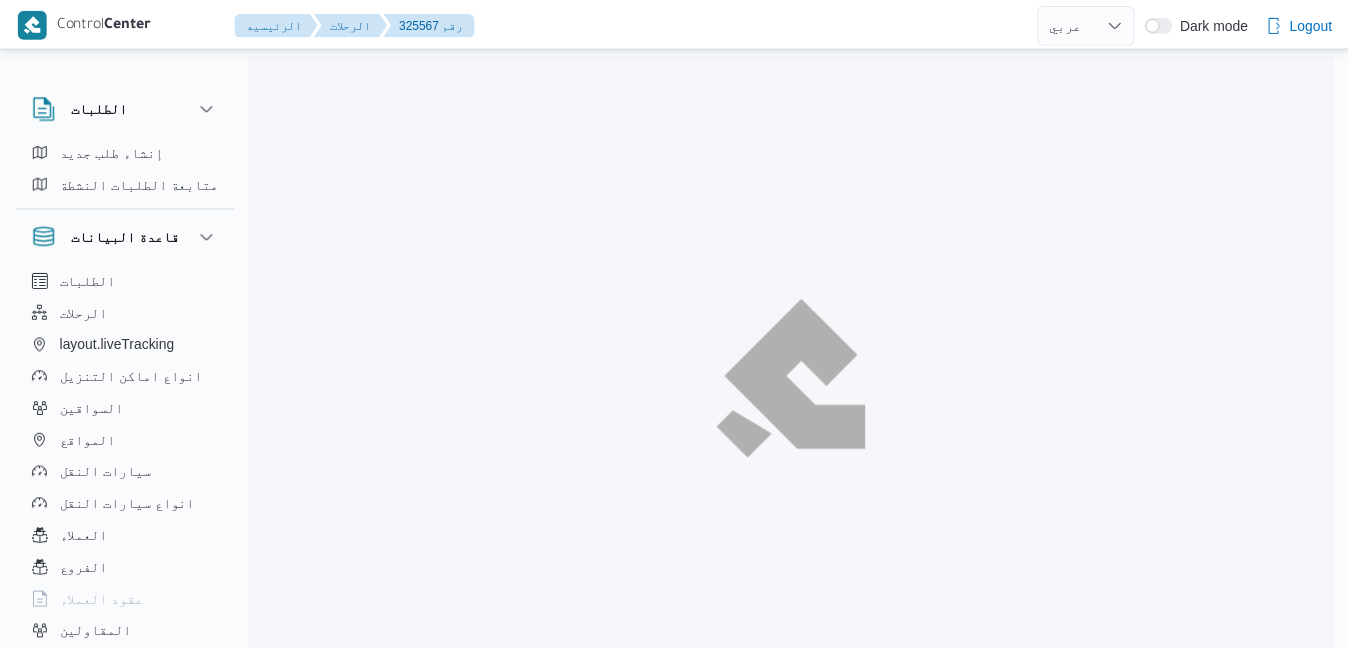 scroll, scrollTop: 0, scrollLeft: 0, axis: both 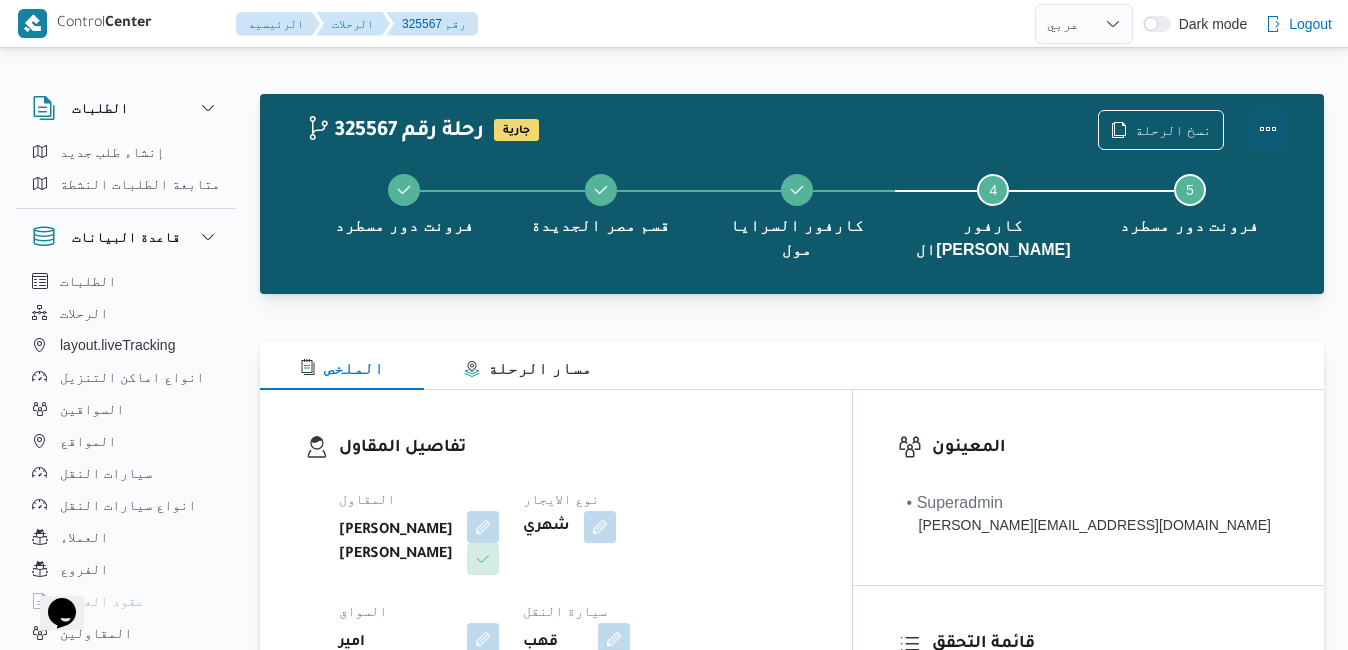 click at bounding box center [1268, 129] 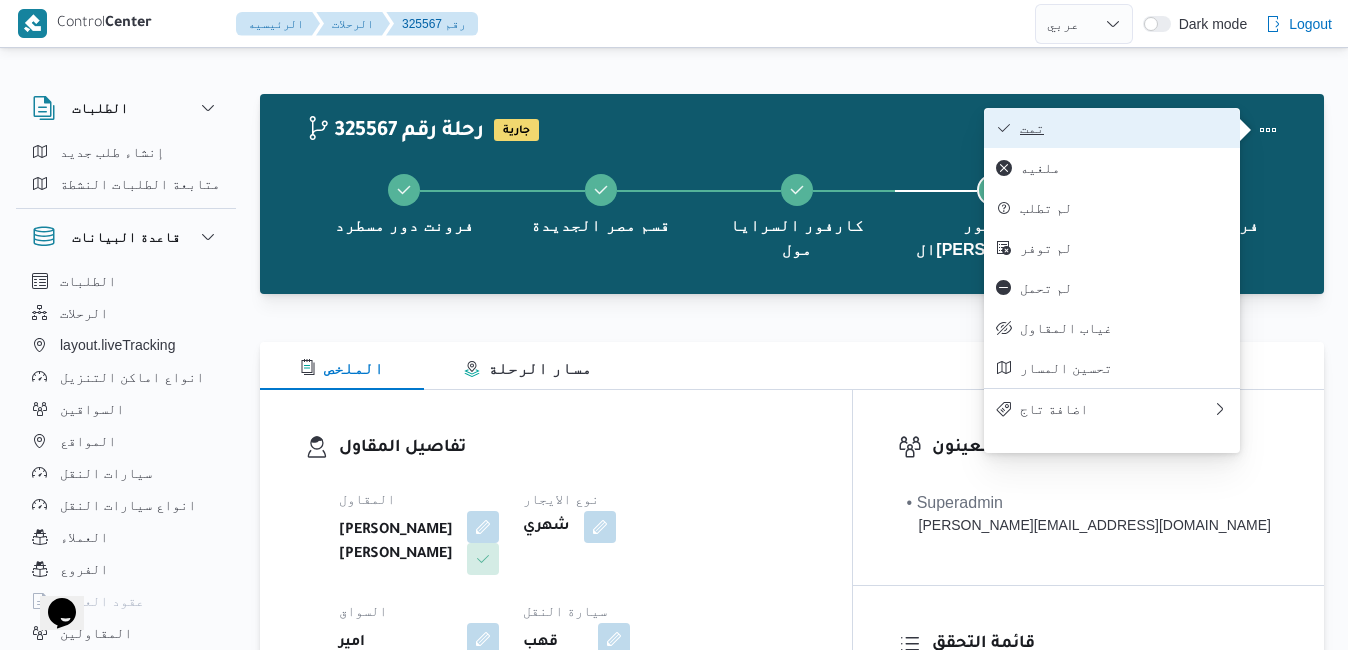 click on "تمت" at bounding box center [1112, 128] 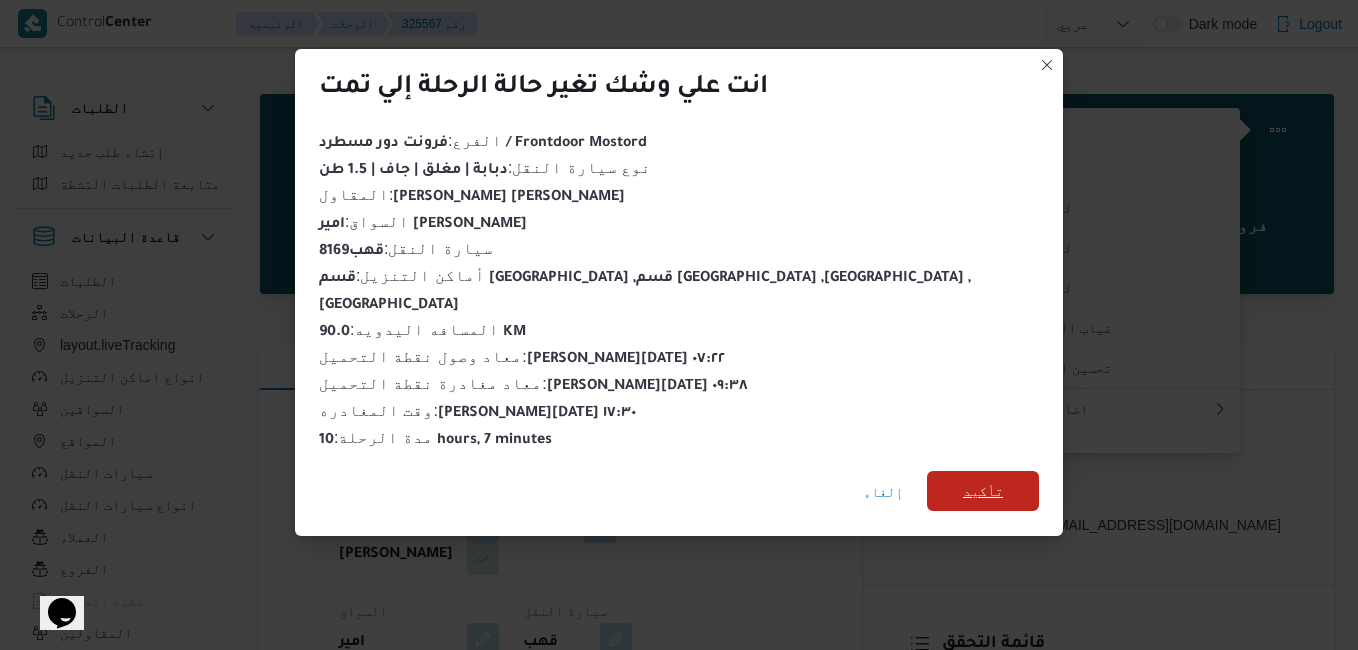 click on "تأكيد" at bounding box center [983, 491] 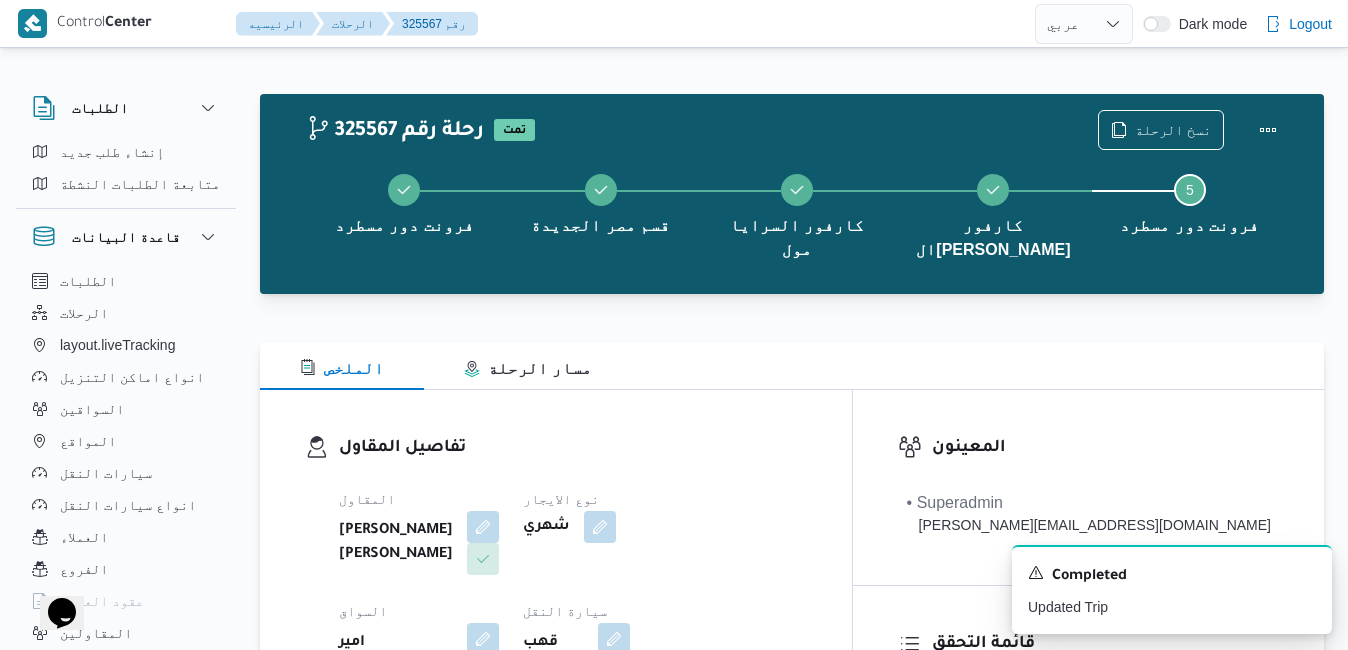 click on "تفاصيل المقاول المقاول عبدالله عيد عبدالسلام عبدالحافظ نوع الايجار شهري السواق امير صلاح محمد السيد سيارة النقل قهب 8169 نوع سيارة النقل دبابة | مغلق | جاف | 1.5 طن" at bounding box center (573, 621) 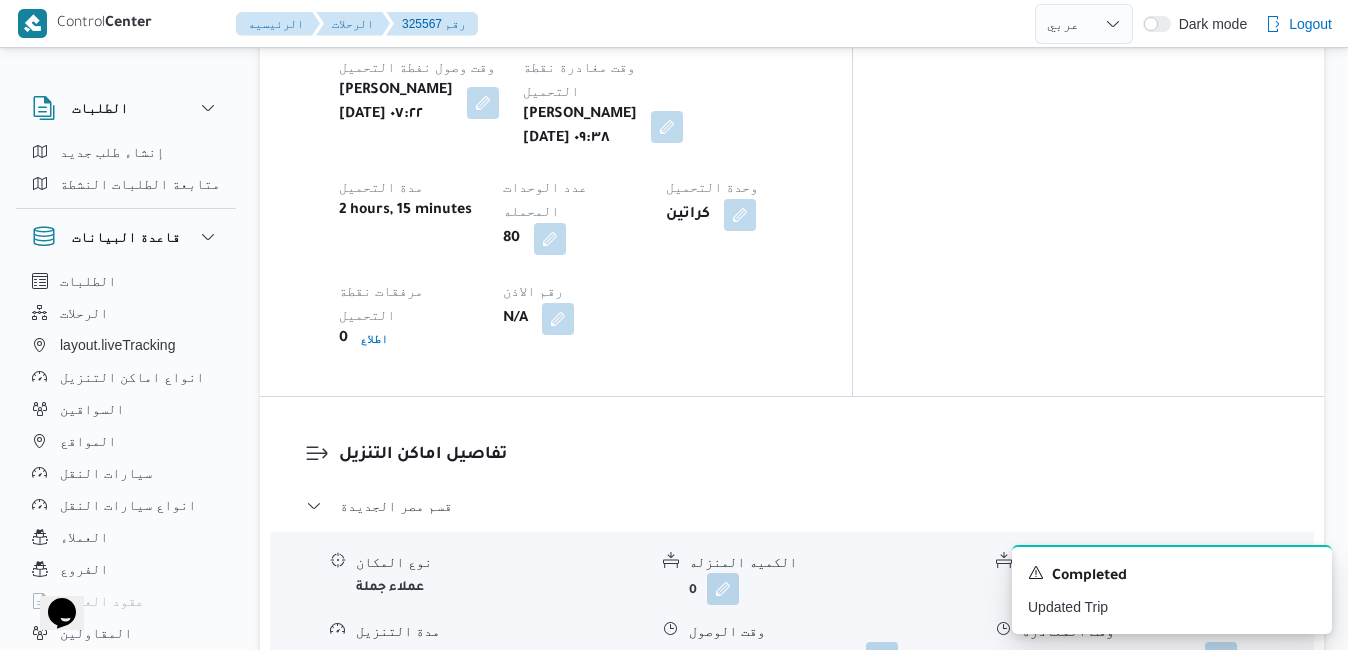 scroll, scrollTop: 1960, scrollLeft: 0, axis: vertical 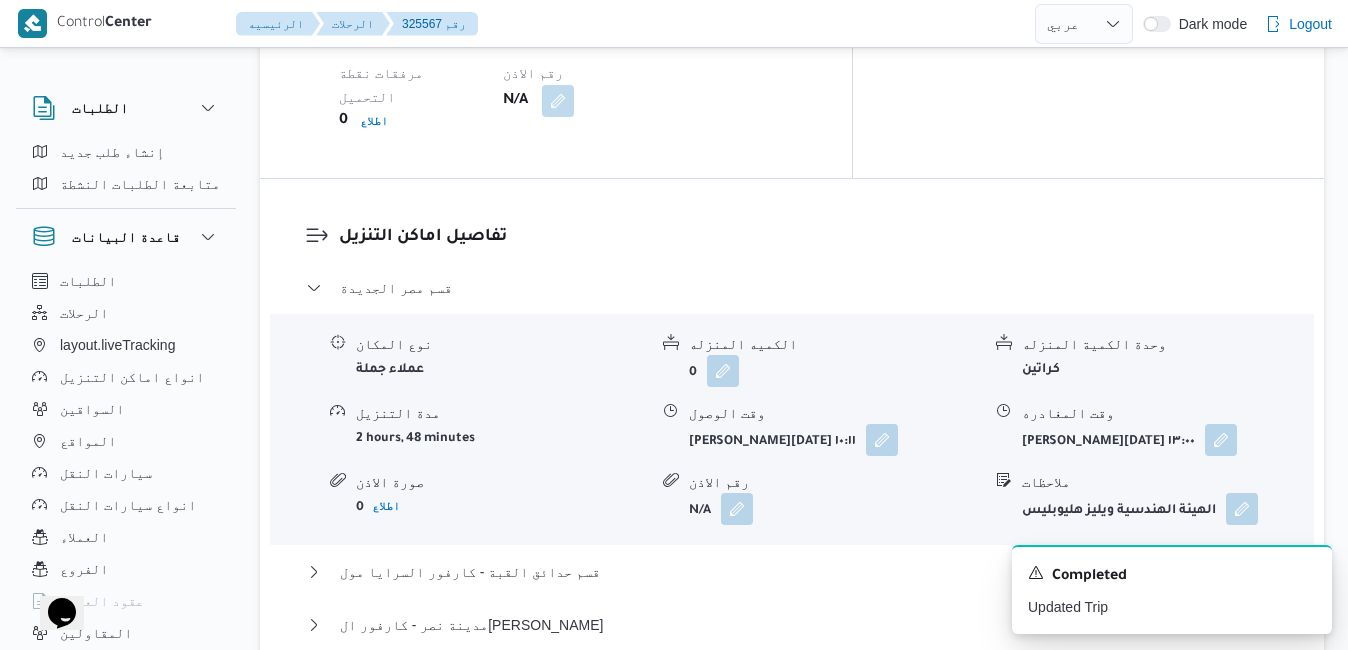 click on "مركز الخانكة -
فرونت دور مسطرد" at bounding box center [792, 678] 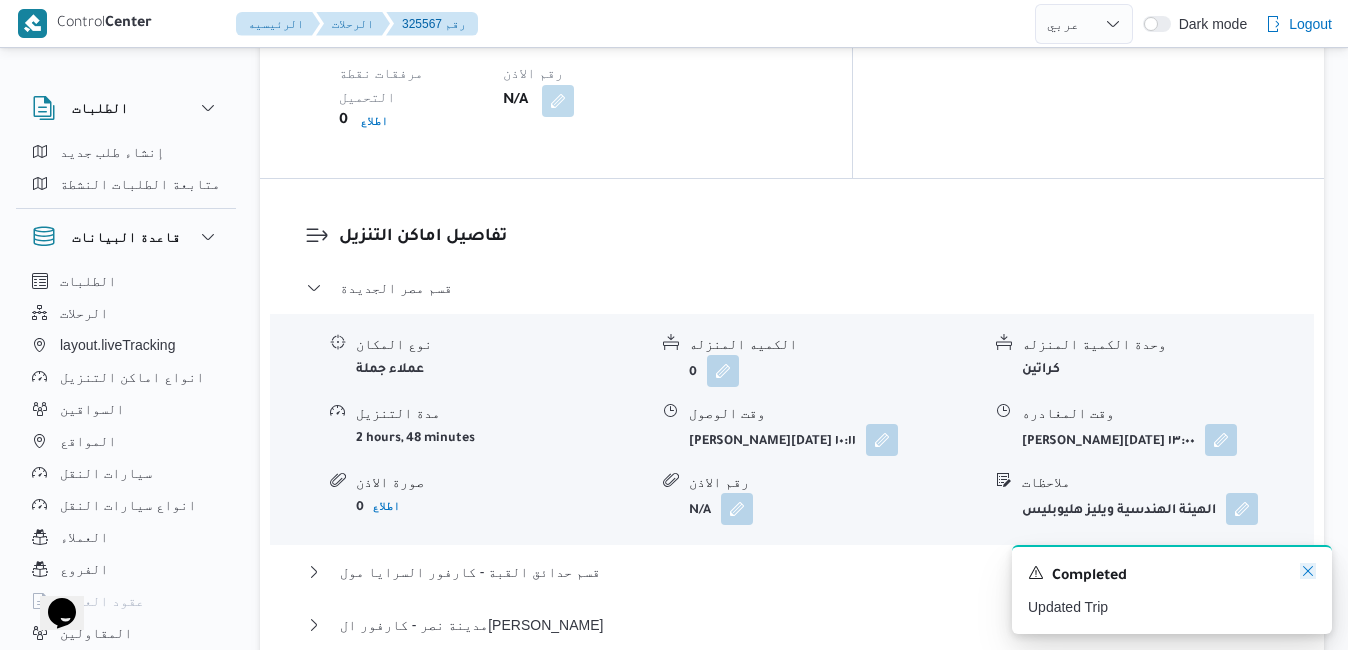 click 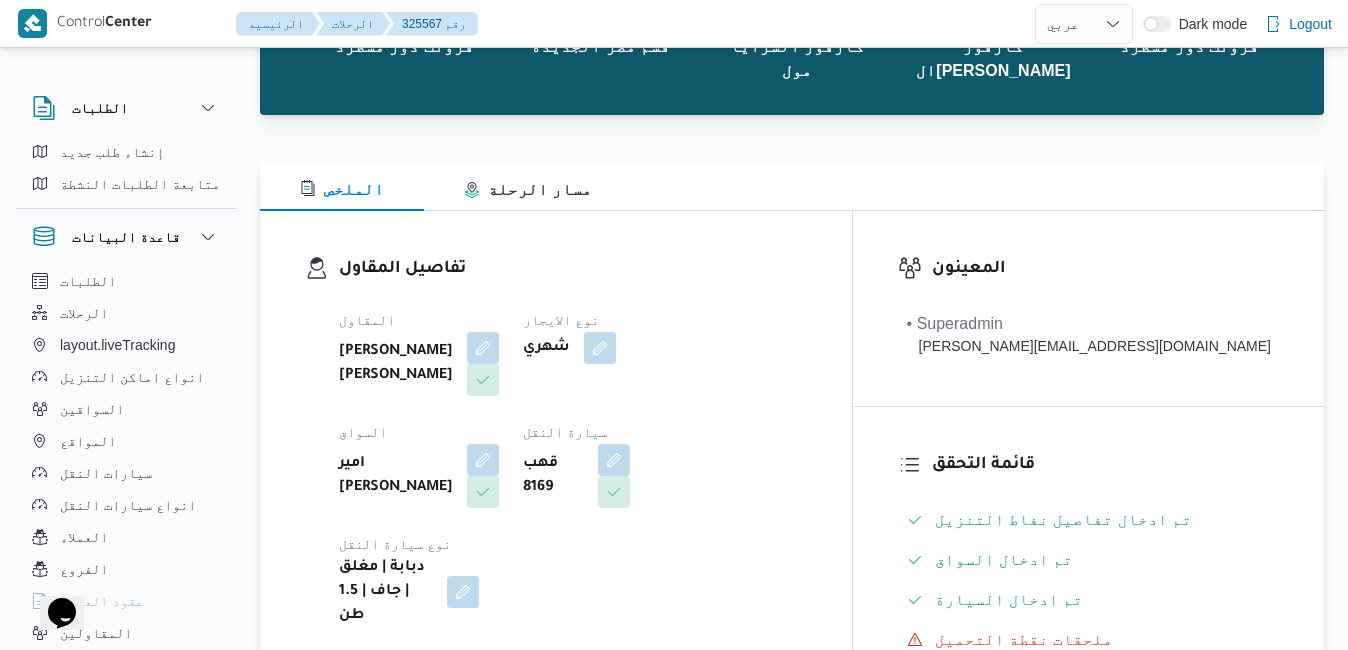 scroll, scrollTop: 0, scrollLeft: 0, axis: both 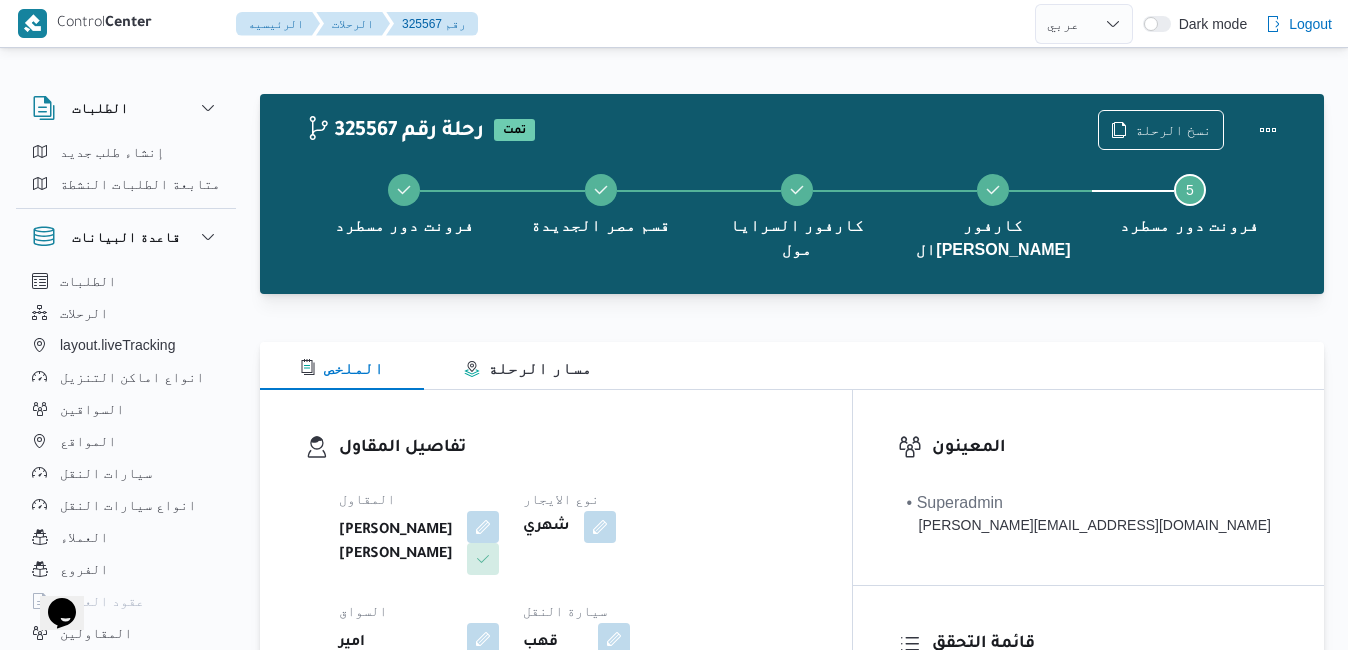click on "السواق" at bounding box center (363, 611) 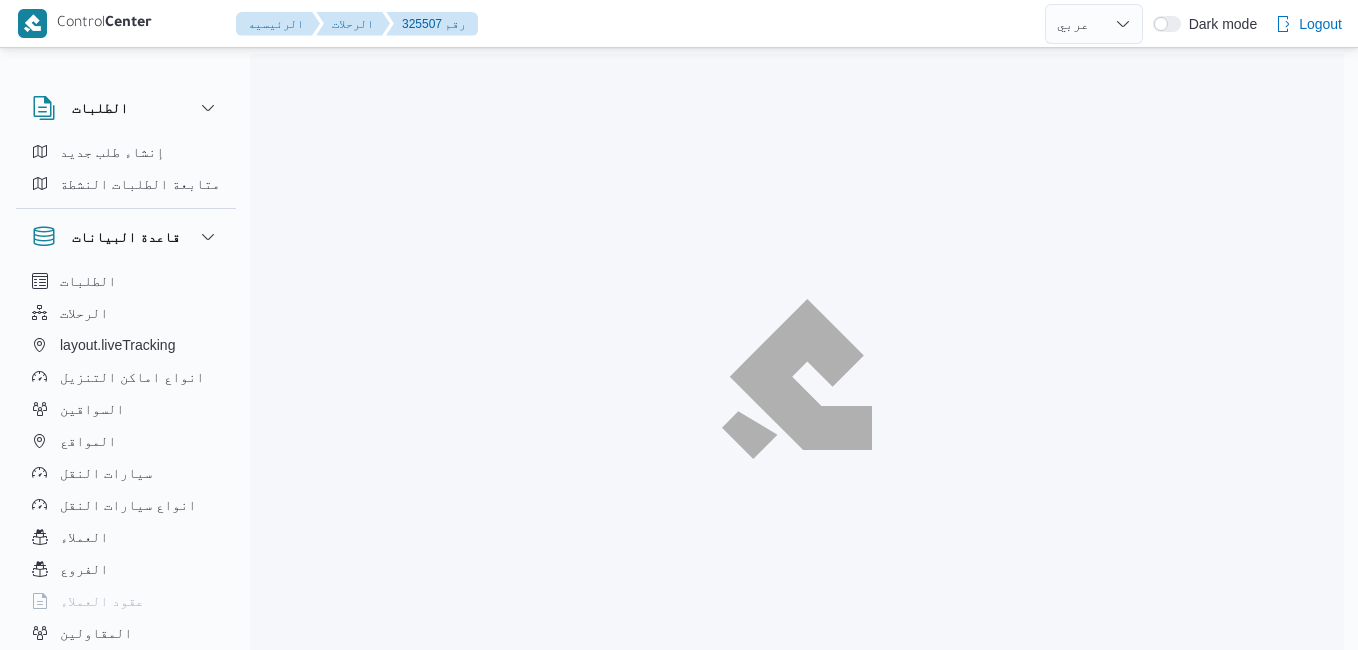 select on "ar" 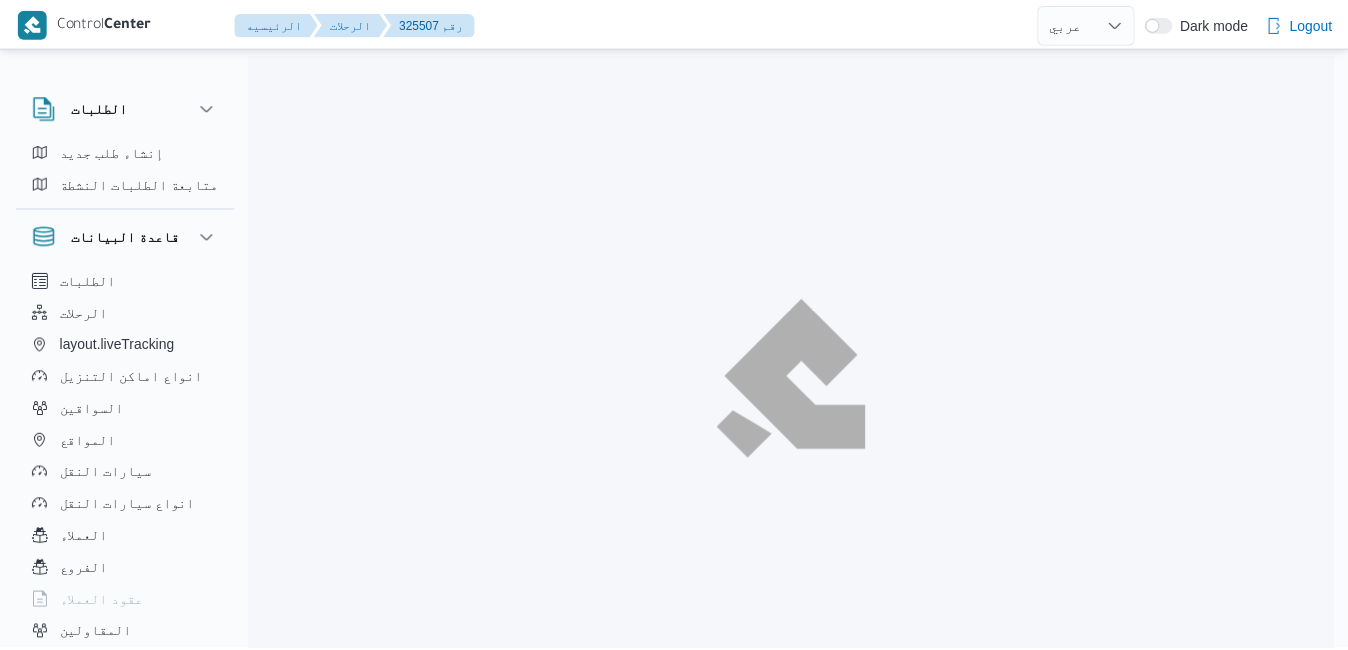 scroll, scrollTop: 0, scrollLeft: 0, axis: both 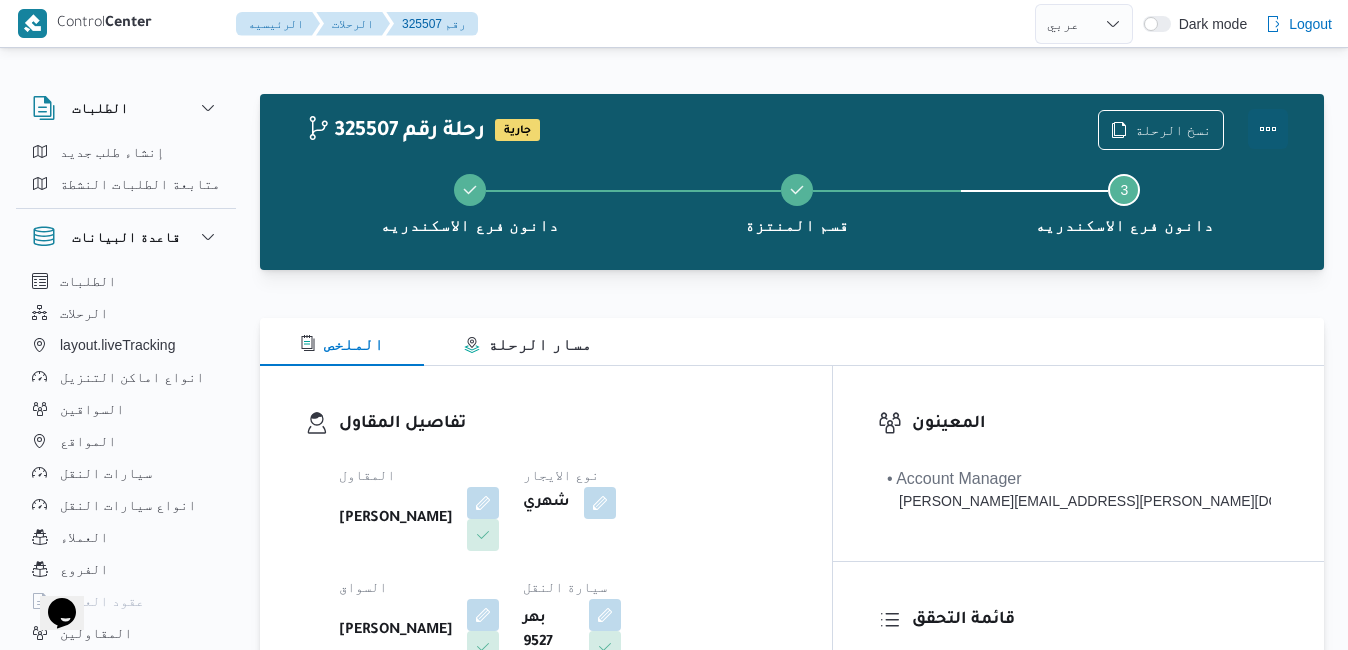 click at bounding box center (1268, 129) 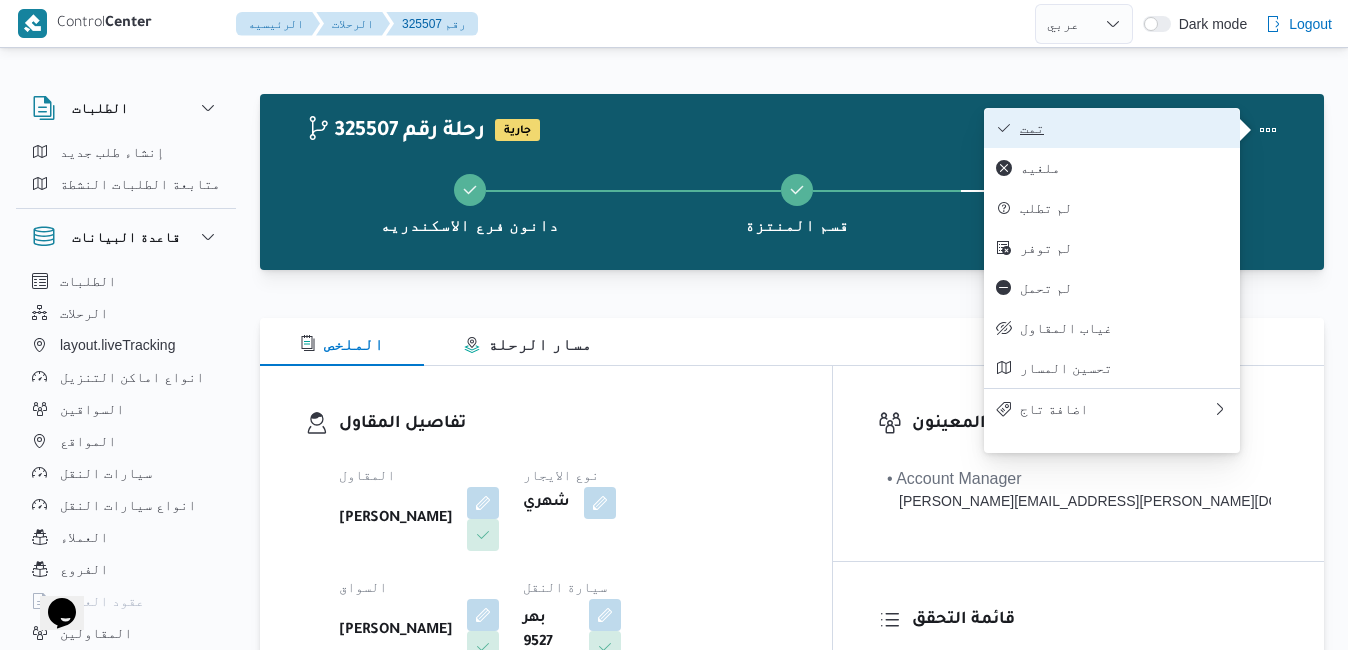 click on "تمت" at bounding box center (1124, 128) 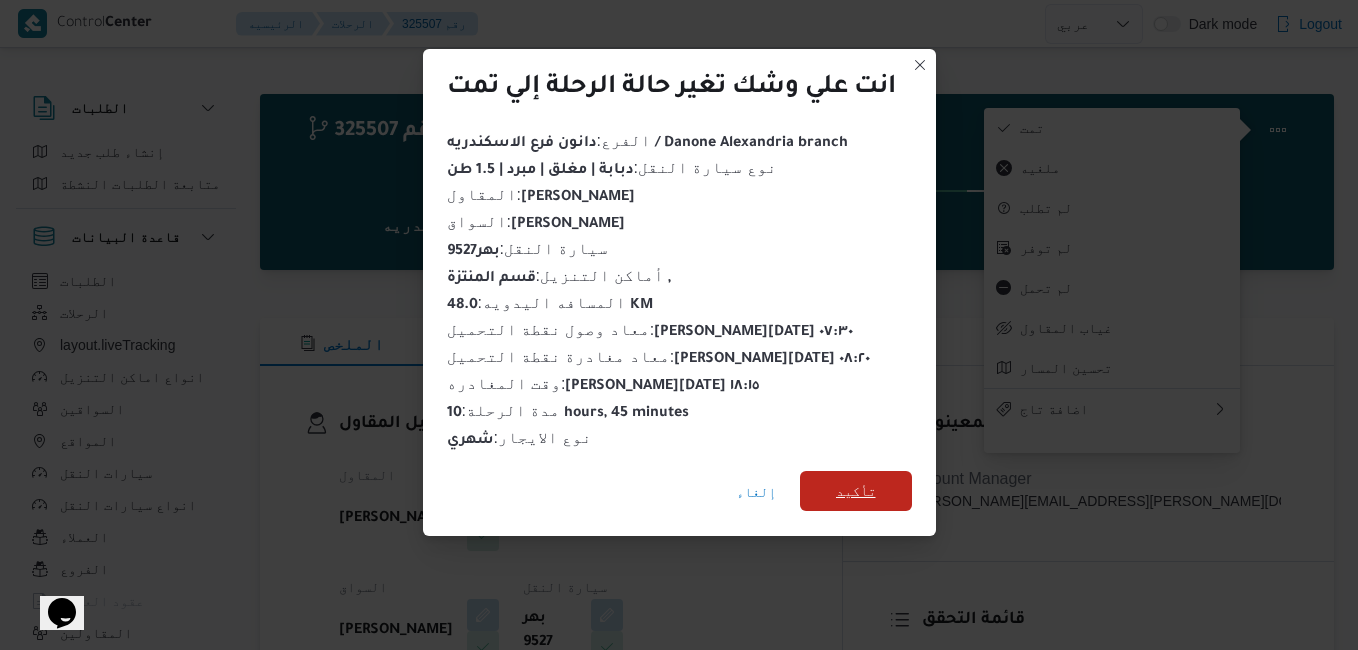 click on "تأكيد" at bounding box center [856, 491] 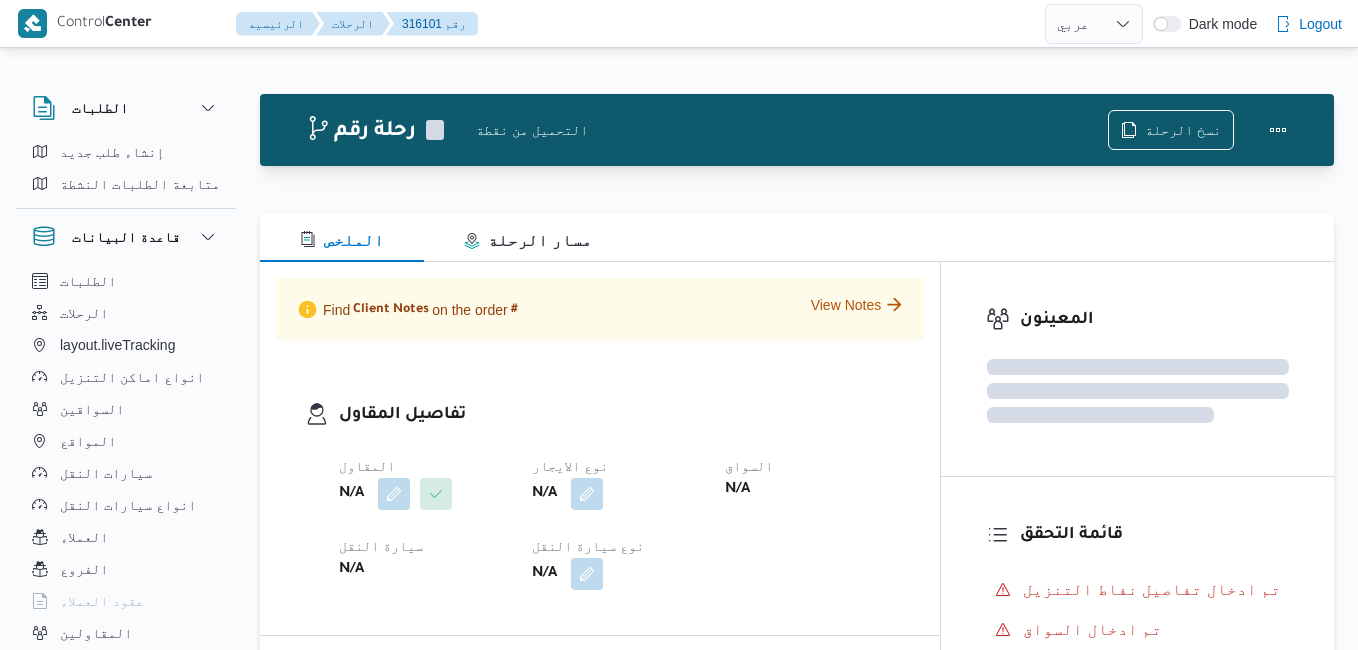 select on "ar" 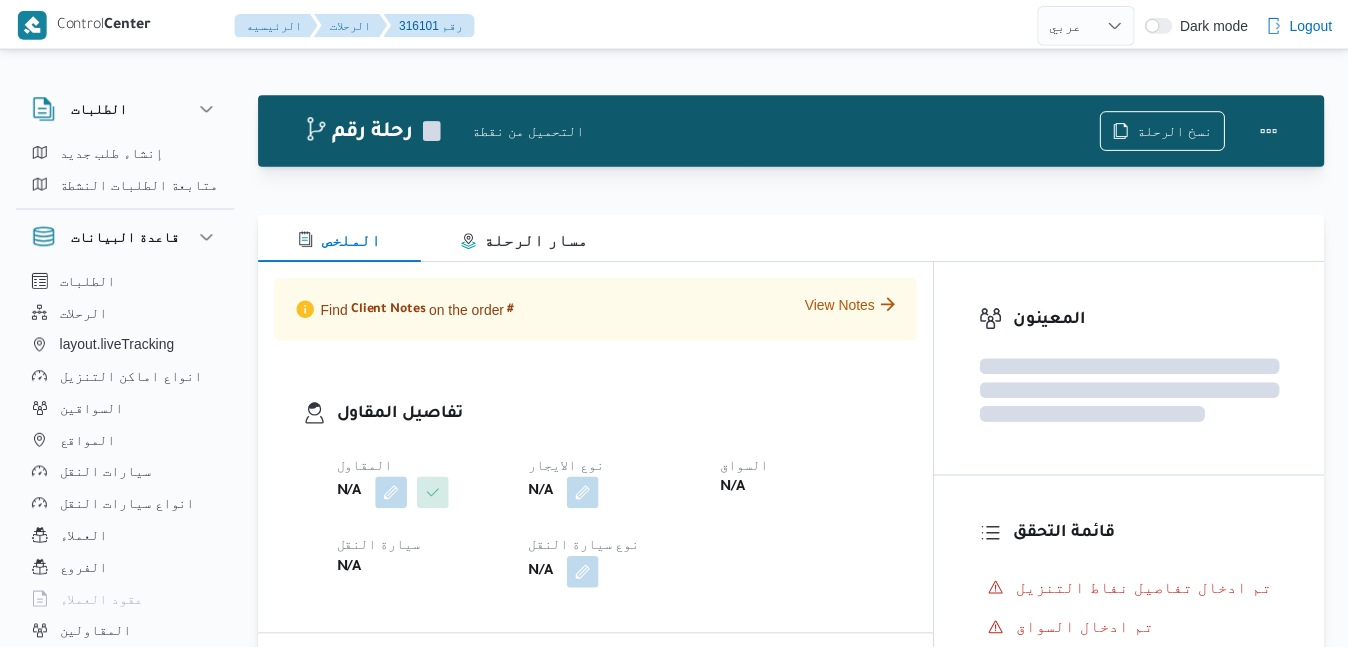 scroll, scrollTop: 0, scrollLeft: 0, axis: both 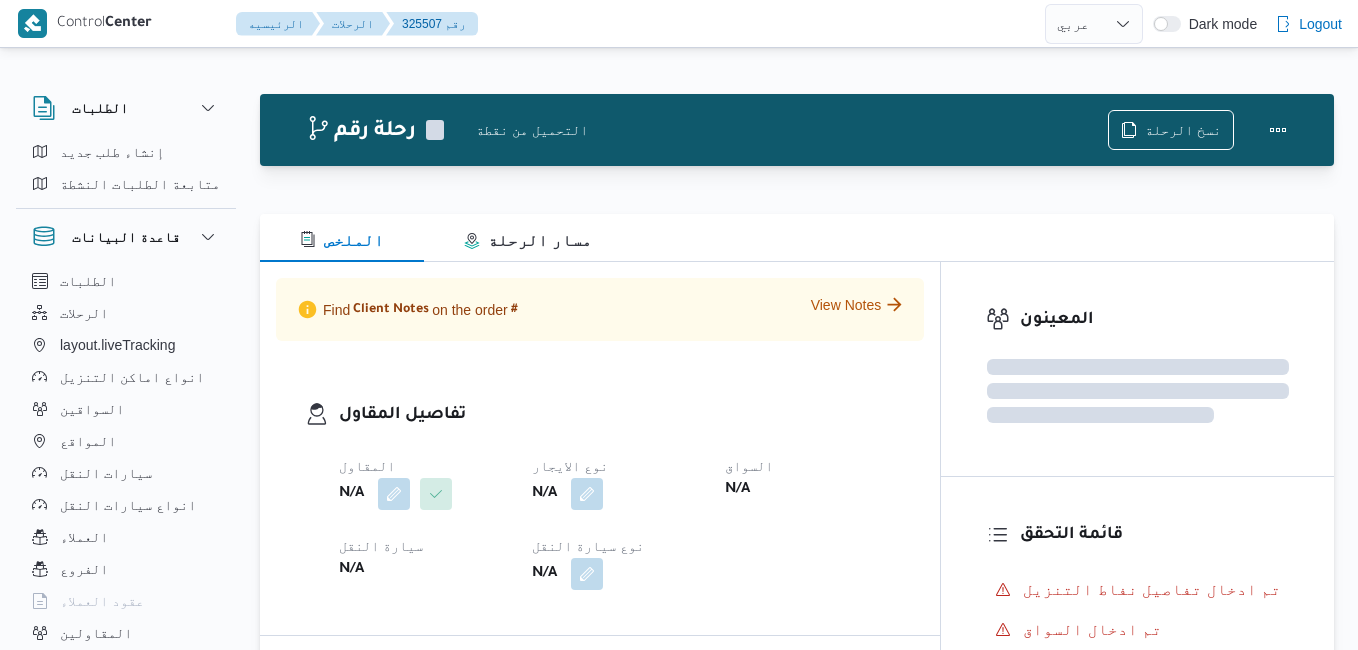 select on "ar" 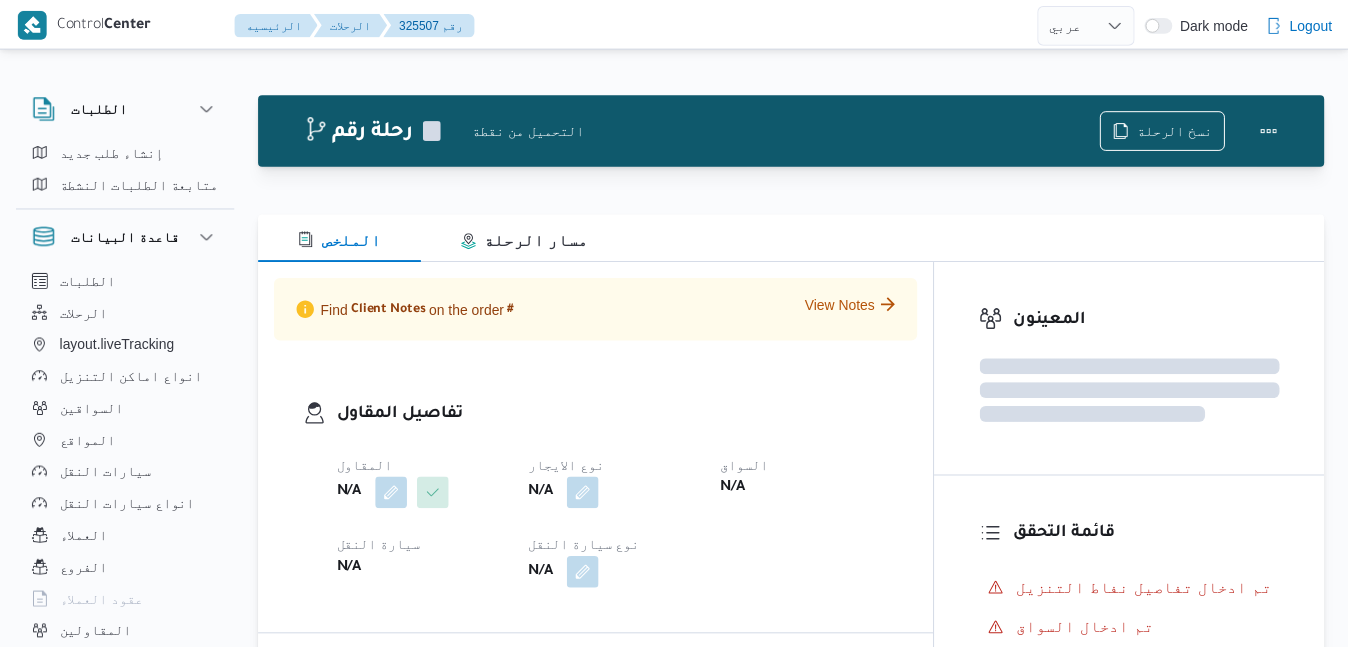 scroll, scrollTop: 0, scrollLeft: 0, axis: both 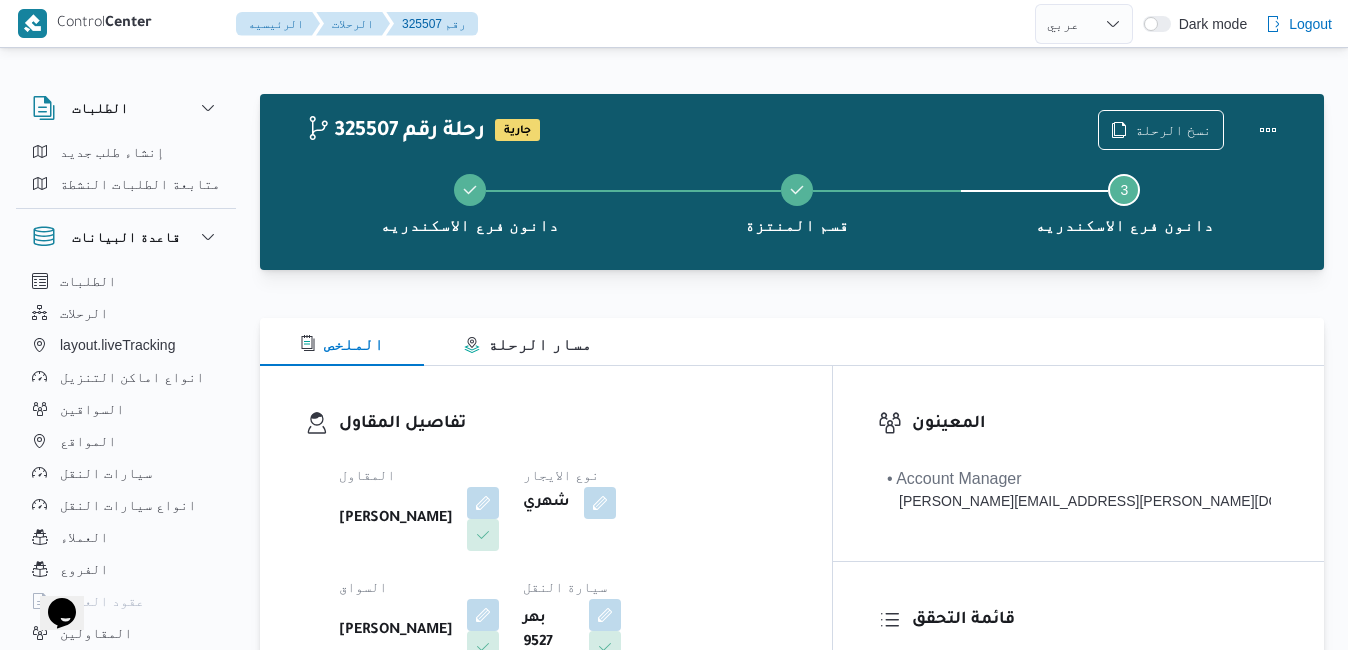 click on "تفاصيل المقاول المقاول احمد محمد وصال الشرقاوي نوع الايجار شهري السواق صبحي محمد دسوقي محمد  سيارة النقل بهر 9527 نوع سيارة النقل دبابة | مغلق | مبرد | 1.5 طن" at bounding box center [546, 597] 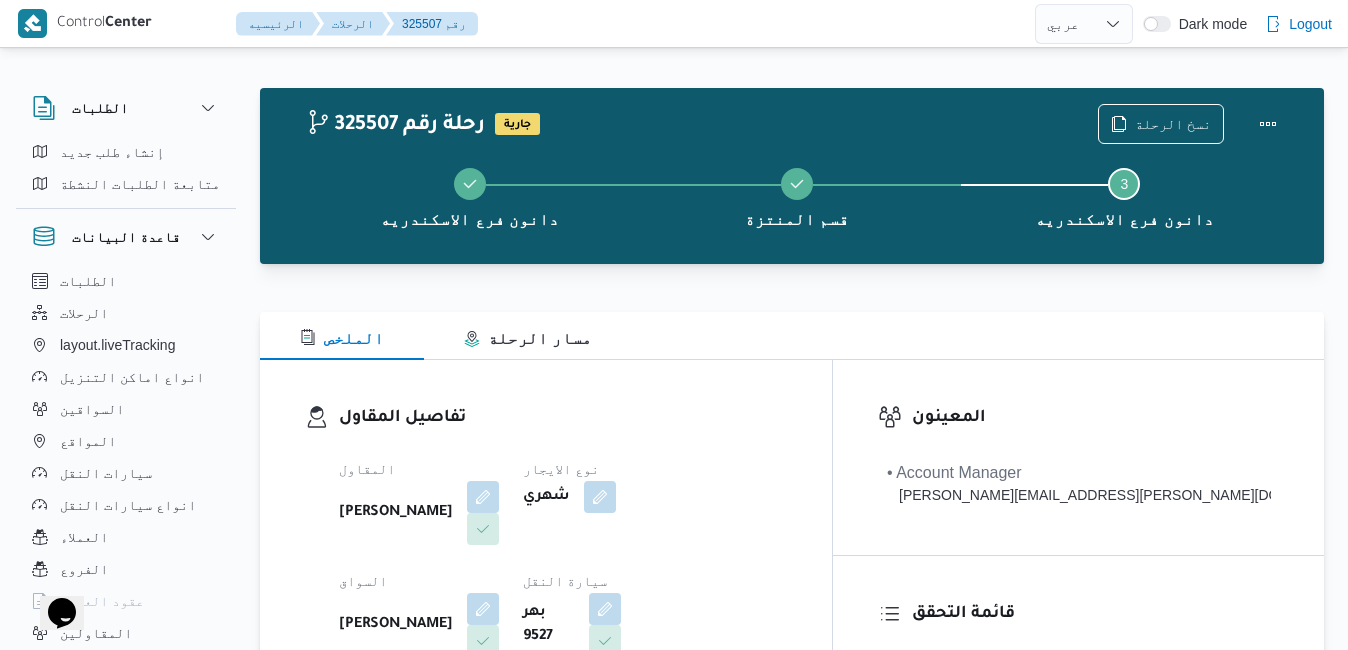 scroll, scrollTop: 0, scrollLeft: 0, axis: both 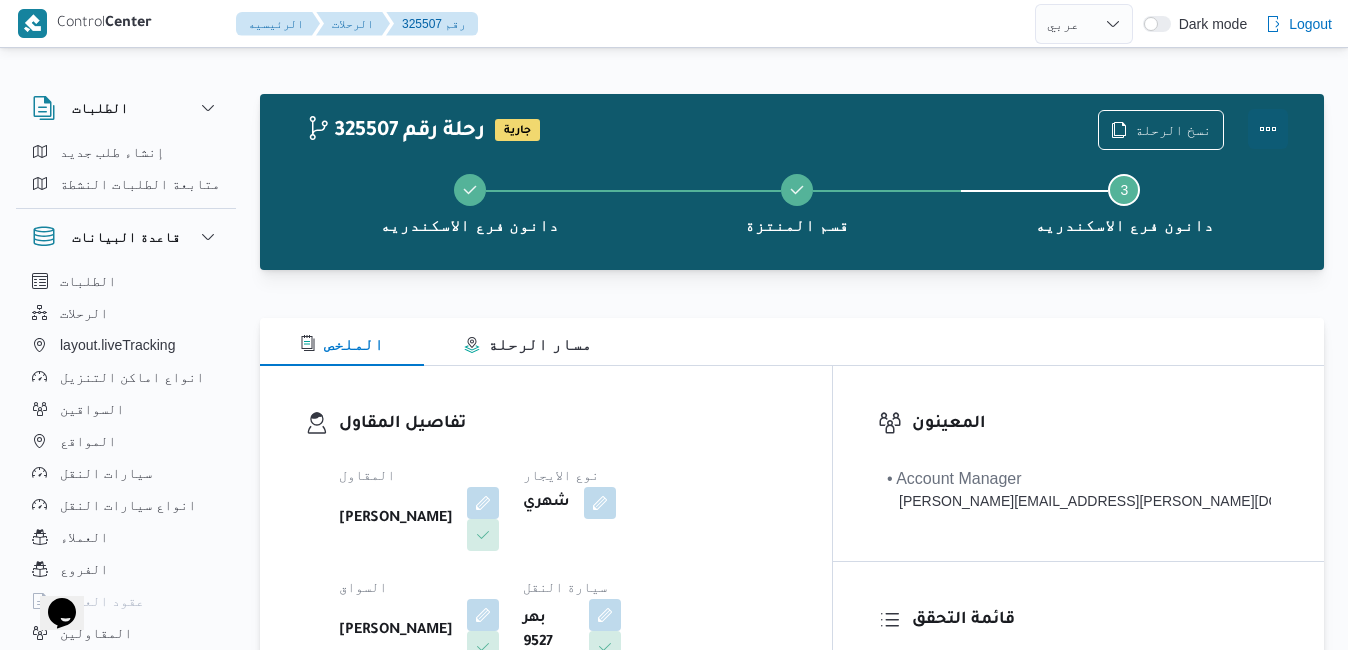 click at bounding box center (1268, 129) 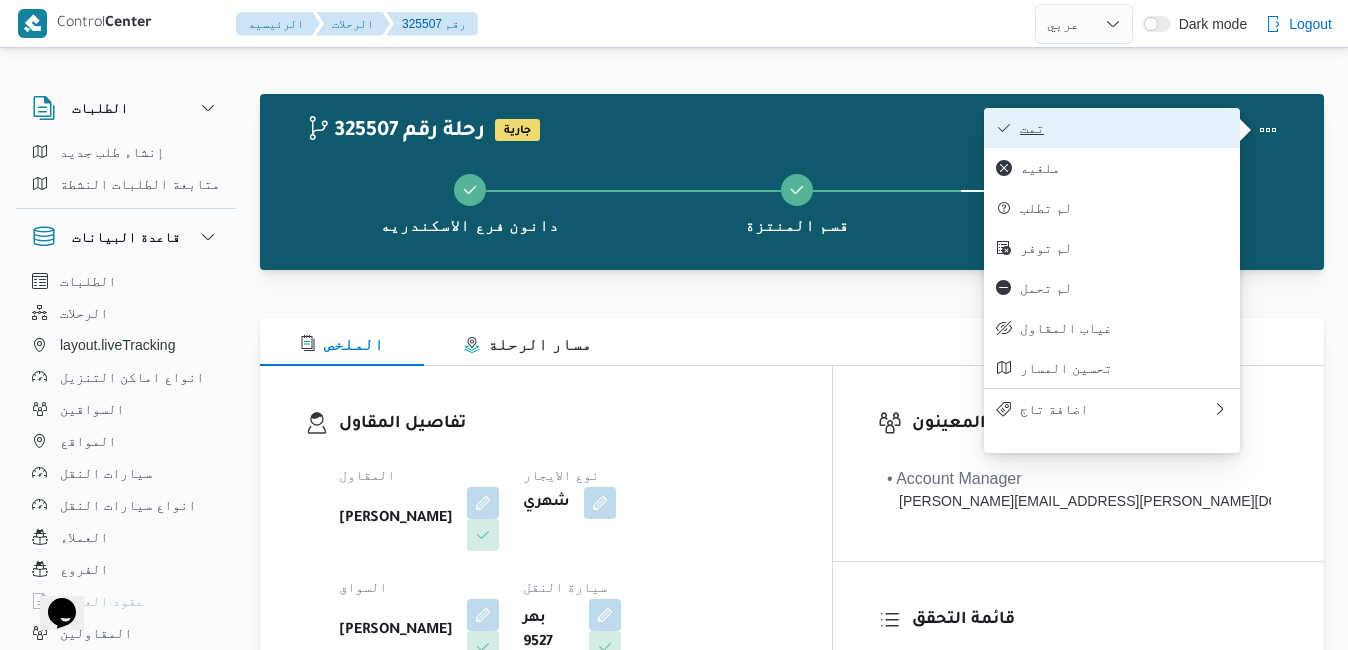 click on "تمت" at bounding box center (1124, 128) 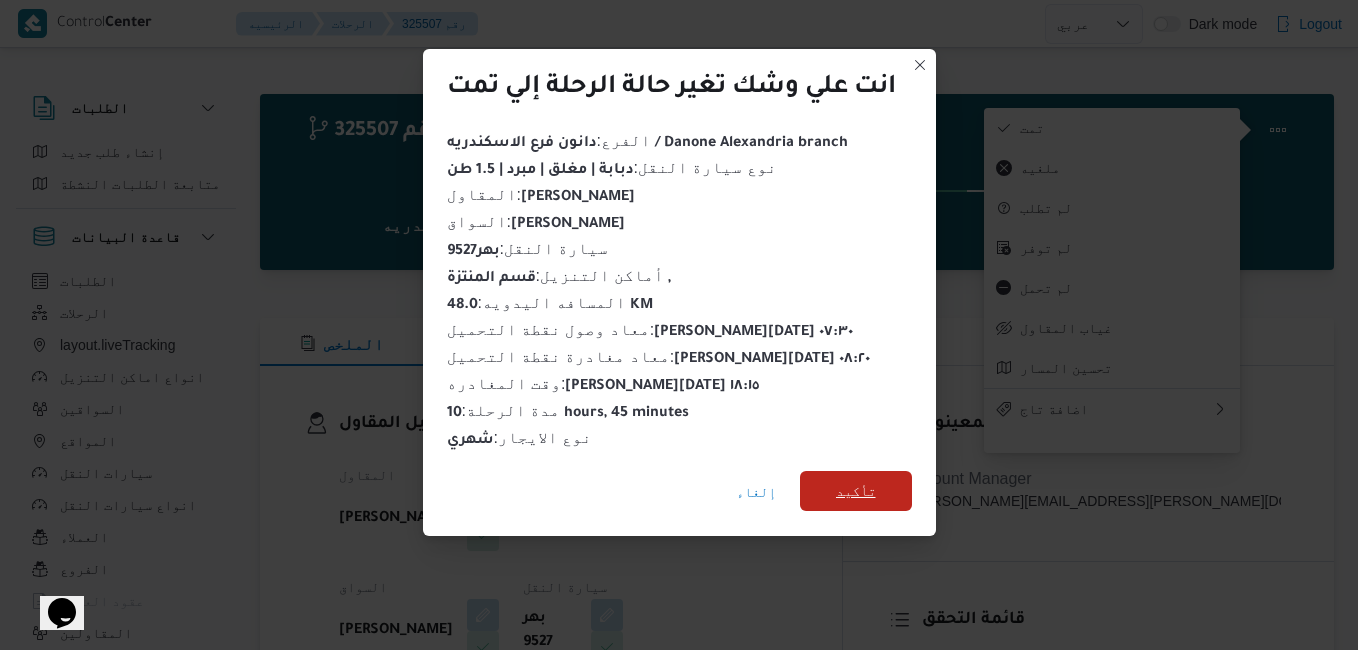 click on "تأكيد" at bounding box center (856, 491) 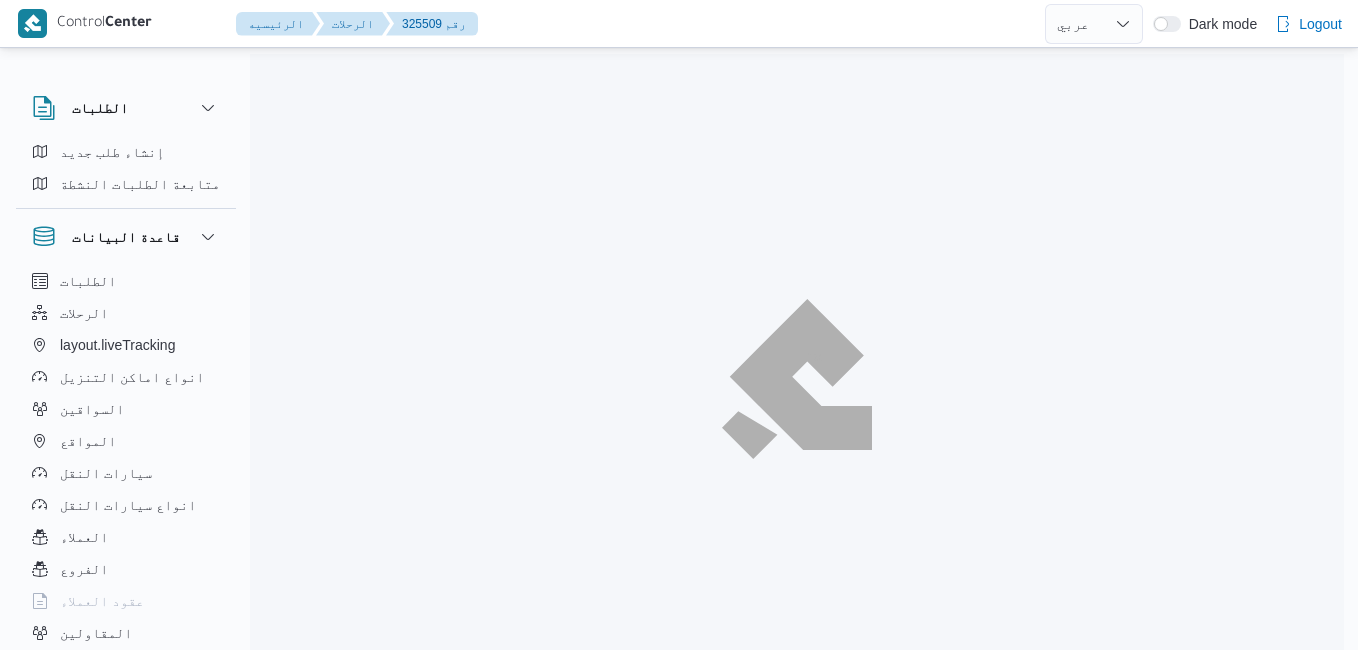 select on "ar" 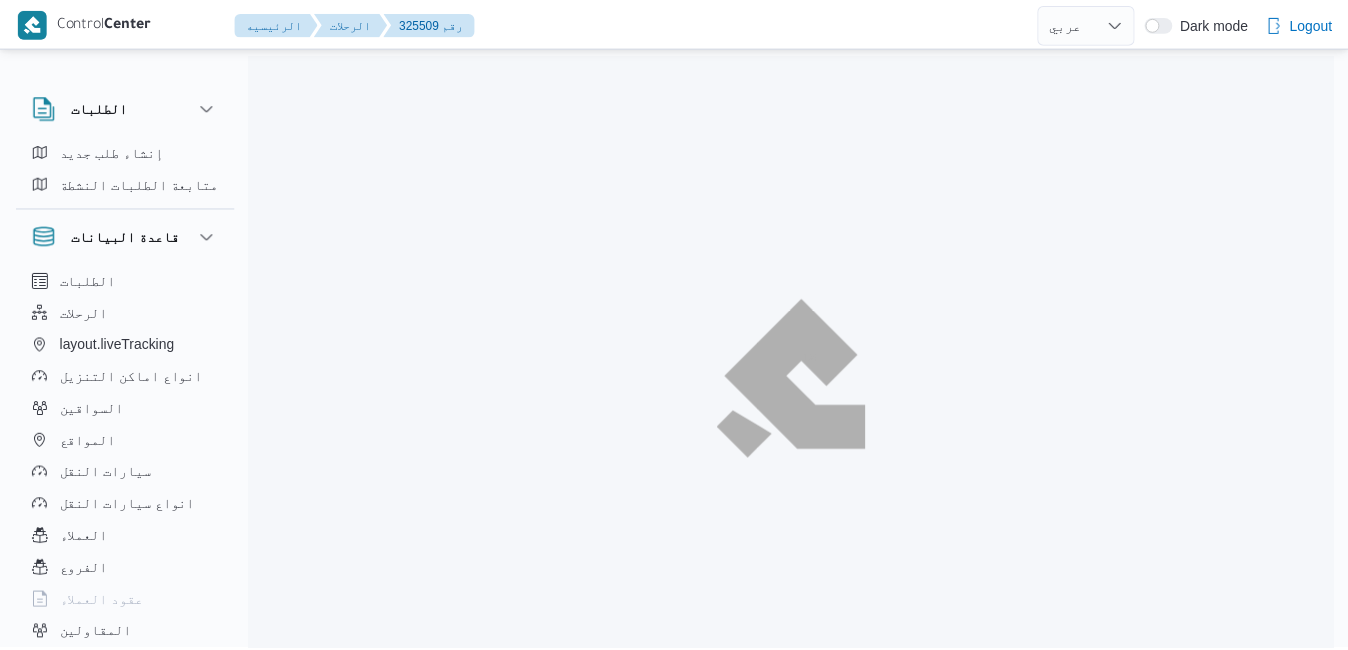 scroll, scrollTop: 0, scrollLeft: 0, axis: both 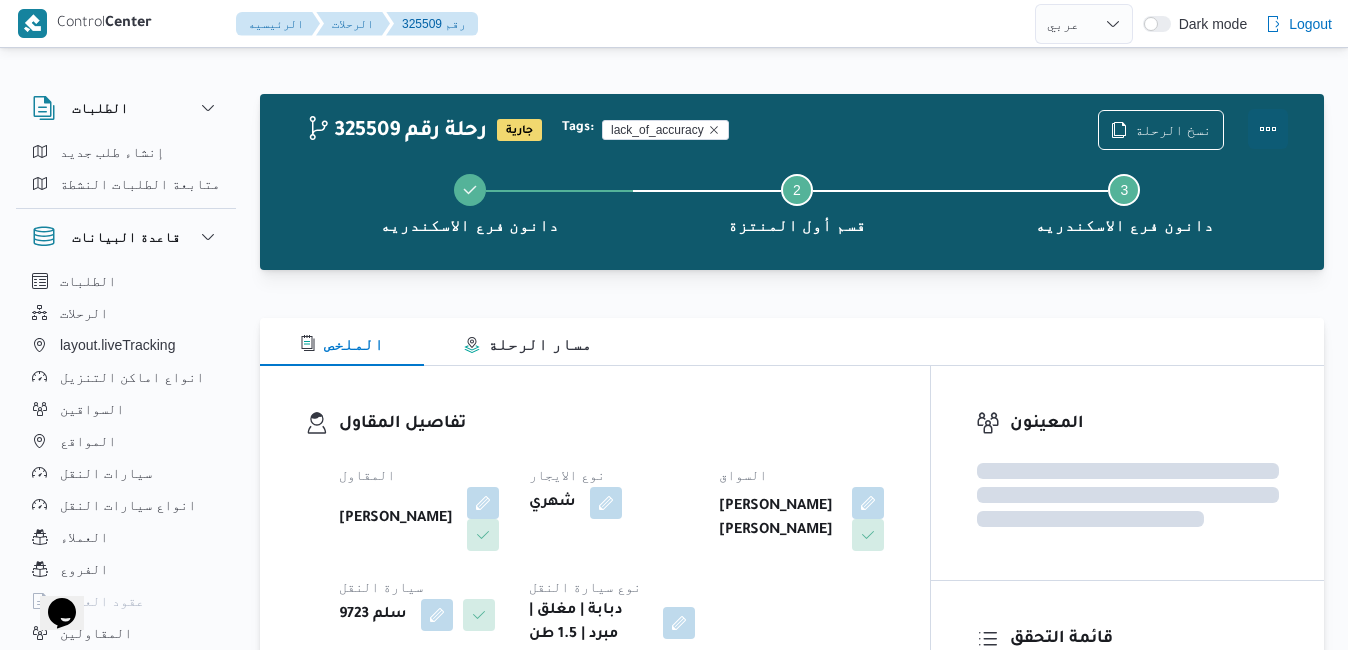 click at bounding box center [1268, 129] 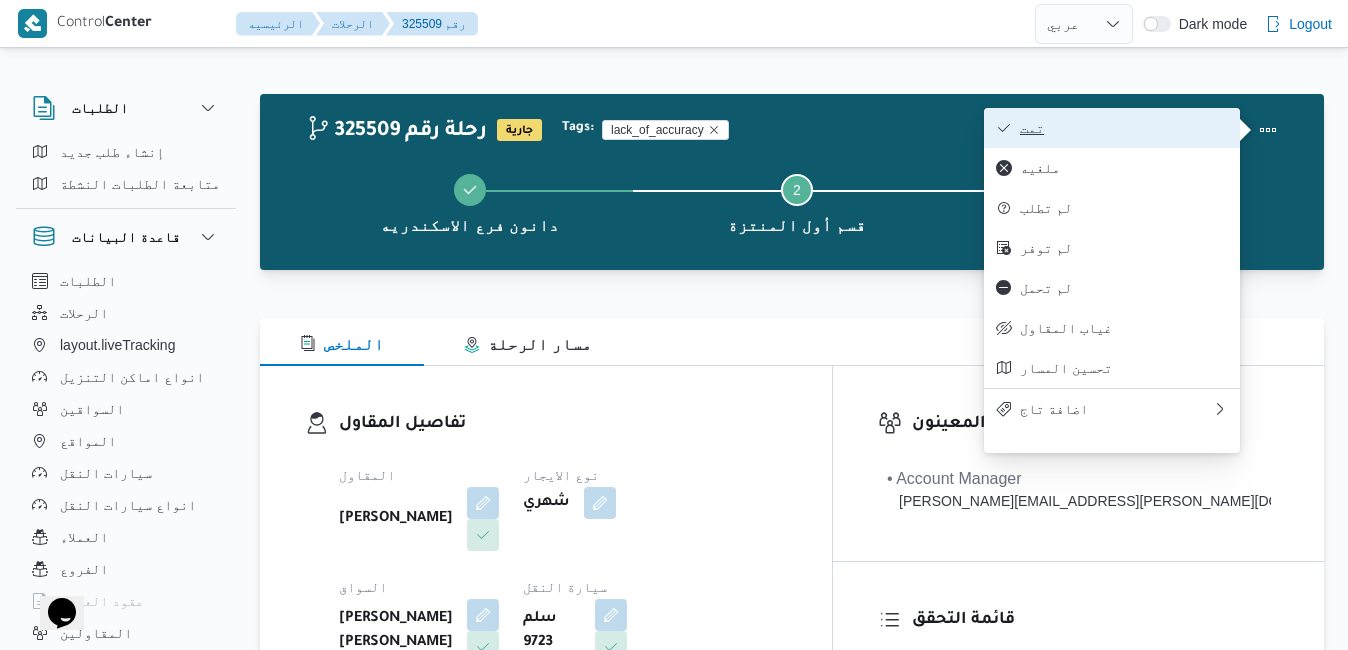 click on "تمت" at bounding box center [1124, 128] 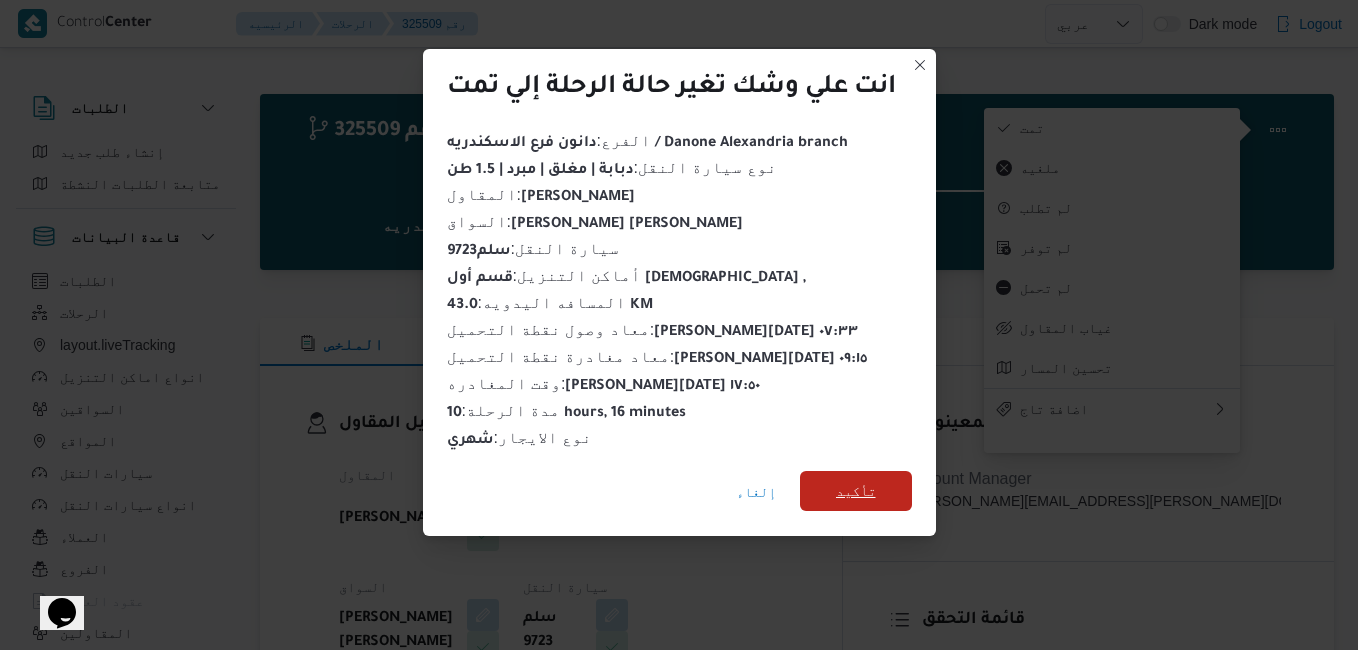 click on "تأكيد" at bounding box center (856, 491) 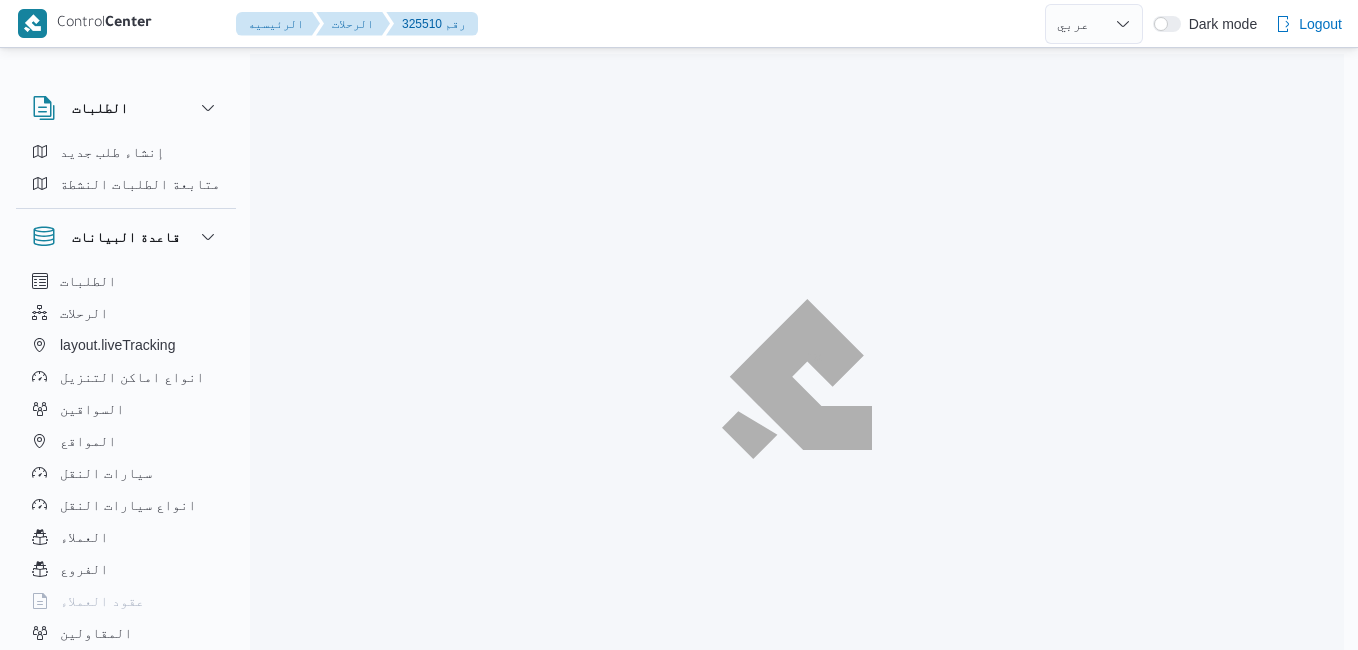 select on "ar" 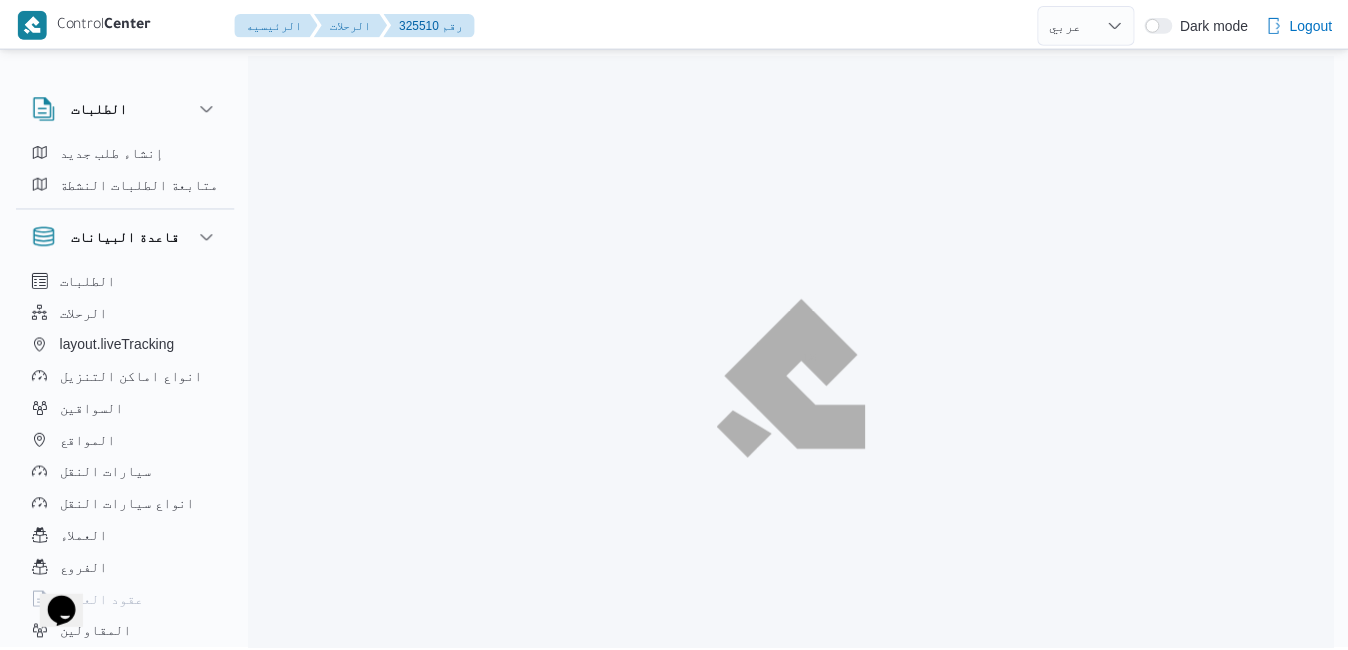 scroll, scrollTop: 0, scrollLeft: 0, axis: both 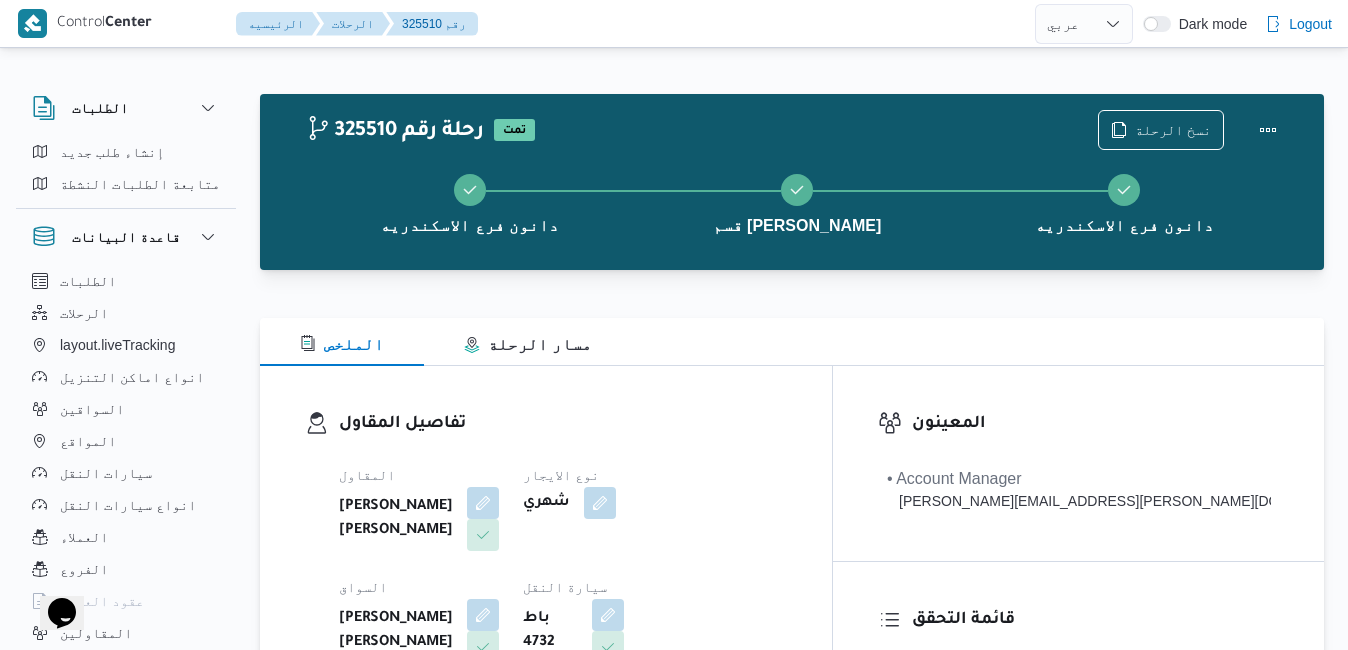 click on "تفاصيل المقاول المقاول احمد محمد عبدالعاطي عطاالله نصر الله نوع الايجار شهري السواق محمود طارق وحيده عبدالجليل سيارة النقل باط 4732 نوع سيارة النقل دبابة | مغلق | مبرد | 1.5 طن" at bounding box center [546, 597] 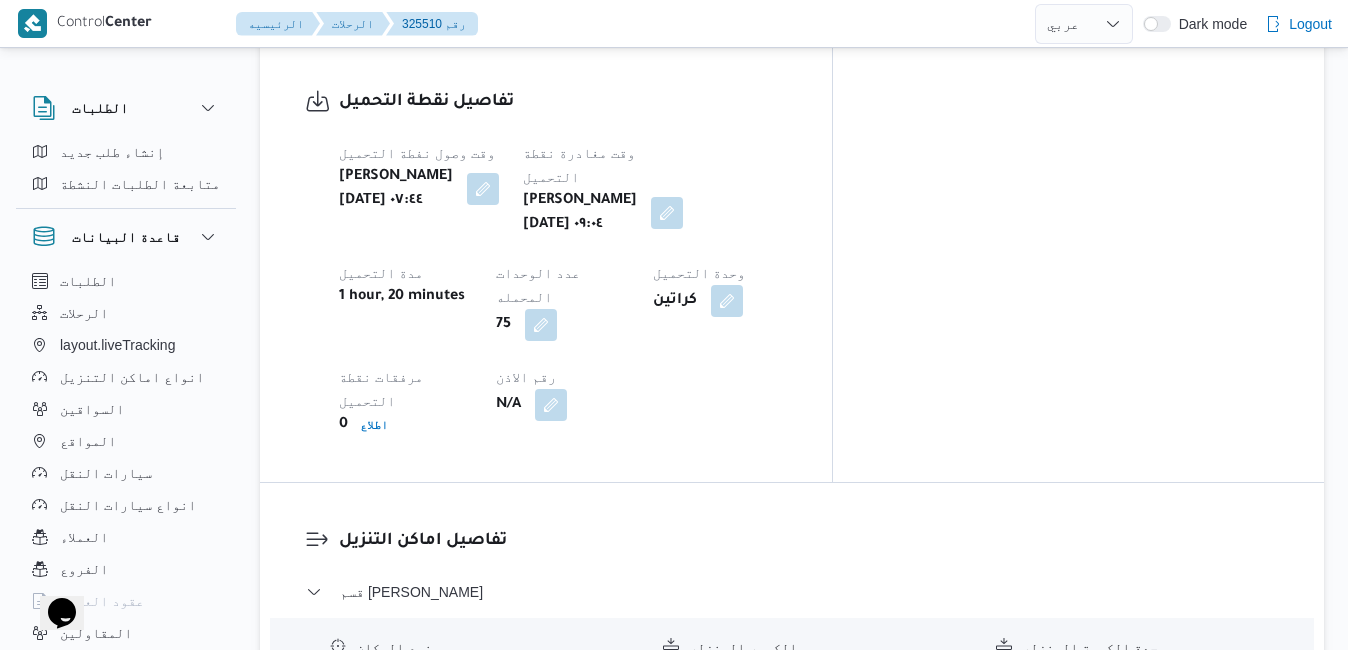 scroll, scrollTop: 1720, scrollLeft: 0, axis: vertical 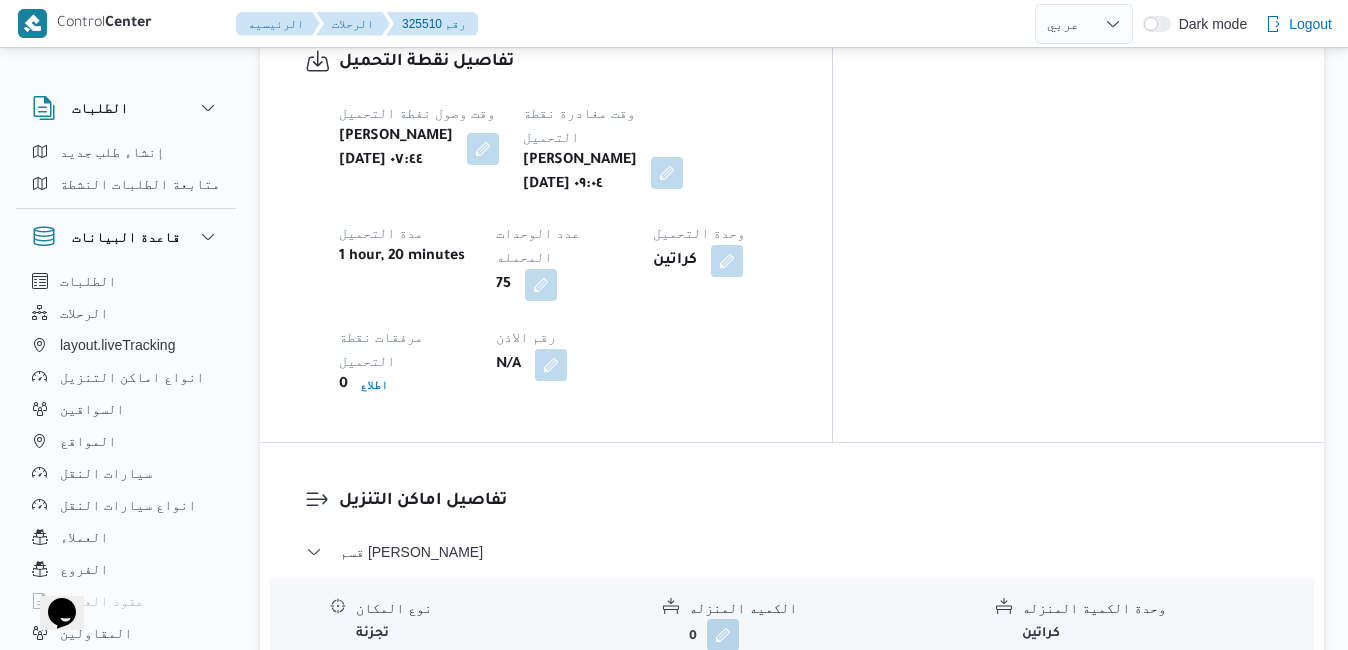 click on "قسم مينا البصل -
دانون فرع الاسكندريه" at bounding box center (792, 836) 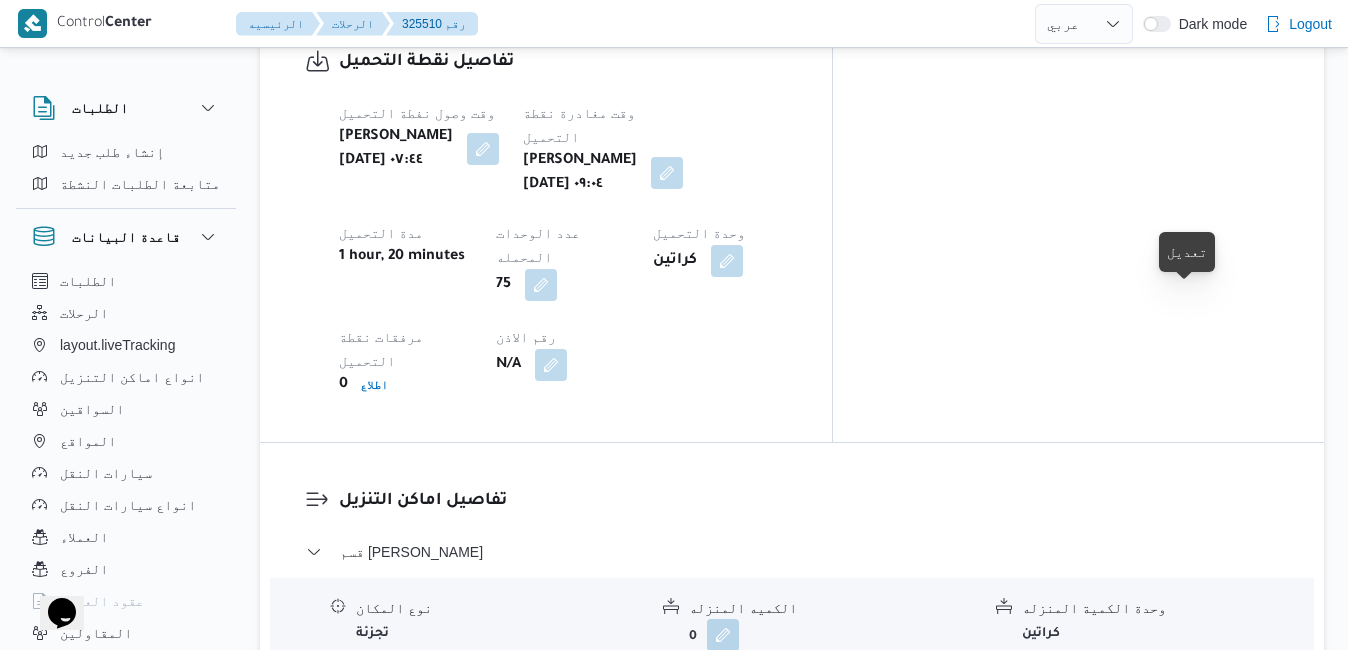 click at bounding box center [1222, 703] 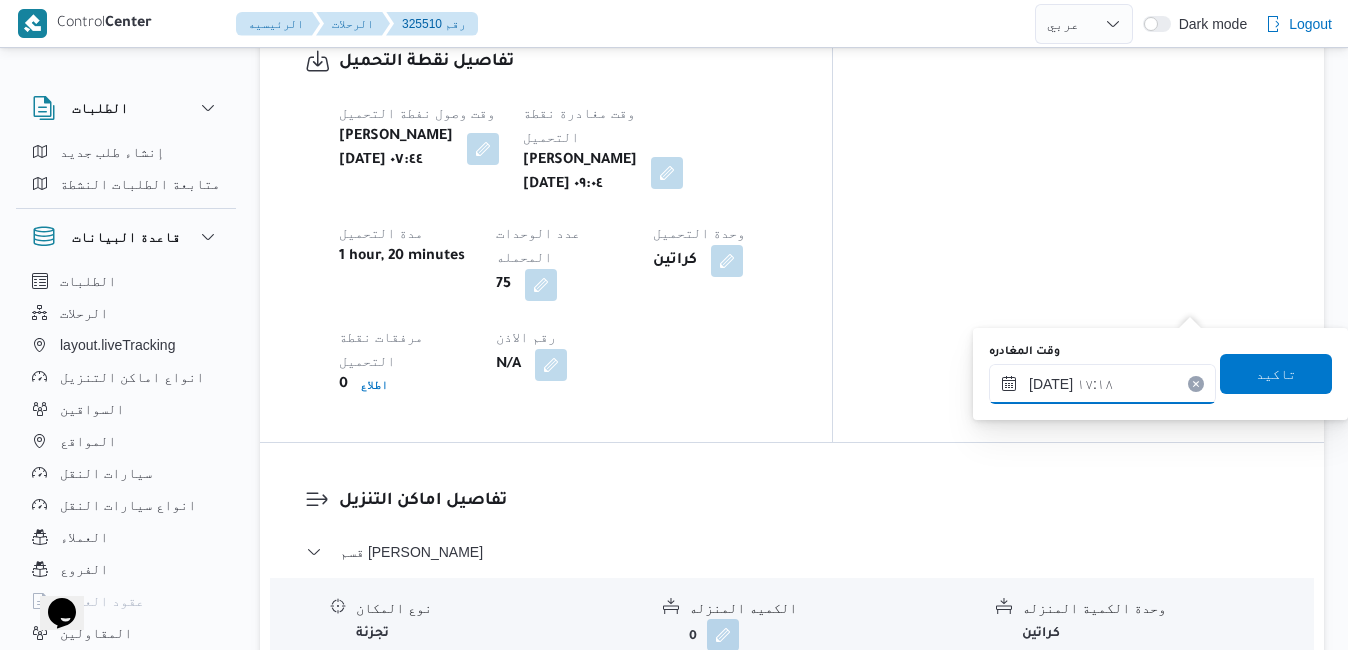 click on "١٧/٠٧/٢٠٢٥ ١٧:١٨" at bounding box center (1102, 384) 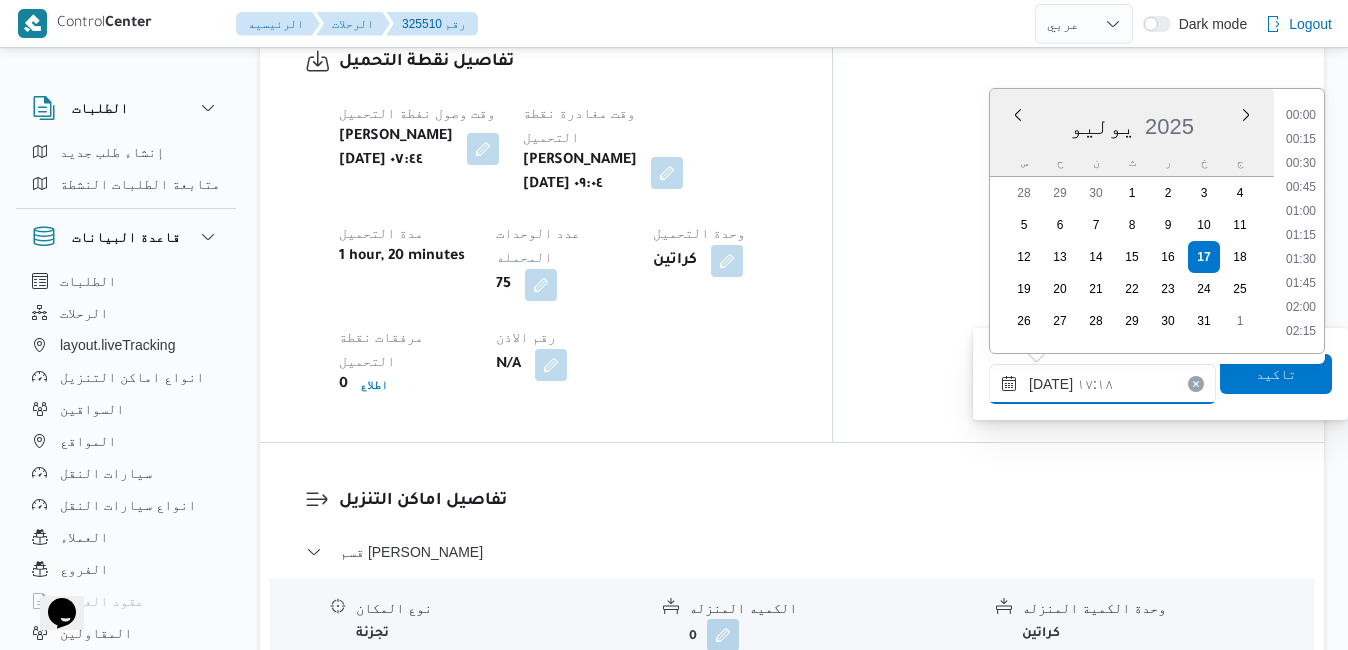 scroll, scrollTop: 1534, scrollLeft: 0, axis: vertical 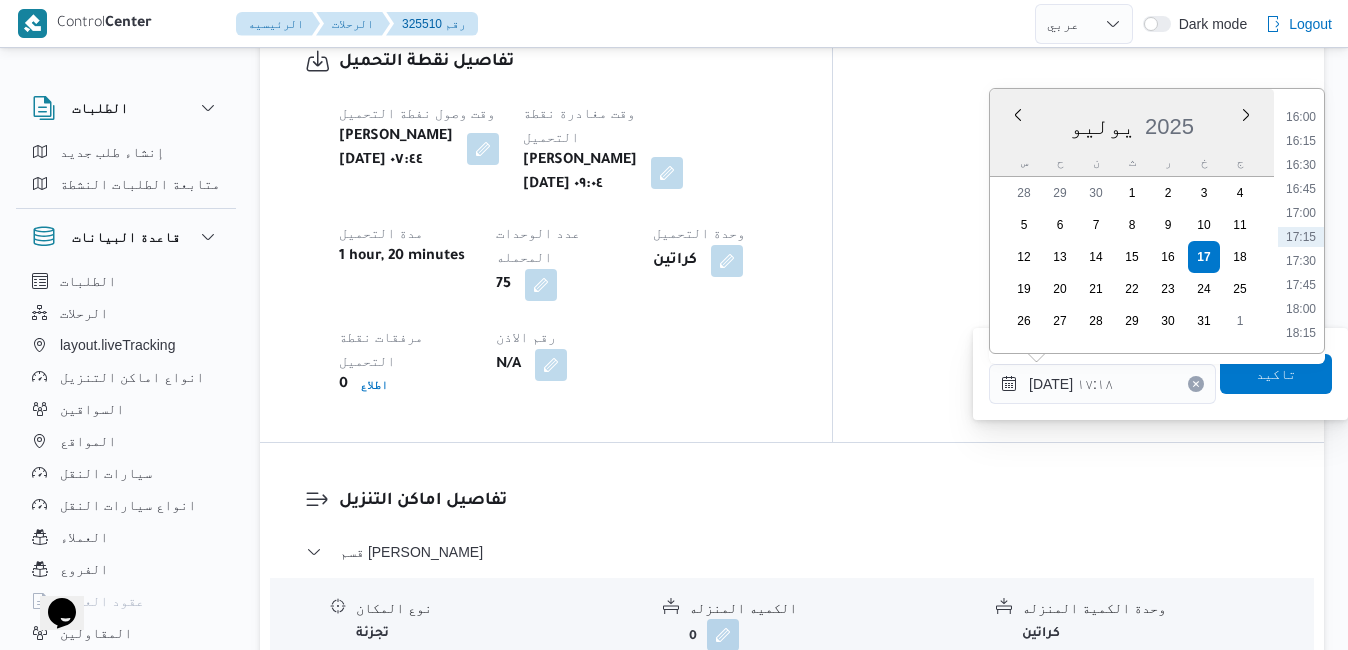 click on "17:00" at bounding box center [1301, 213] 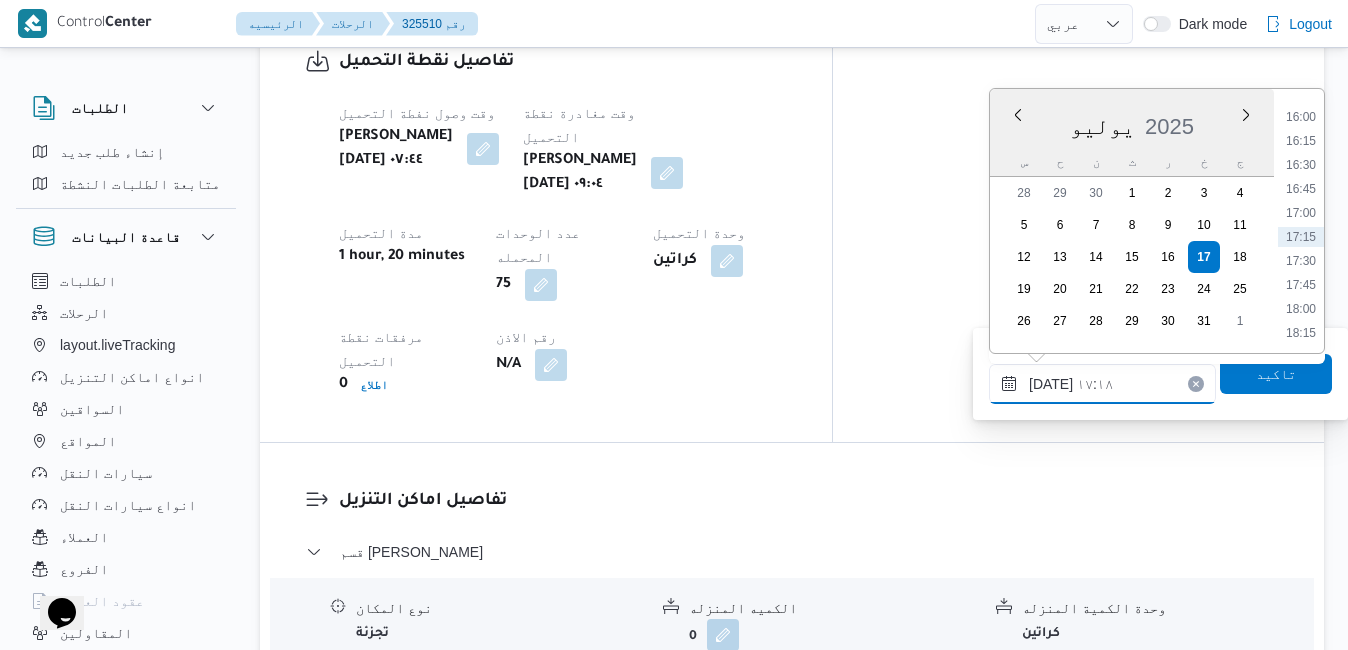 type on "[DATE] ١٧:٠٠" 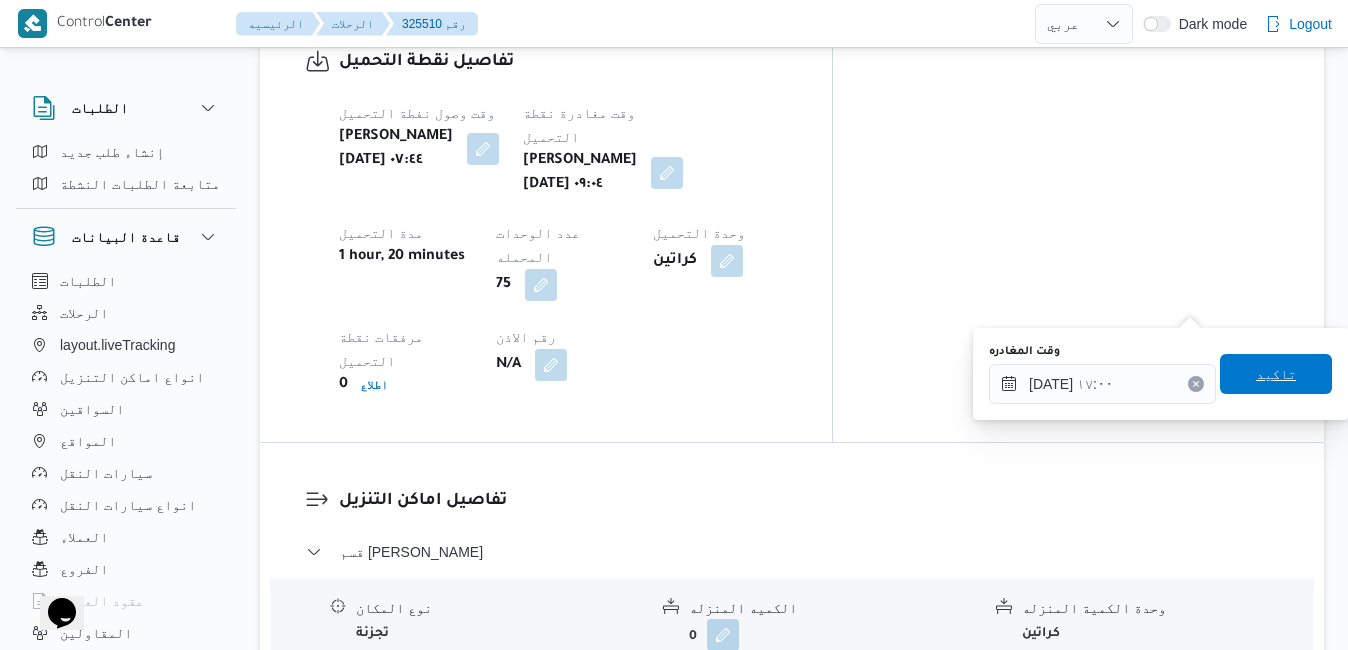 click on "تاكيد" at bounding box center [1276, 374] 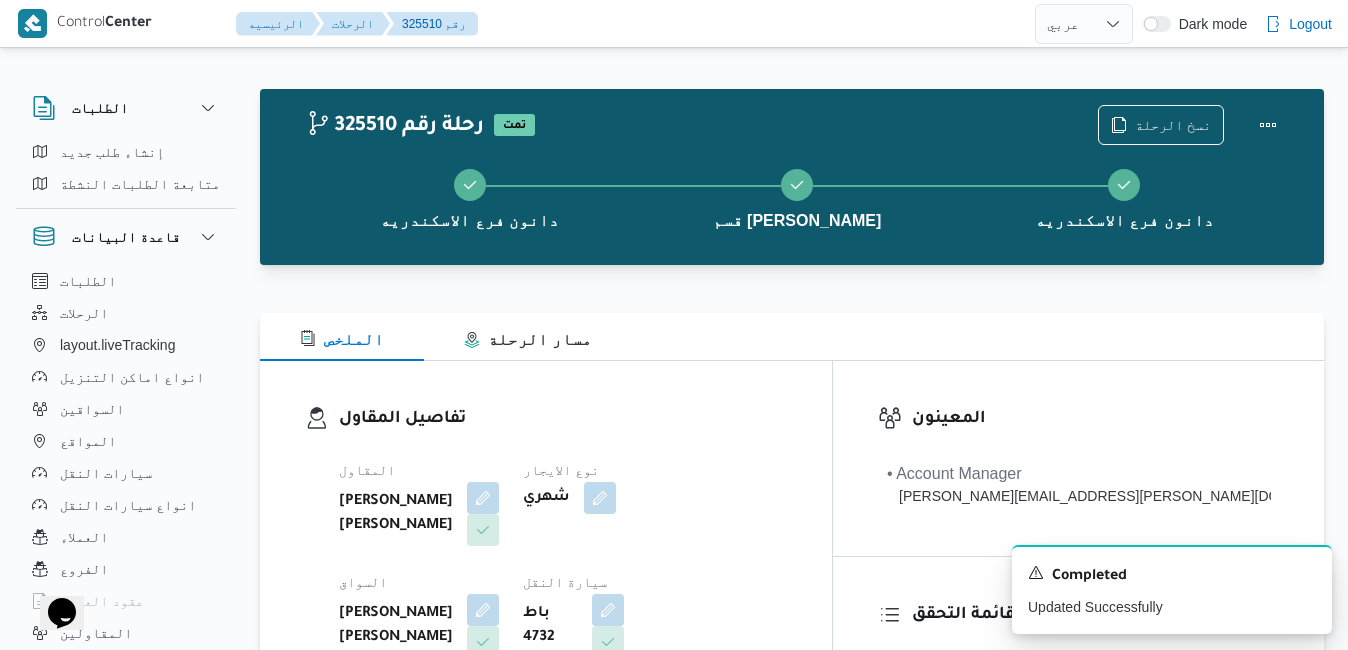 scroll, scrollTop: 0, scrollLeft: 0, axis: both 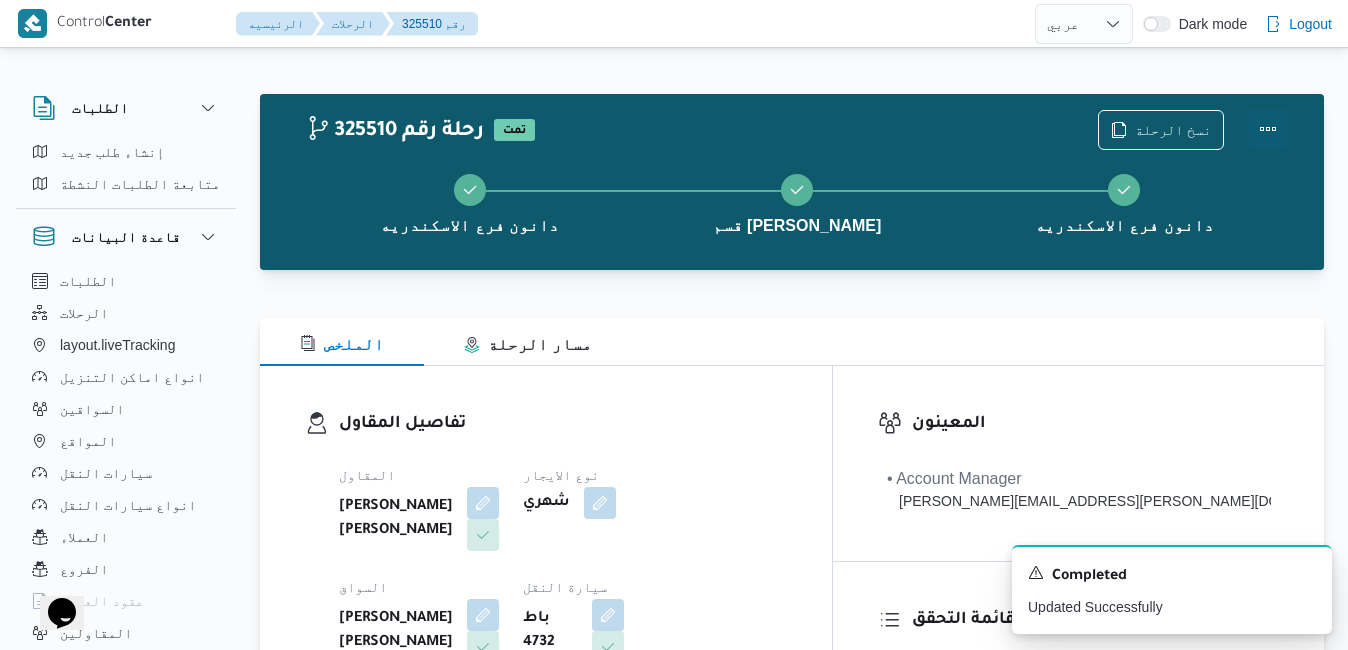 click at bounding box center [1268, 129] 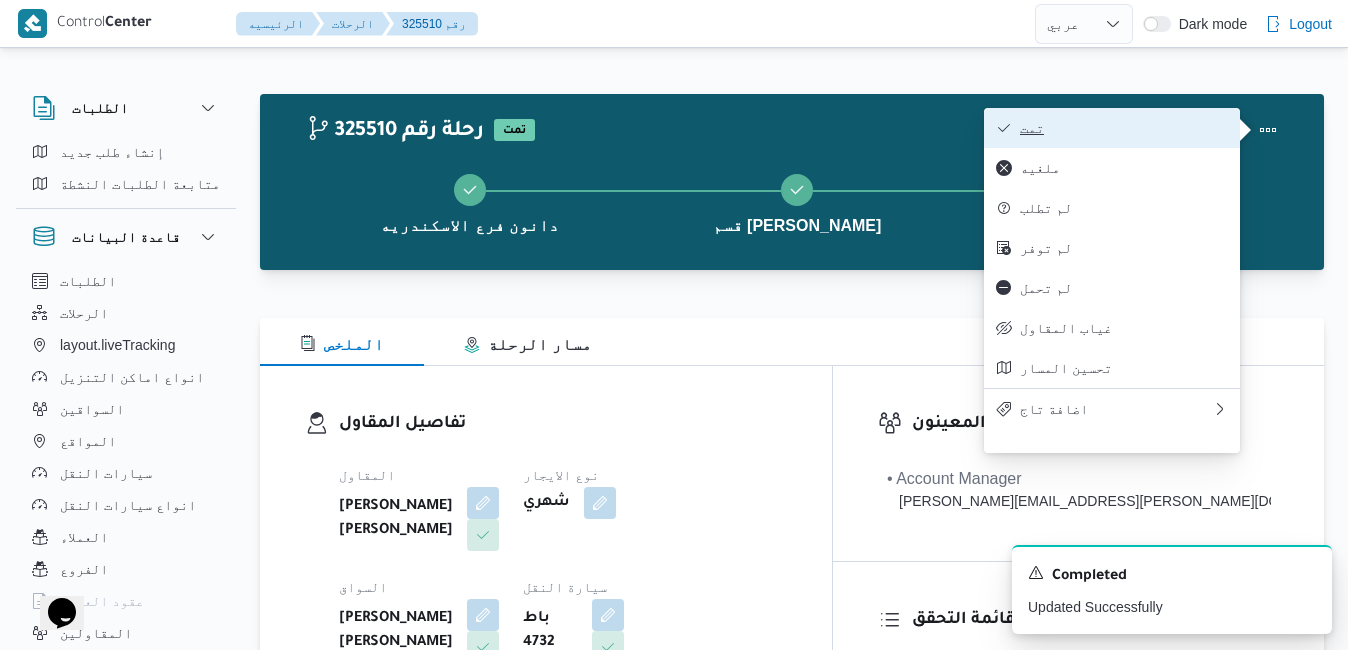 click on "تمت" at bounding box center (1124, 128) 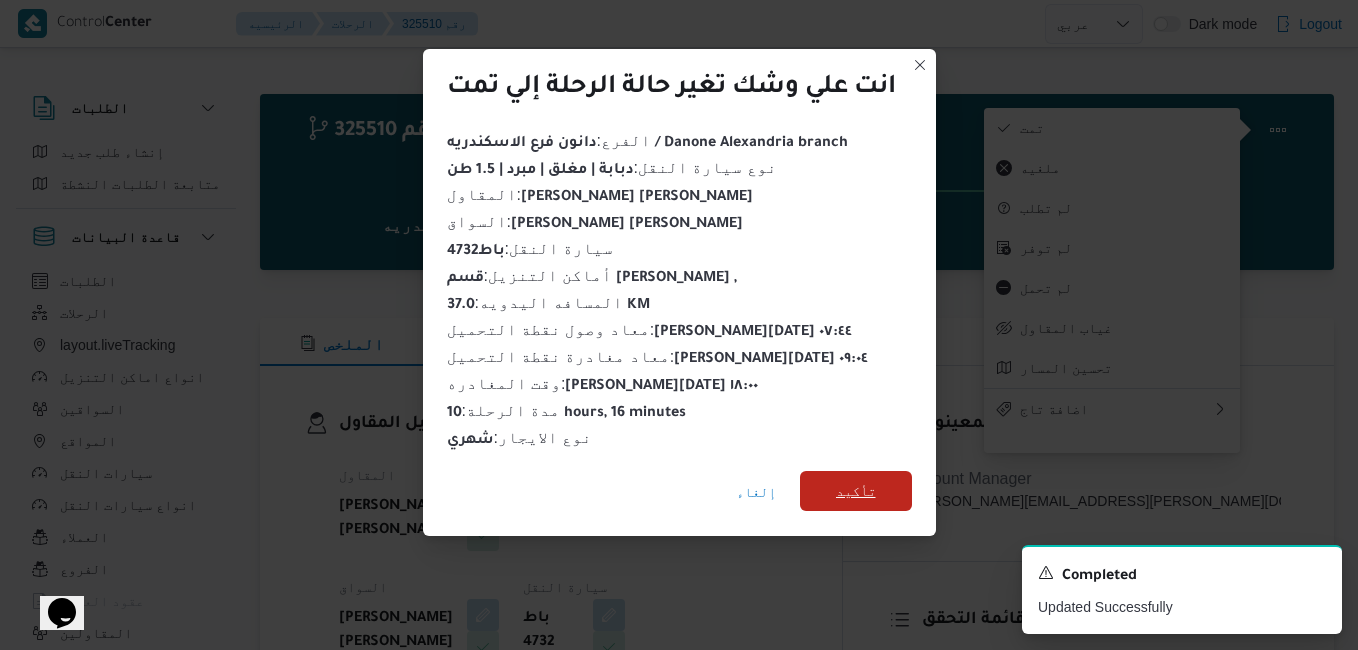click on "تأكيد" at bounding box center (856, 491) 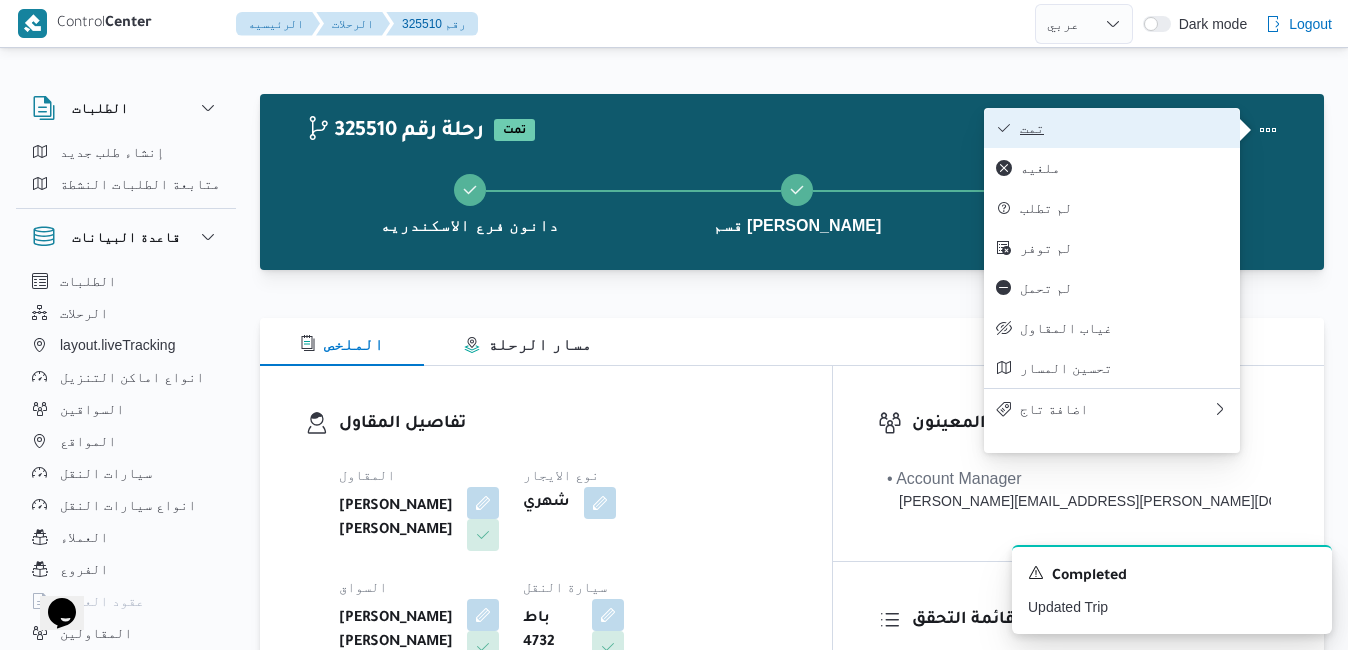 click on "تمت" at bounding box center [1124, 128] 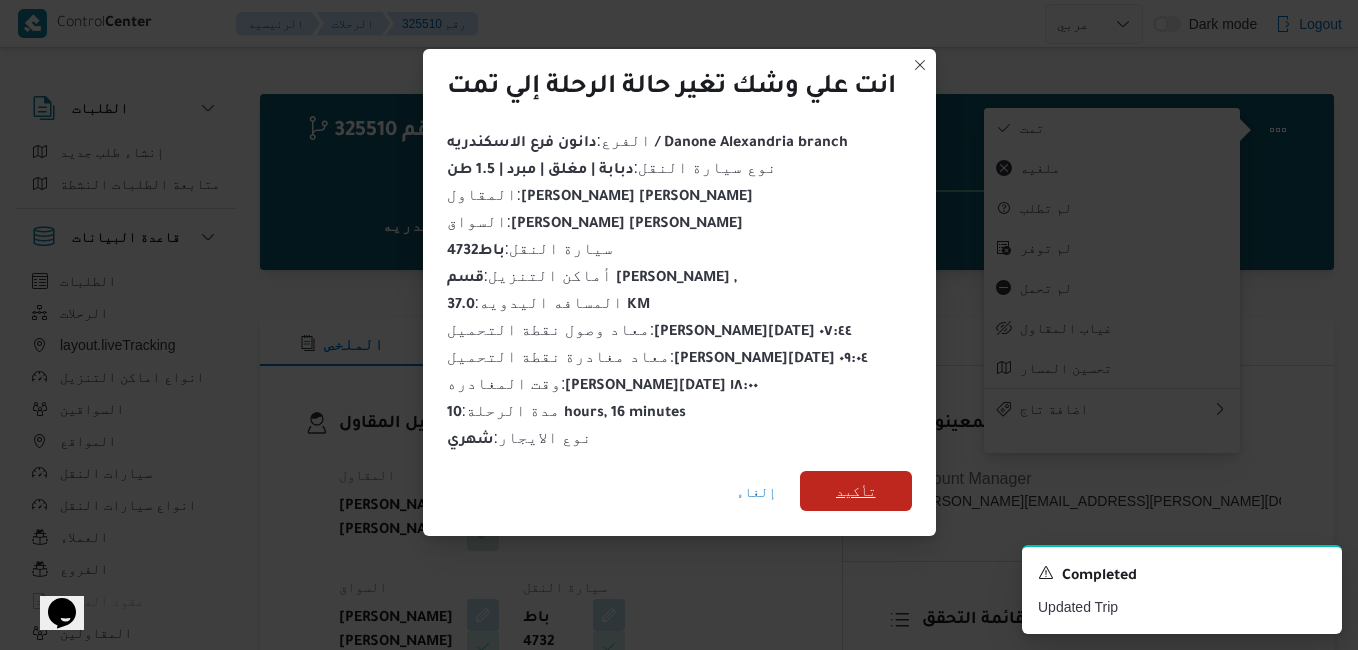 click on "تأكيد" at bounding box center (856, 491) 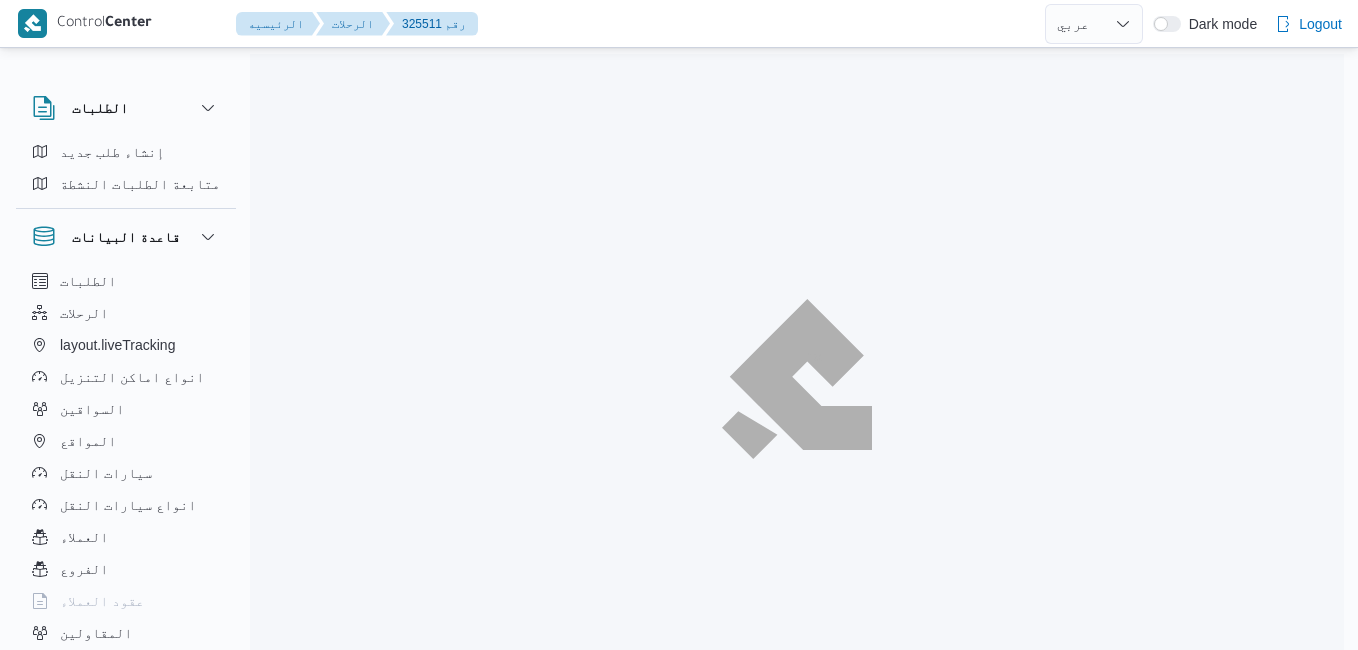 select on "ar" 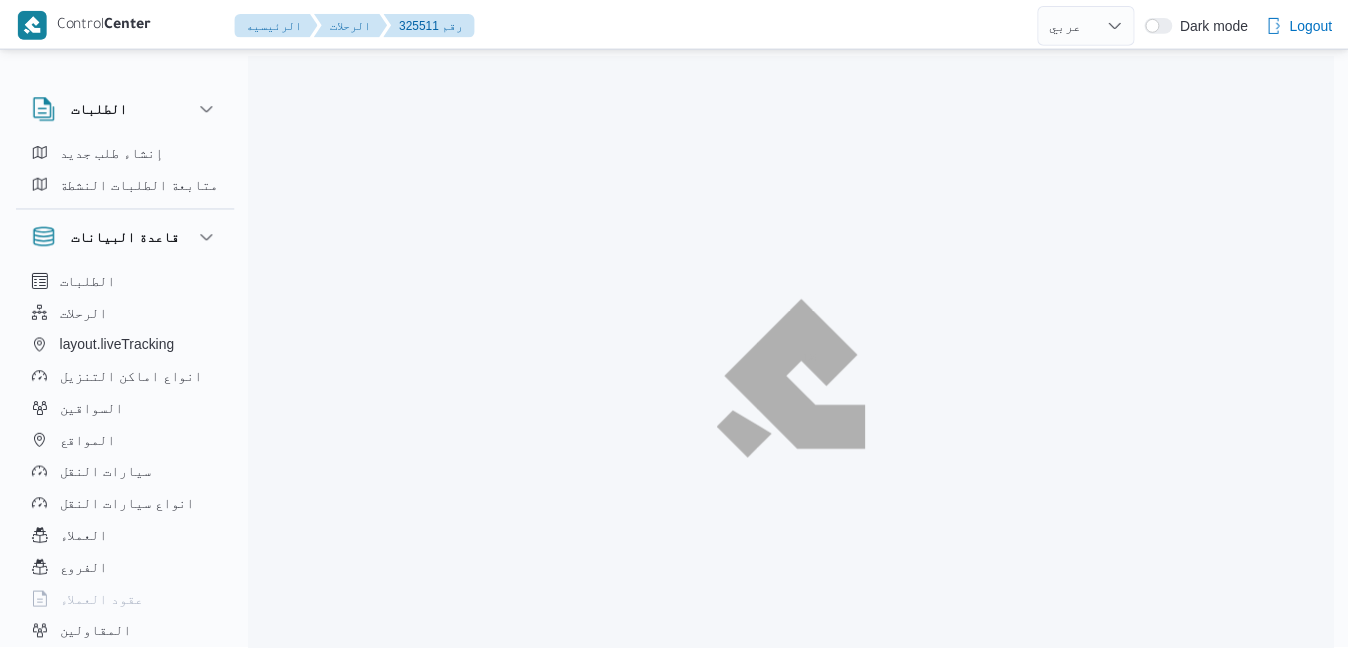 scroll, scrollTop: 0, scrollLeft: 0, axis: both 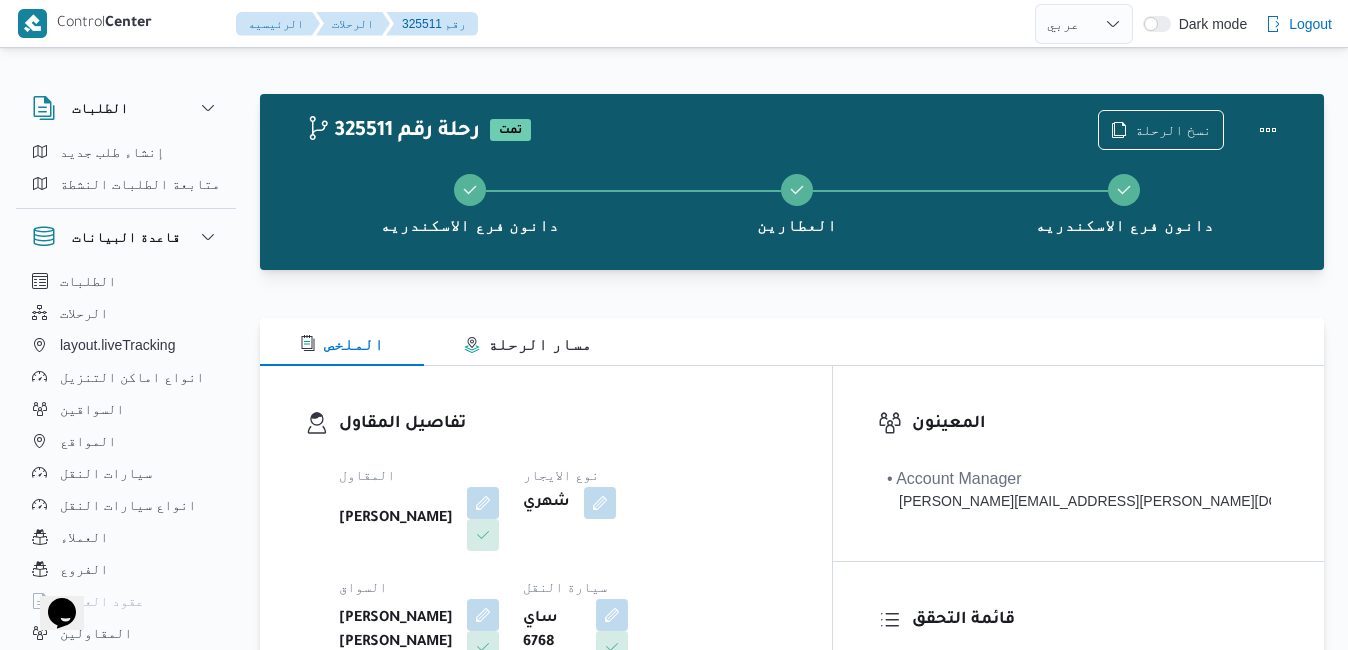 click on "325511 رحلة رقم تمت نسخ الرحلة   دانون فرع الاسكندريه  العطارين دانون فرع الاسكندريه  الملخص مسار الرحلة تفاصيل المقاول المقاول سعد عبدالعزيز محمد السيد نوع الايجار شهري السواق عبدالرحمن احمد حسن مطاوع عثمان سيارة النقل ساي 6768 نوع سيارة النقل دبابة | مغلق | مبرد | 1.5 طن تفاصيل الرحلة العميل Danone الفرع دانون فرع الاسكندريه  نوع الرحله تجزئة تاريخ ووقت التحميل خميس ١٧ يوليو ٢٠٢٥ ٠٧:٣٠ المصدر (سيستم (الادمن نسخة الابلكيشن 3.8.5.production.driver-release (165) مرتجع؟ نعم تحديد النطاق الجغرافى Yes انهاء تلقائي Yes تجميع عدد الوحدات No نوع الايجار شهري اسم المشروع Danone Wave 2 المسافه بجوجل 0.01 KMs" at bounding box center (792, 2129) 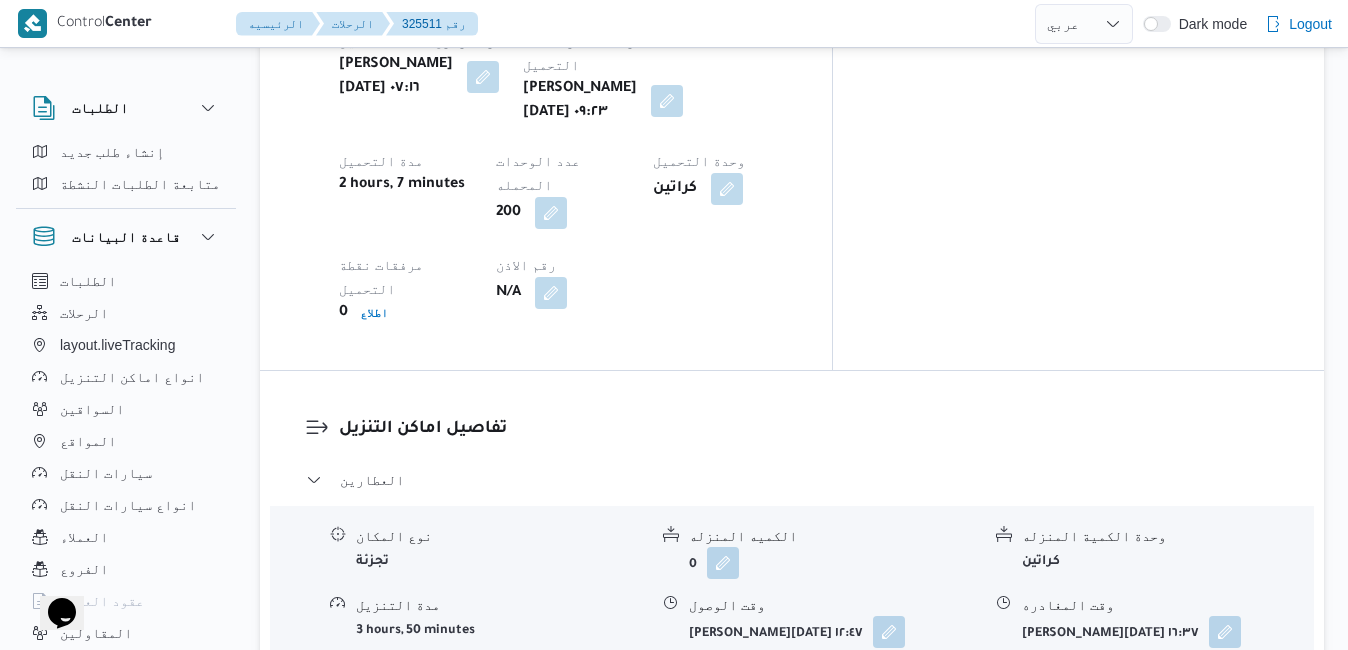scroll, scrollTop: 1840, scrollLeft: 0, axis: vertical 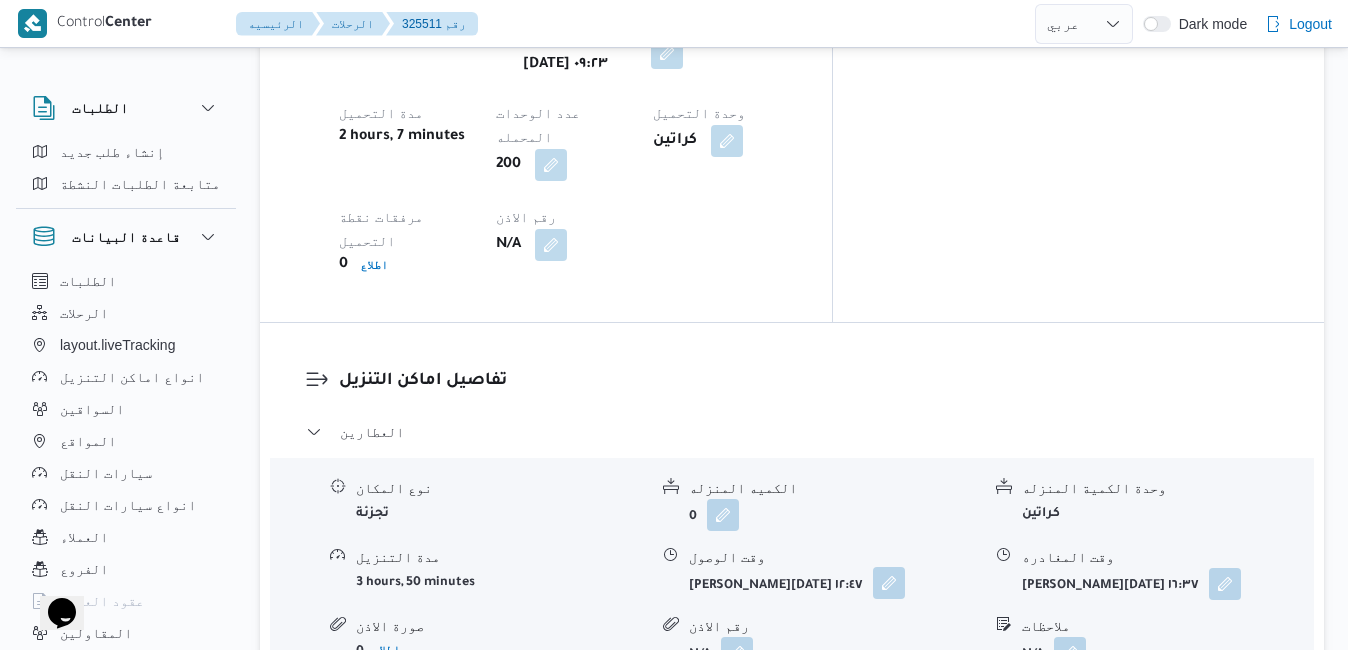 click at bounding box center [889, 583] 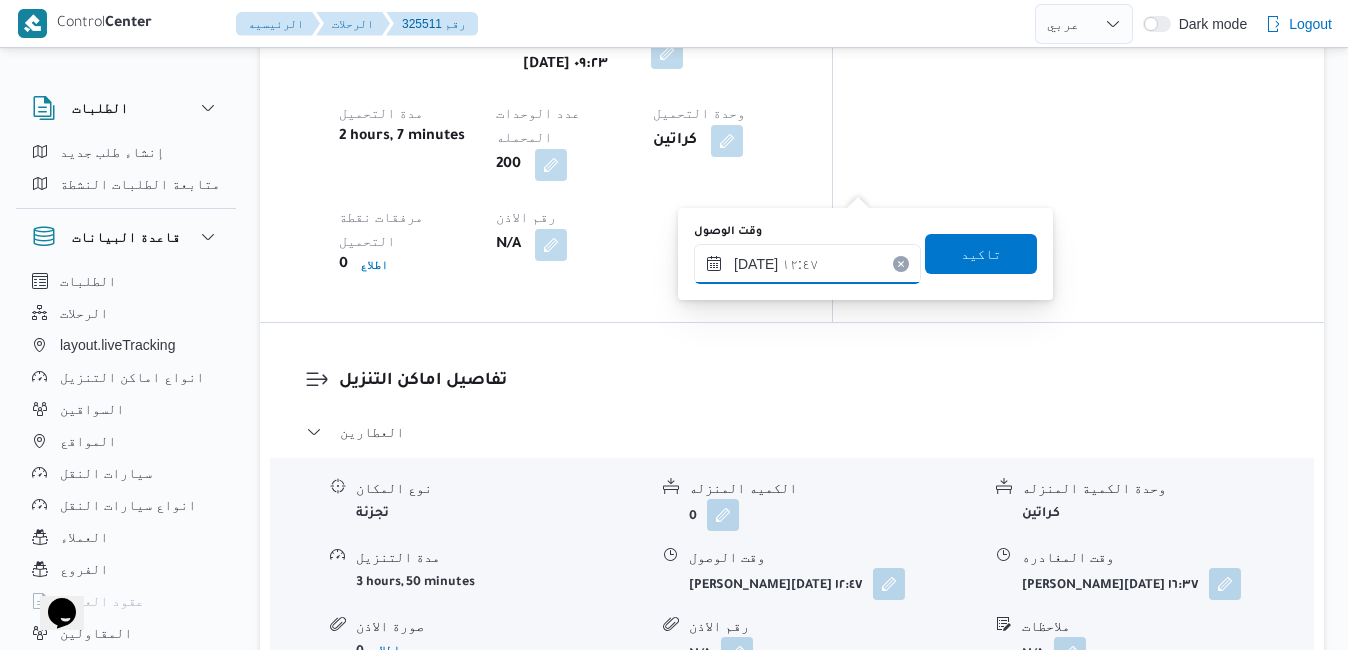 click on "١٧/٠٧/٢٠٢٥ ١٢:٤٧" at bounding box center [807, 264] 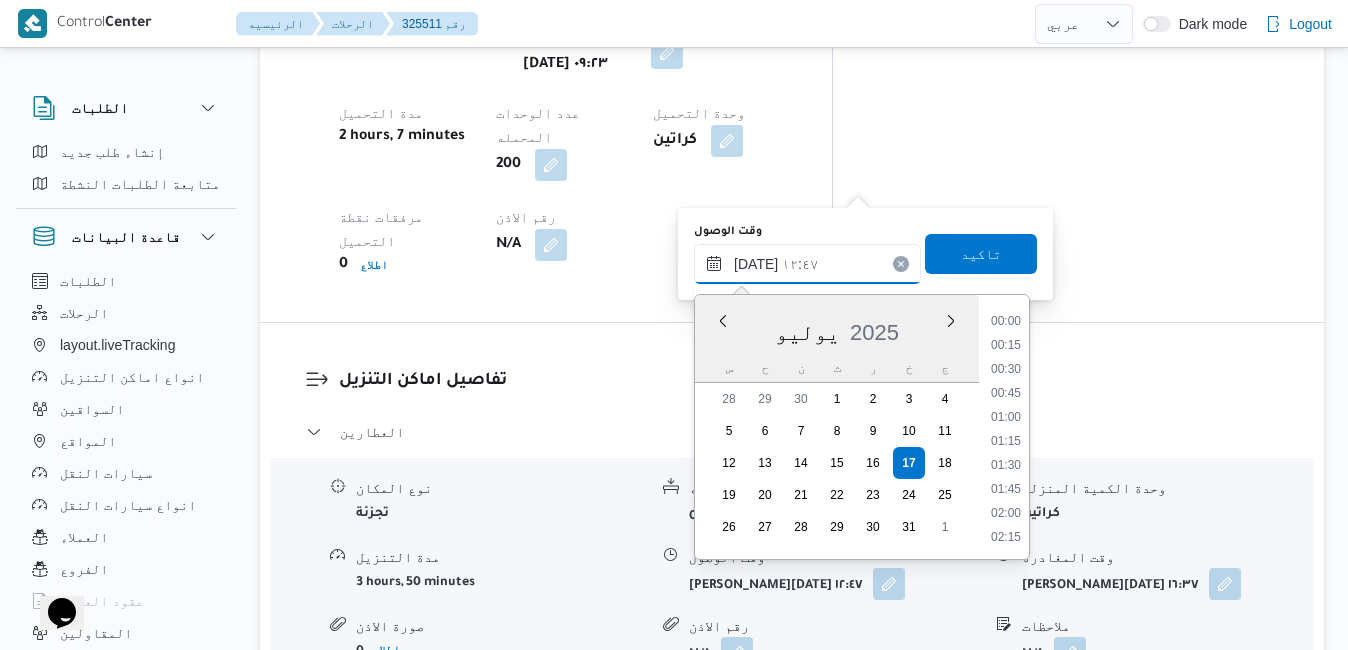 scroll, scrollTop: 1102, scrollLeft: 0, axis: vertical 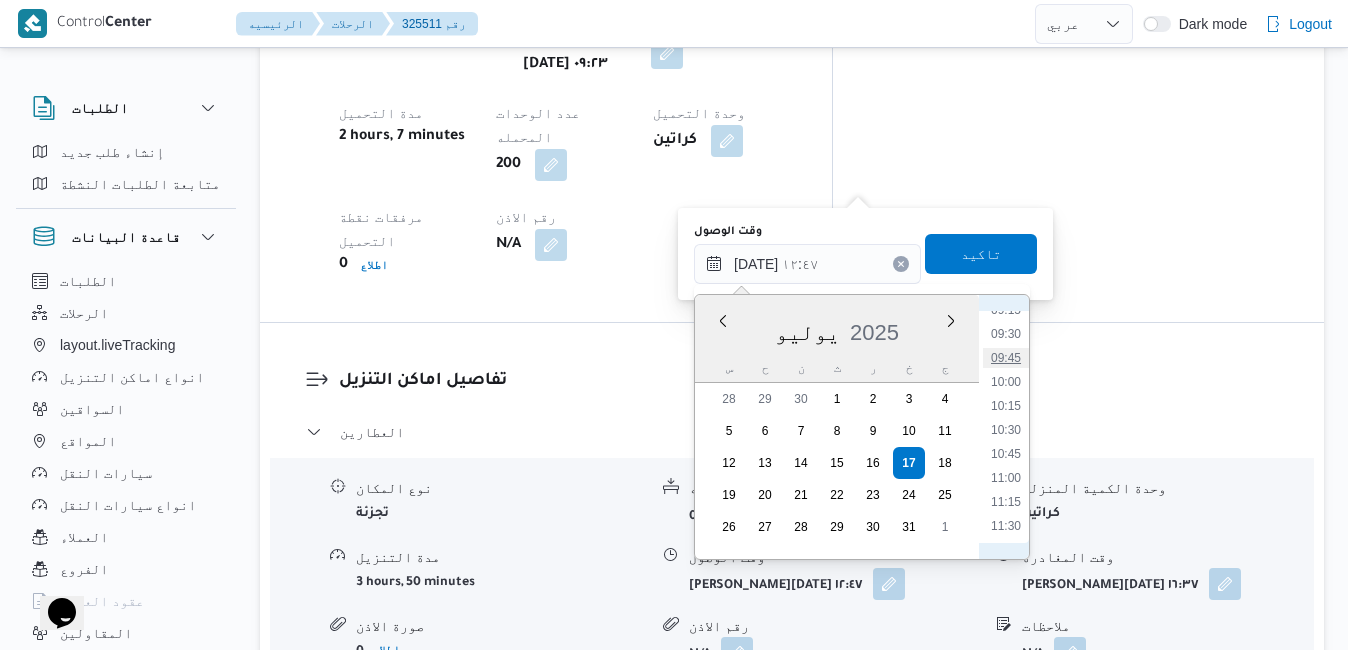 click on "09:45" at bounding box center (1006, 358) 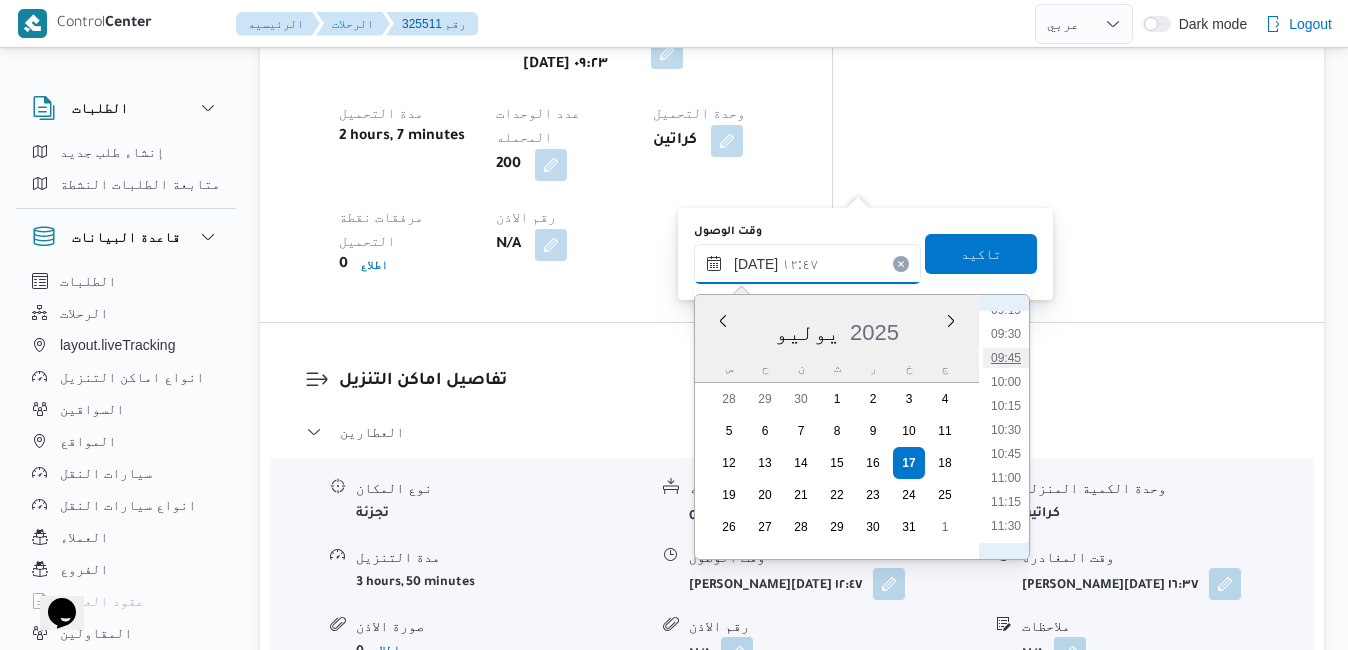 type on "١٧/٠٧/٢٠٢٥ ٠٩:٤٥" 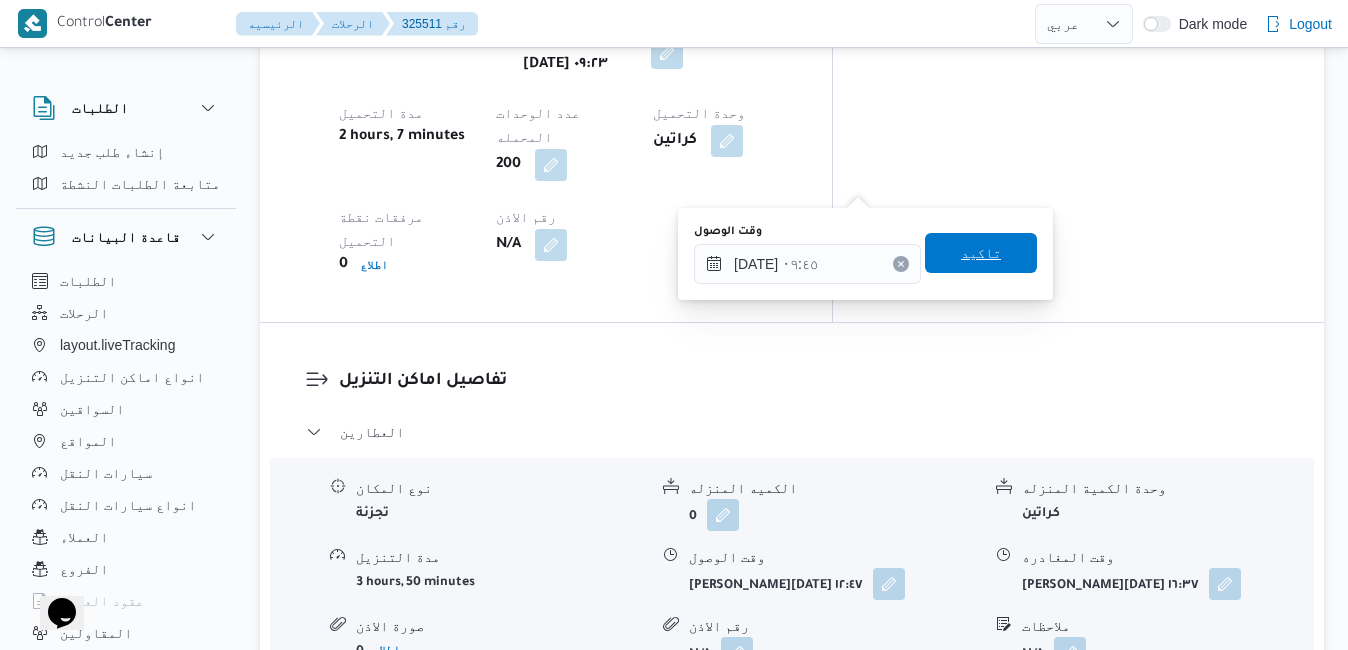 click on "تاكيد" at bounding box center [981, 253] 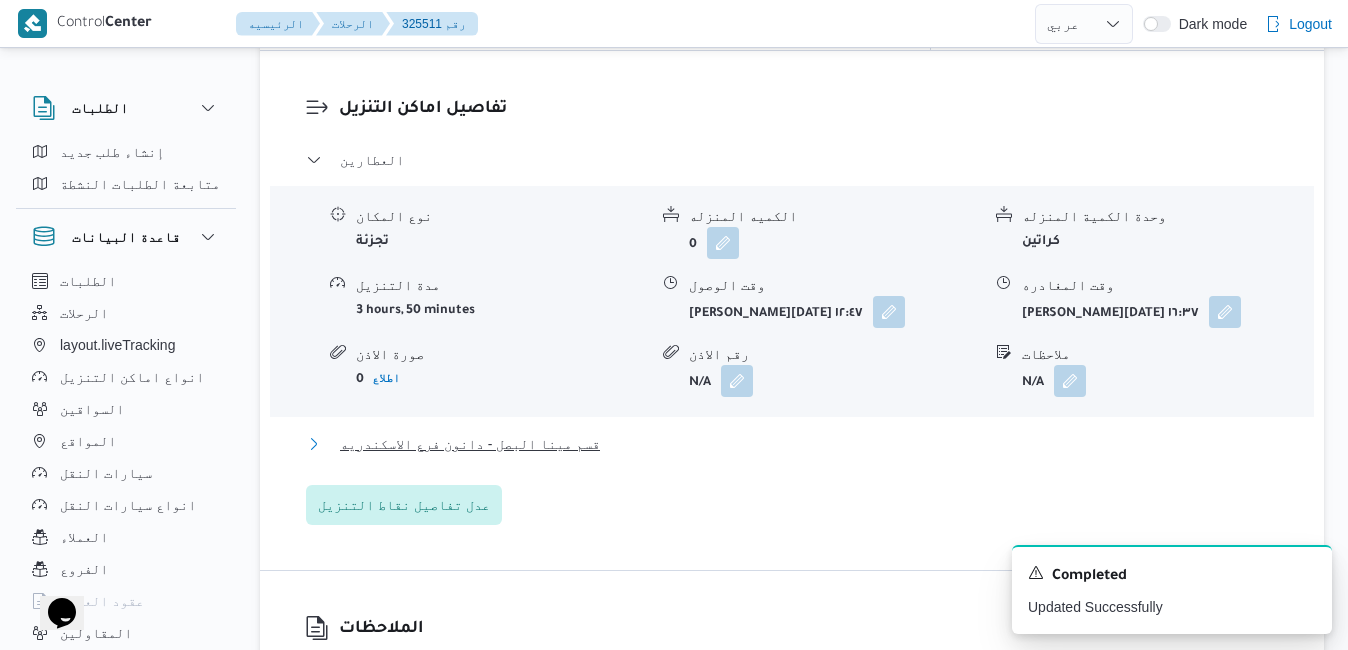 click on "قسم مينا البصل -
دانون فرع الاسكندريه" at bounding box center [792, 444] 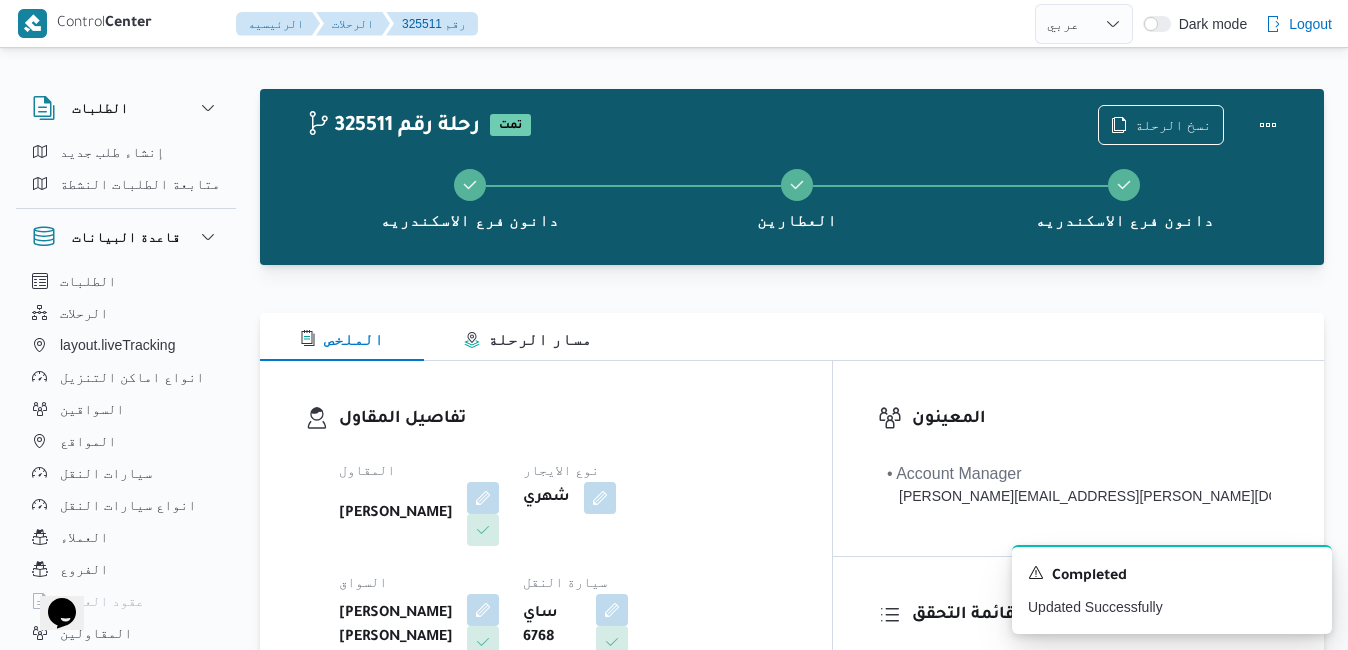 scroll, scrollTop: 0, scrollLeft: 0, axis: both 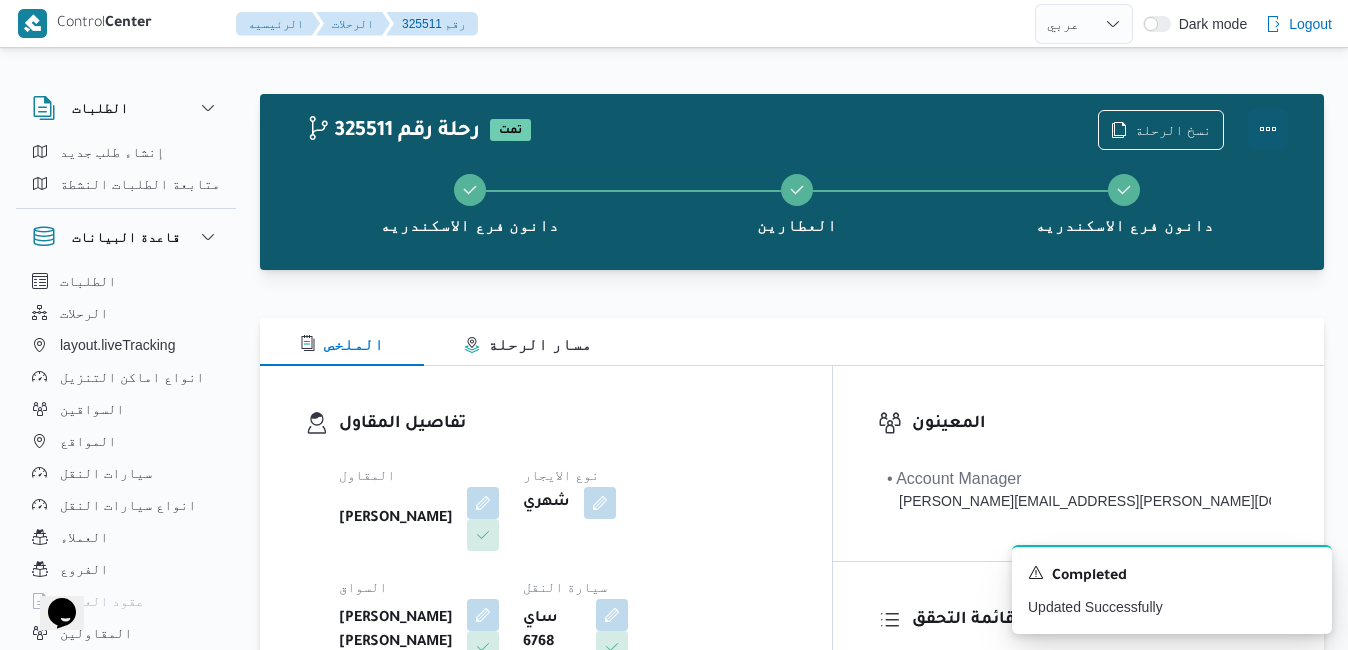 click at bounding box center (1268, 129) 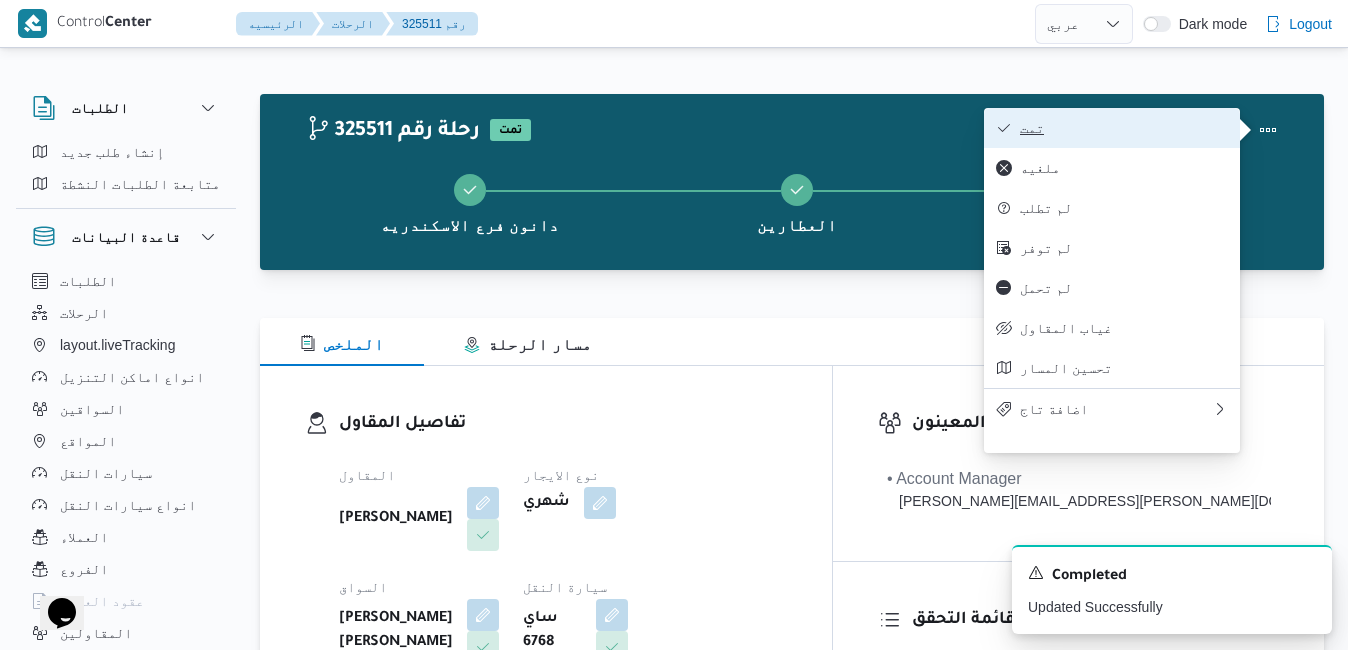 click on "تمت" at bounding box center (1124, 128) 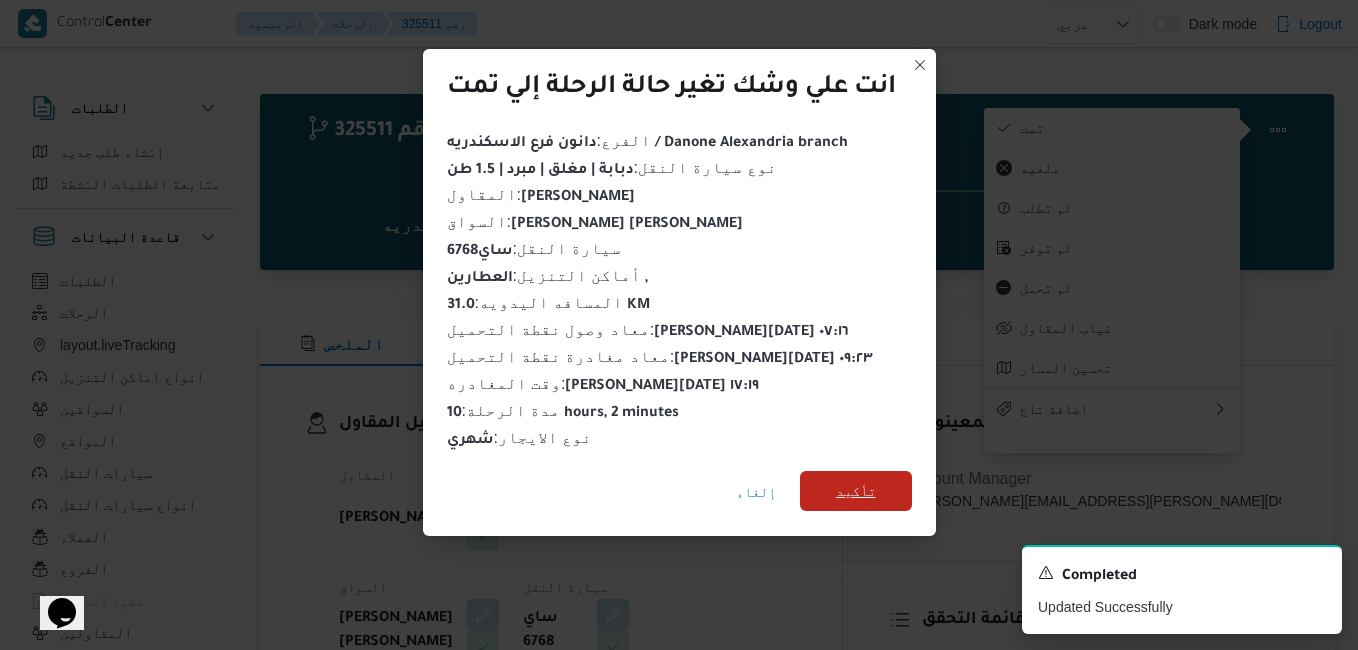 click on "تأكيد" at bounding box center [856, 491] 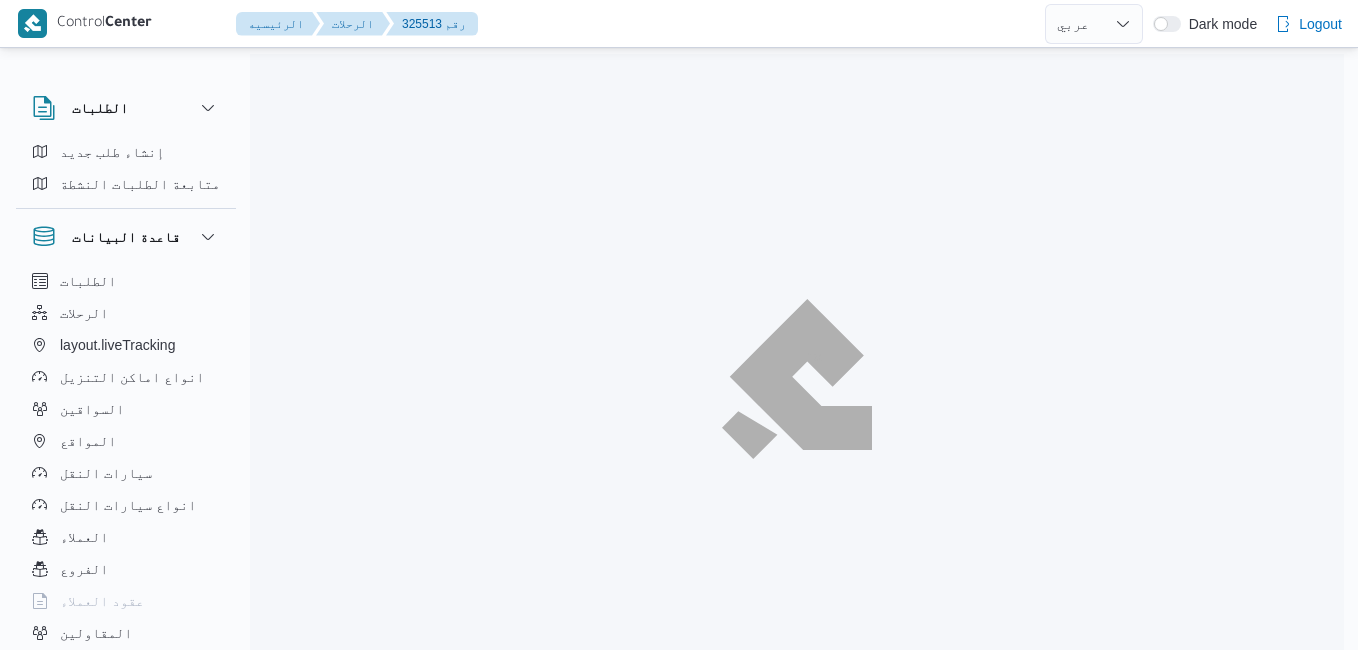 select on "ar" 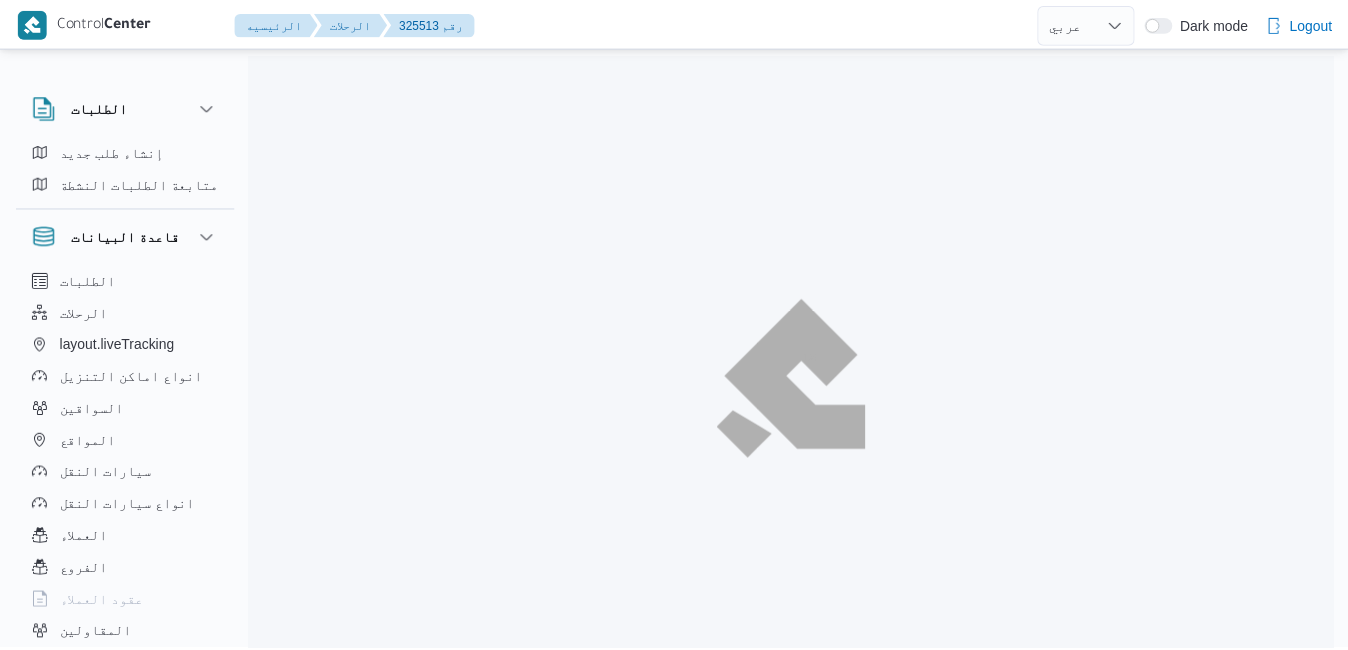 scroll, scrollTop: 0, scrollLeft: 0, axis: both 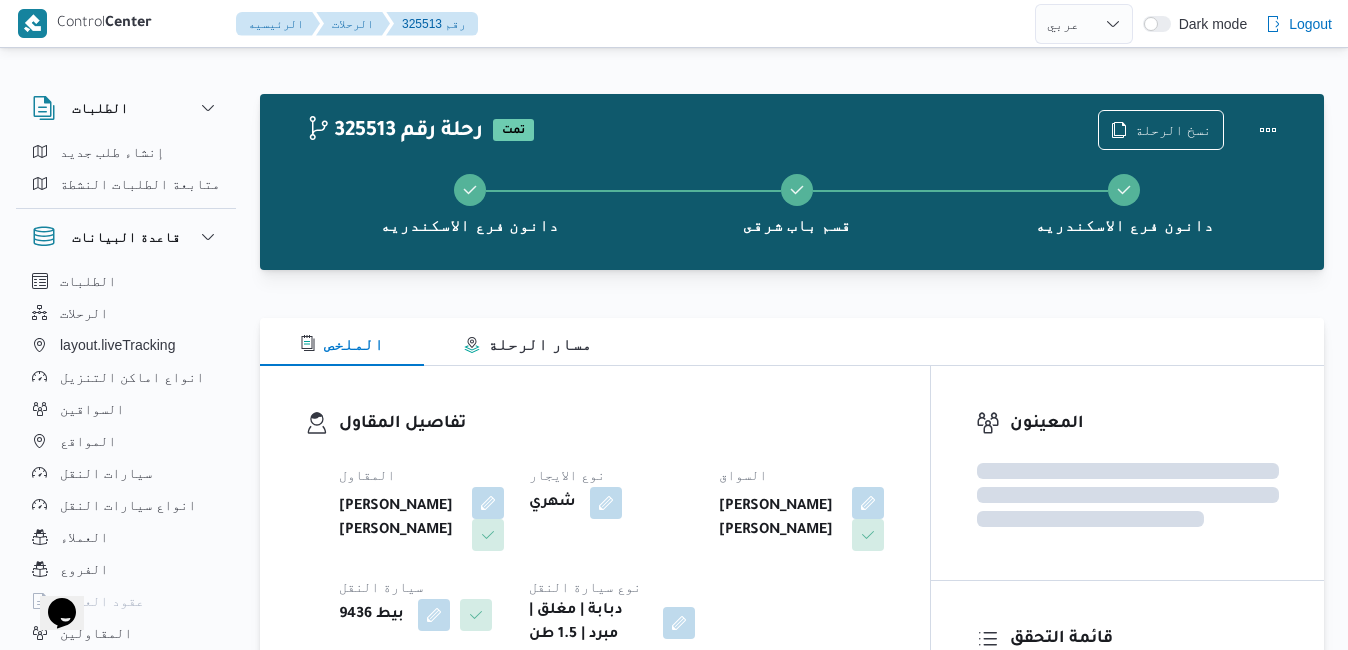 click on "تفاصيل المقاول المقاول [PERSON_NAME] [PERSON_NAME] نوع الايجار شهري السواق [PERSON_NAME] [PERSON_NAME] النقل بيط 9436 نوع سيارة النقل دبابة | مغلق | مبرد | 1.5 طن" at bounding box center [595, 529] 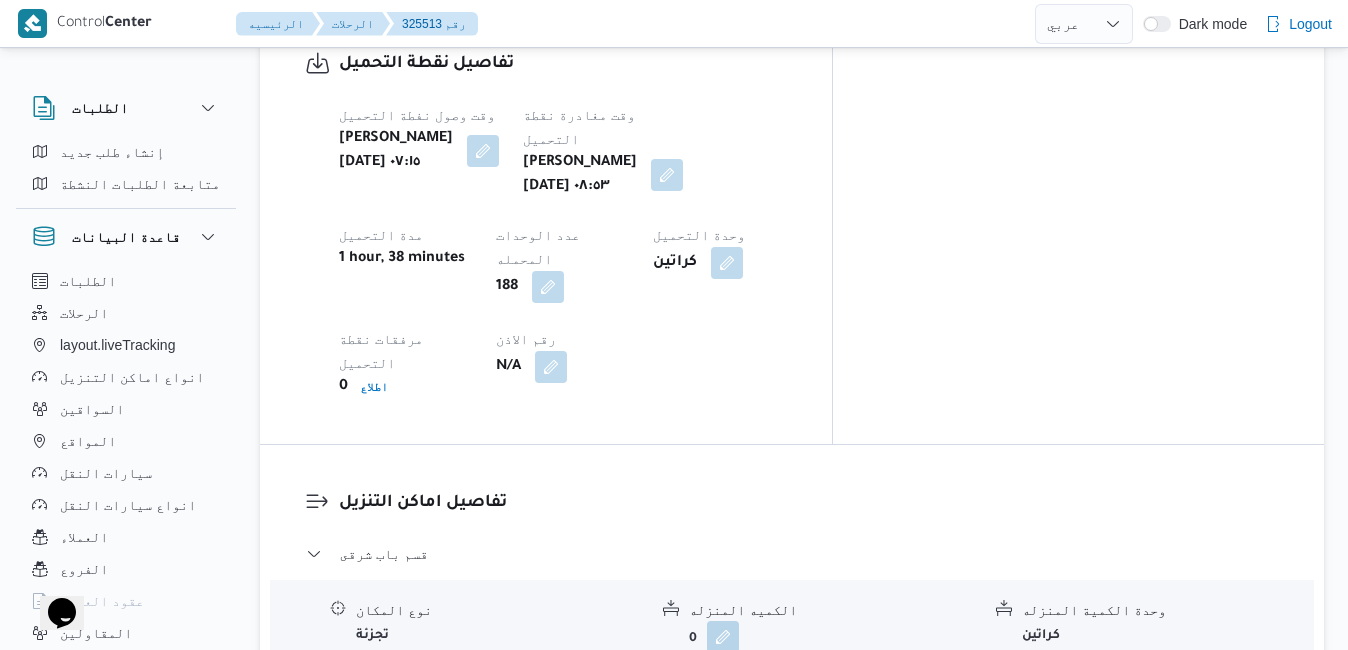 scroll, scrollTop: 1720, scrollLeft: 0, axis: vertical 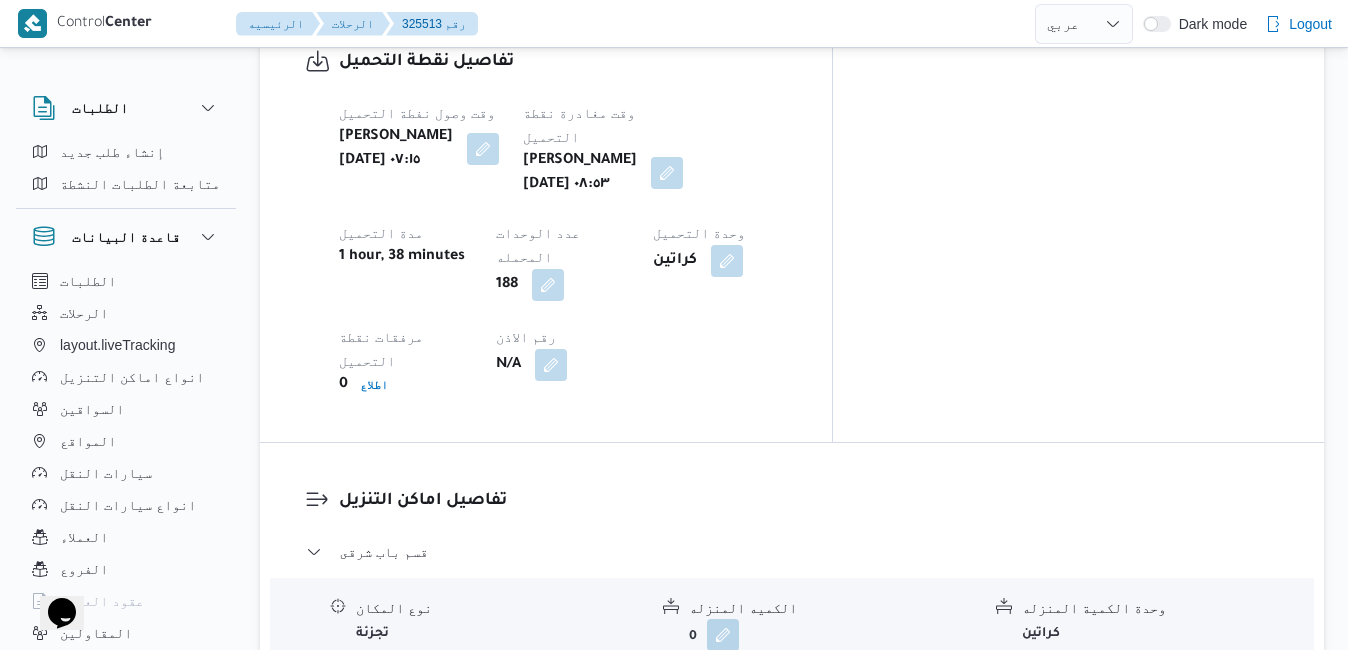click on "قسم مينا البصل -
دانون فرع الاسكندريه" at bounding box center (792, 836) 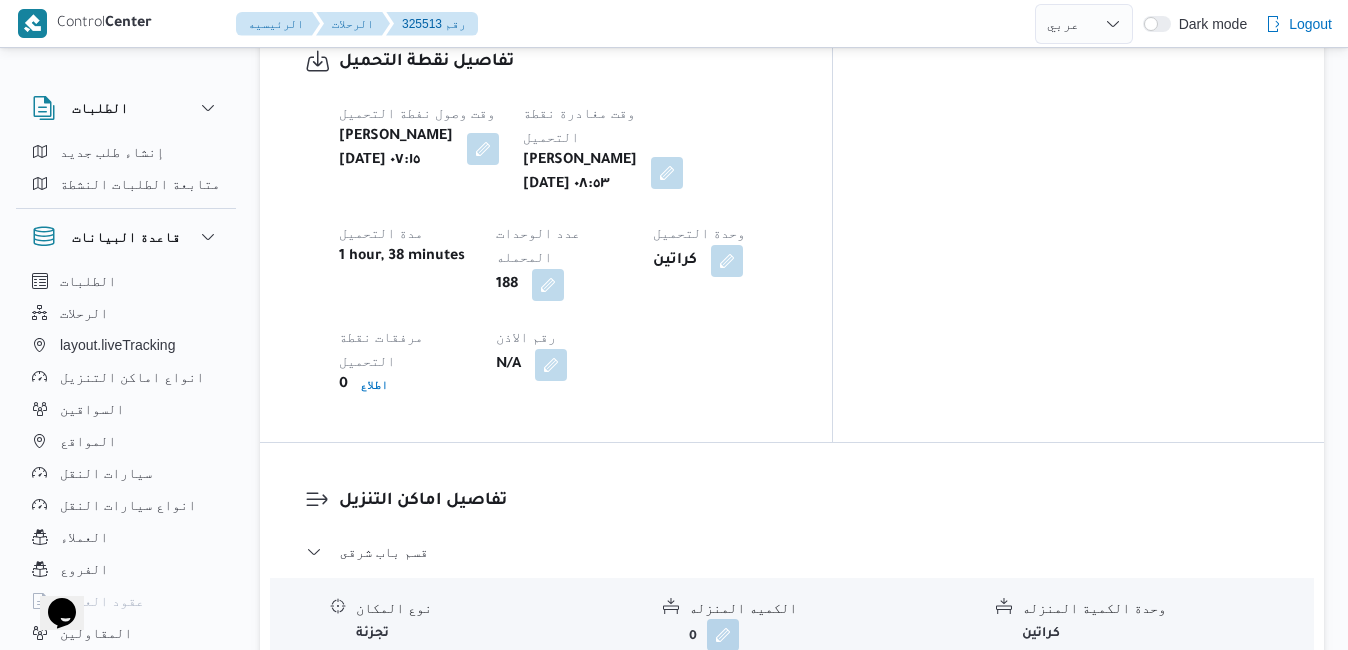 scroll, scrollTop: 1760, scrollLeft: 0, axis: vertical 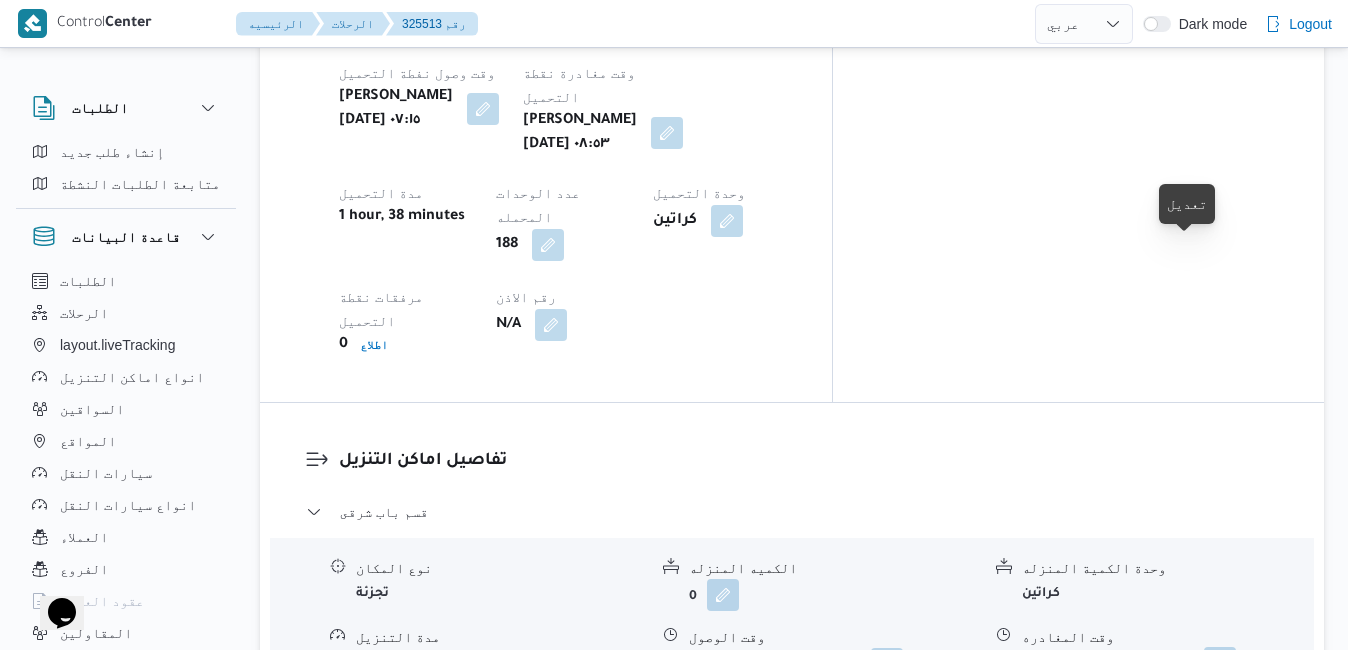 click at bounding box center (1220, 663) 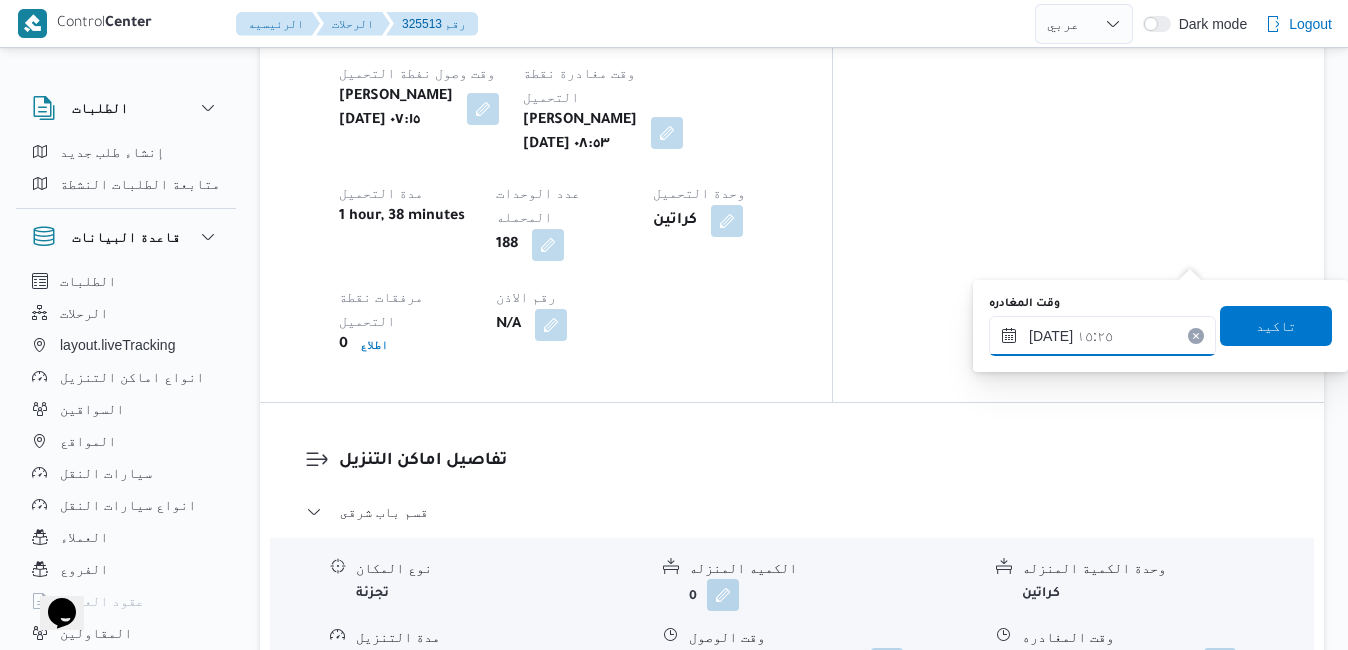 click on "[DATE] ١٥:٢٥" at bounding box center (1102, 336) 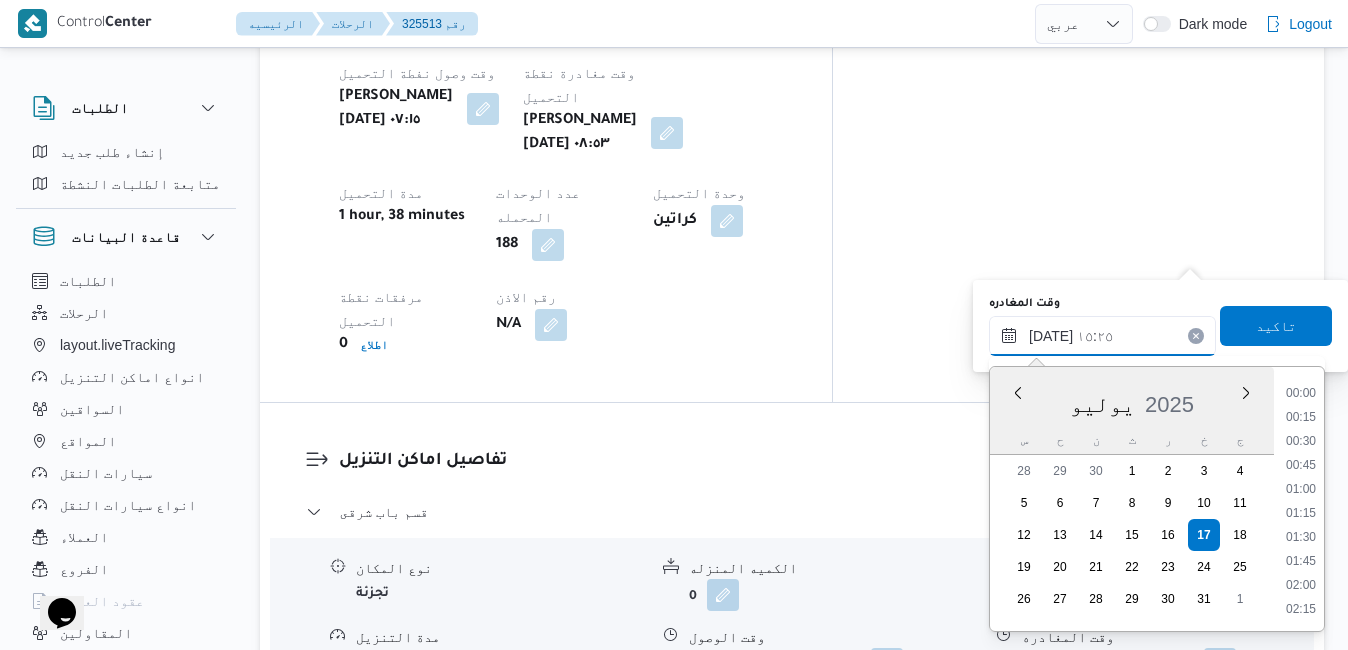 scroll, scrollTop: 1342, scrollLeft: 0, axis: vertical 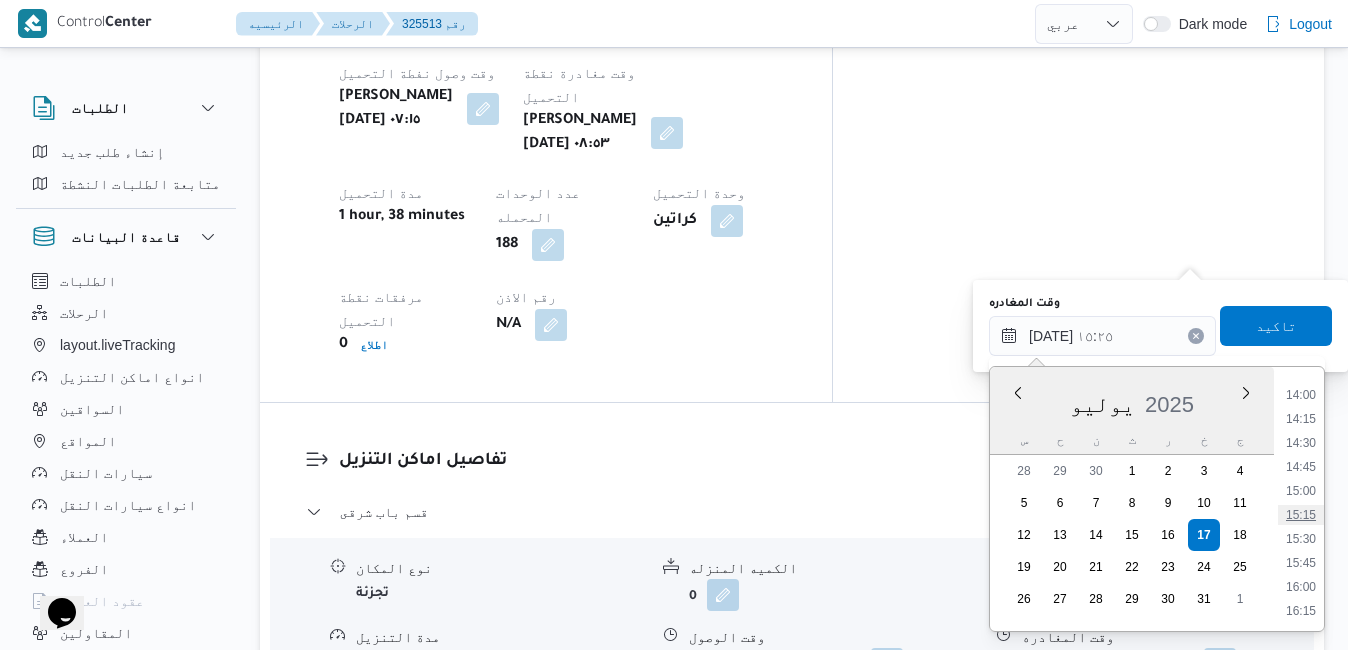 click on "15:15" at bounding box center [1301, 515] 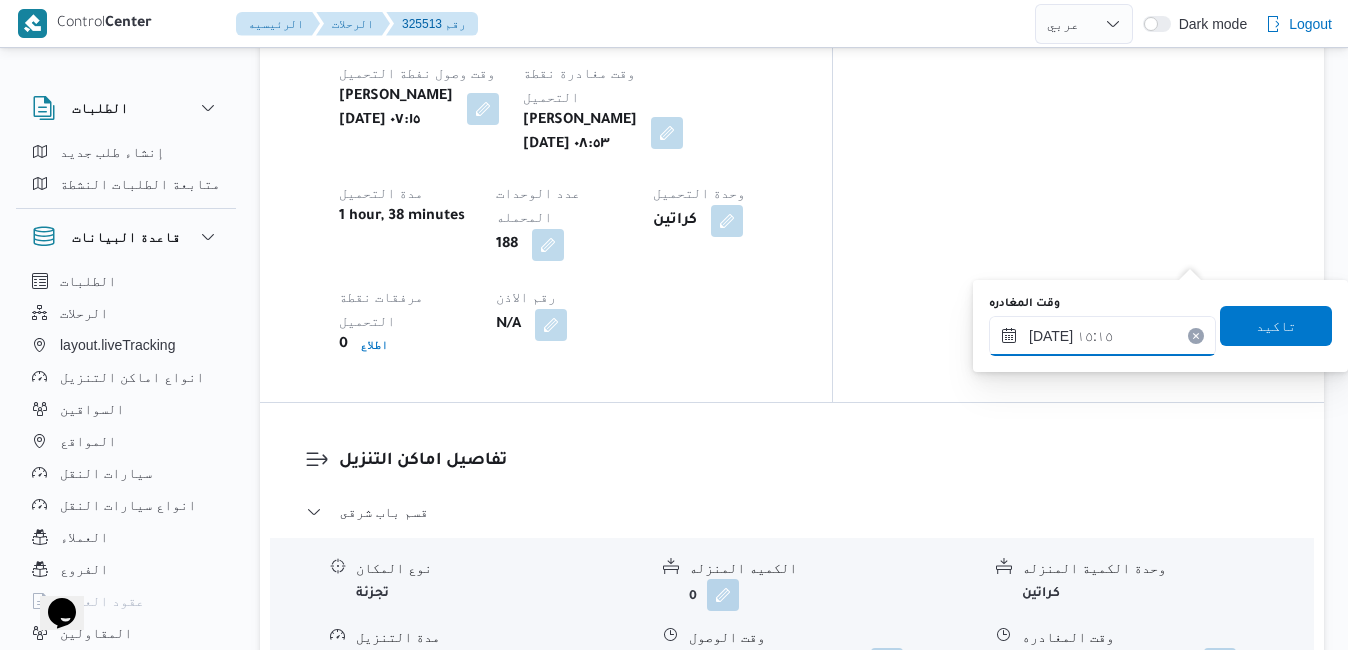 click on "١٧/٠٧/٢٠٢٥ ١٥:١٥" at bounding box center (1102, 336) 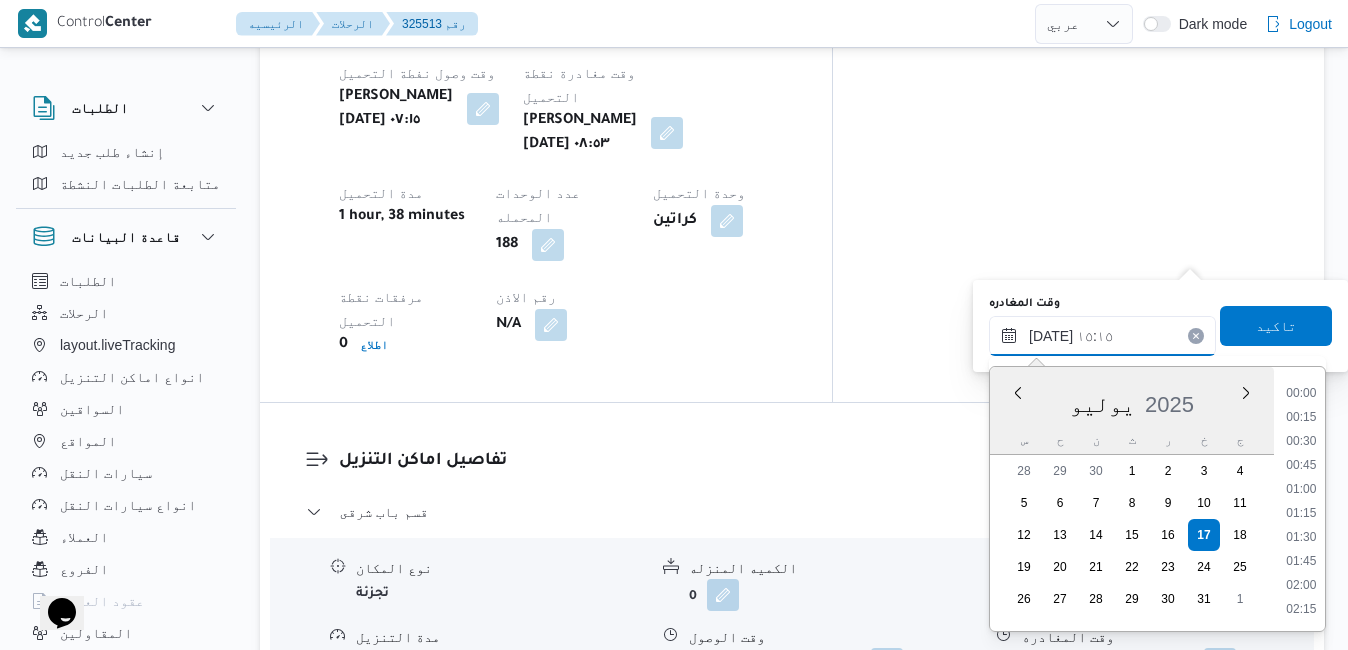 click on "١٧/٠٧/٢٠٢٥ ١٥:١٥" at bounding box center [1102, 336] 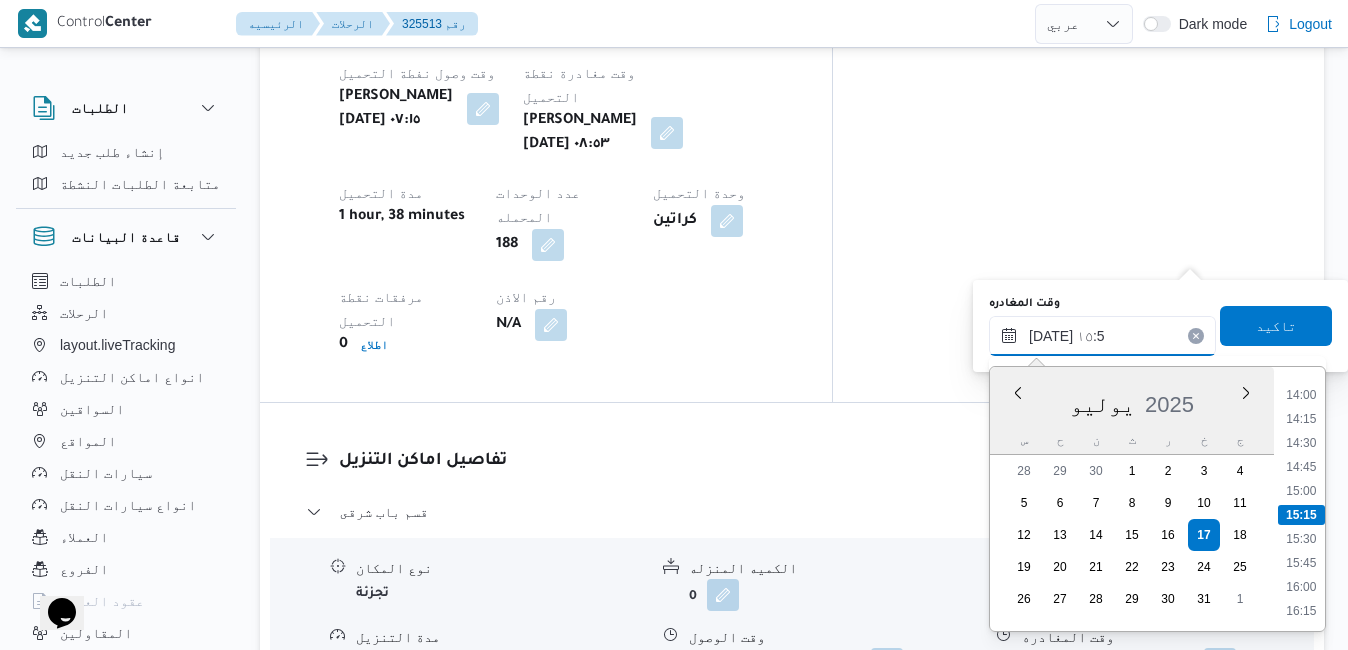 type on "١٧/٠٧/٢٠٢٥ ١٥:55" 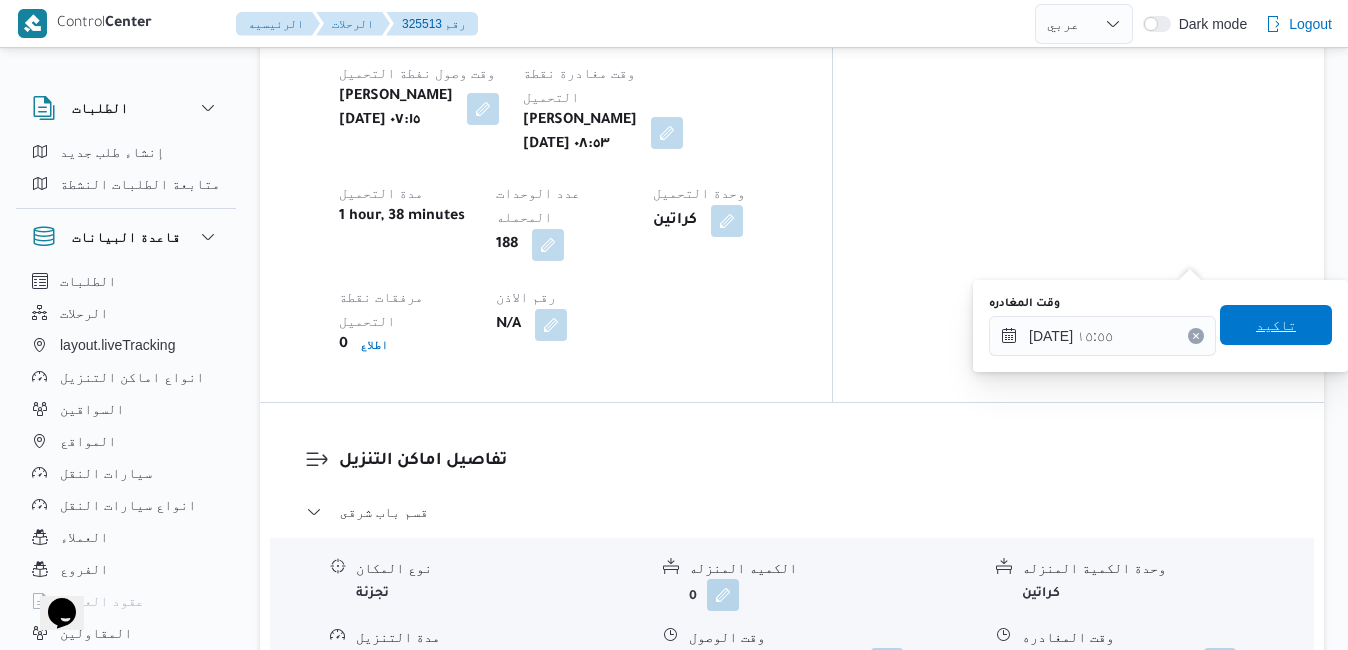 click on "تاكيد" at bounding box center (1276, 325) 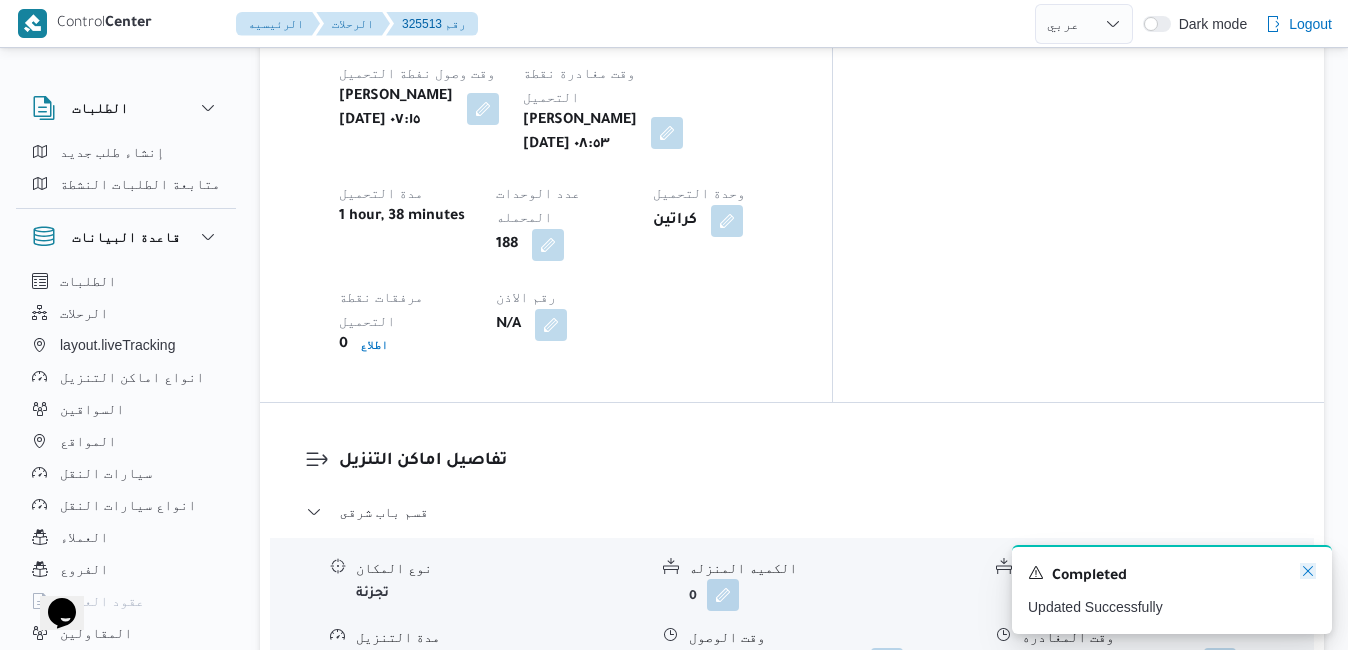 click 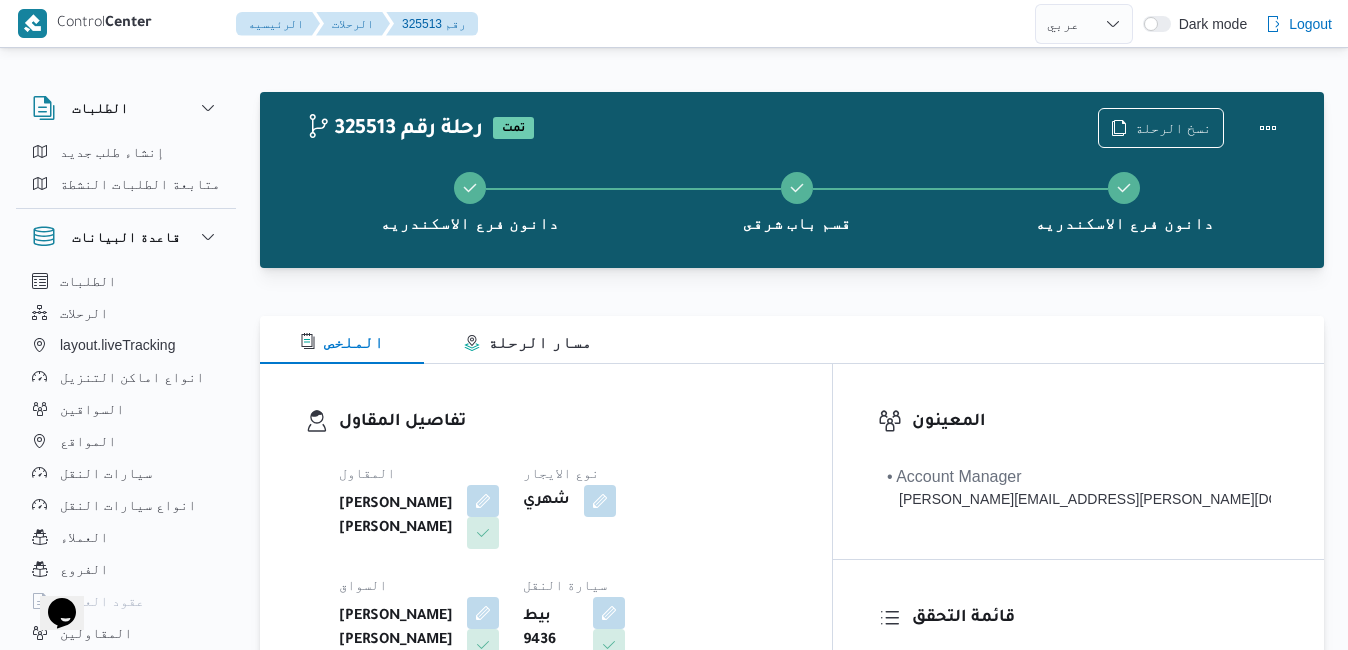 scroll, scrollTop: 0, scrollLeft: 0, axis: both 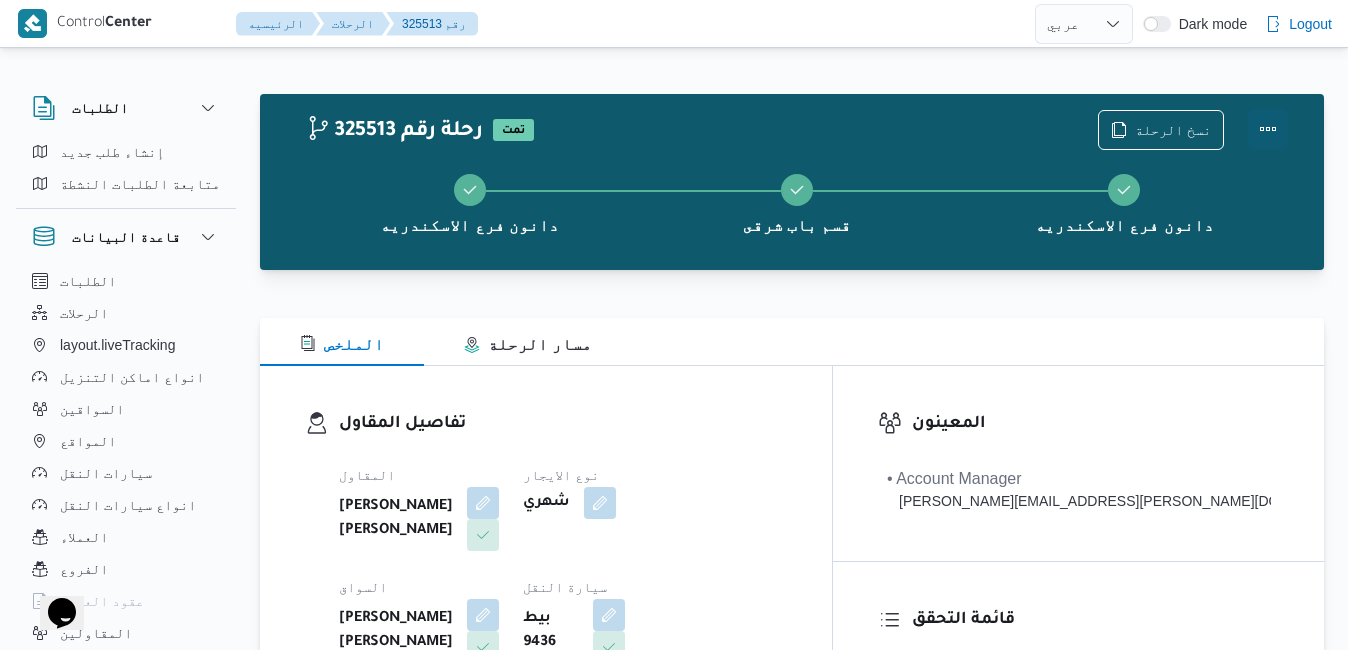 click at bounding box center [1268, 129] 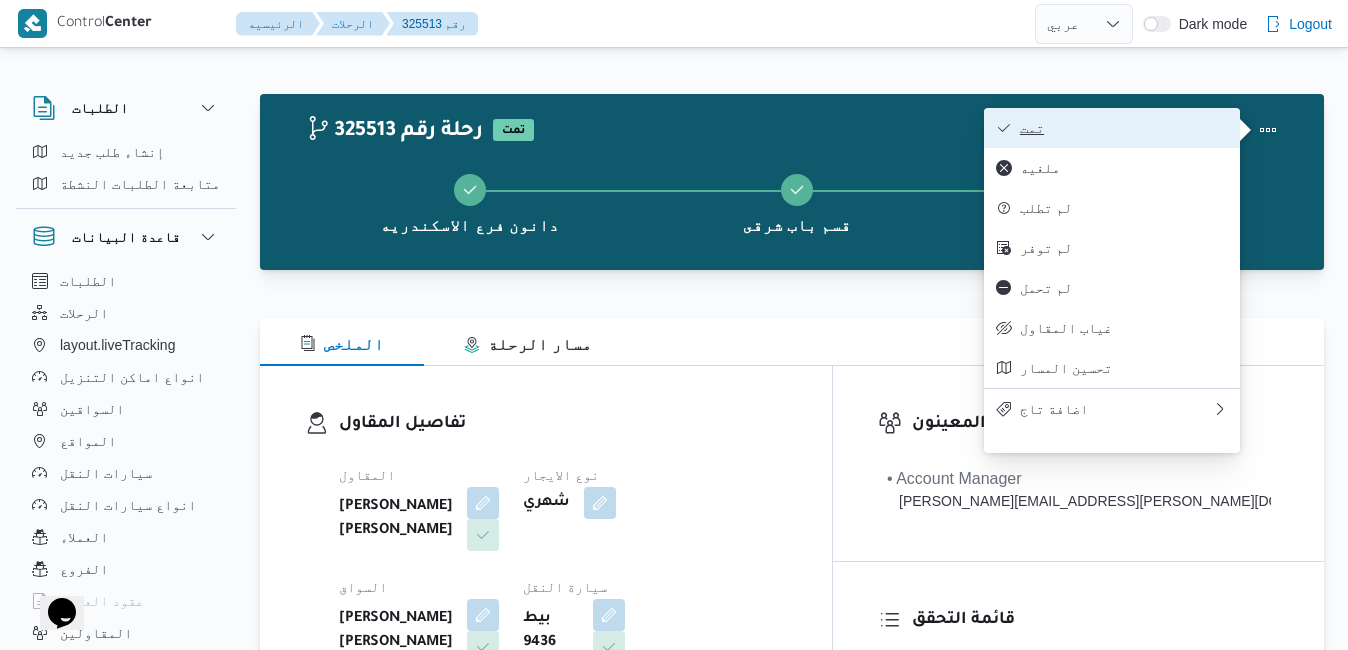 click on "تمت" at bounding box center [1124, 128] 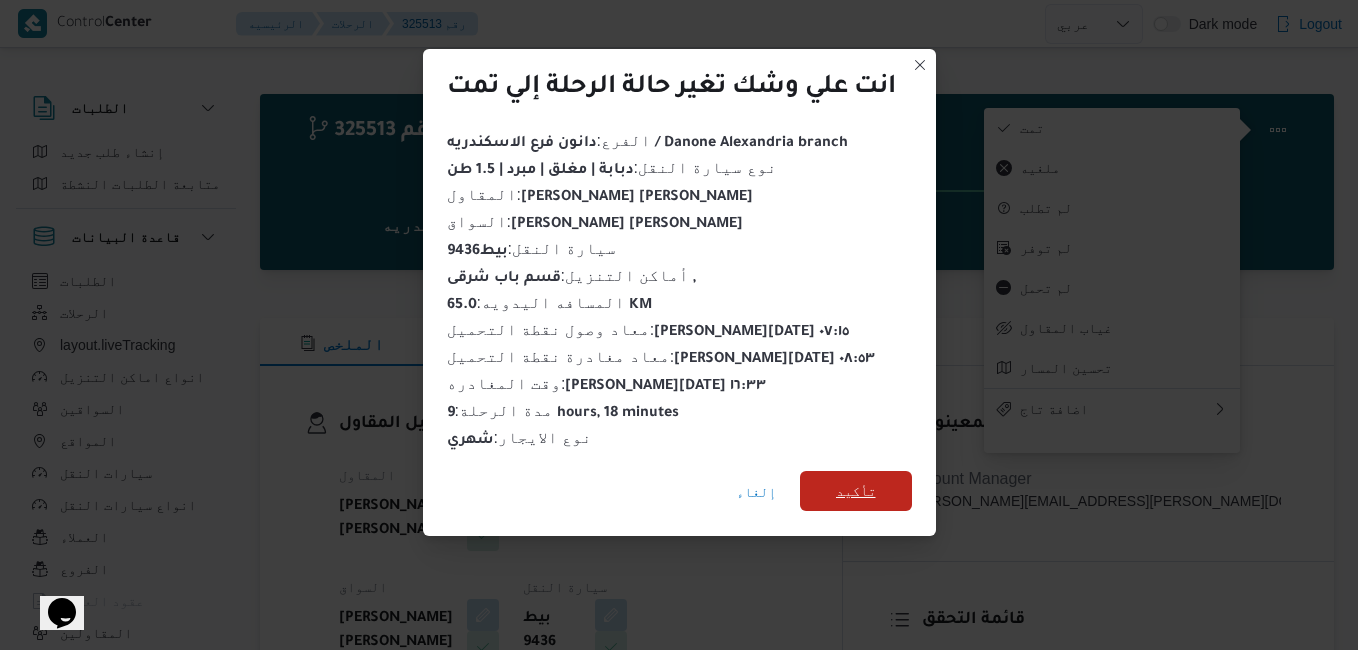 click on "تأكيد" at bounding box center (856, 491) 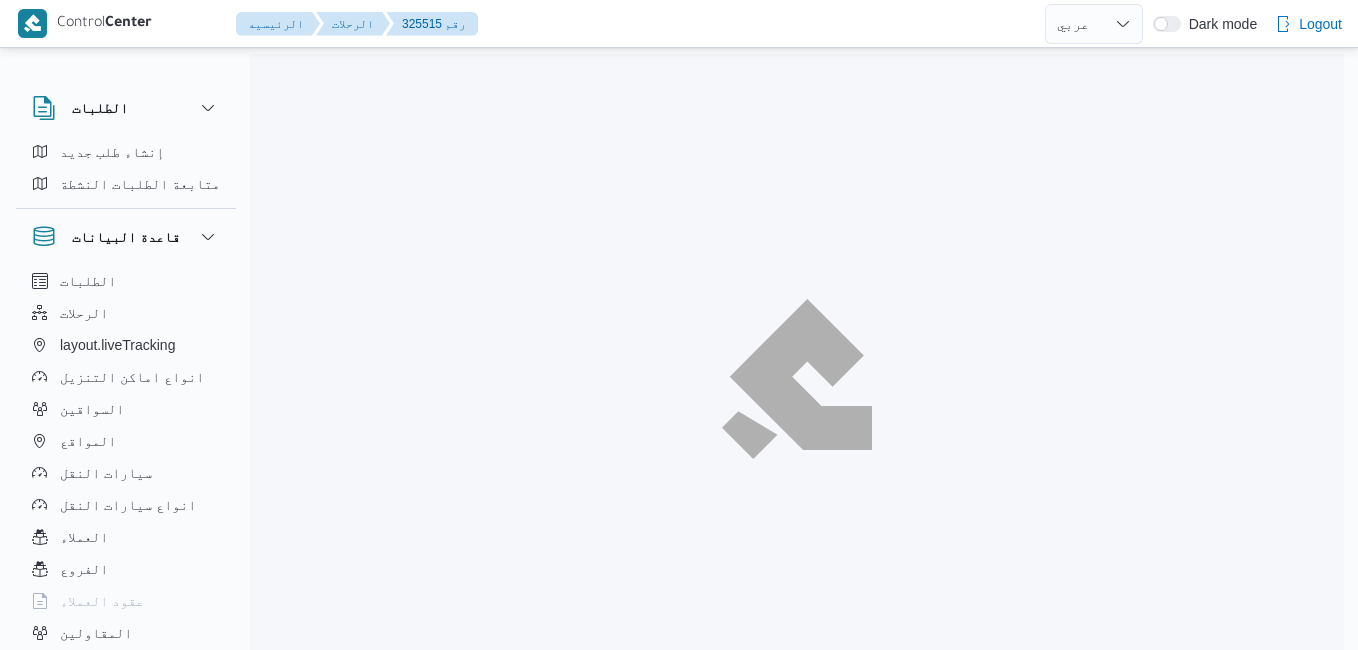 select on "ar" 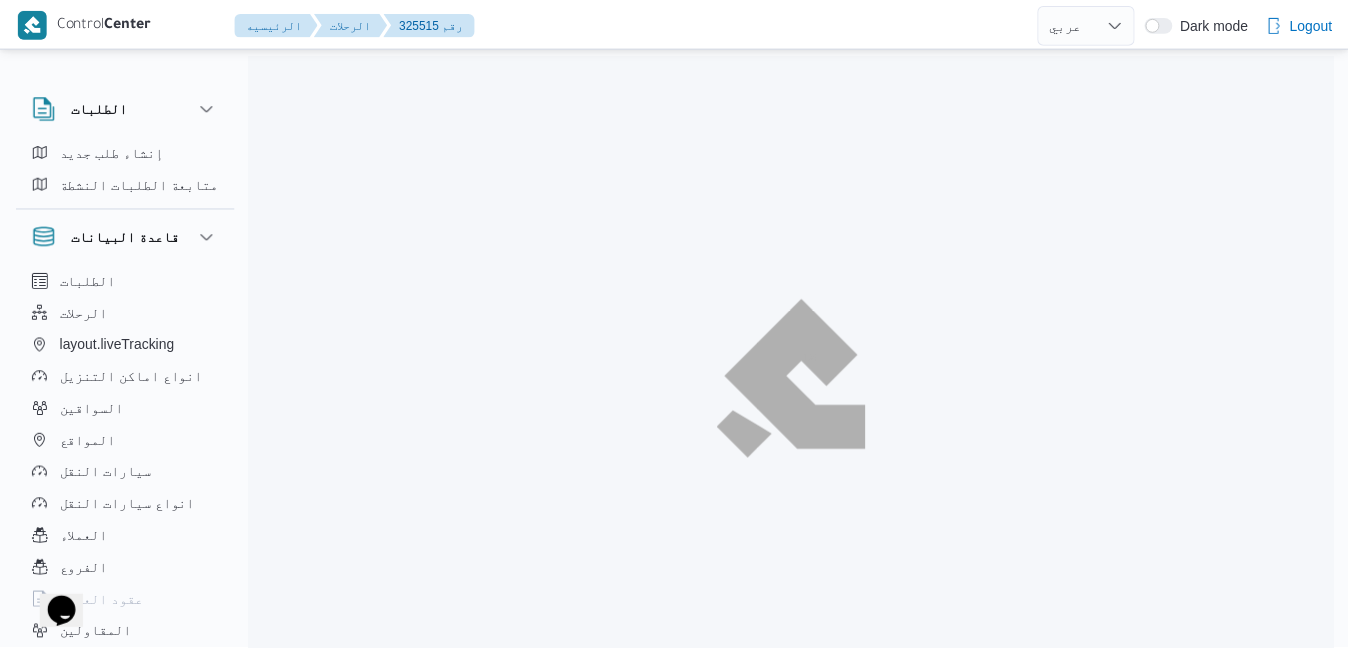 scroll, scrollTop: 0, scrollLeft: 0, axis: both 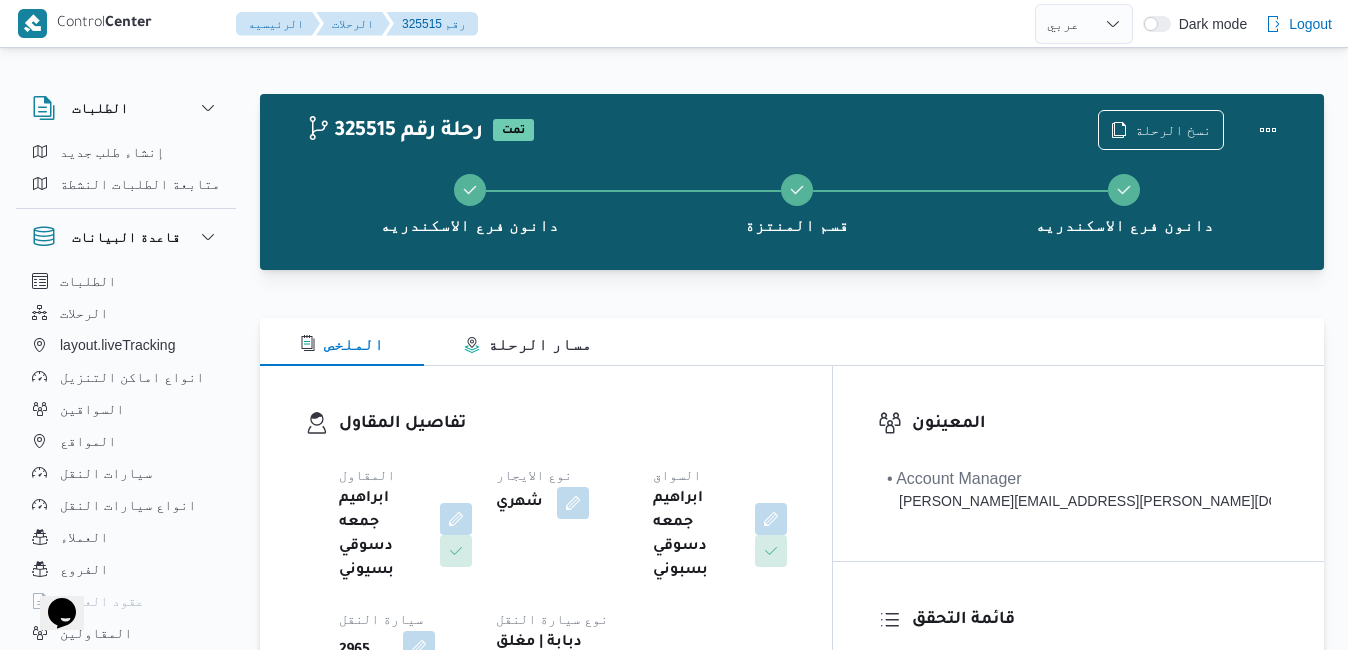 click on "تفاصيل المقاول" at bounding box center [563, 424] 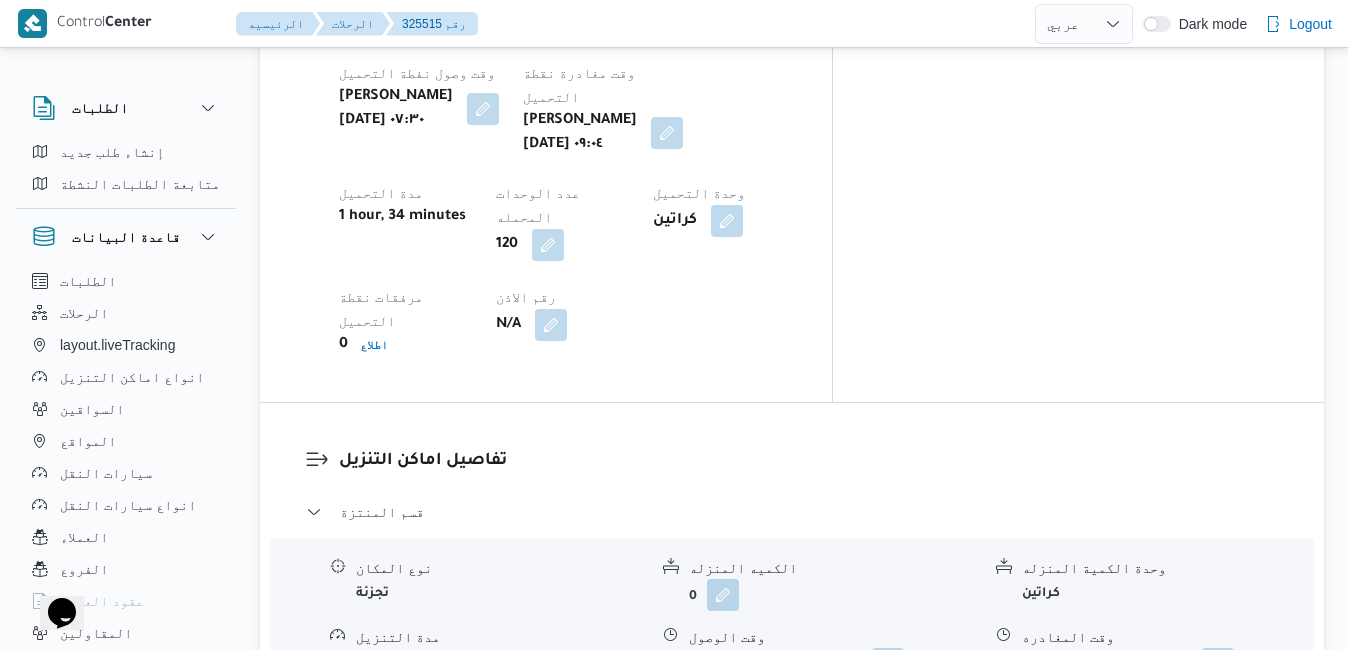 scroll, scrollTop: 1720, scrollLeft: 0, axis: vertical 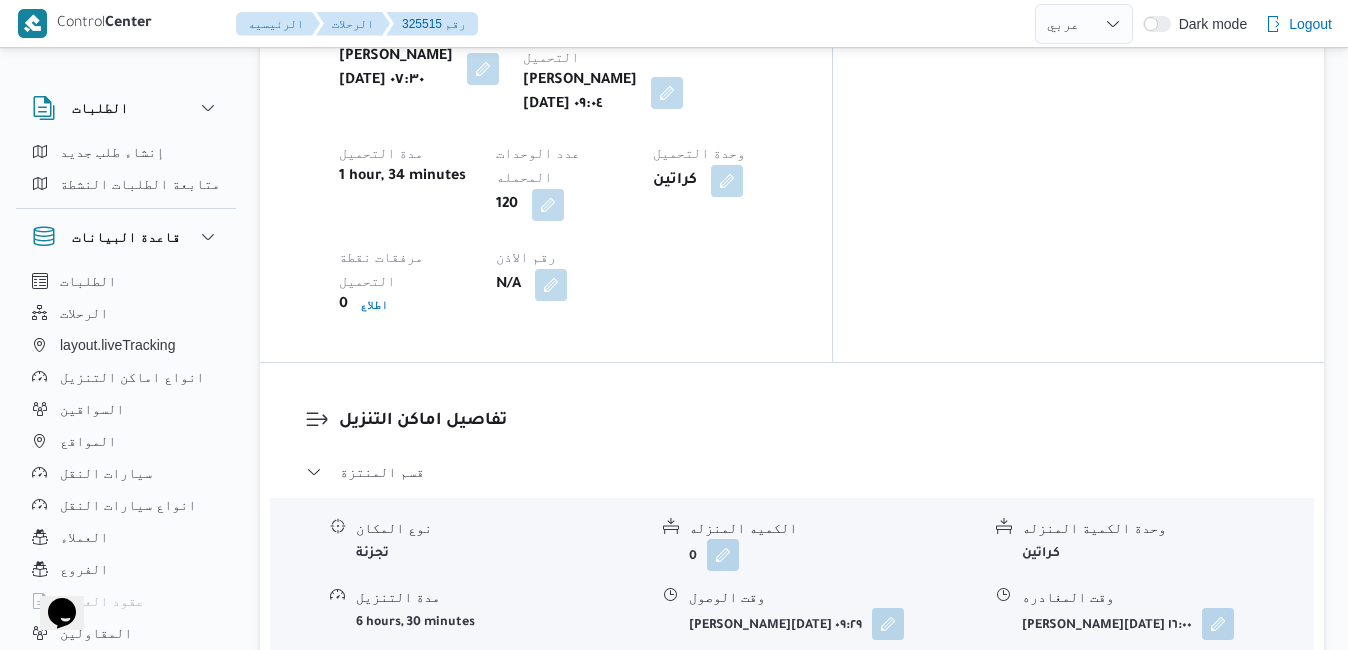 click on "قسم مينا البصل -
دانون فرع الاسكندريه" at bounding box center [792, 756] 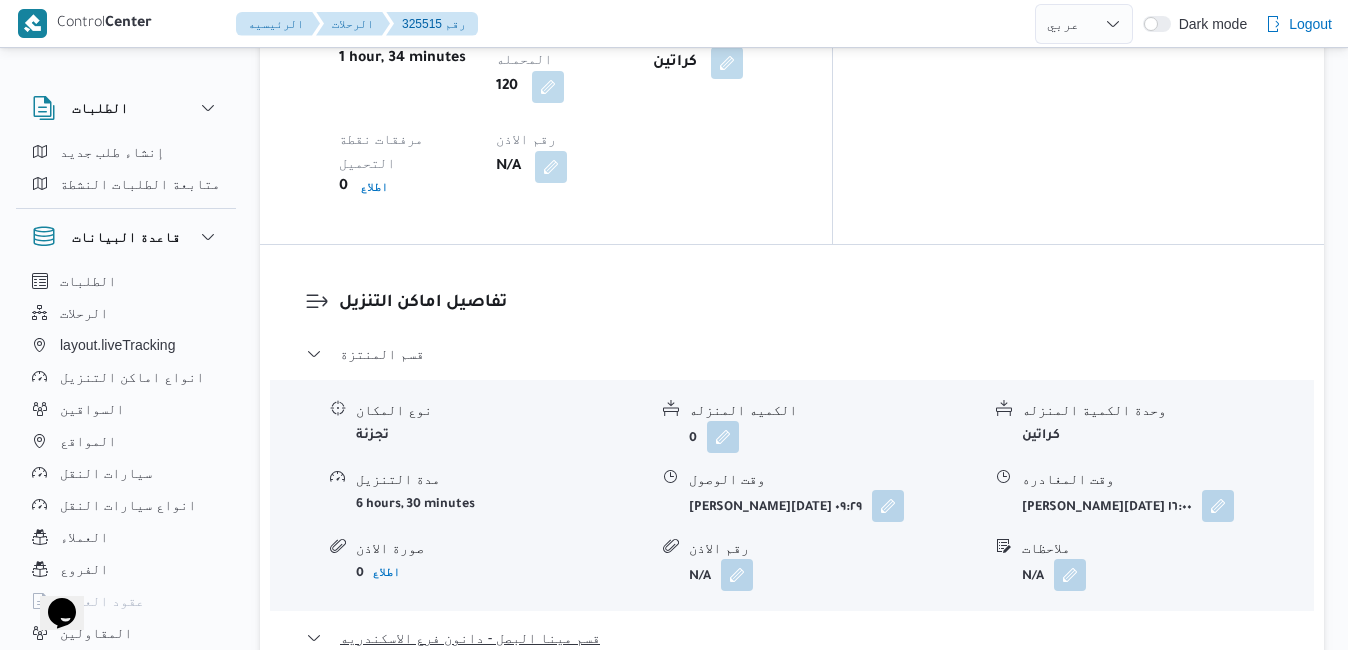 scroll, scrollTop: 1840, scrollLeft: 0, axis: vertical 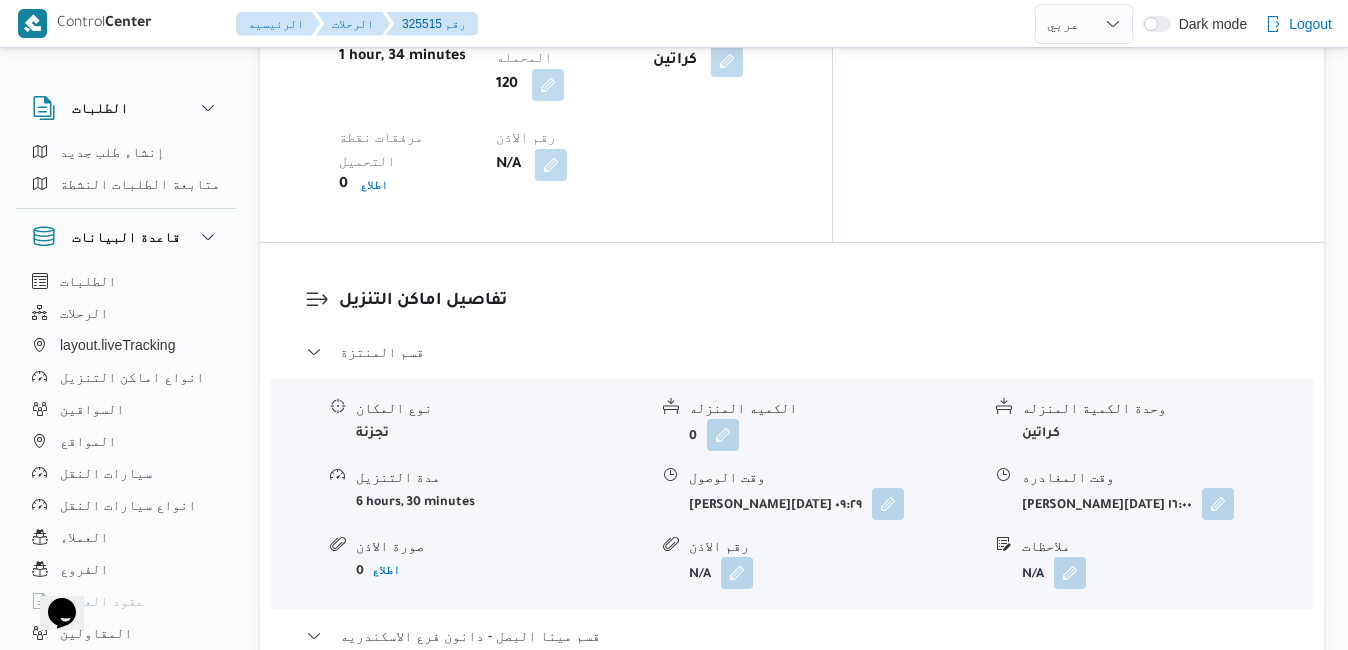 click at bounding box center (1228, 787) 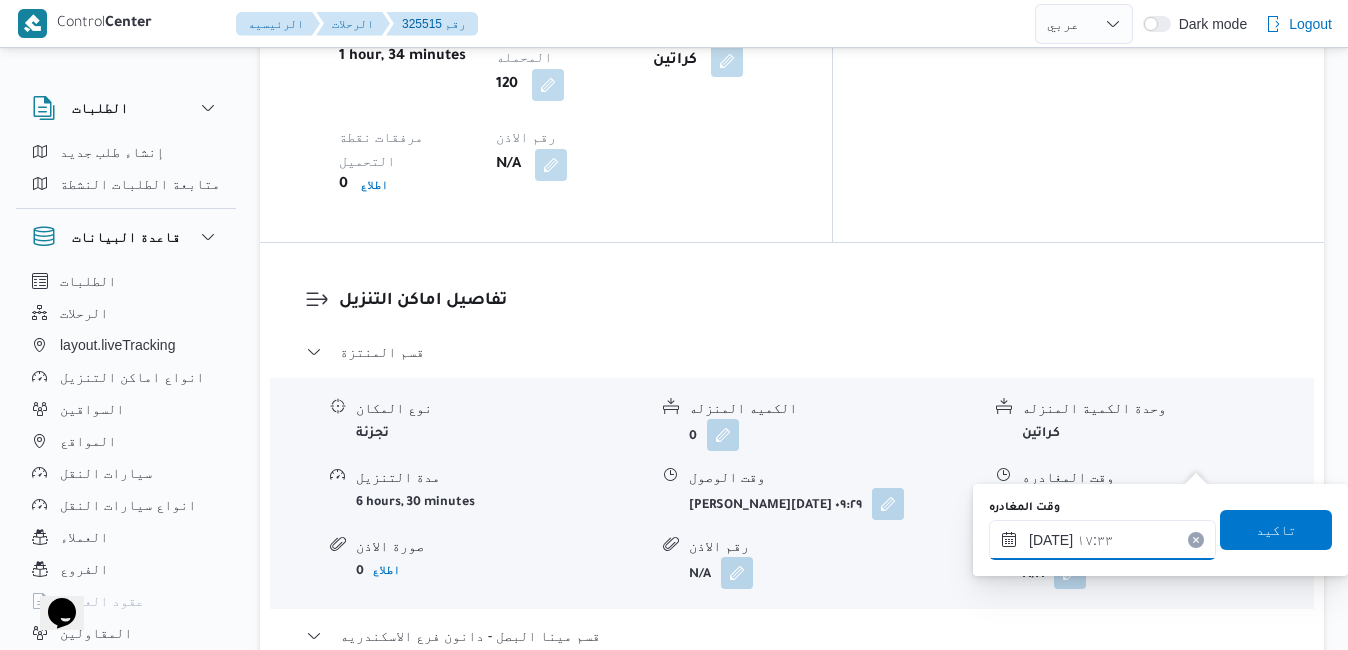 click on "[DATE] ١٧:٣٣" at bounding box center (1102, 540) 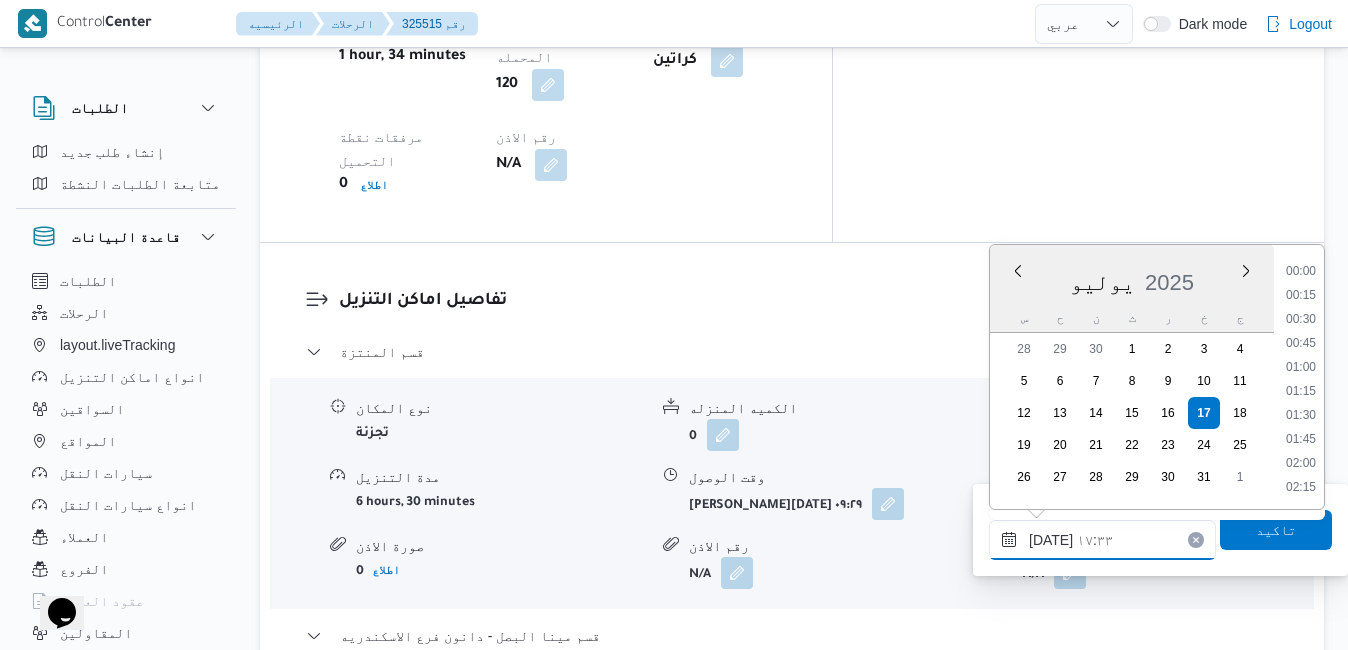 click on "[DATE] ١٧:٣٣" at bounding box center (1102, 540) 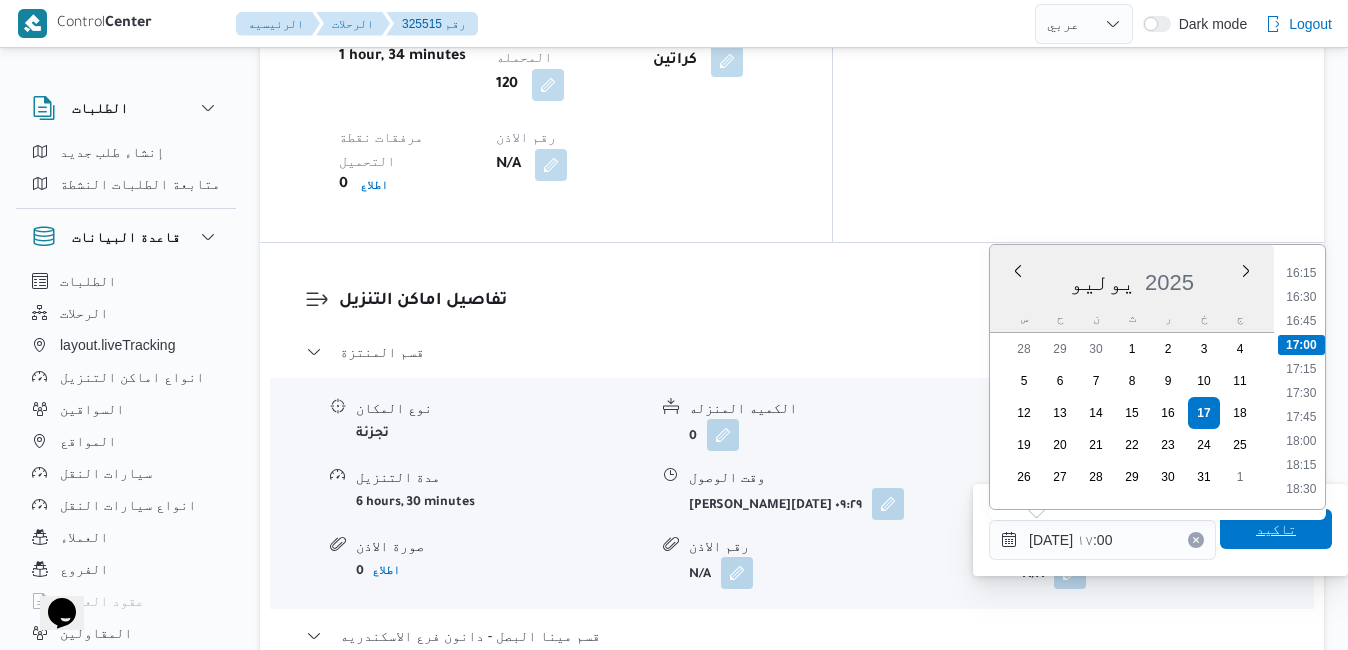type on "١٧/٠٧/٢٠٢٥ ١٧:٠٠" 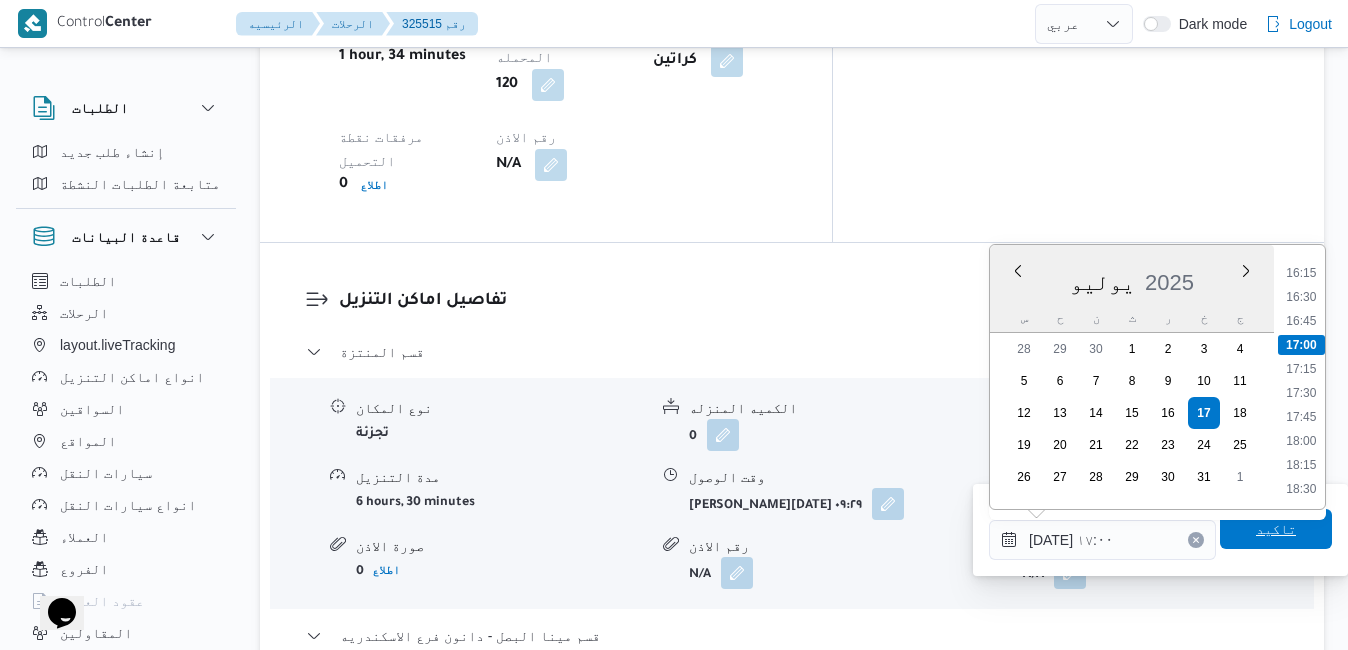 click on "تاكيد" at bounding box center [1276, 529] 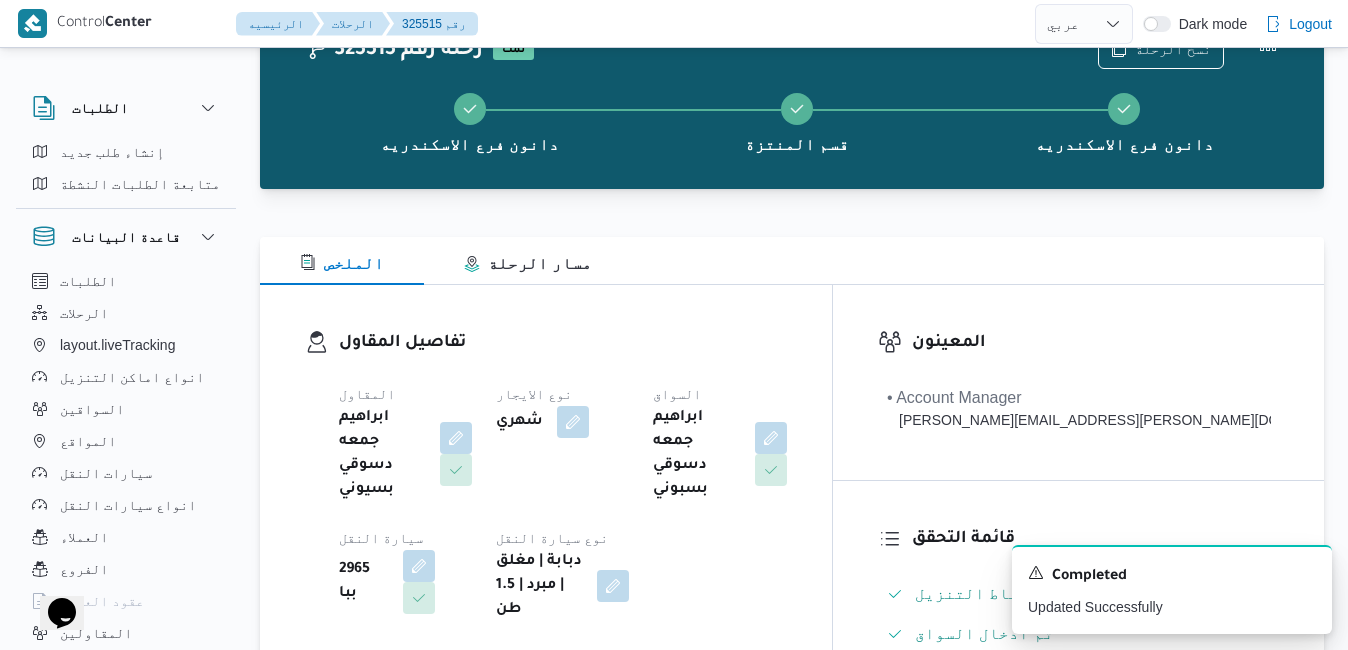 scroll, scrollTop: 80, scrollLeft: 0, axis: vertical 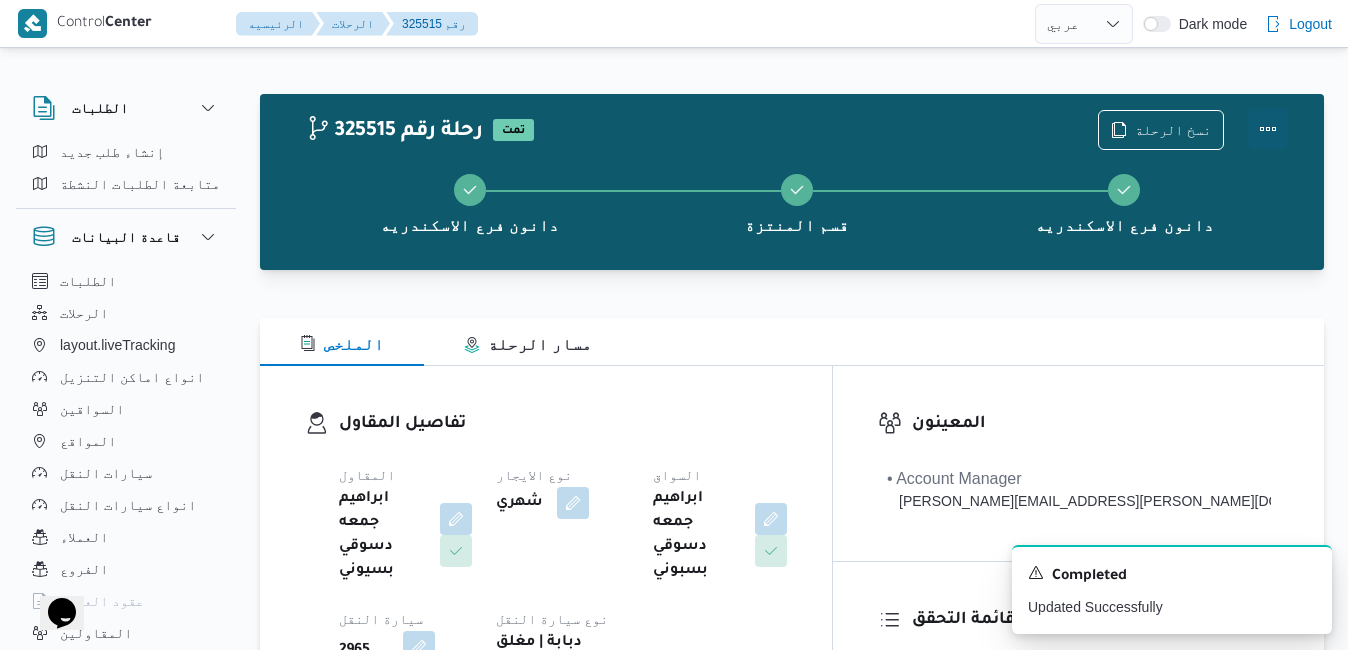 click at bounding box center [1268, 129] 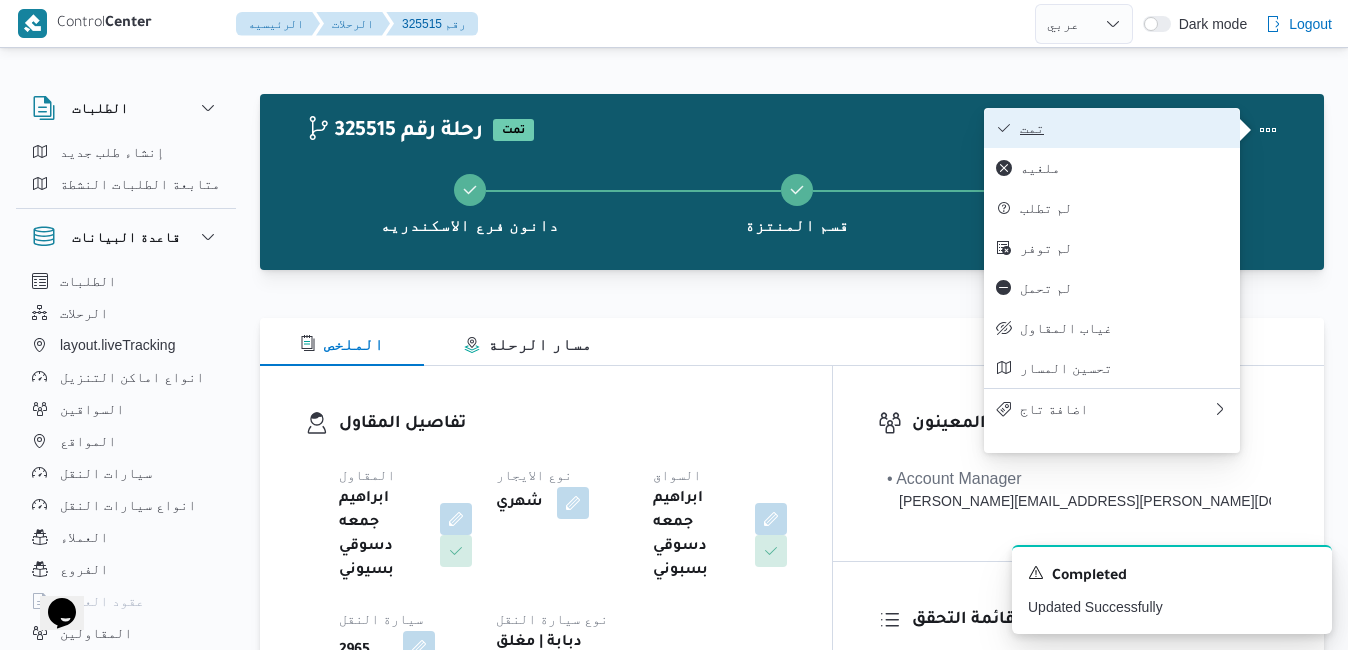 click on "تمت" at bounding box center [1112, 128] 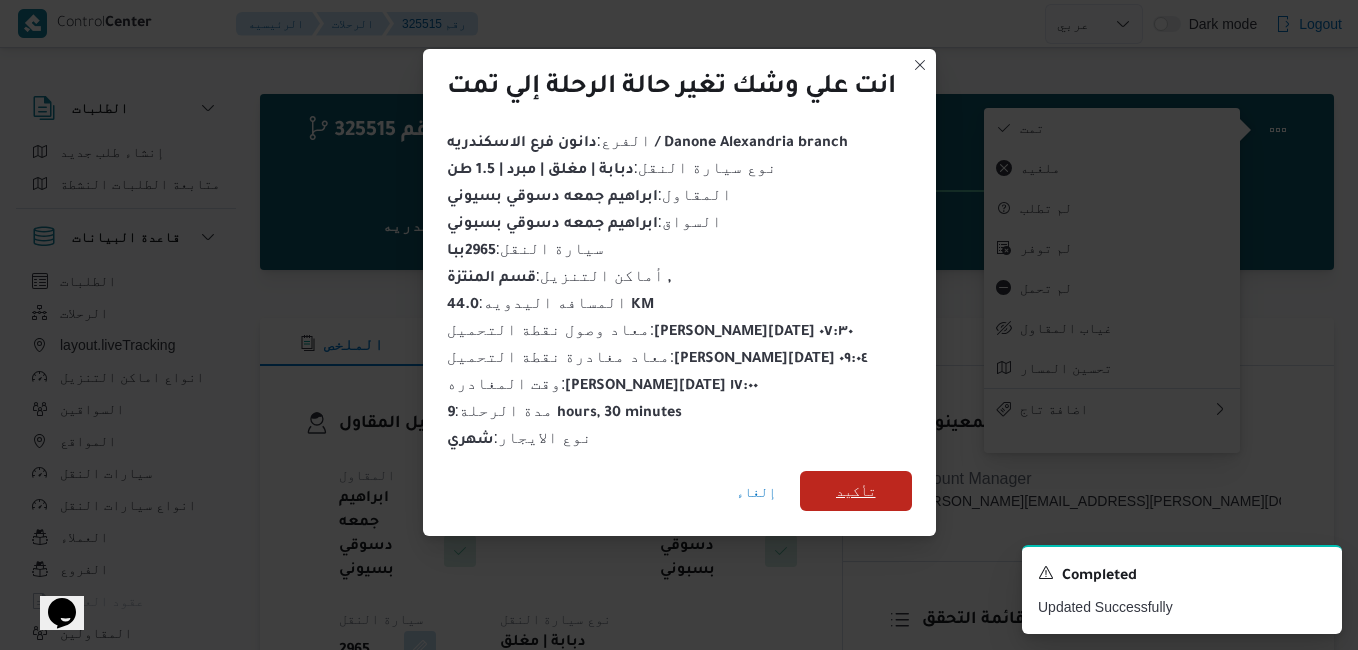 click on "تأكيد" at bounding box center [856, 491] 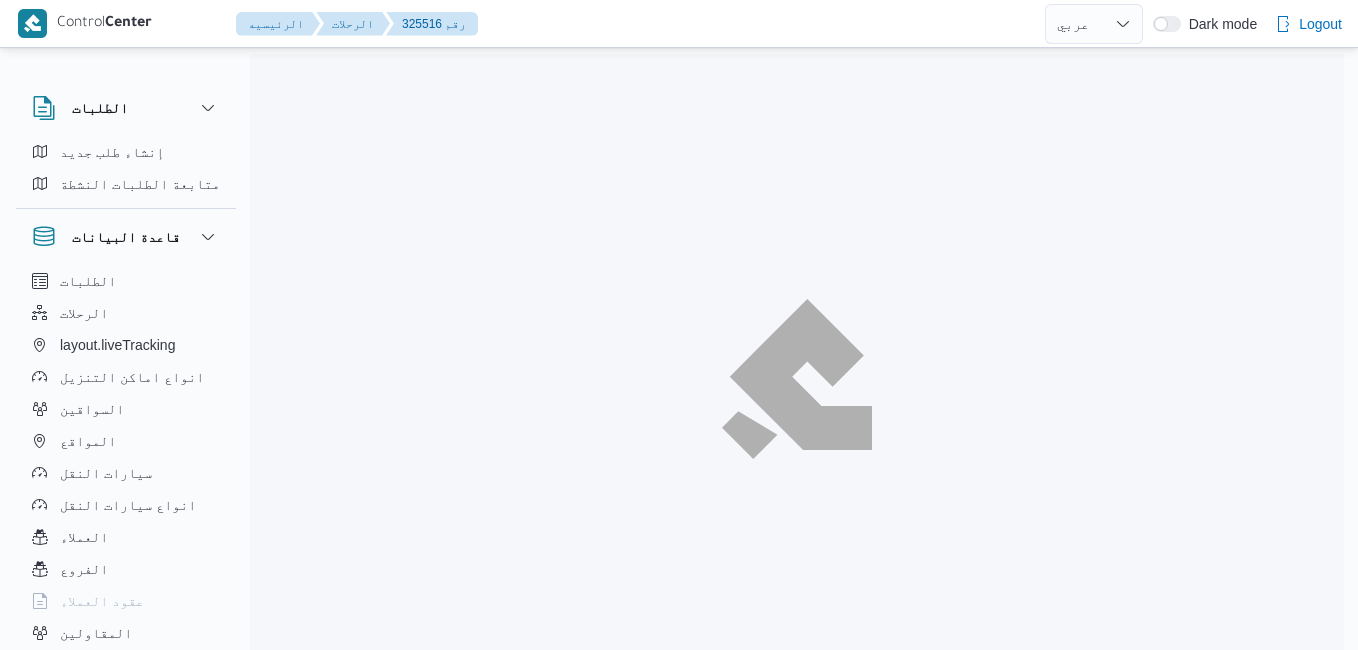 select on "ar" 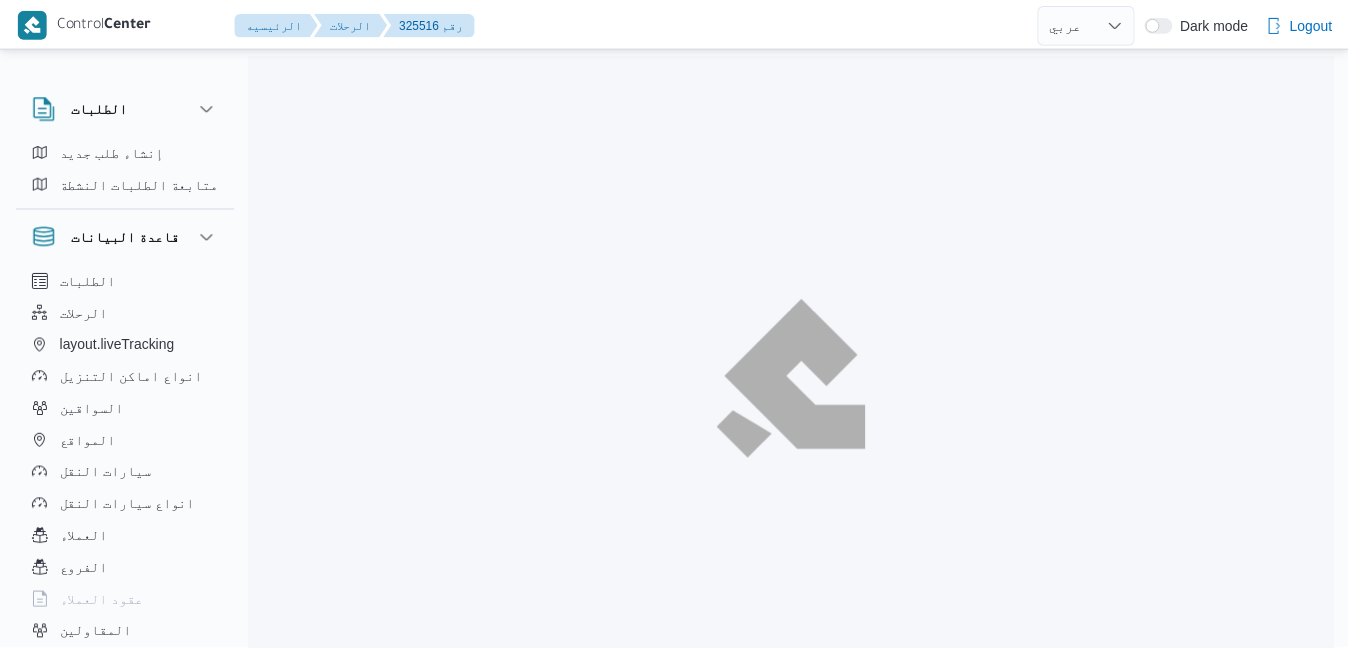 scroll, scrollTop: 0, scrollLeft: 0, axis: both 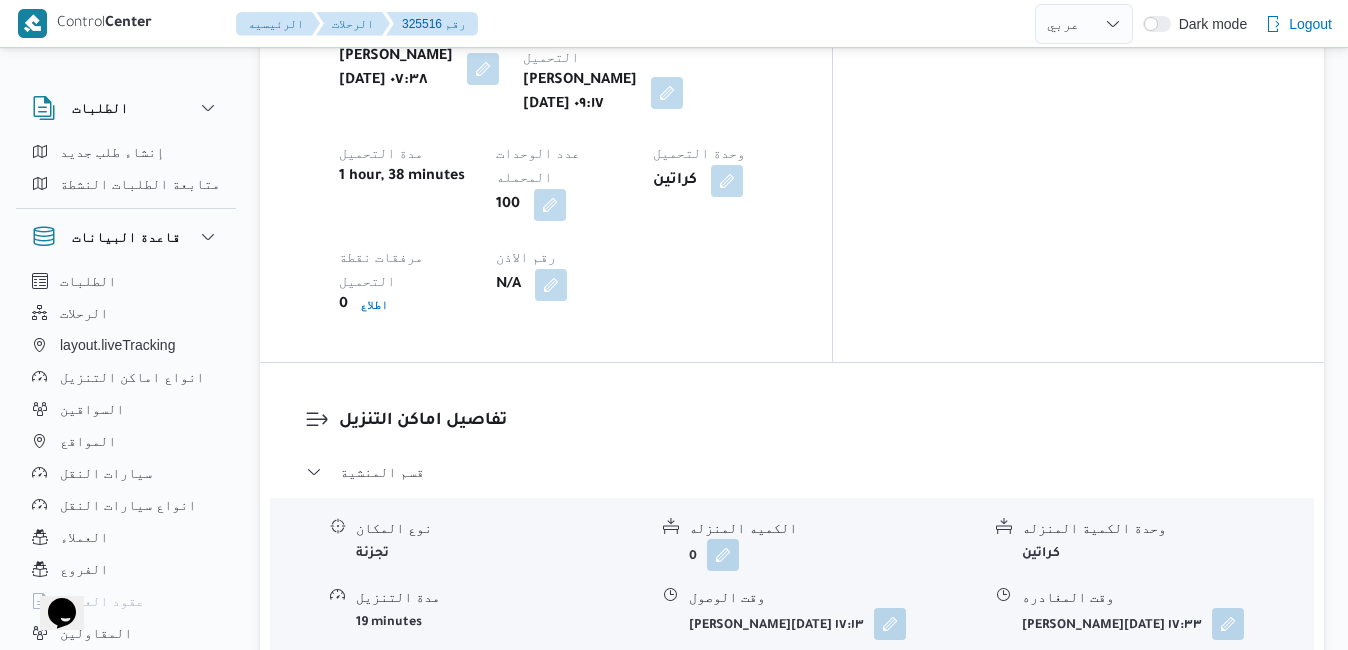 click on "قسم مينا البصل -
دانون فرع الاسكندريه" at bounding box center [792, 756] 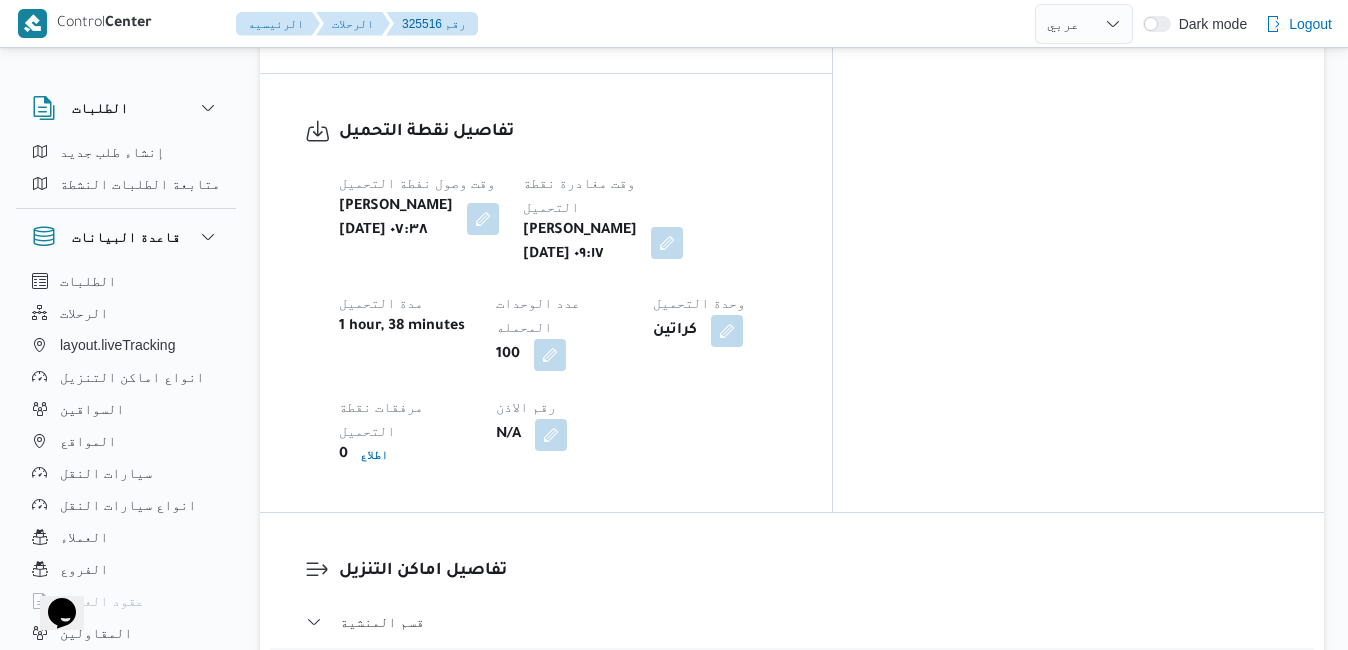 scroll, scrollTop: 1680, scrollLeft: 0, axis: vertical 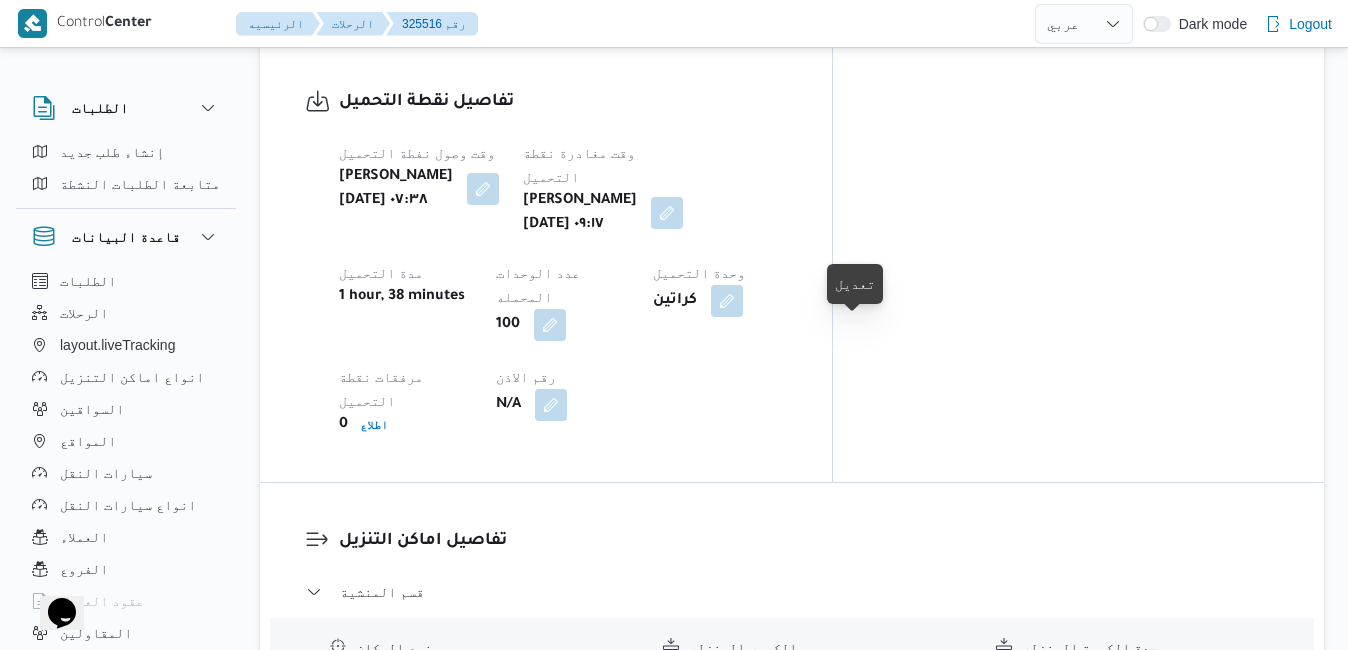 click at bounding box center [890, 743] 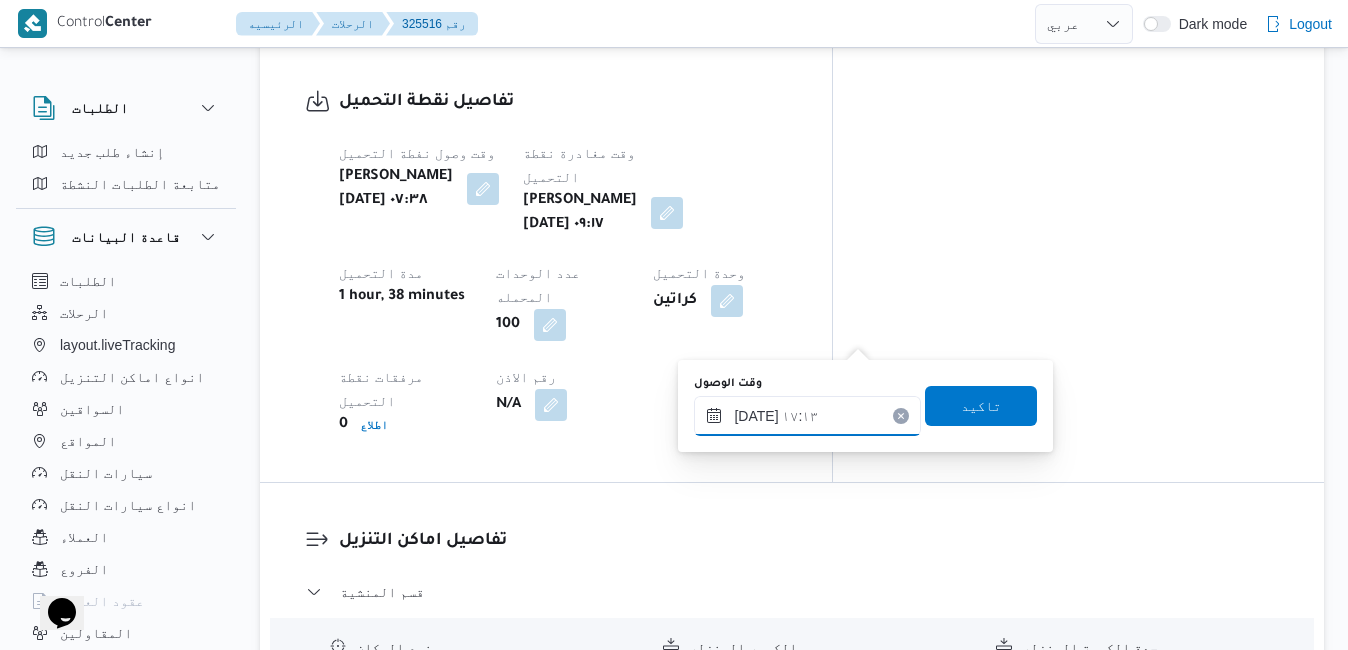 click on "[DATE] ١٧:١٣" at bounding box center [807, 416] 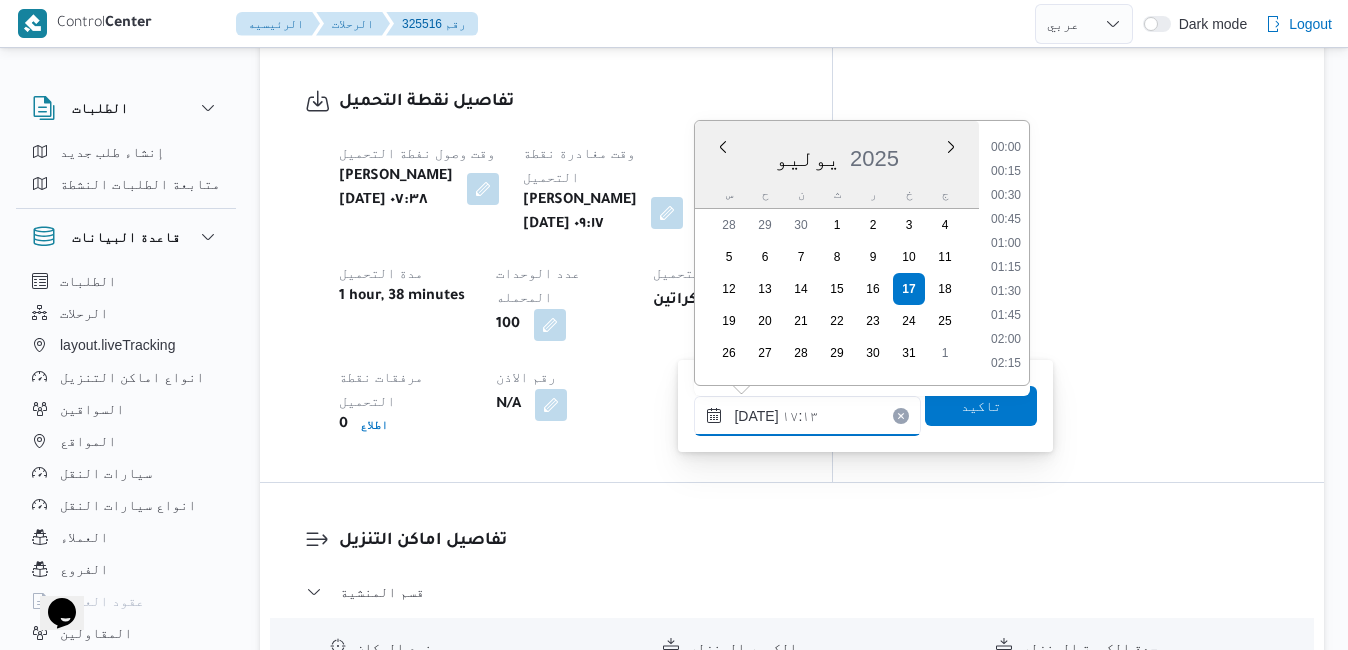 scroll, scrollTop: 1510, scrollLeft: 0, axis: vertical 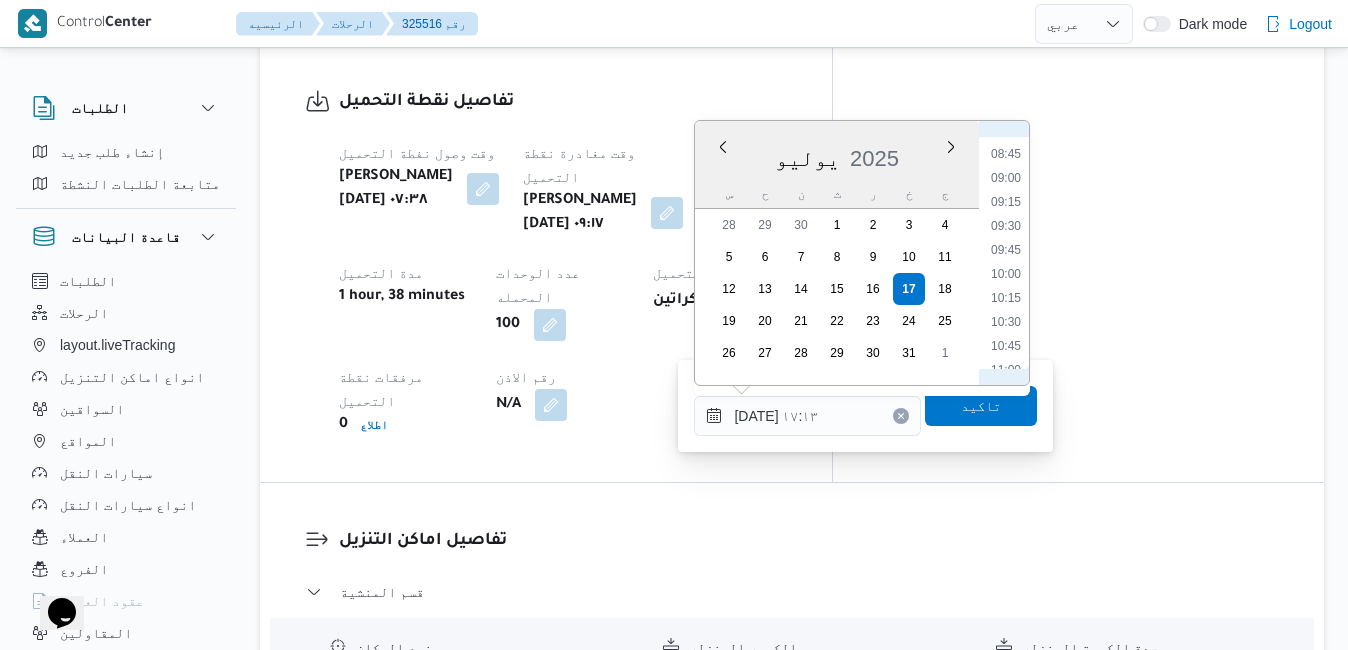 click on "09:45" at bounding box center [1006, 250] 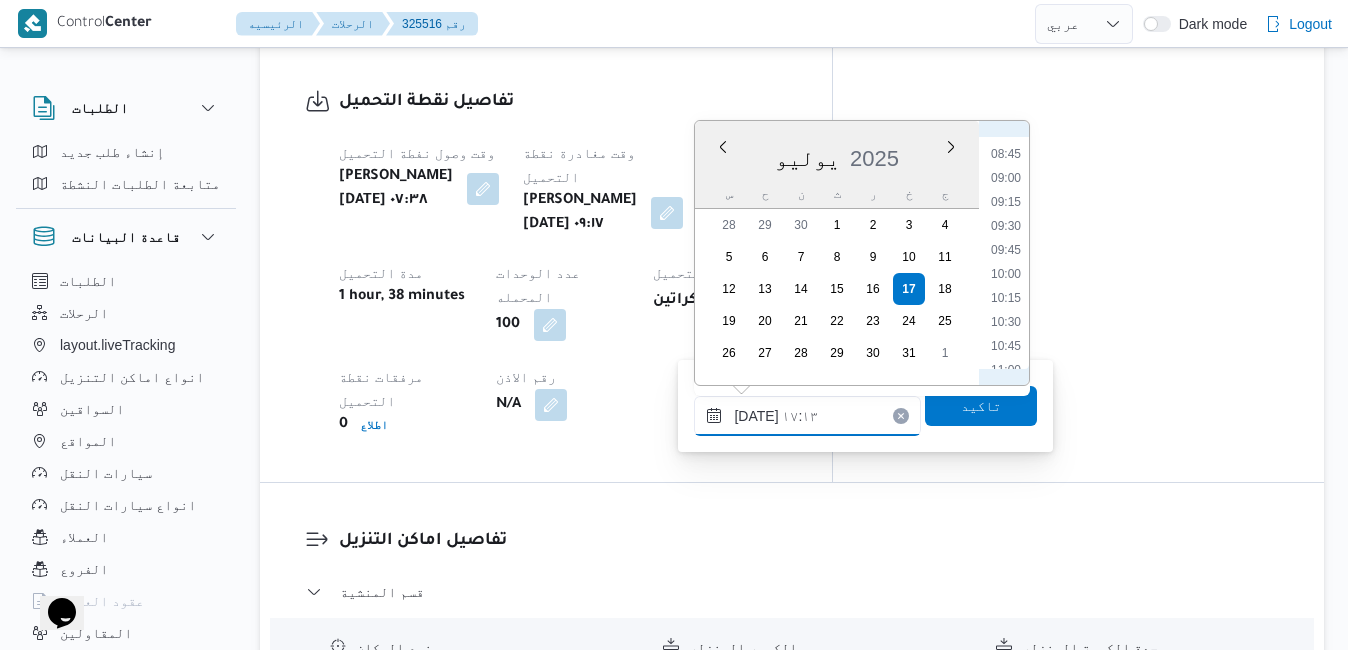 type on "١٧/٠٧/٢٠٢٥ ٠٩:٤٥" 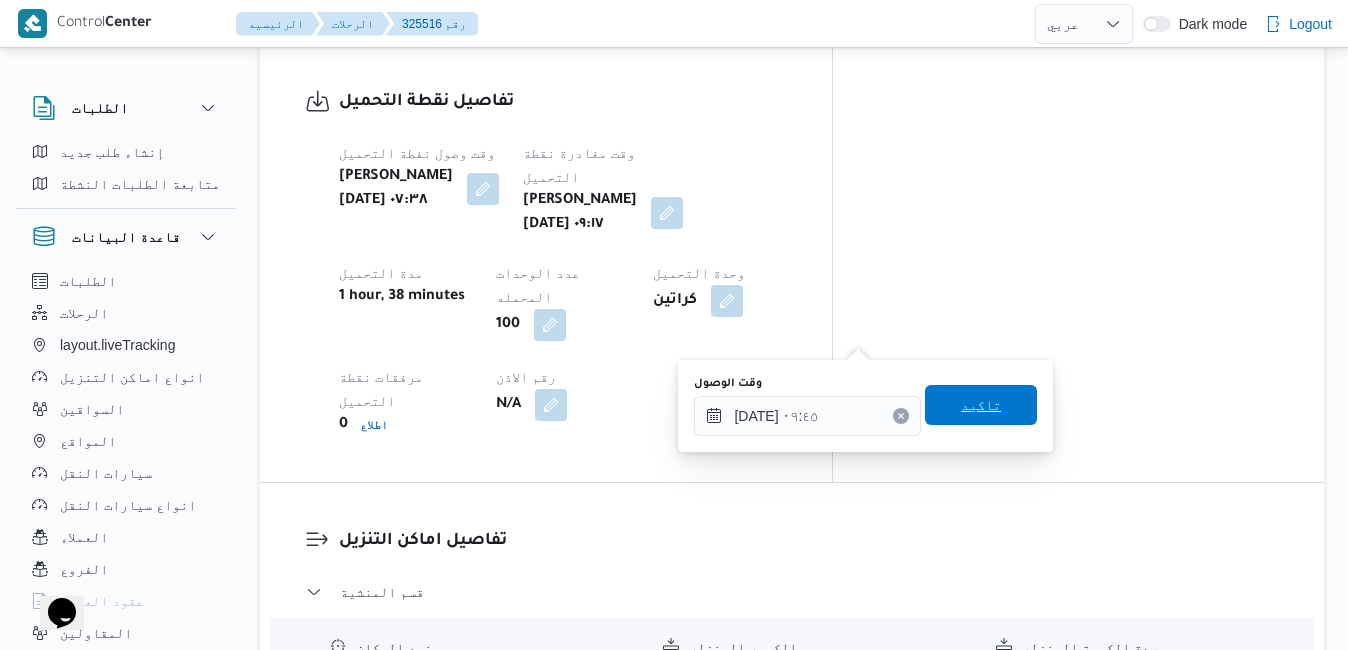 click on "تاكيد" at bounding box center [981, 405] 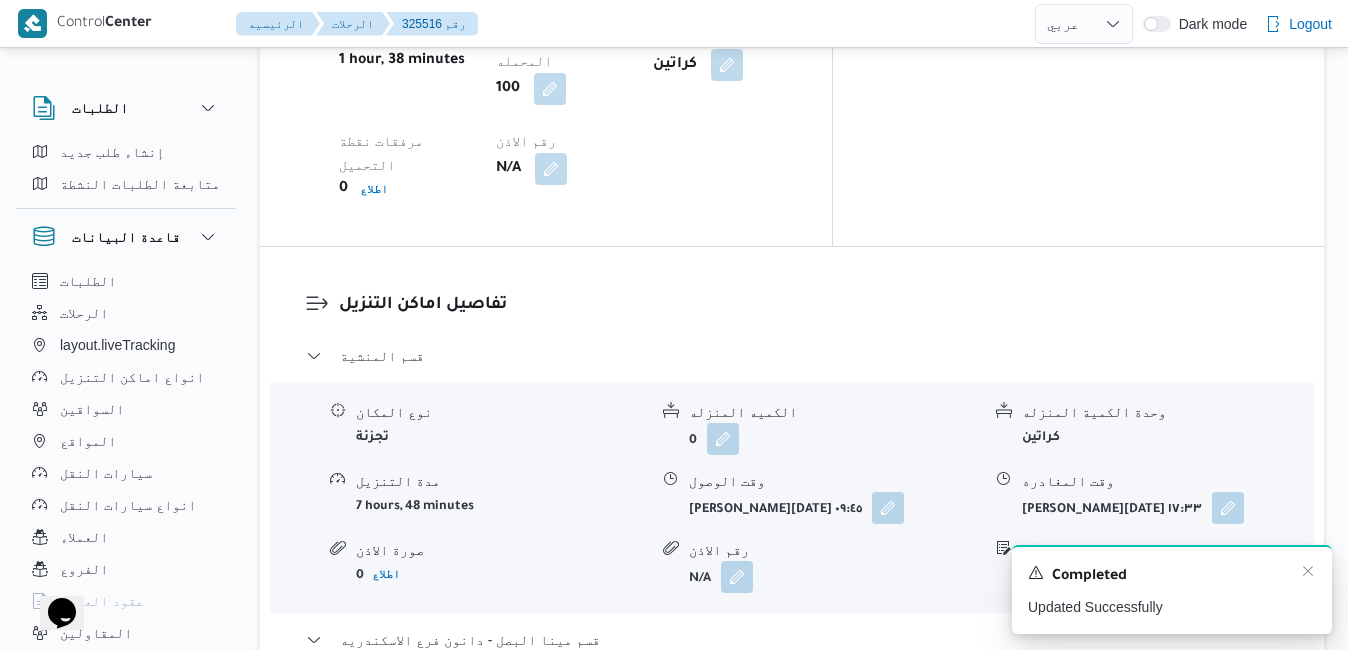 scroll, scrollTop: 1920, scrollLeft: 0, axis: vertical 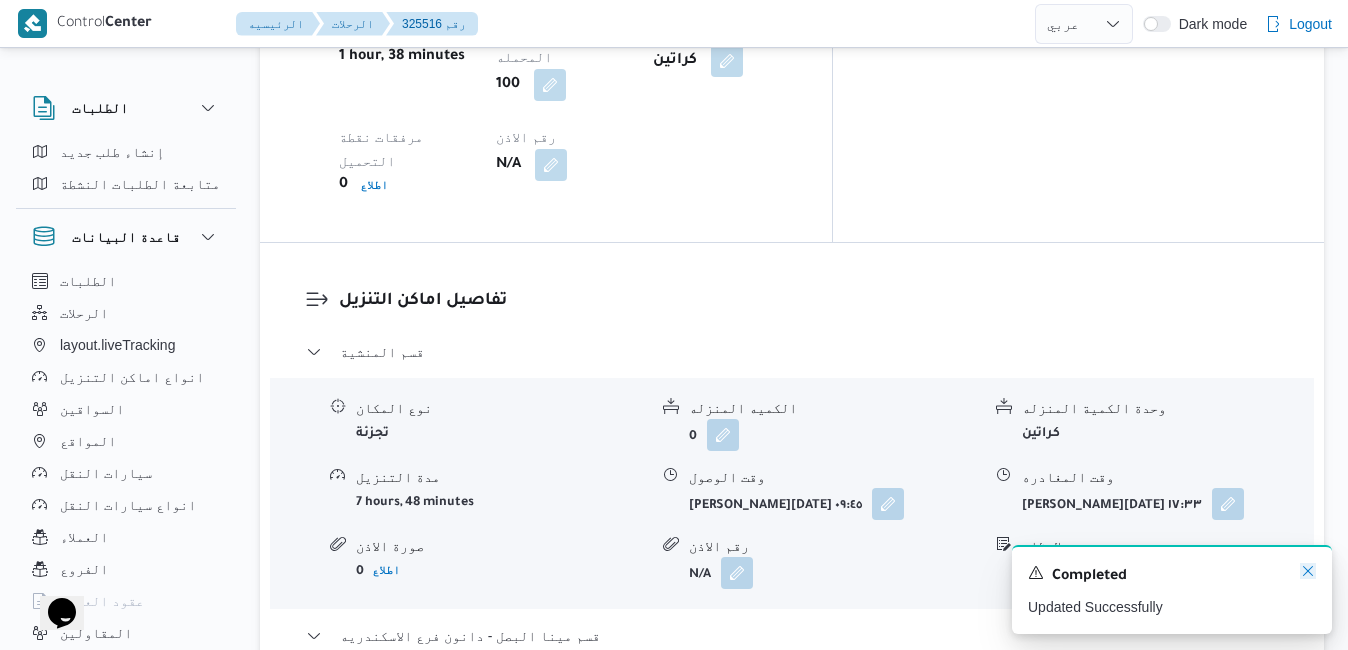 click 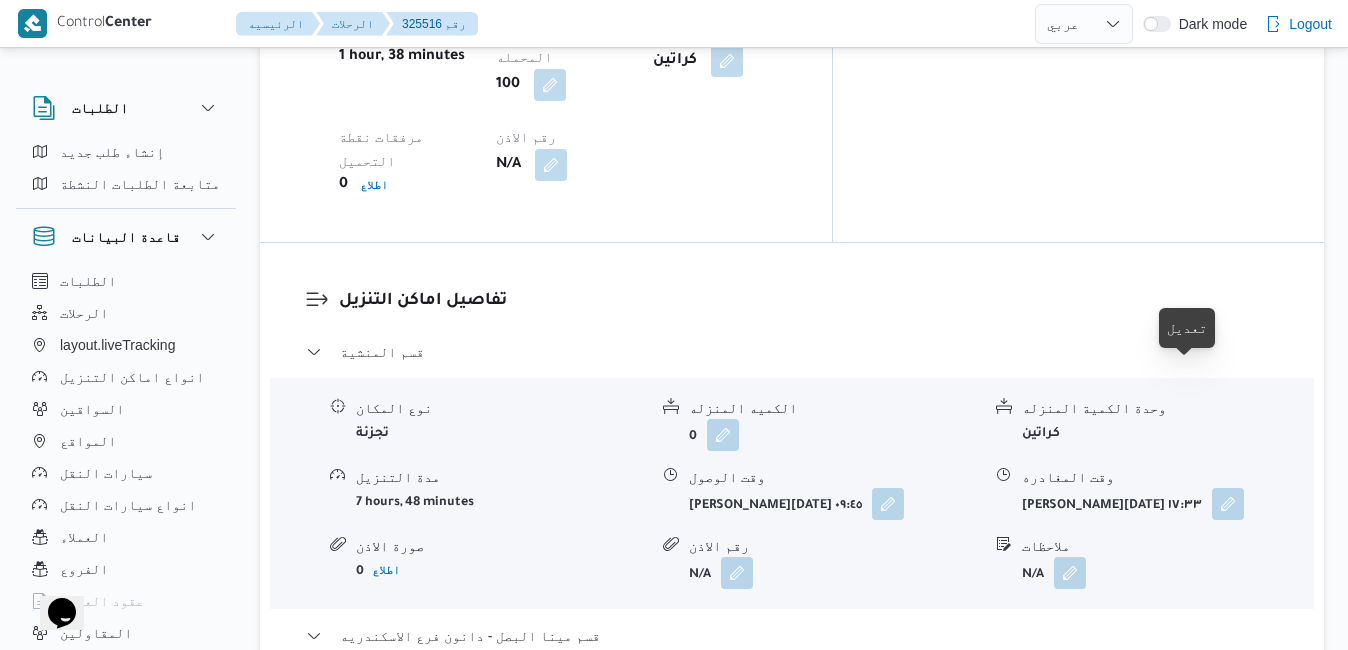 click at bounding box center (1221, 787) 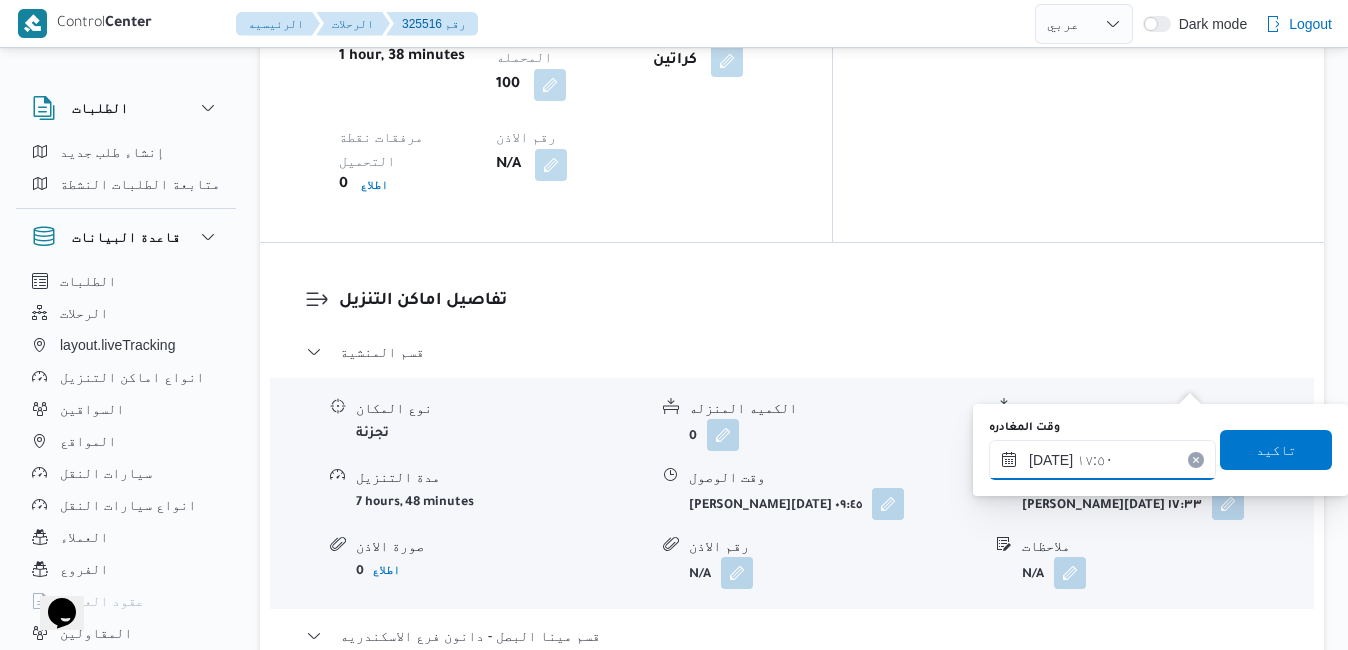 click on "١٧/٠٧/٢٠٢٥ ١٧:٥٠" at bounding box center [1102, 460] 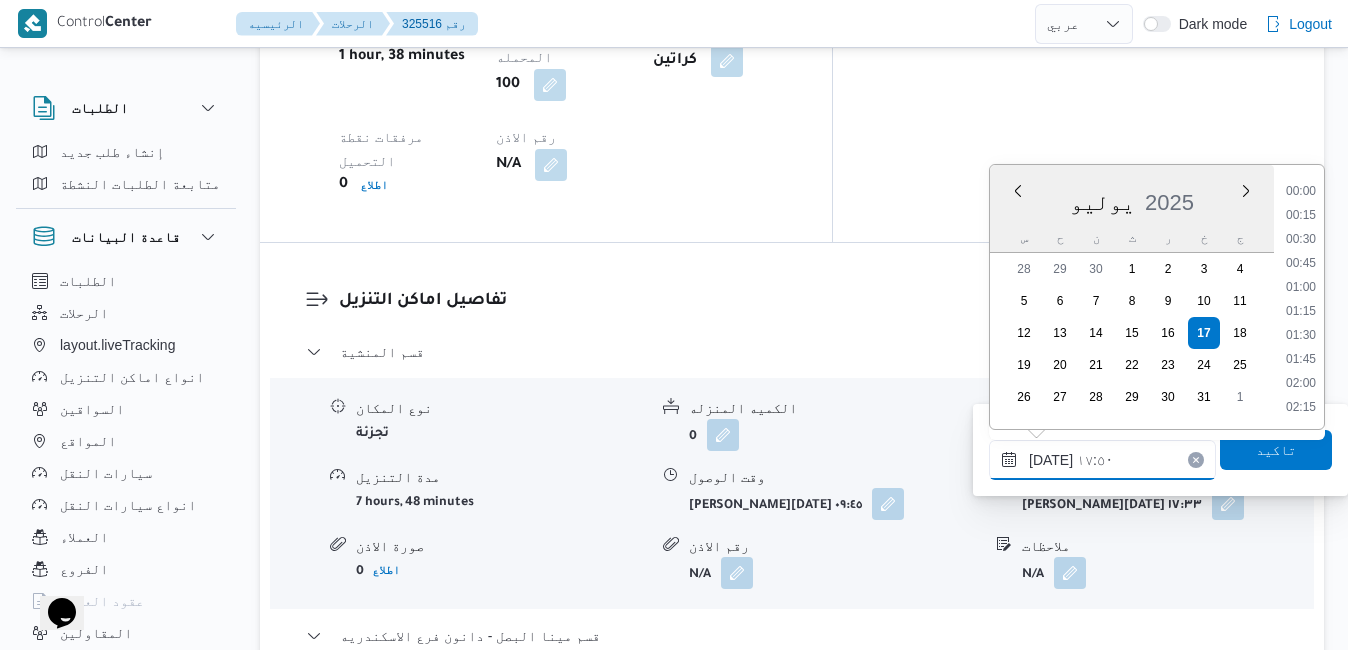 scroll, scrollTop: 1582, scrollLeft: 0, axis: vertical 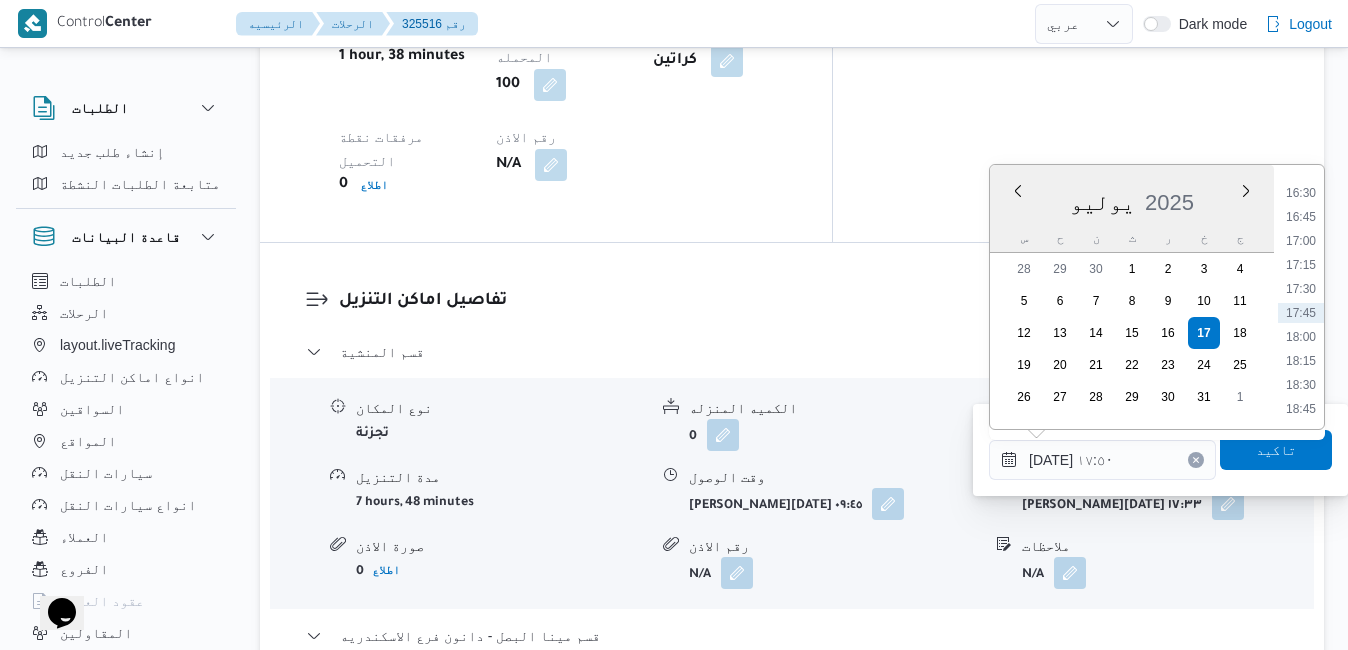 click on "18:15" at bounding box center [1301, 361] 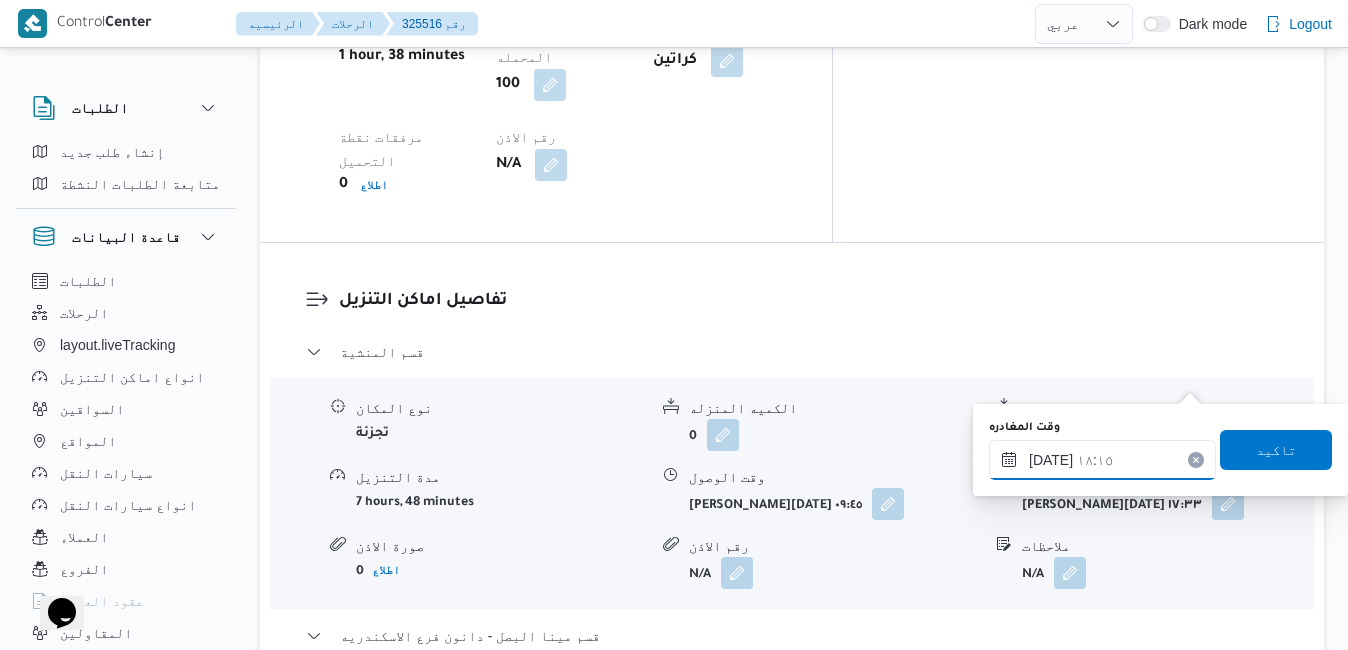 click on "١٧/٠٧/٢٠٢٥ ١٨:١٥" at bounding box center [1102, 460] 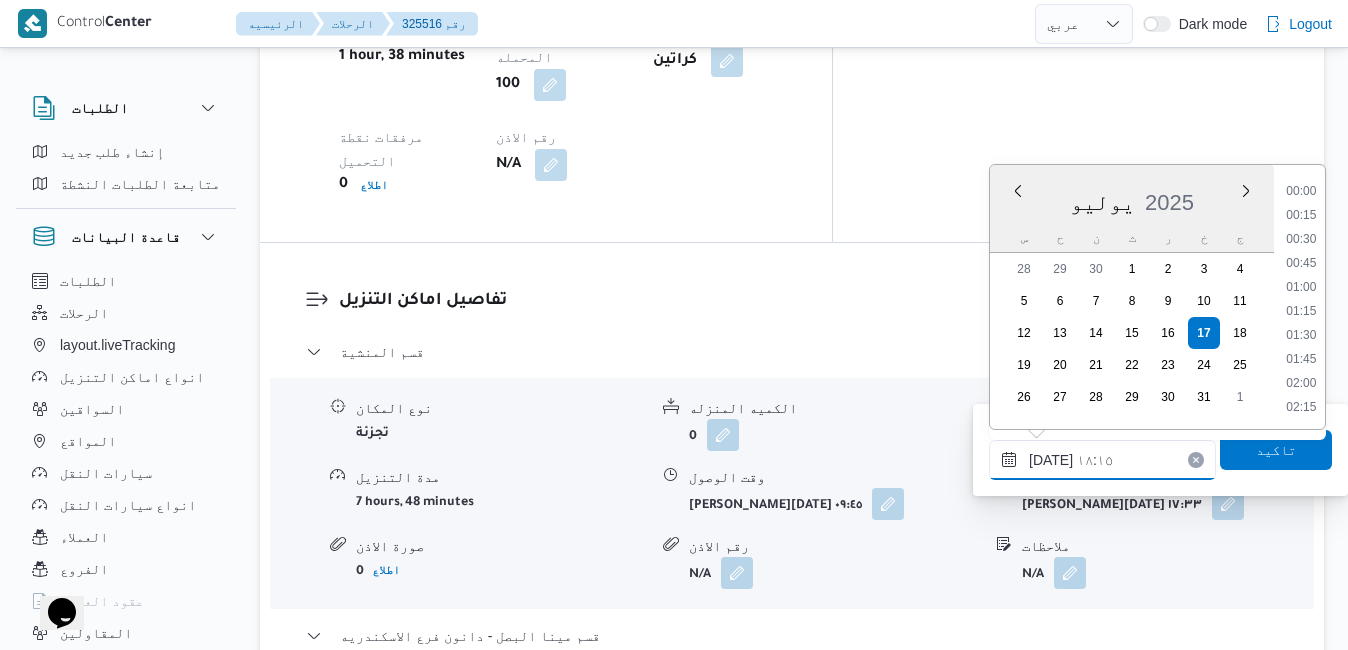 click on "١٧/٠٧/٢٠٢٥ ١٨:١٥" at bounding box center (1102, 460) 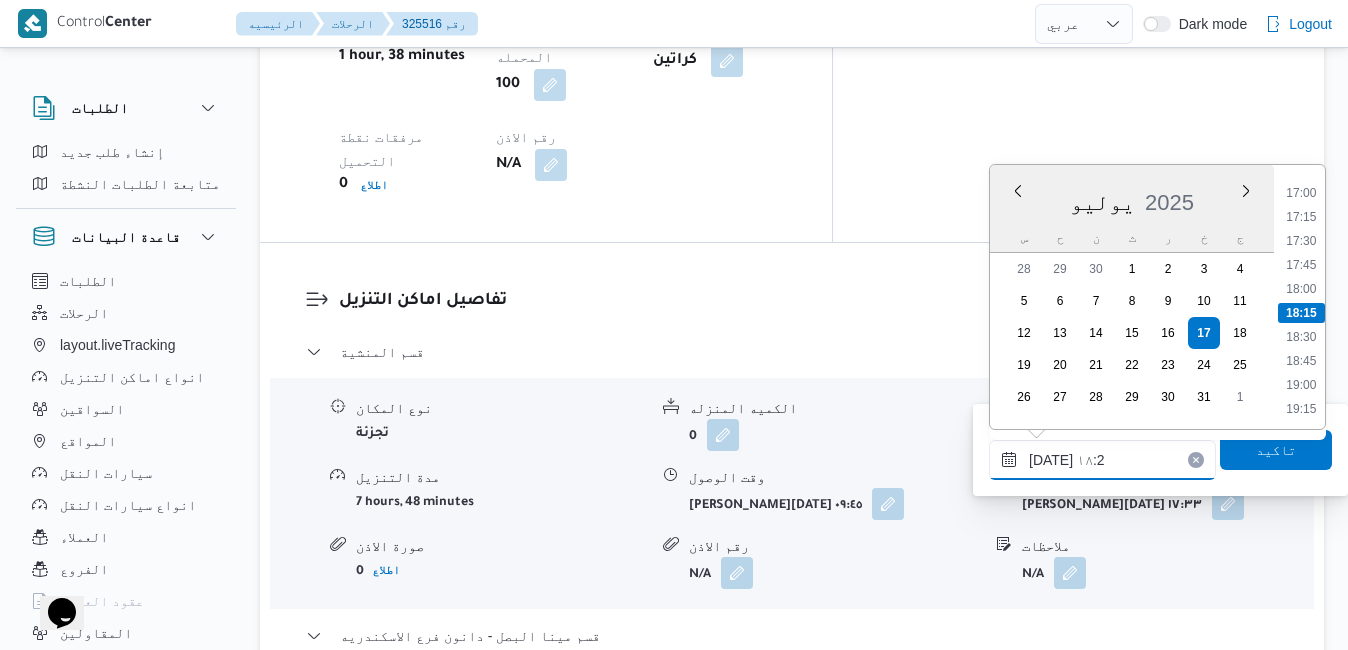 type on "١٧/٠٧/٢٠٢٥ ١٨:20" 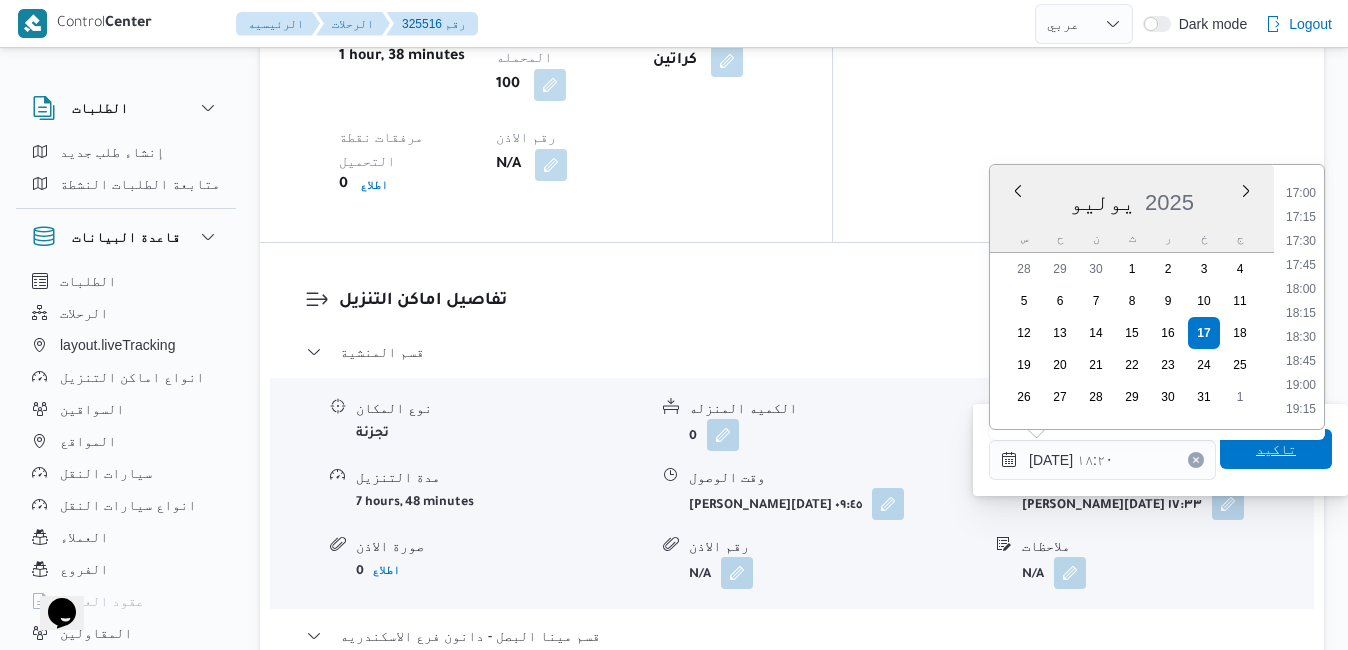 click on "تاكيد" at bounding box center [1276, 449] 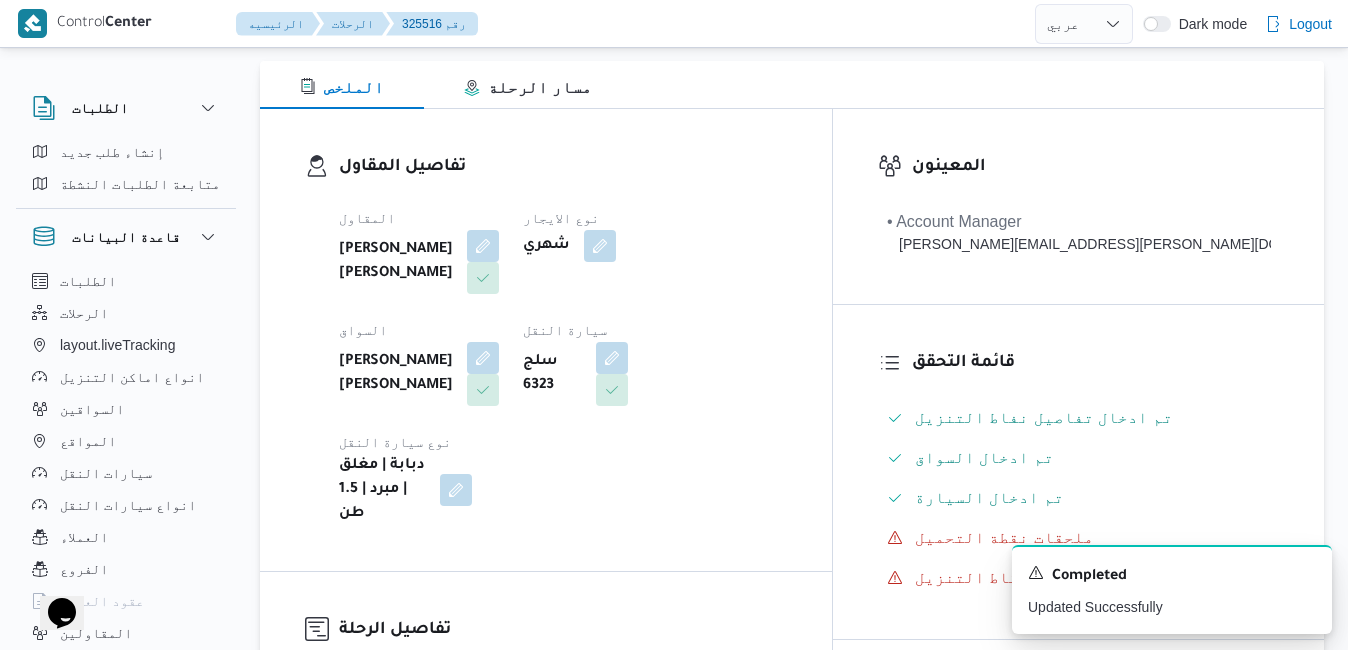scroll, scrollTop: 0, scrollLeft: 0, axis: both 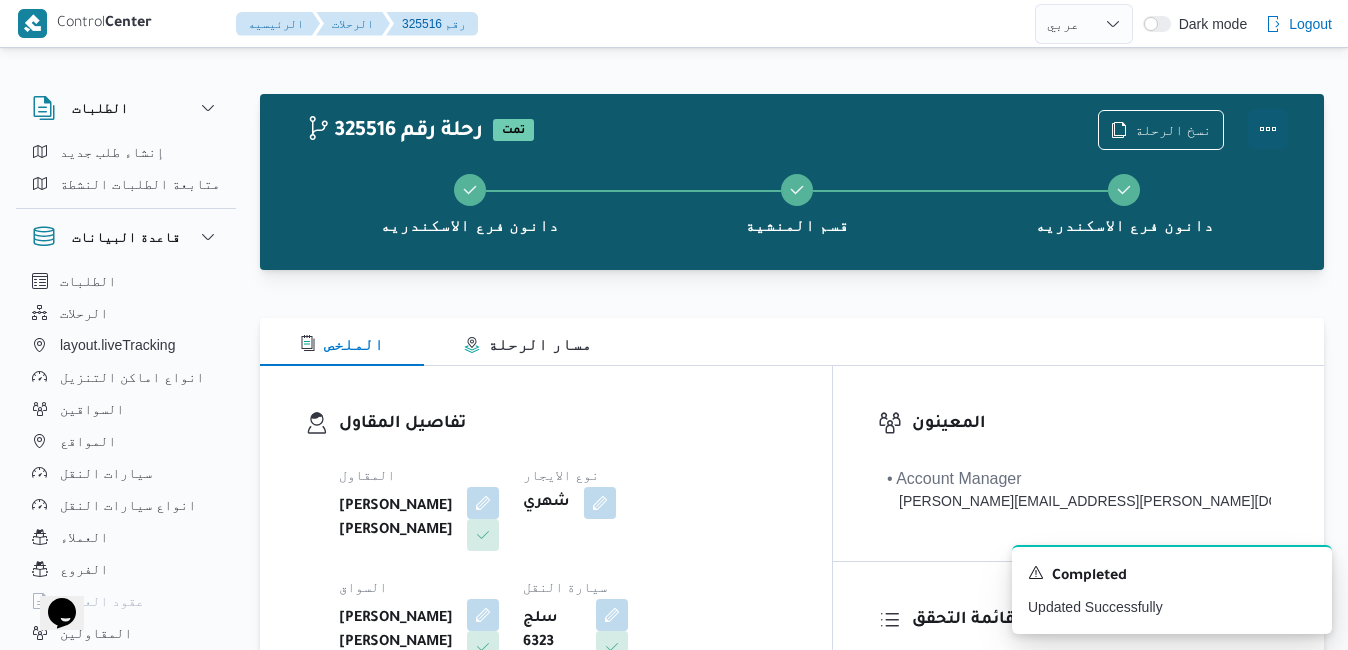 click at bounding box center [1268, 129] 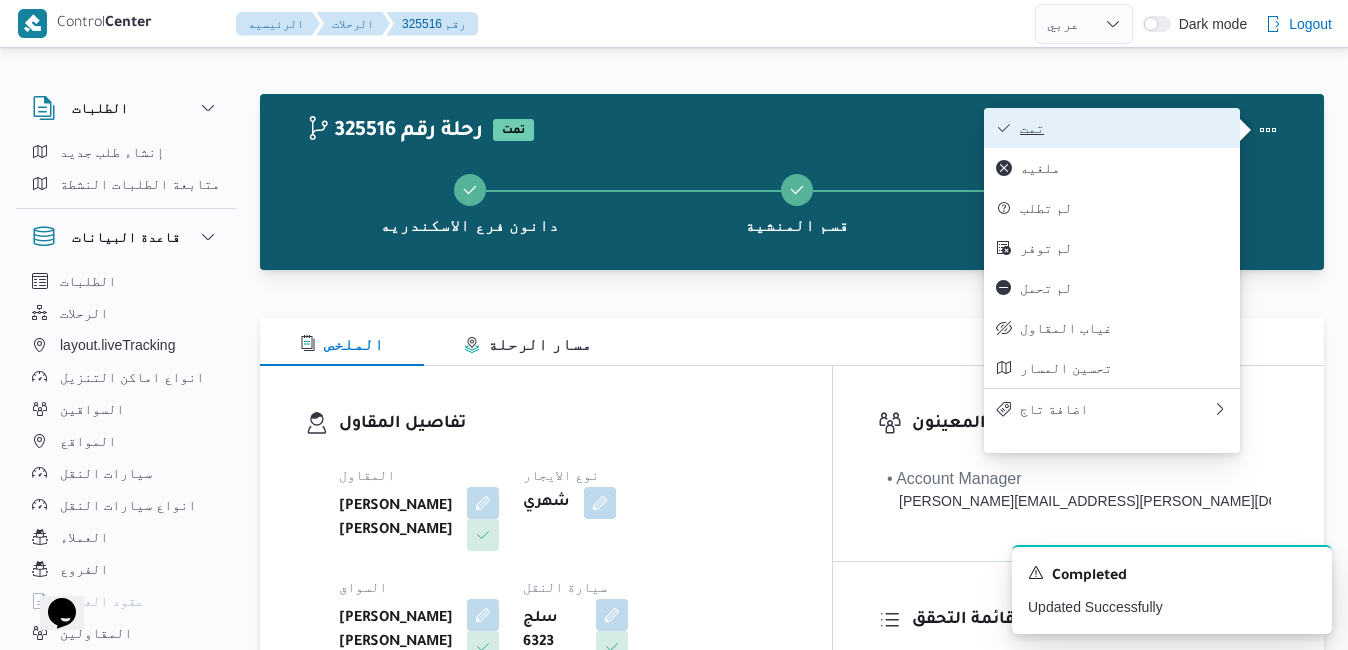 click on "تمت" at bounding box center (1124, 128) 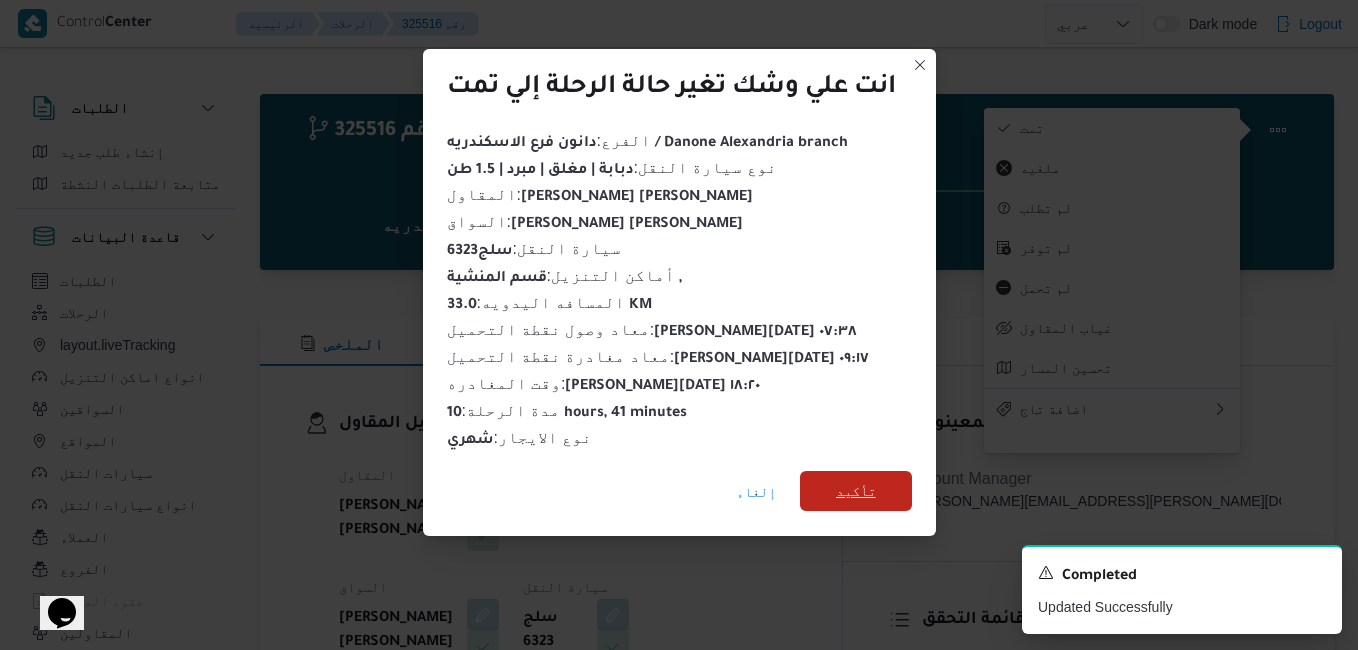 click on "تأكيد" at bounding box center (856, 491) 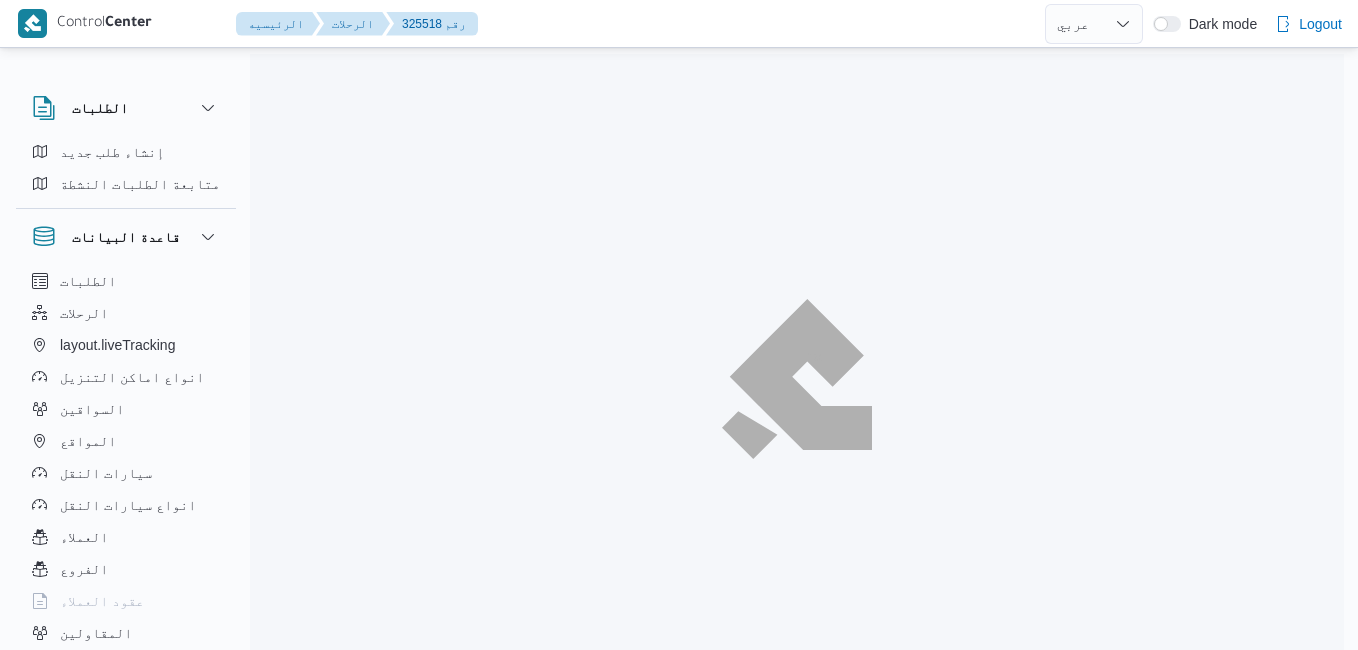 select on "ar" 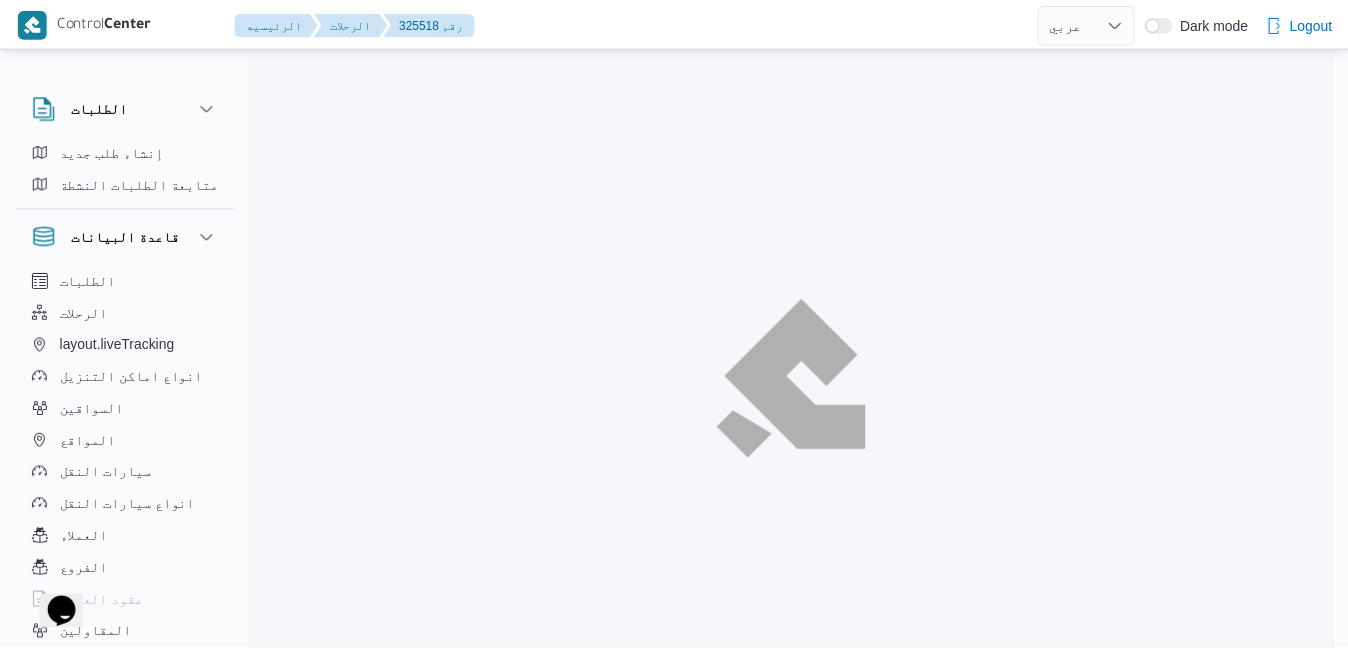 scroll, scrollTop: 0, scrollLeft: 0, axis: both 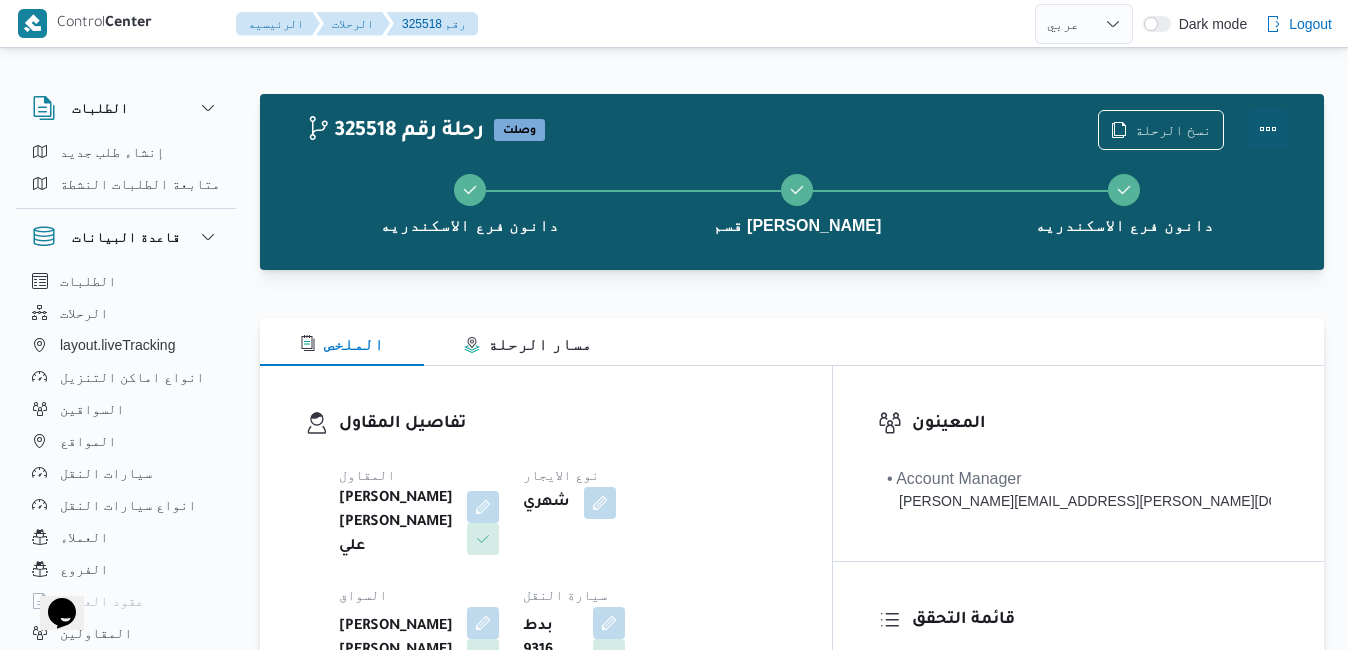 click at bounding box center (1268, 129) 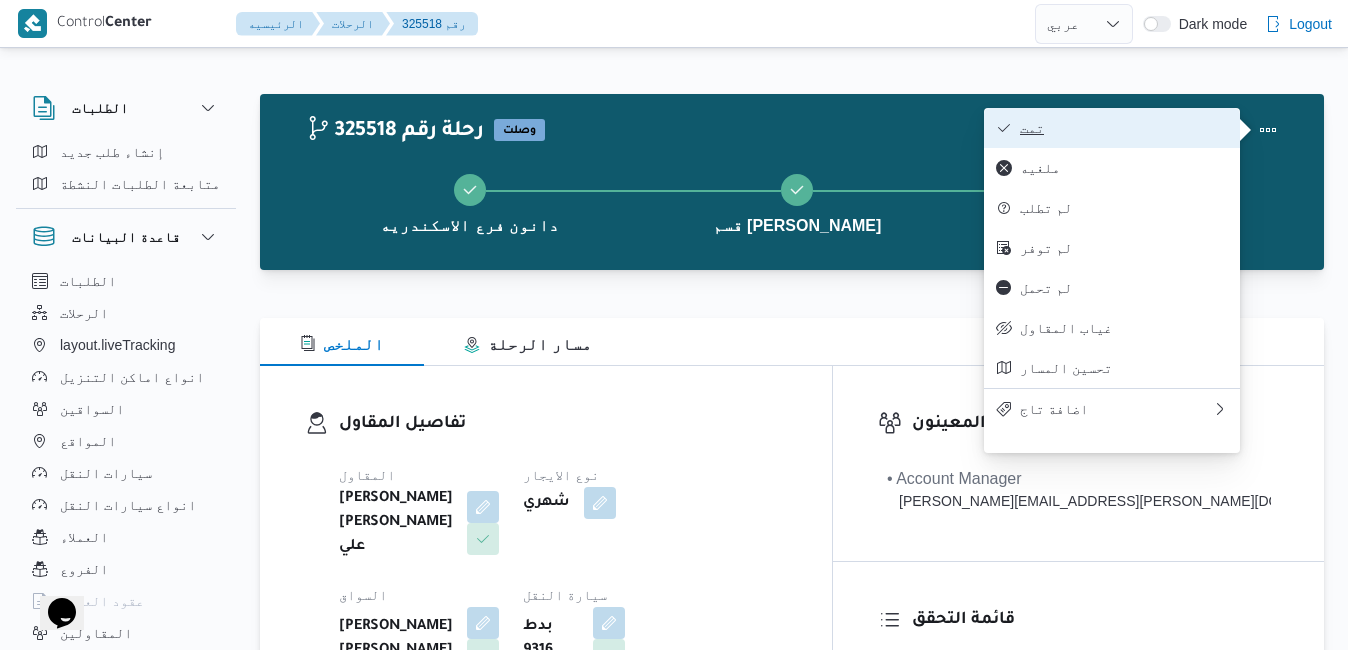 click on "تمت" at bounding box center [1124, 128] 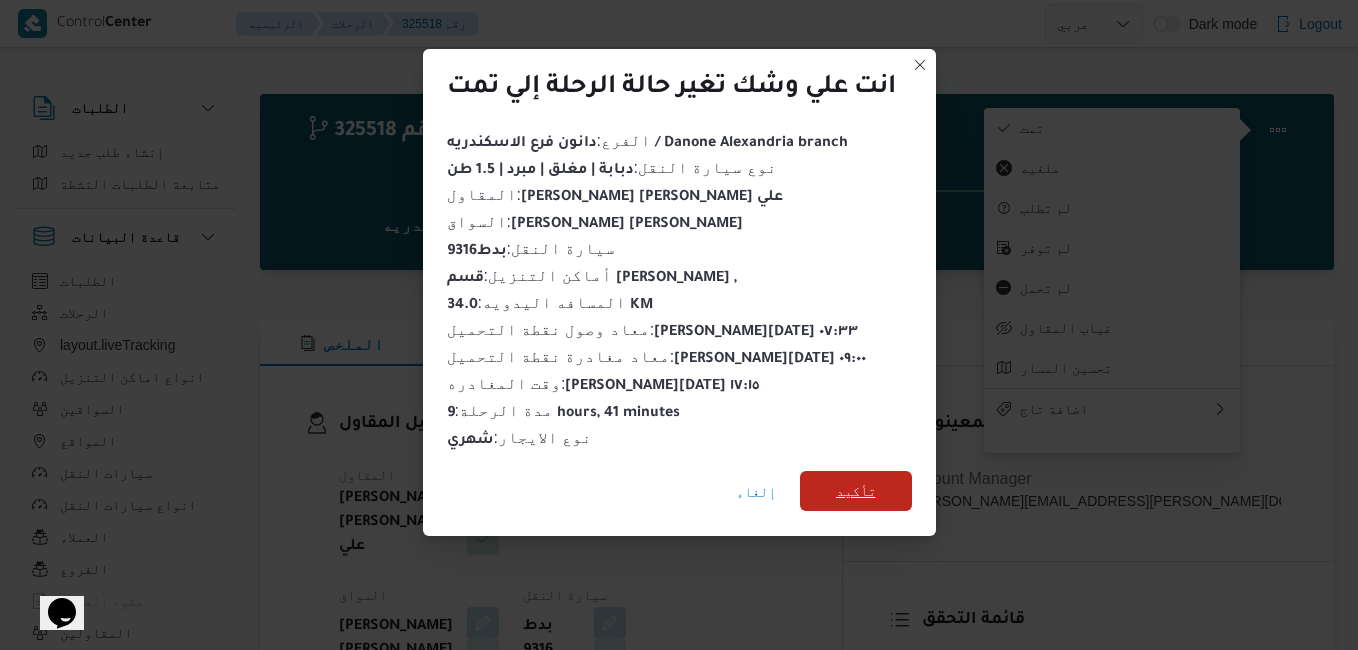 click on "تأكيد" at bounding box center (856, 491) 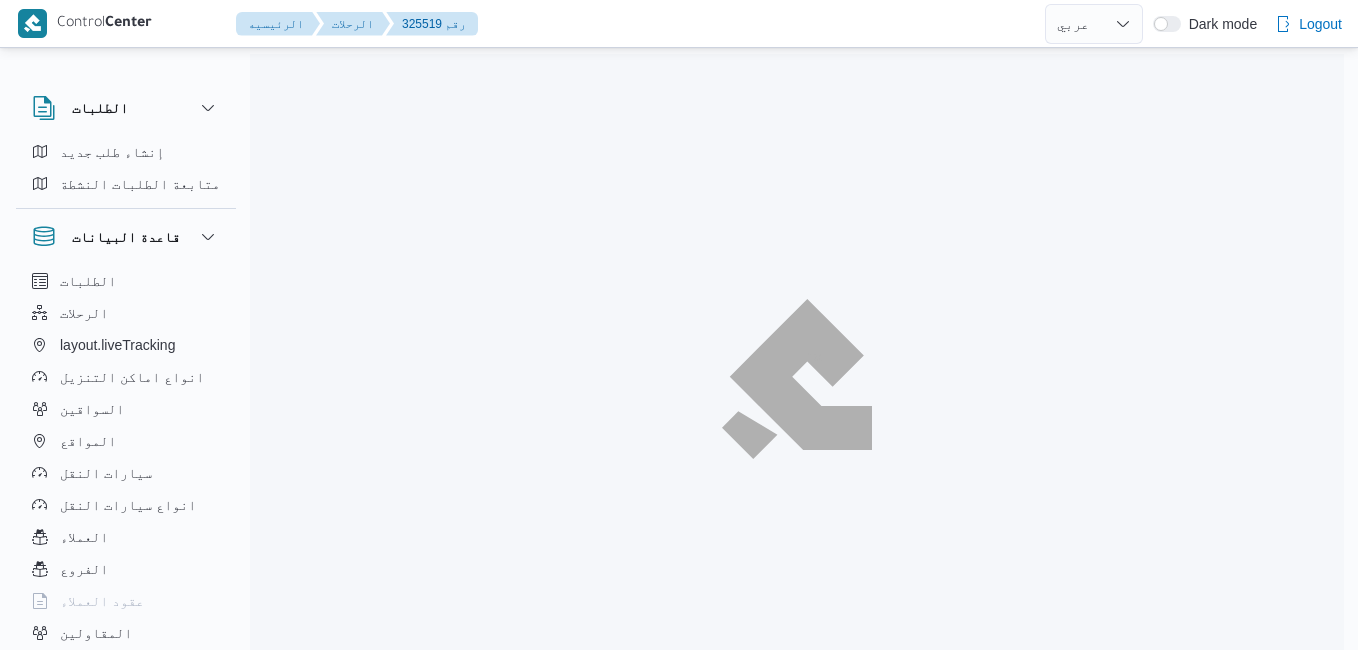 select on "ar" 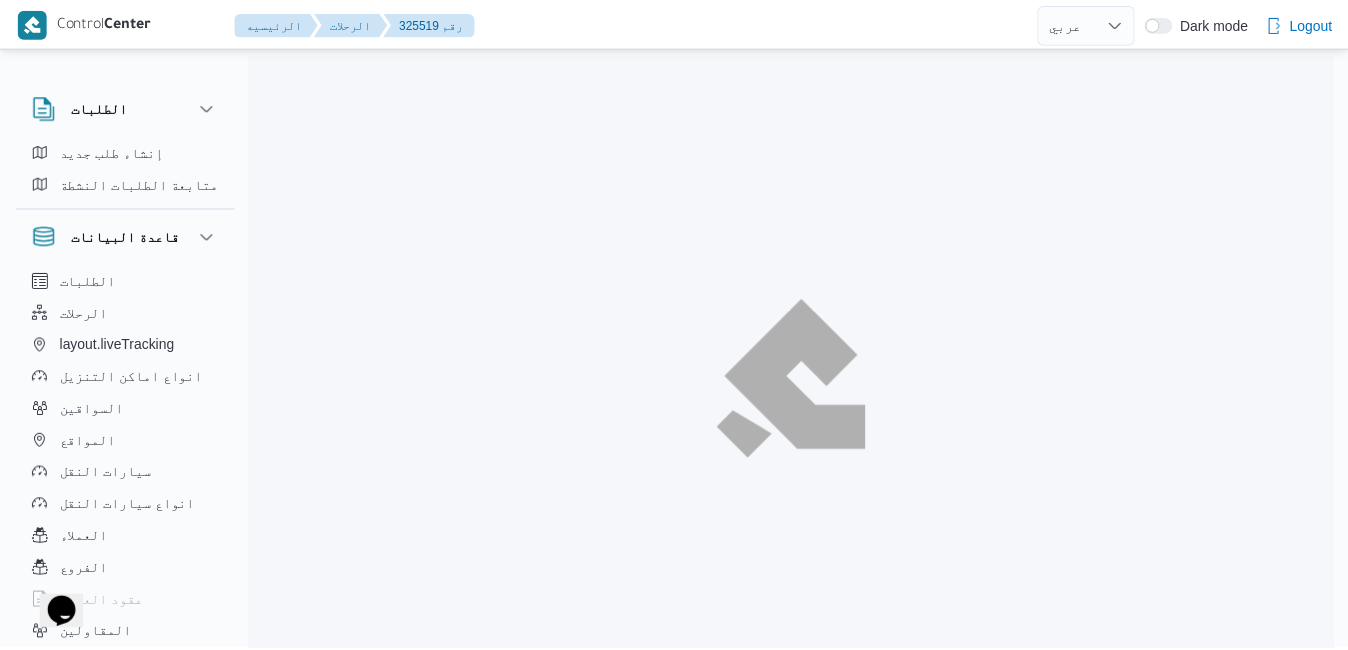 scroll, scrollTop: 0, scrollLeft: 0, axis: both 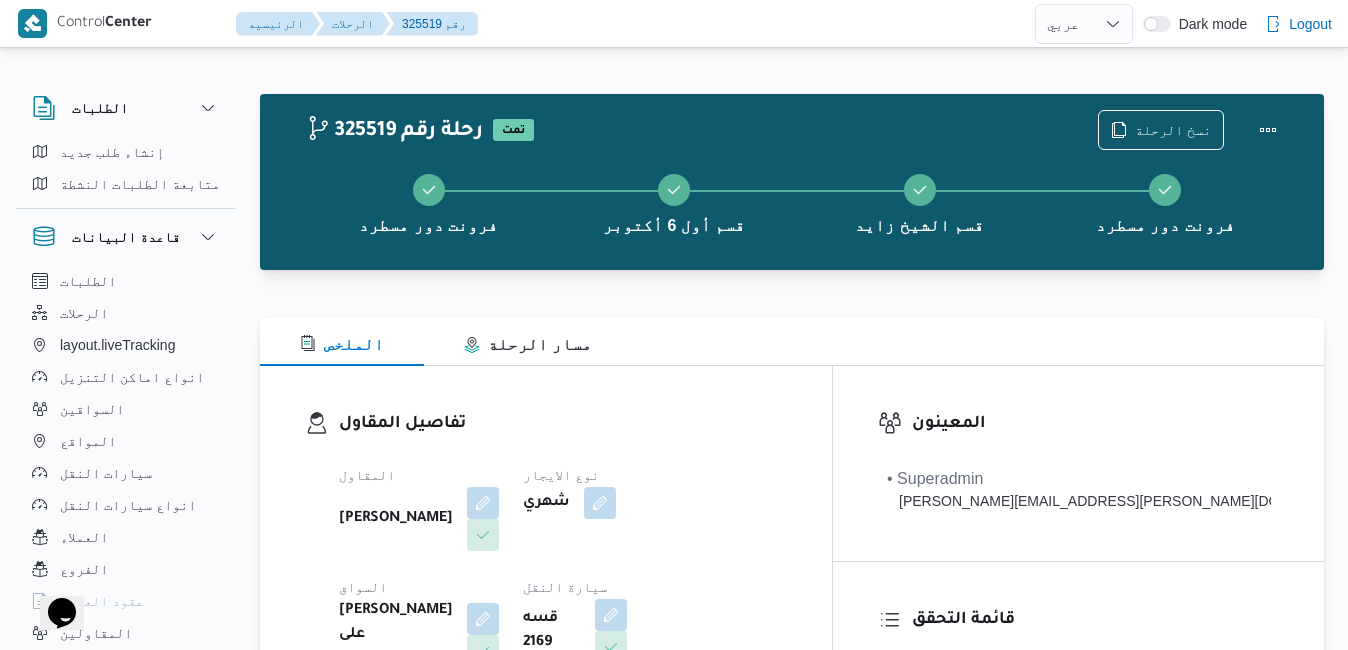 click on "تفاصيل المقاول" at bounding box center (563, 424) 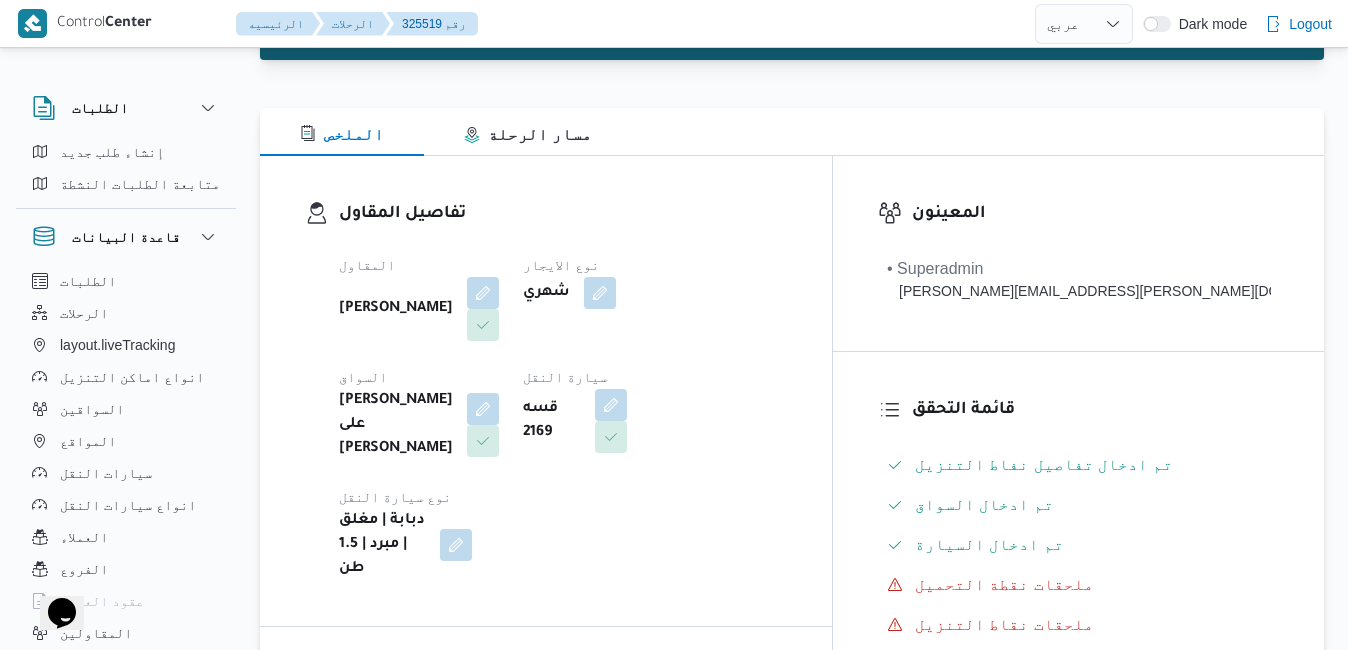 scroll, scrollTop: 240, scrollLeft: 0, axis: vertical 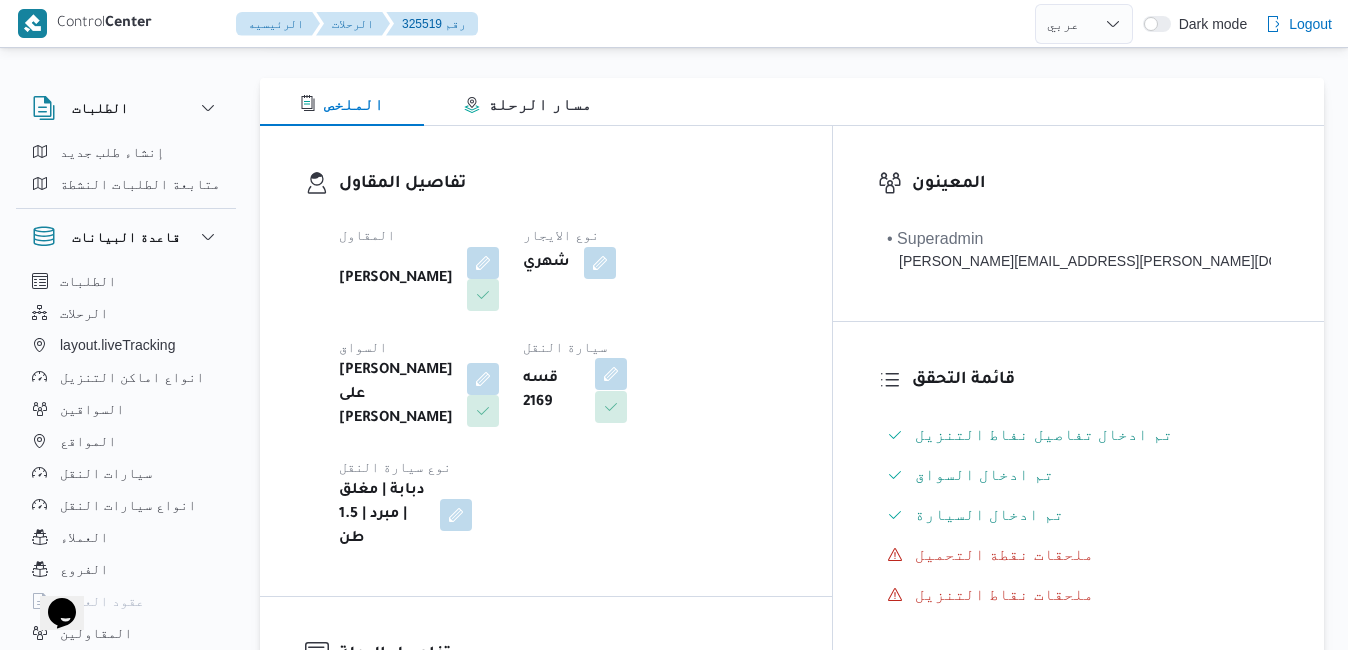 click at bounding box center [611, 374] 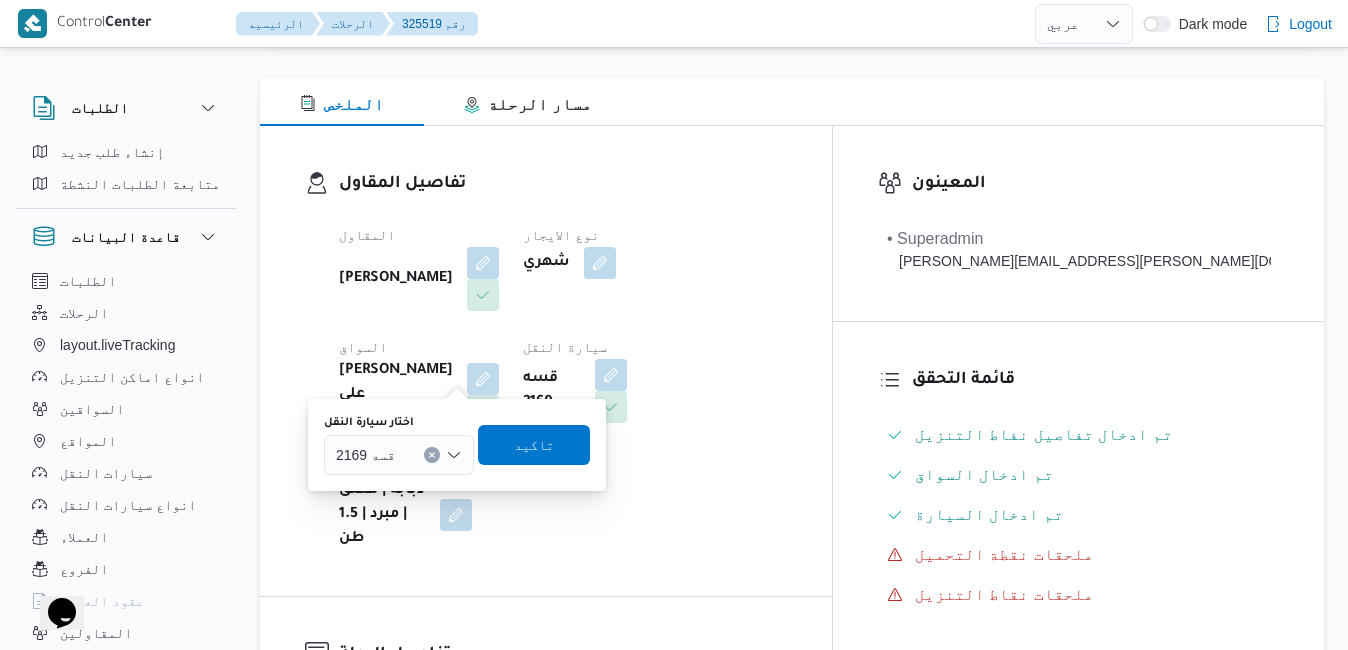 click on "قسه 2169" at bounding box center [365, 454] 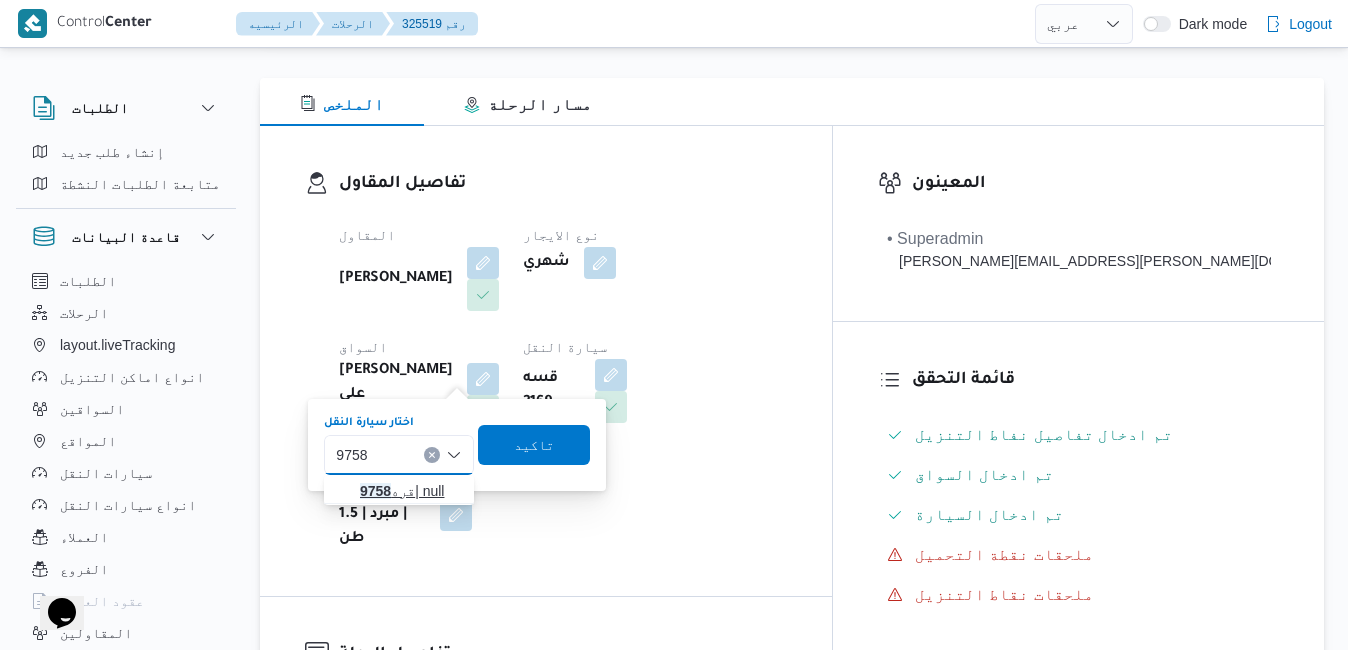 type on "9758" 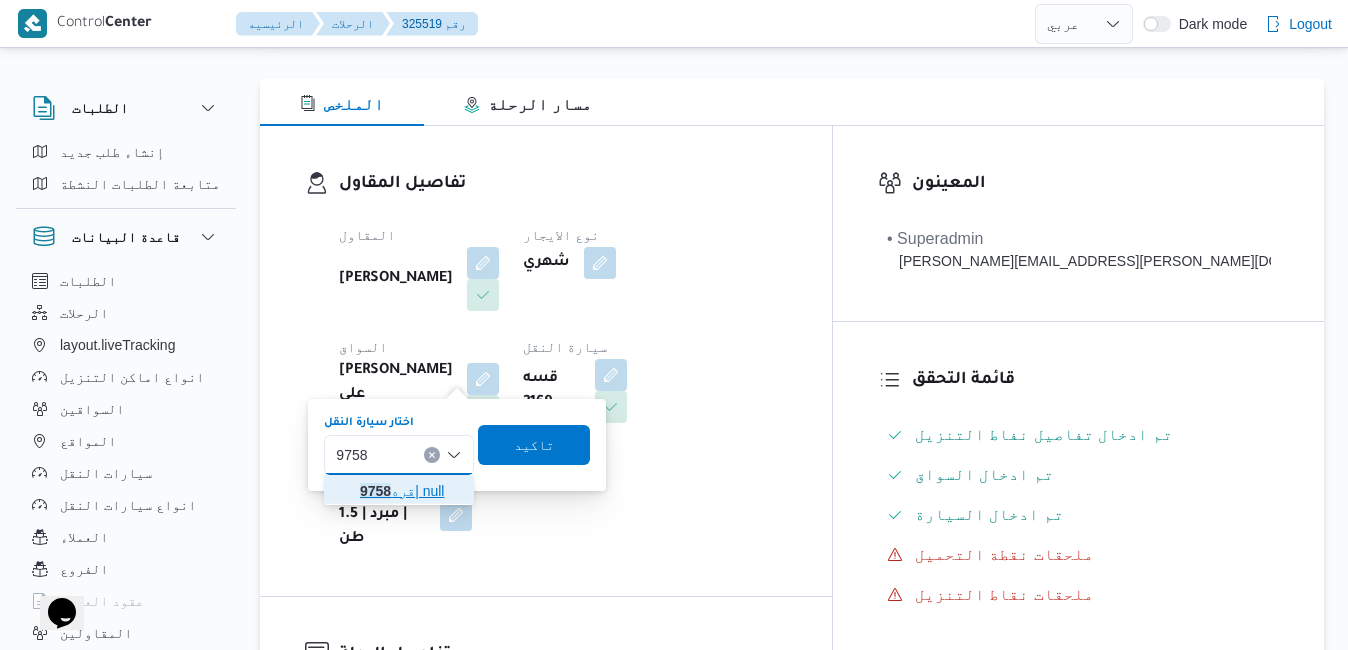 click on "9758" at bounding box center (375, 491) 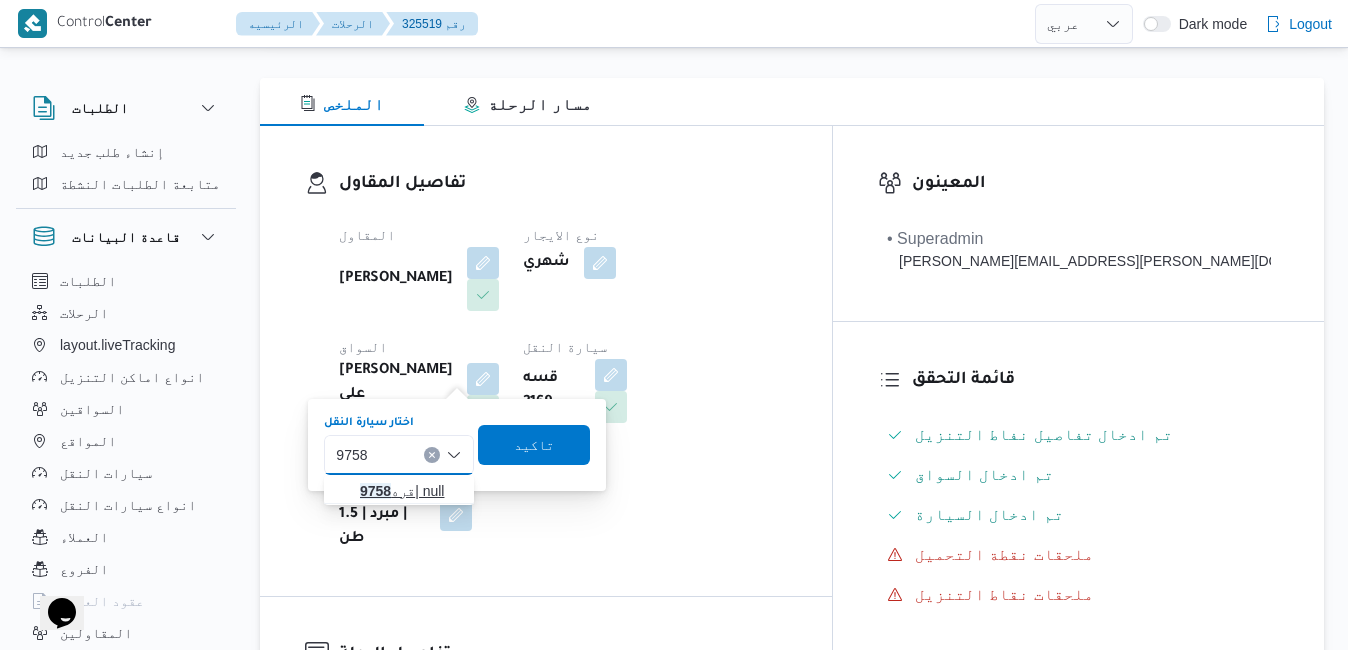type 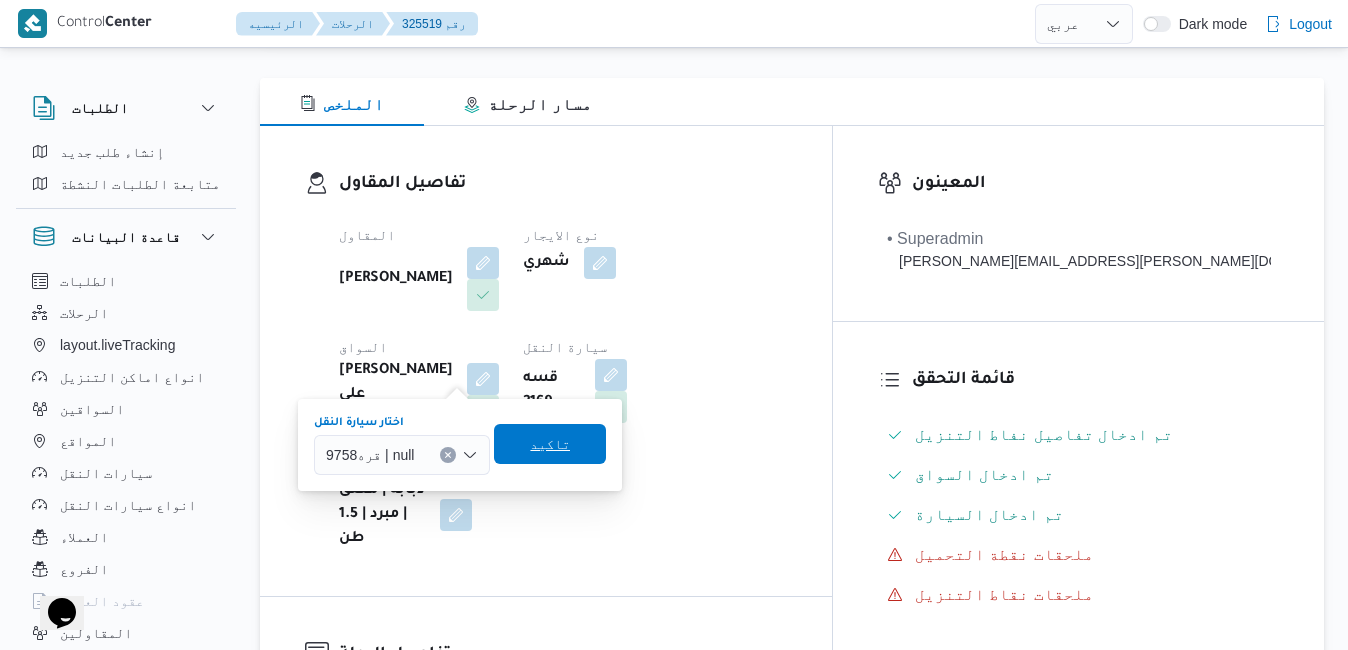 click on "تاكيد" at bounding box center [550, 444] 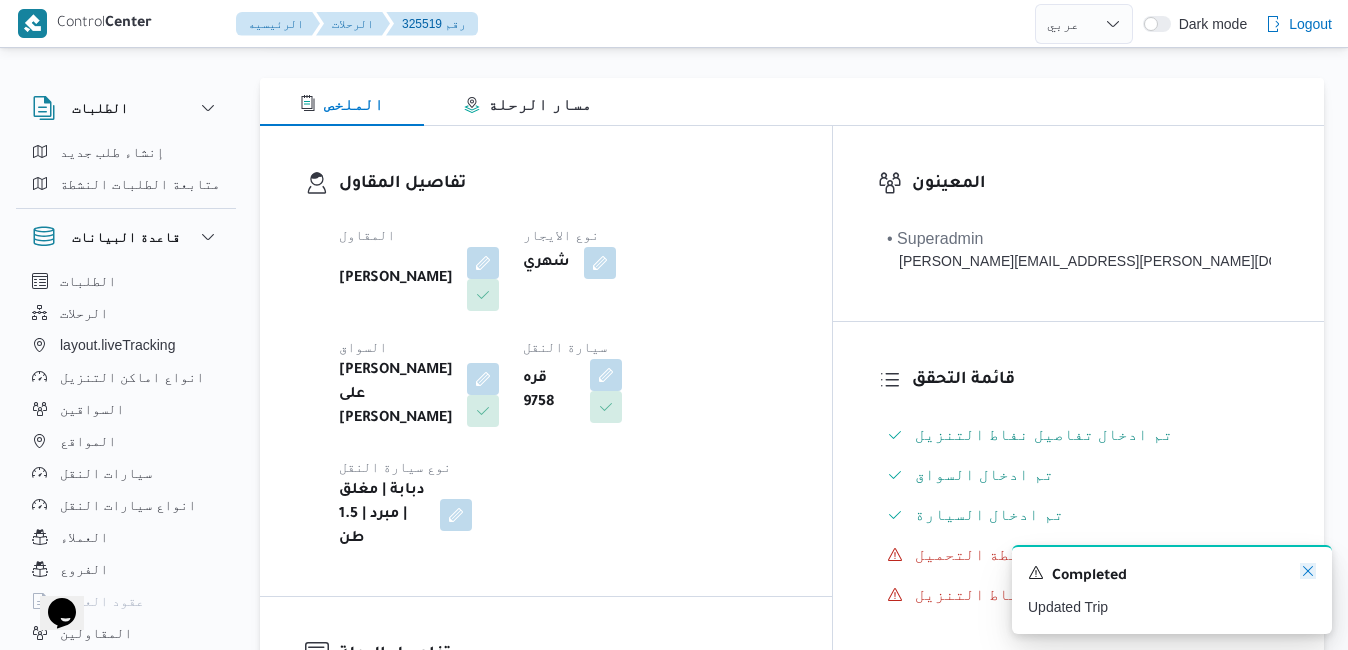 click 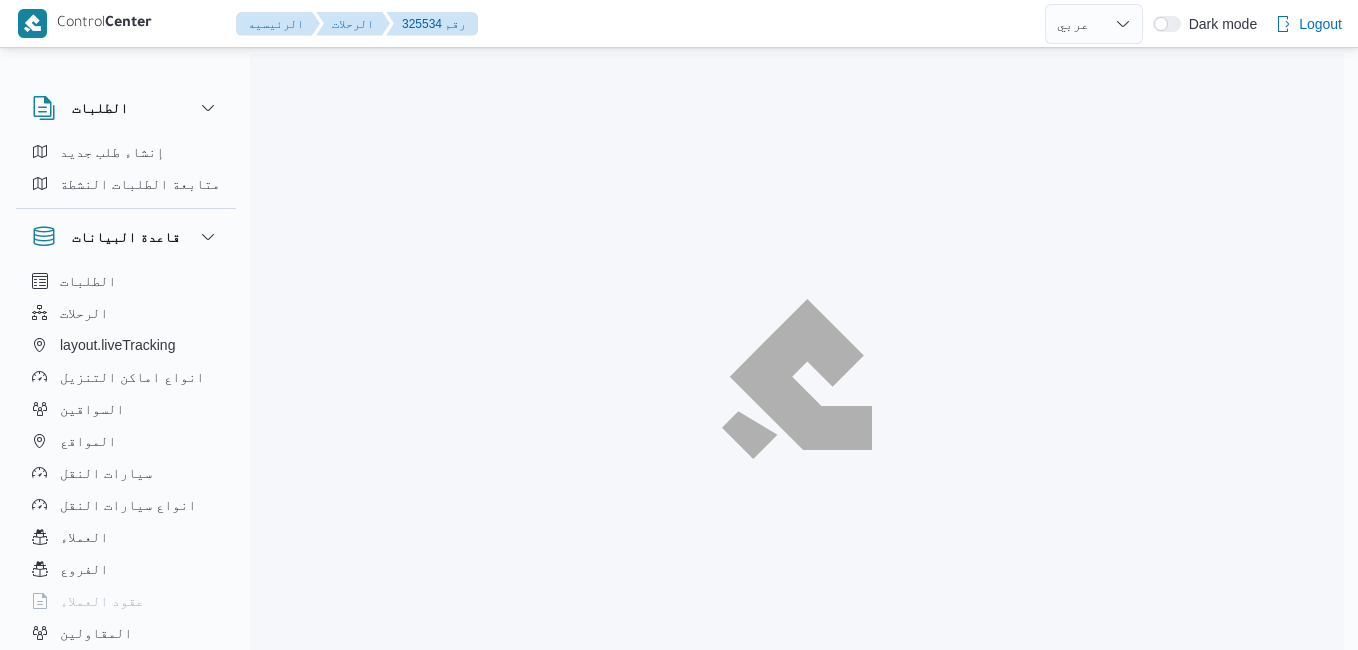 select on "ar" 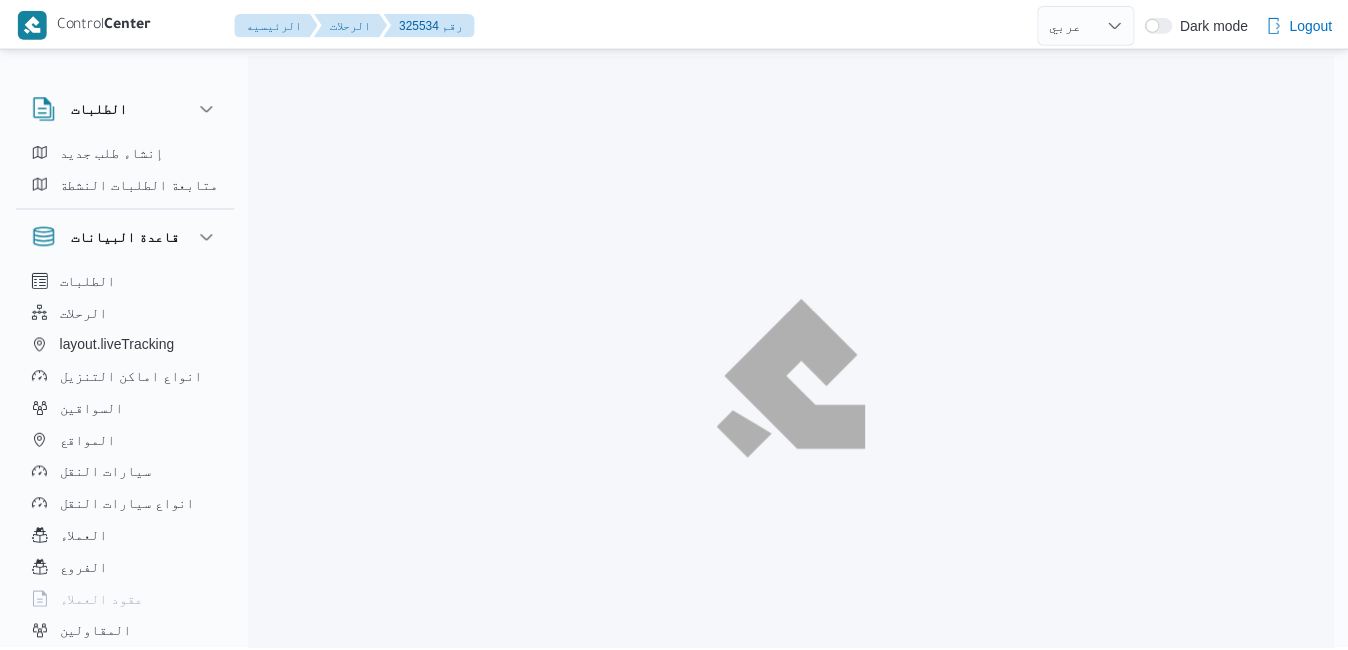 scroll, scrollTop: 0, scrollLeft: 0, axis: both 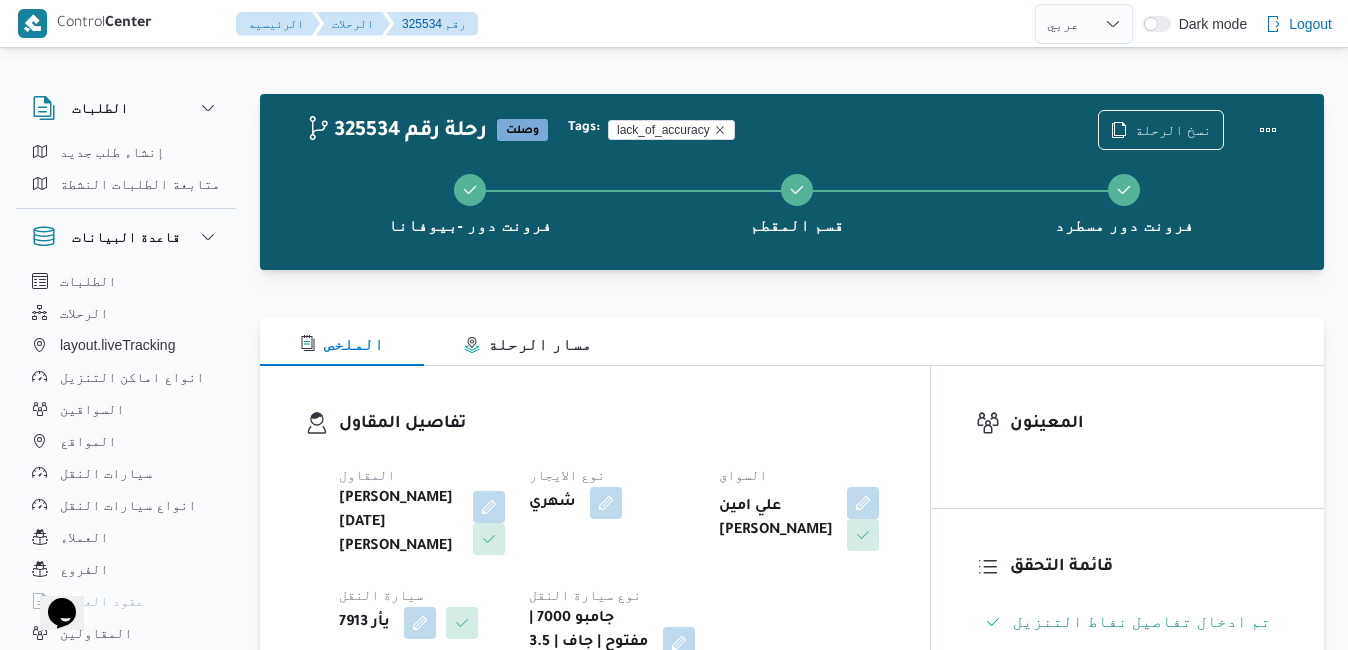 click on "تفاصيل المقاول المقاول ابراهيم رمضان ابراهيم عثمان ابوباشا نوع الايجار شهري السواق علي امين محمد يحيي سيارة النقل يأر 7913 نوع سيارة النقل جامبو 7000 | مفتوح | جاف | 3.5 طن" at bounding box center (595, 545) 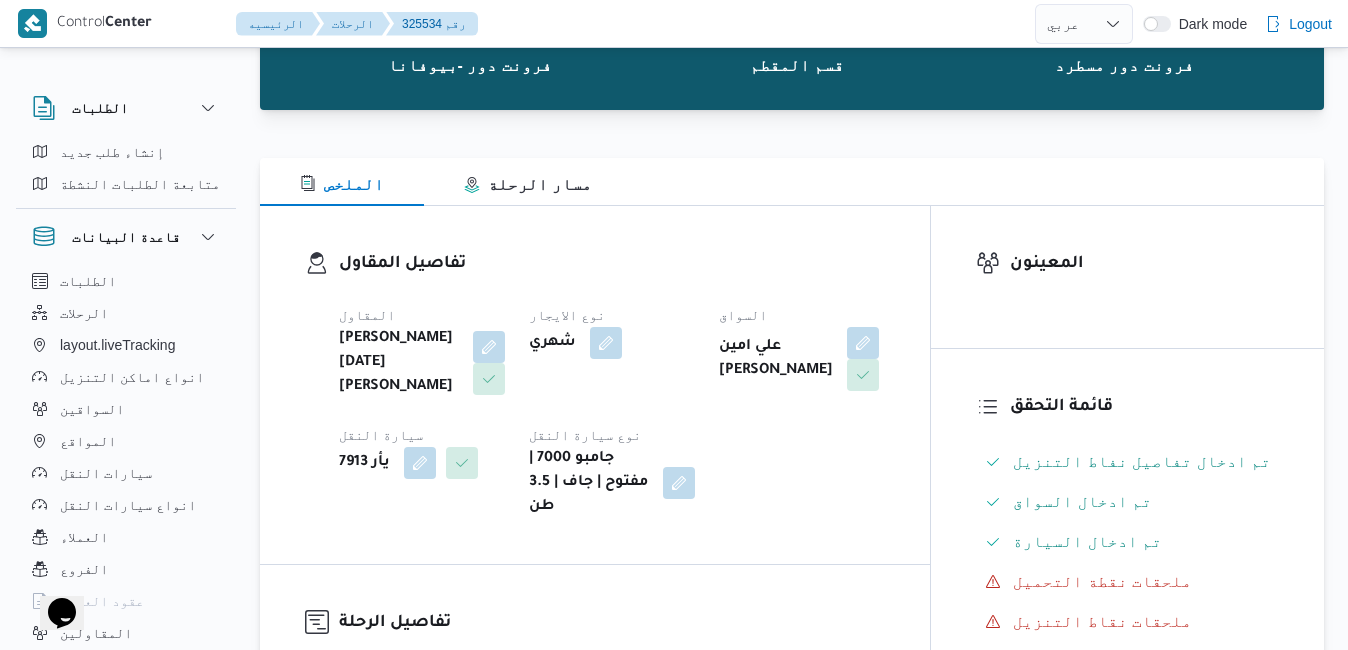 scroll, scrollTop: 200, scrollLeft: 0, axis: vertical 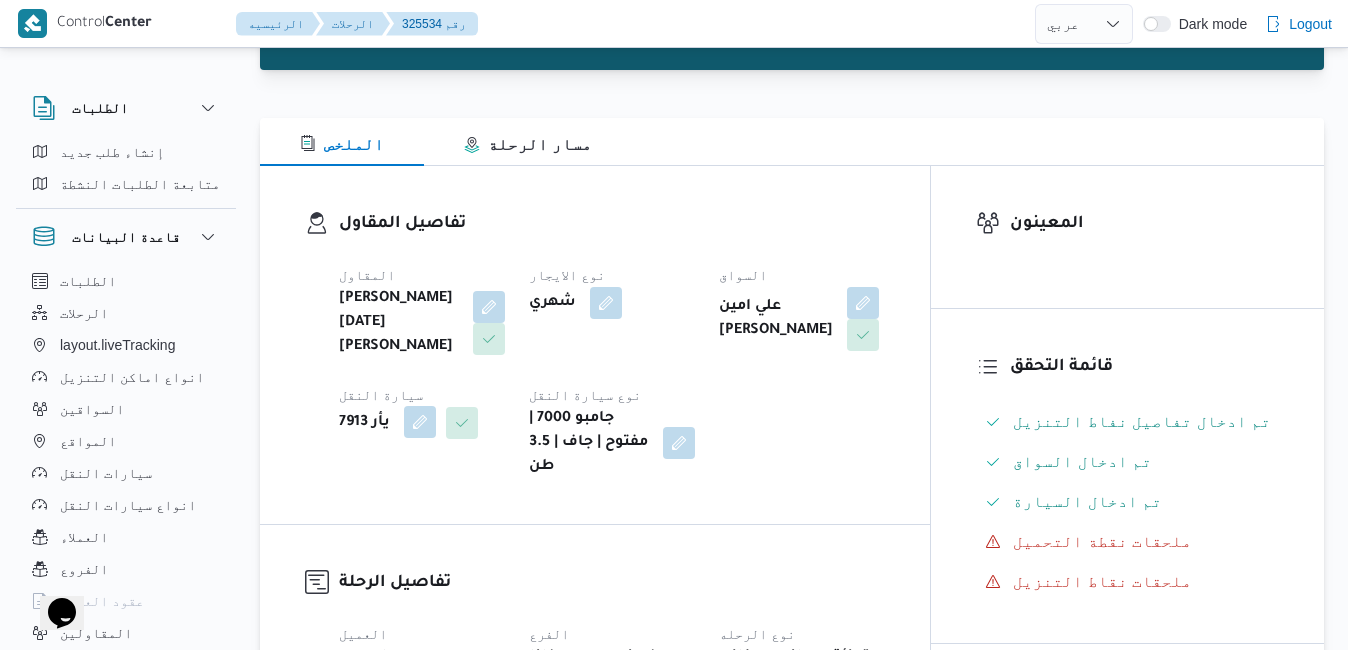 click at bounding box center [420, 422] 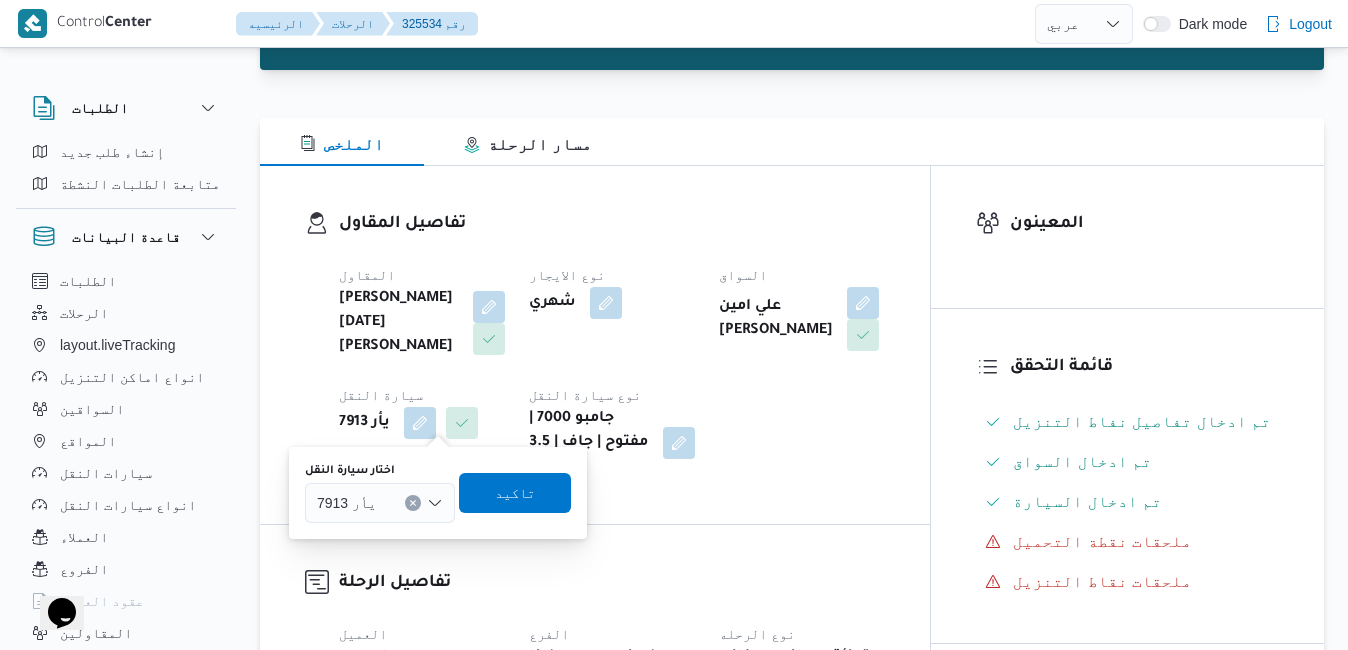 click on "يأر 7913" at bounding box center (380, 503) 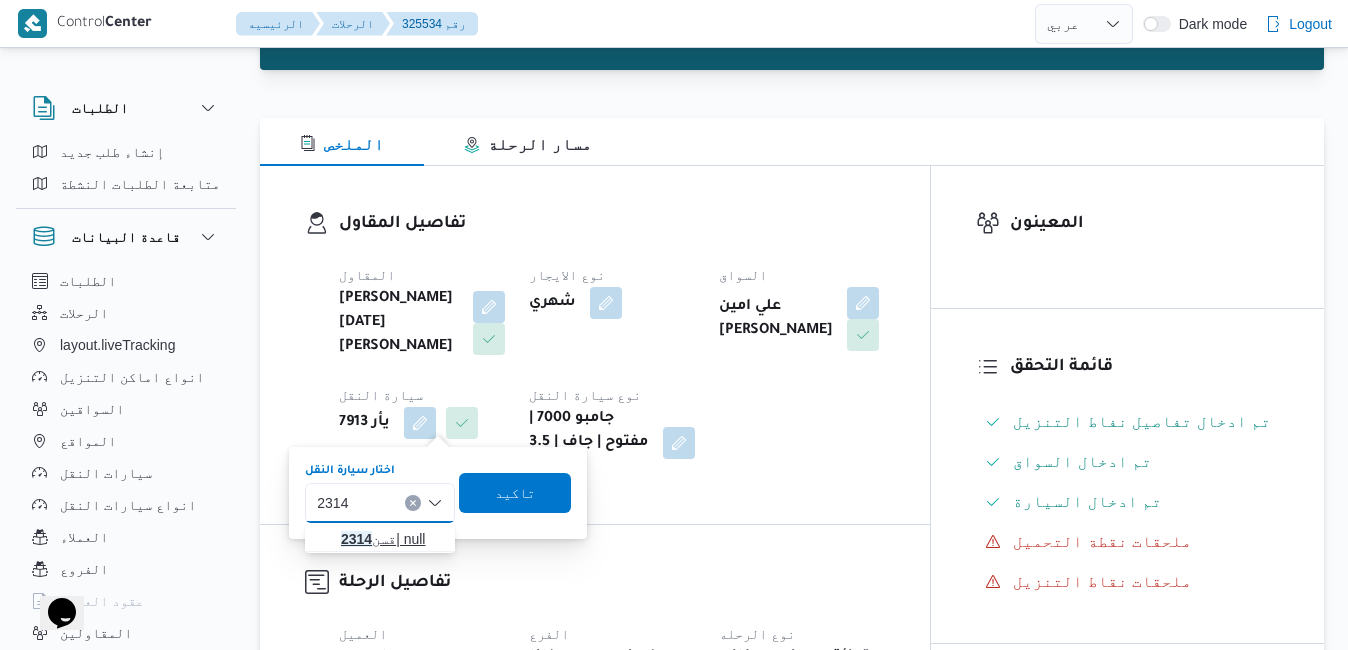 type on "2314" 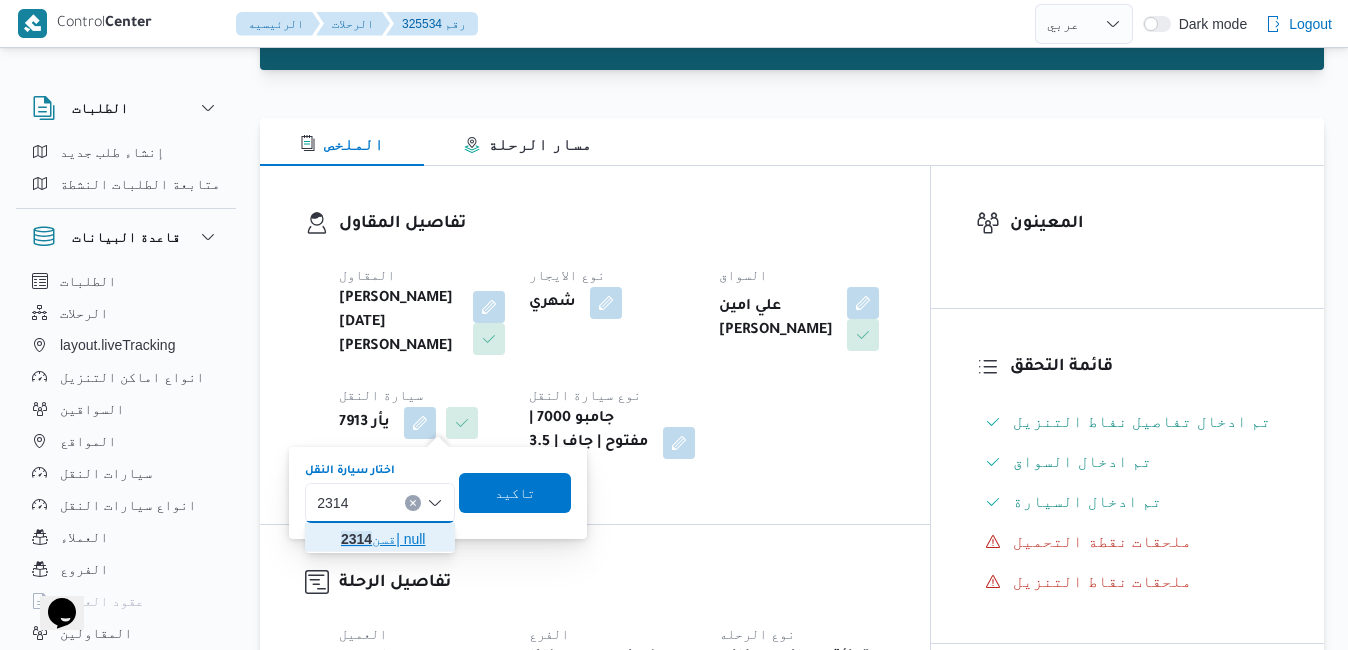 click on "قسن 2314  | null" at bounding box center [392, 539] 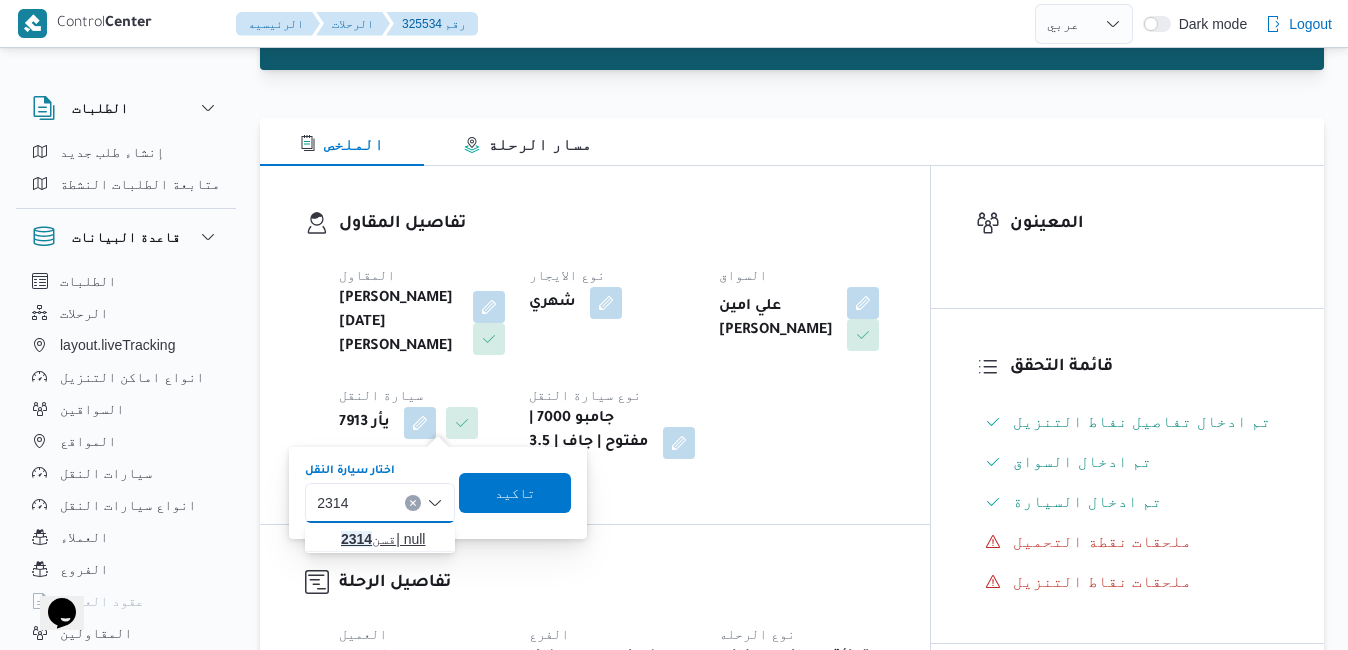 type 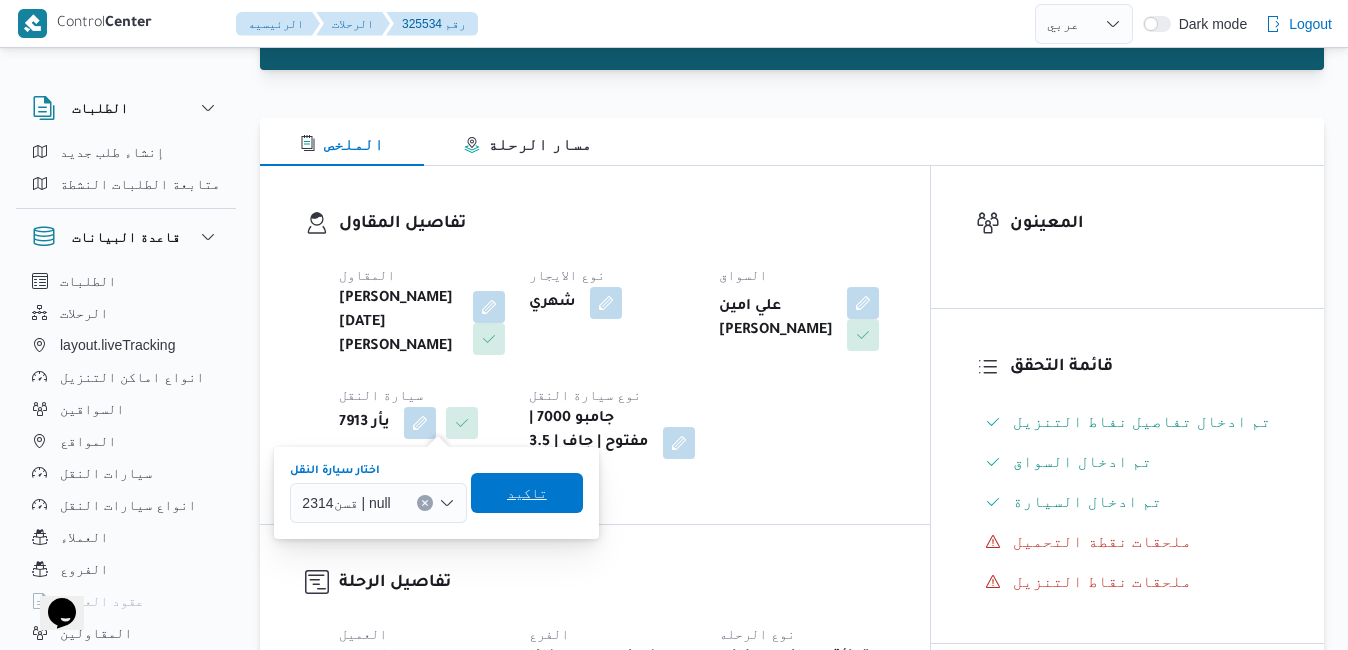 click on "تاكيد" at bounding box center (527, 493) 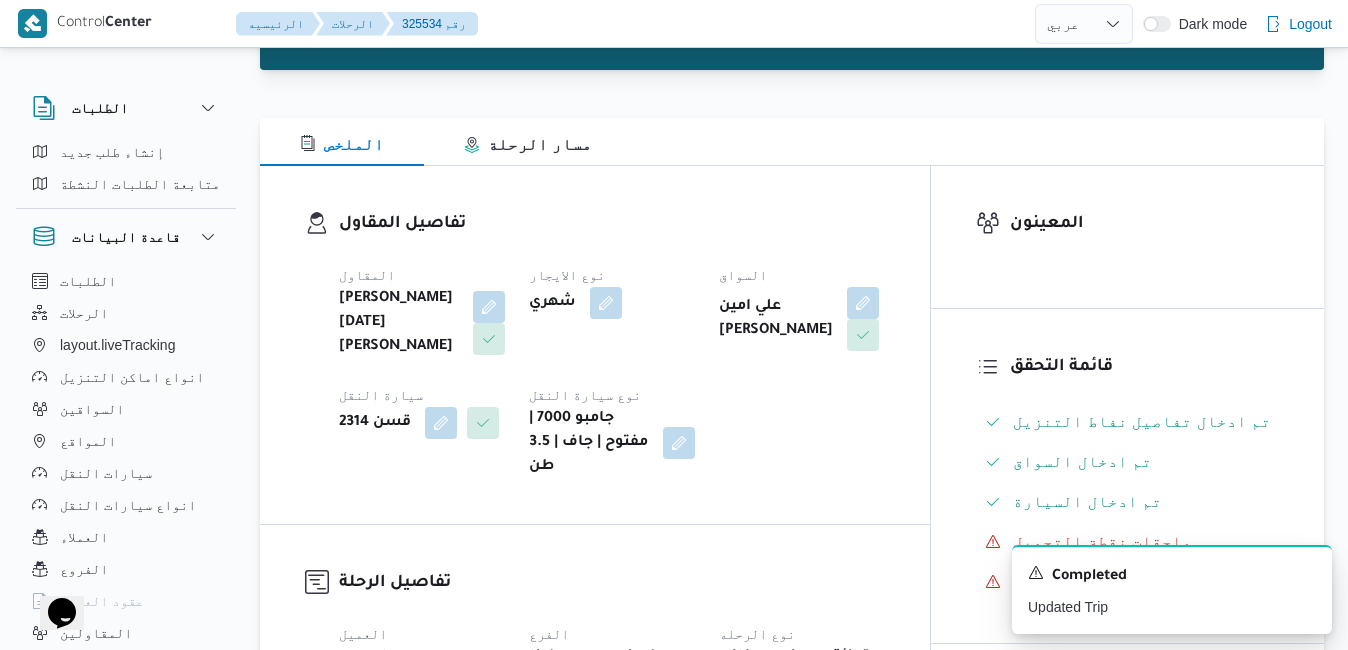 click on "المقاول ابراهيم رمضان ابراهيم عثمان ابوباشا نوع الايجار شهري السواق علي امين محمد يحيي سيارة النقل قسن 2314 نوع سيارة النقل جامبو 7000 | مفتوح | جاف | 3.5 طن" at bounding box center [612, 371] 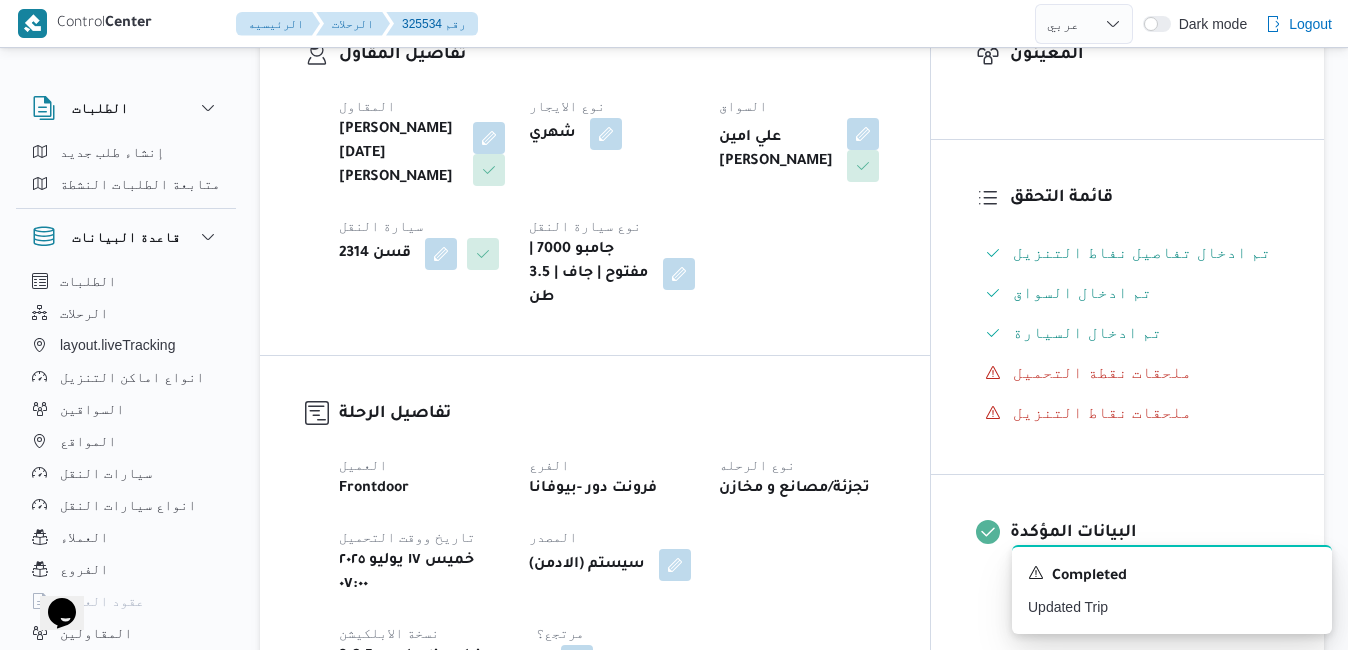 scroll, scrollTop: 400, scrollLeft: 0, axis: vertical 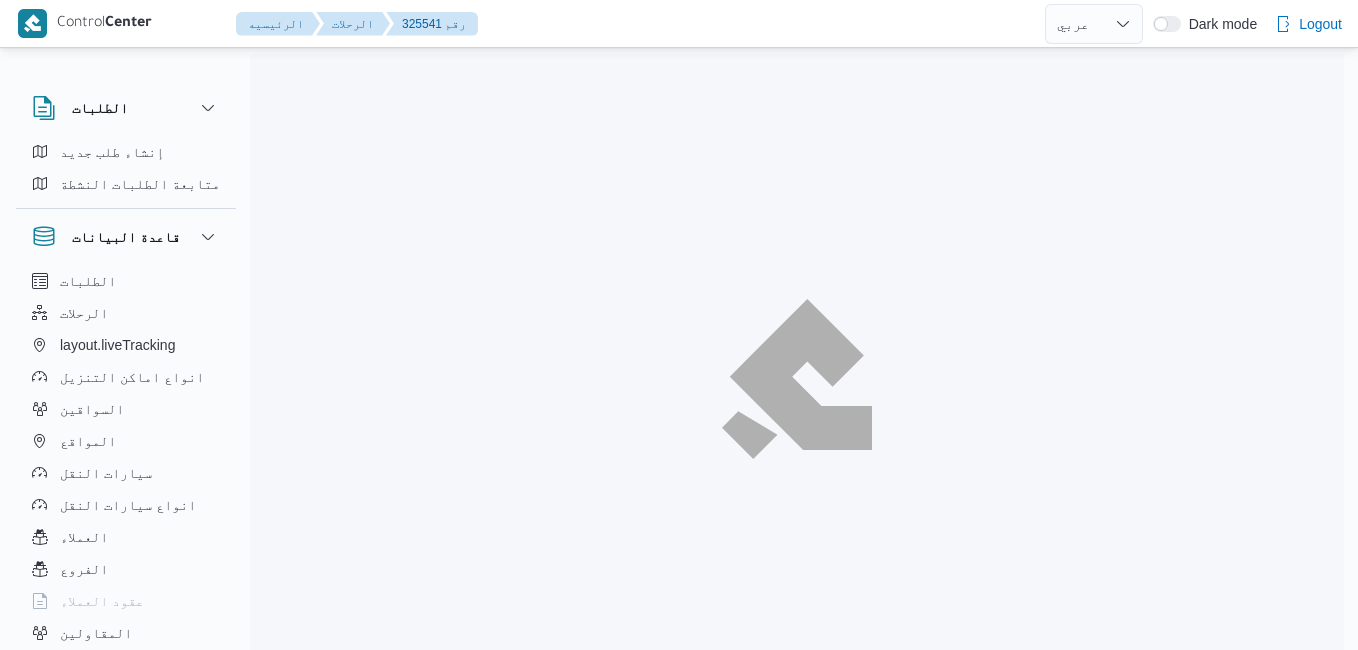 select on "ar" 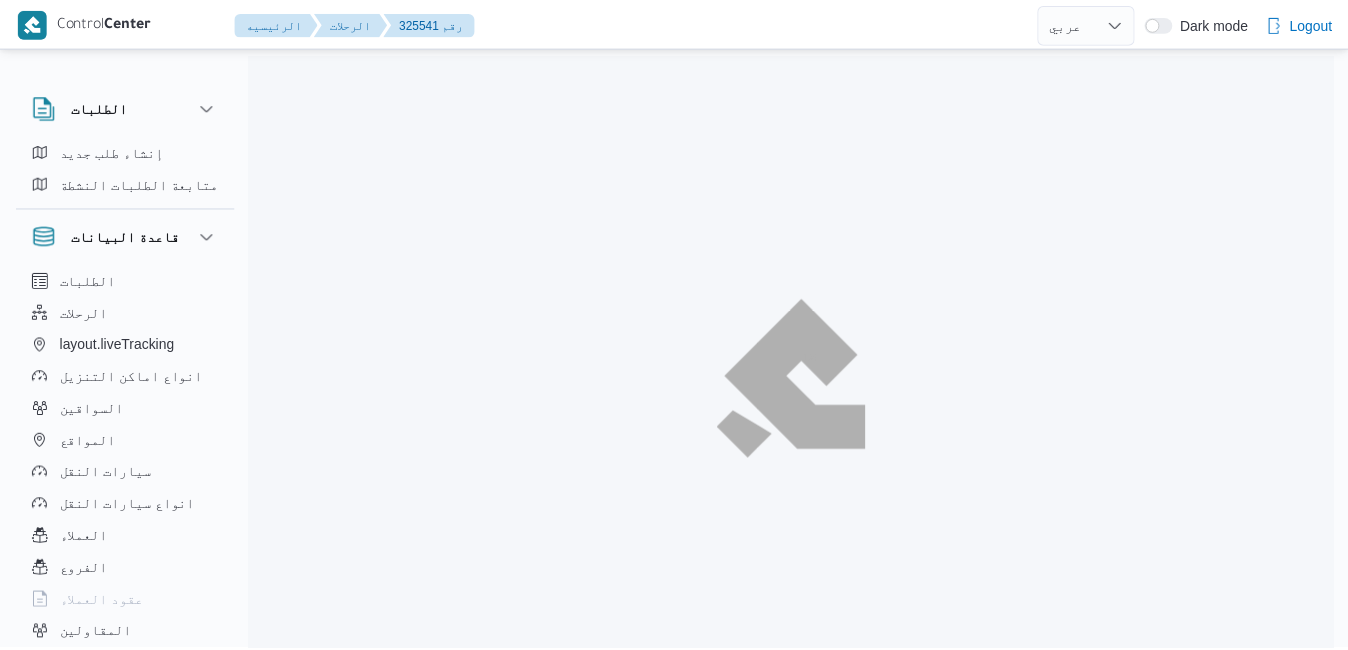 scroll, scrollTop: 0, scrollLeft: 0, axis: both 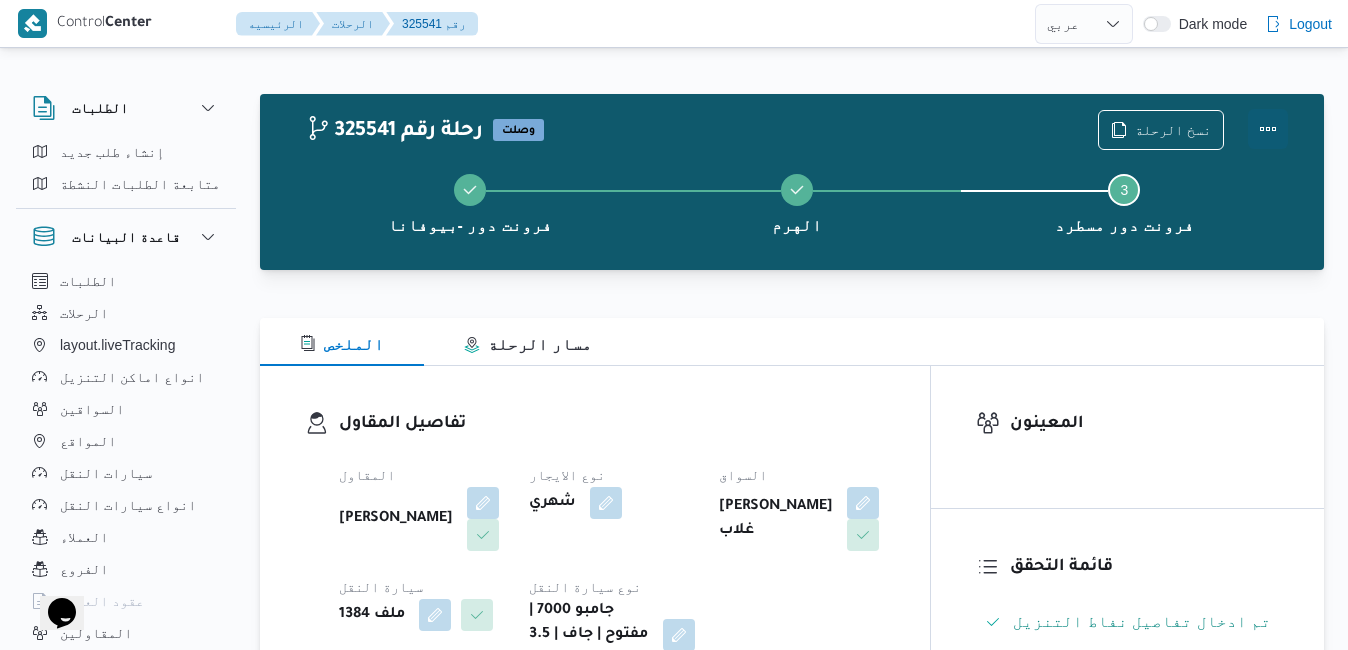 click at bounding box center [1268, 129] 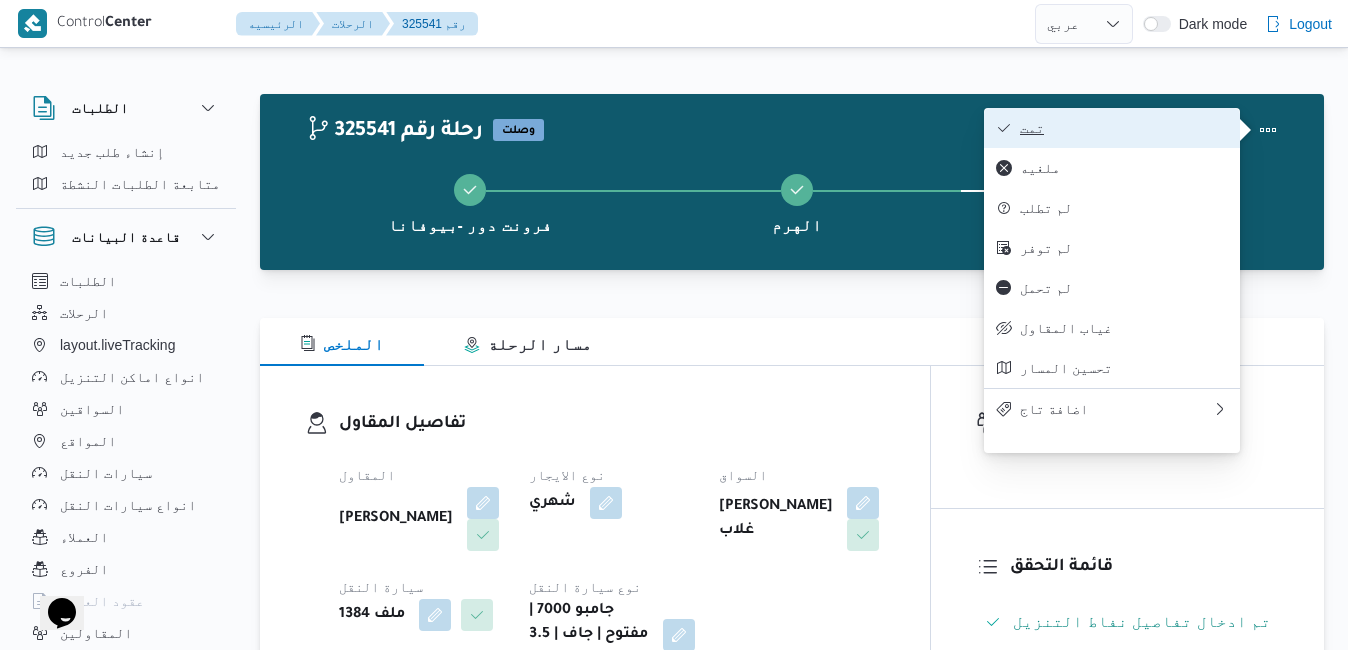 click on "تمت" at bounding box center (1124, 128) 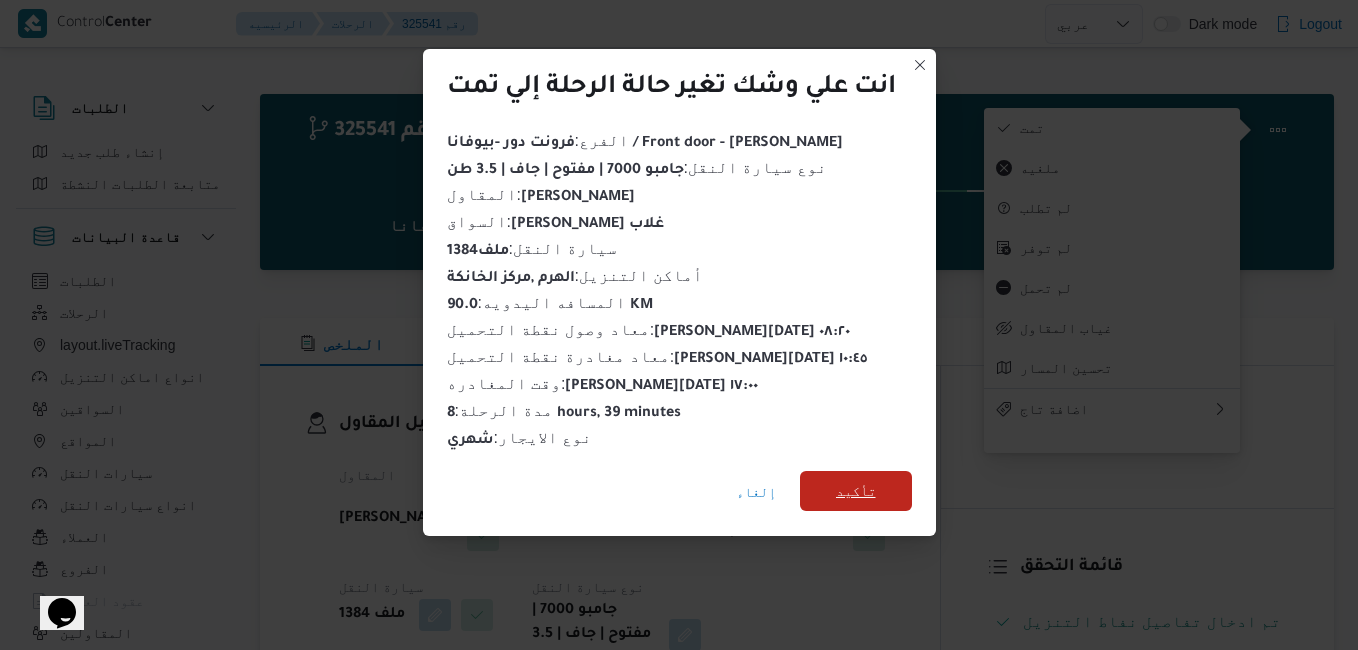 click on "تأكيد" at bounding box center [856, 491] 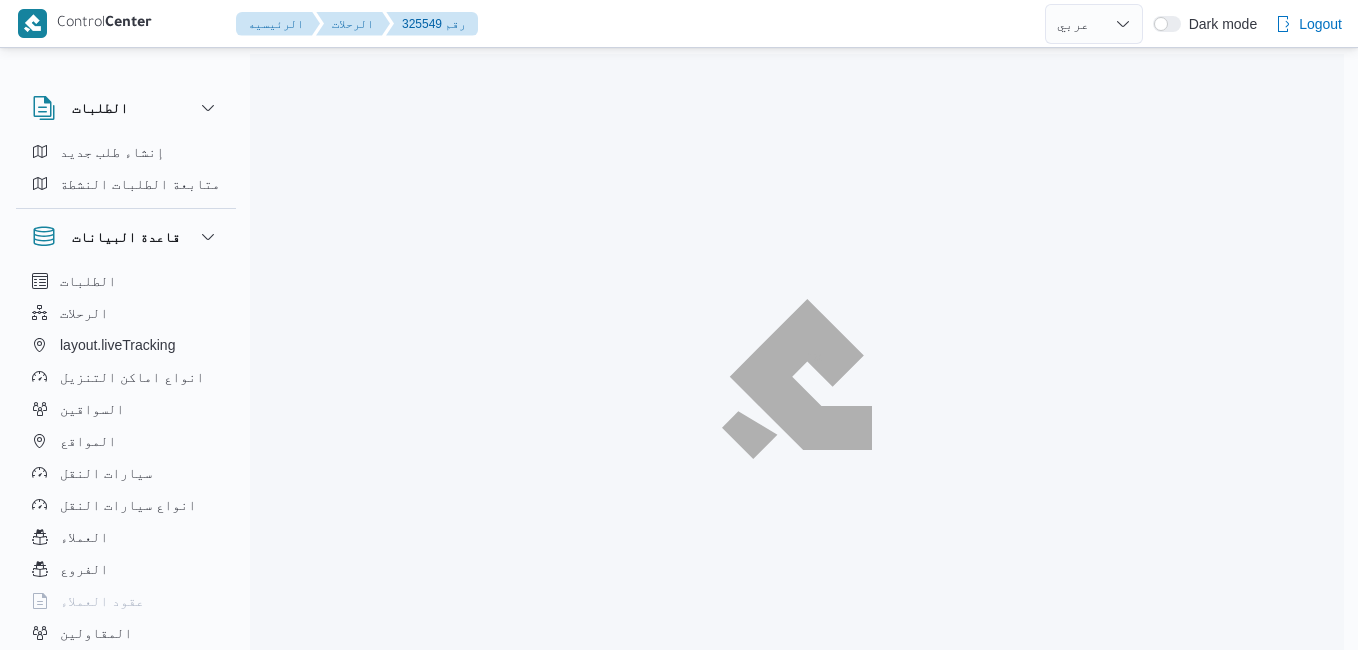 select on "ar" 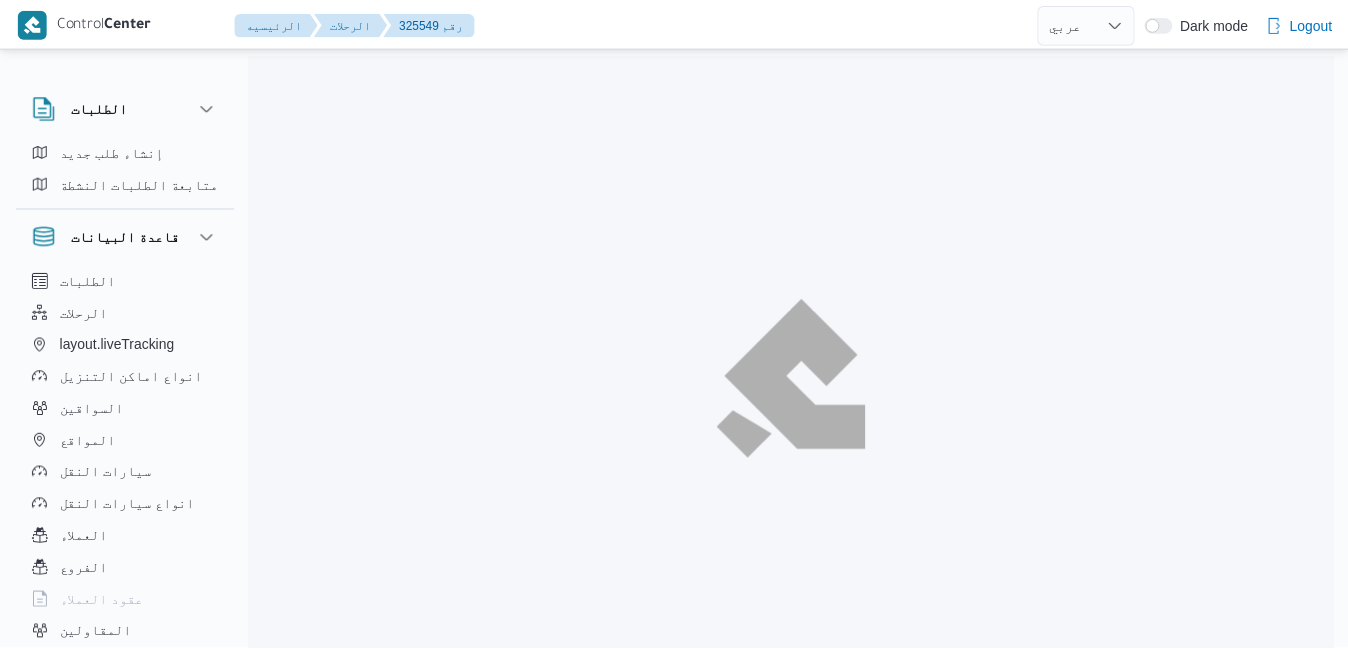 scroll, scrollTop: 0, scrollLeft: 0, axis: both 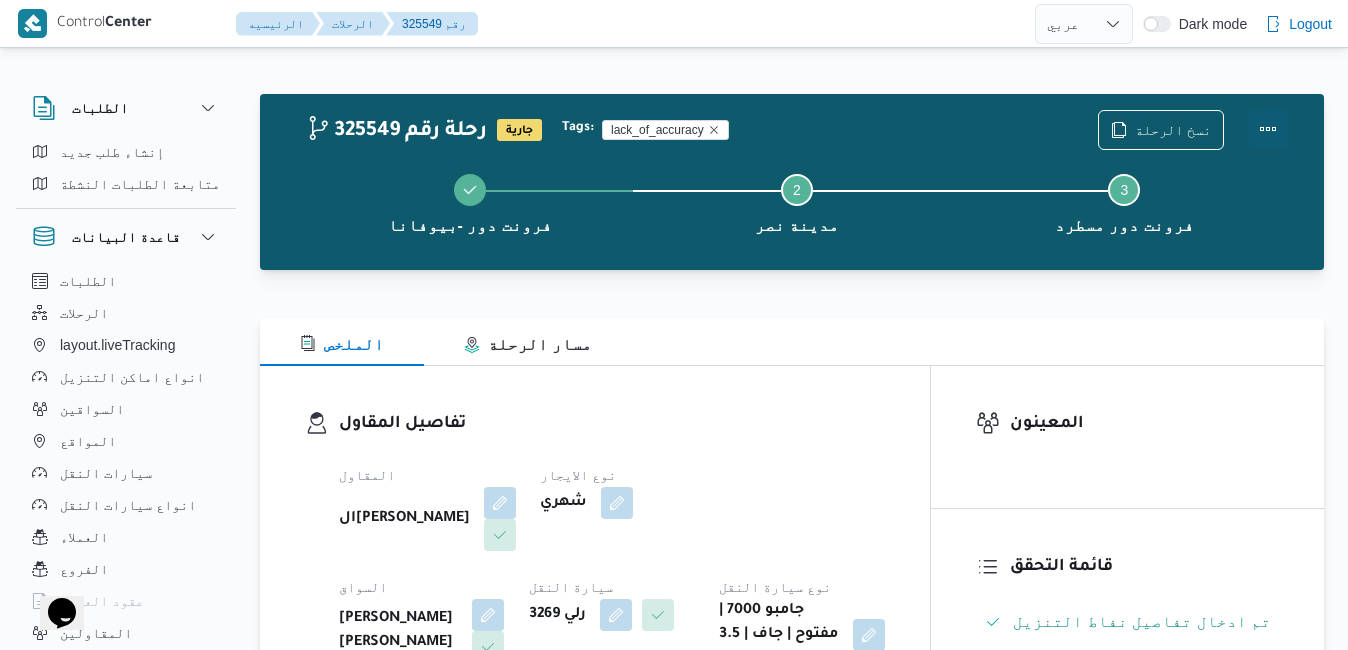 click at bounding box center [1268, 129] 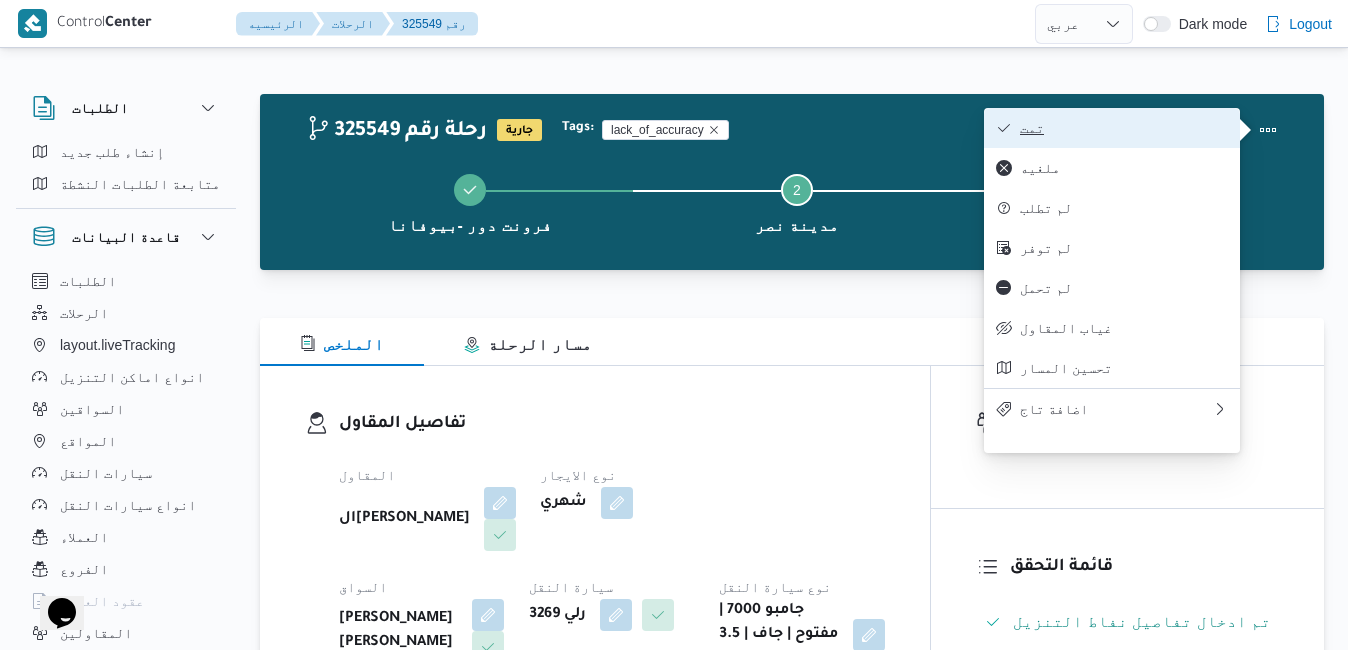 click on "تمت" at bounding box center [1112, 128] 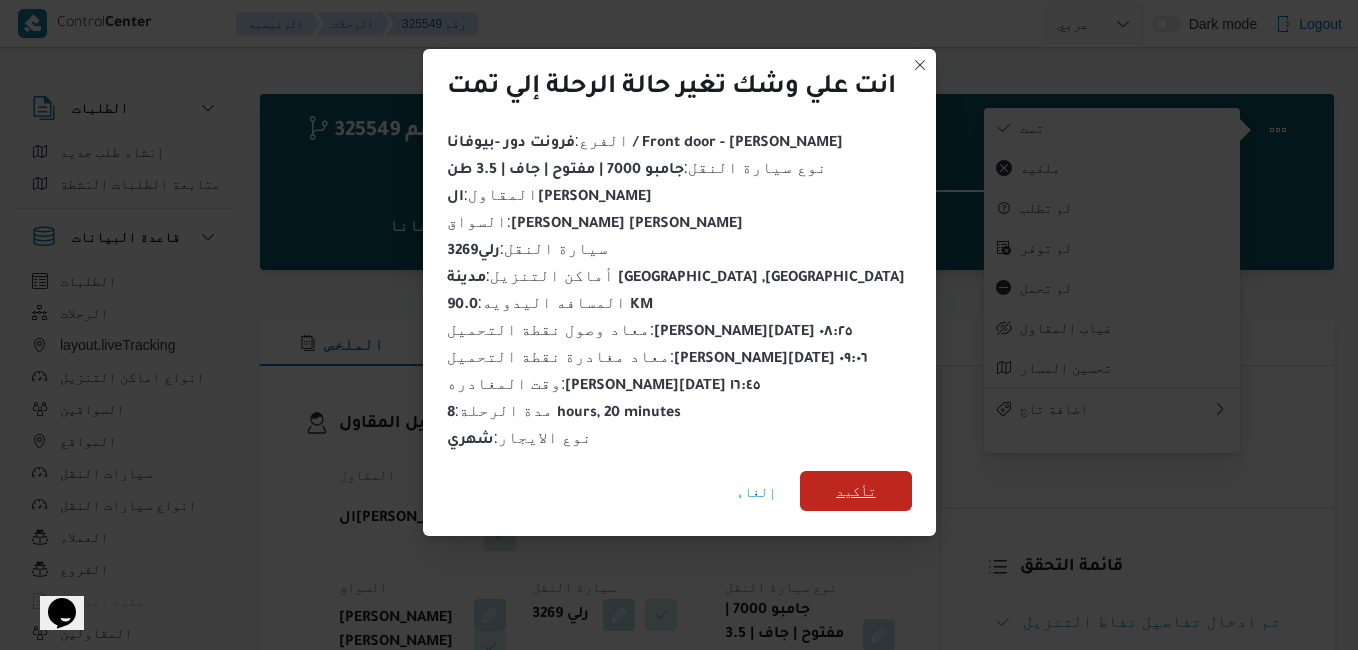 click on "تأكيد" at bounding box center [856, 491] 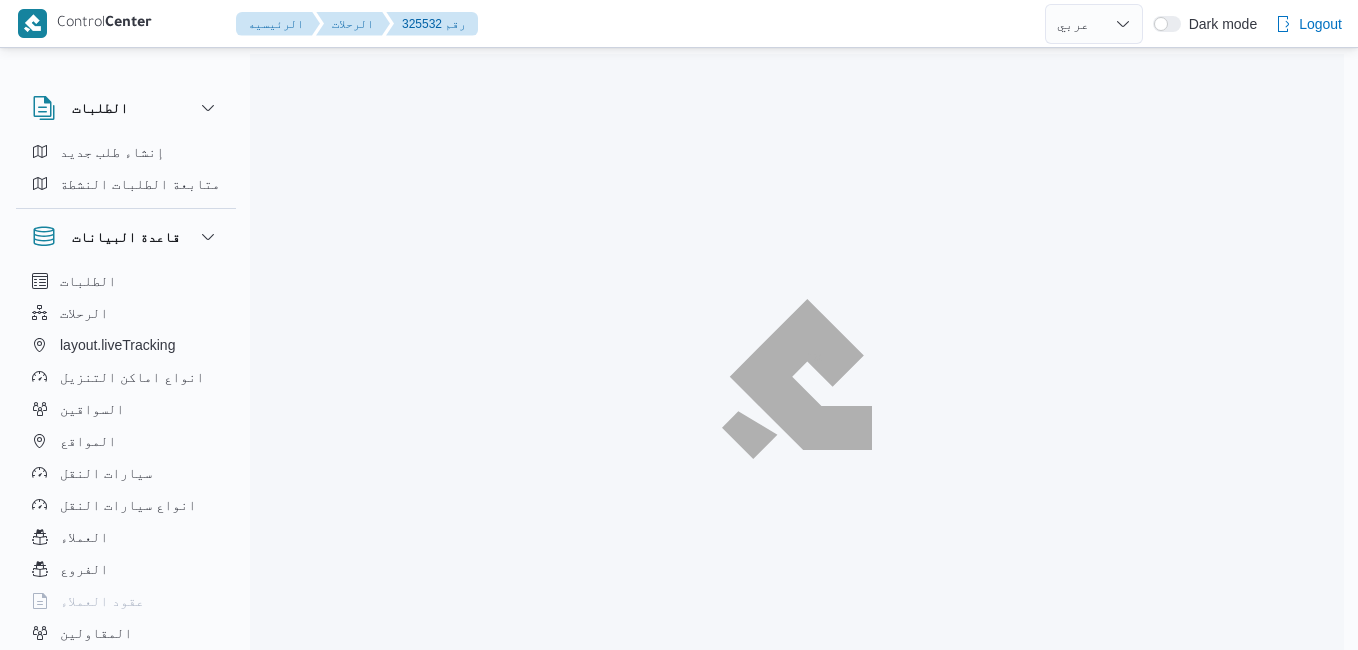 select on "ar" 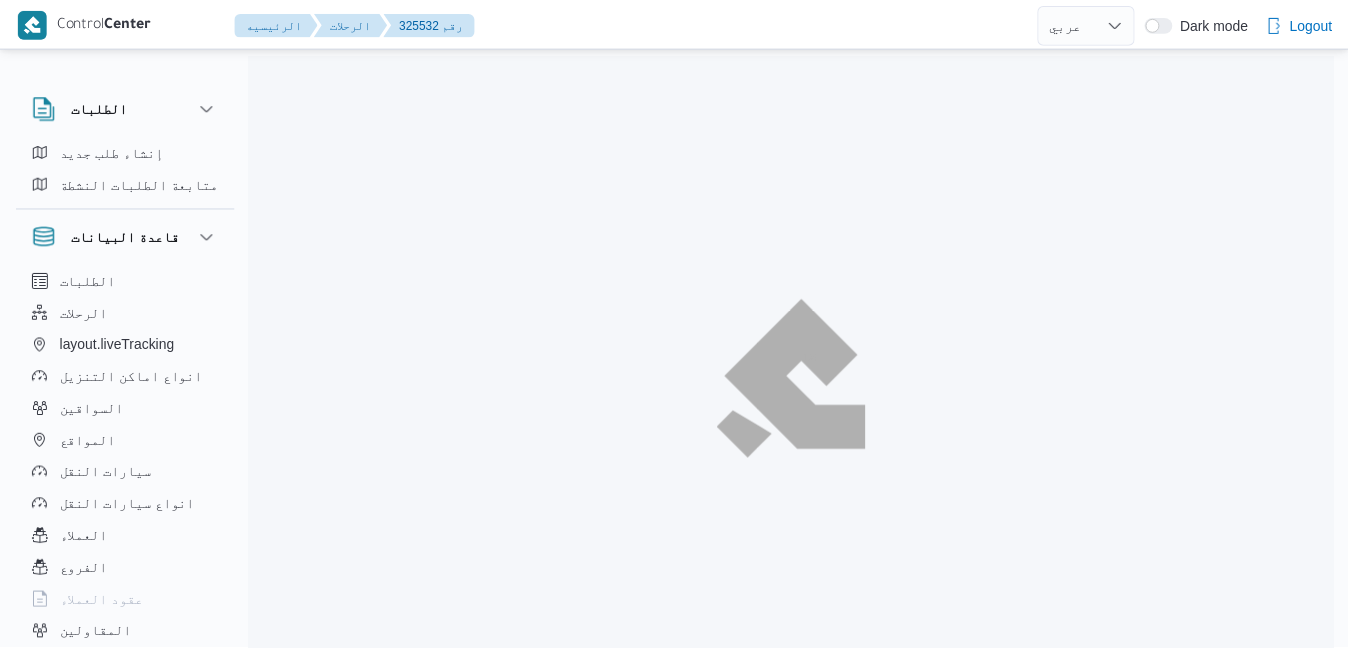 scroll, scrollTop: 0, scrollLeft: 0, axis: both 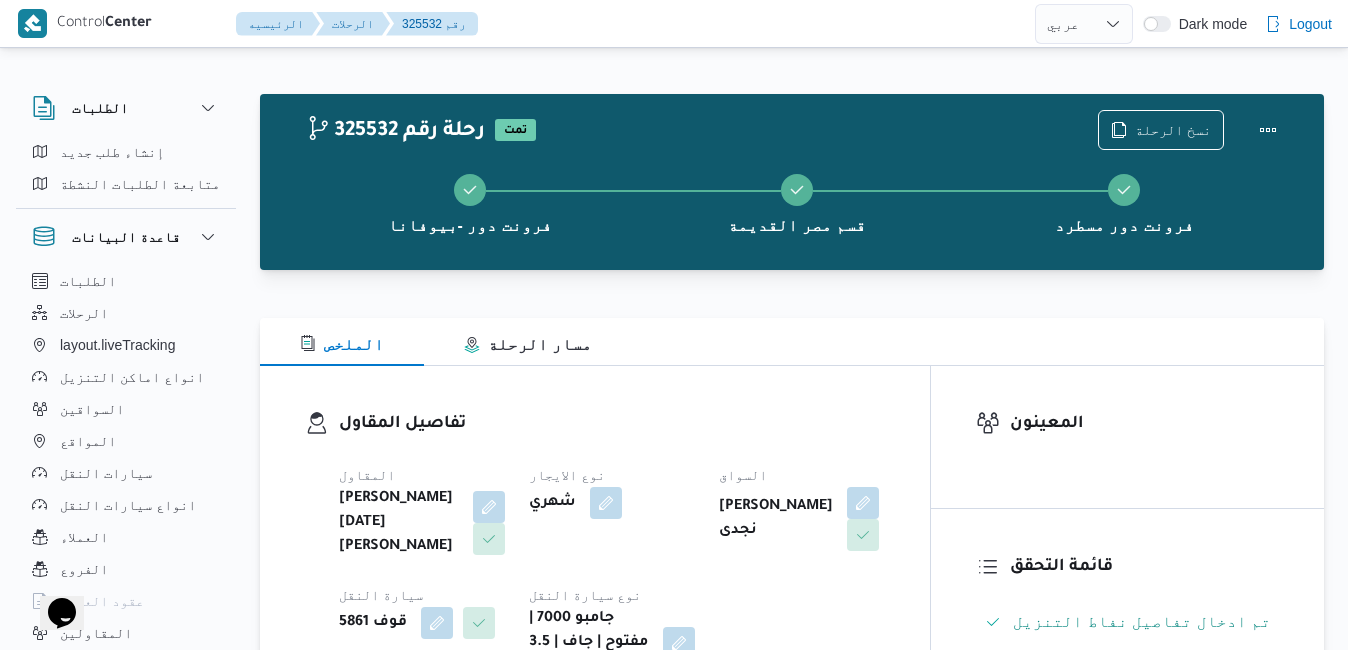 click on "الملخص مسار الرحلة" at bounding box center (792, 342) 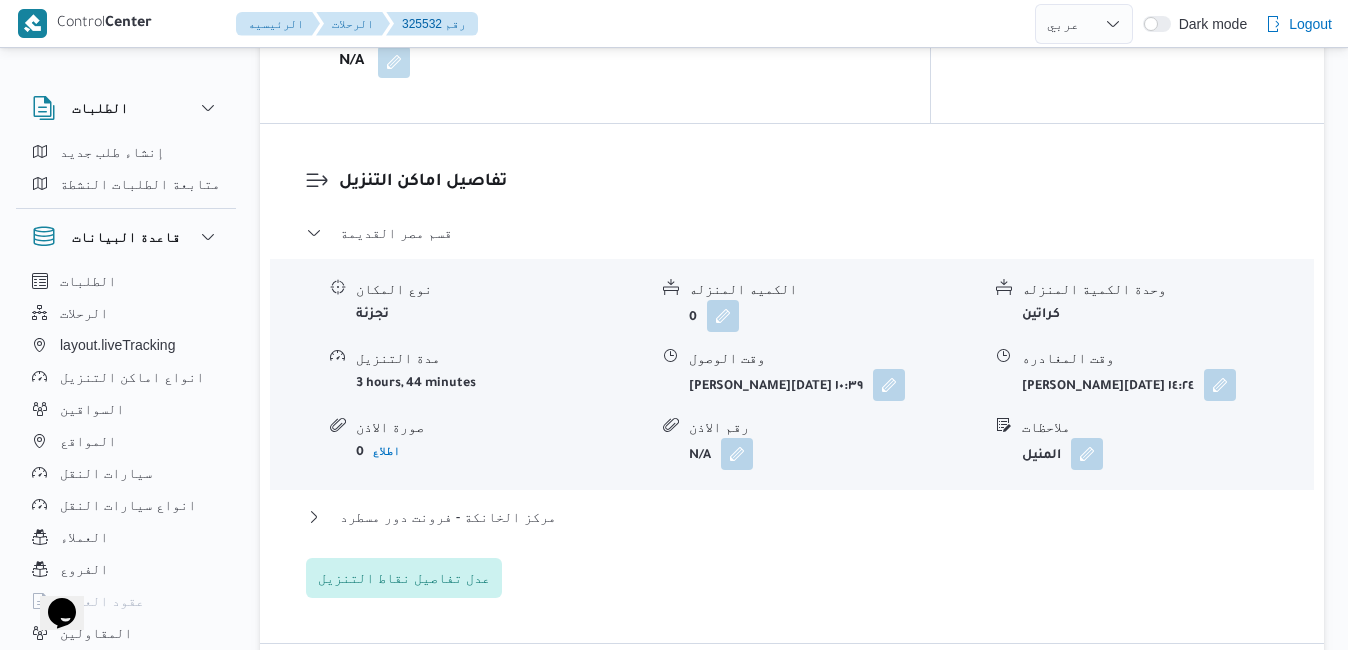 scroll, scrollTop: 1800, scrollLeft: 0, axis: vertical 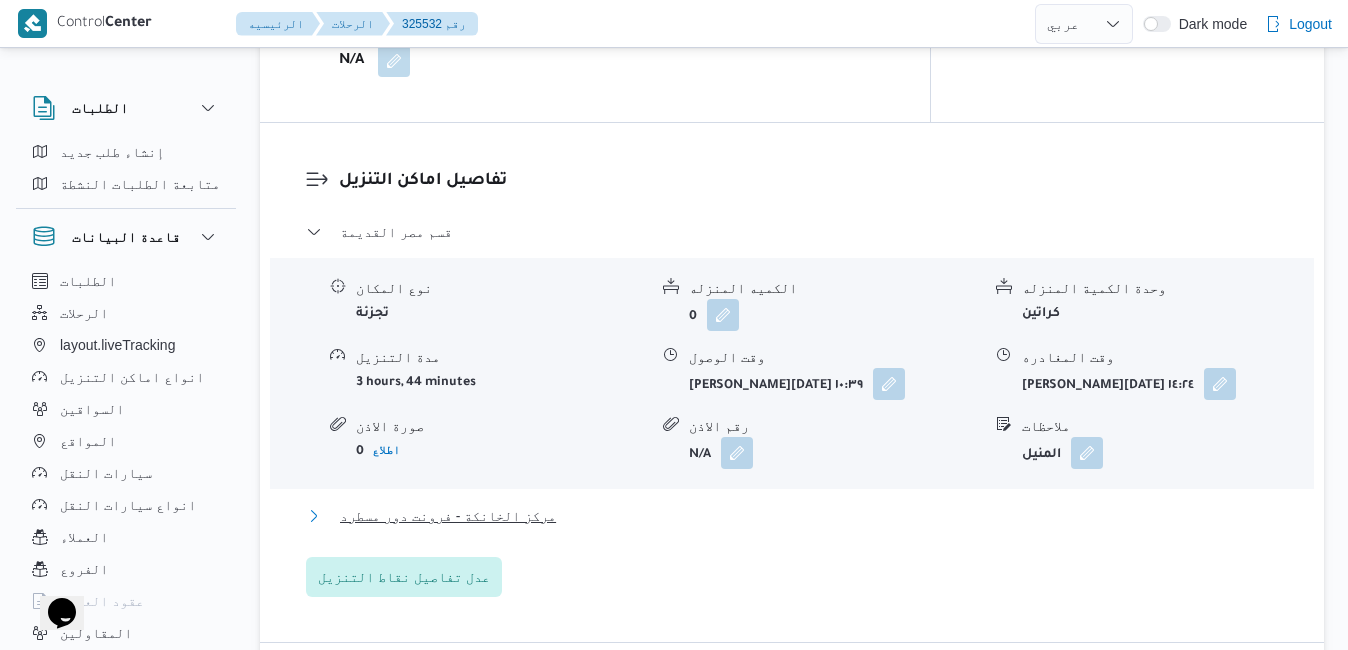 click on "مركز الخانكة -
فرونت دور مسطرد" at bounding box center [792, 516] 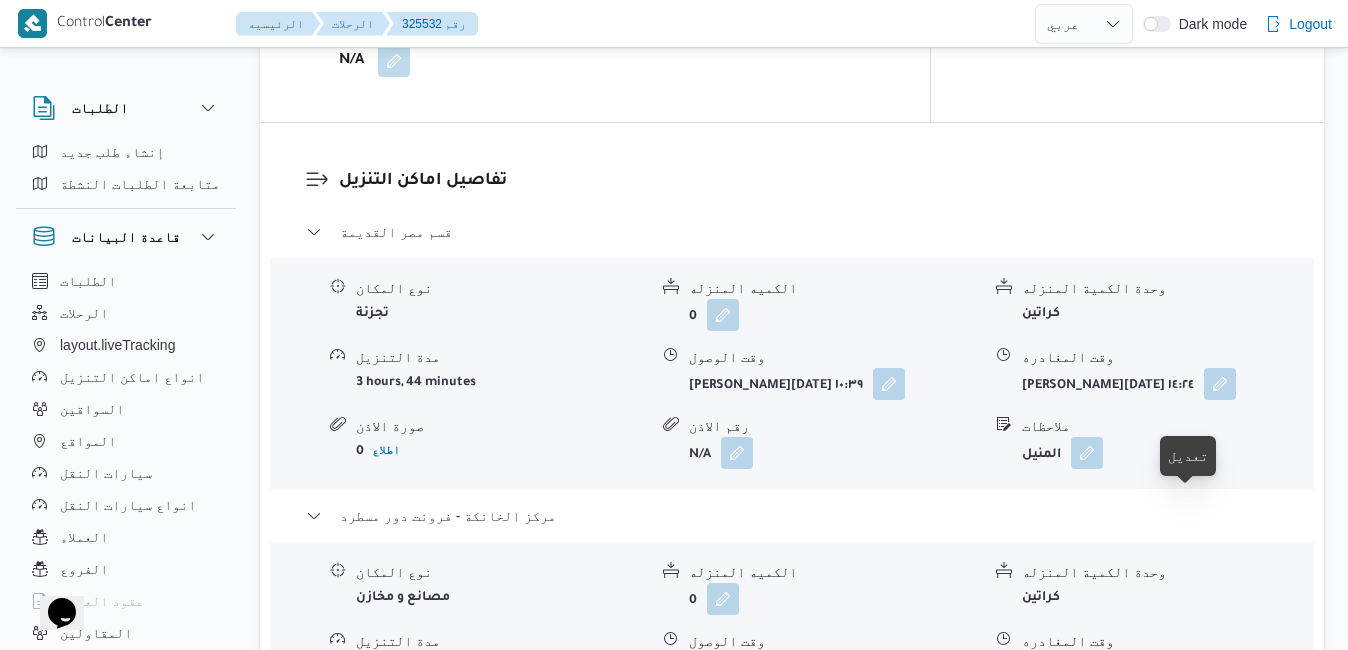 click at bounding box center (1222, 667) 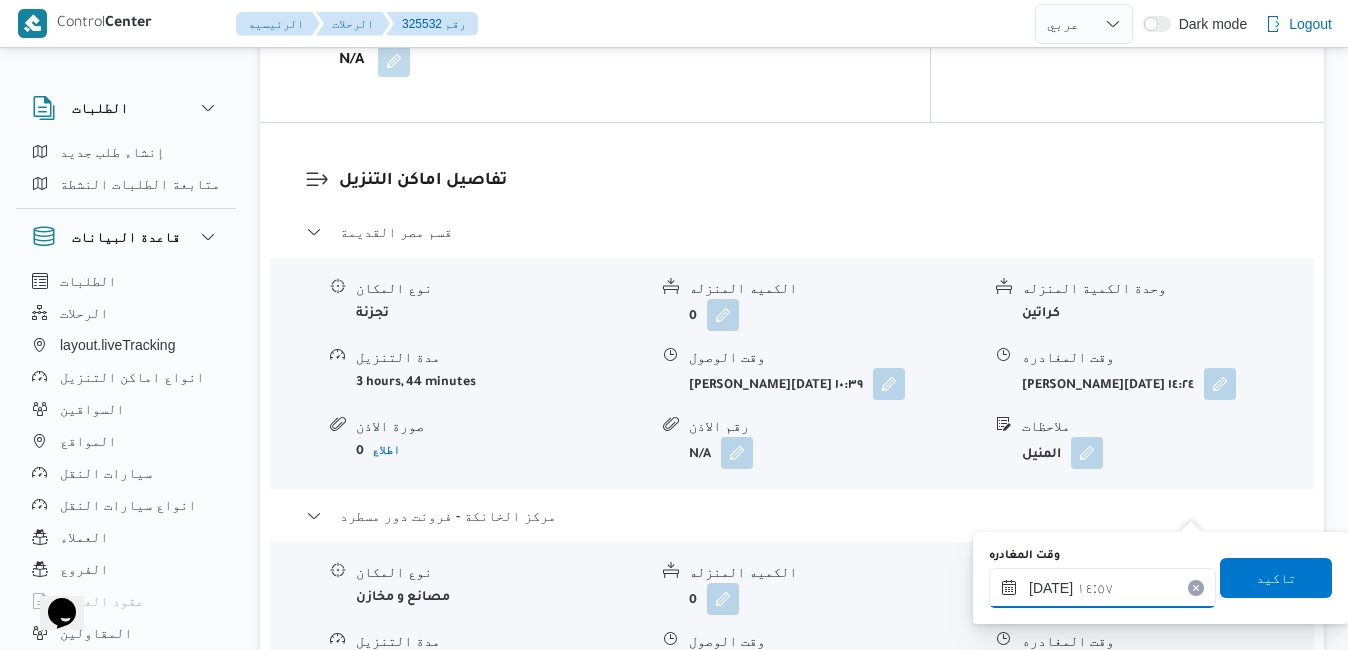 click on "١٧/٠٧/٢٠٢٥ ١٤:٥٧" at bounding box center [1102, 588] 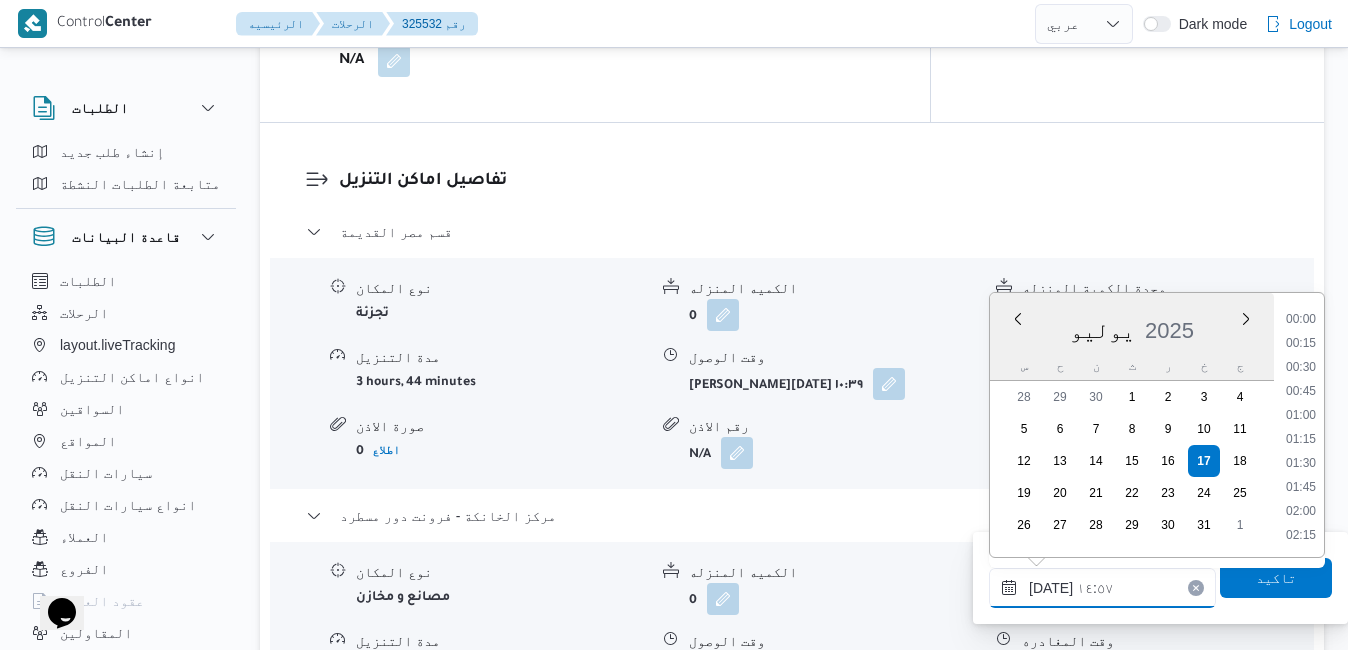 scroll, scrollTop: 1294, scrollLeft: 0, axis: vertical 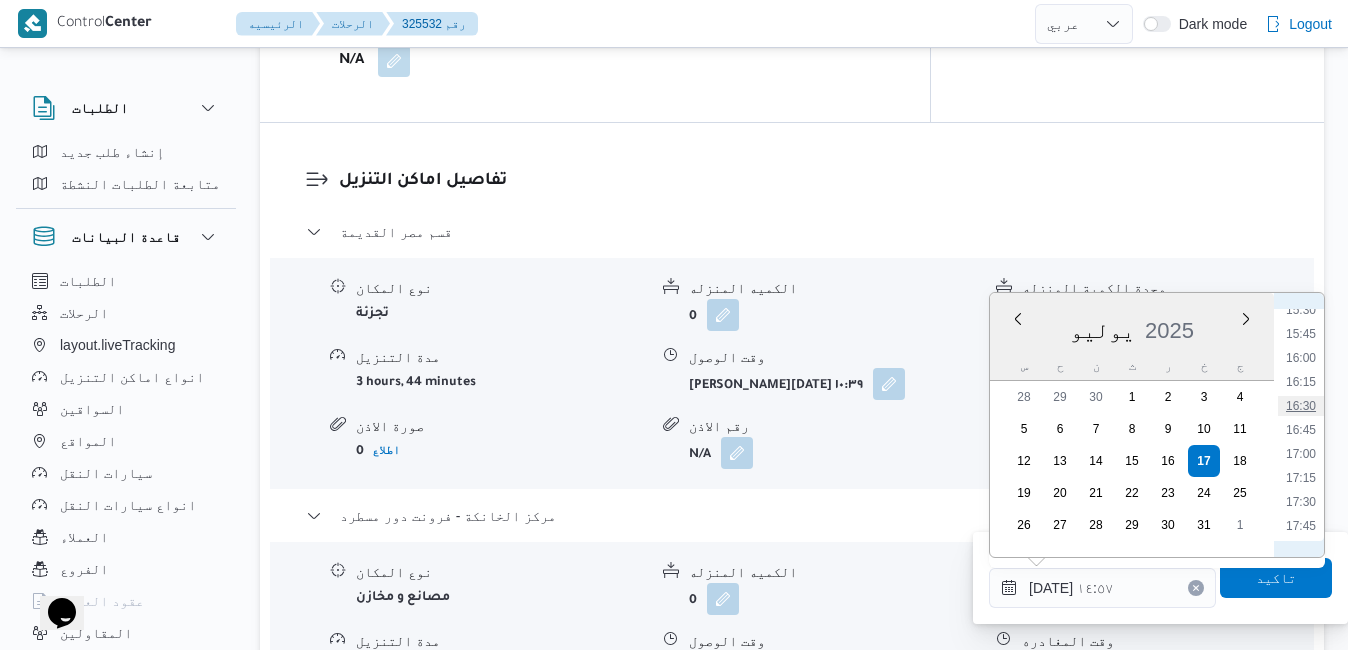 click on "16:30" at bounding box center [1301, 406] 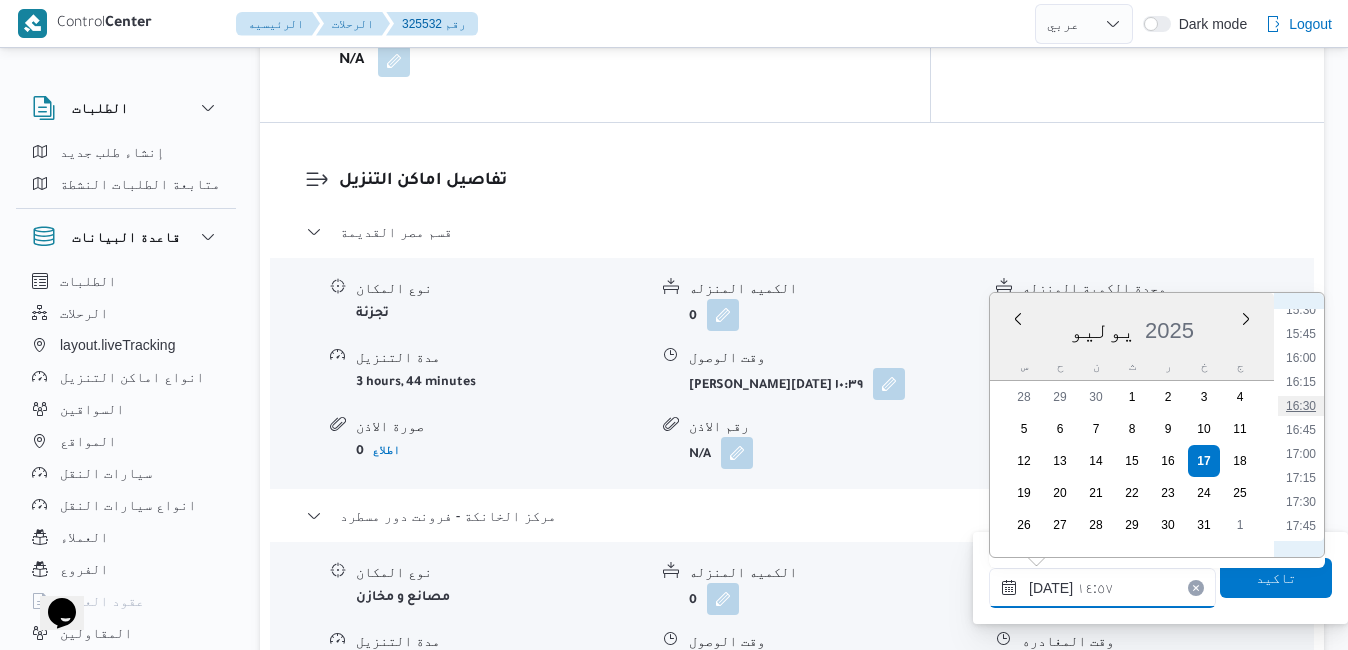 type on "١٧/٠٧/٢٠٢٥ ١٦:٣٠" 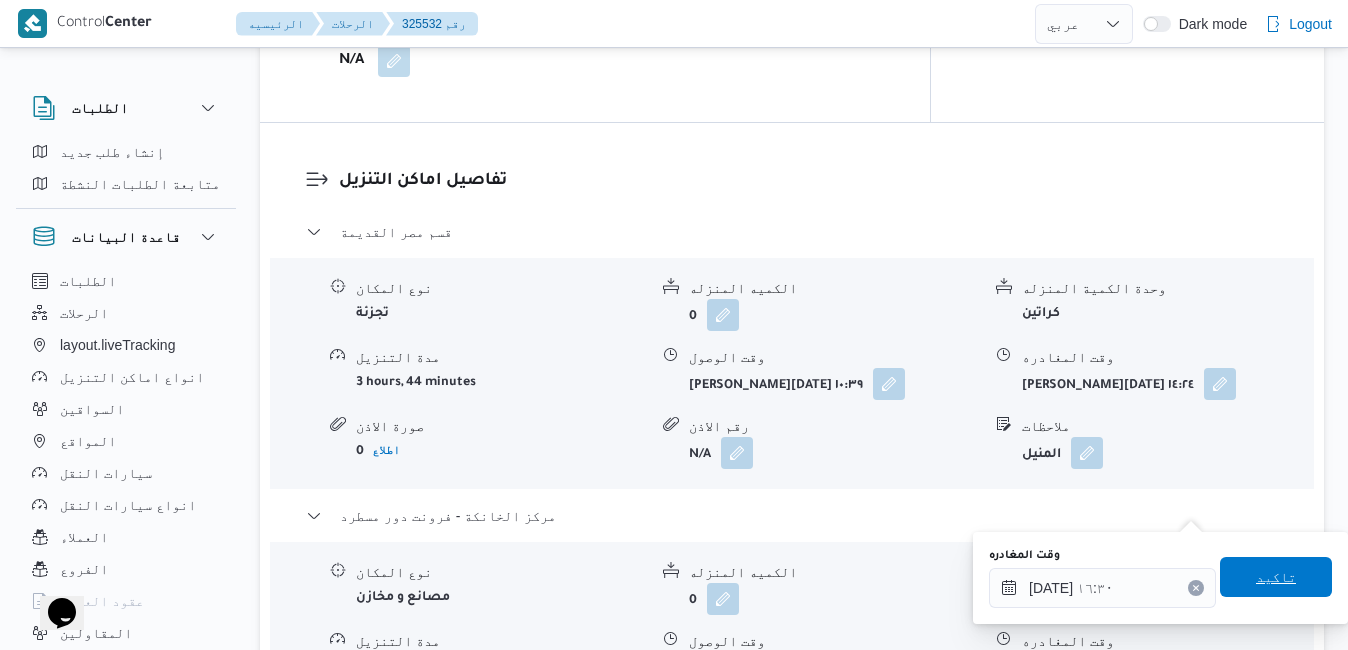 click on "تاكيد" at bounding box center [1276, 577] 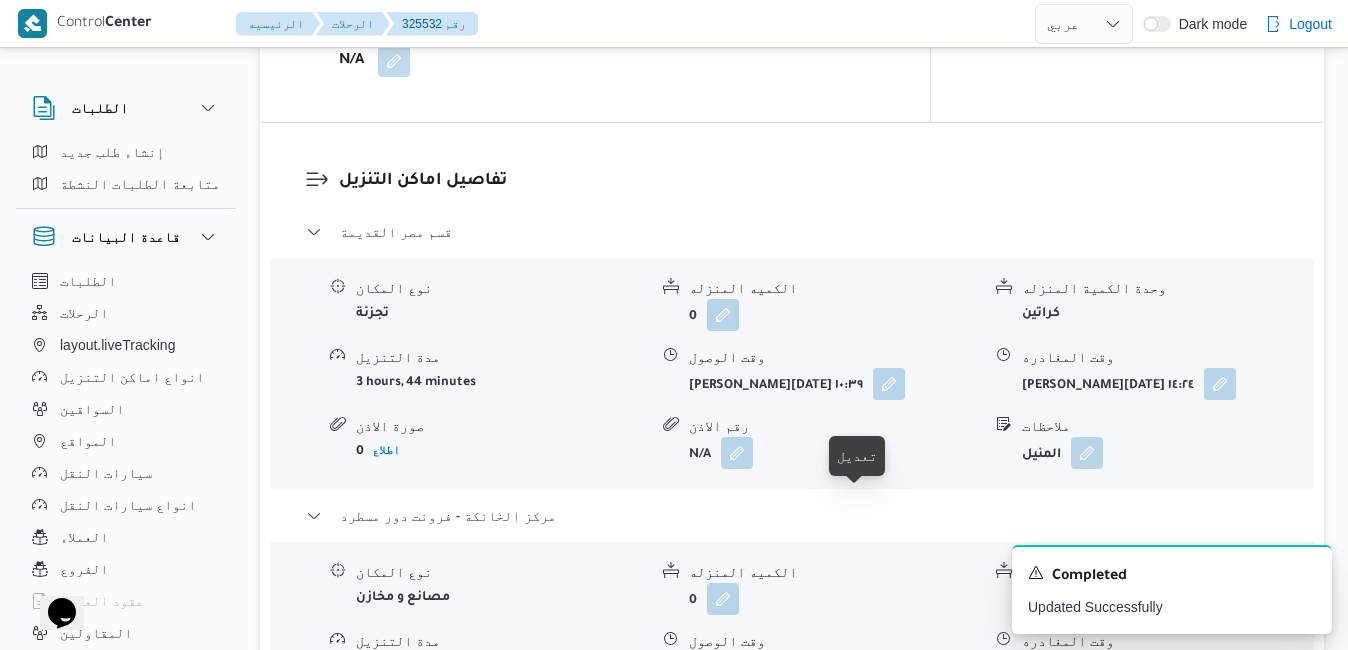 click at bounding box center (892, 667) 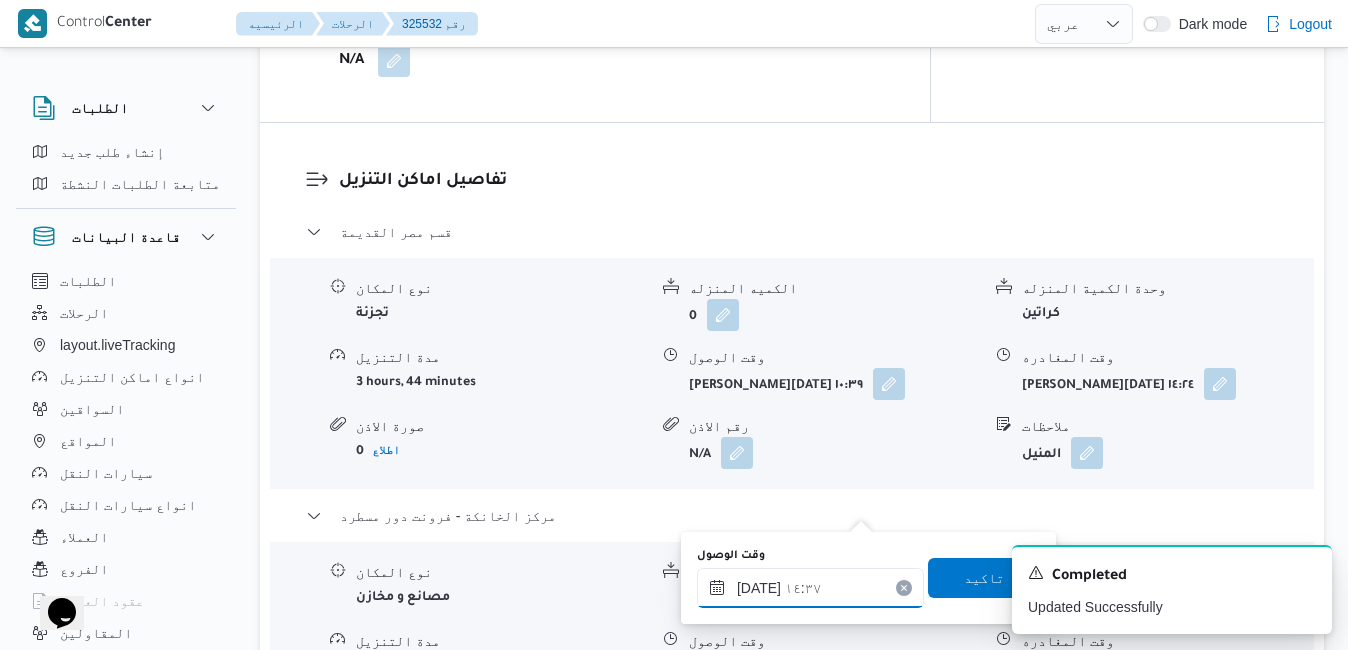 click on "١٧/٠٧/٢٠٢٥ ١٤:٣٧" at bounding box center [810, 588] 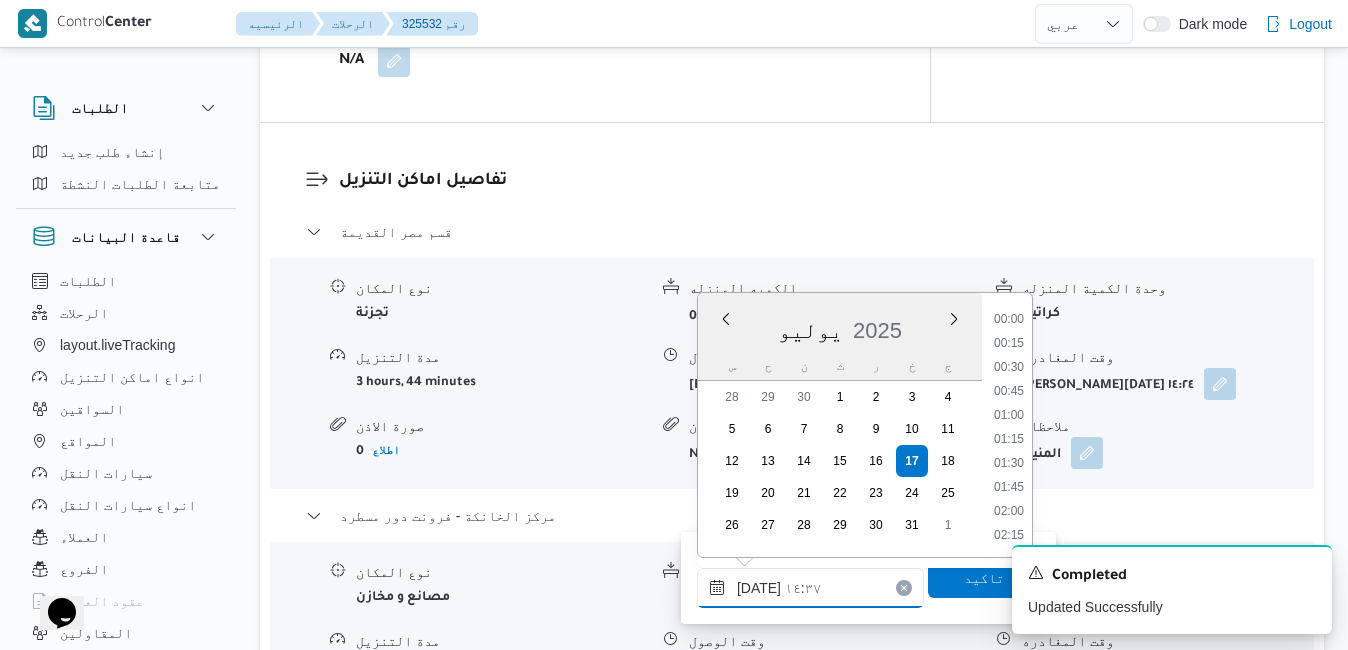 scroll, scrollTop: 1270, scrollLeft: 0, axis: vertical 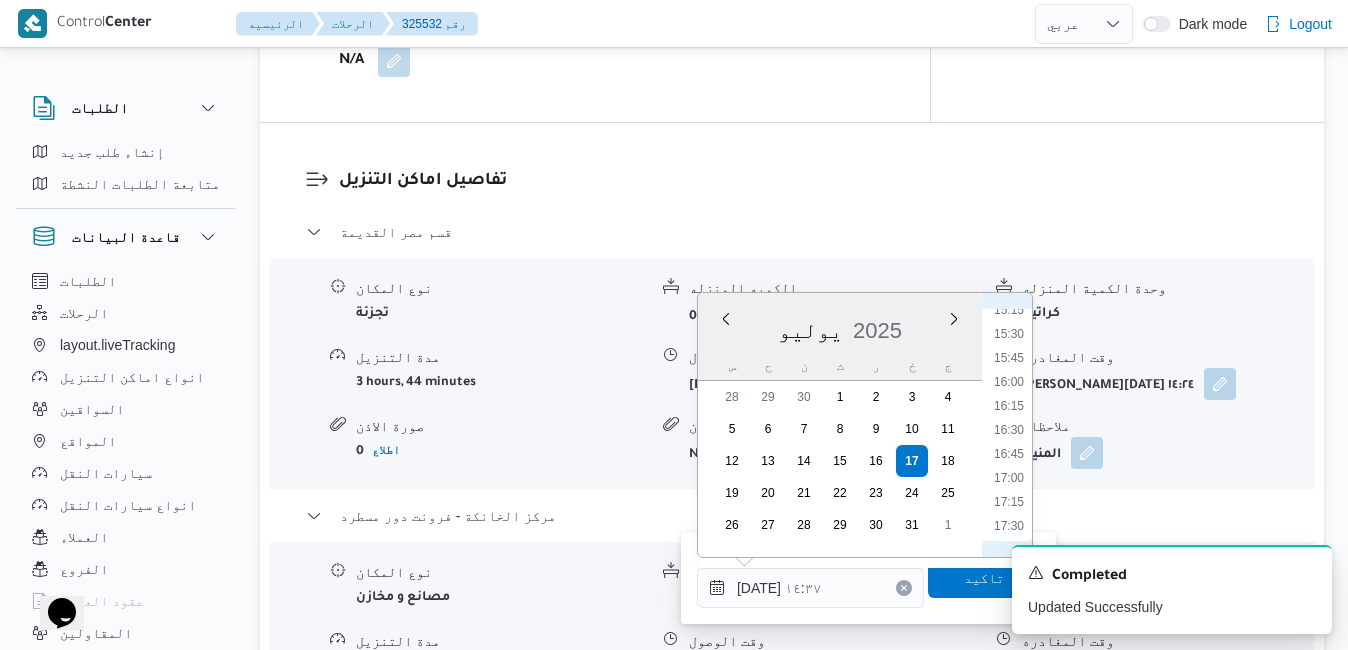 click on "16:15" at bounding box center (1009, 406) 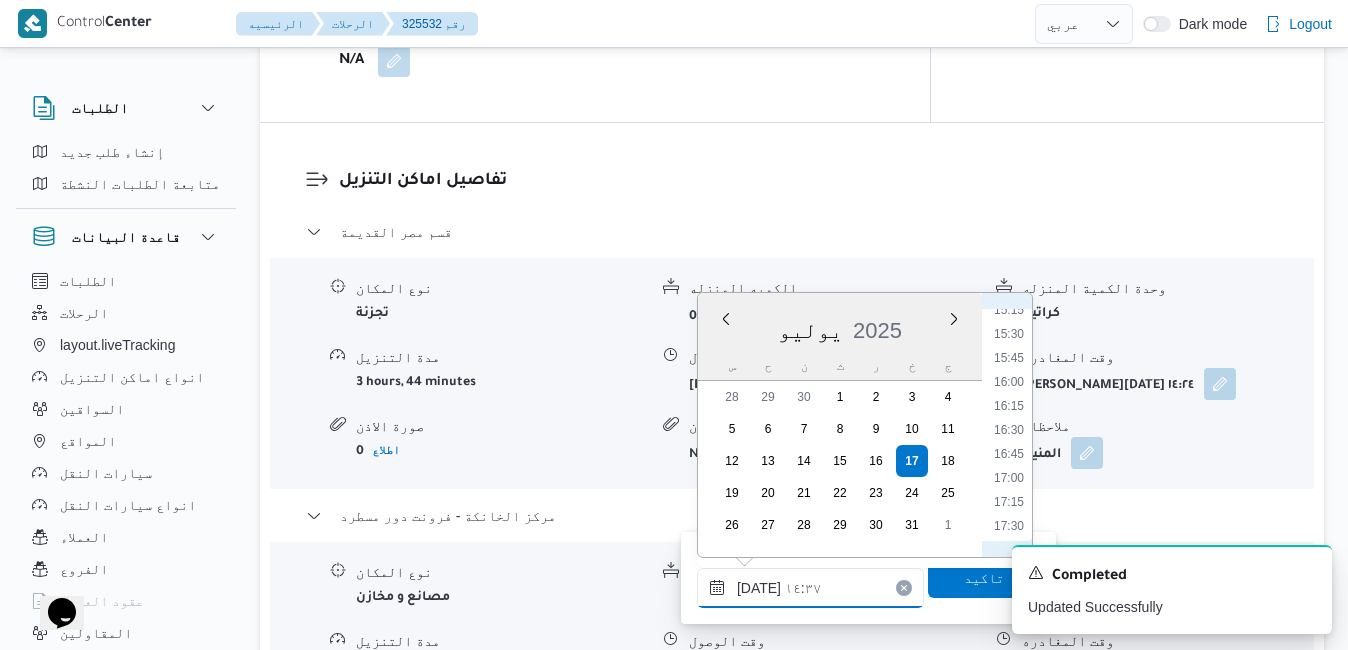 type on "١٧/٠٧/٢٠٢٥ ١٦:١٥" 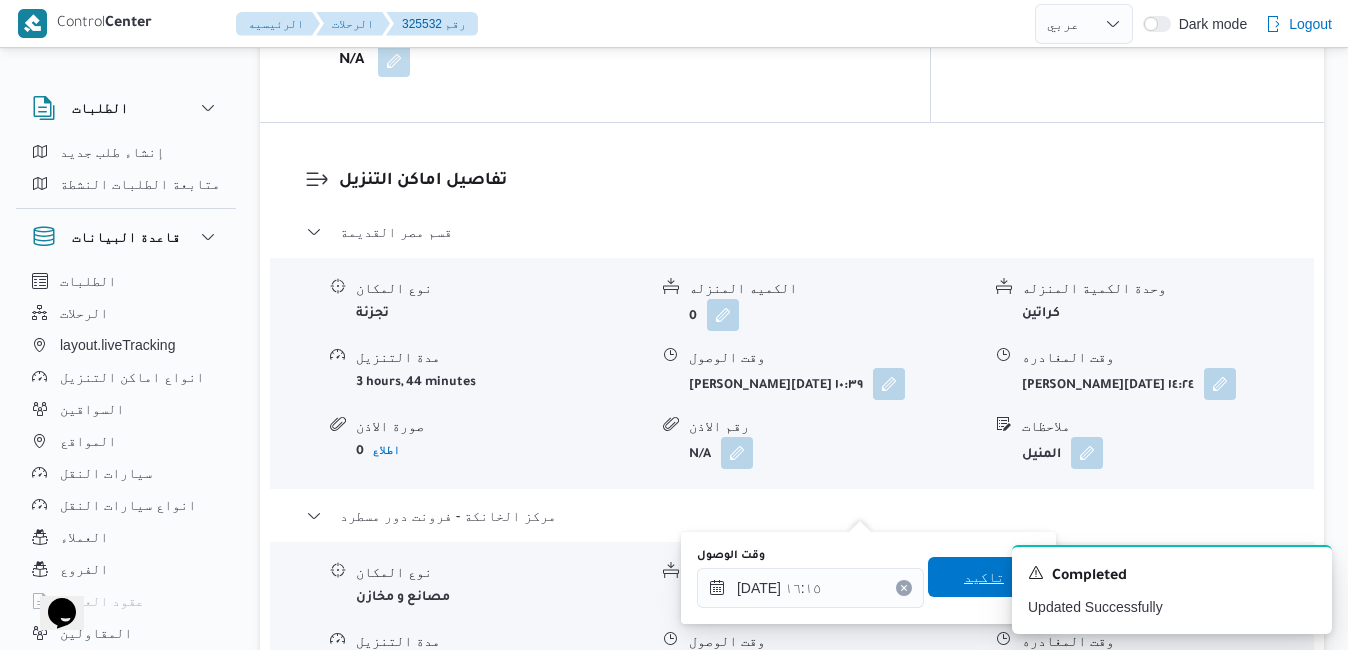 click on "تاكيد" at bounding box center [984, 577] 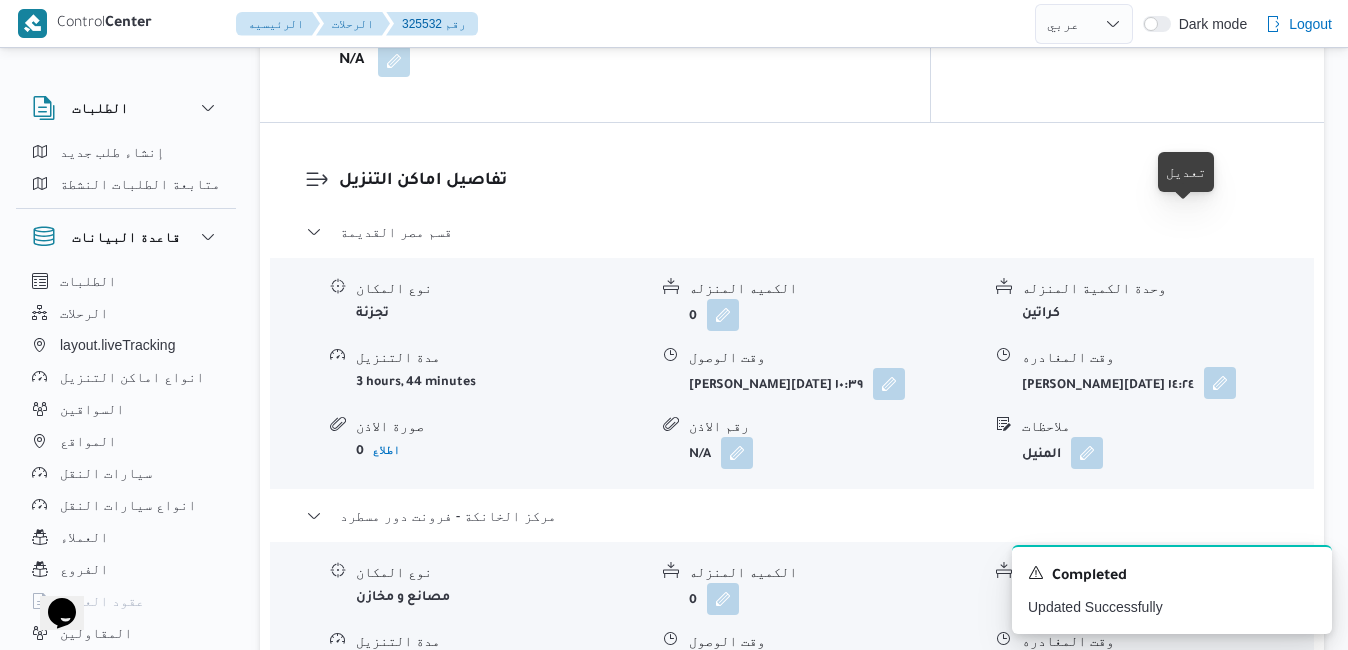 click at bounding box center [1220, 383] 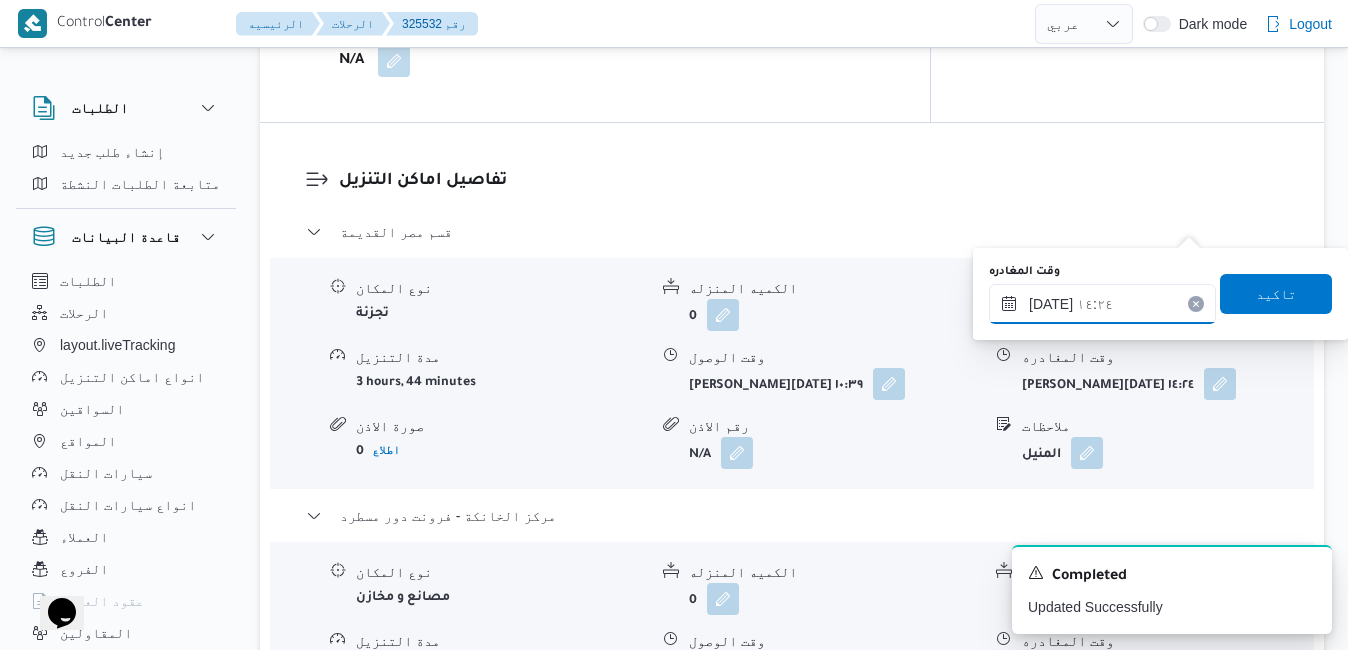 click on "١٧/٠٧/٢٠٢٥ ١٤:٢٤" at bounding box center [1102, 304] 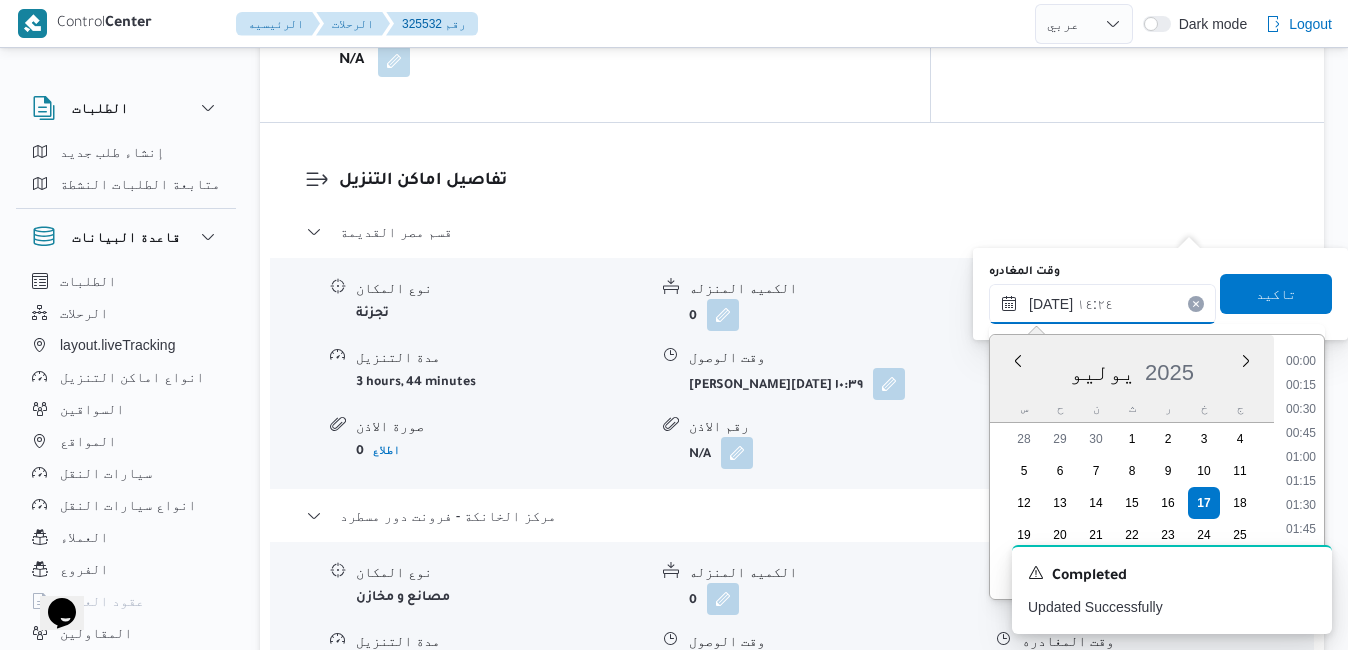 scroll, scrollTop: 1246, scrollLeft: 0, axis: vertical 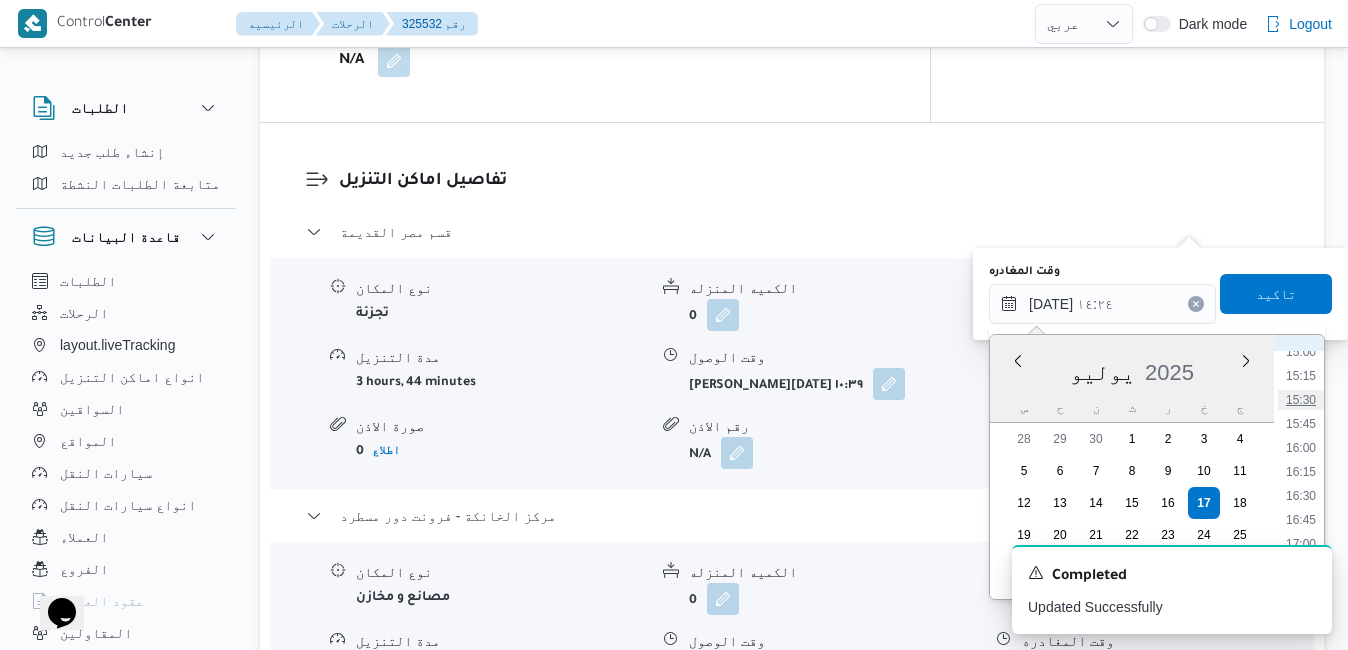 click on "15:30" at bounding box center [1301, 400] 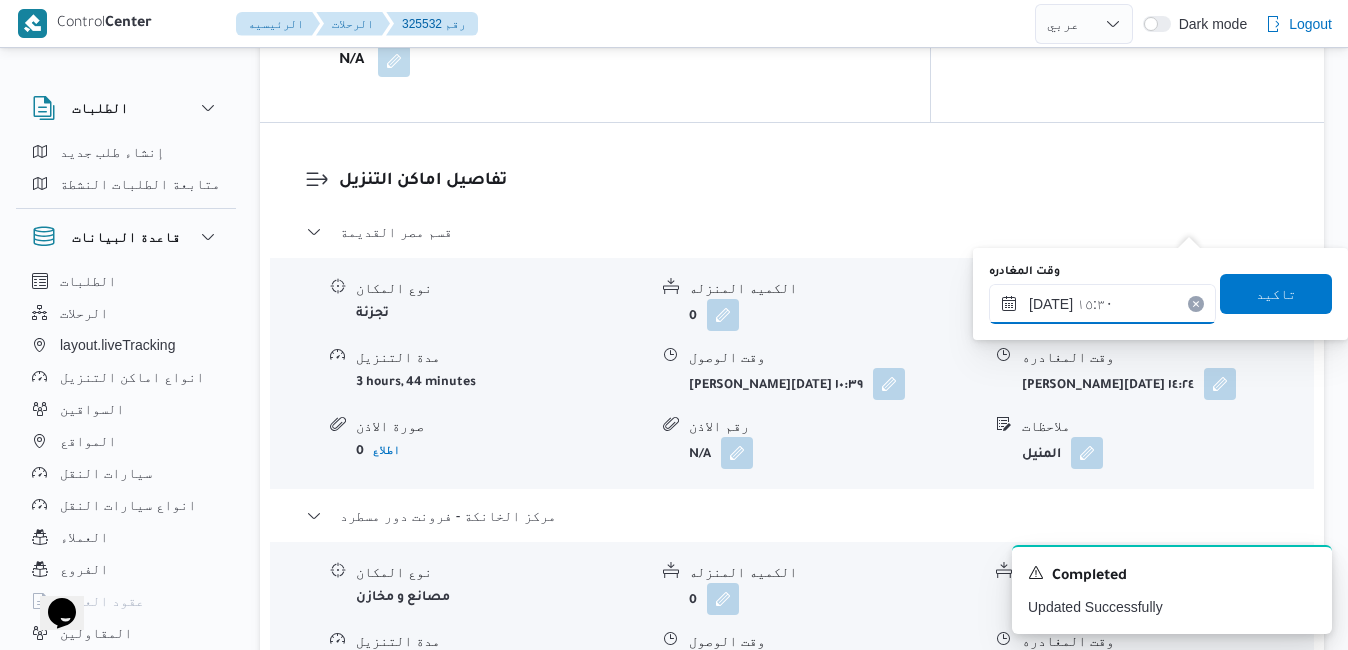 click on "١٧/٠٧/٢٠٢٥ ١٥:٣٠" at bounding box center [1102, 304] 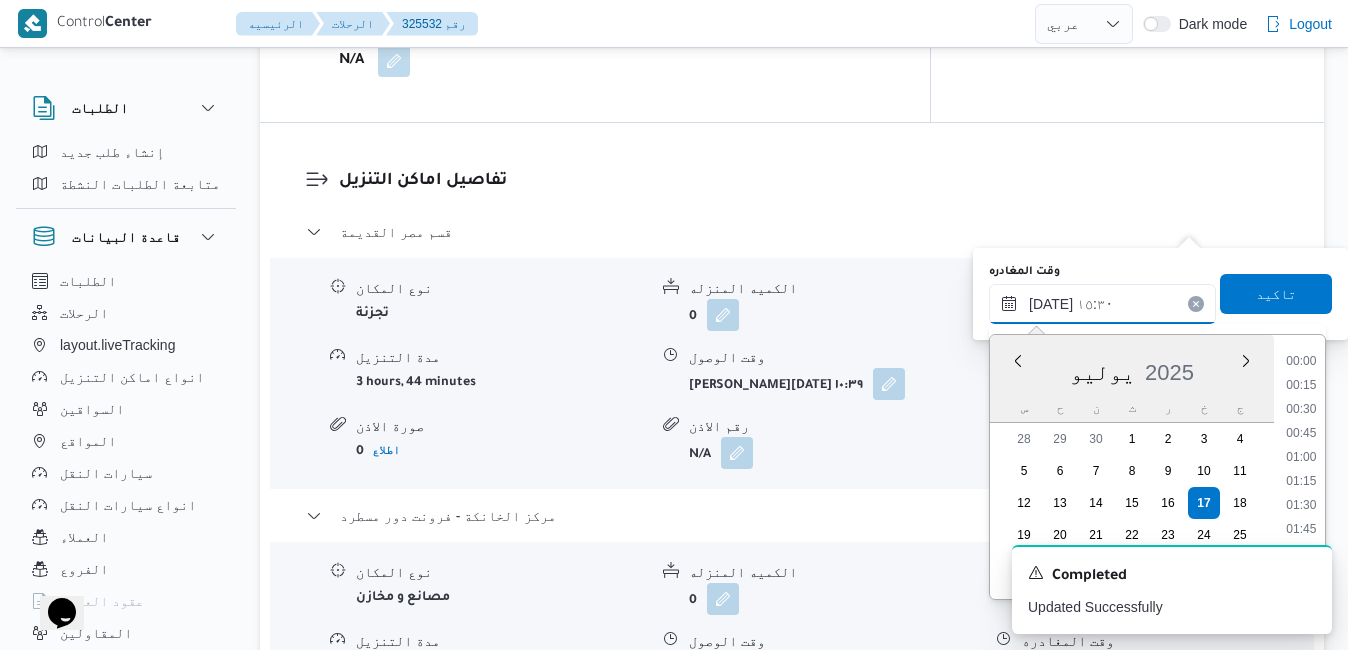 click on "١٧/٠٧/٢٠٢٥ ١٥:٣٠" at bounding box center [1102, 304] 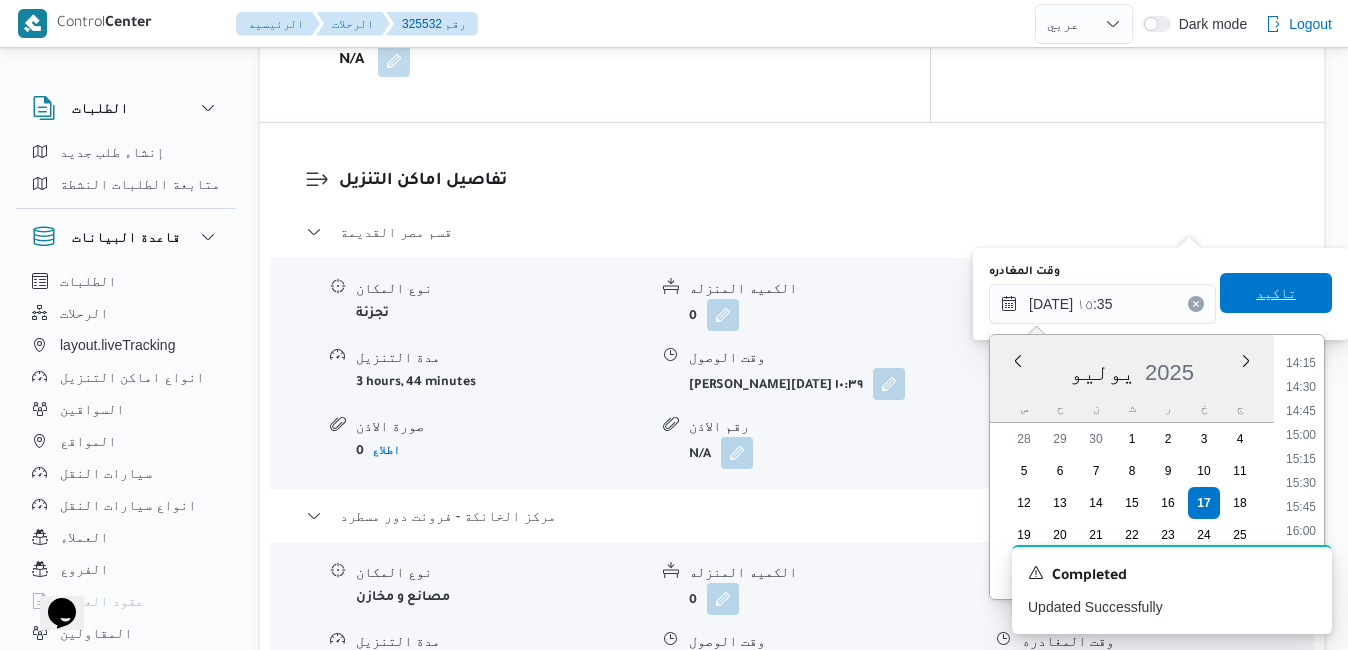 type on "١٧/٠٧/٢٠٢٥ ١٥:٣٥" 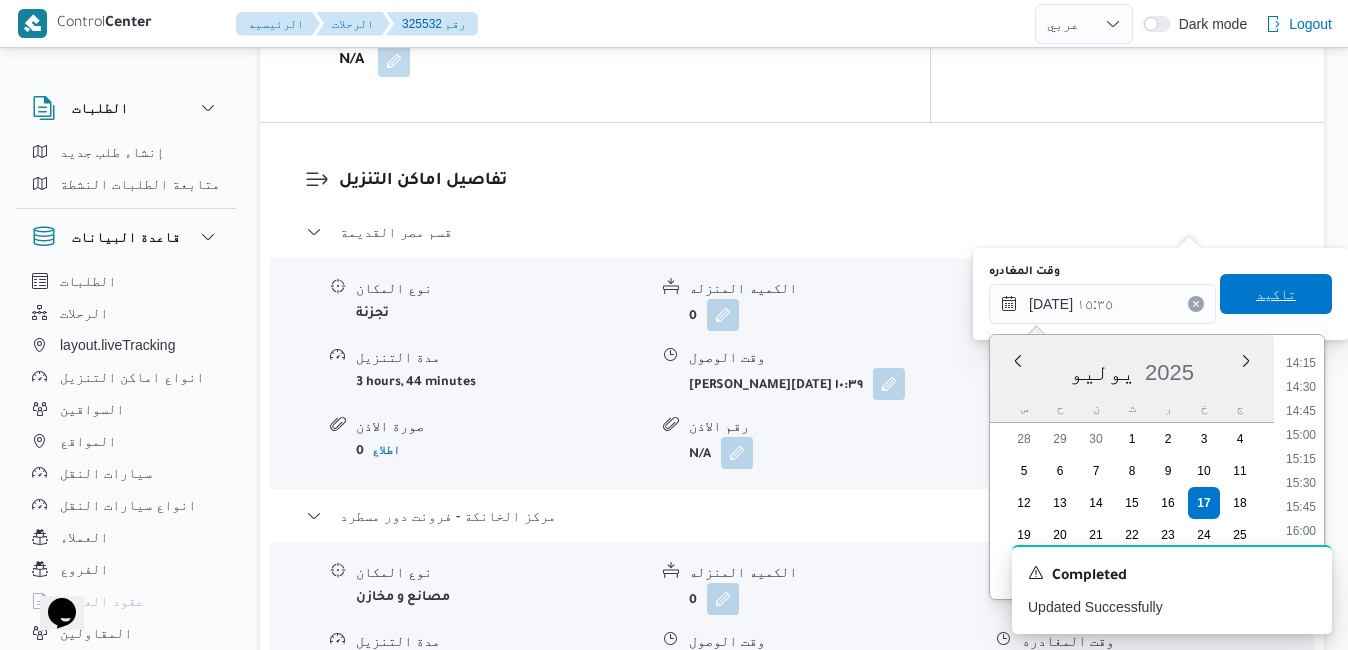 click on "تاكيد" at bounding box center [1276, 294] 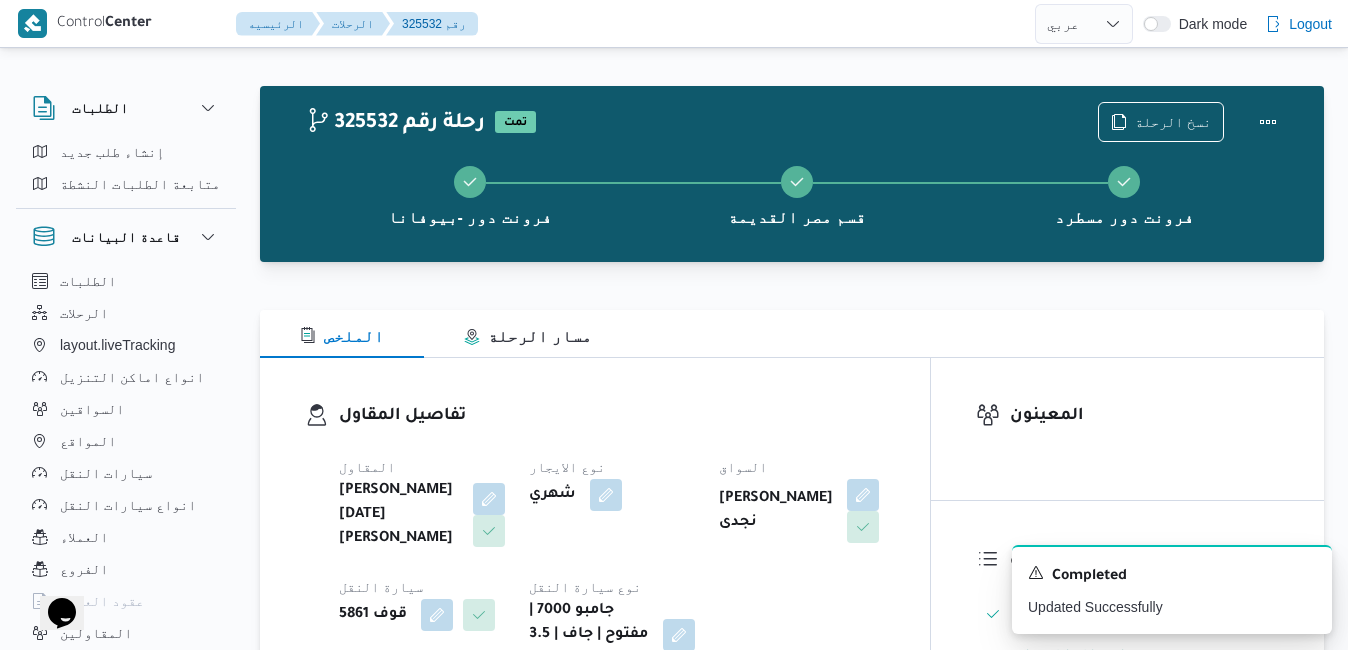 scroll, scrollTop: 0, scrollLeft: 0, axis: both 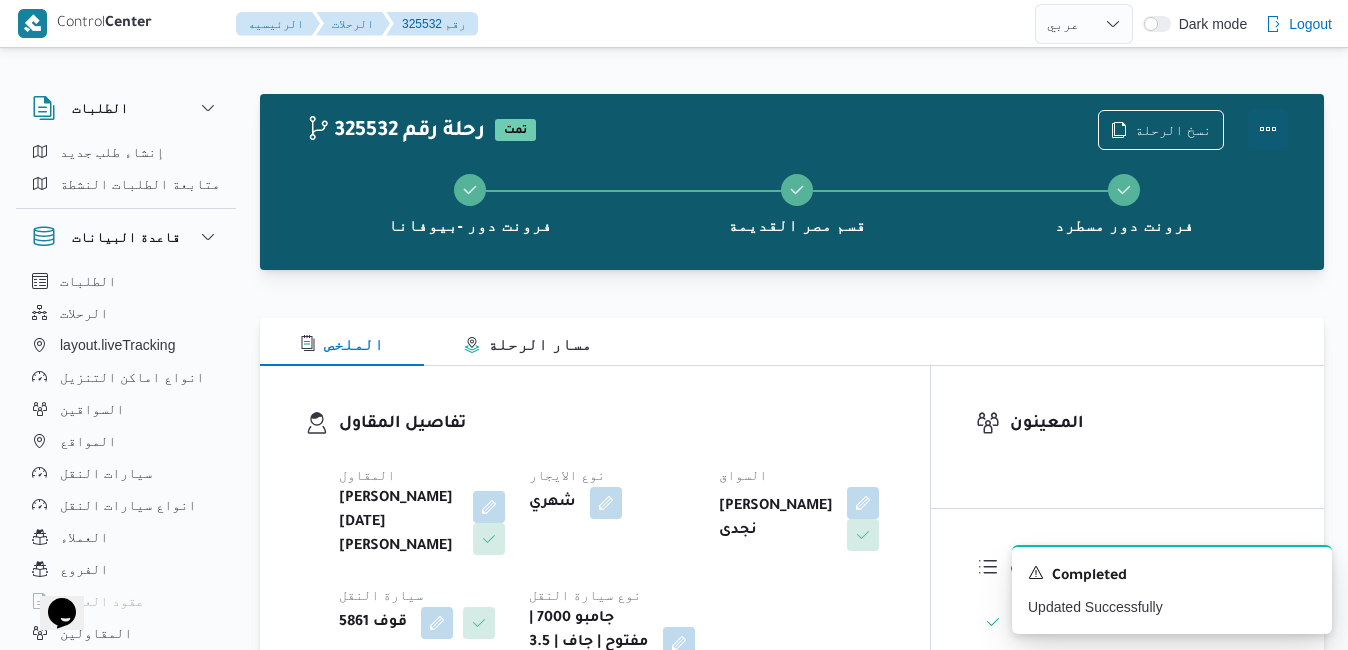 click at bounding box center (1268, 129) 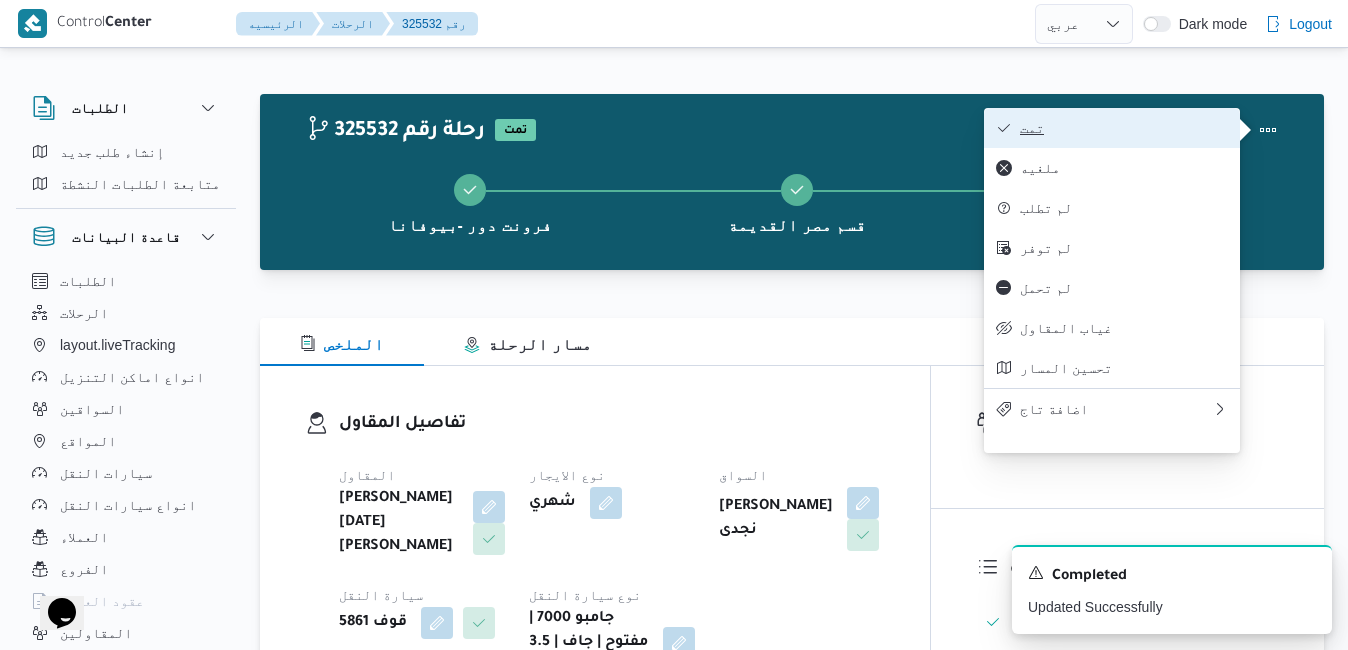 click on "تمت" at bounding box center (1112, 128) 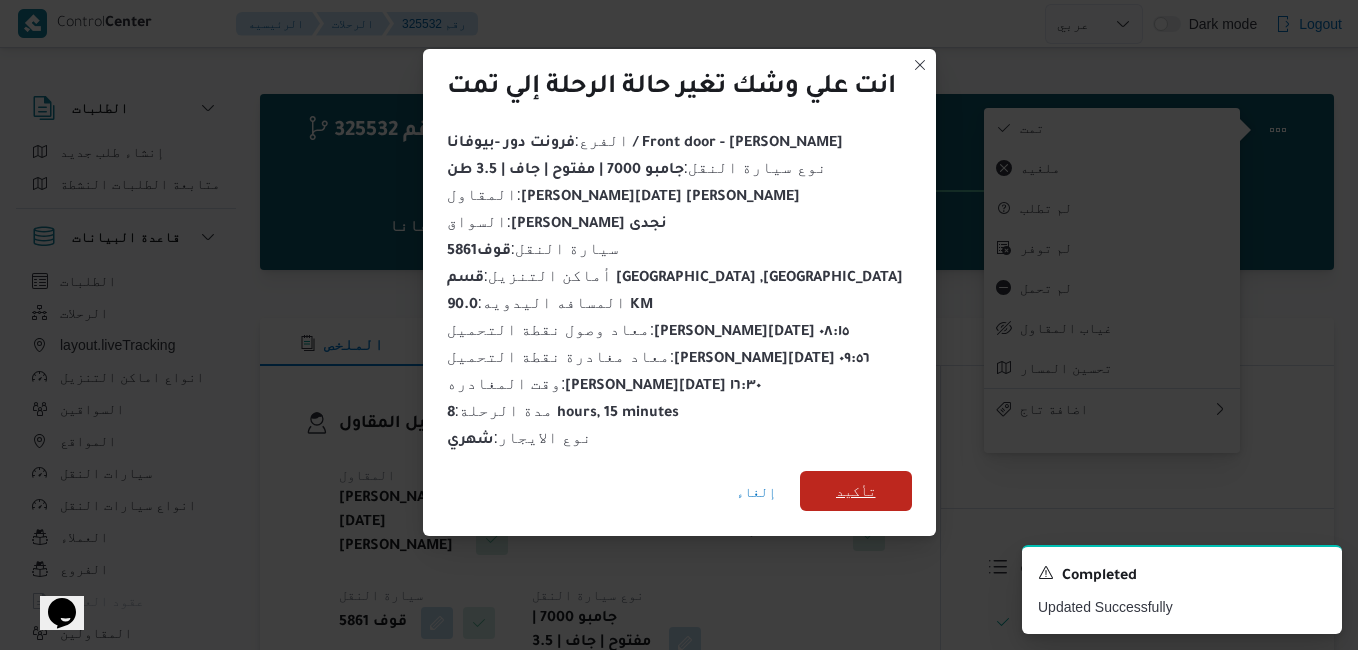 click on "تأكيد" at bounding box center (856, 491) 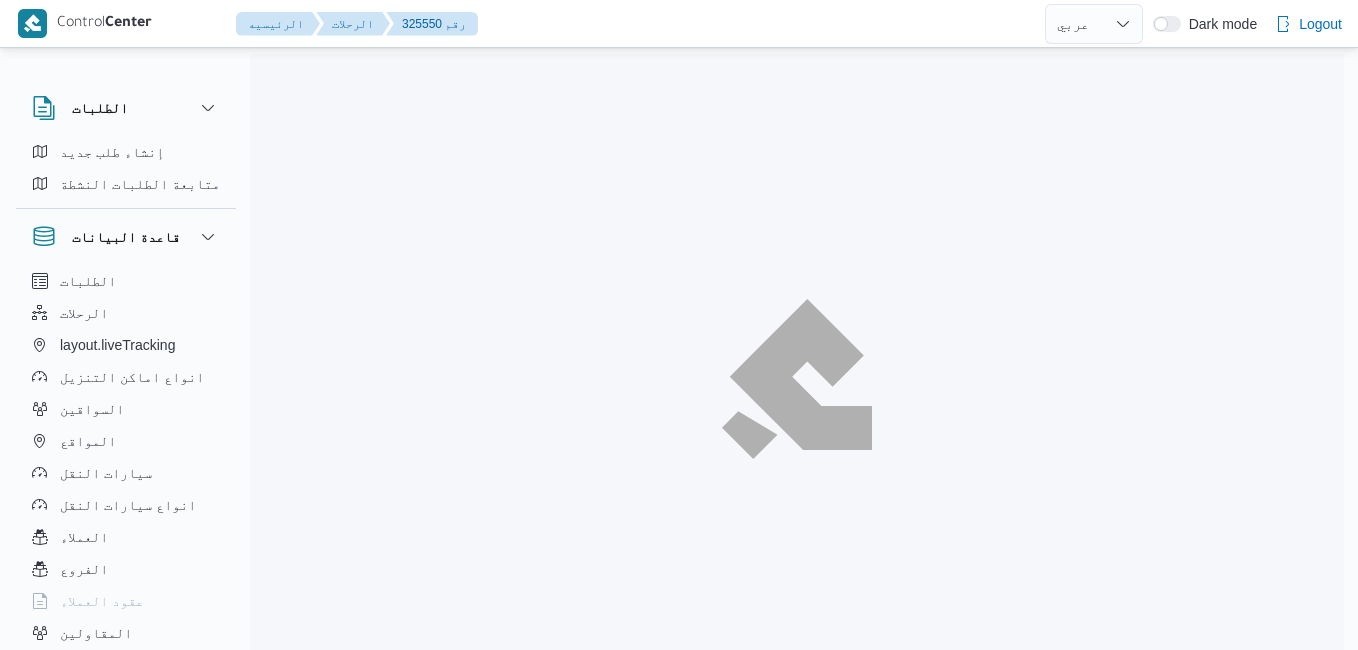 select on "ar" 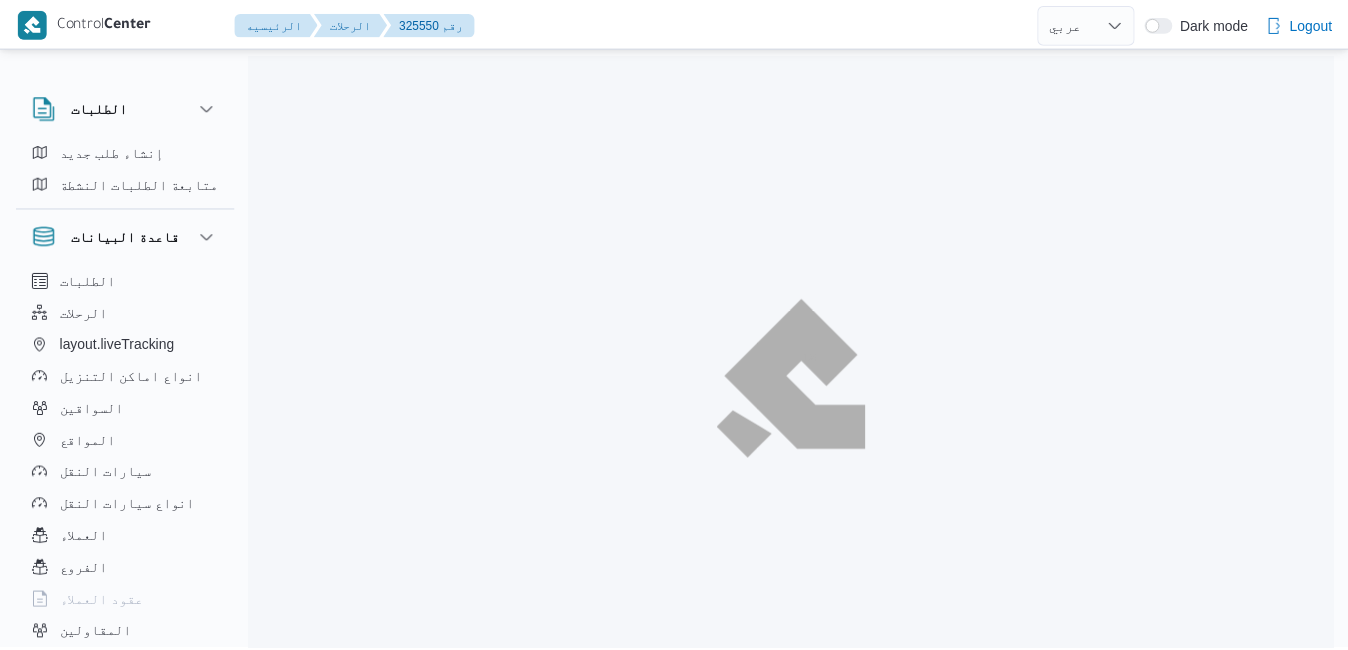 scroll, scrollTop: 0, scrollLeft: 0, axis: both 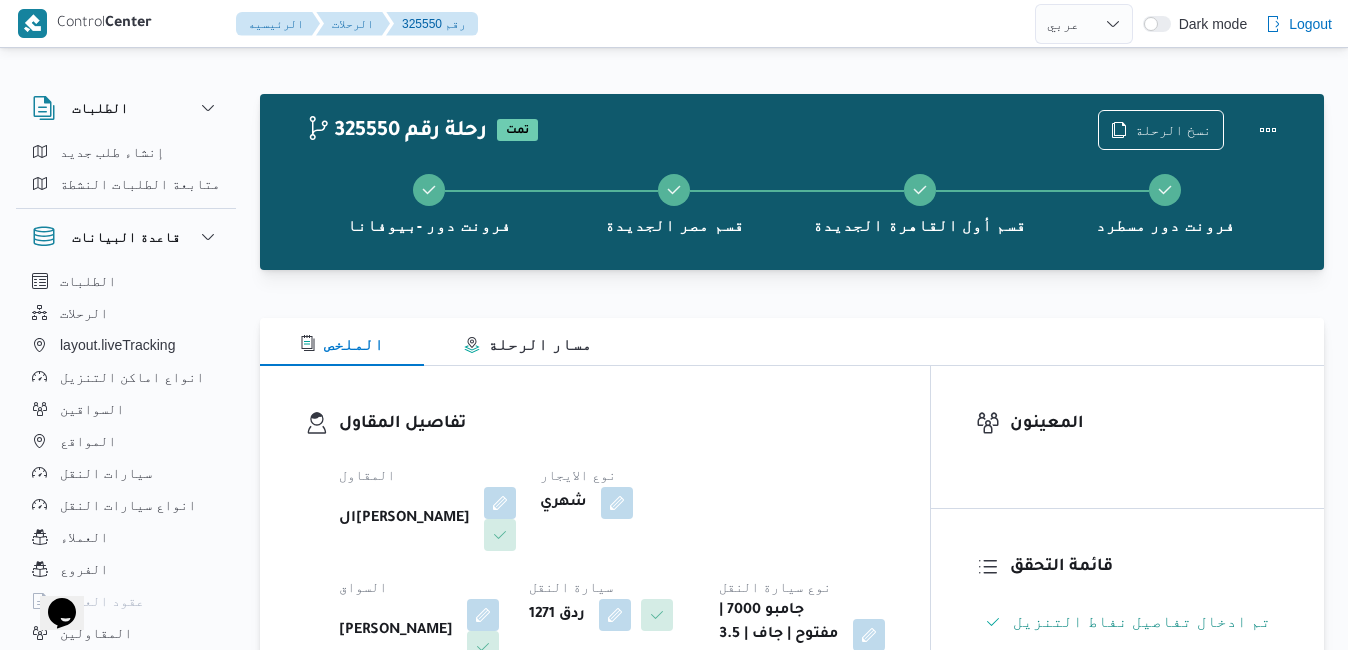 click on "تفاصيل المقاول" at bounding box center [612, 424] 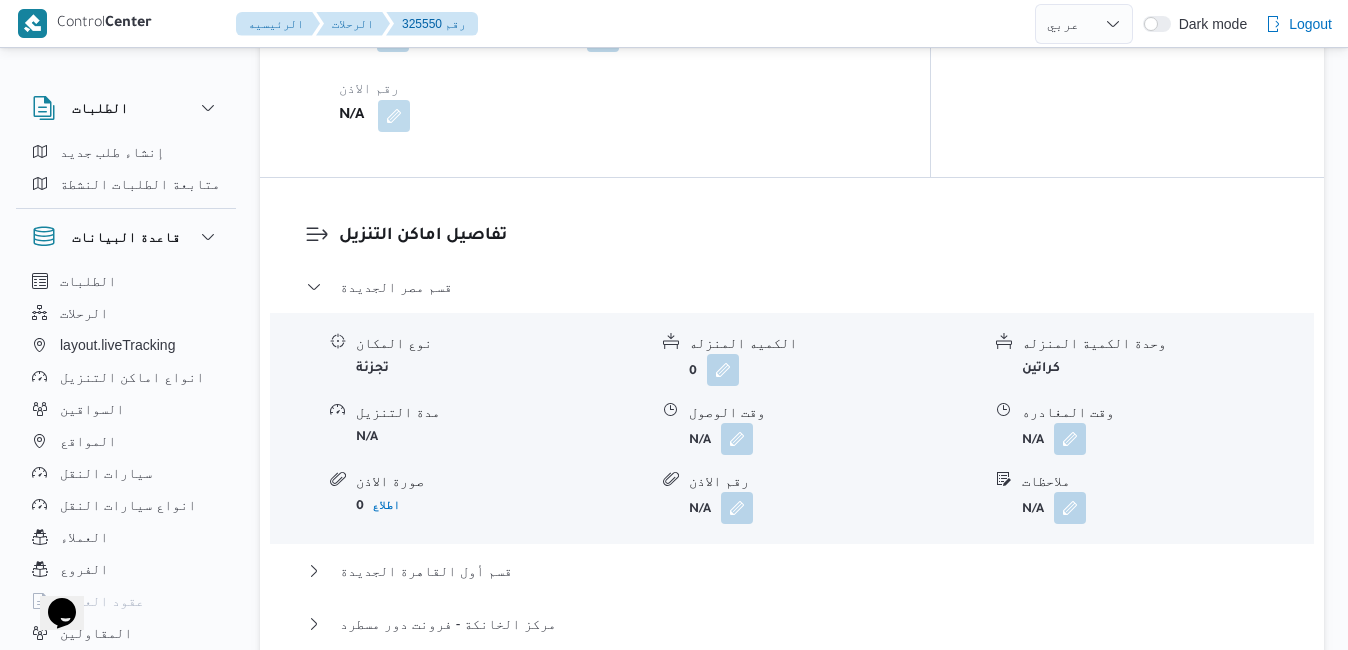 scroll, scrollTop: 1800, scrollLeft: 0, axis: vertical 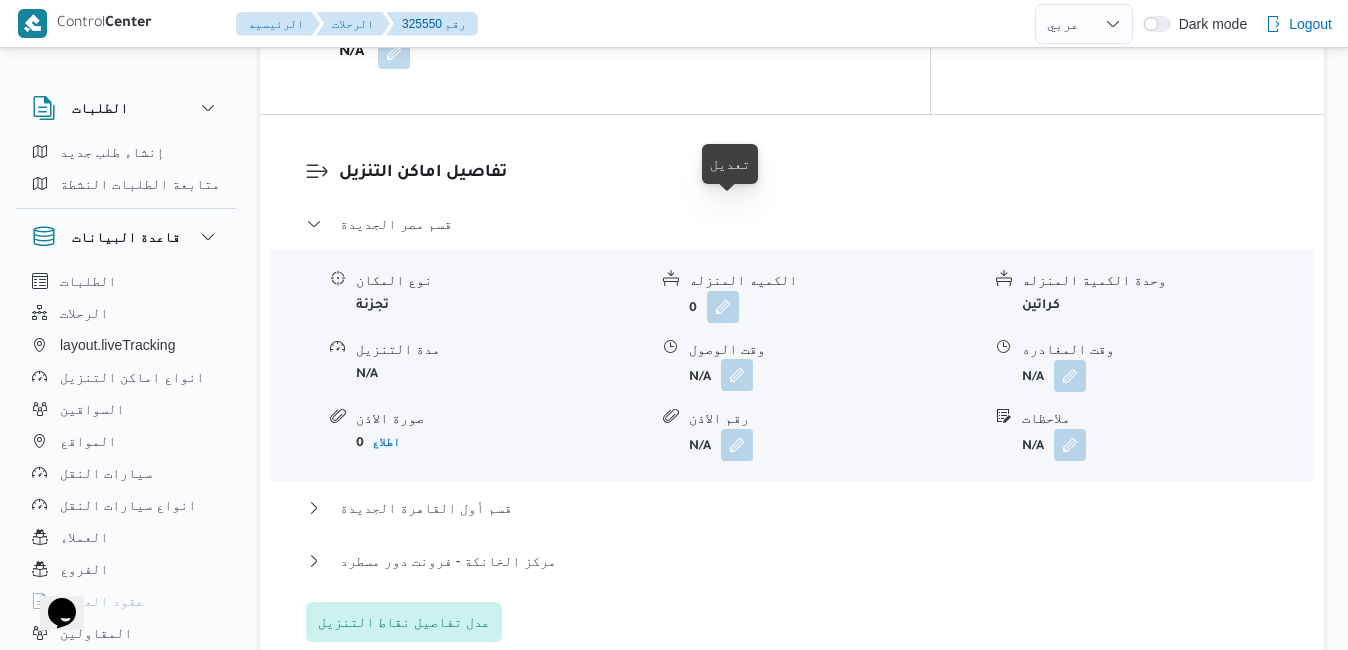 click at bounding box center [737, 375] 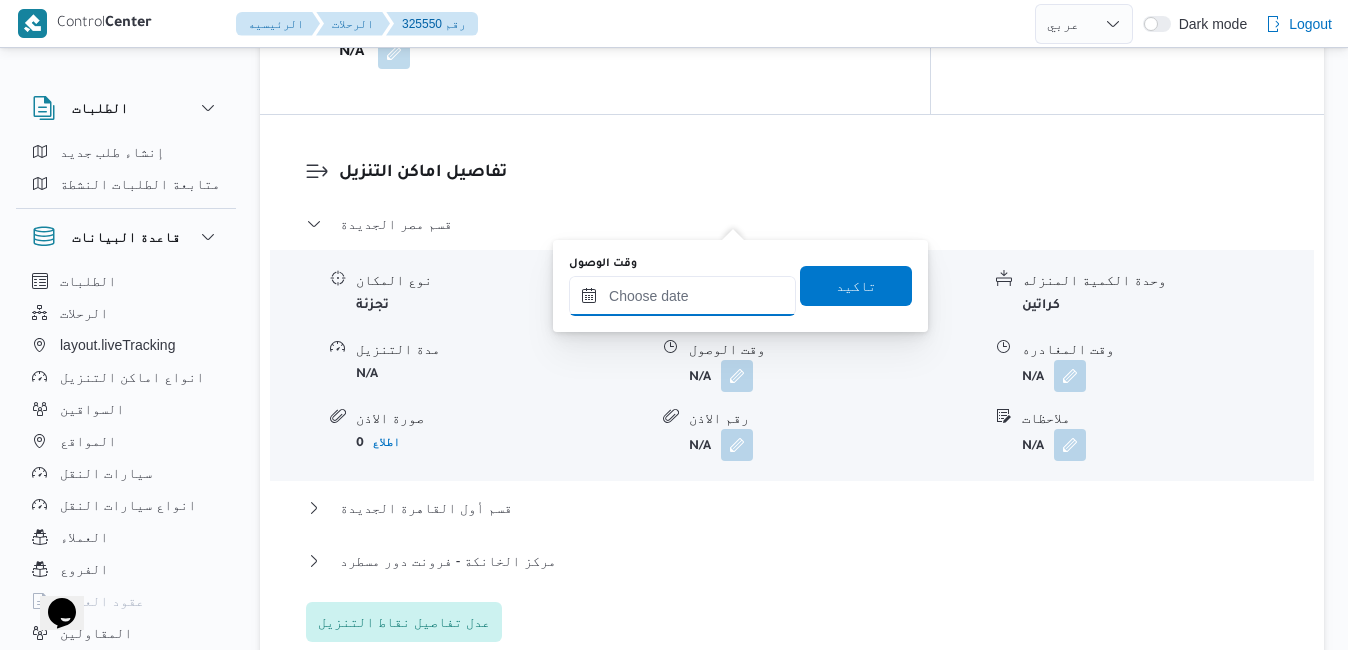 click on "وقت الوصول" at bounding box center (682, 296) 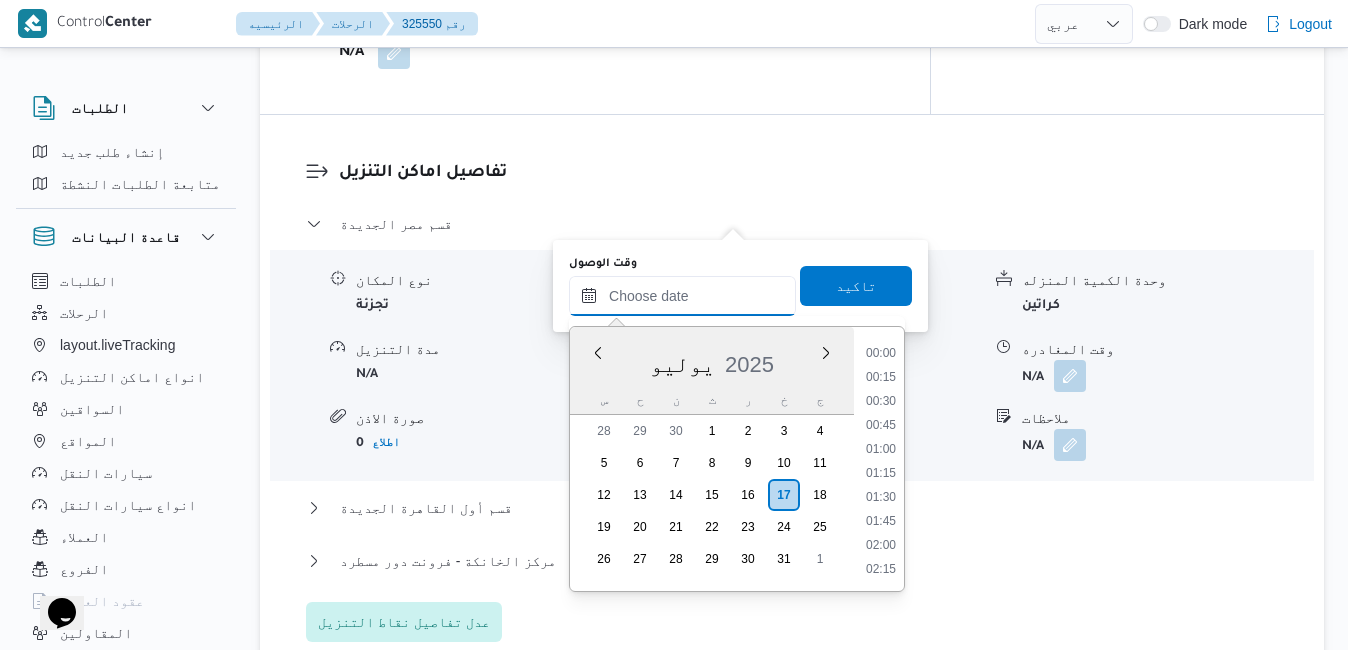 scroll, scrollTop: 1774, scrollLeft: 0, axis: vertical 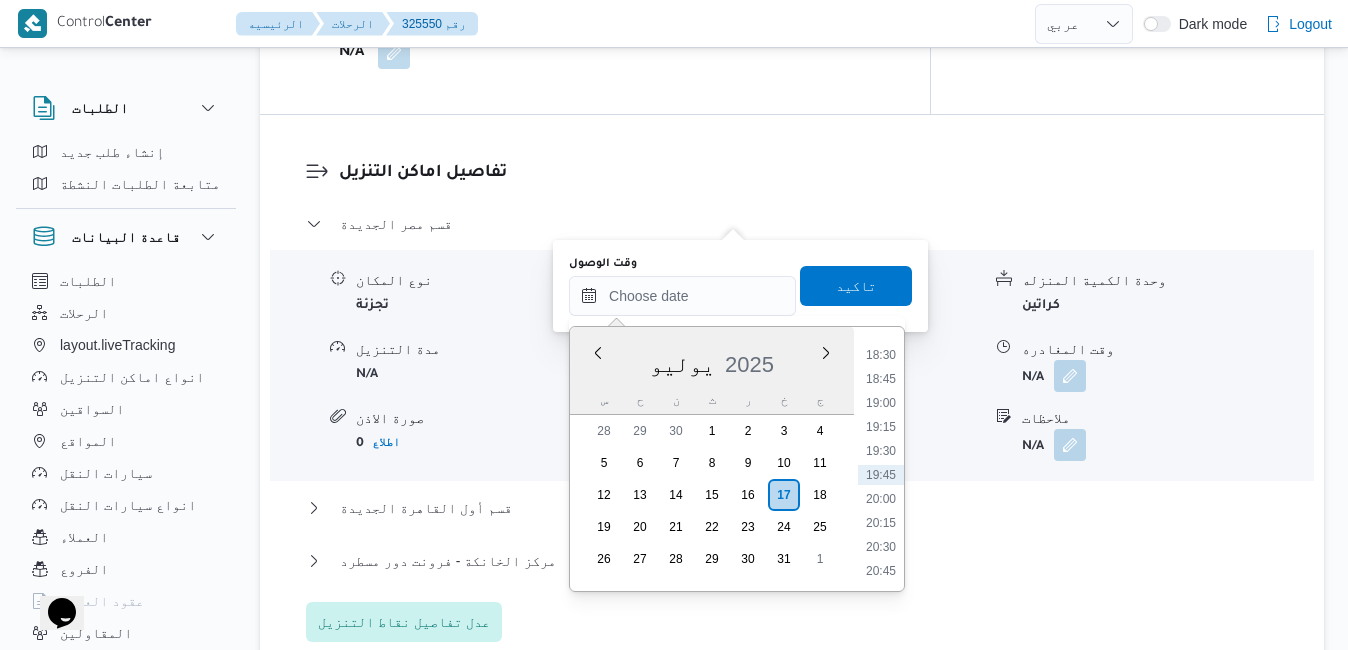 click on "يوليو 2025" at bounding box center [712, 360] 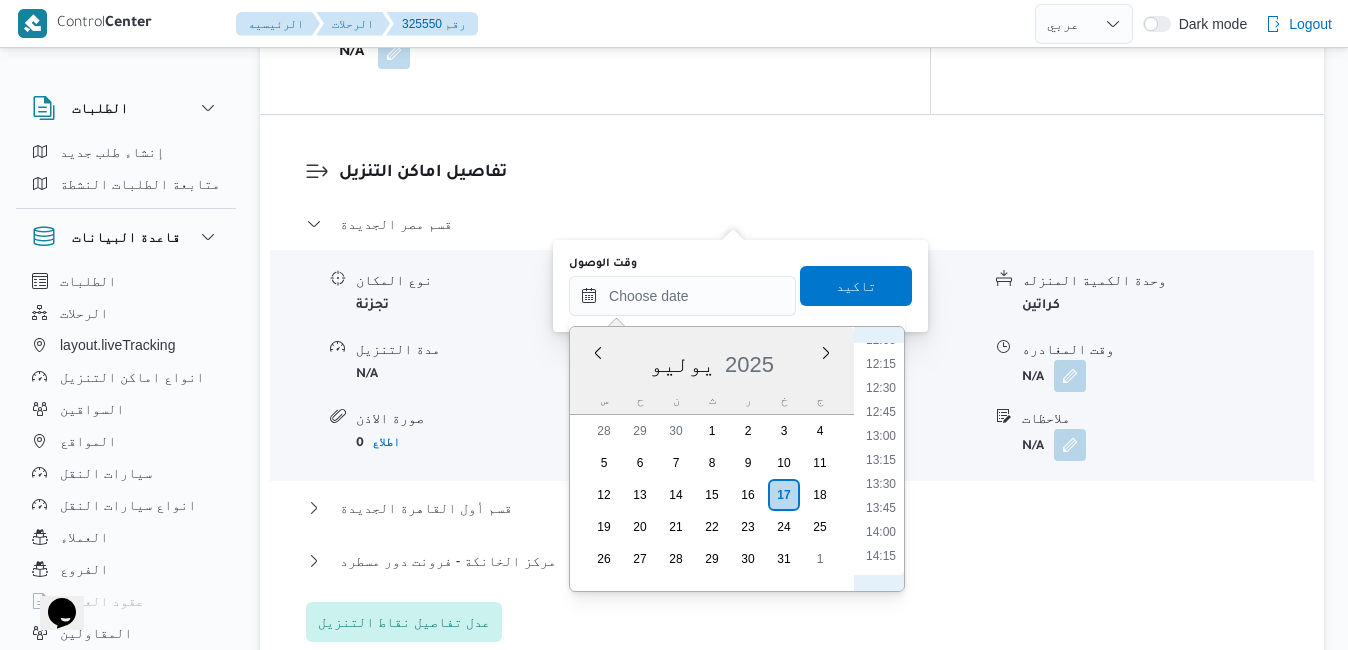 scroll, scrollTop: 962, scrollLeft: 0, axis: vertical 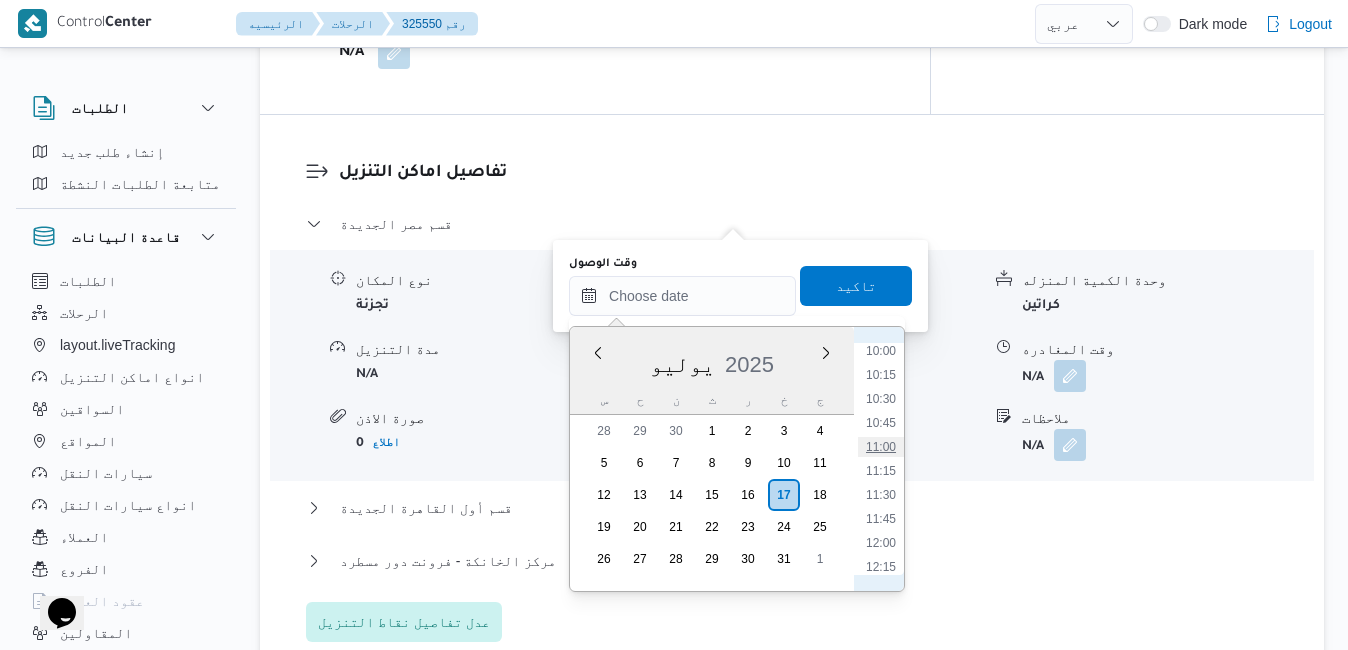 click on "11:00" at bounding box center (881, 447) 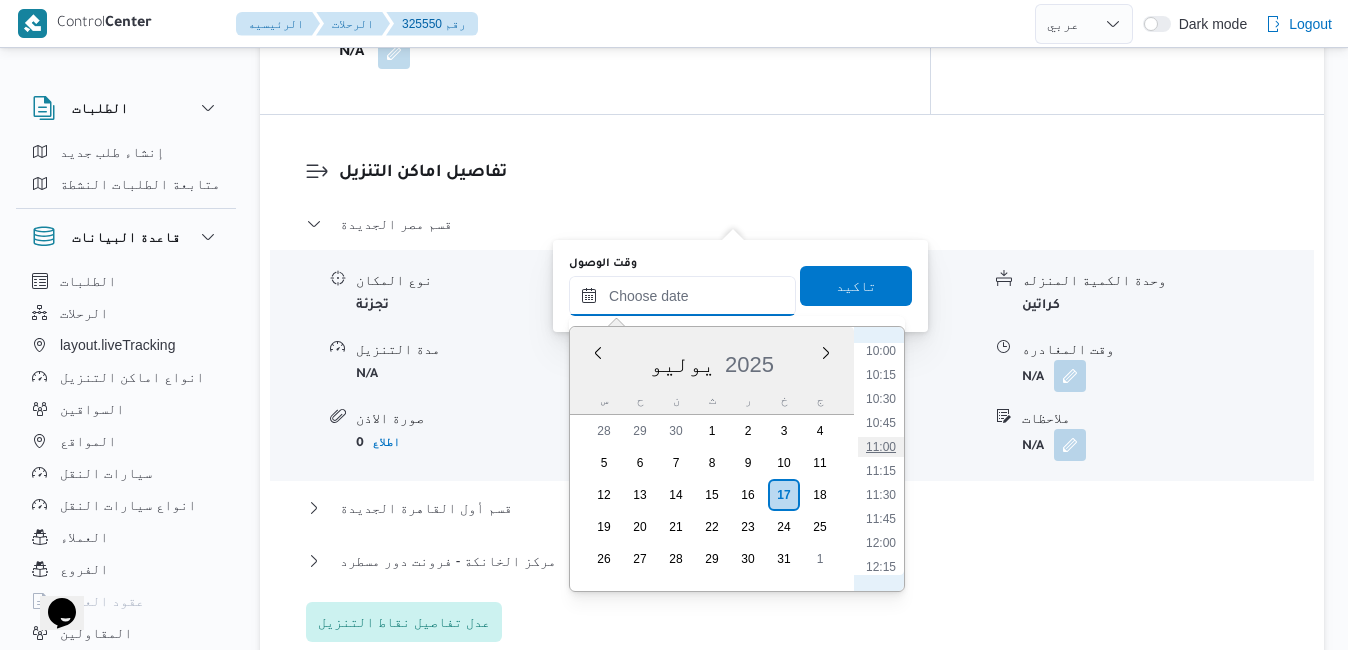 type on "١٧/٠٧/٢٠٢٥ ١١:٠٠" 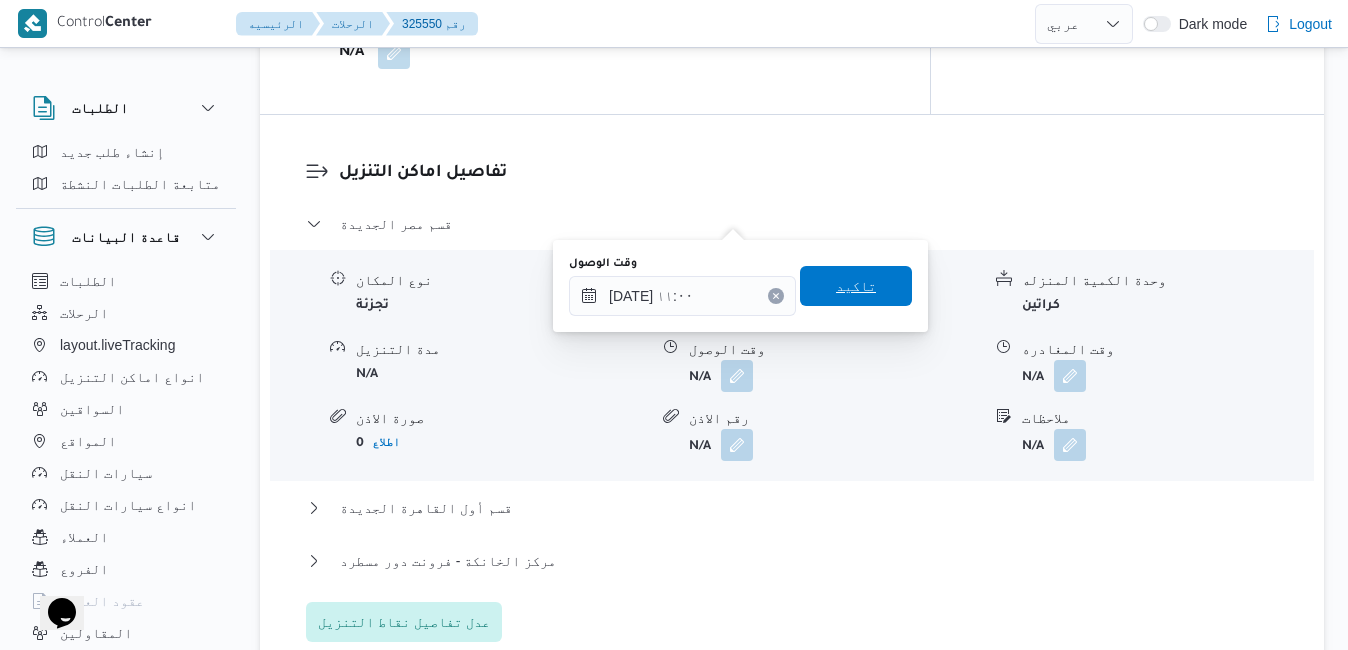 click on "تاكيد" at bounding box center [856, 286] 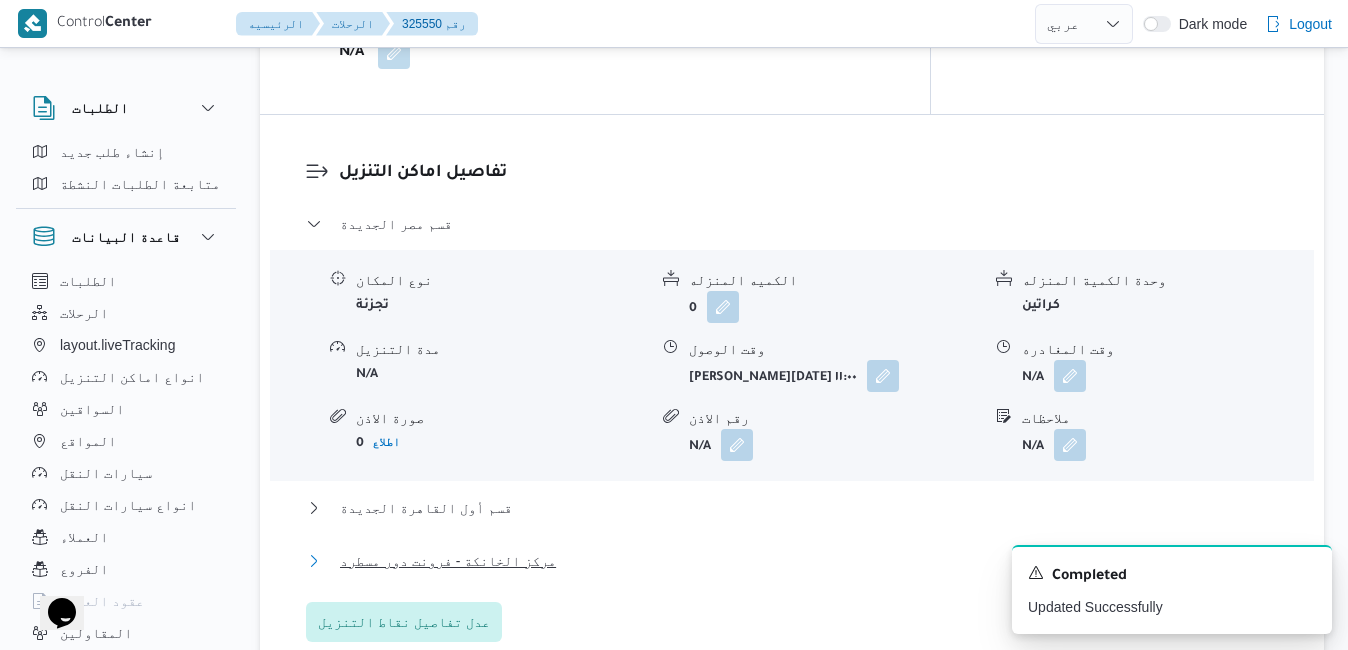 click on "مركز الخانكة -
فرونت دور مسطرد" at bounding box center [792, 561] 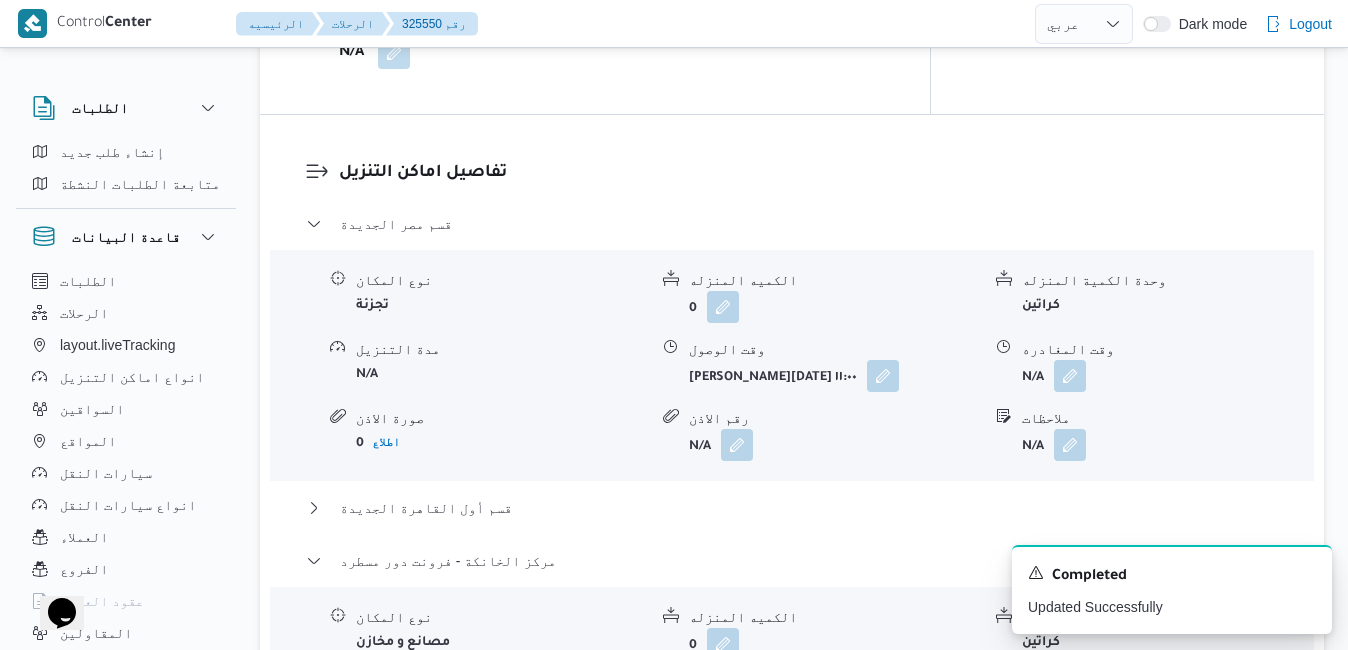 click on "قسم مصر الجديدة نوع المكان تجزئة الكميه المنزله 0 وحدة الكمية المنزله كراتين مدة التنزيل N/A وقت الوصول خميس ١٧ يوليو ٢٠٢٥ ١١:٠٠ وقت المغادره N/A صورة الاذن 0 اطلاع رقم الاذن N/A ملاحظات N/A قسم أول القاهرة الجديدة نوع المكان تجزئة الكميه المنزله 0 وحدة الكمية المنزله كراتين مدة التنزيل N/A وقت الوصول N/A وقت المغادره N/A صورة الاذن 0 اطلاع رقم الاذن N/A ملاحظات  التجمع الخامس  مركز الخانكة -
فرونت دور مسطرد نوع المكان مصانع و مخازن الكميه المنزله 0 وحدة الكمية المنزله كراتين مدة التنزيل N/A وقت الوصول N/A وقت المغادره N/A صورة الاذن 0 اطلاع رقم الاذن N/A ملاحظات N/A" at bounding box center (792, 542) 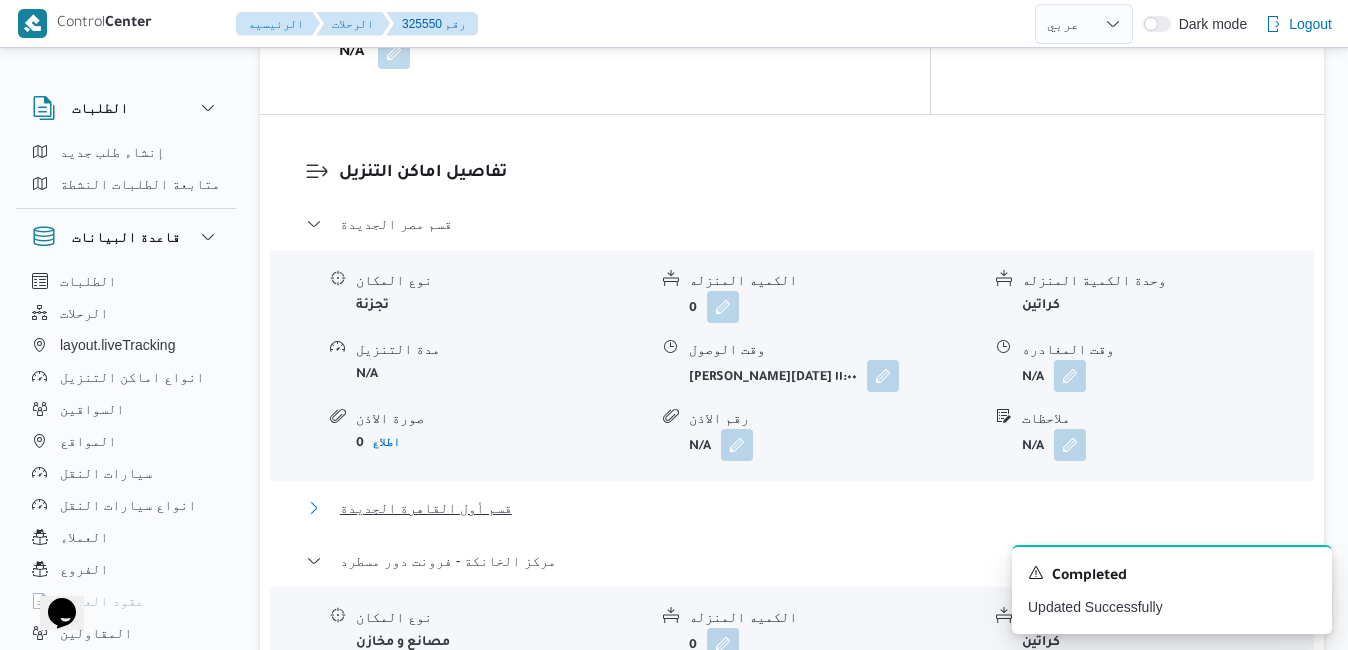 click on "قسم أول القاهرة الجديدة" at bounding box center (792, 508) 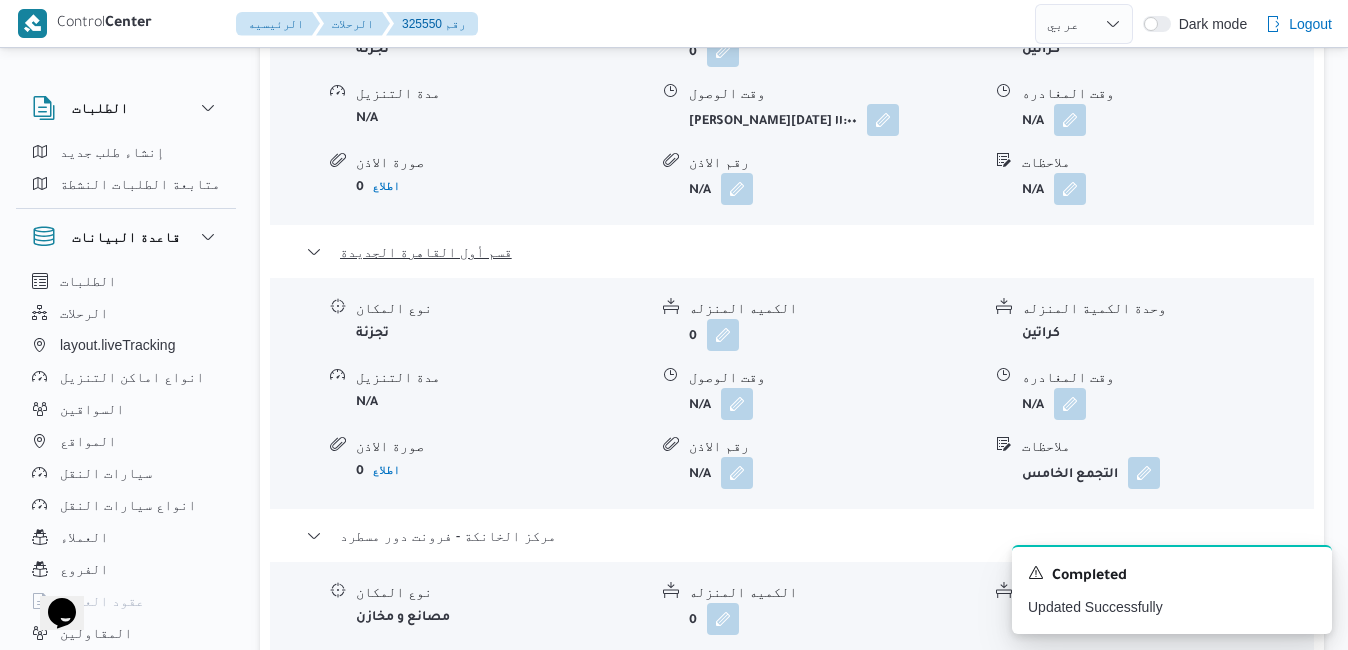 scroll, scrollTop: 2280, scrollLeft: 0, axis: vertical 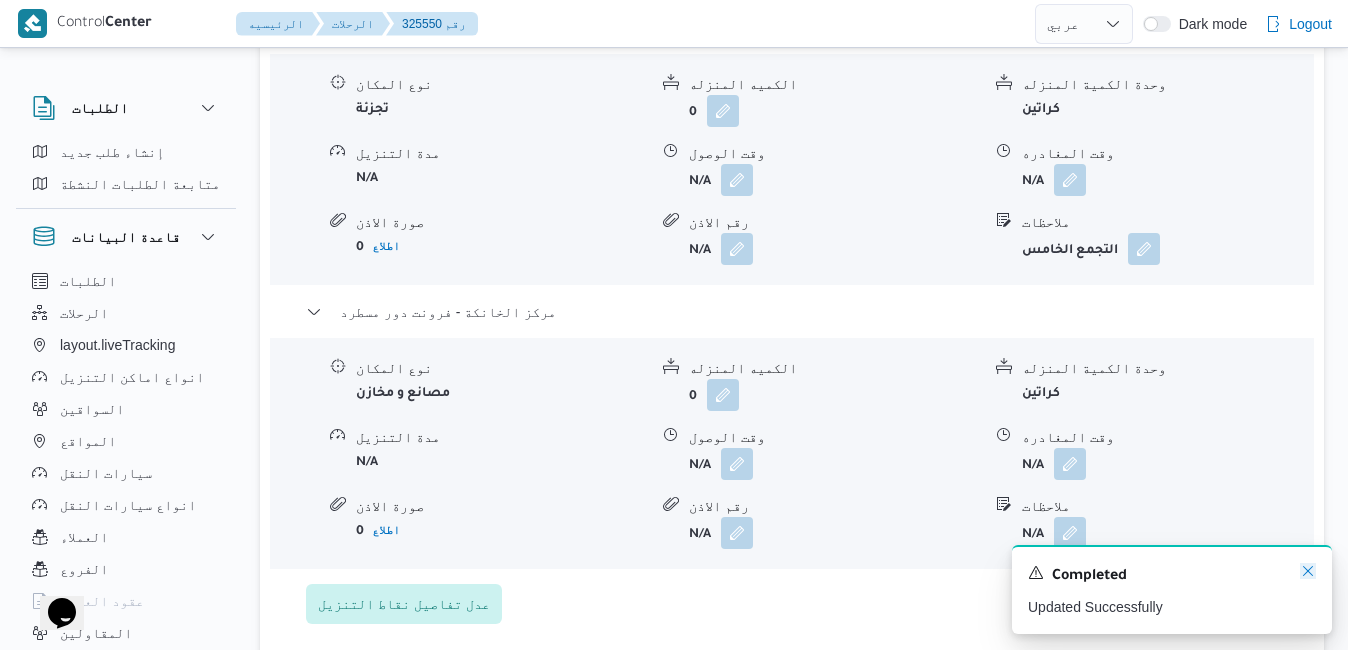 click 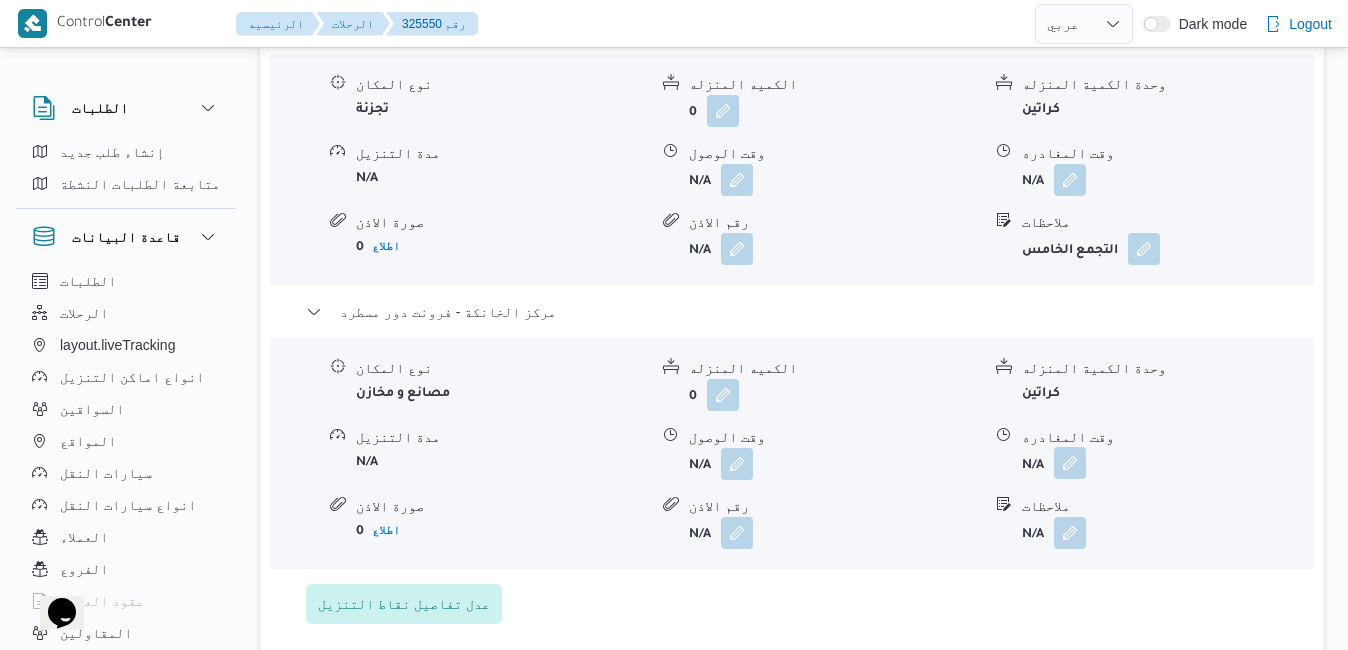 click at bounding box center [1070, 463] 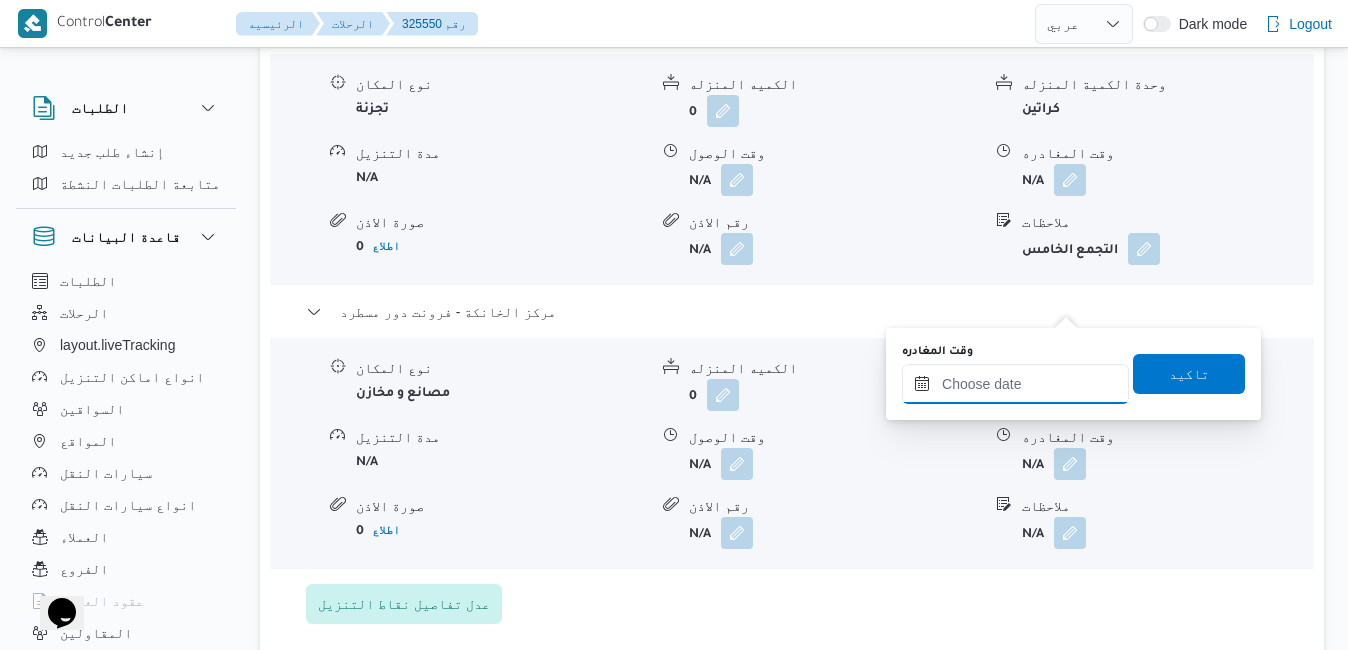 click on "وقت المغادره" at bounding box center (1015, 384) 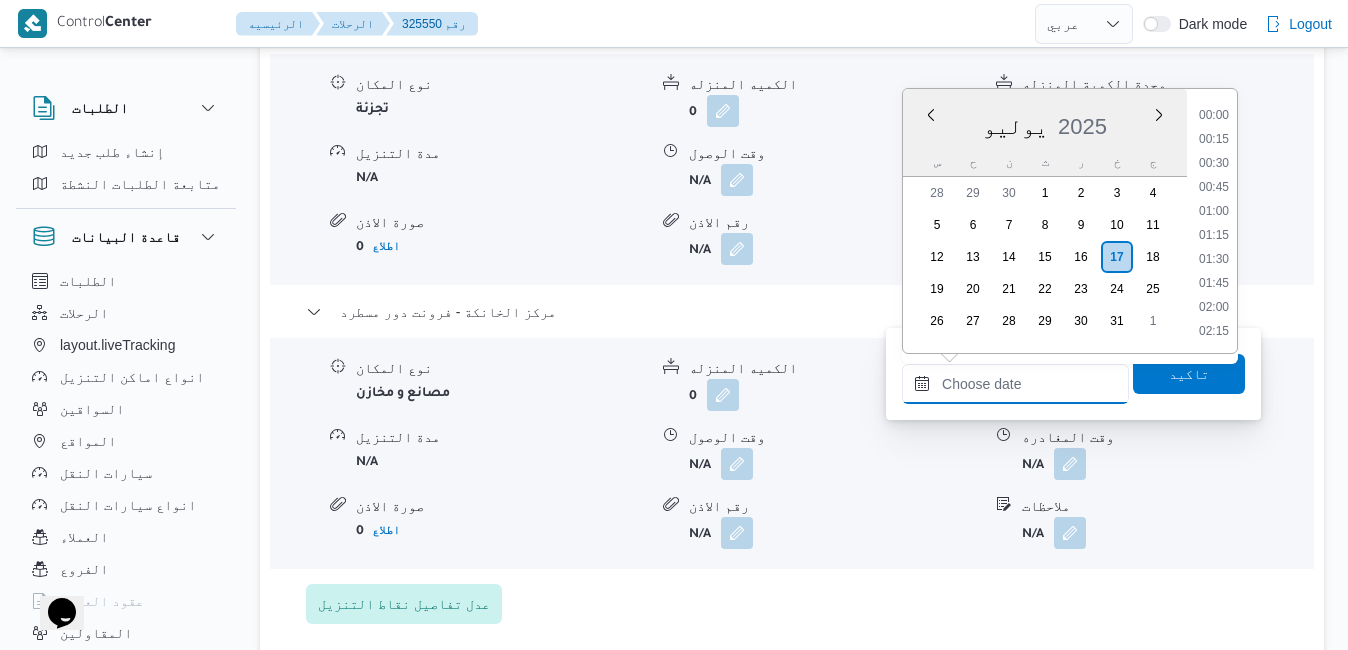 scroll, scrollTop: 1774, scrollLeft: 0, axis: vertical 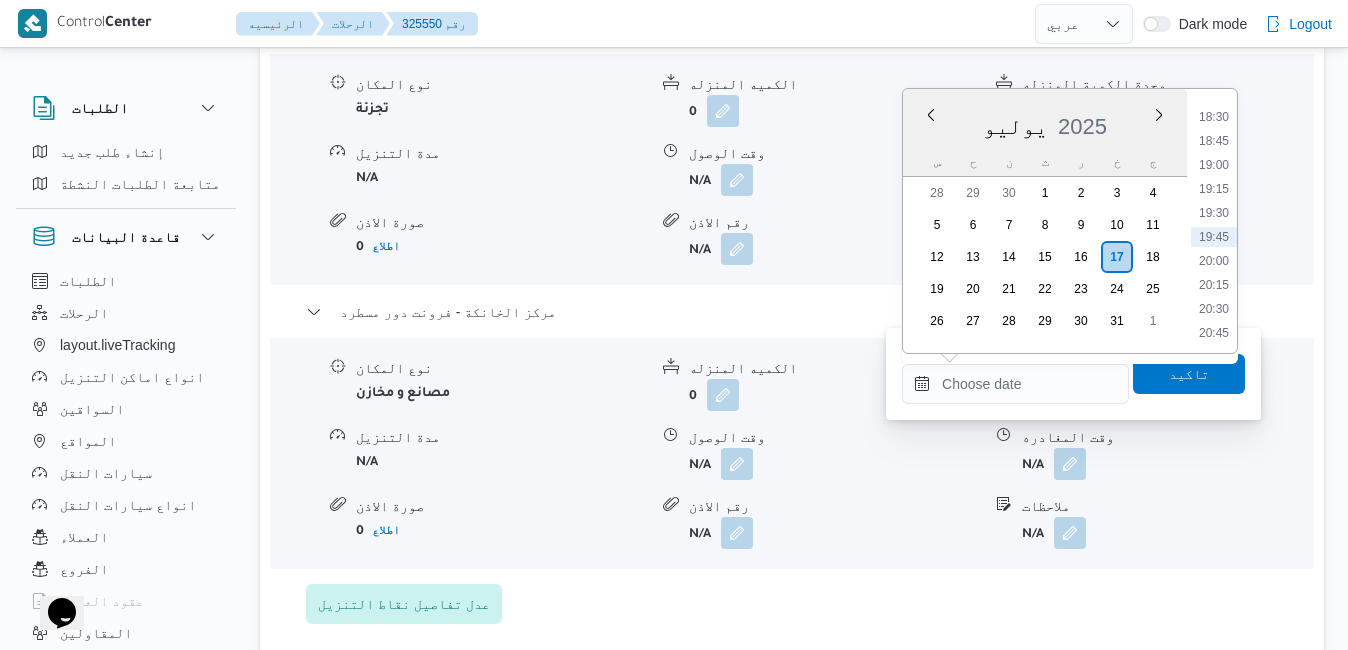 click on "يوليو 2025" at bounding box center (1045, 122) 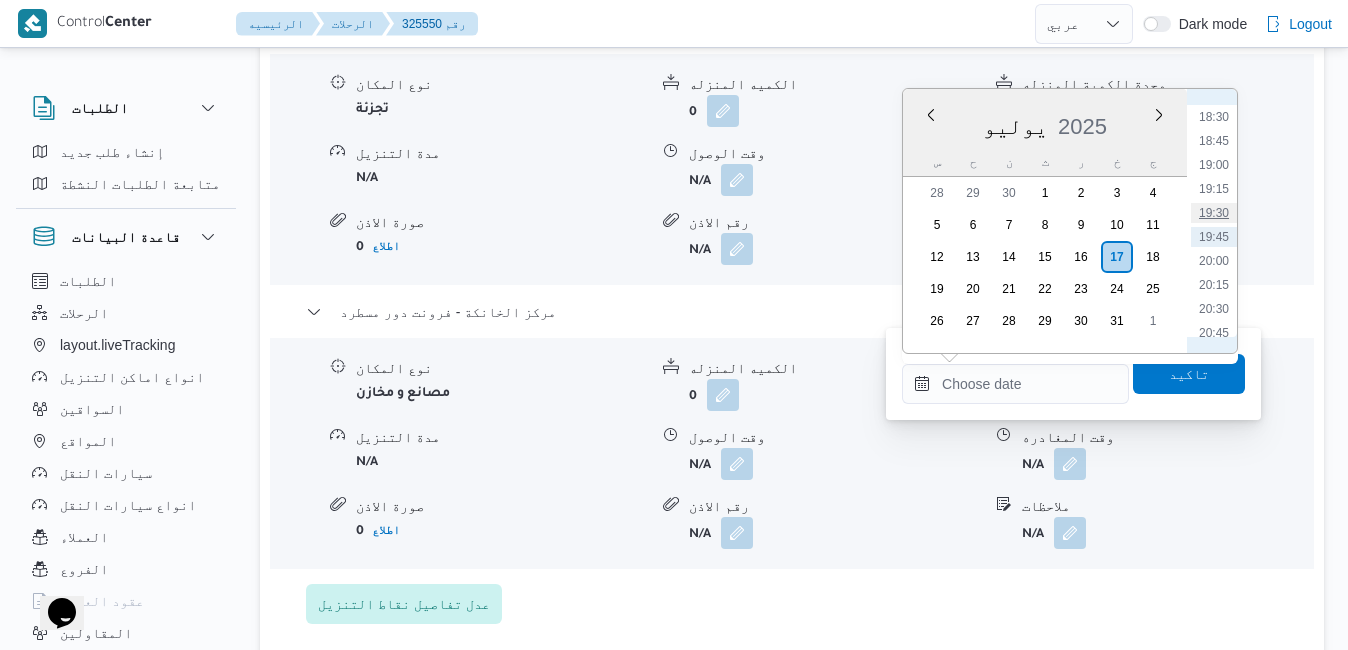 click on "19:30" at bounding box center [1214, 213] 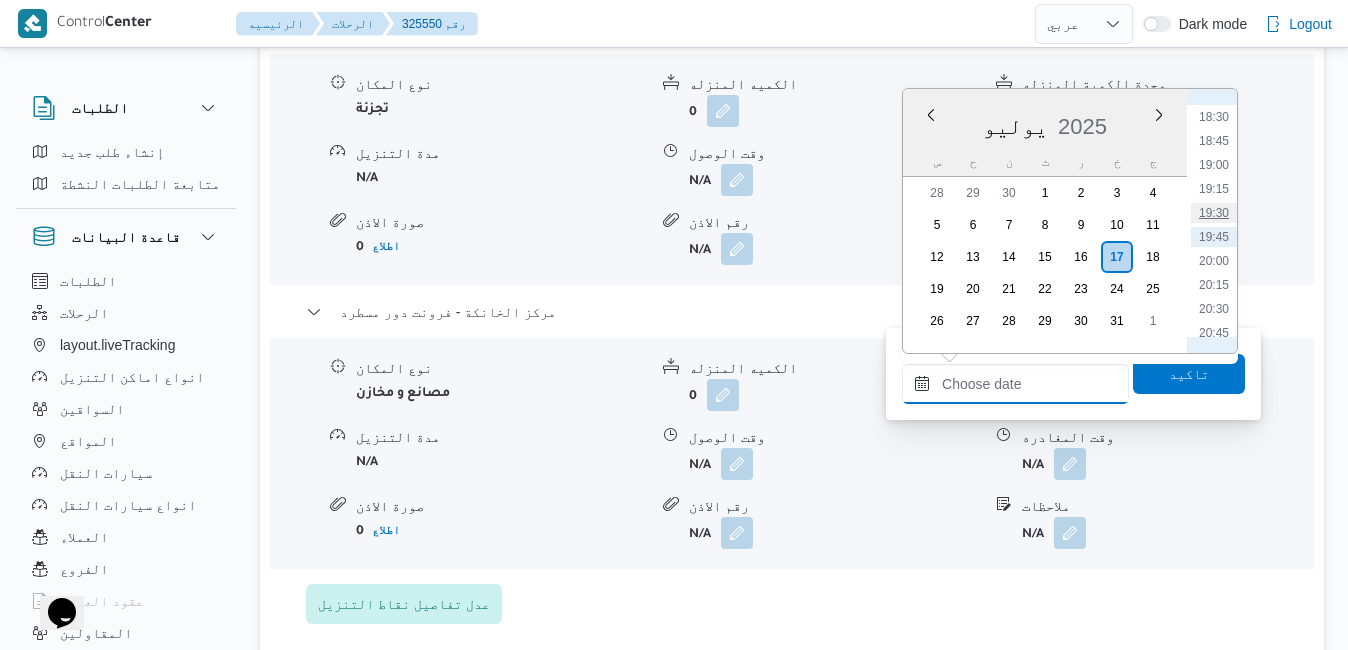type on "١٧/٠٧/٢٠٢٥ ١٩:٣٠" 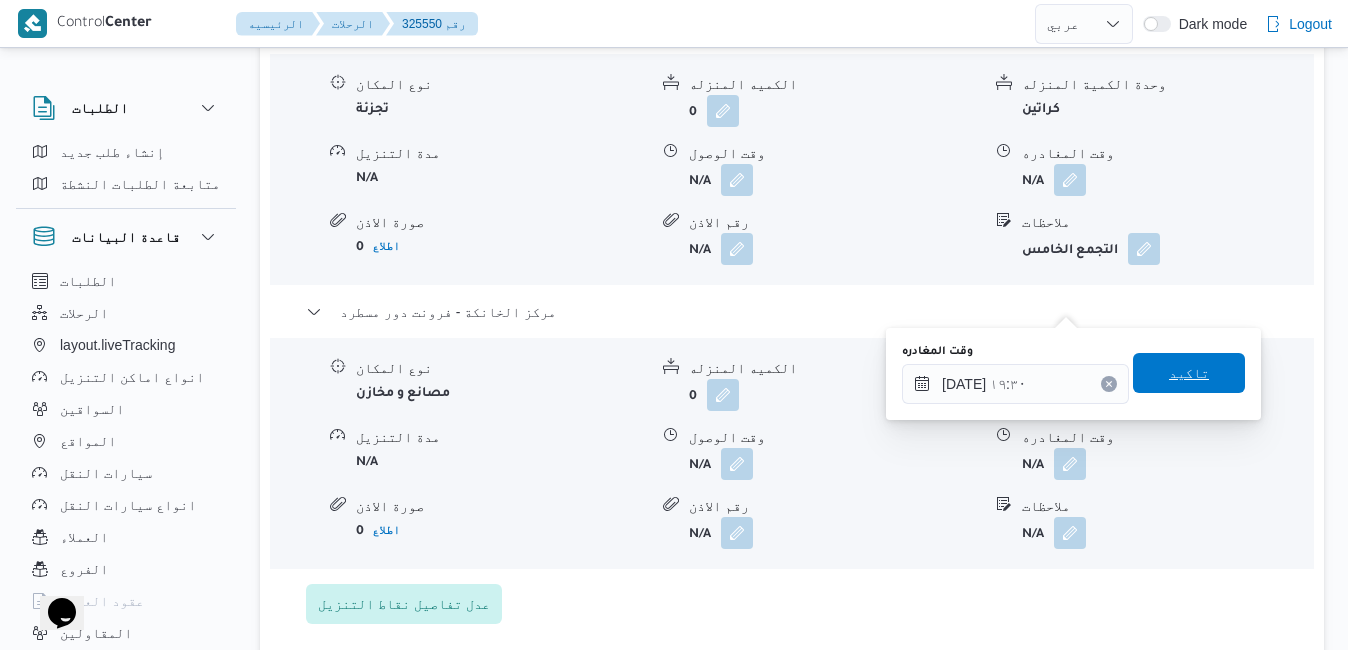 click on "تاكيد" at bounding box center (1189, 373) 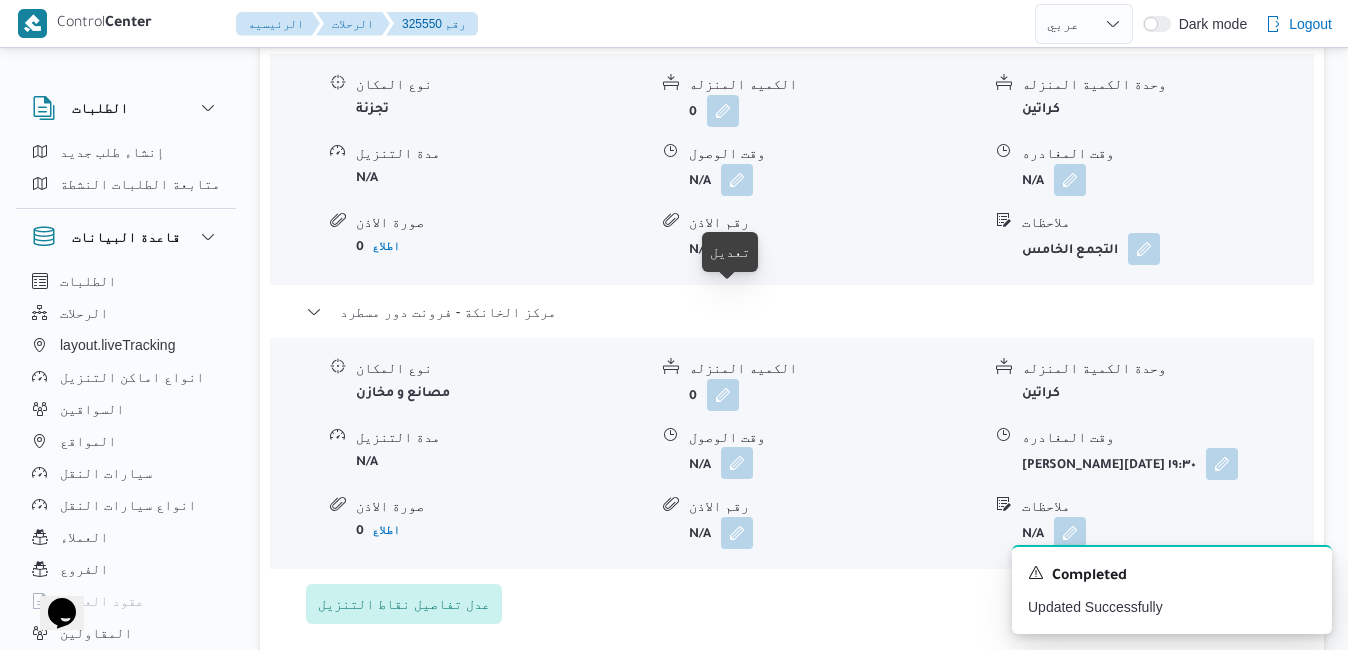 click at bounding box center (737, 463) 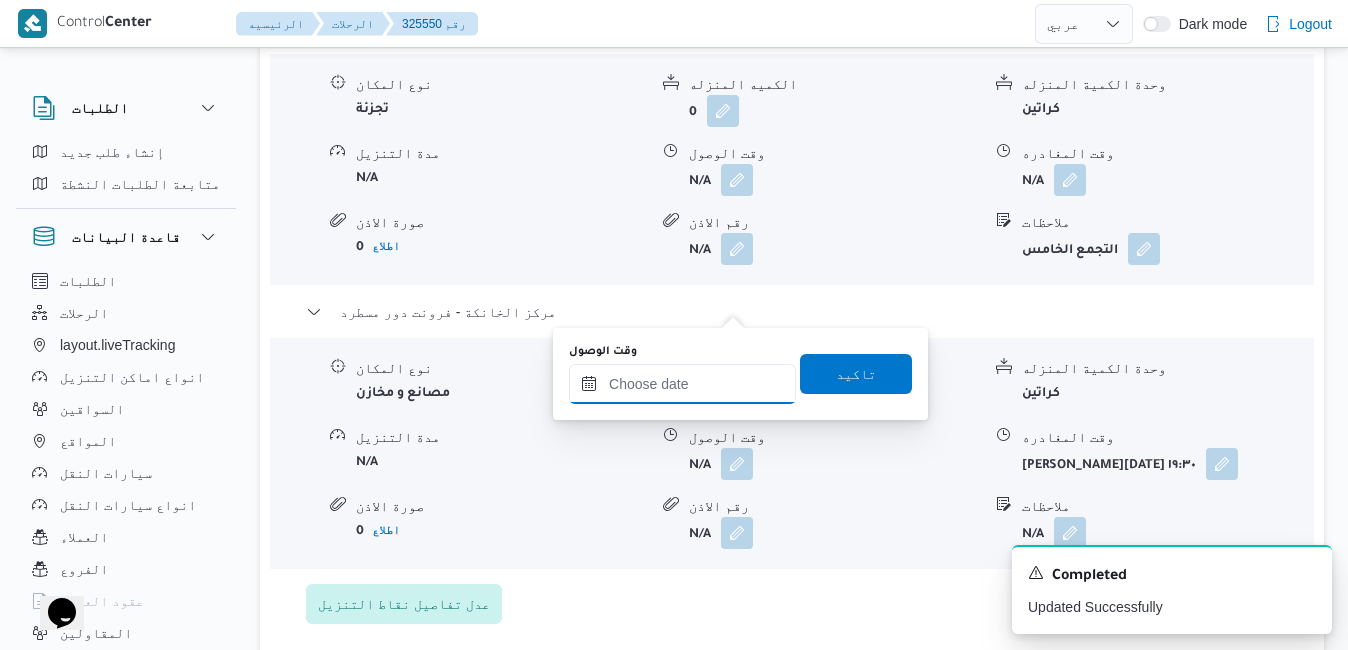 click on "وقت الوصول" at bounding box center [682, 384] 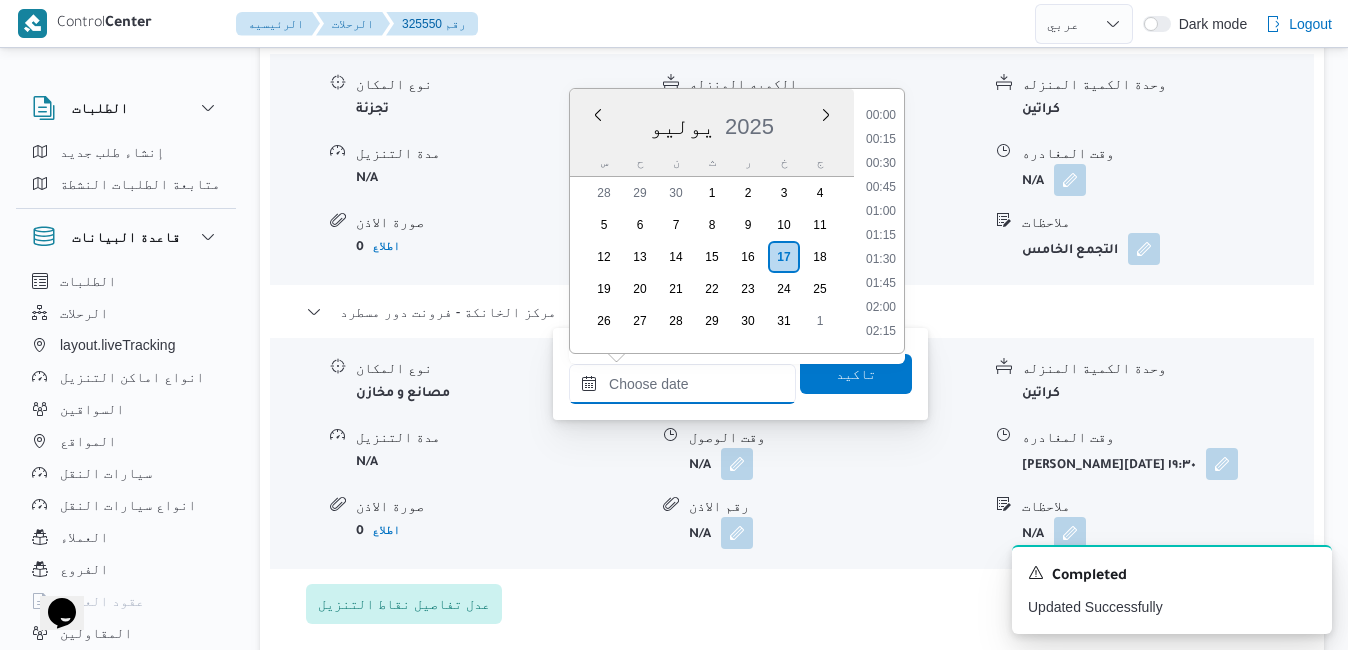 scroll, scrollTop: 1774, scrollLeft: 0, axis: vertical 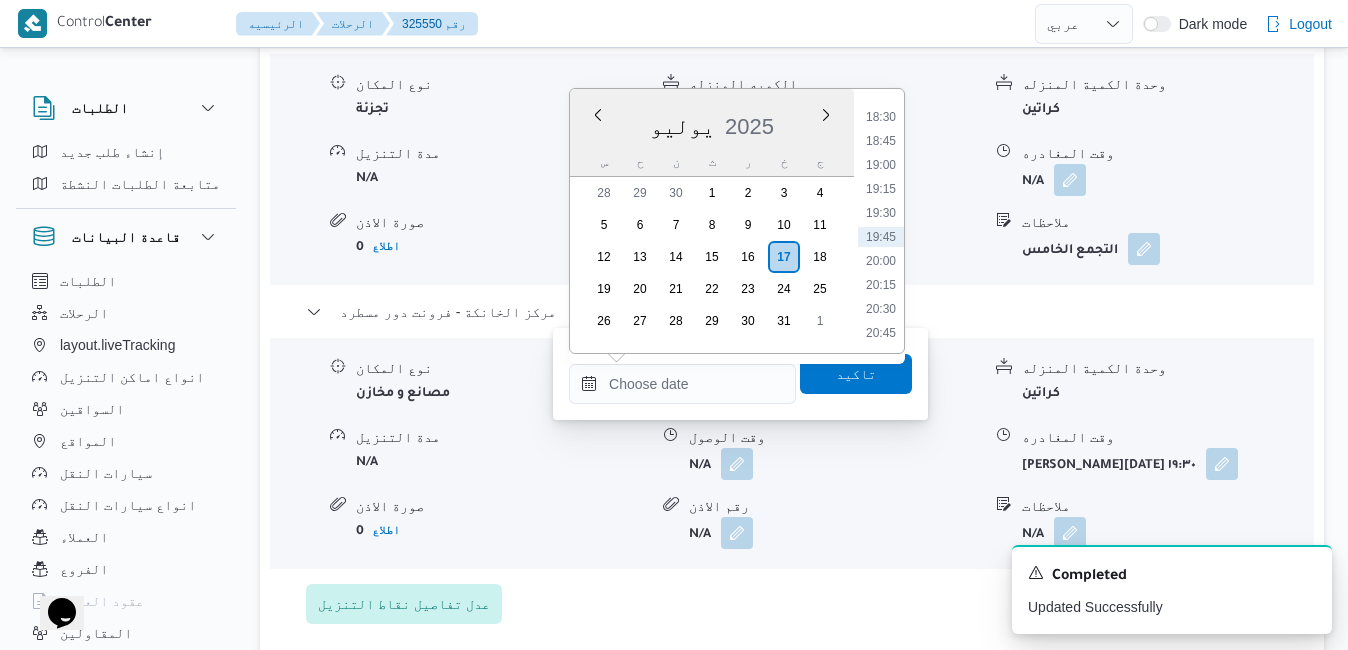 click on "يوليو 2025" at bounding box center [712, 122] 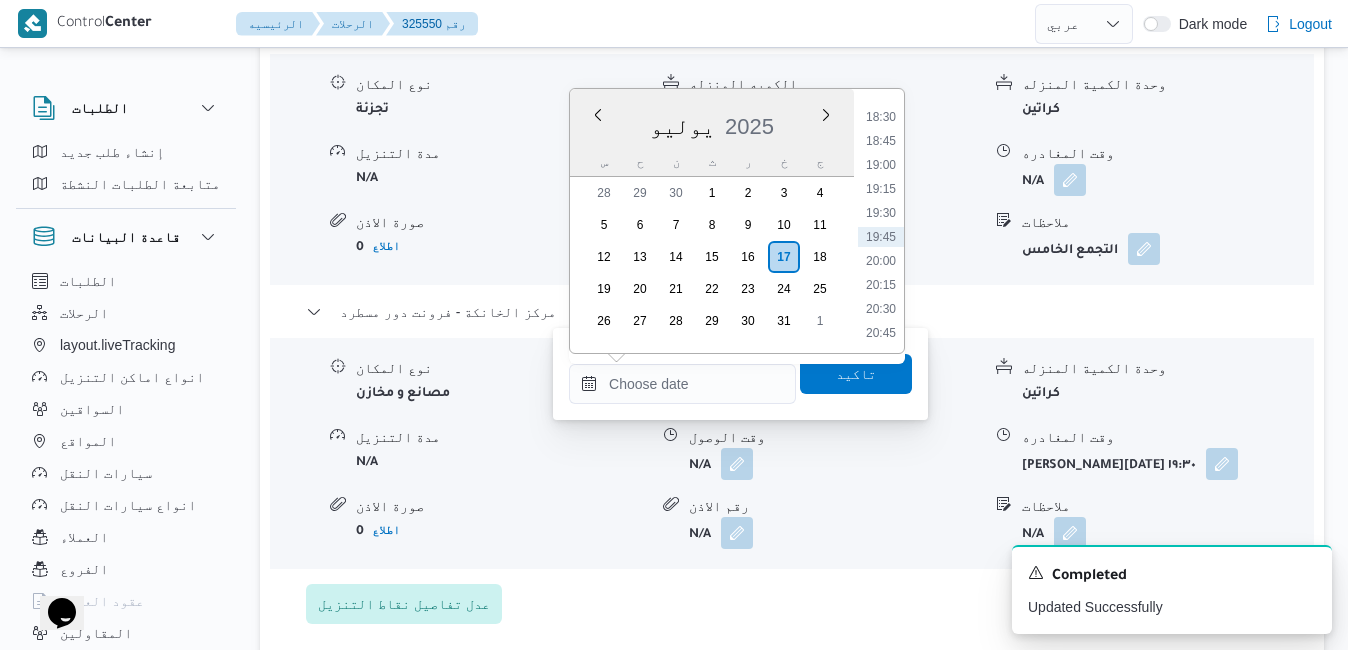 click on "19:15" at bounding box center [881, 189] 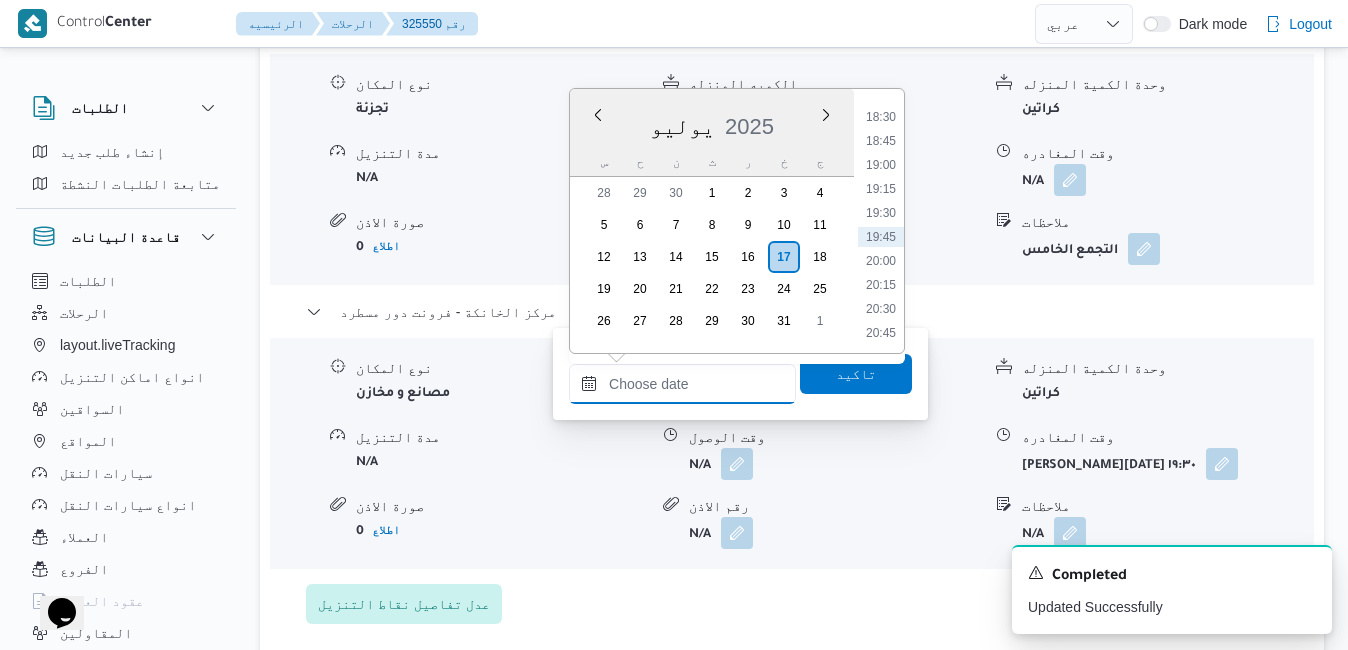 type on "١٧/٠٧/٢٠٢٥ ١٩:١٥" 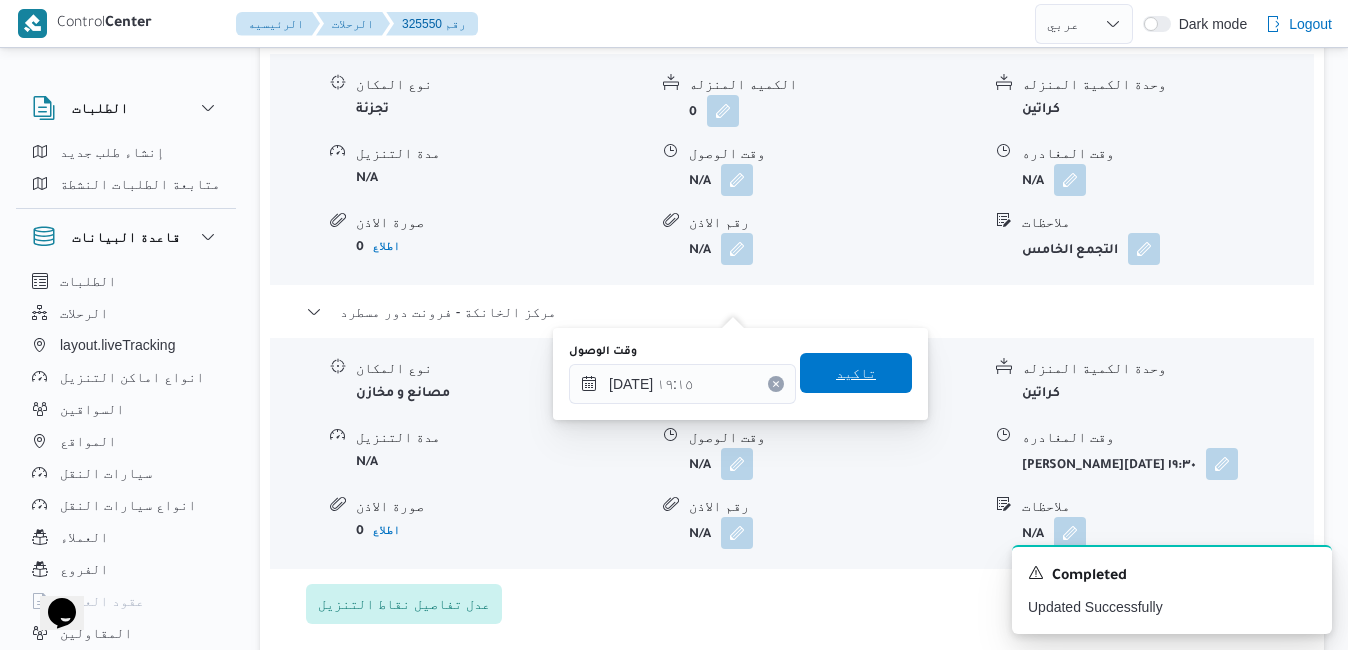 click on "تاكيد" at bounding box center (856, 373) 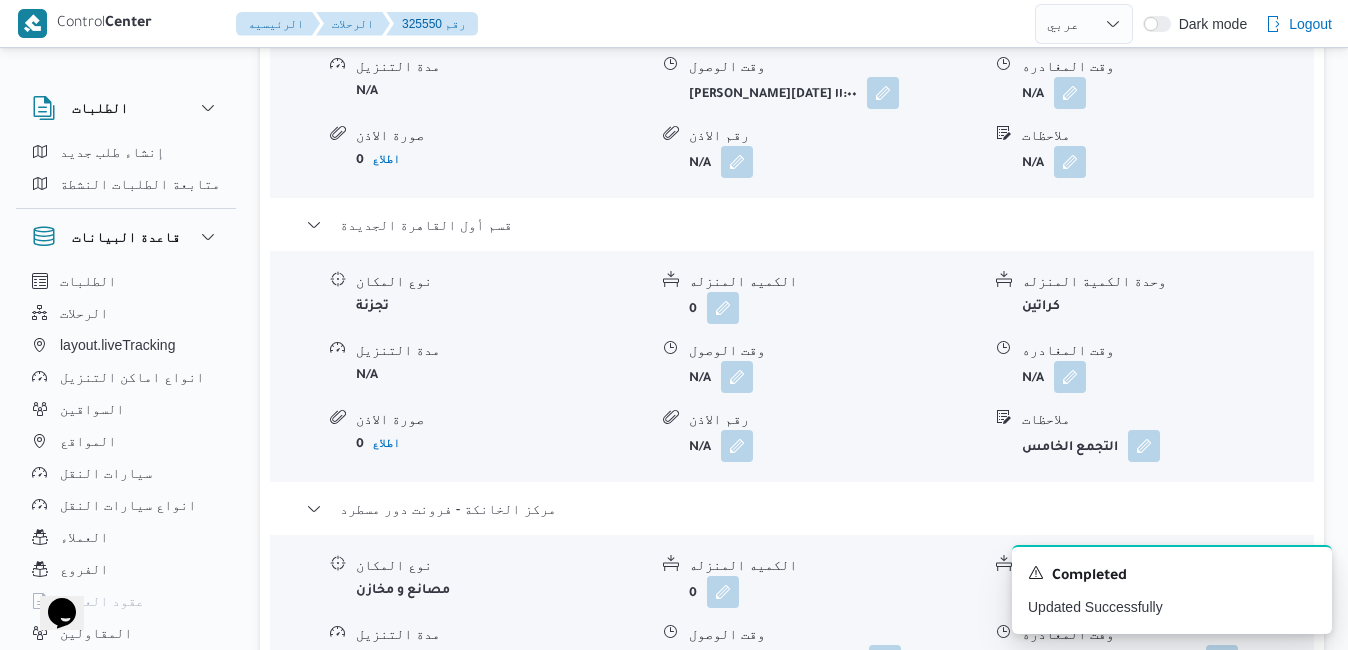 scroll, scrollTop: 2080, scrollLeft: 0, axis: vertical 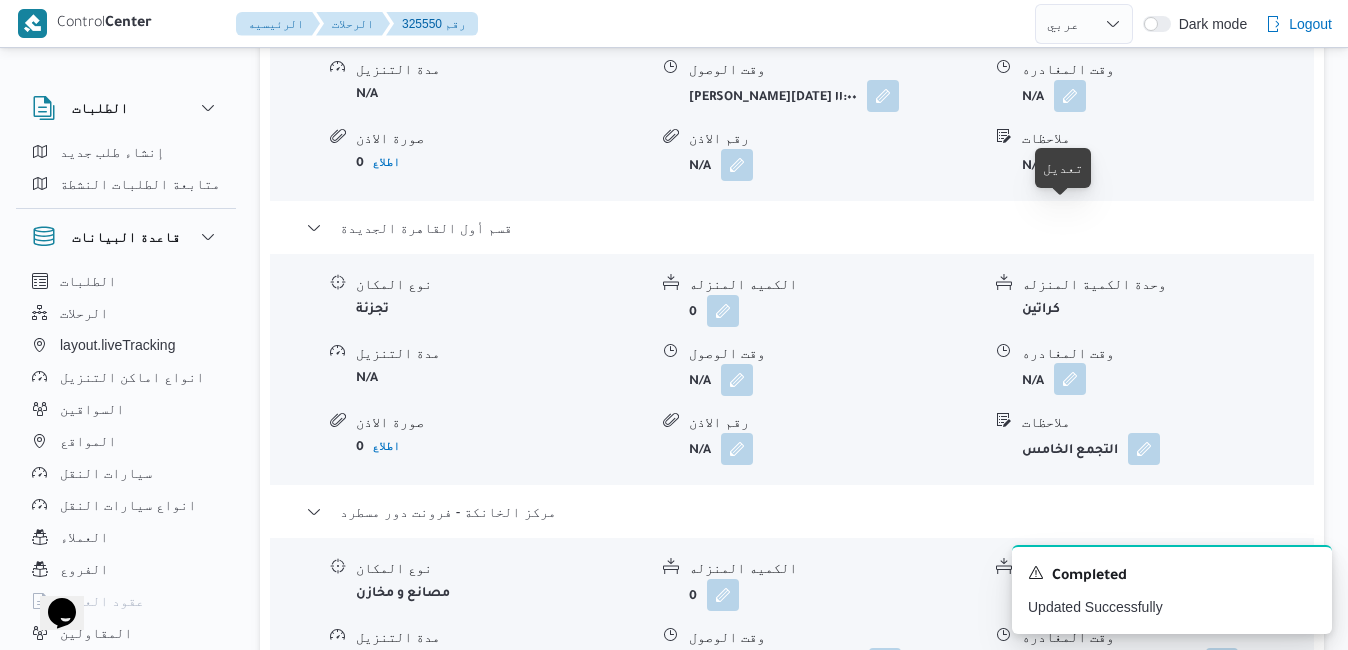 click at bounding box center (1070, 379) 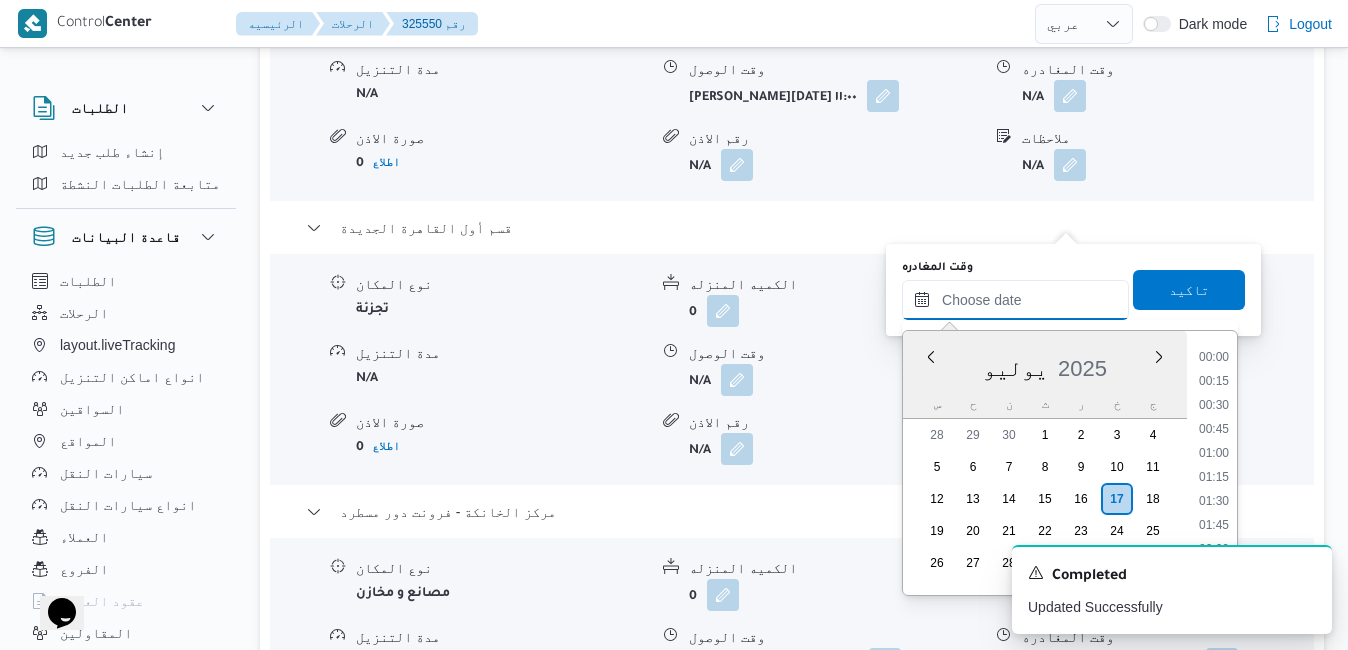 click on "وقت المغادره" at bounding box center (1015, 300) 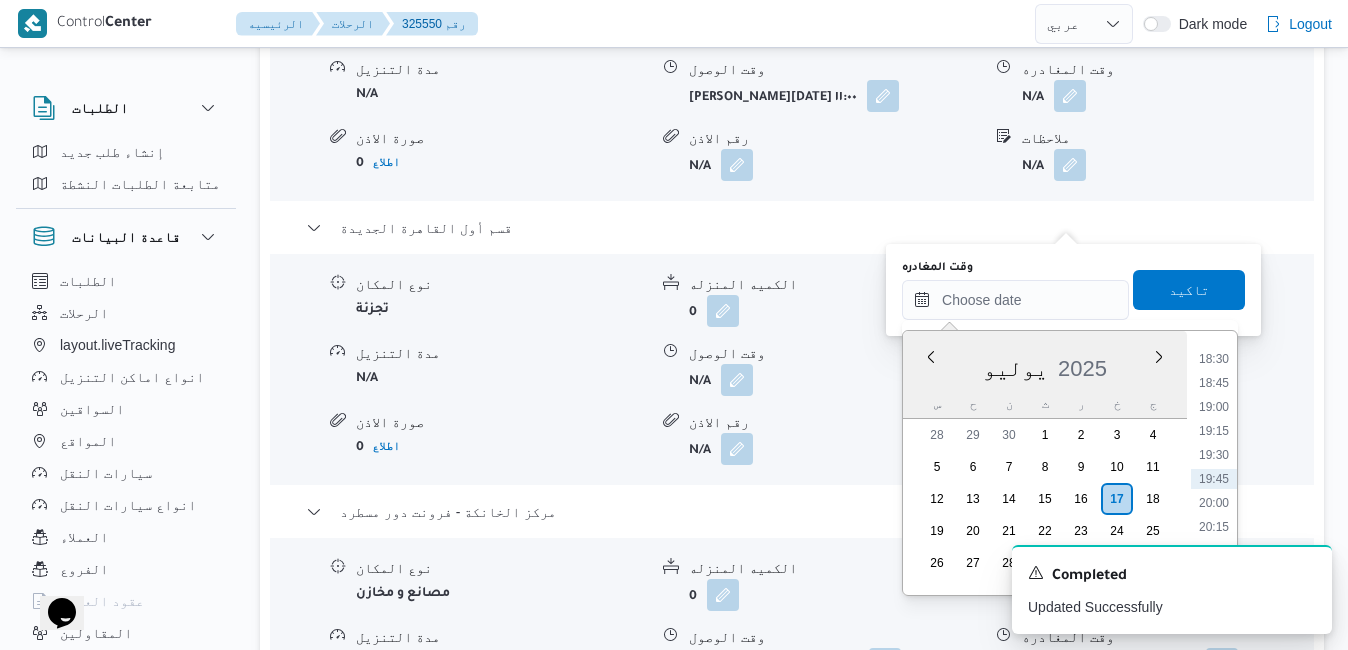 click on "يوليو 2025" at bounding box center [1045, 364] 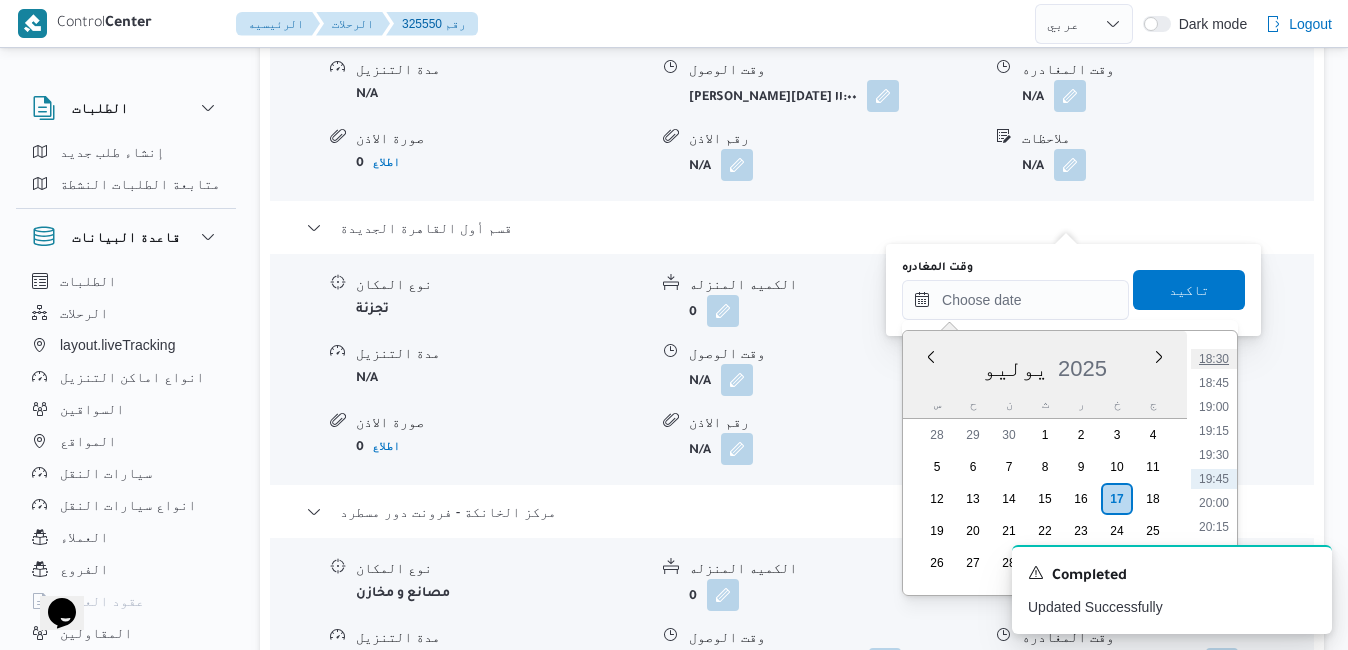 click on "18:30" at bounding box center [1214, 359] 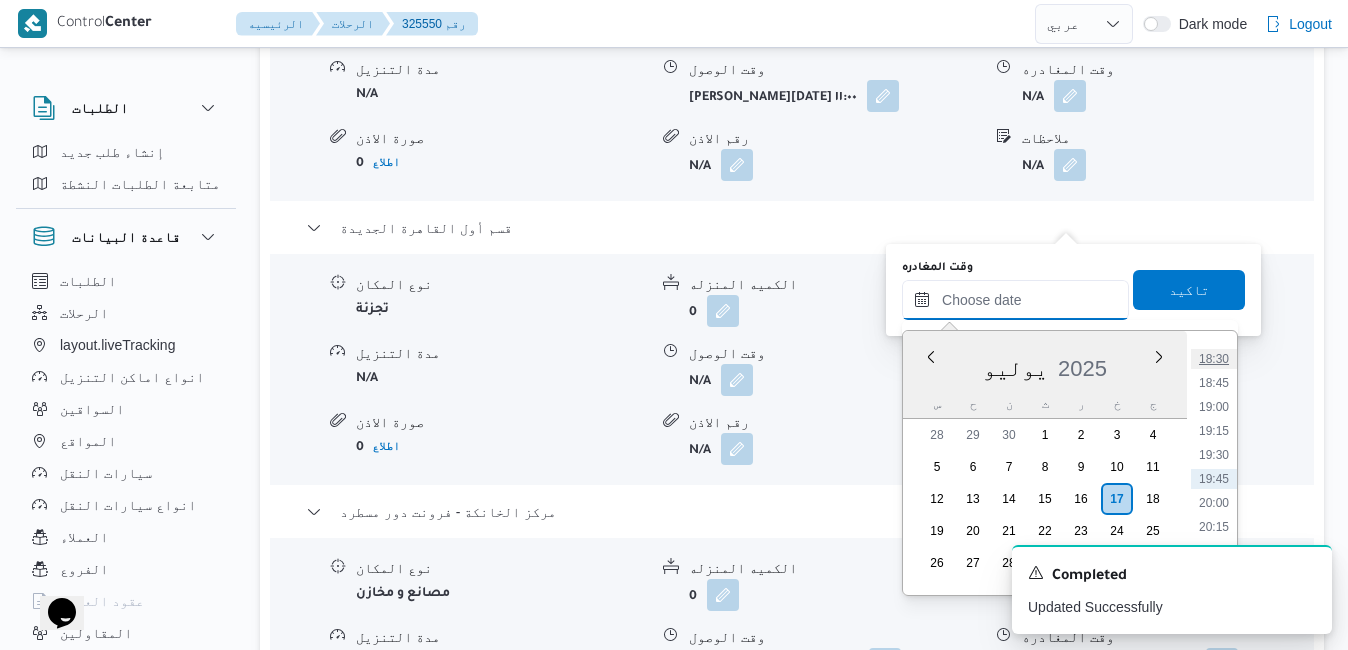 type on "١٧/٠٧/٢٠٢٥ ١٨:٣٠" 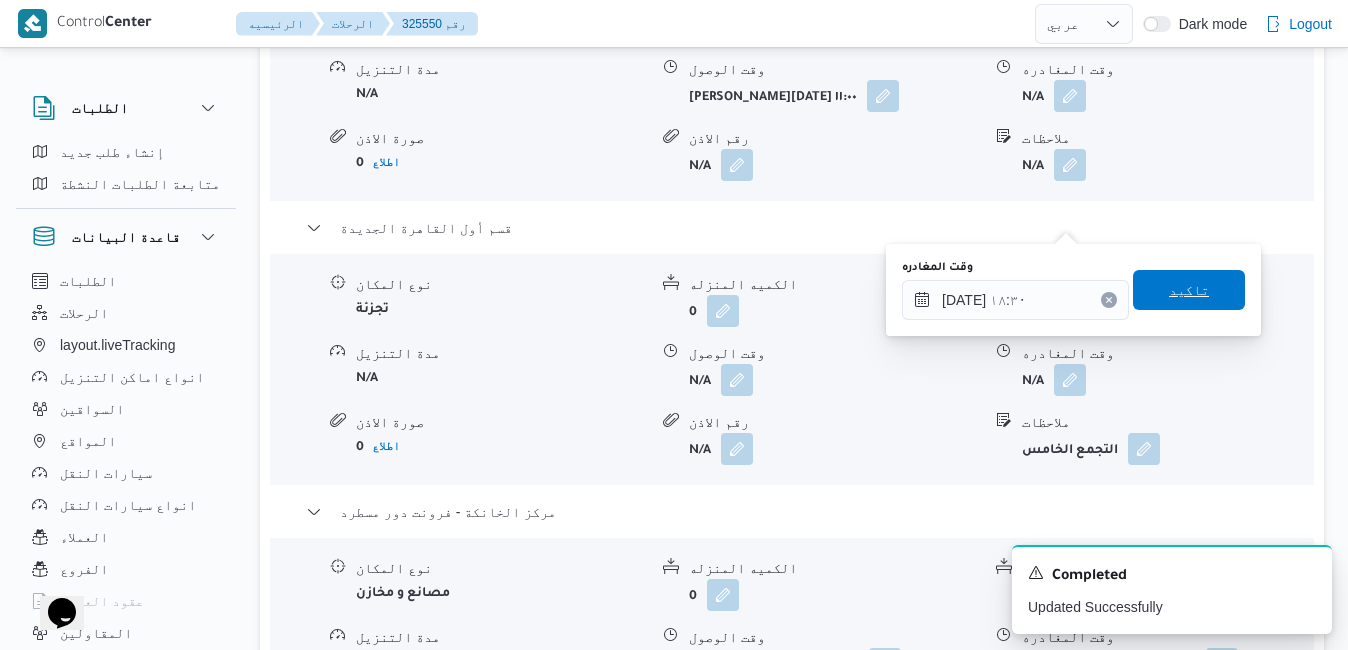 click on "تاكيد" at bounding box center [1189, 290] 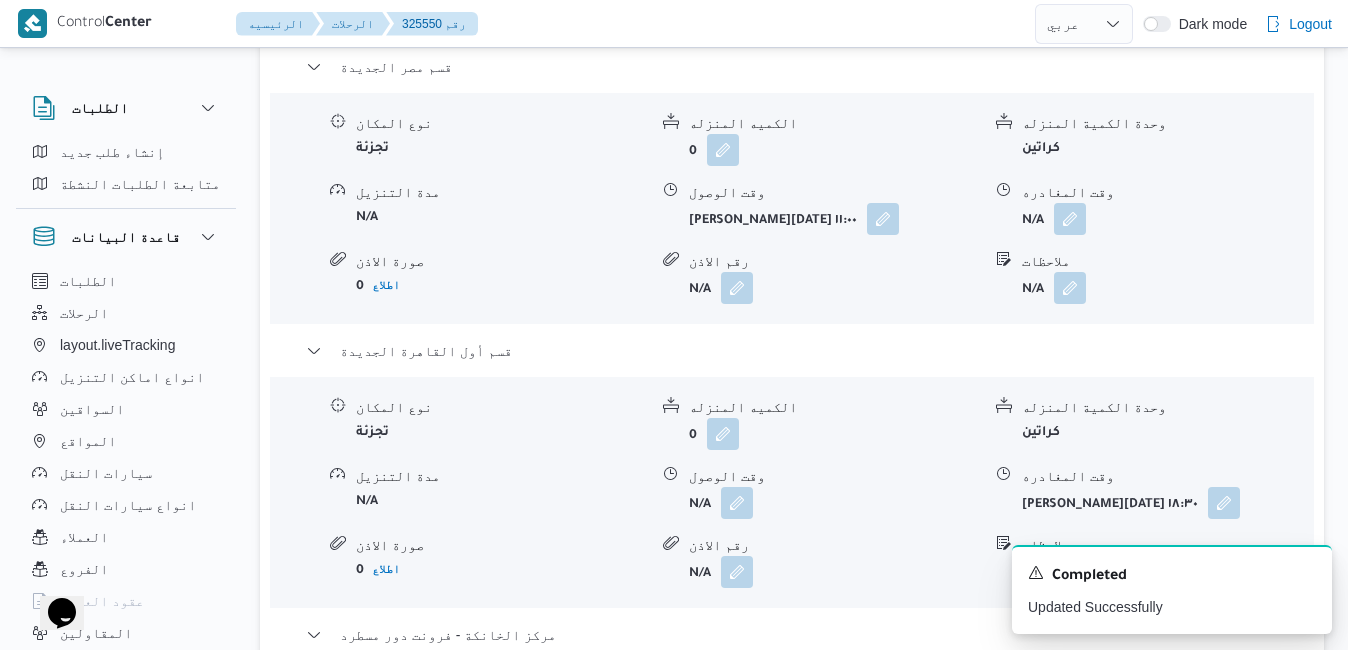 scroll, scrollTop: 1960, scrollLeft: 0, axis: vertical 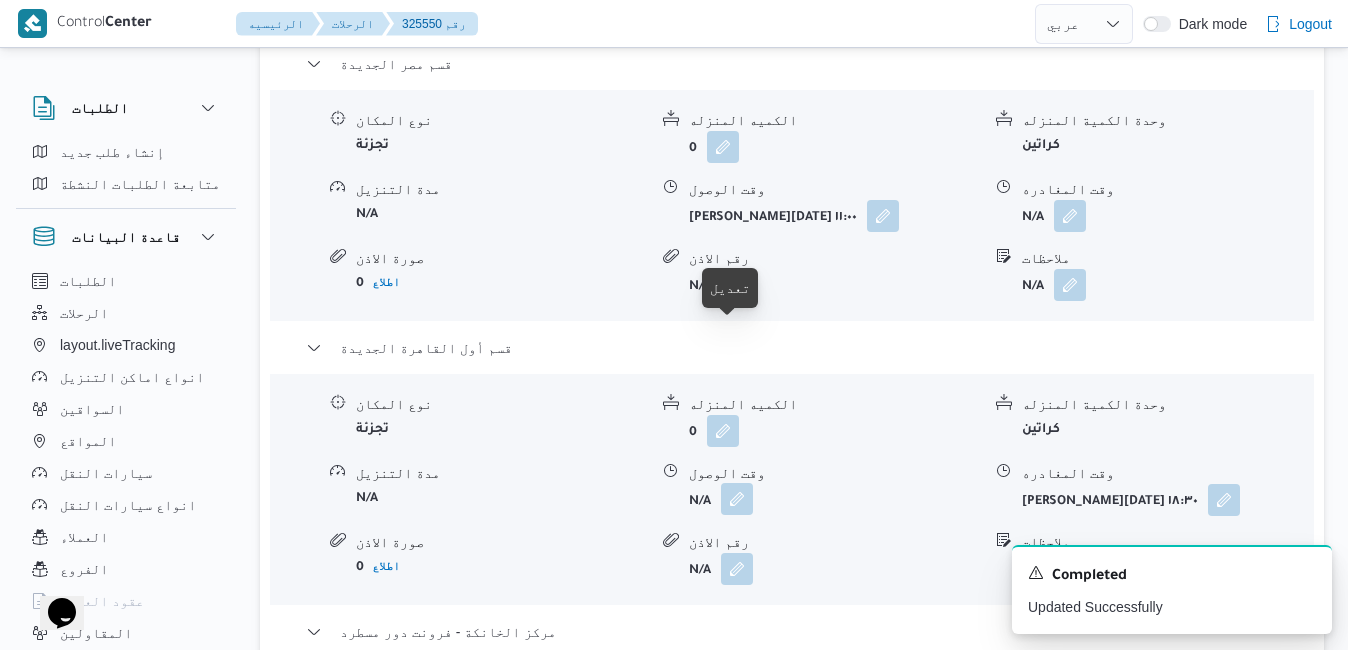 click at bounding box center [737, 499] 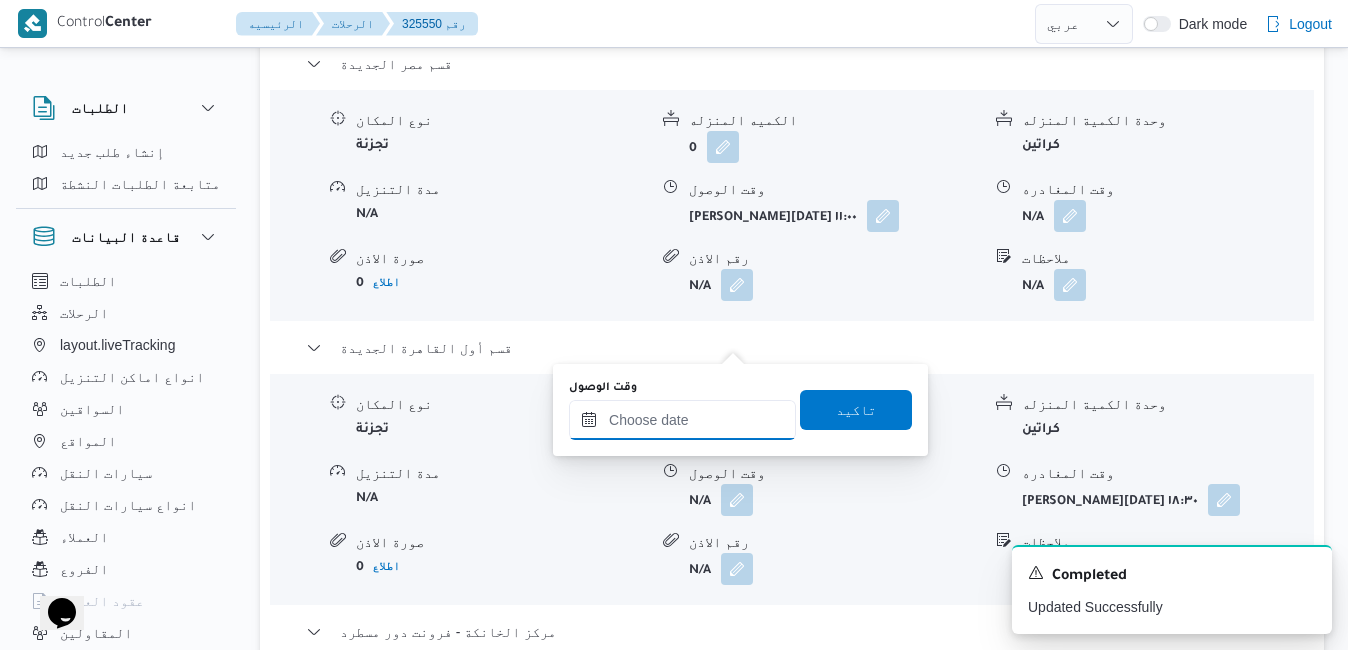 click on "وقت الوصول" at bounding box center (682, 420) 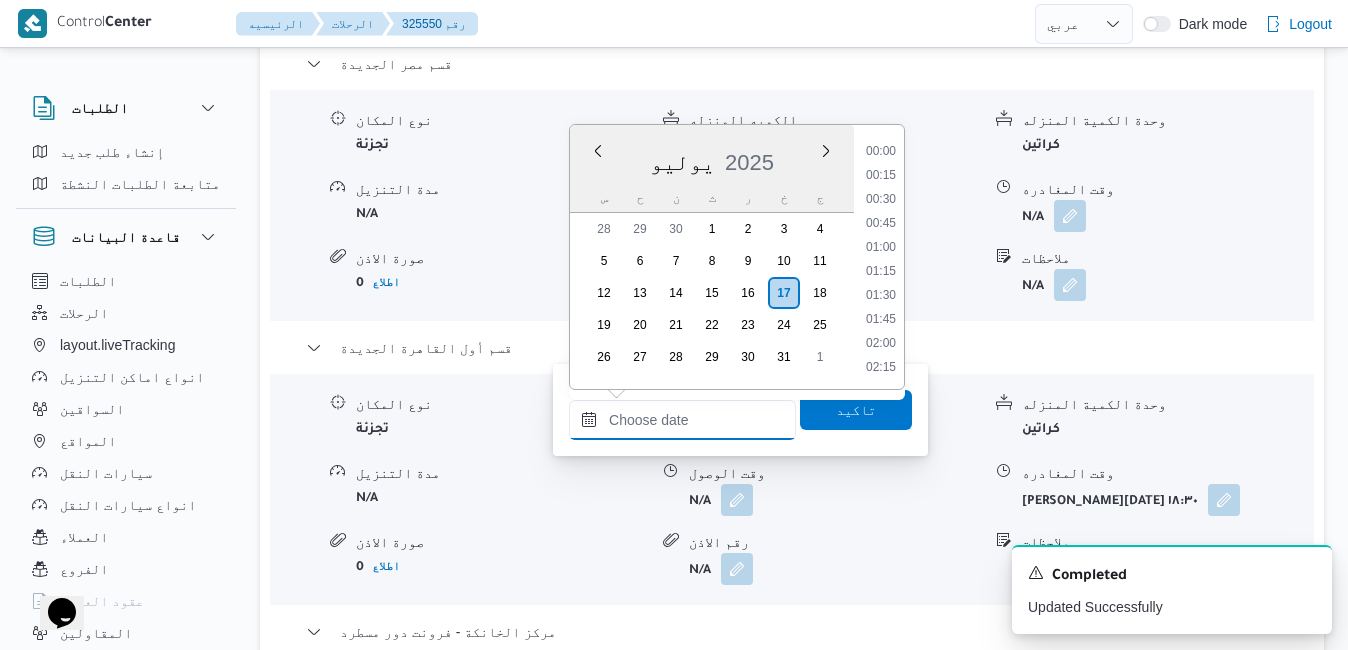 scroll, scrollTop: 1774, scrollLeft: 0, axis: vertical 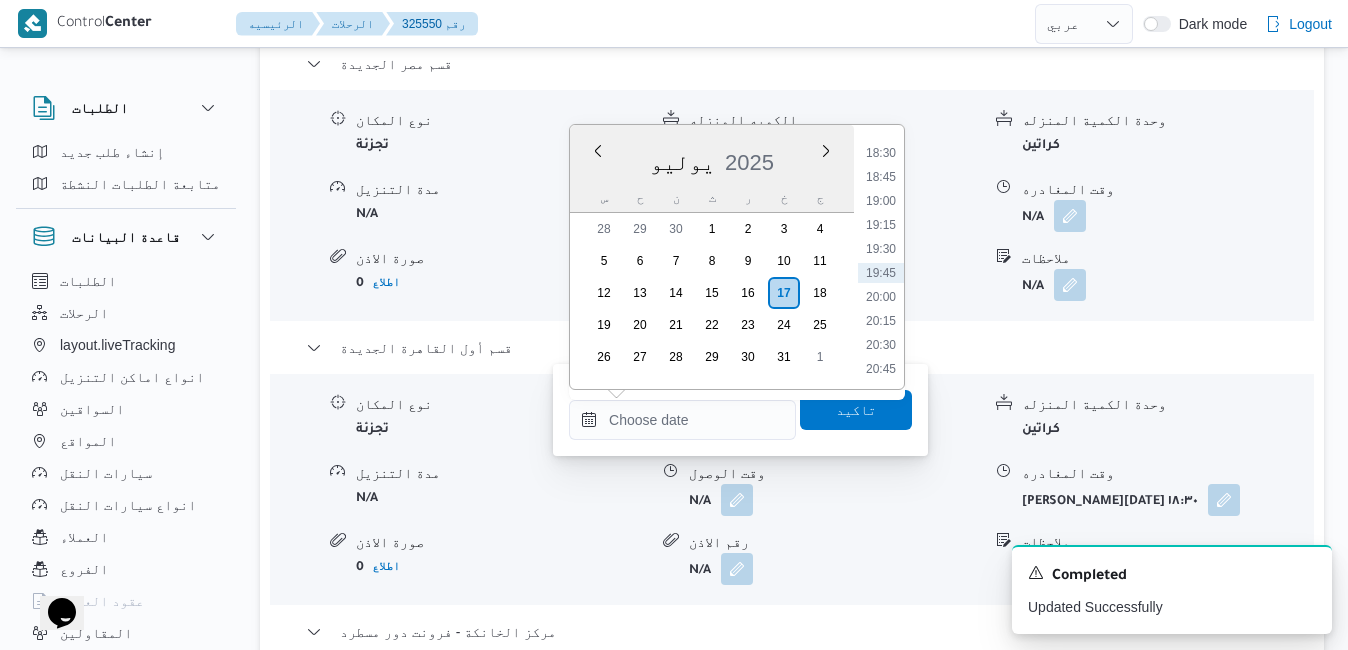 click on "يوليو 2025" at bounding box center (712, 158) 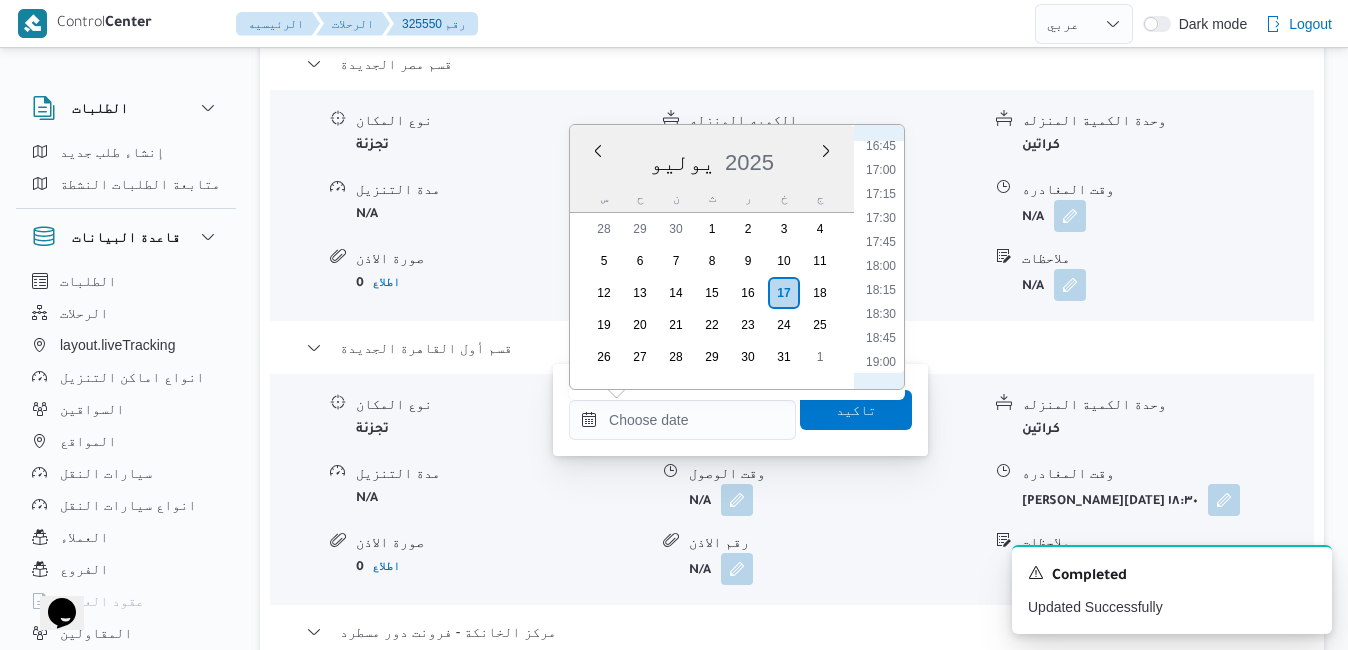 scroll, scrollTop: 1571, scrollLeft: 0, axis: vertical 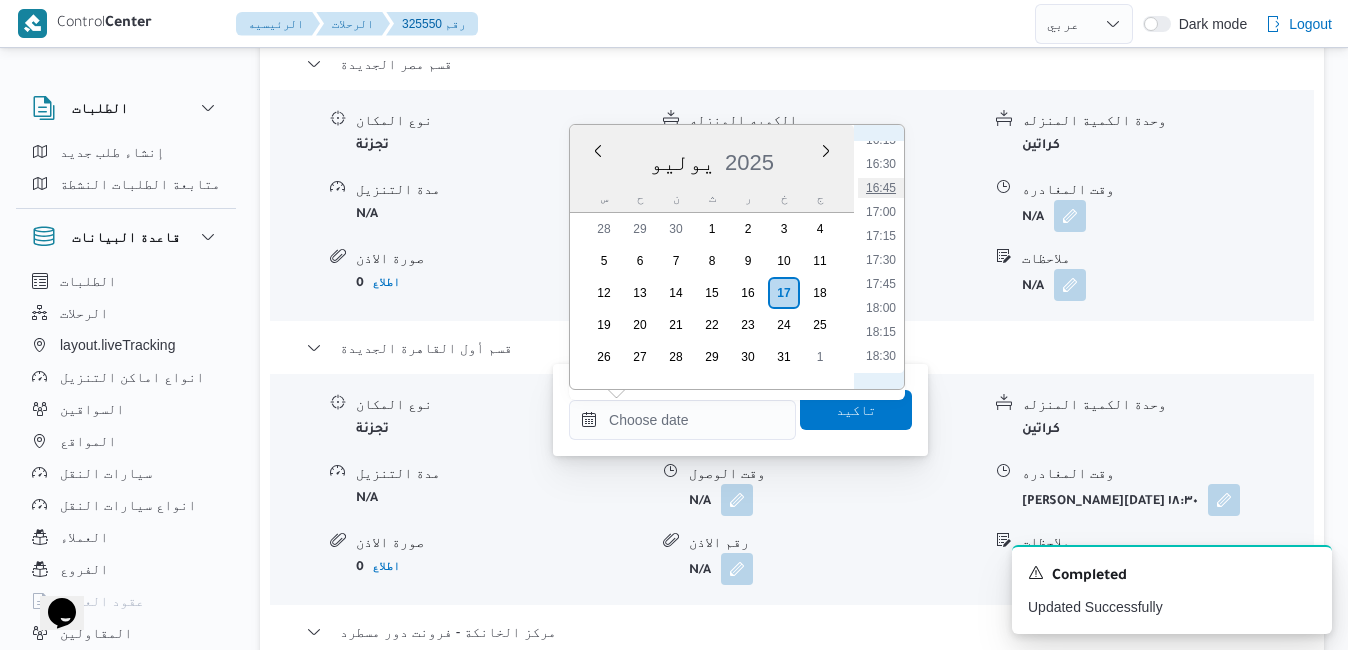 click on "16:45" at bounding box center (881, 188) 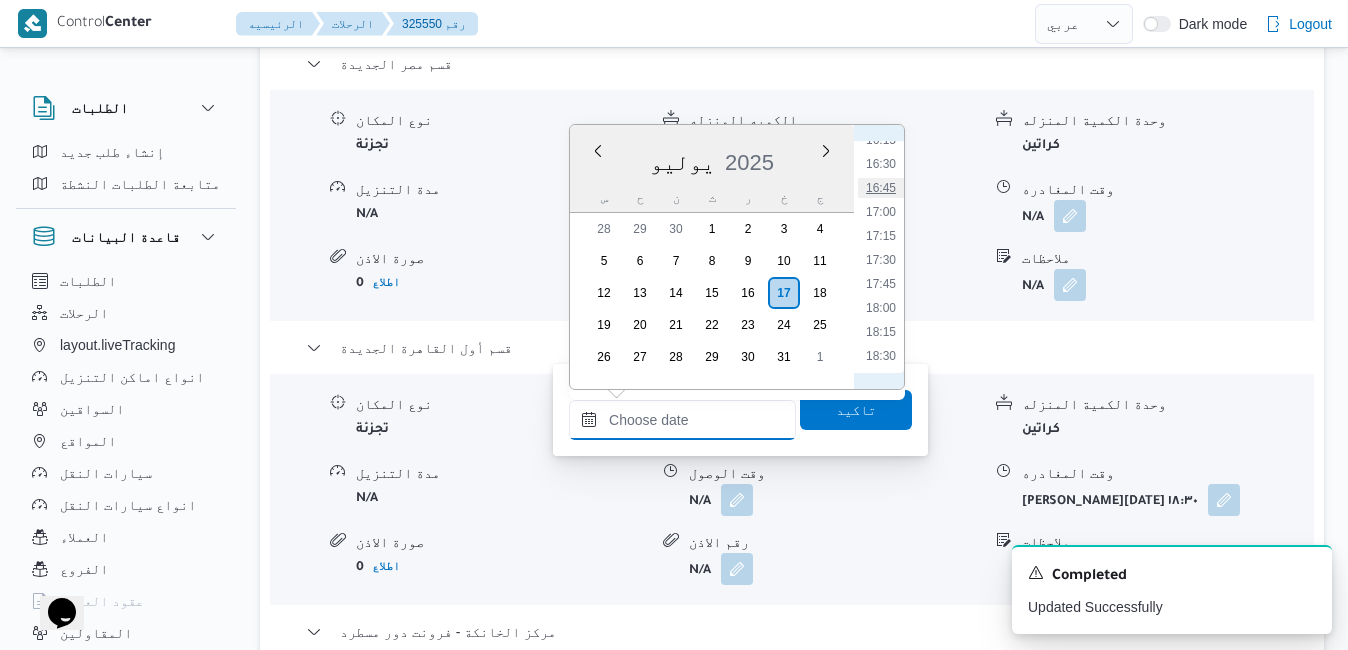 type on "١٧/٠٧/٢٠٢٥ ١٦:٤٥" 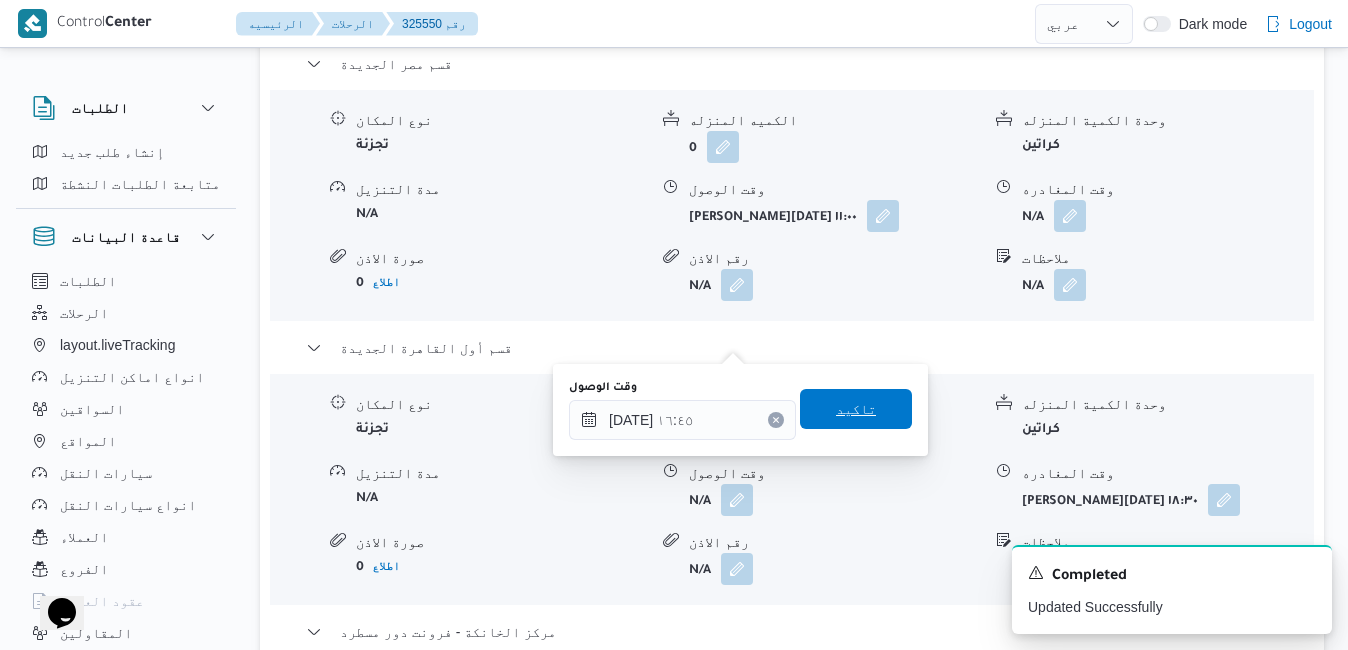 click on "تاكيد" at bounding box center [856, 409] 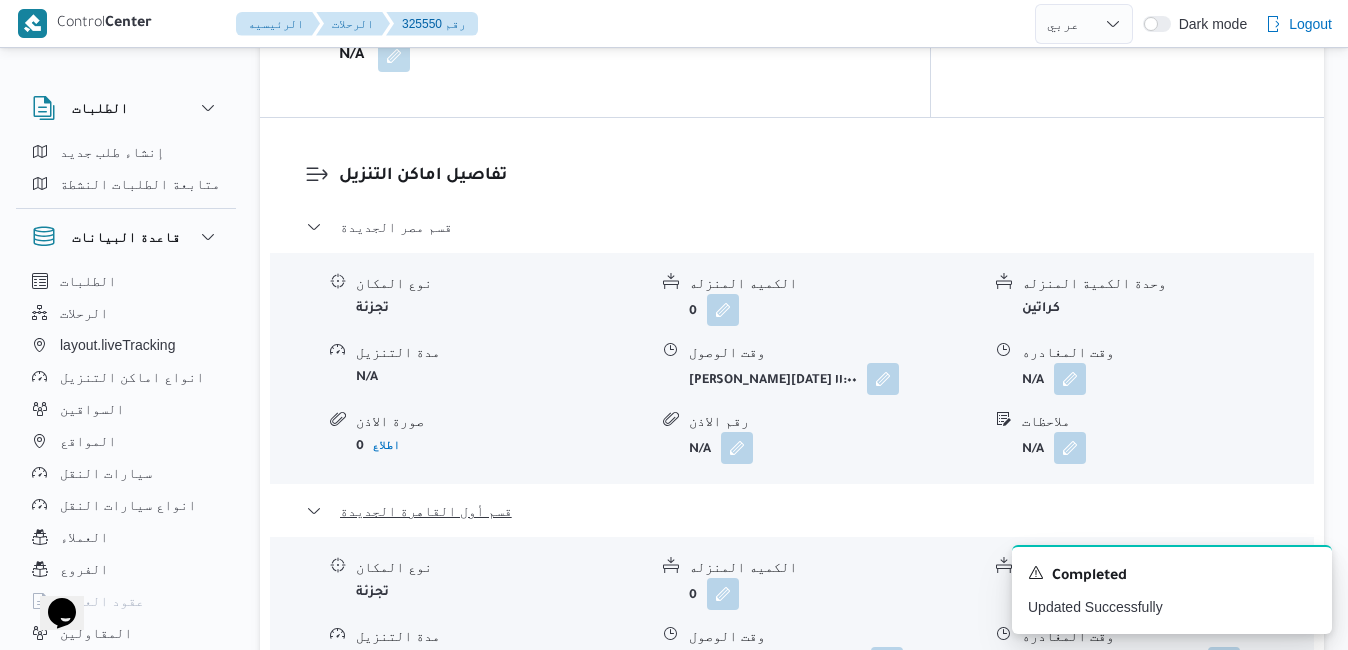 scroll, scrollTop: 1800, scrollLeft: 0, axis: vertical 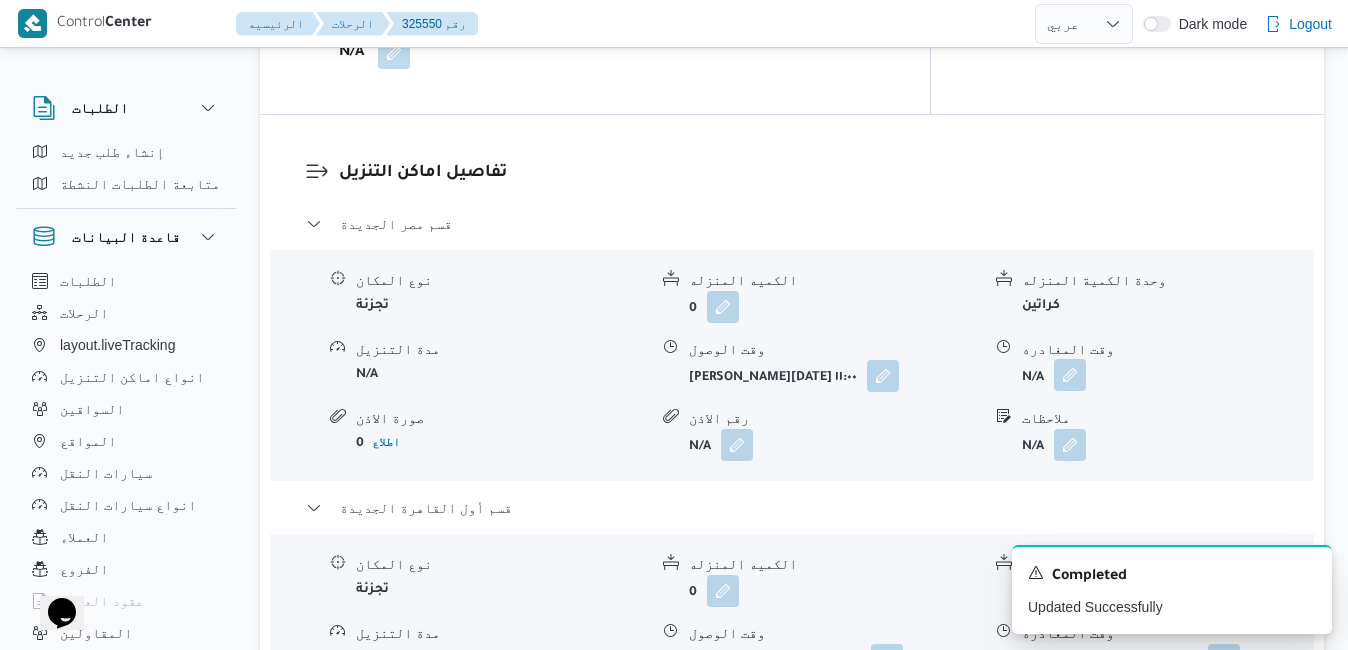 click at bounding box center [1070, 375] 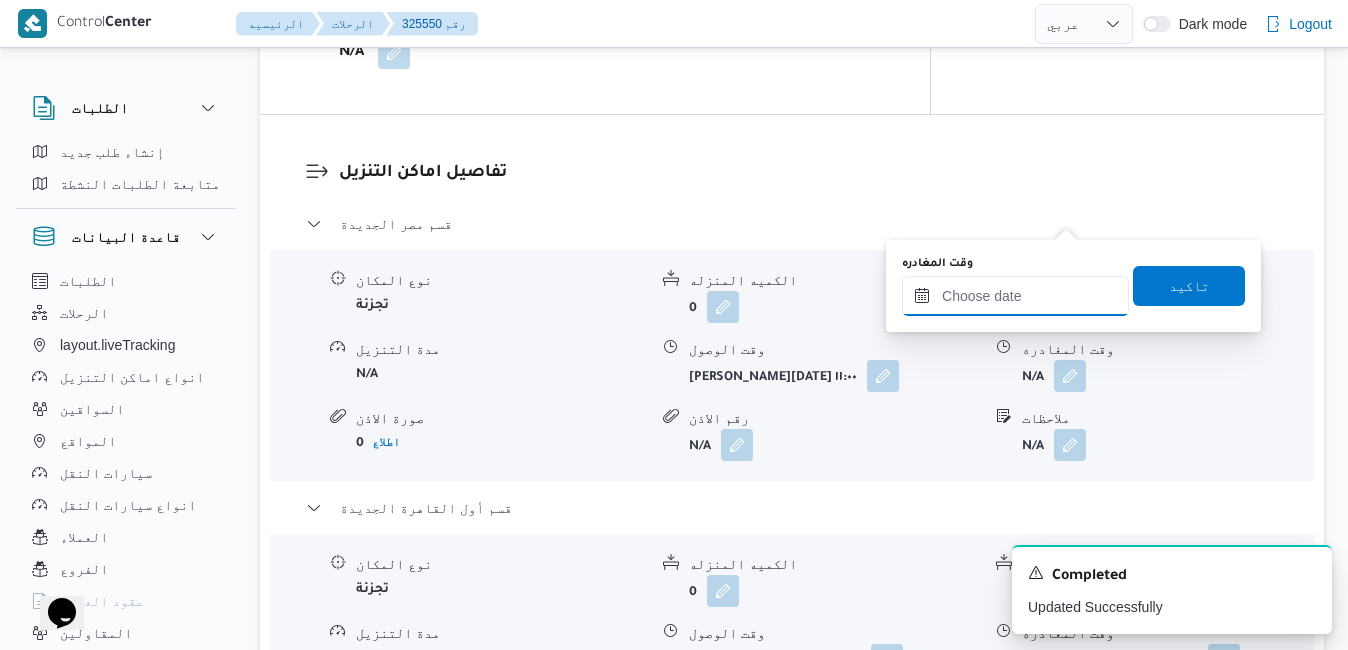 click on "وقت المغادره" at bounding box center [1015, 296] 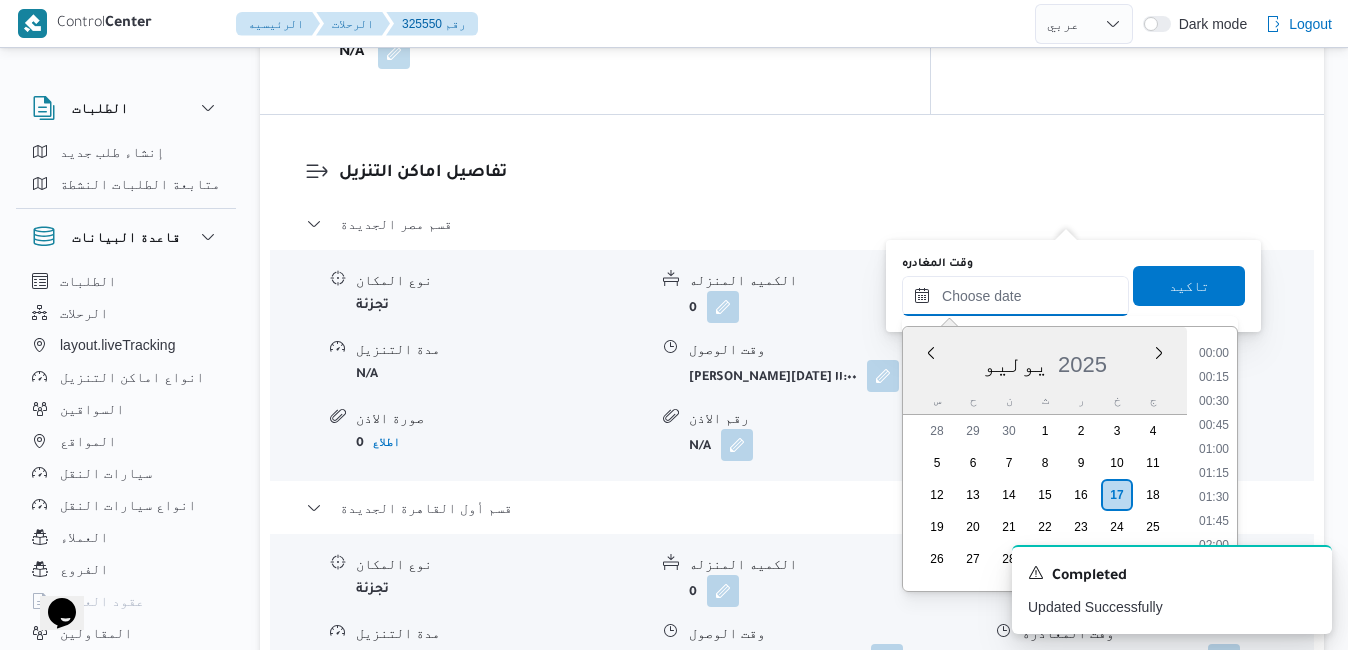scroll, scrollTop: 1774, scrollLeft: 0, axis: vertical 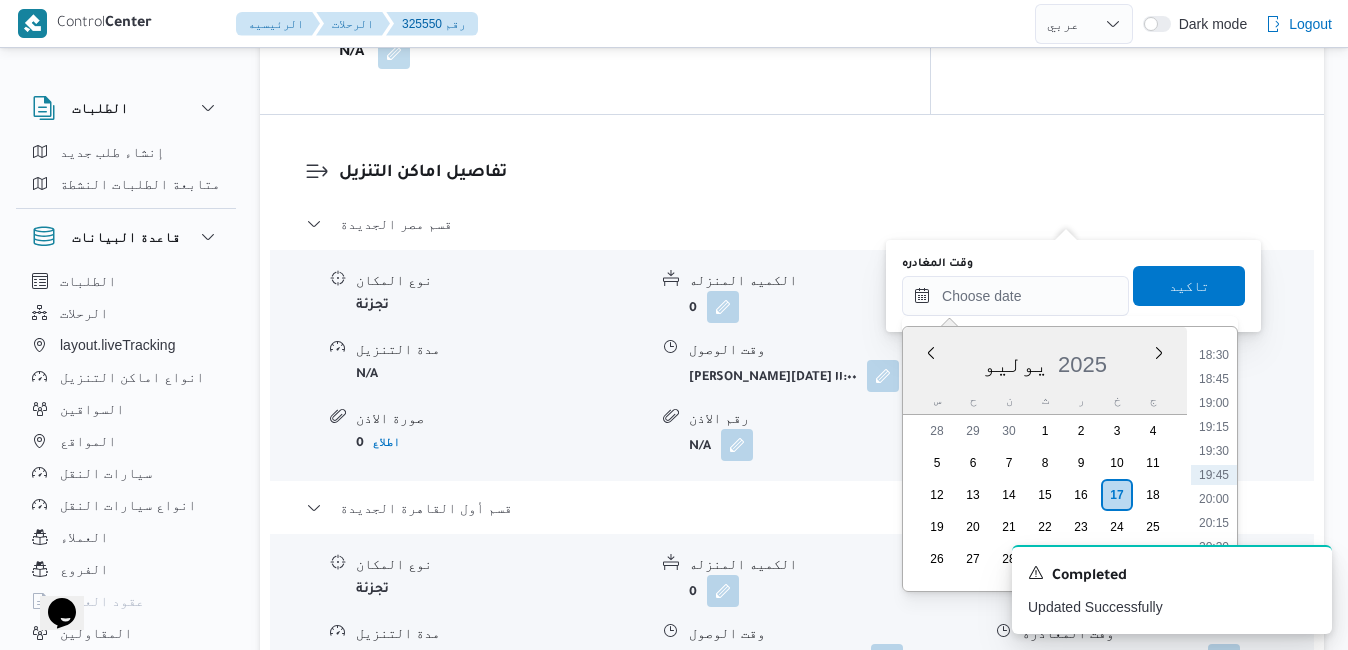click on "يوليو 2025" at bounding box center [1045, 360] 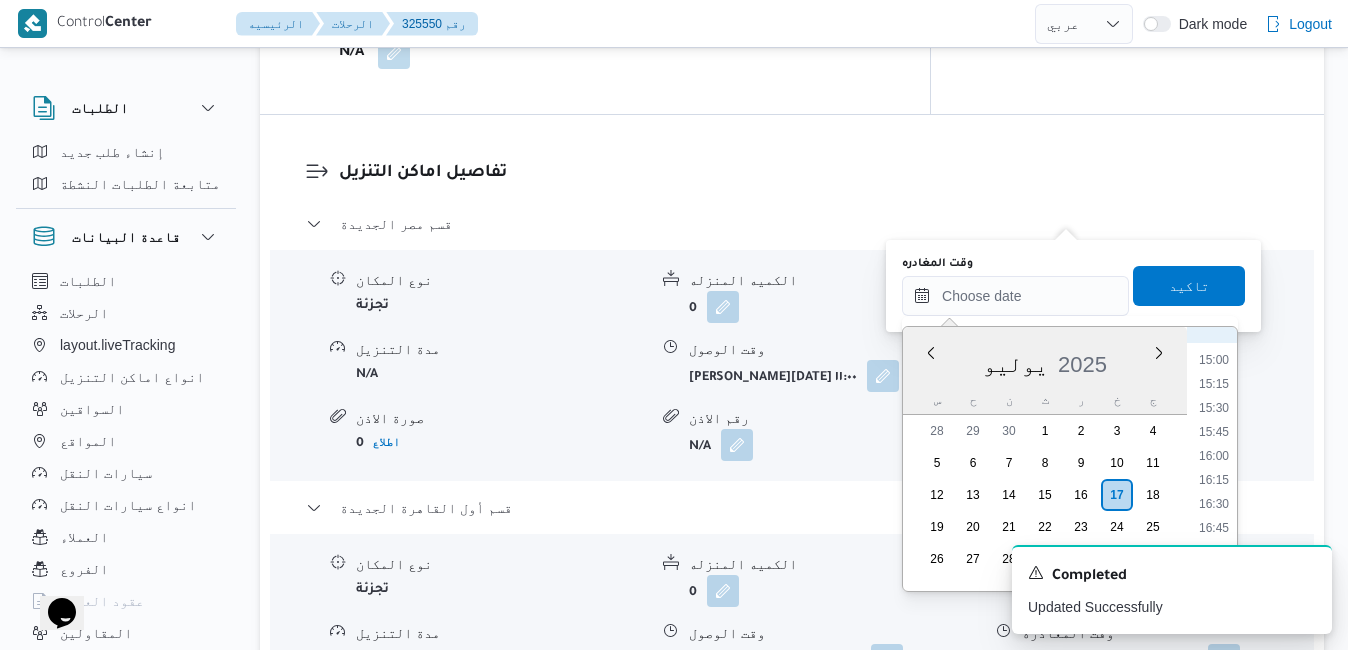 scroll, scrollTop: 1368, scrollLeft: 0, axis: vertical 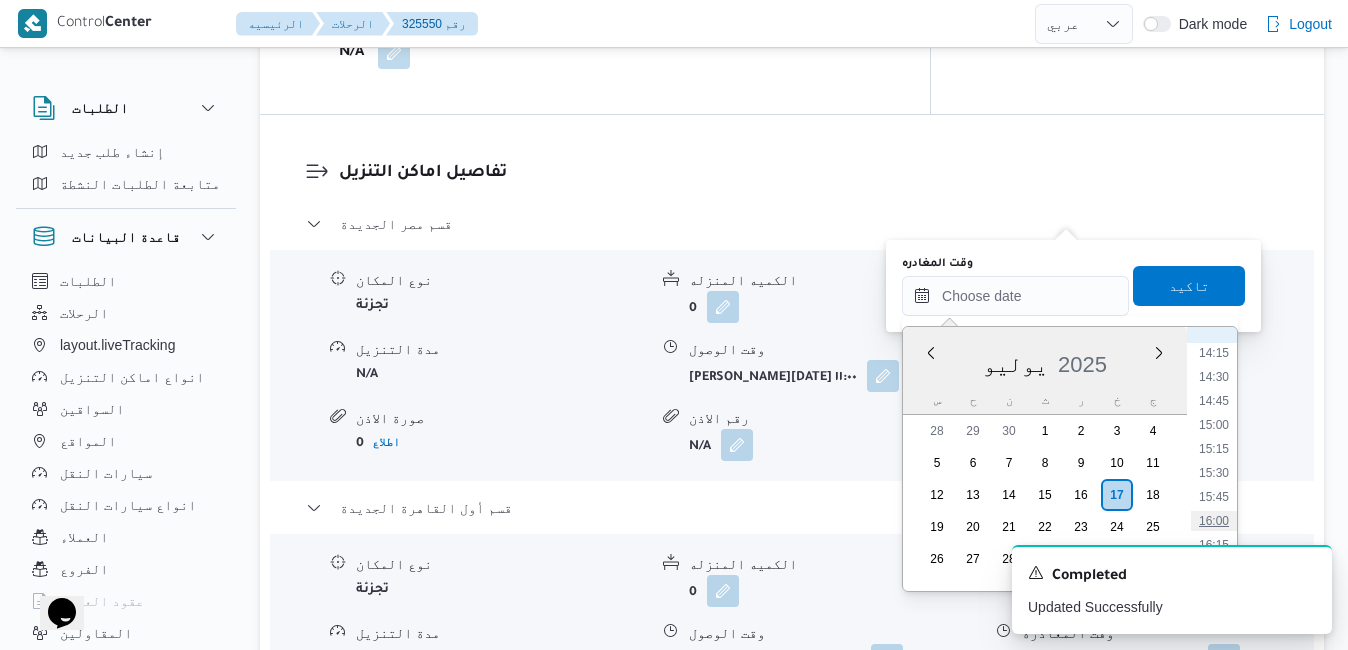 click on "16:00" at bounding box center (1214, 521) 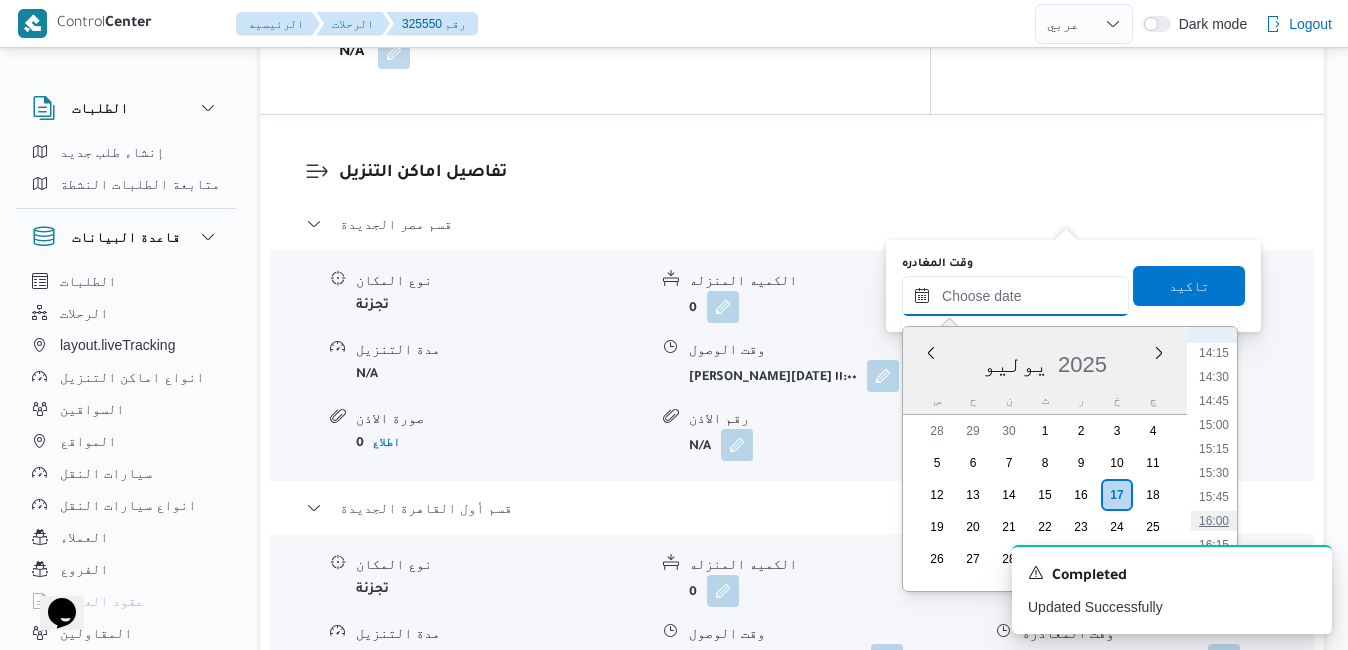 type on "١٧/٠٧/٢٠٢٥ ١٦:٠٠" 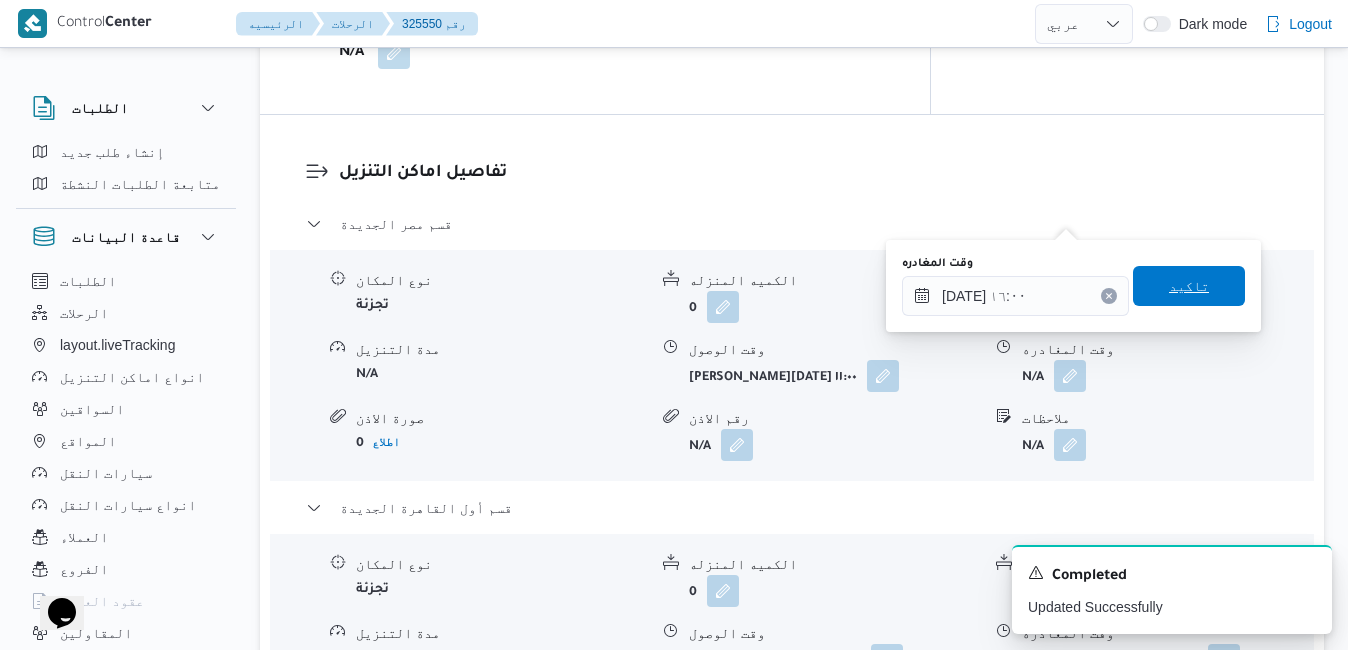click on "تاكيد" at bounding box center (1189, 286) 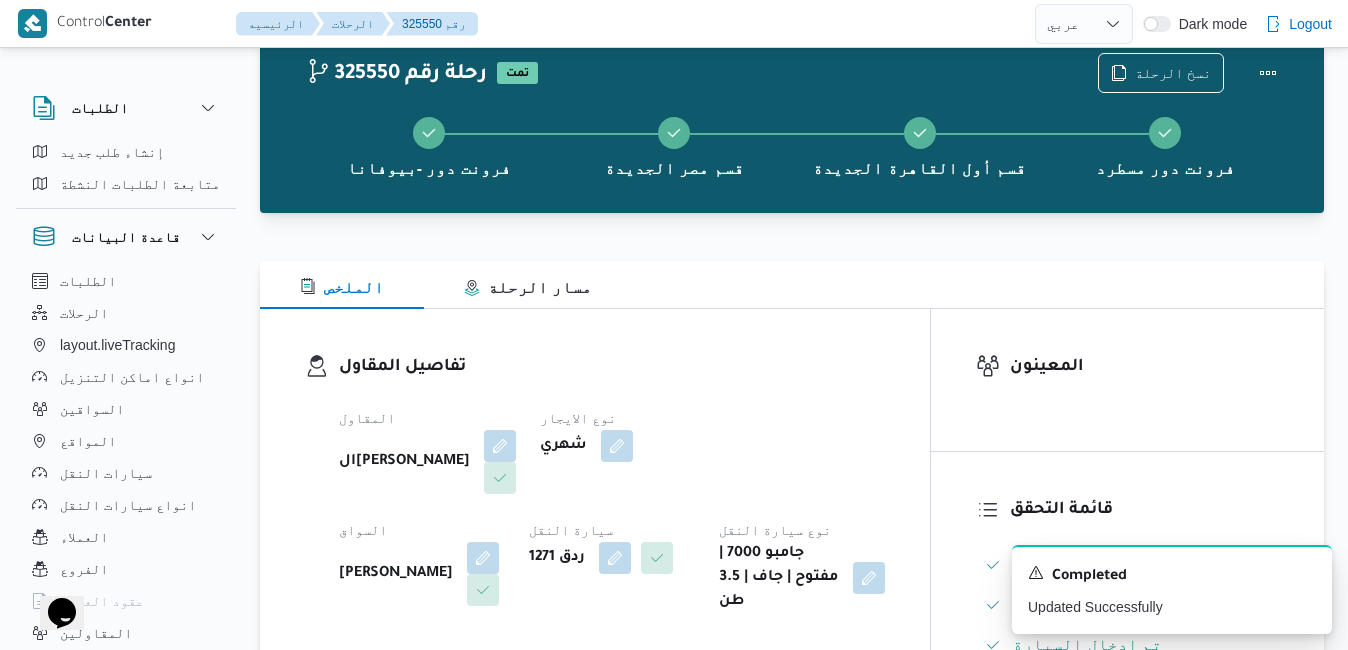 scroll, scrollTop: 0, scrollLeft: 0, axis: both 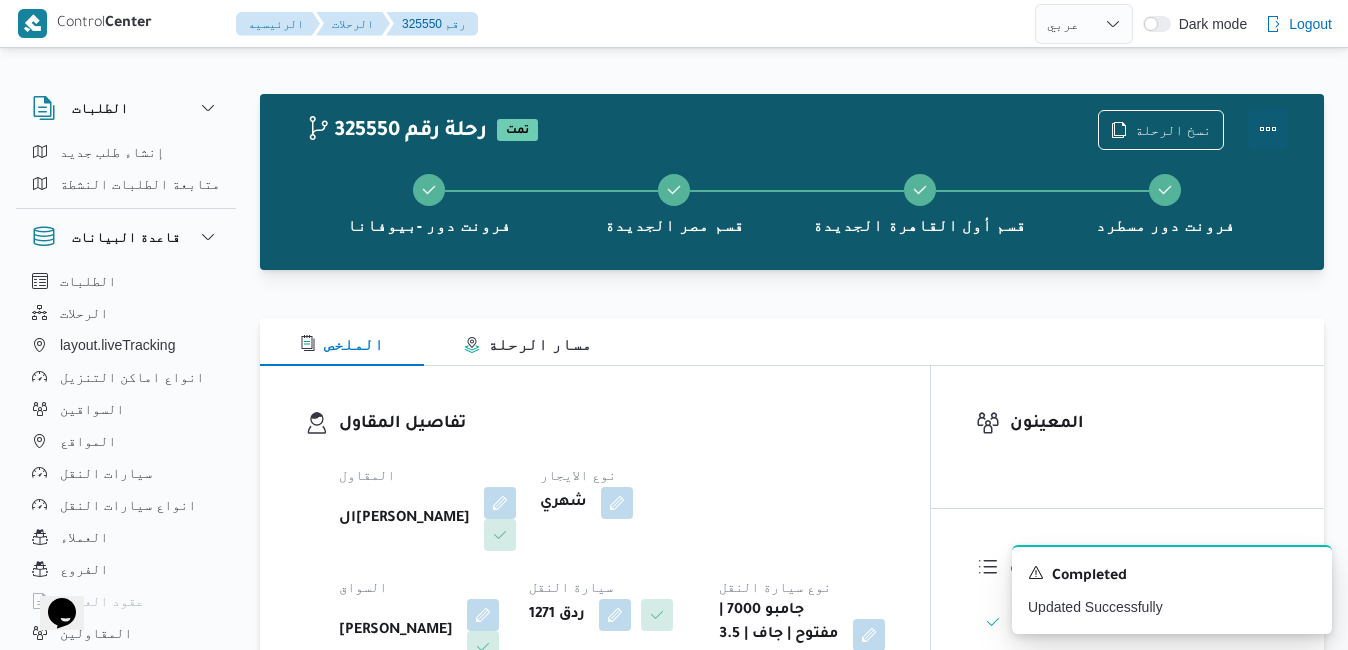click at bounding box center [1268, 129] 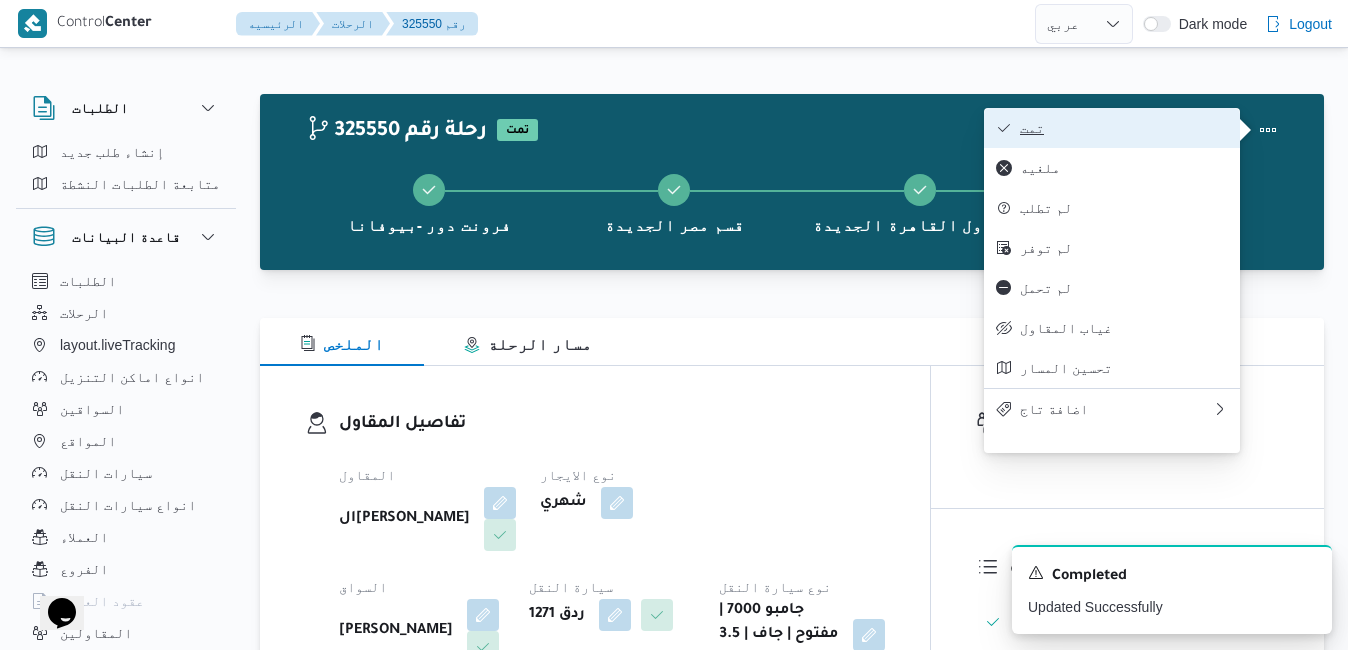 click on "تمت" at bounding box center (1124, 128) 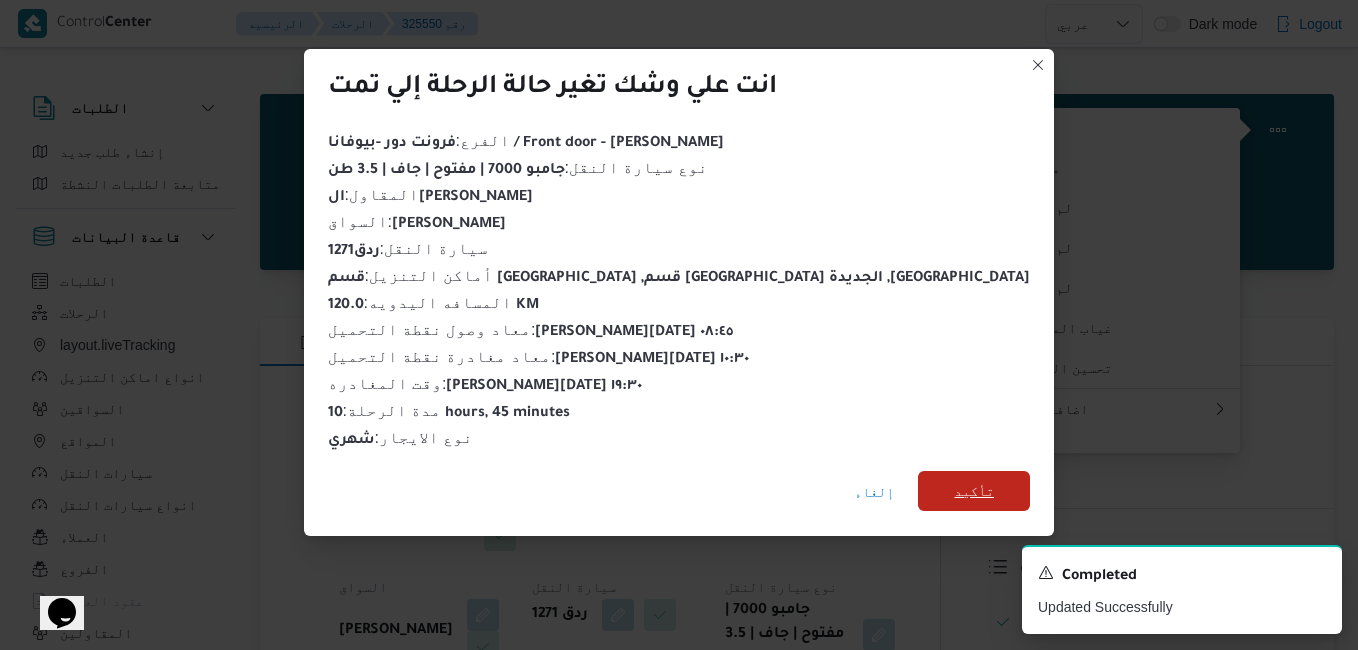 click on "تأكيد" at bounding box center [974, 491] 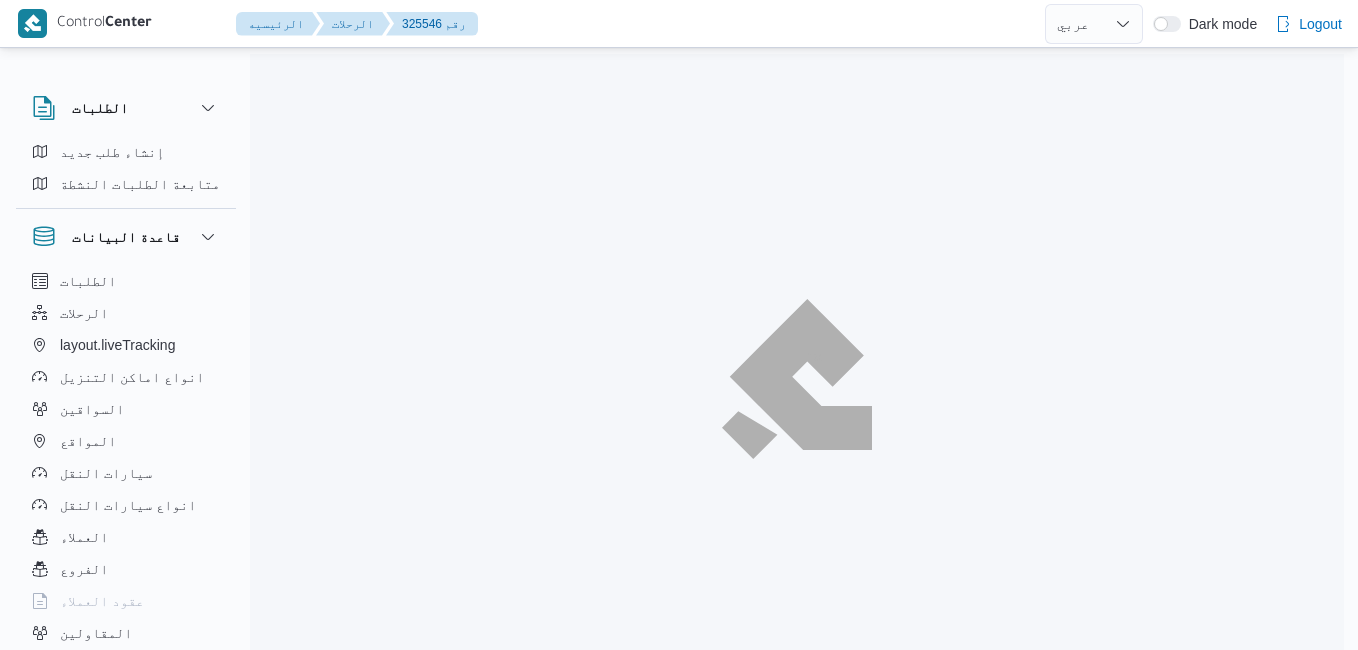 select on "ar" 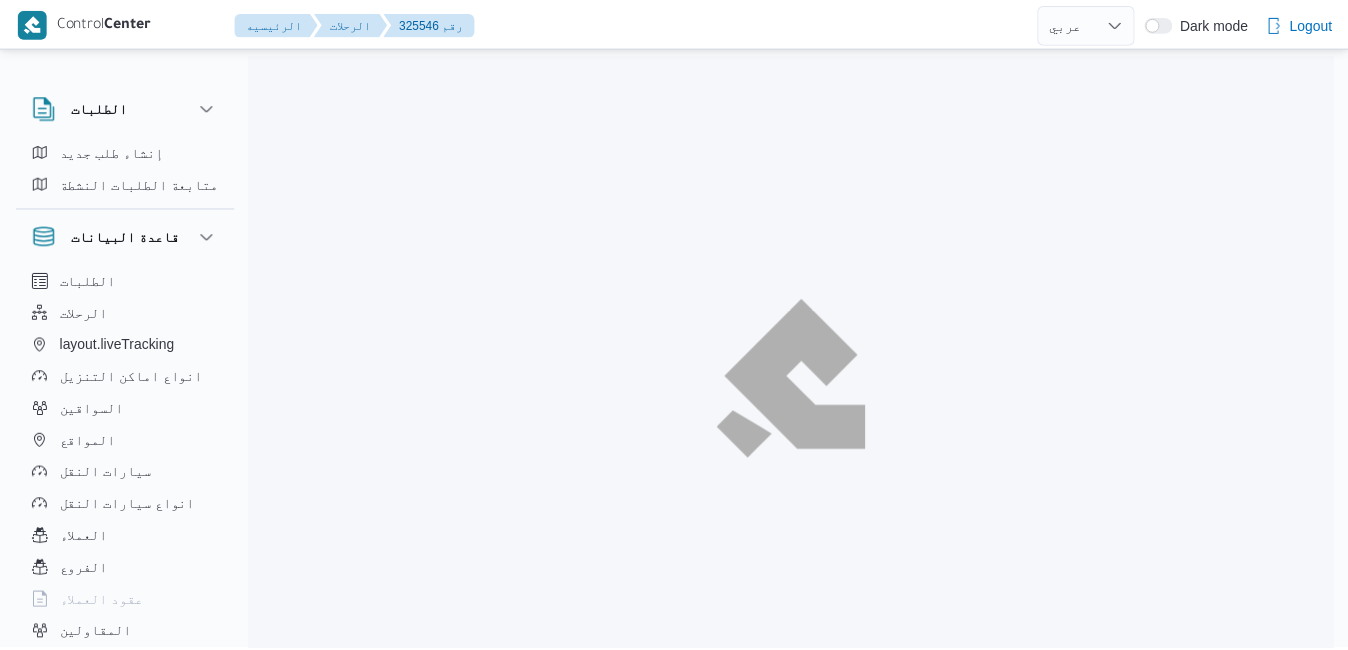 scroll, scrollTop: 0, scrollLeft: 0, axis: both 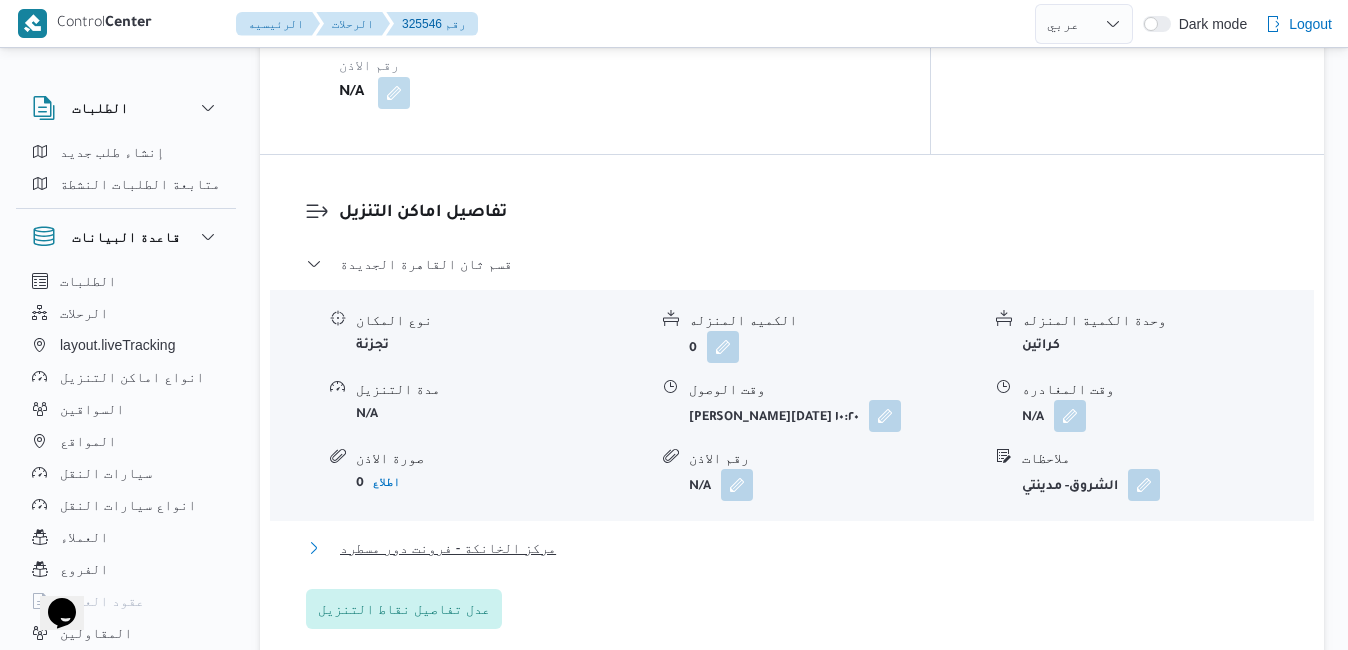 click on "مركز الخانكة -
فرونت دور مسطرد" at bounding box center [792, 548] 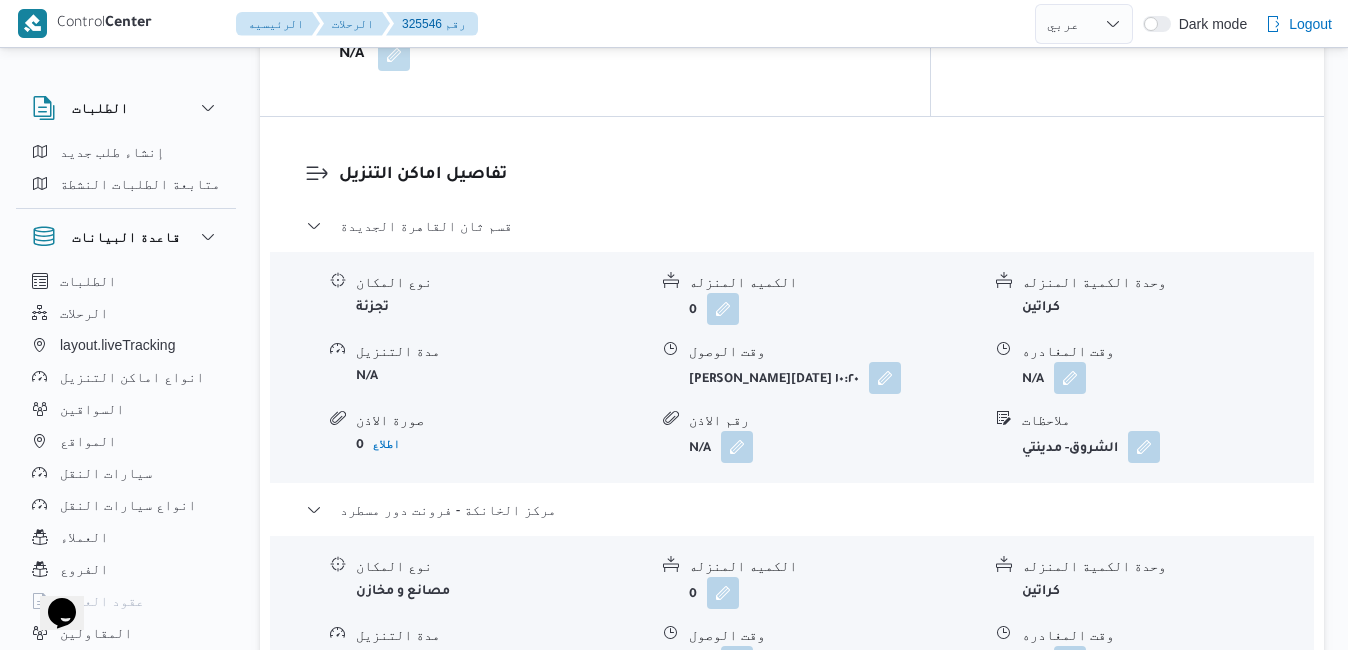 scroll, scrollTop: 1840, scrollLeft: 0, axis: vertical 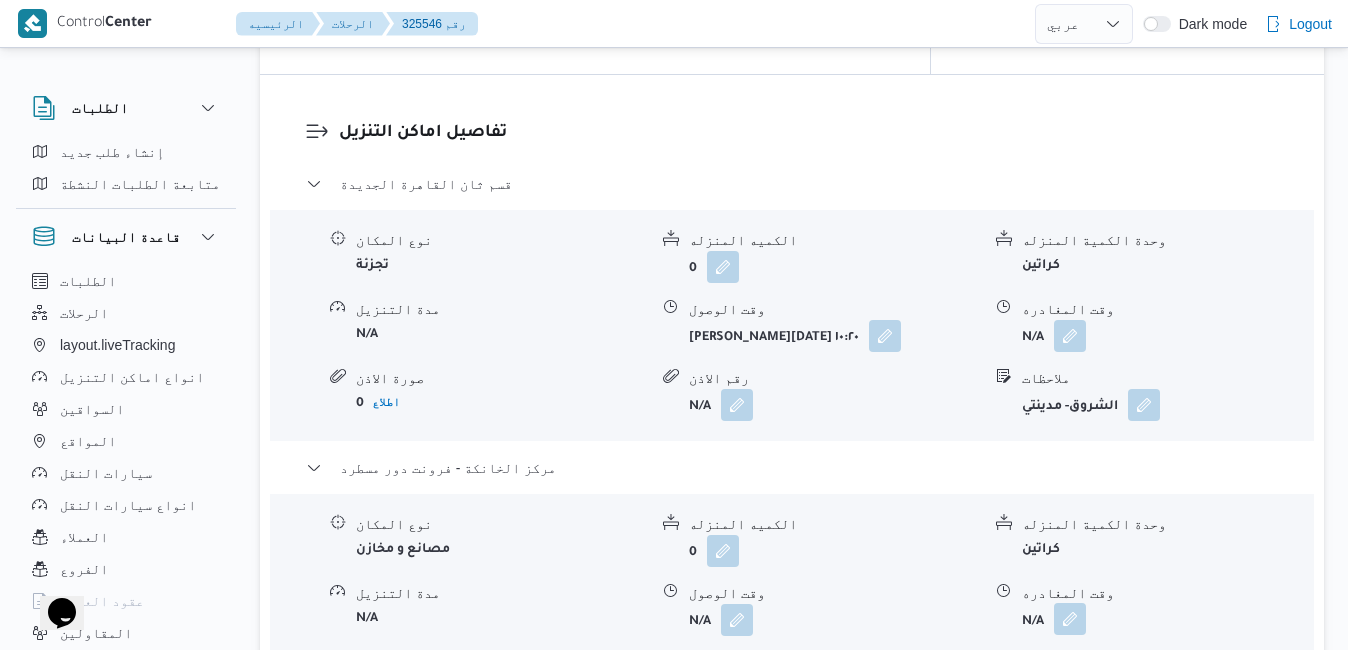 click at bounding box center (1070, 619) 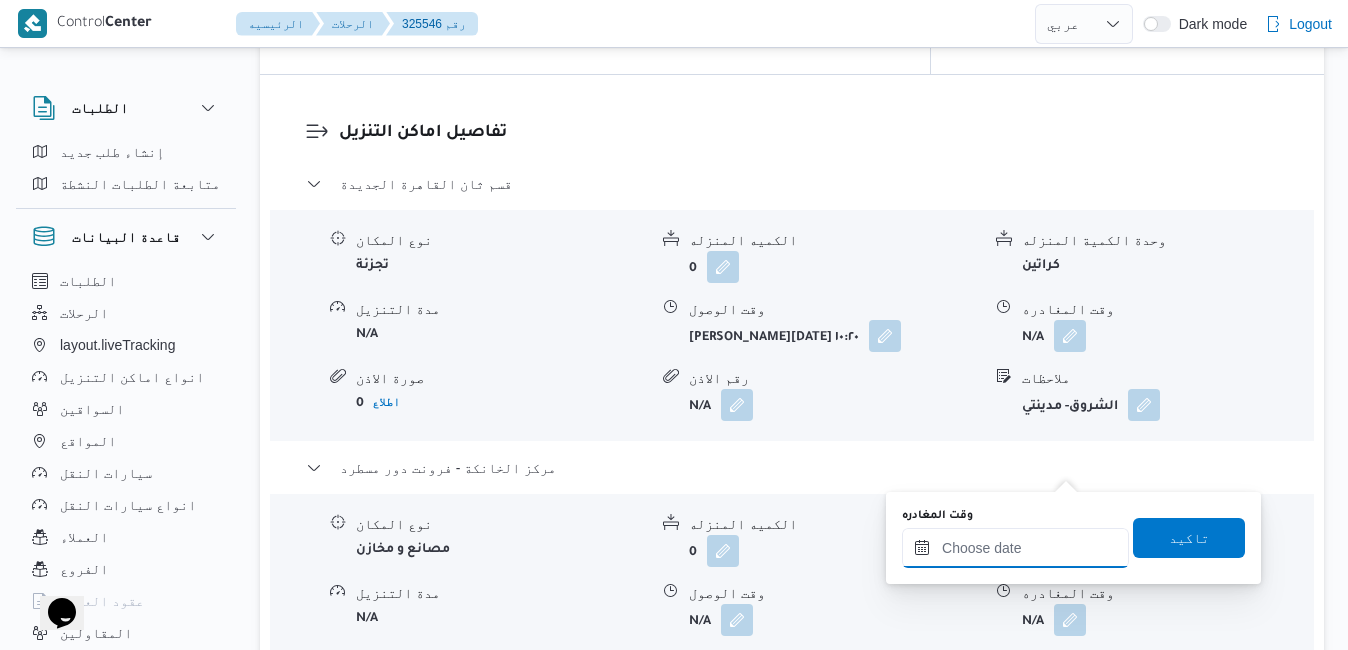click on "وقت المغادره" at bounding box center (1015, 548) 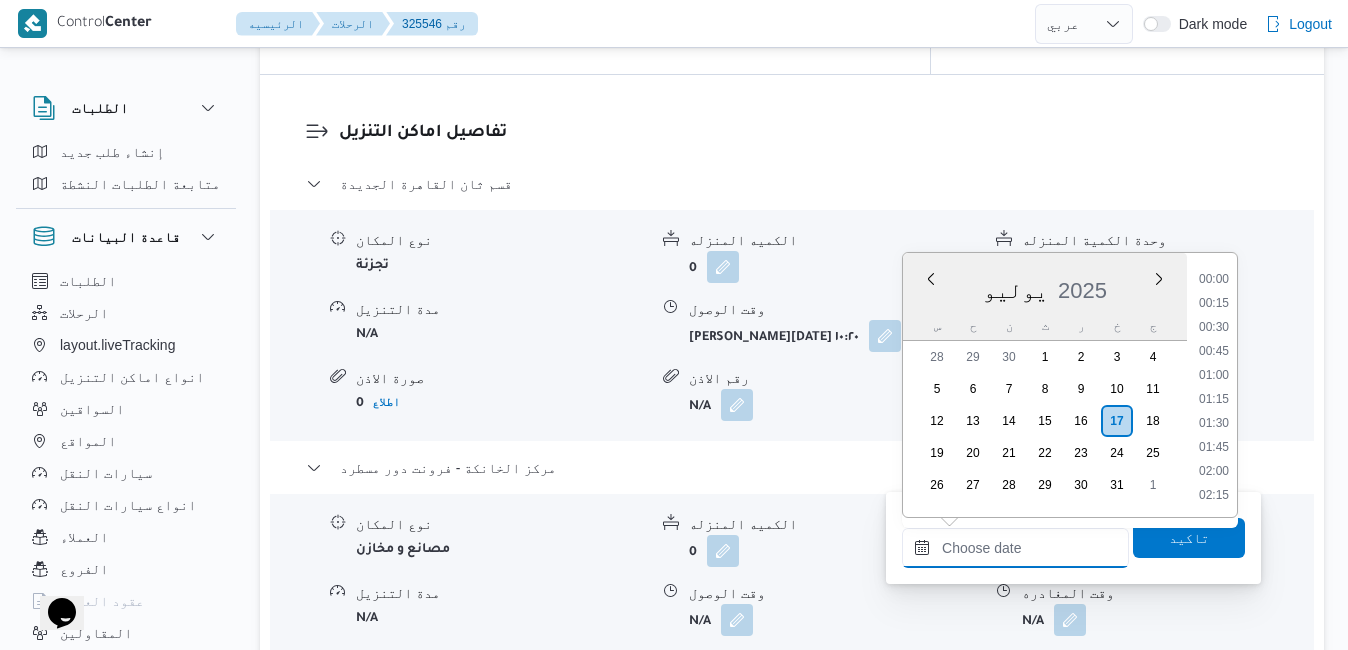 scroll, scrollTop: 1774, scrollLeft: 0, axis: vertical 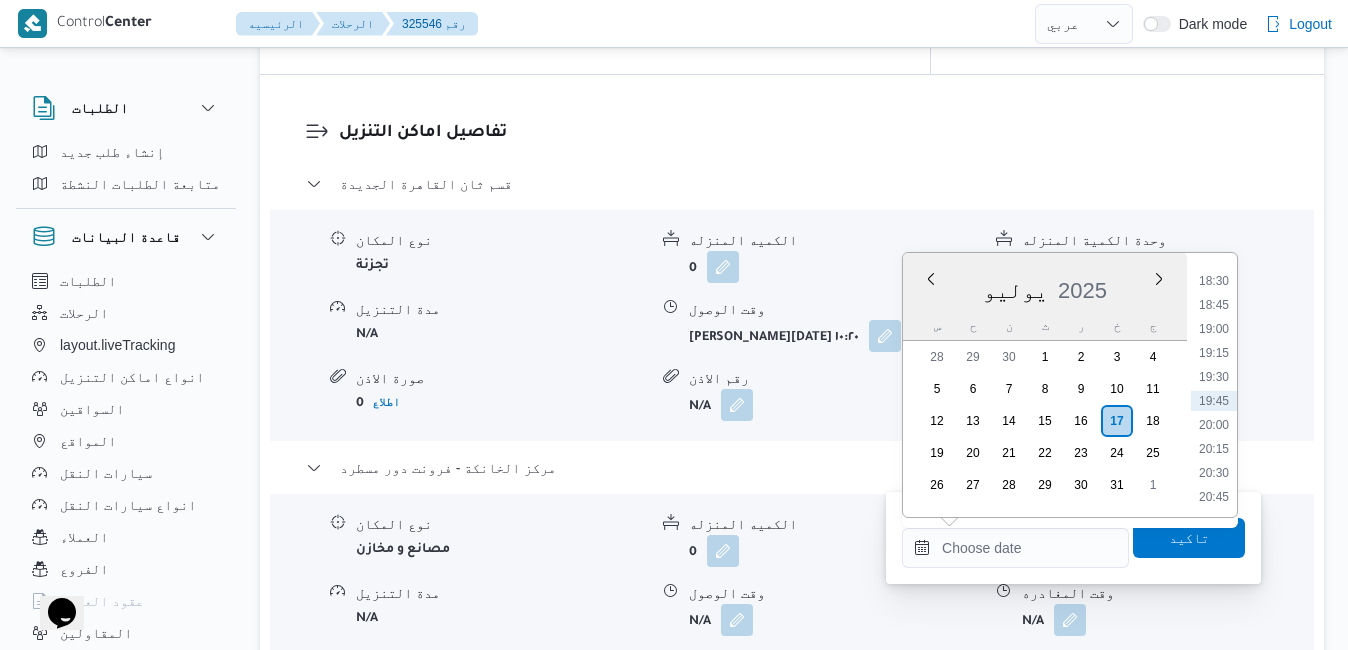 click on "يوليو 2025" at bounding box center [1045, 286] 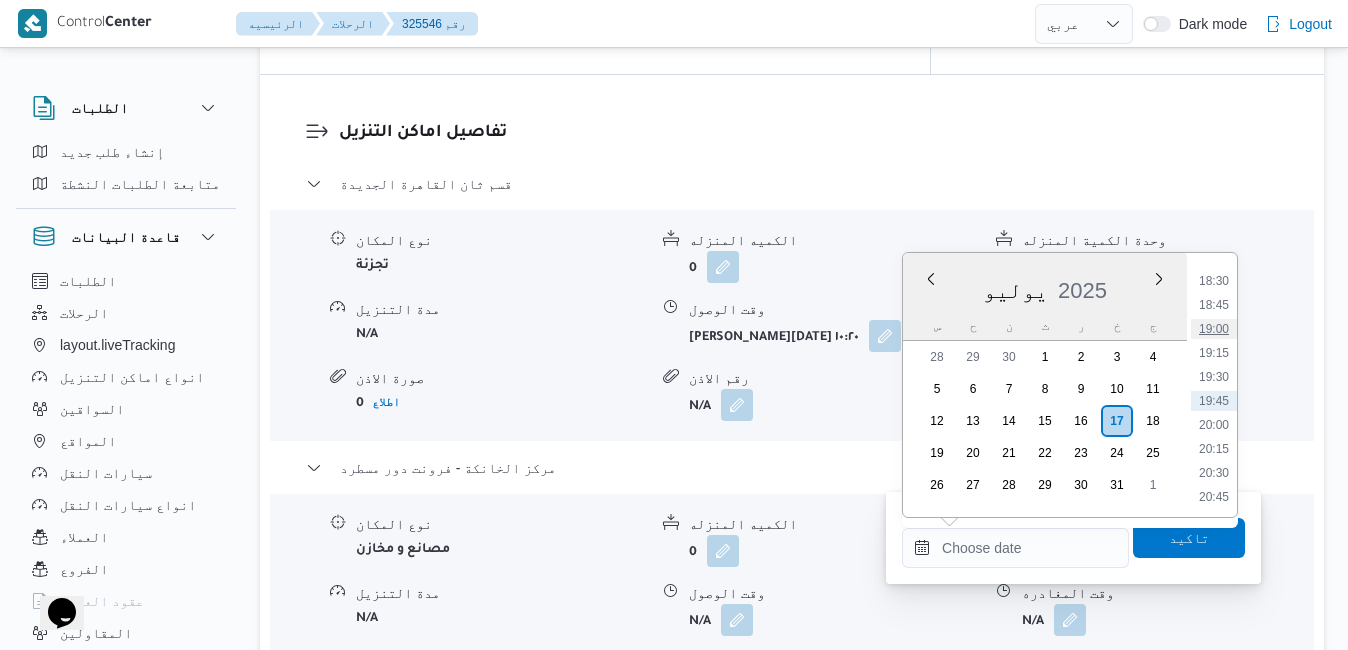 click on "19:00" at bounding box center (1214, 329) 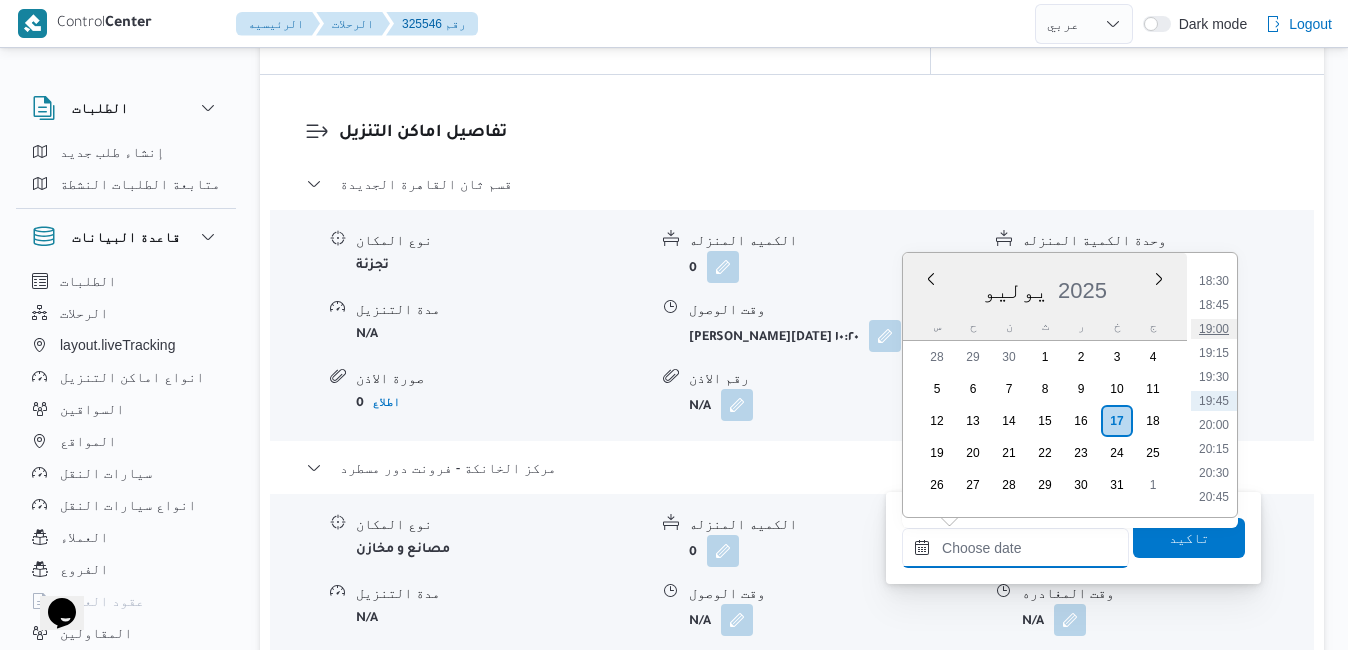 type on "١٧/٠٧/٢٠٢٥ ١٩:٠٠" 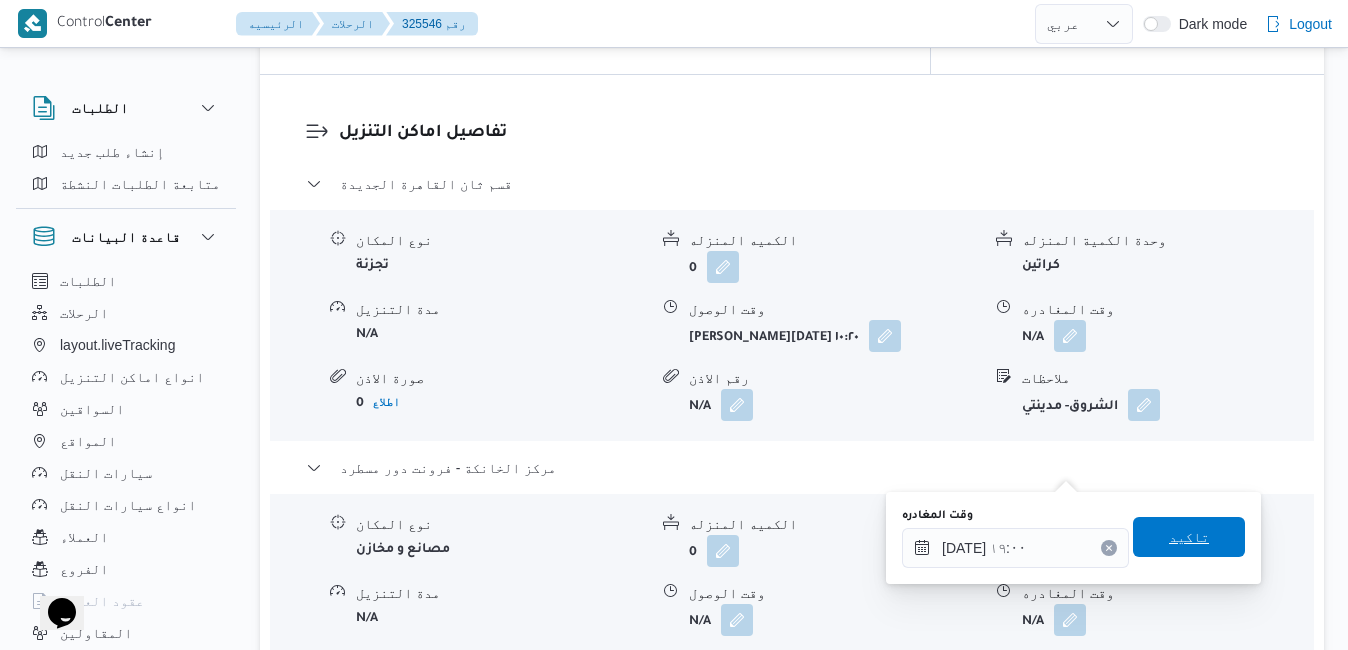 click on "تاكيد" at bounding box center (1189, 537) 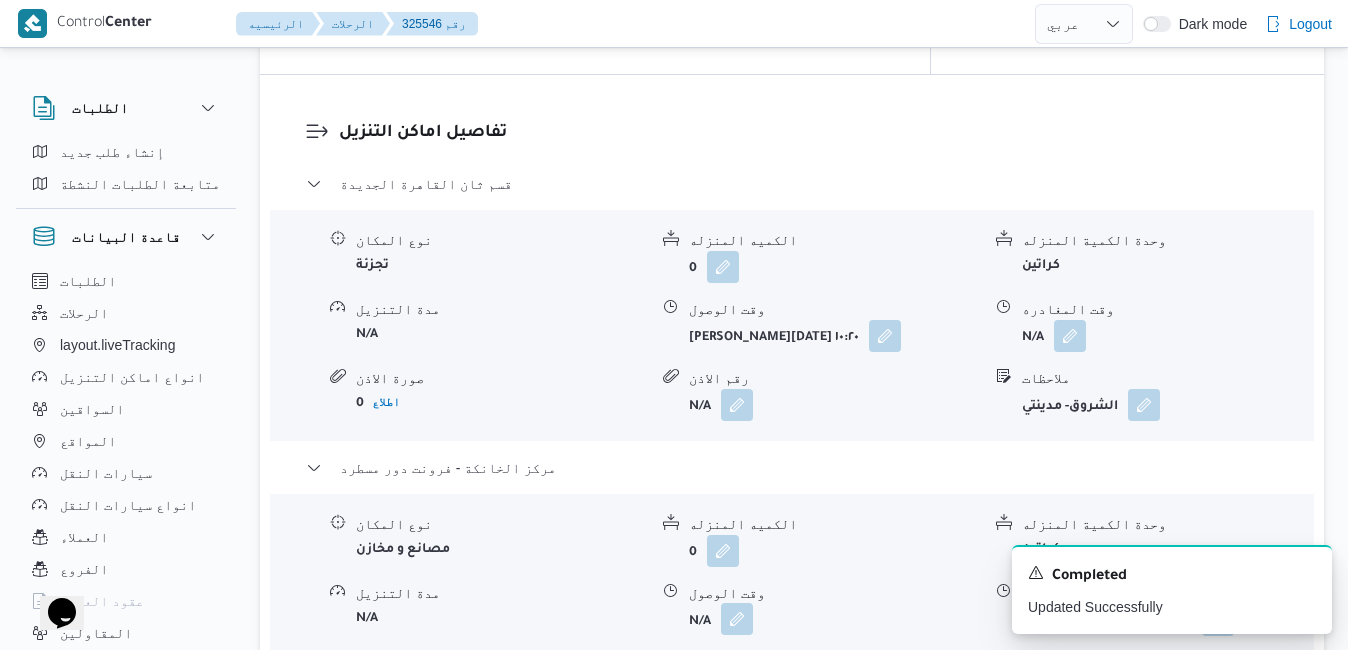 click at bounding box center [737, 619] 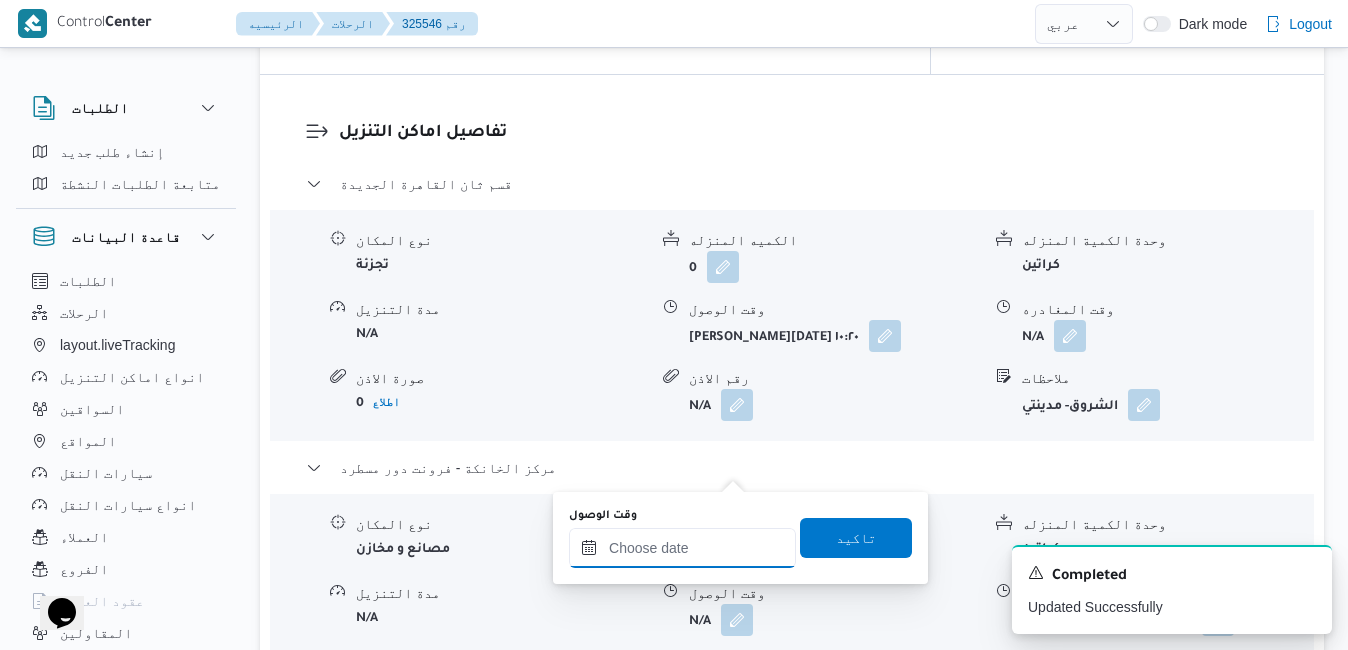 click on "وقت الوصول" at bounding box center [682, 548] 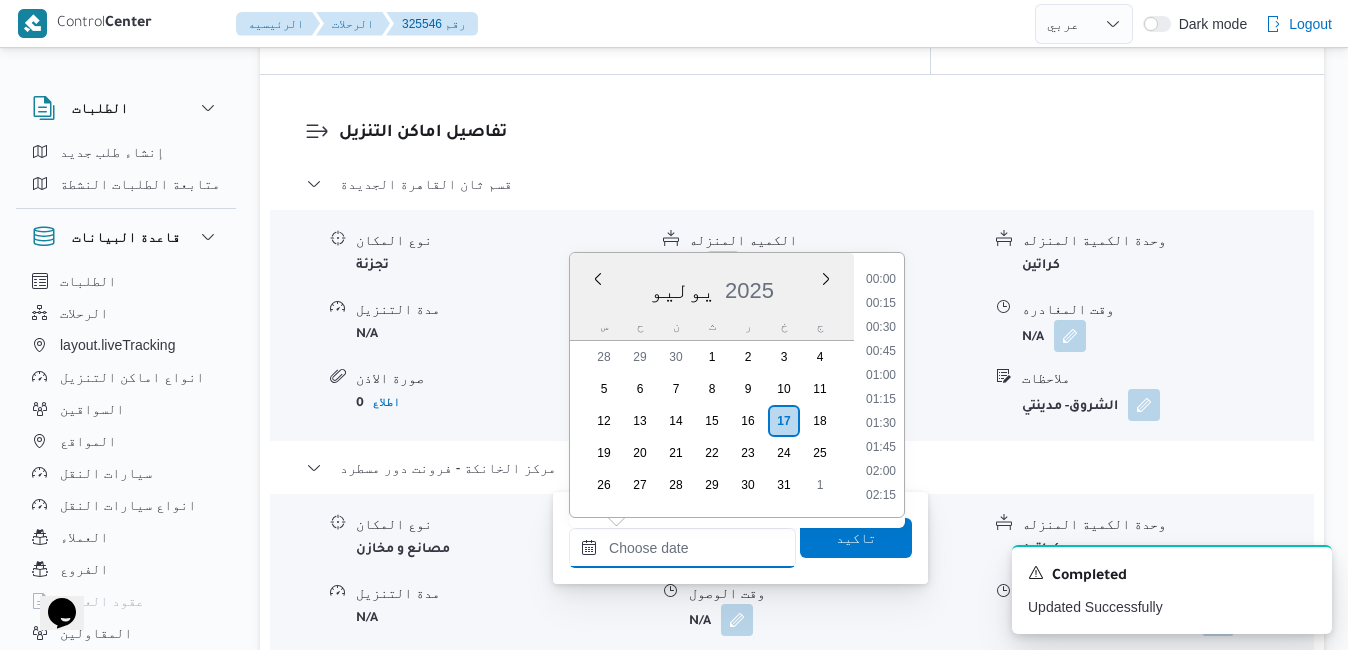scroll, scrollTop: 1774, scrollLeft: 0, axis: vertical 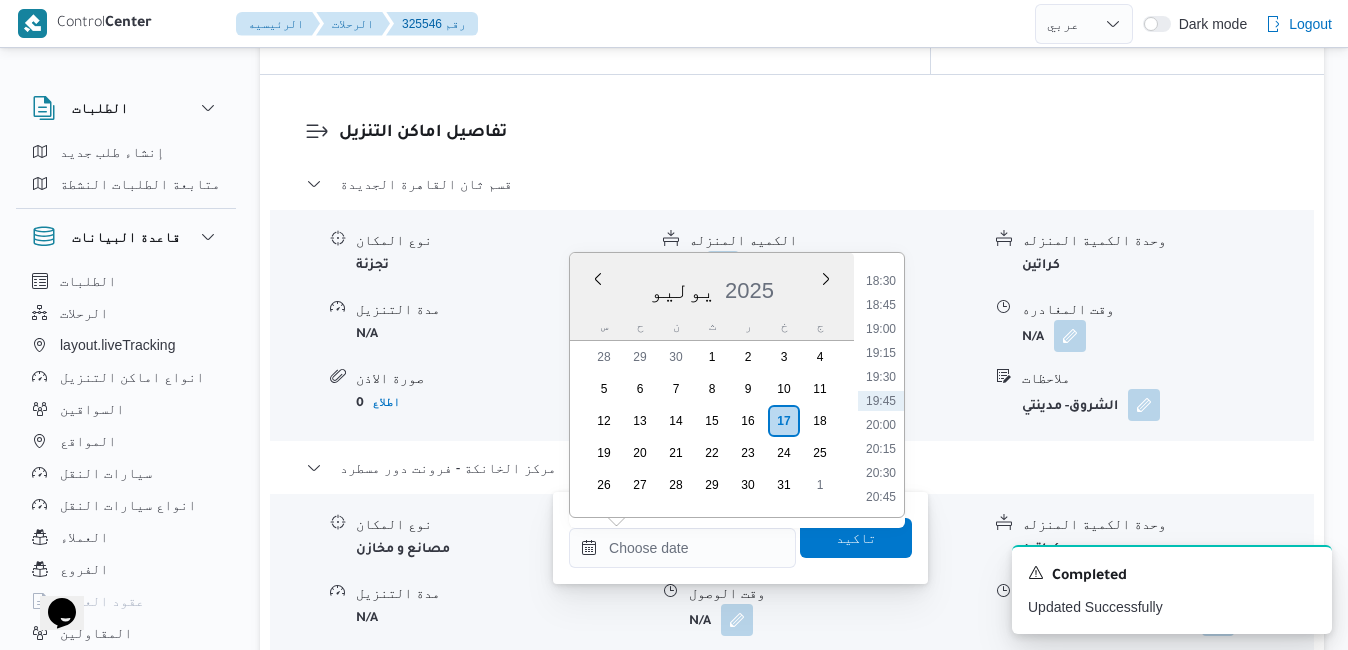 click on "يوليو 2025" at bounding box center [712, 286] 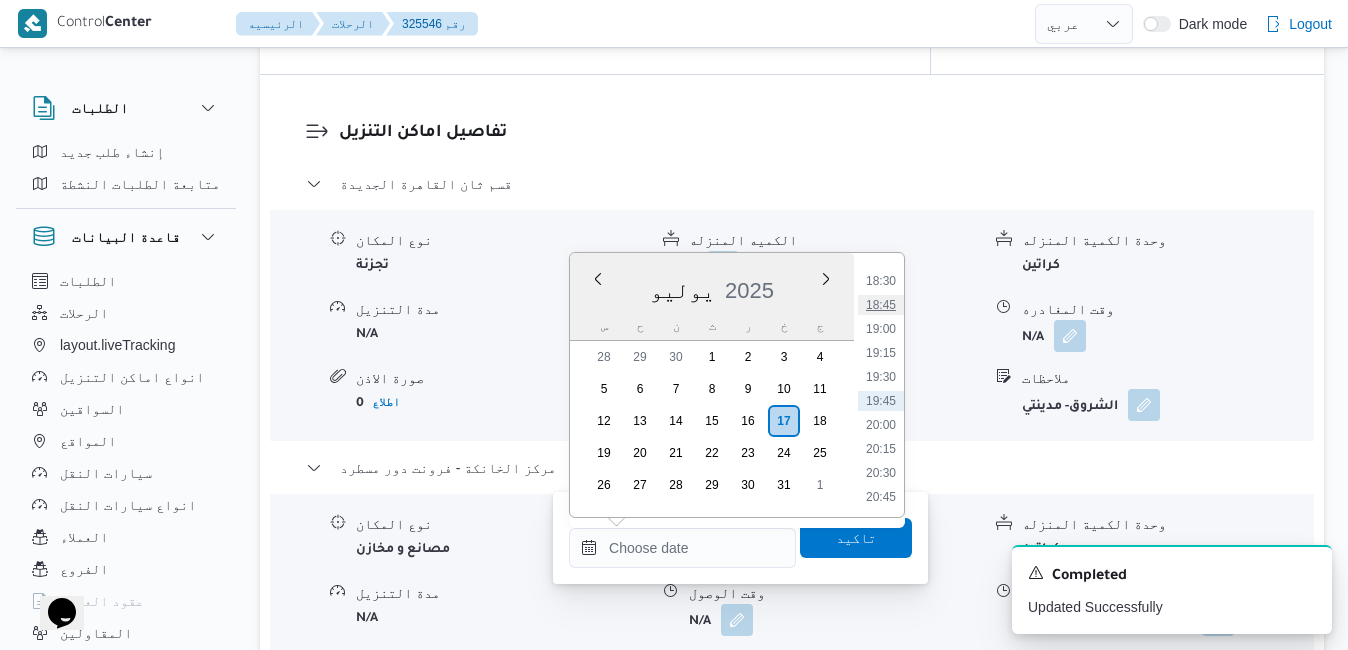 click on "18:45" at bounding box center [881, 305] 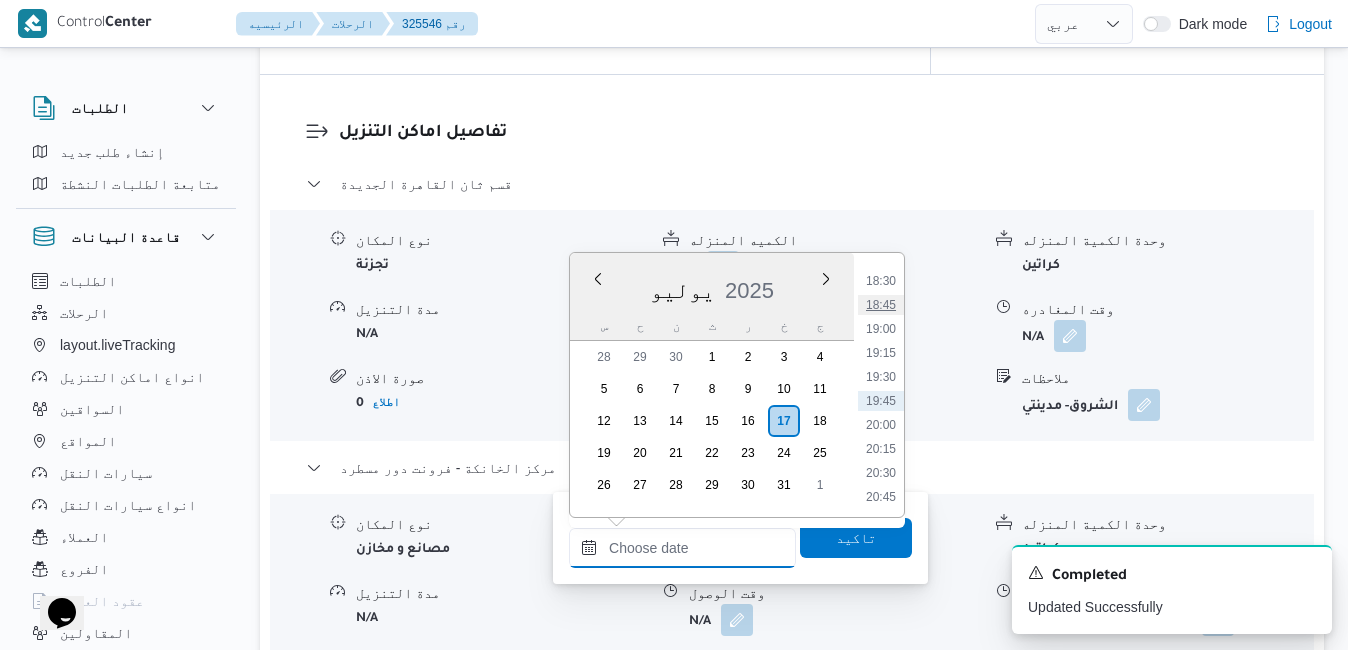 type on "١٧/٠٧/٢٠٢٥ ١٨:٤٥" 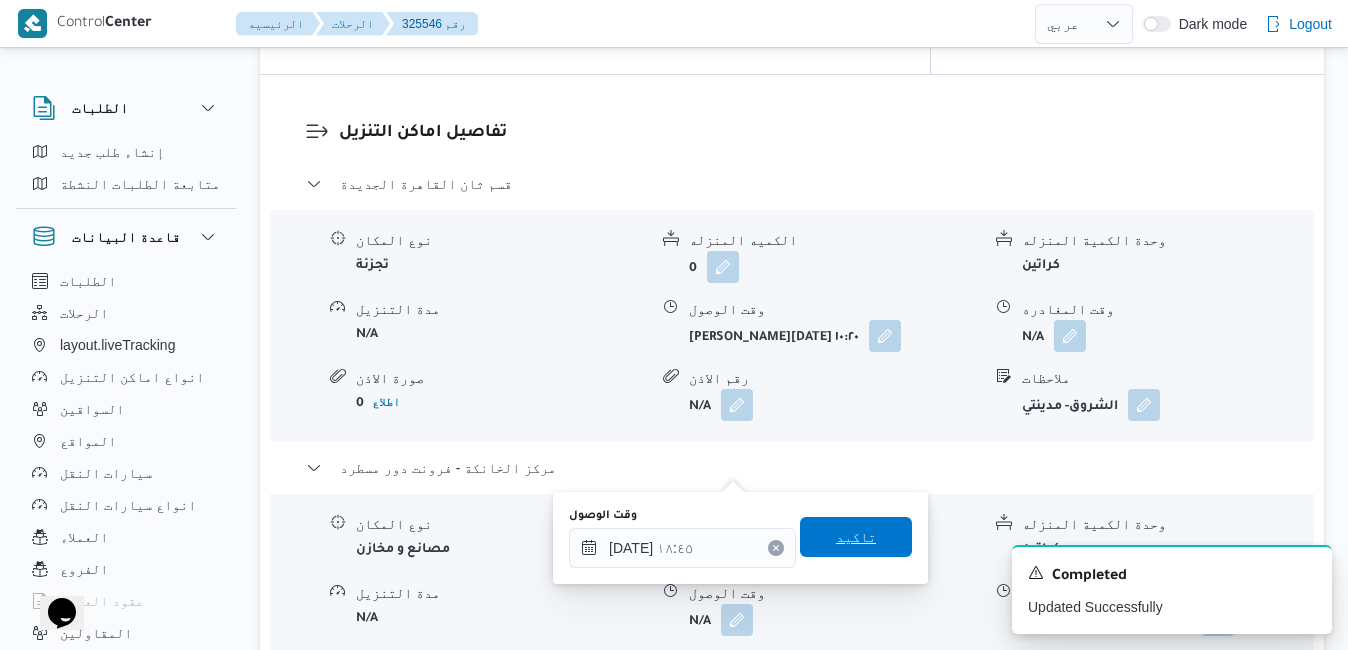 click on "تاكيد" at bounding box center (856, 537) 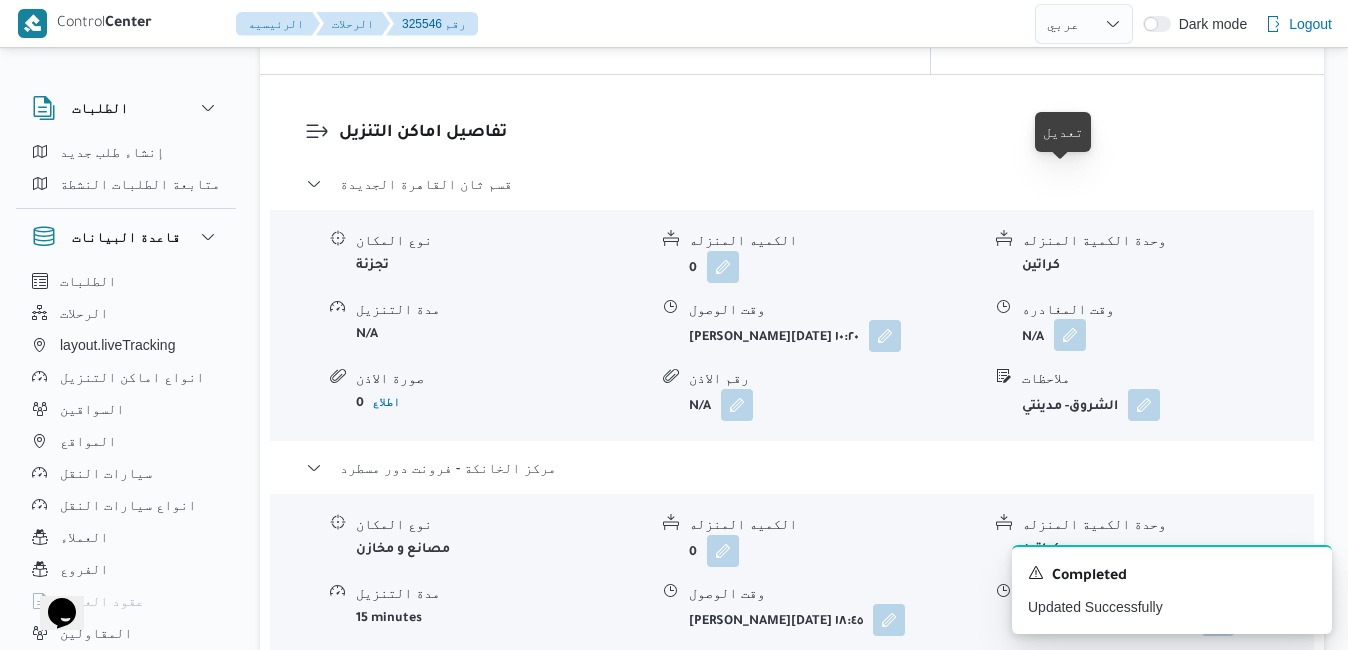 click at bounding box center [1070, 335] 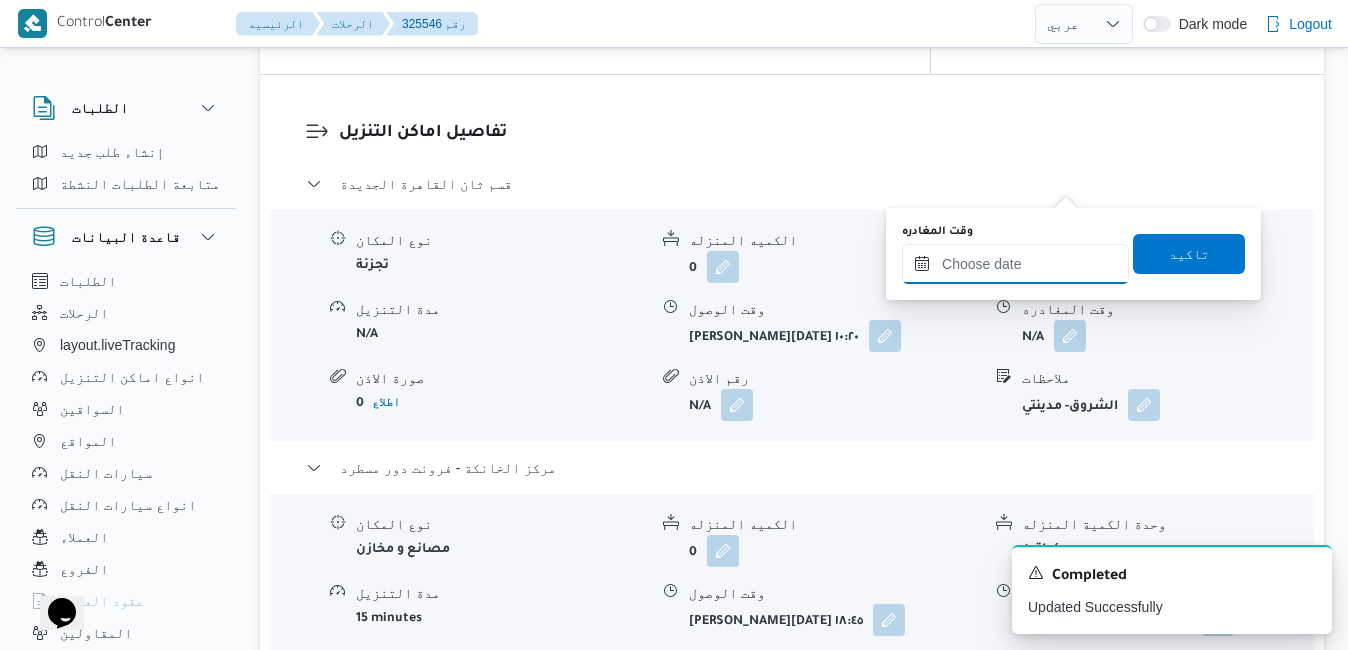 click on "وقت المغادره" at bounding box center [1015, 264] 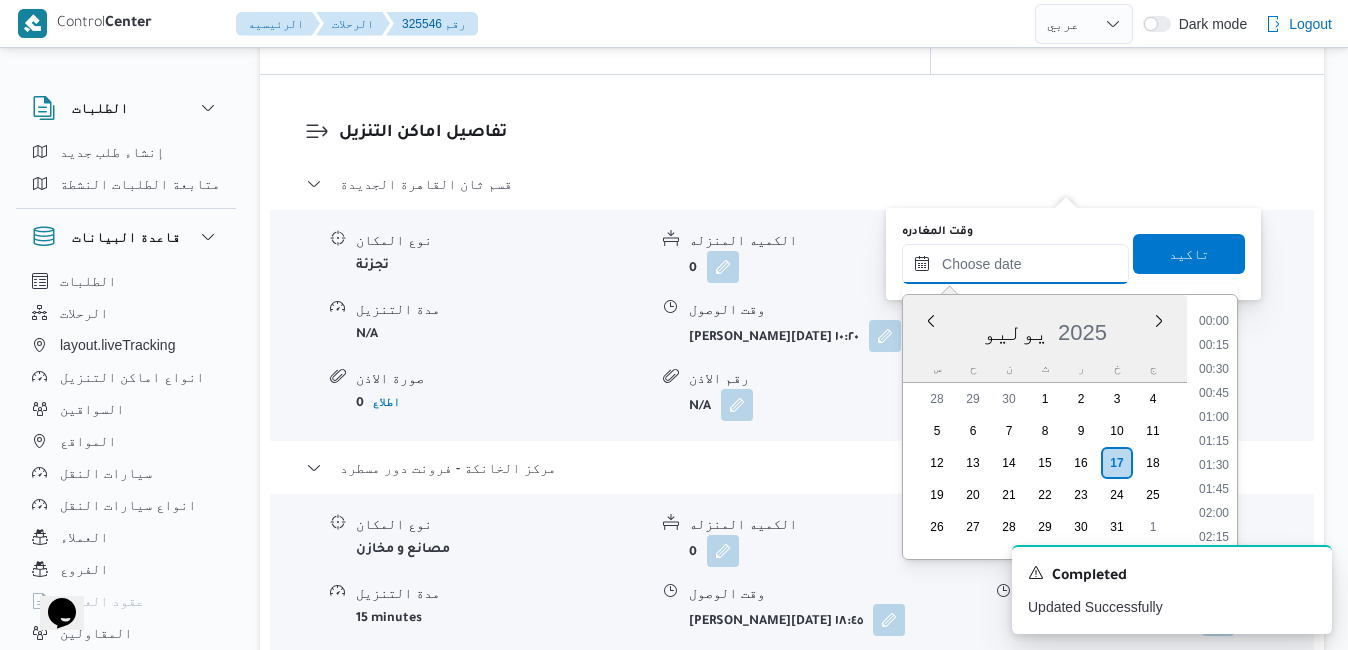scroll, scrollTop: 1774, scrollLeft: 0, axis: vertical 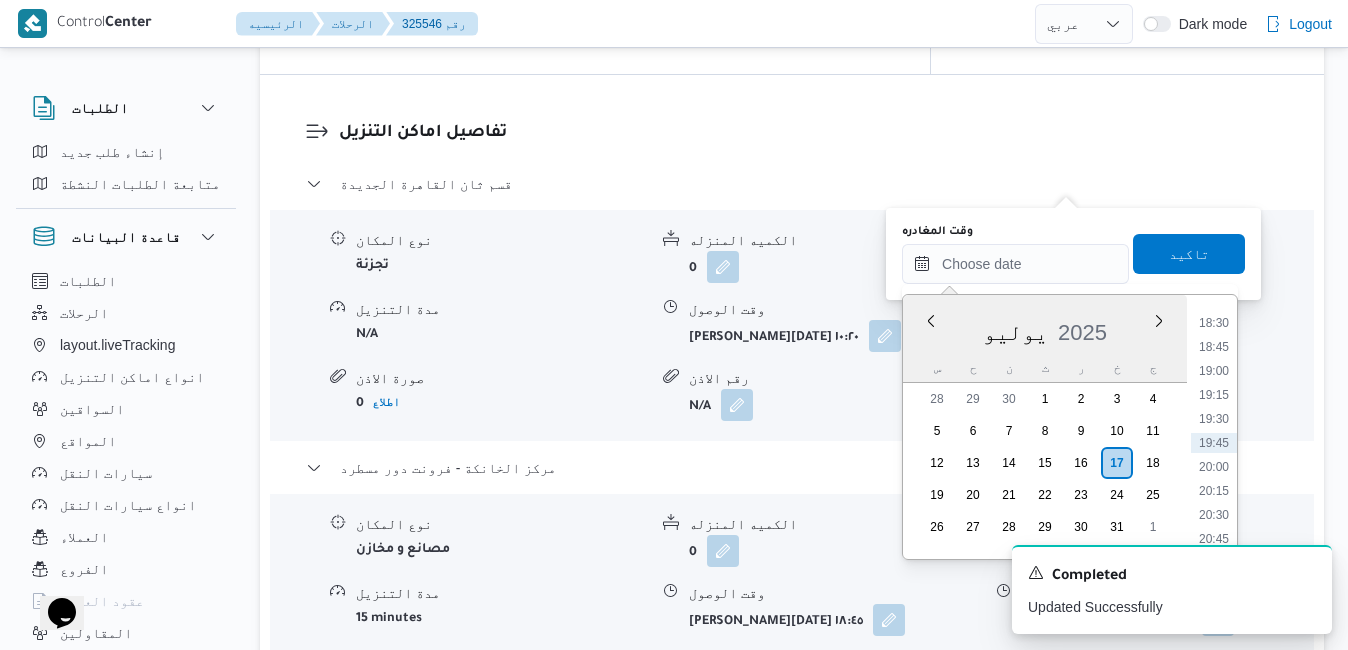 click on "يوليو 2025" at bounding box center (1045, 328) 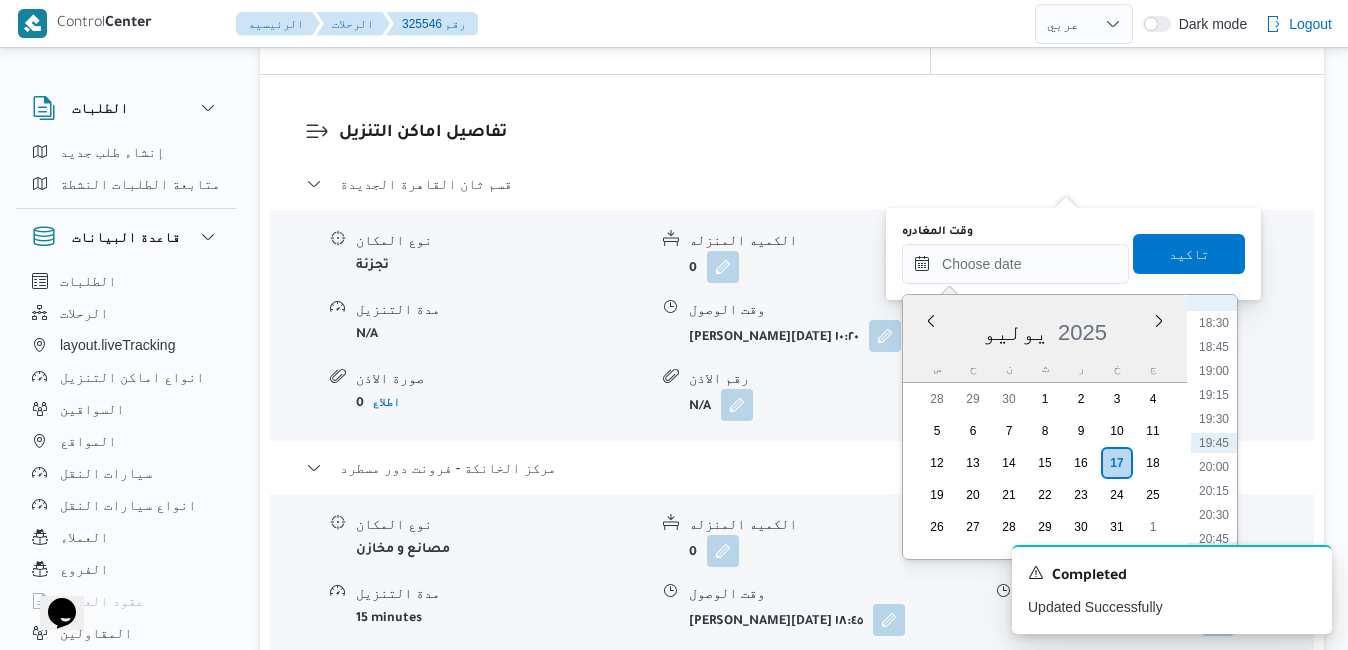 scroll, scrollTop: 1571, scrollLeft: 0, axis: vertical 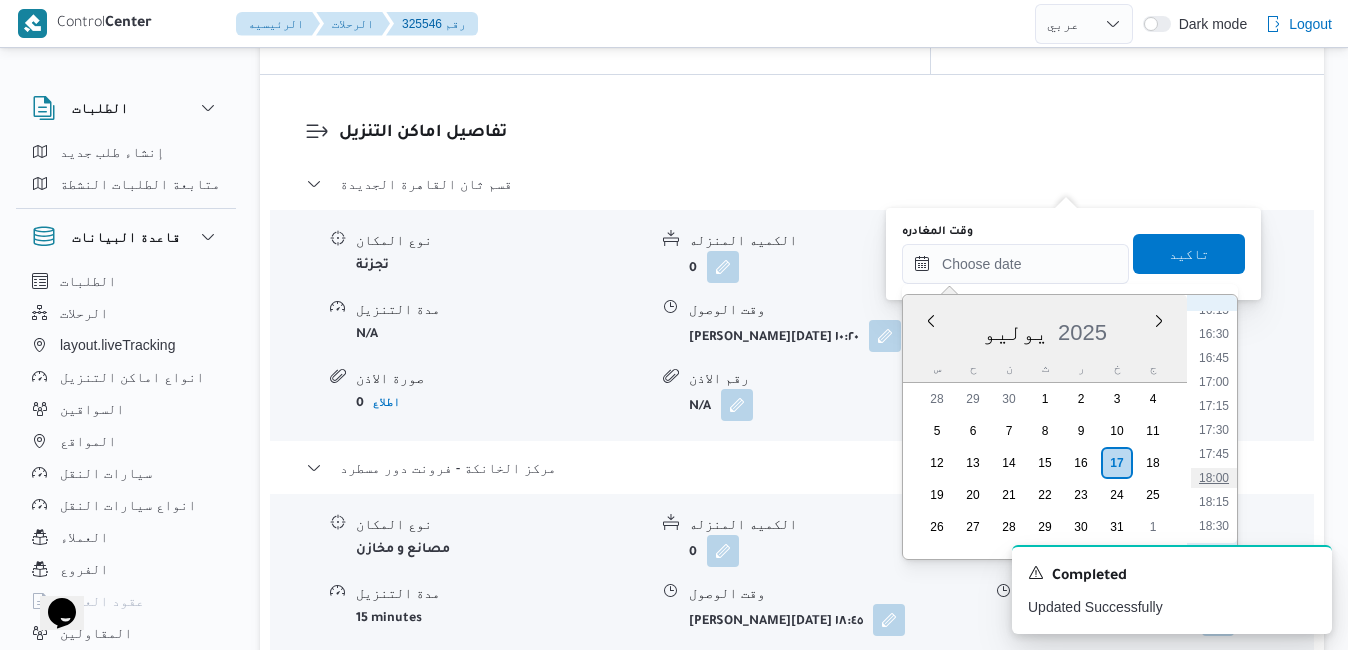 click on "18:00" at bounding box center (1214, 478) 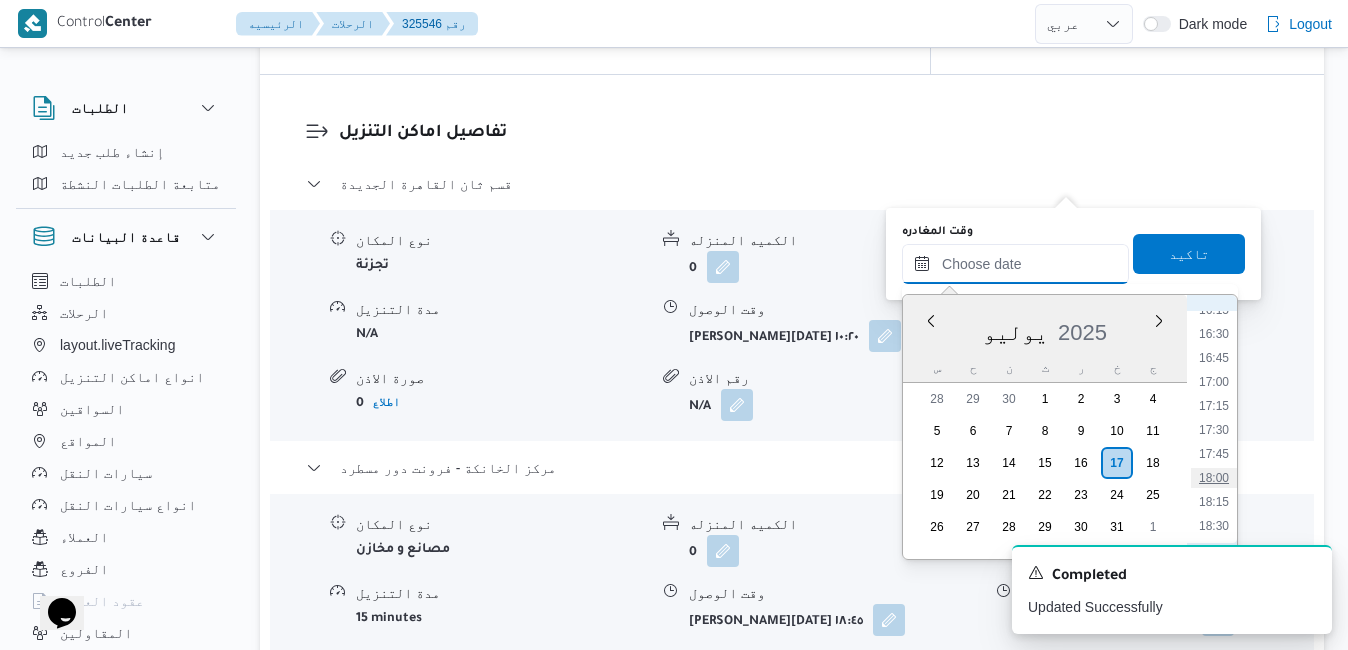 type on "١٧/٠٧/٢٠٢٥ ١٨:٠٠" 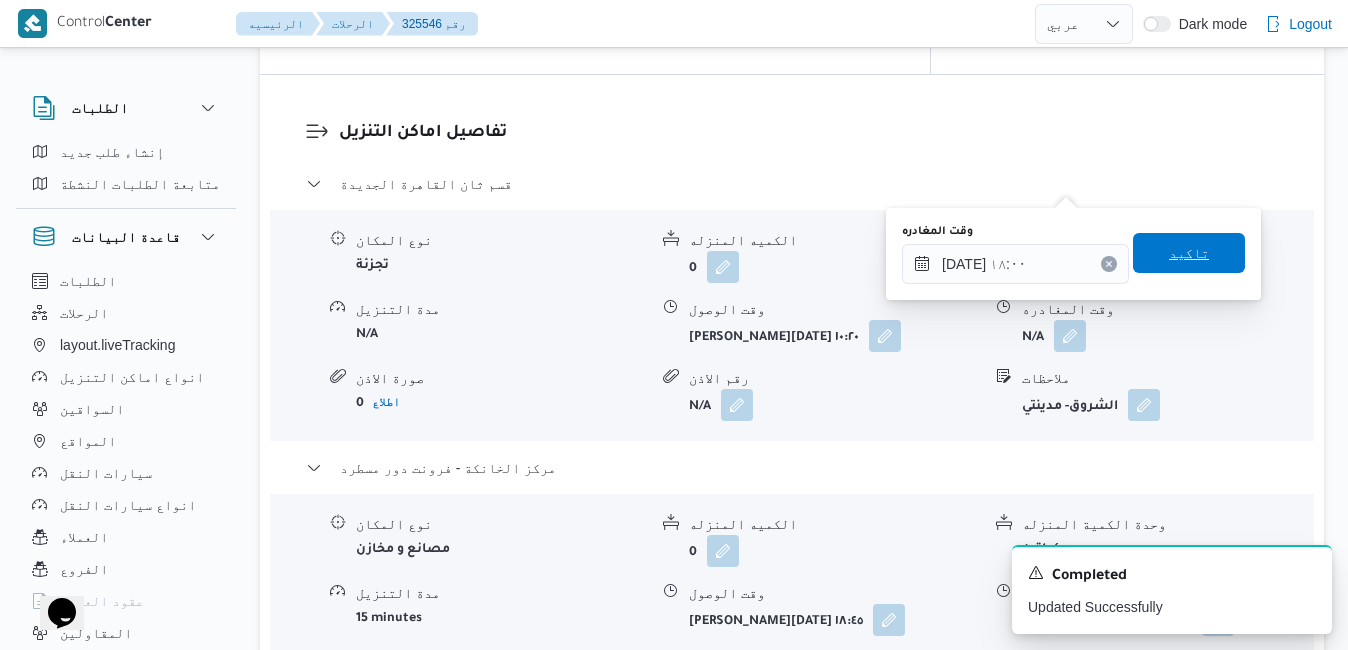 click on "تاكيد" at bounding box center (1189, 253) 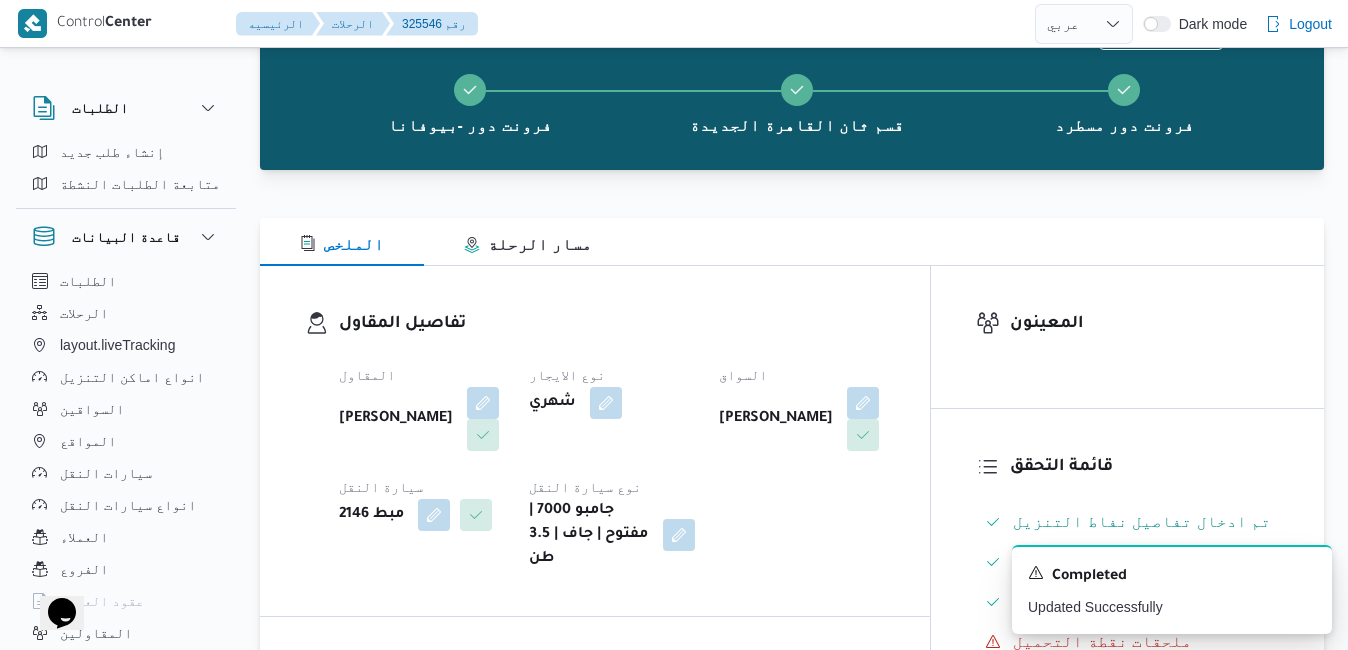 scroll, scrollTop: 0, scrollLeft: 0, axis: both 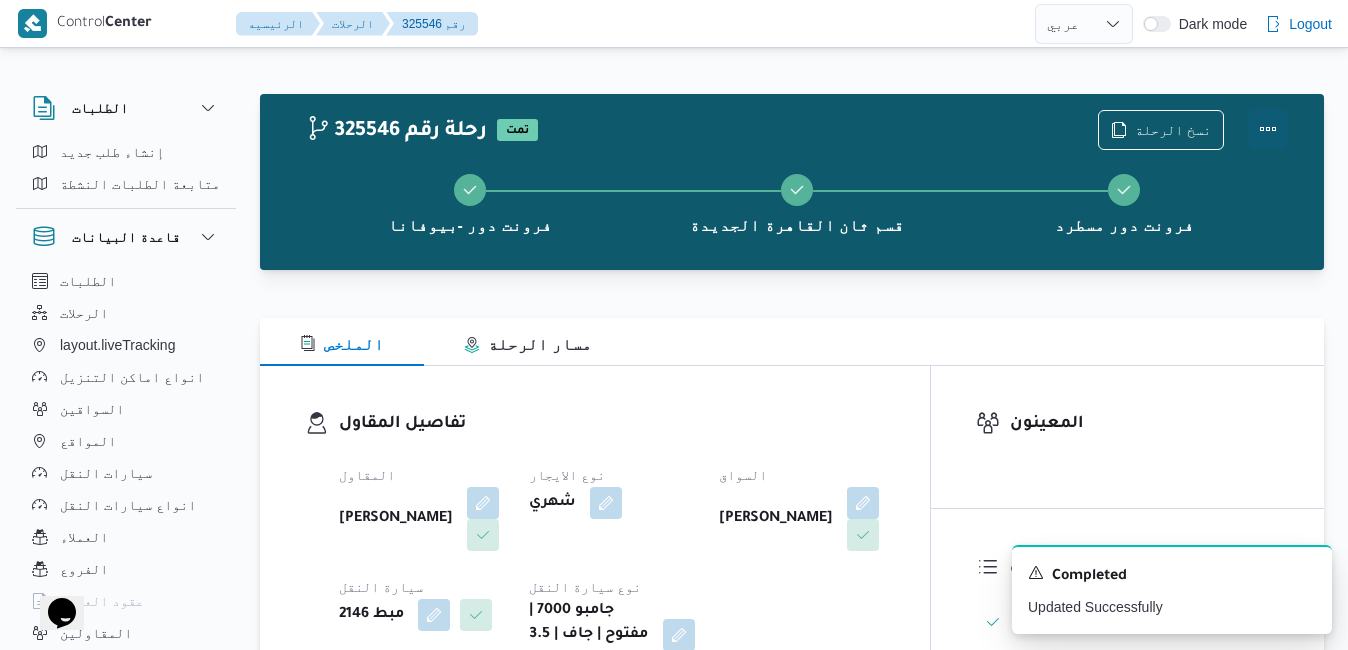 click at bounding box center [1268, 129] 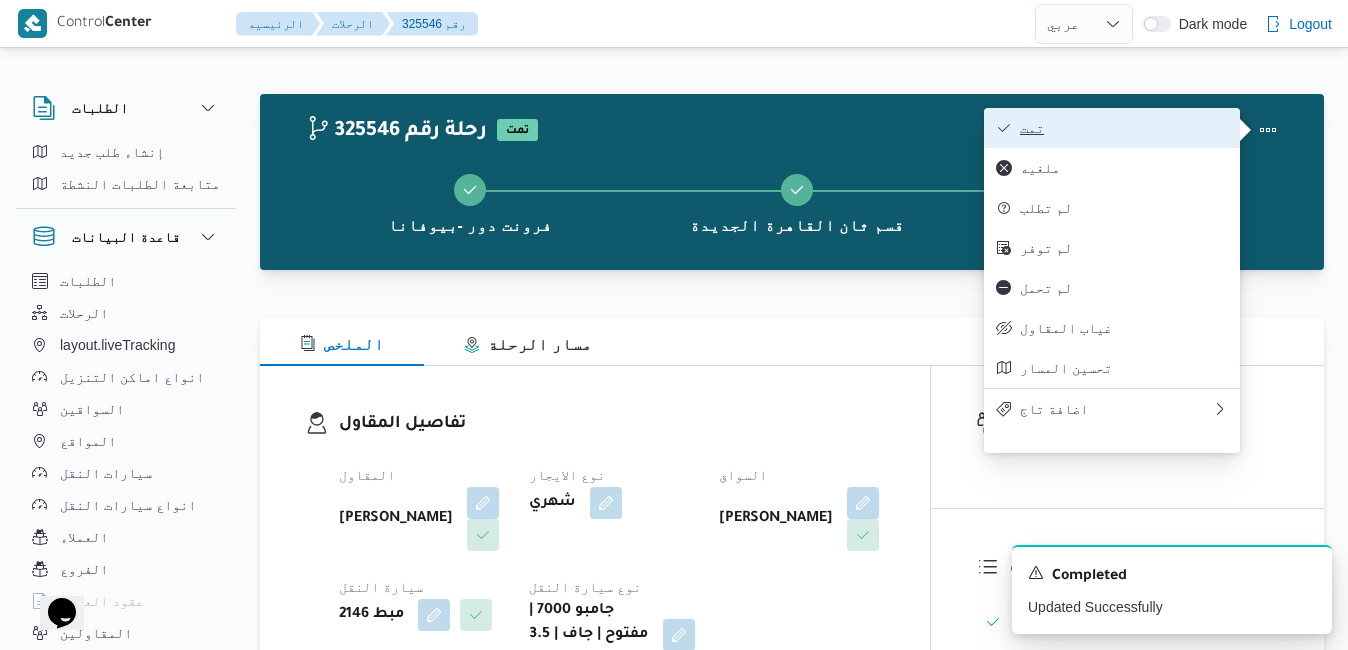 click on "تمت" at bounding box center [1124, 128] 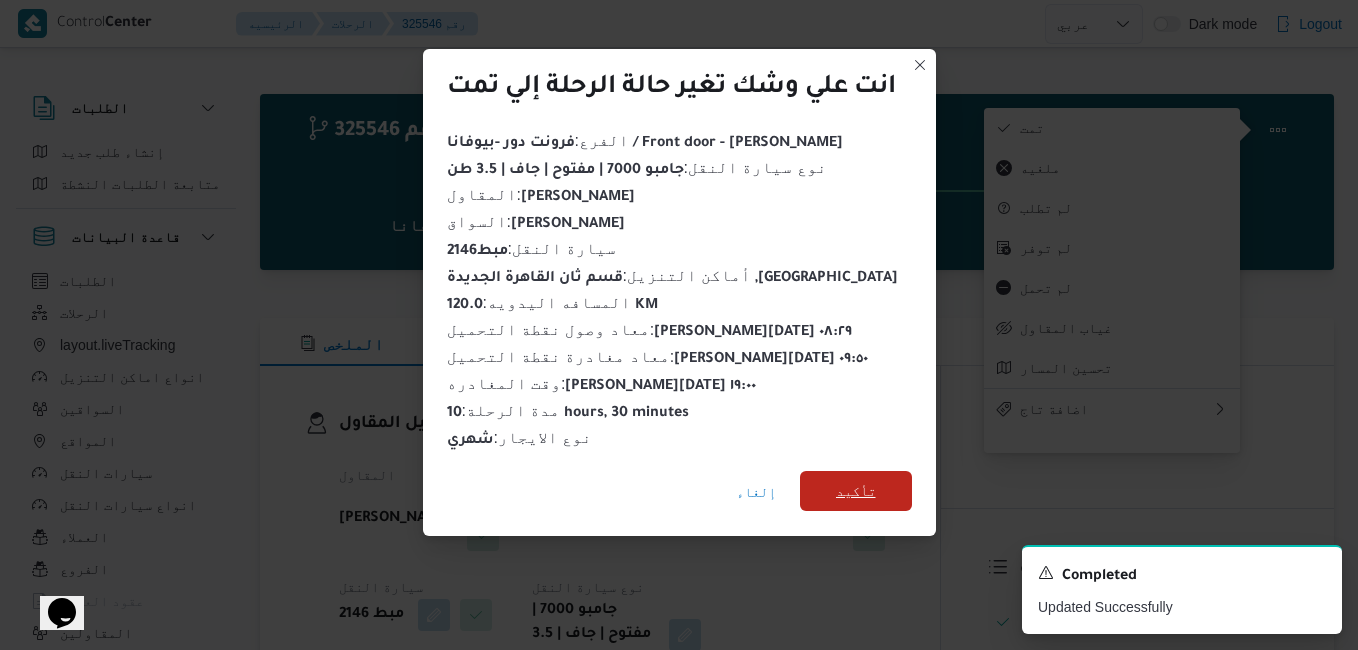 click on "تأكيد" at bounding box center (856, 491) 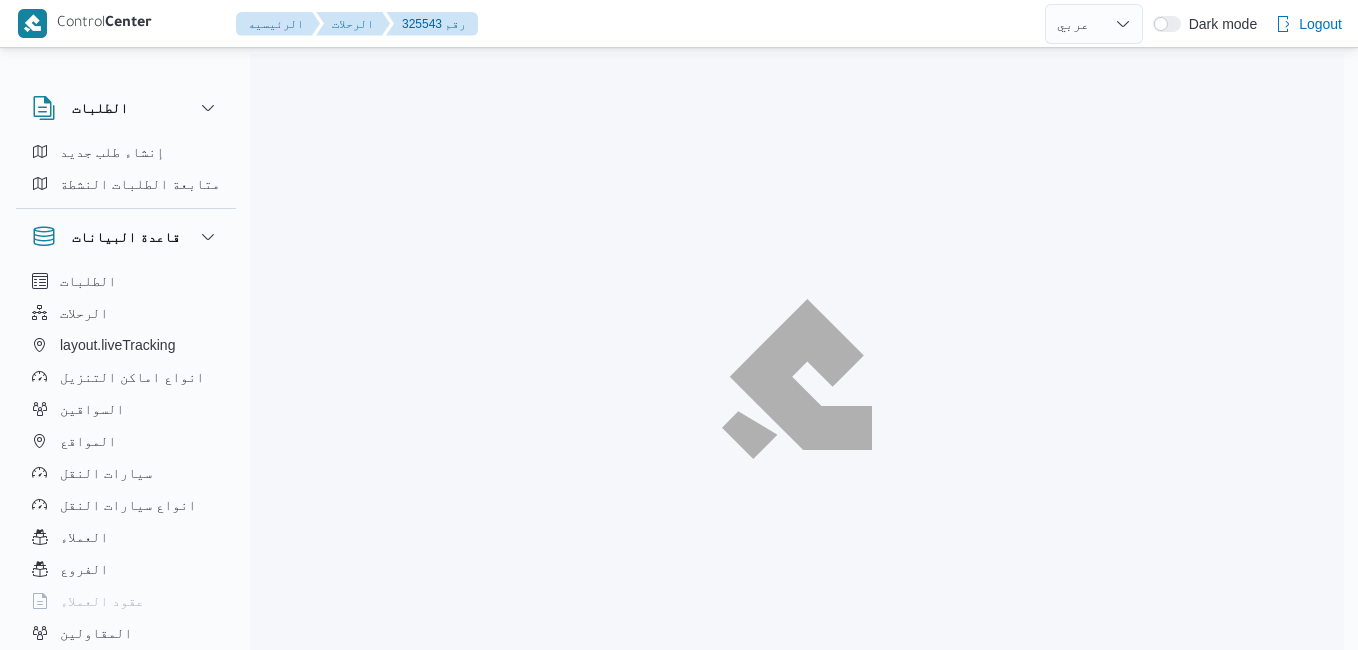 select on "ar" 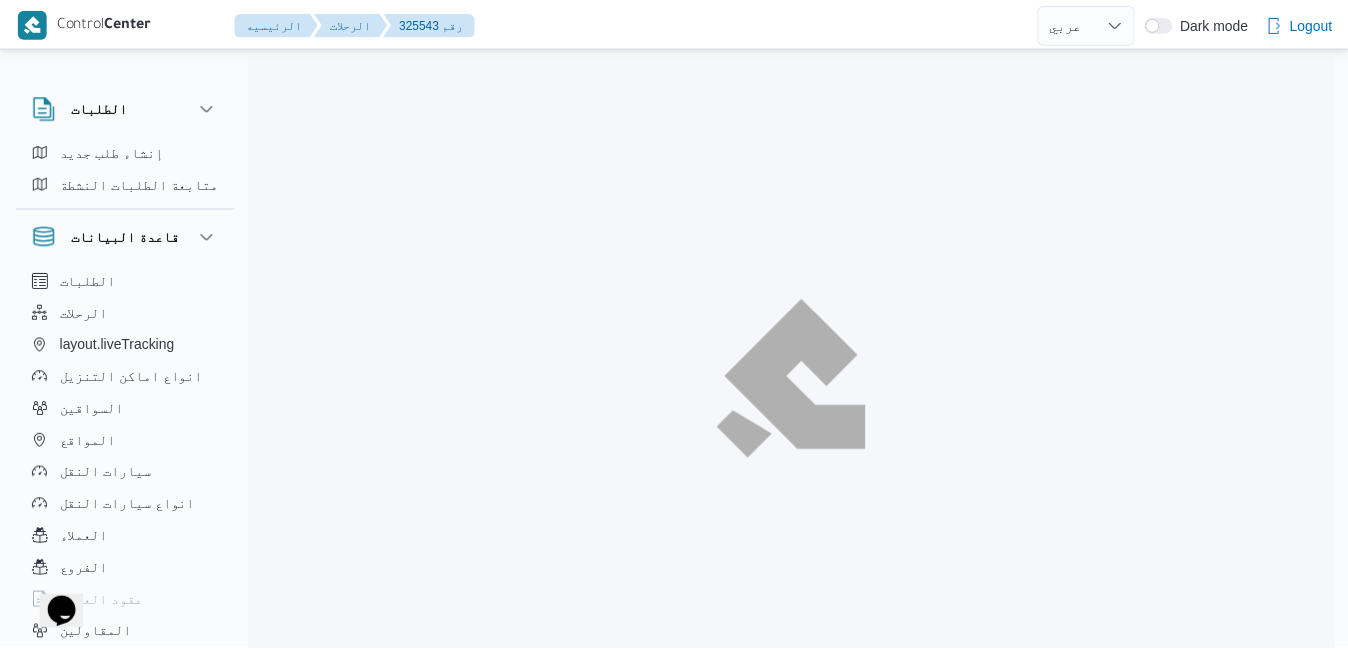scroll, scrollTop: 0, scrollLeft: 0, axis: both 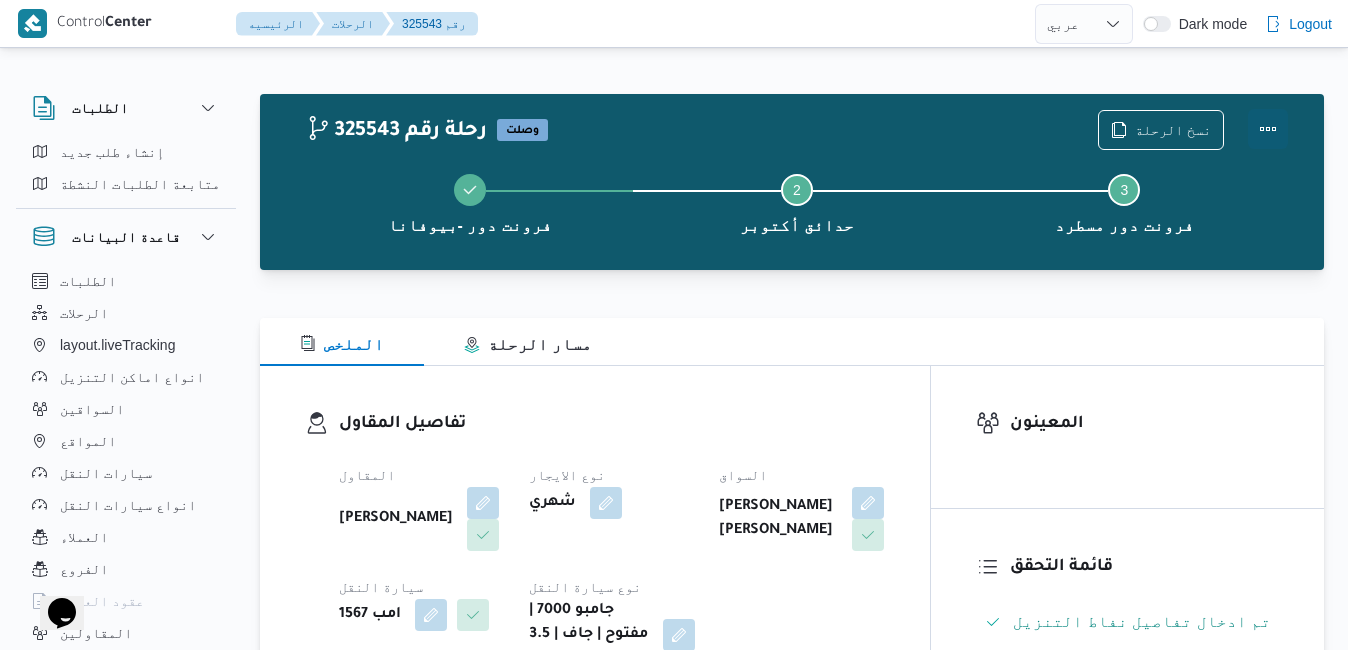 click at bounding box center (1268, 129) 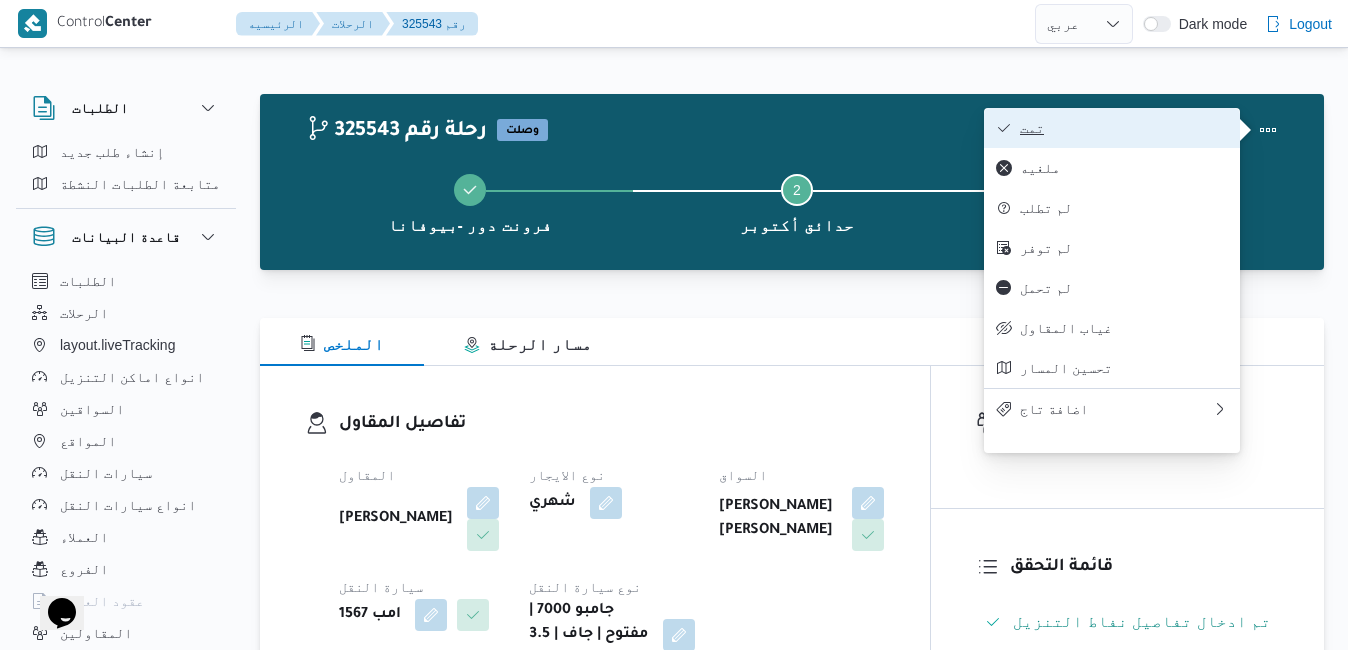click on "تمت" at bounding box center (1124, 128) 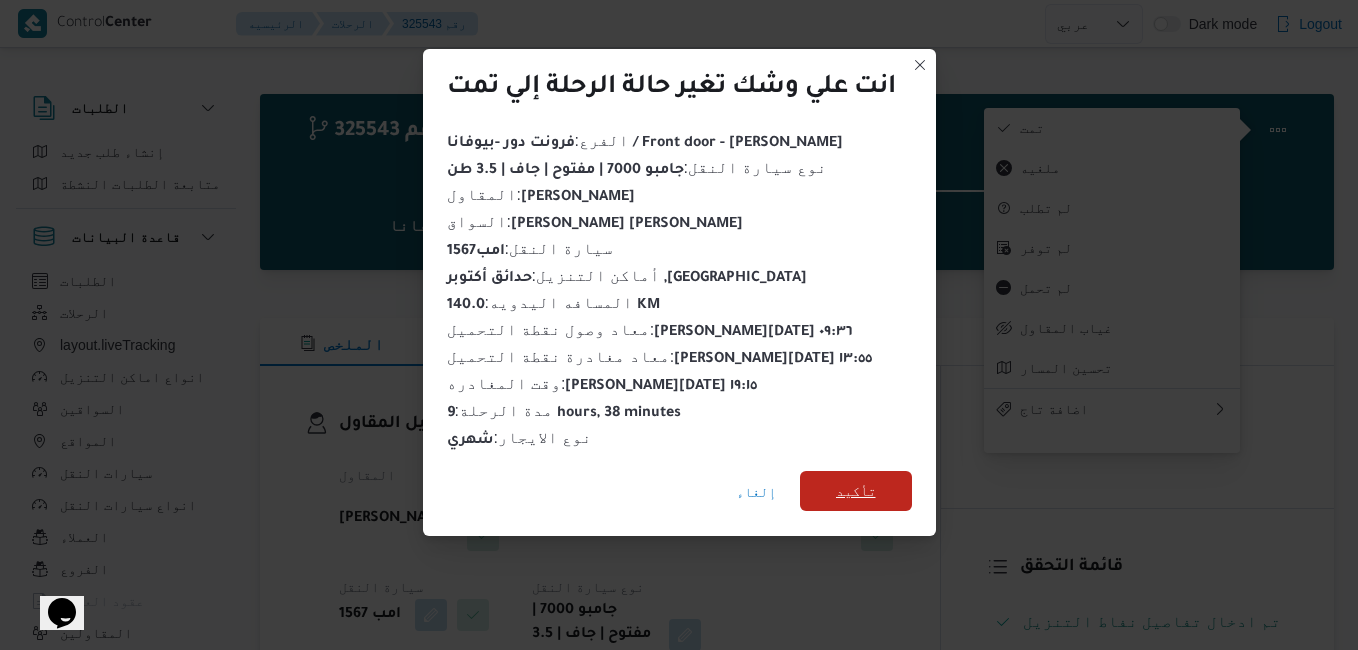 click on "تأكيد" at bounding box center [856, 491] 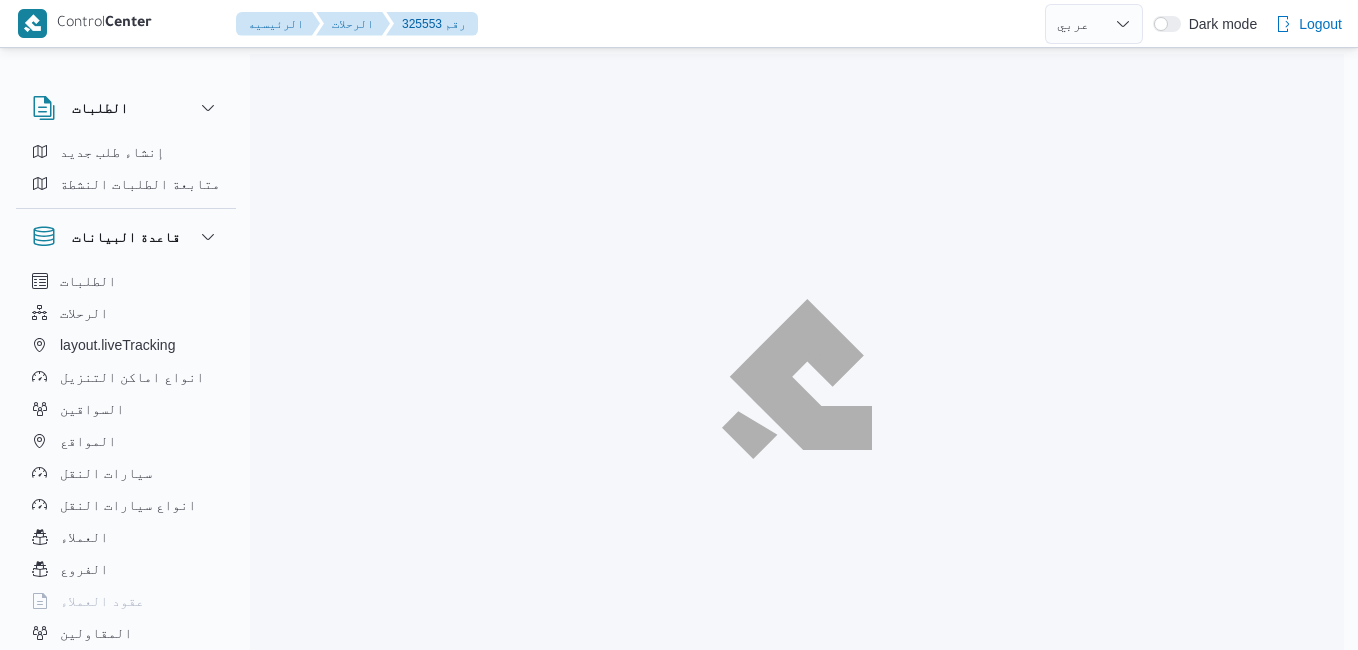 select on "ar" 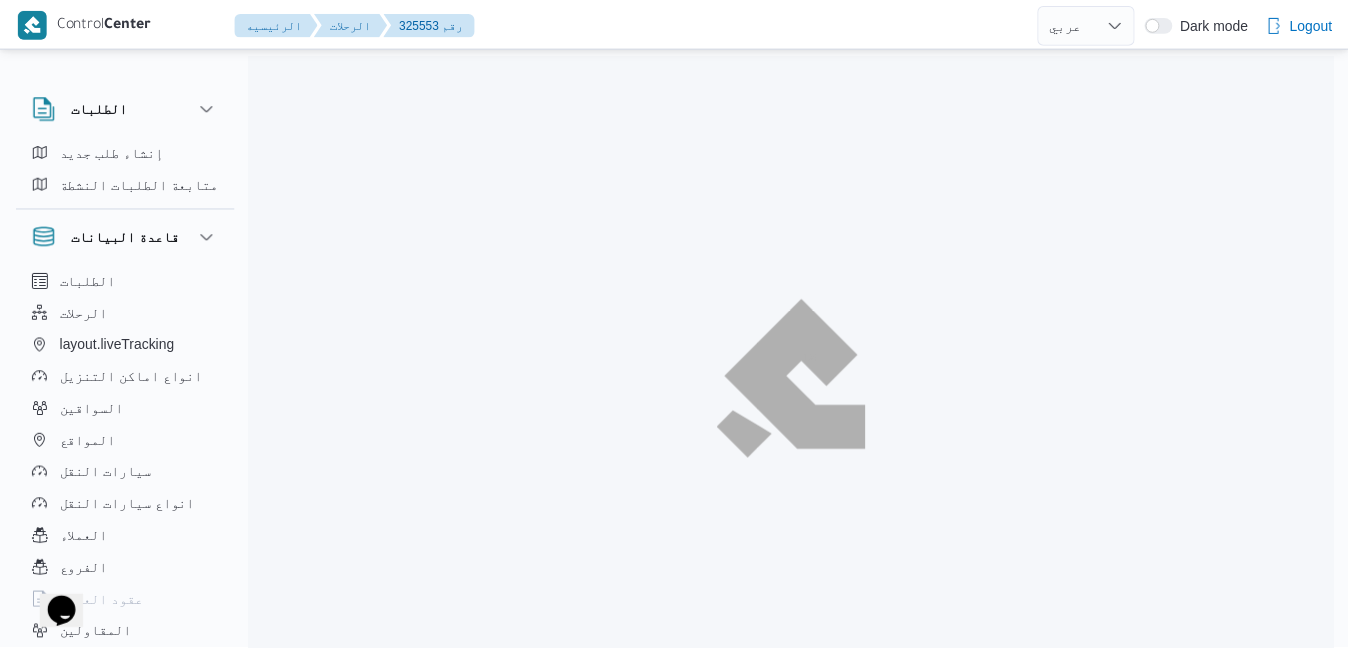 scroll, scrollTop: 0, scrollLeft: 0, axis: both 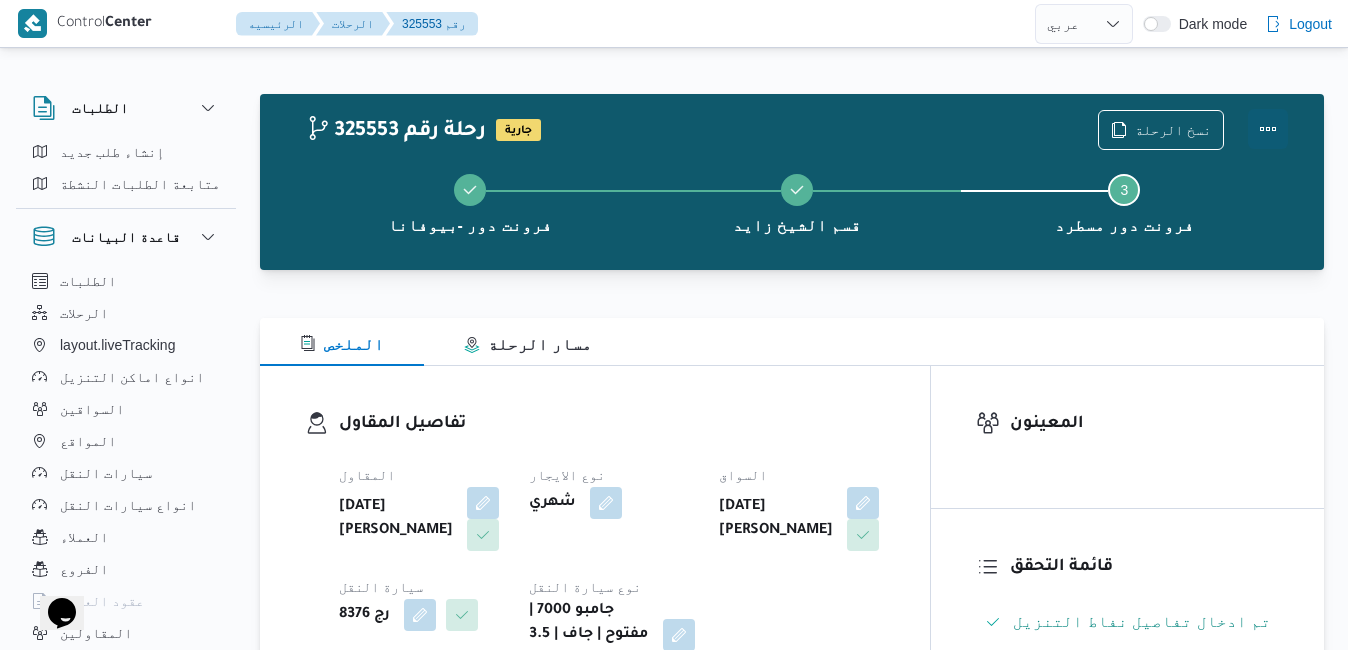 click at bounding box center [1268, 129] 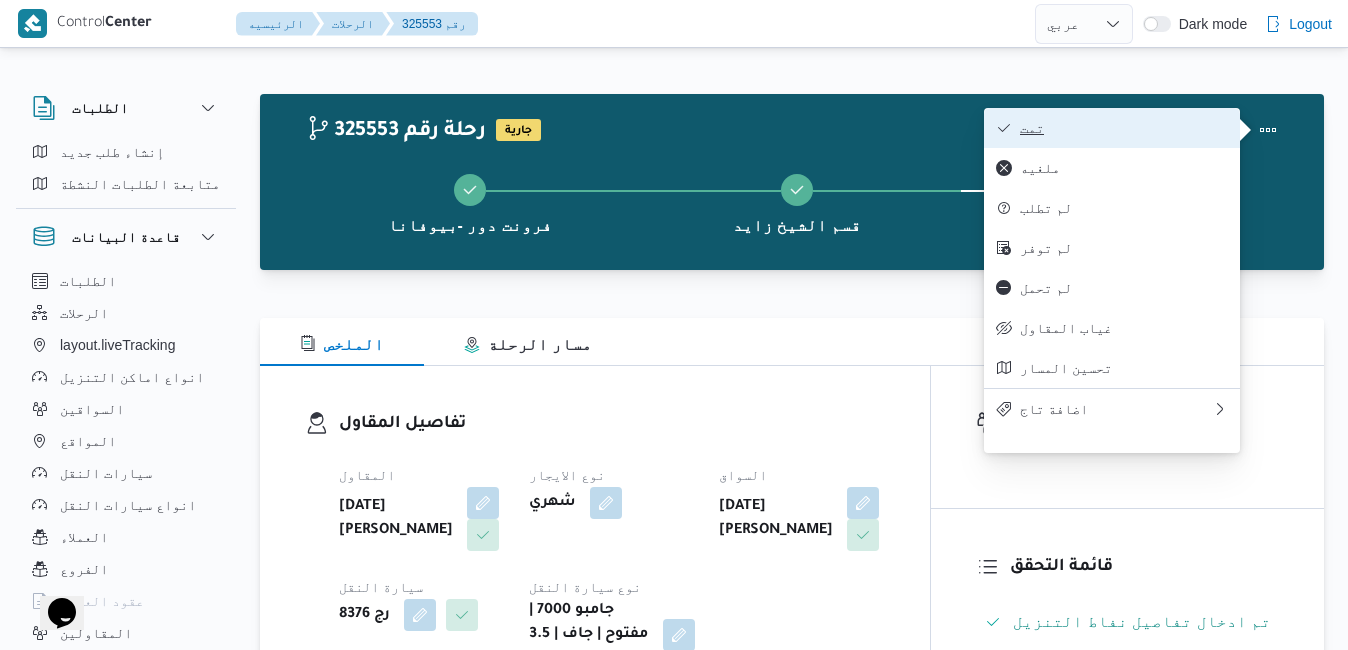 click on "تمت" at bounding box center (1112, 128) 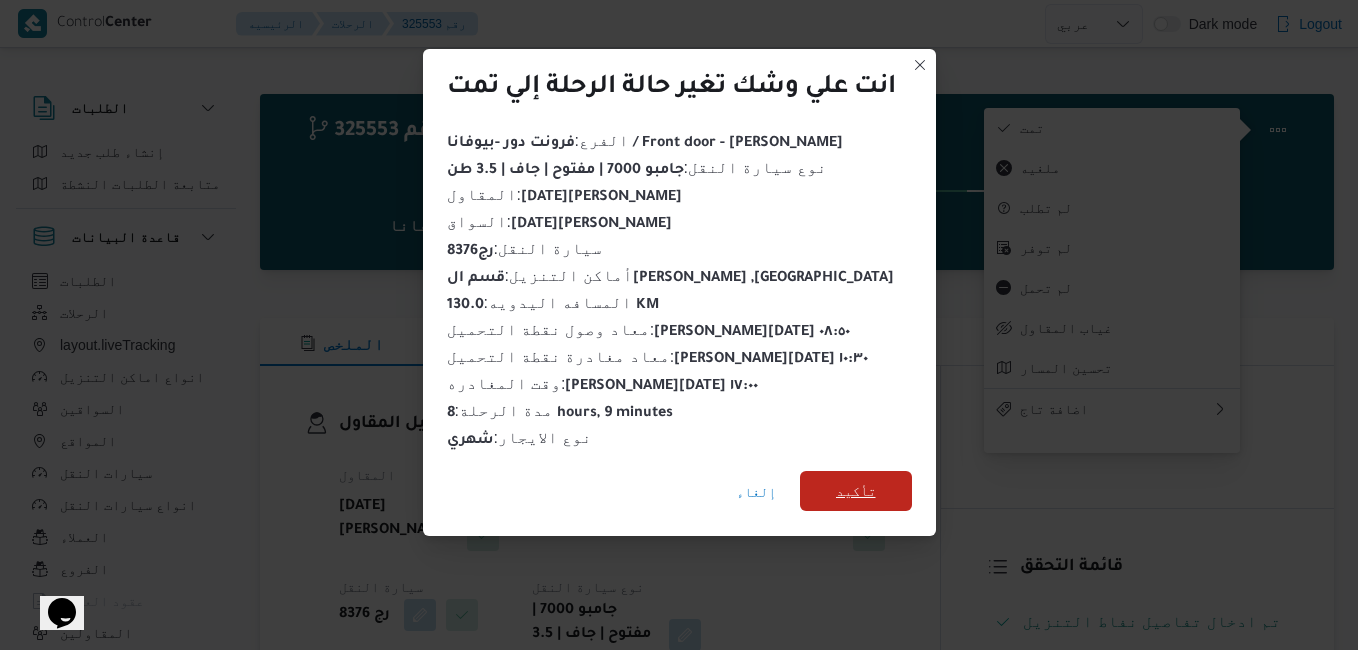 click on "تأكيد" at bounding box center (856, 491) 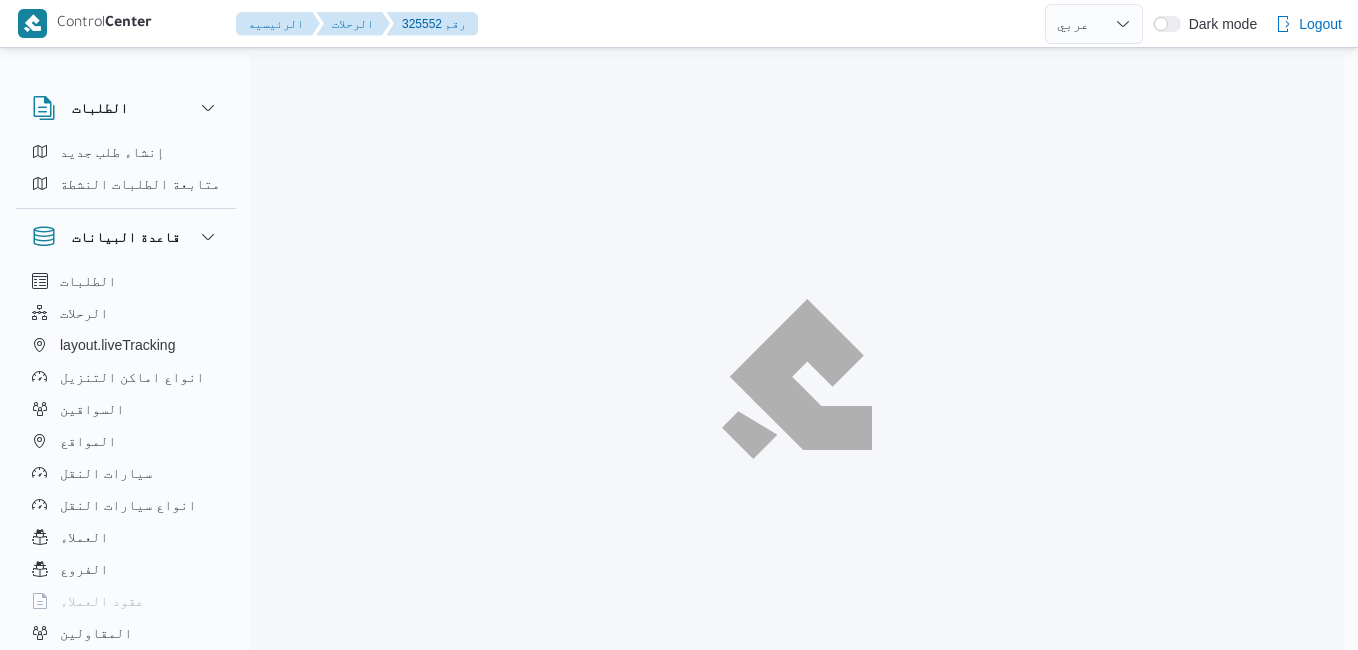 select on "ar" 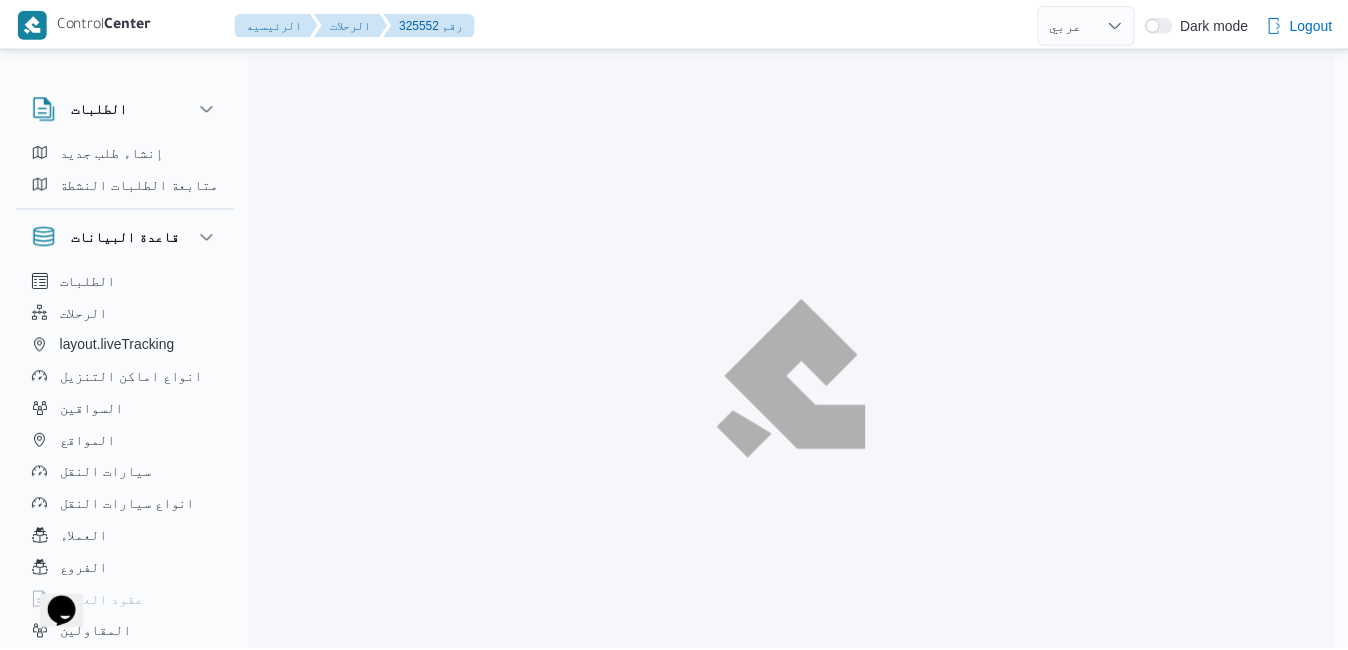scroll, scrollTop: 0, scrollLeft: 0, axis: both 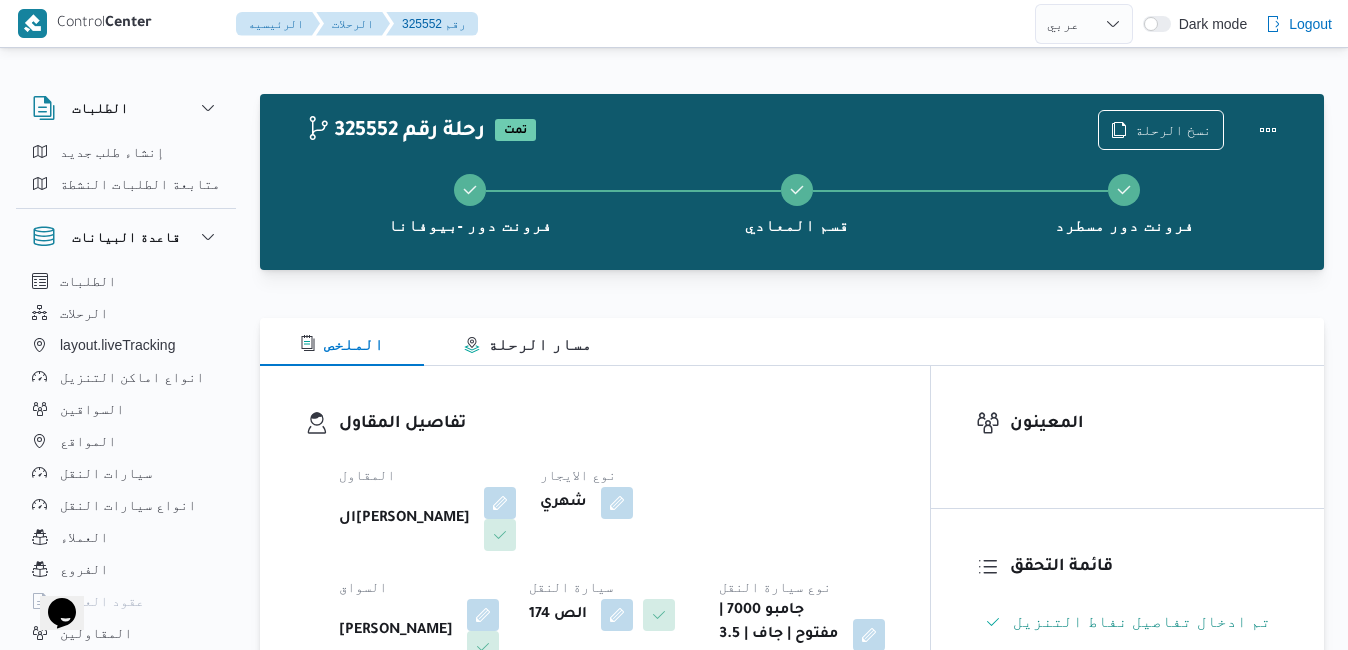 click on "الملخص مسار الرحلة" at bounding box center (792, 342) 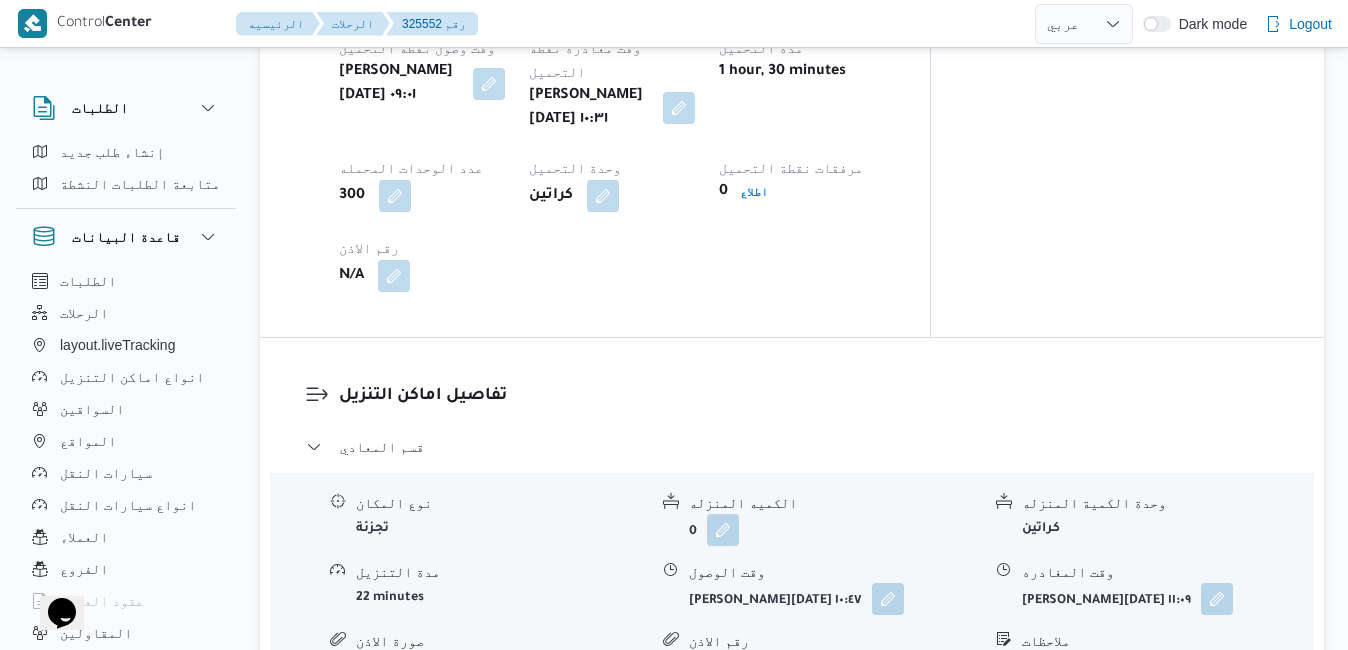 scroll, scrollTop: 1600, scrollLeft: 0, axis: vertical 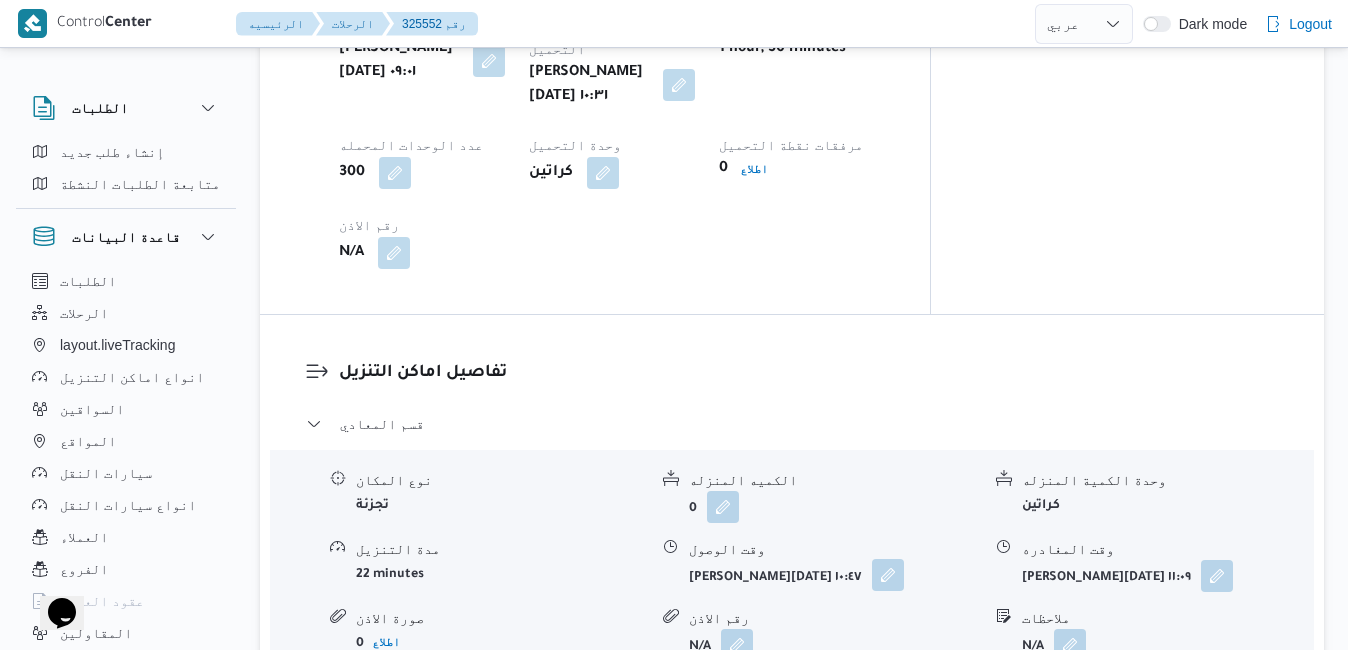 click at bounding box center [888, 575] 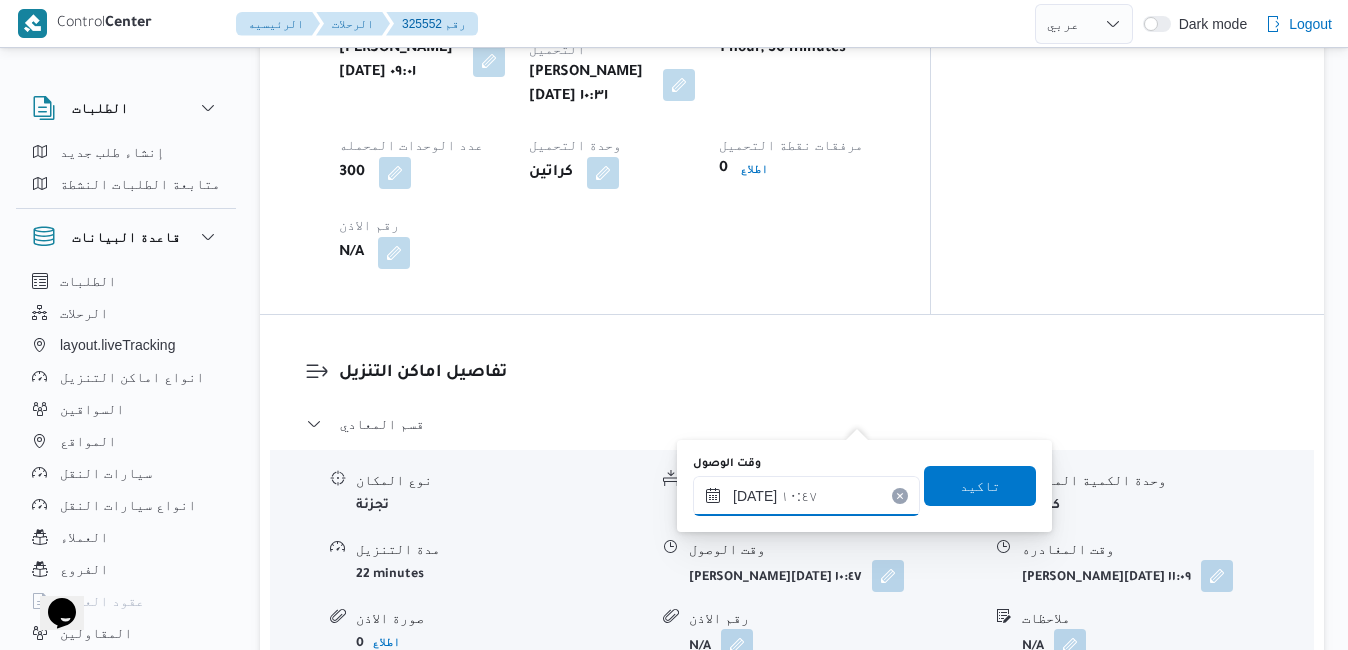 click on "١٧/٠٧/٢٠٢٥ ١٠:٤٧" at bounding box center (806, 496) 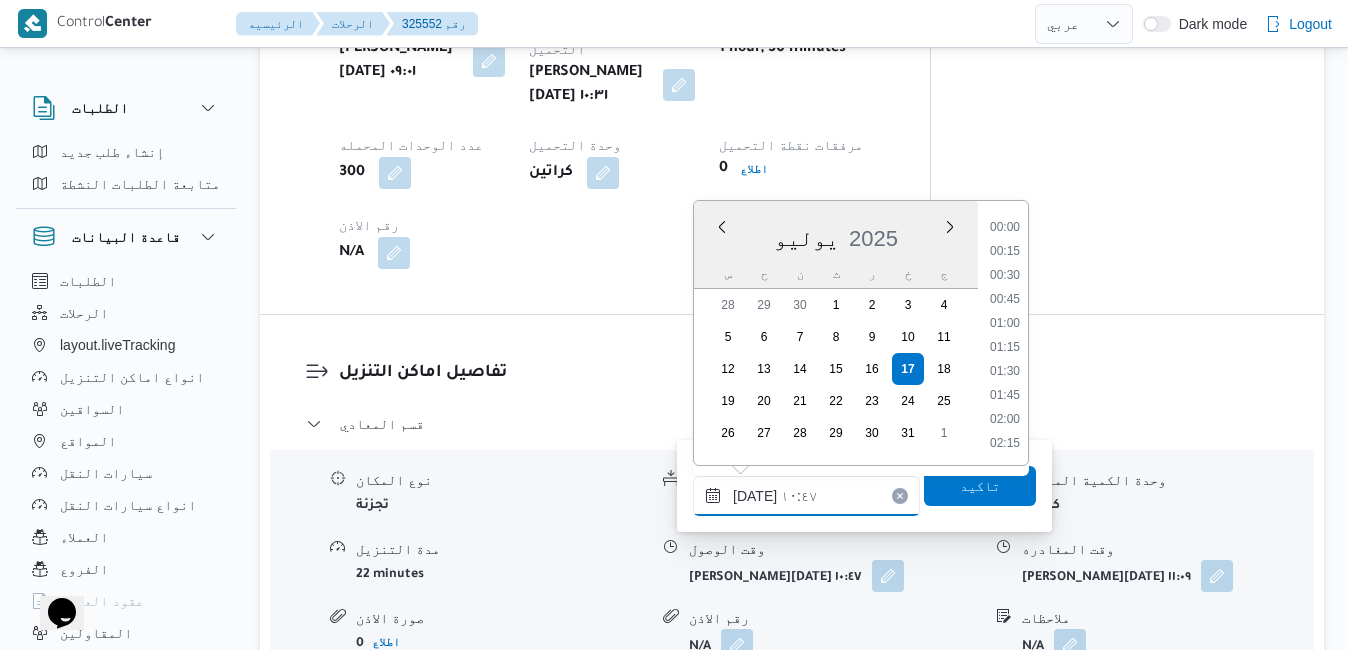 scroll, scrollTop: 910, scrollLeft: 0, axis: vertical 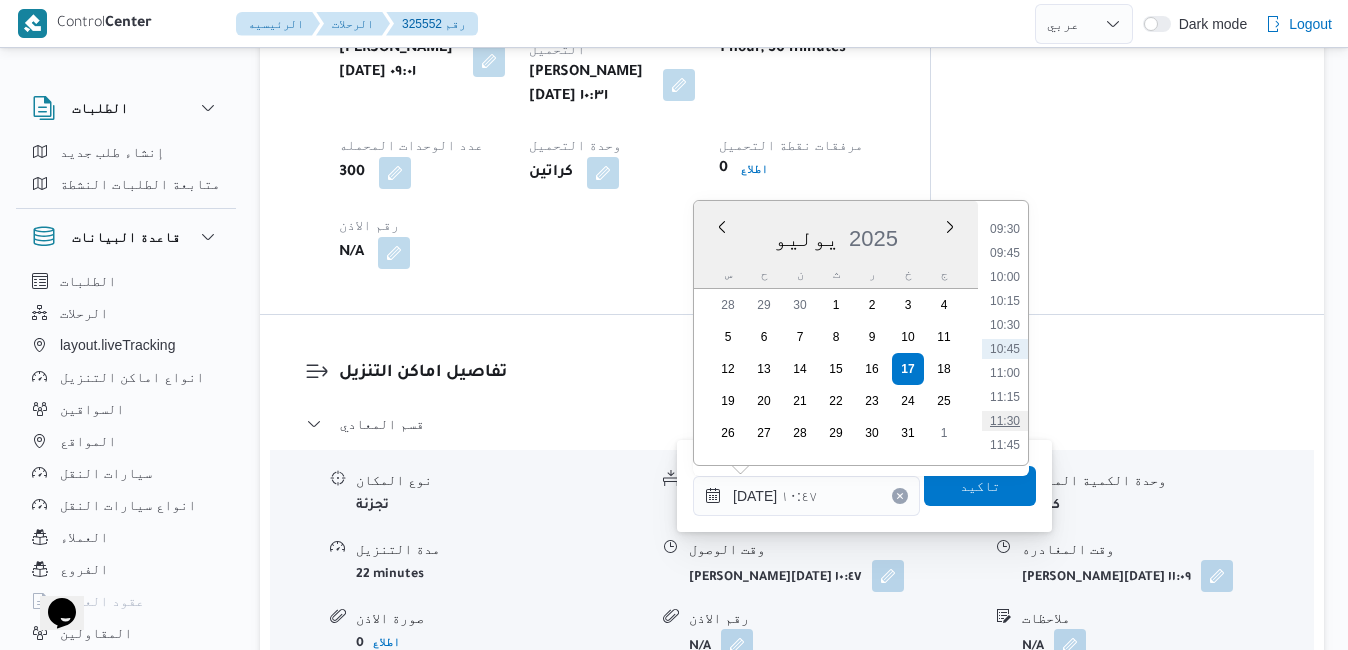 click on "11:30" at bounding box center (1005, 421) 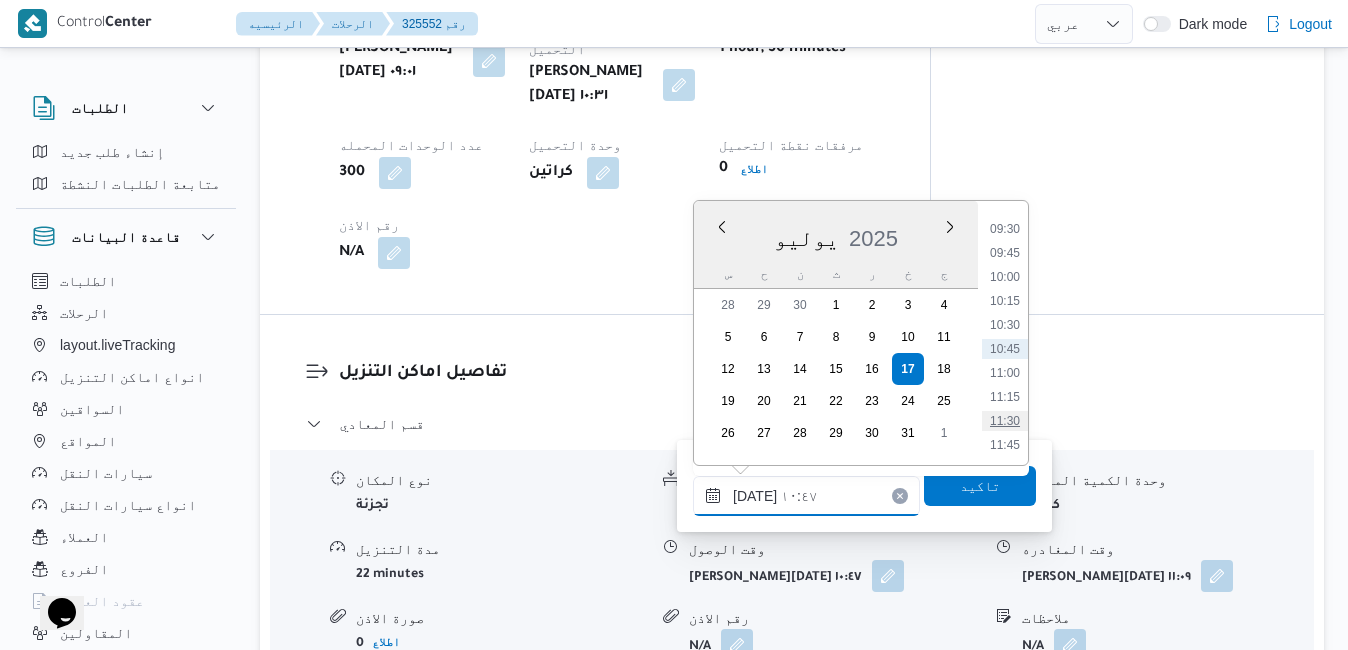 type on "١٧/٠٧/٢٠٢٥ ١١:٣٠" 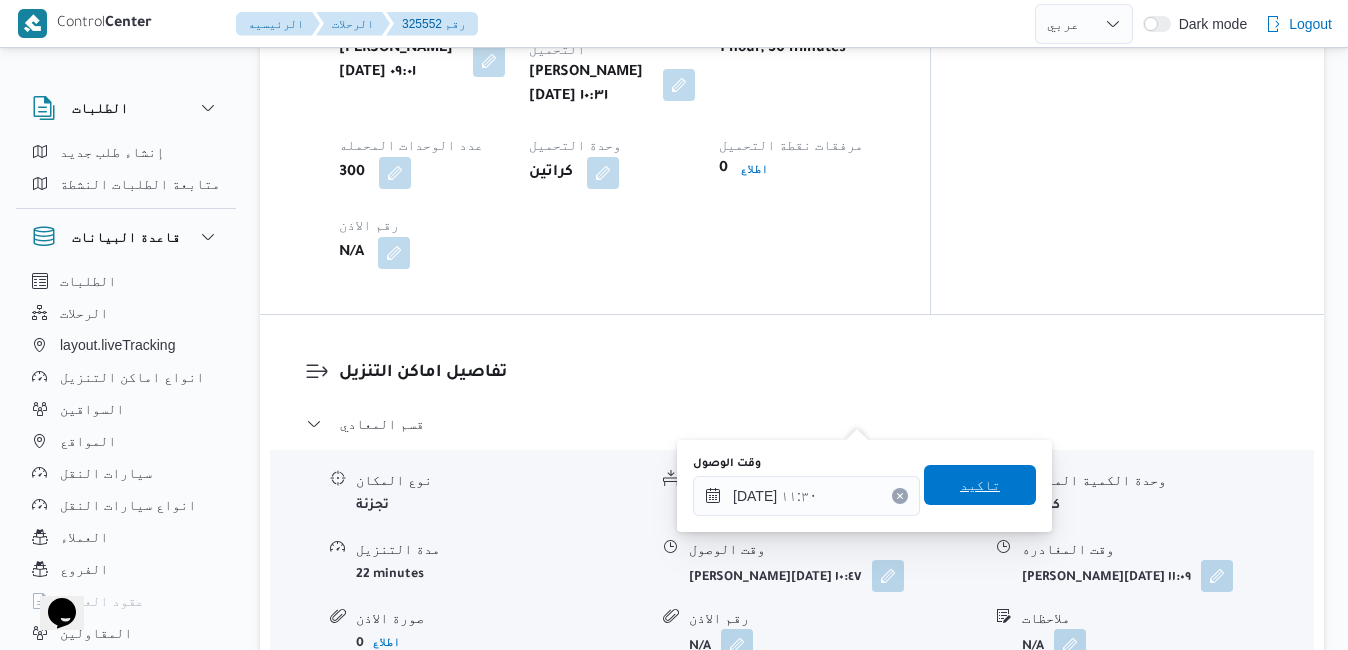 click on "تاكيد" at bounding box center (980, 485) 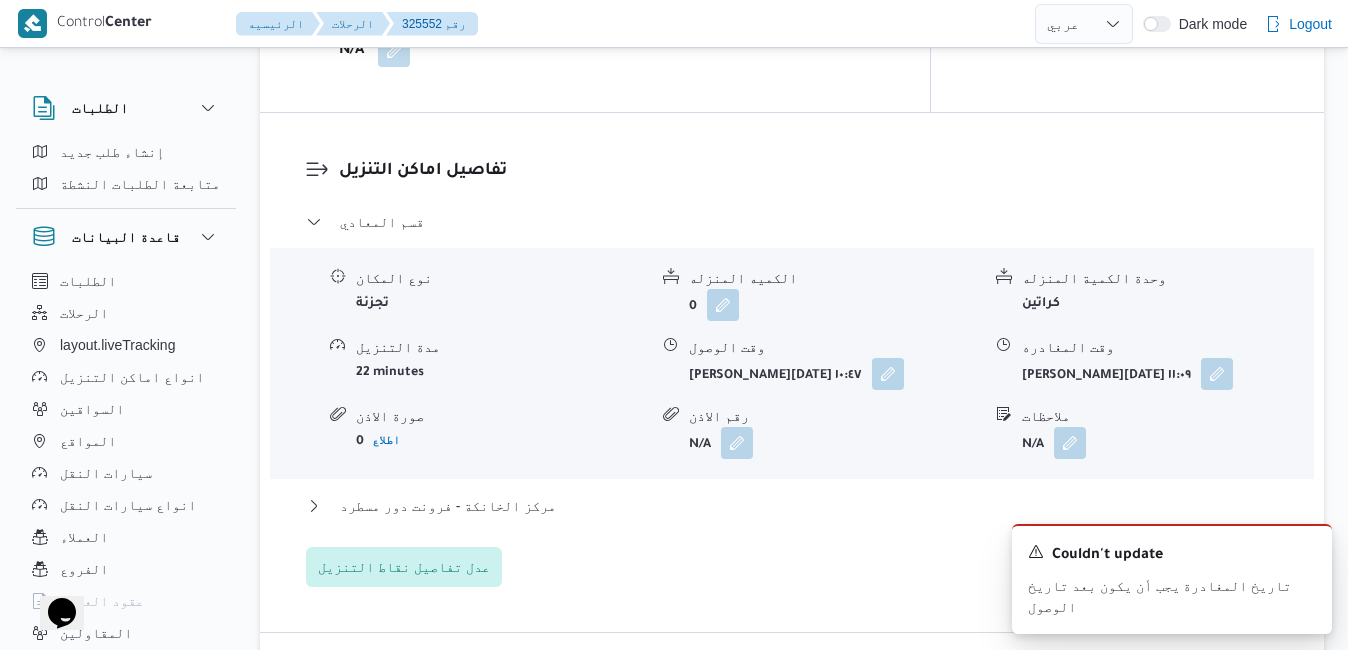 scroll, scrollTop: 1833, scrollLeft: 0, axis: vertical 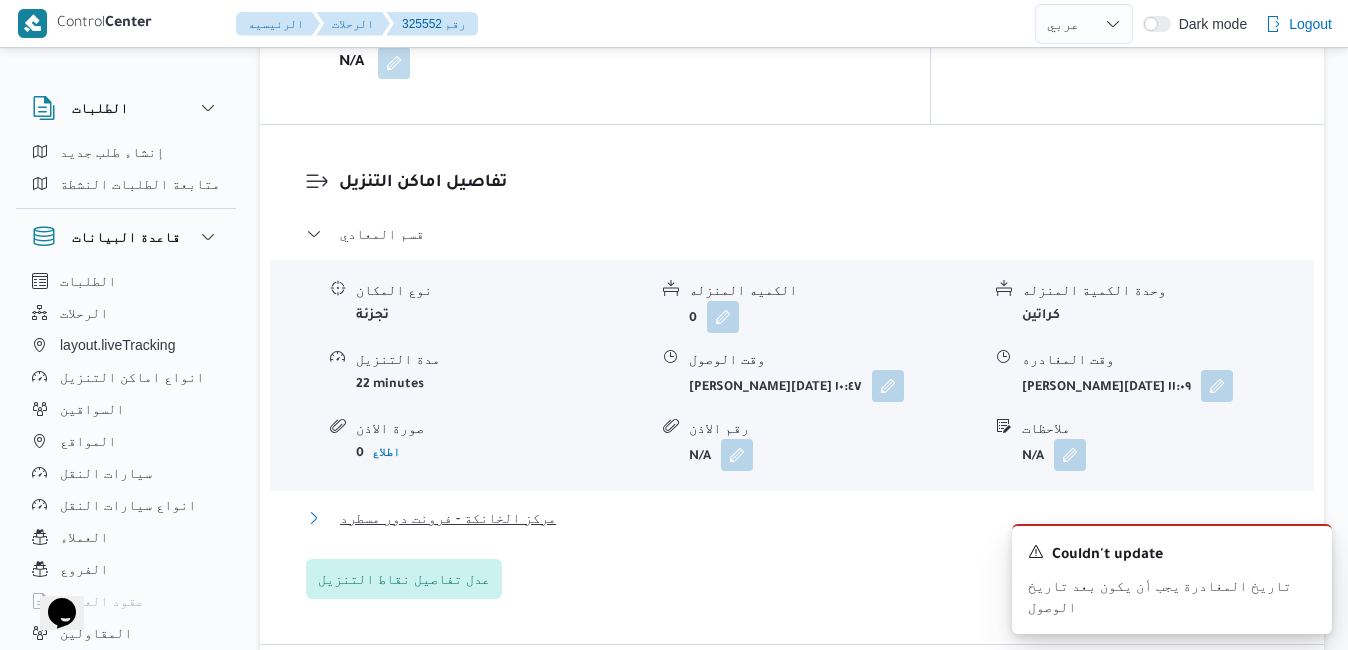click on "مركز الخانكة -
فرونت دور مسطرد" at bounding box center [792, 518] 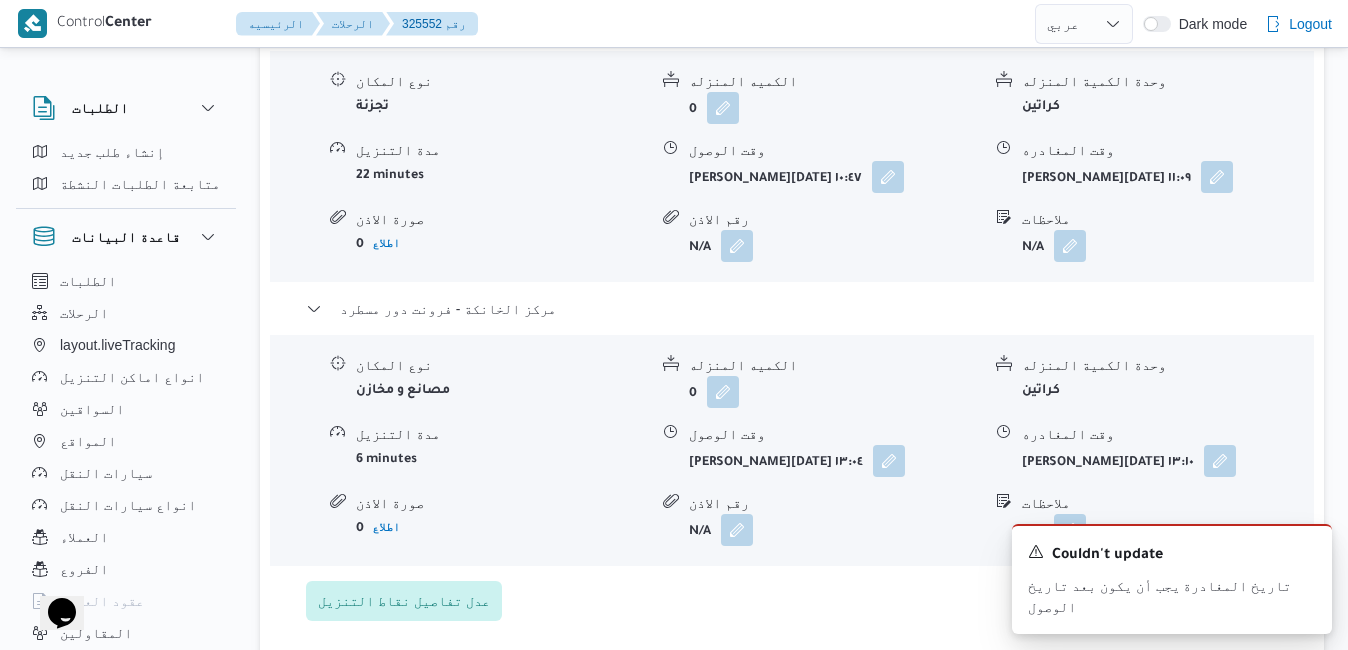 scroll, scrollTop: 2005, scrollLeft: 0, axis: vertical 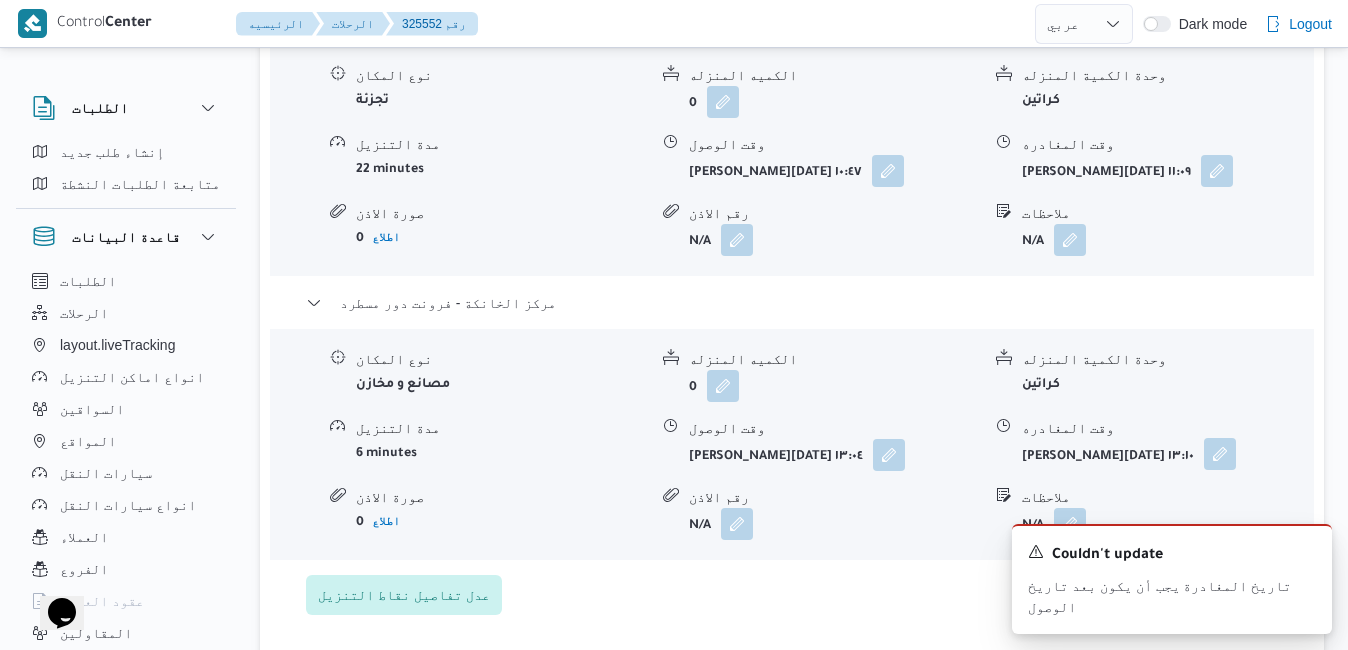 click at bounding box center [1220, 454] 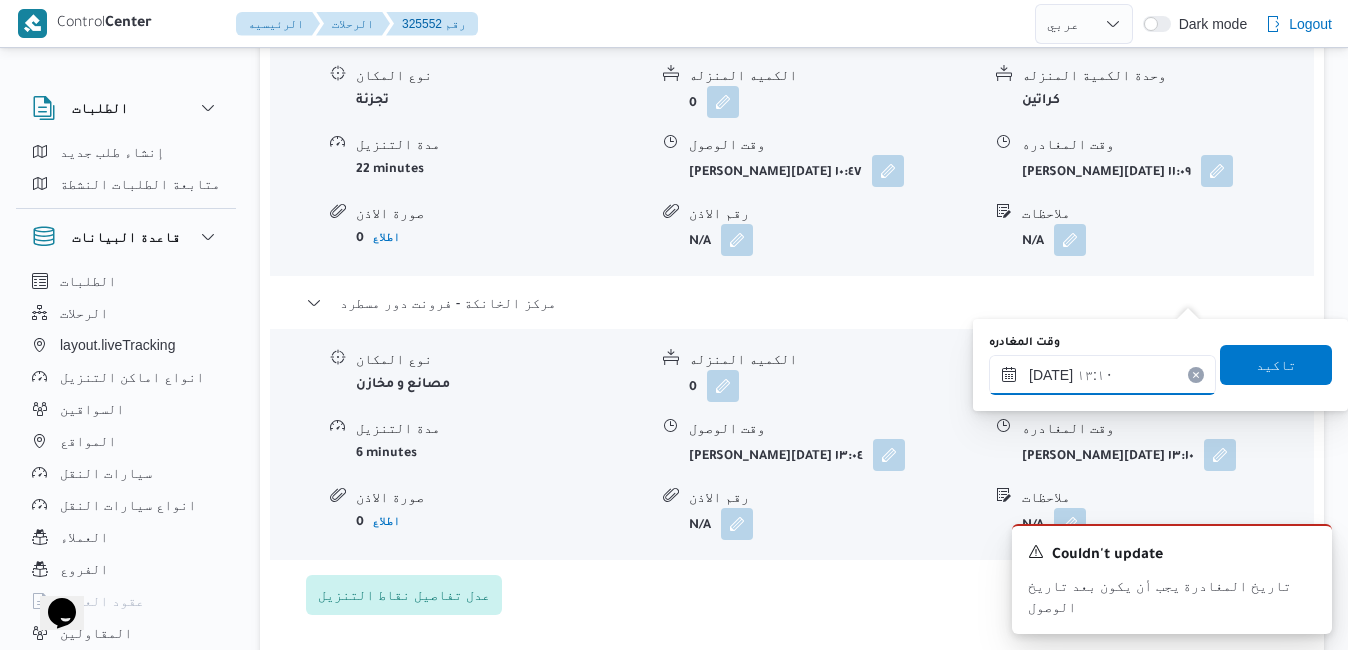 click on "١٧/٠٧/٢٠٢٥ ١٣:١٠" at bounding box center [1102, 375] 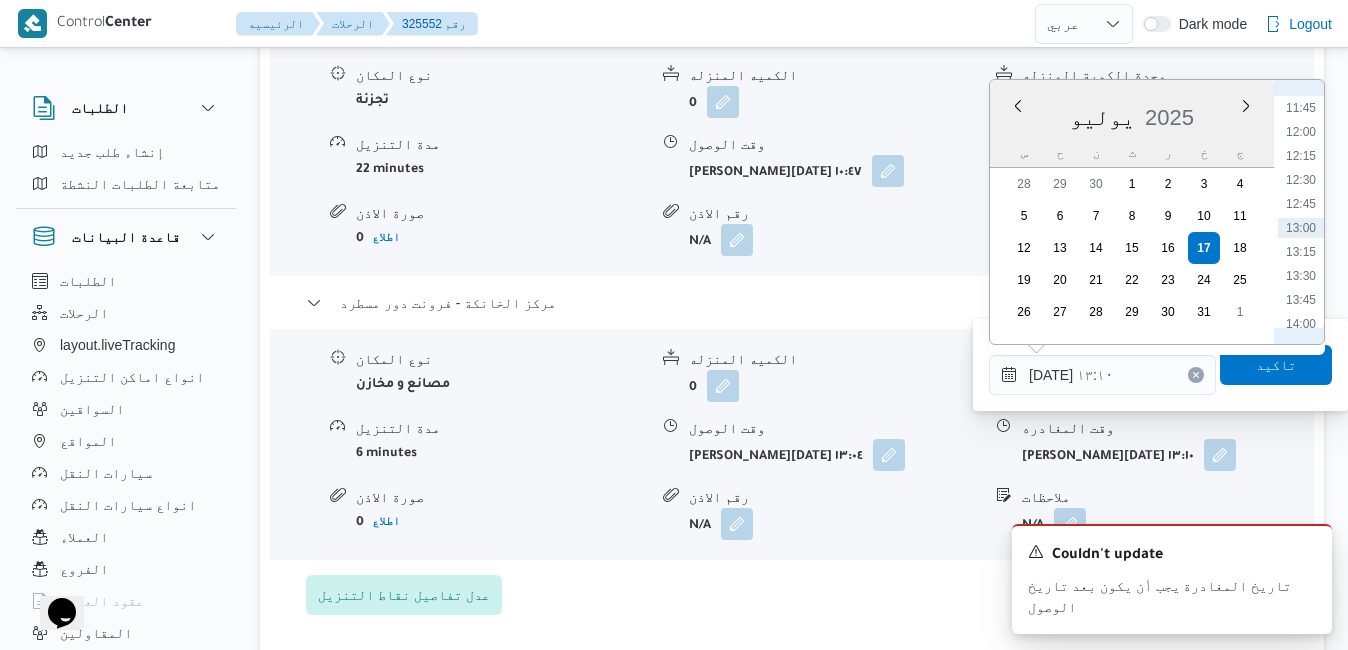 scroll, scrollTop: 1329, scrollLeft: 0, axis: vertical 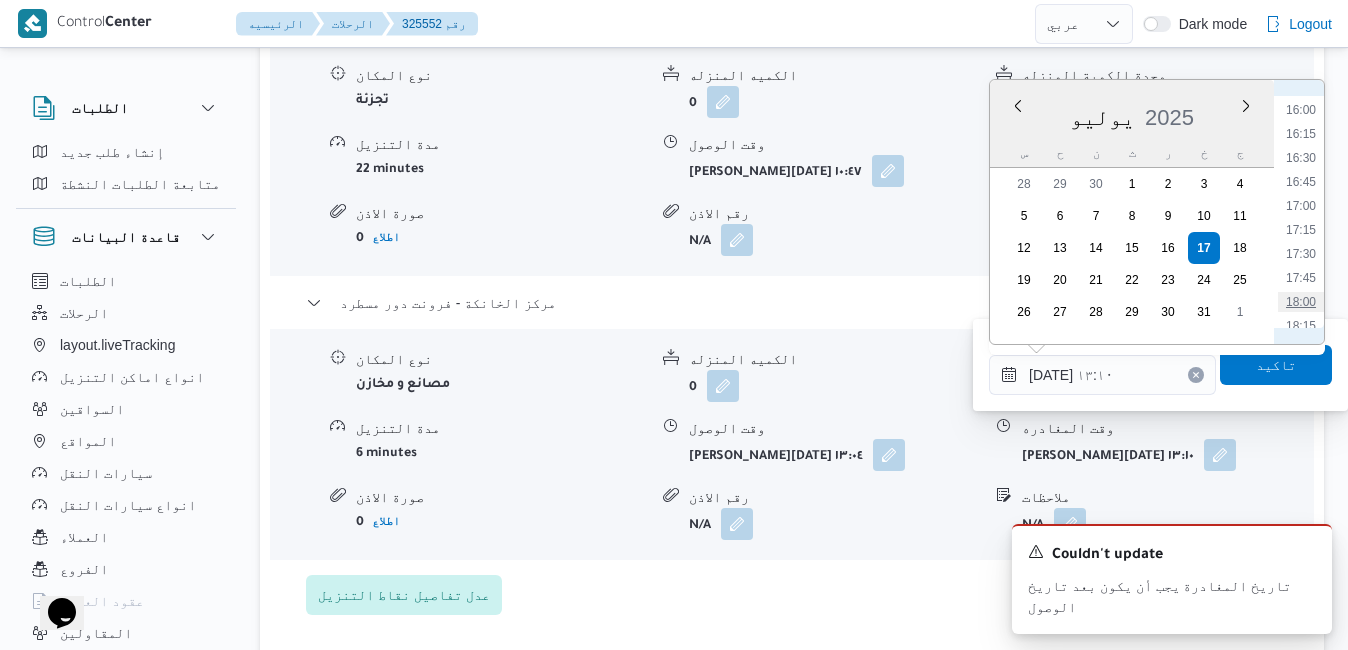 click on "18:00" at bounding box center (1301, 302) 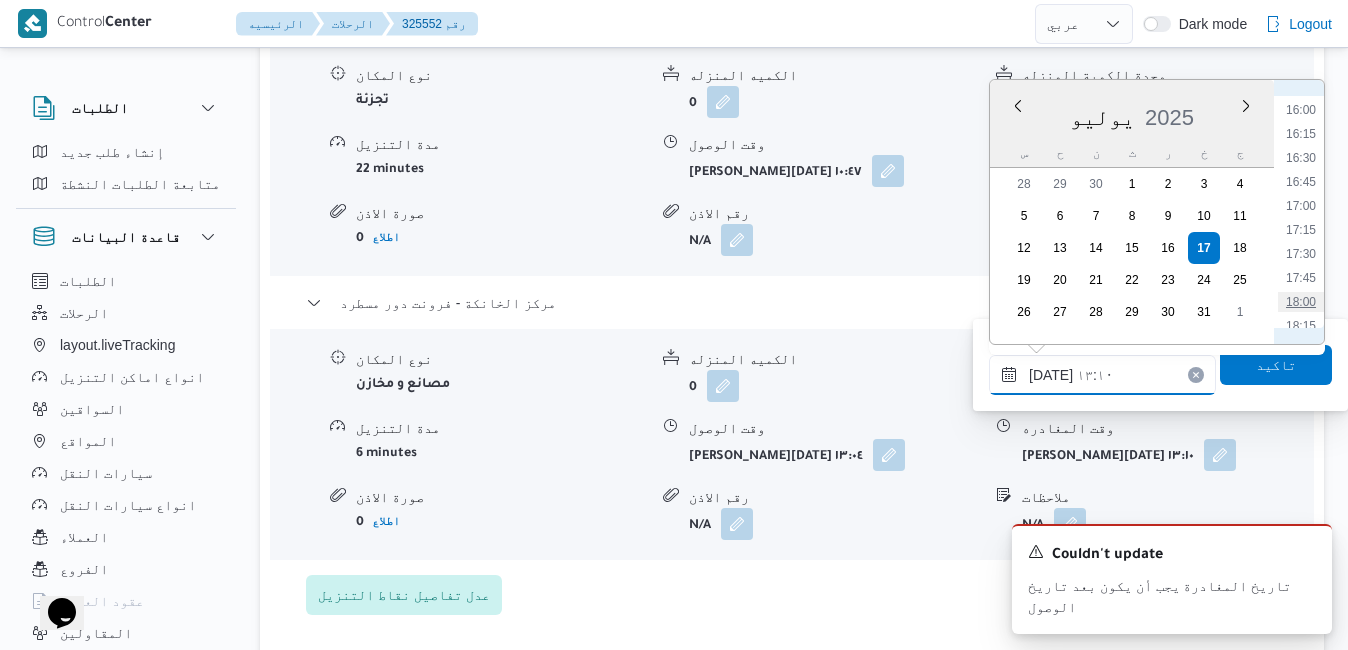 type on "١٧/٠٧/٢٠٢٥ ١٨:٠٠" 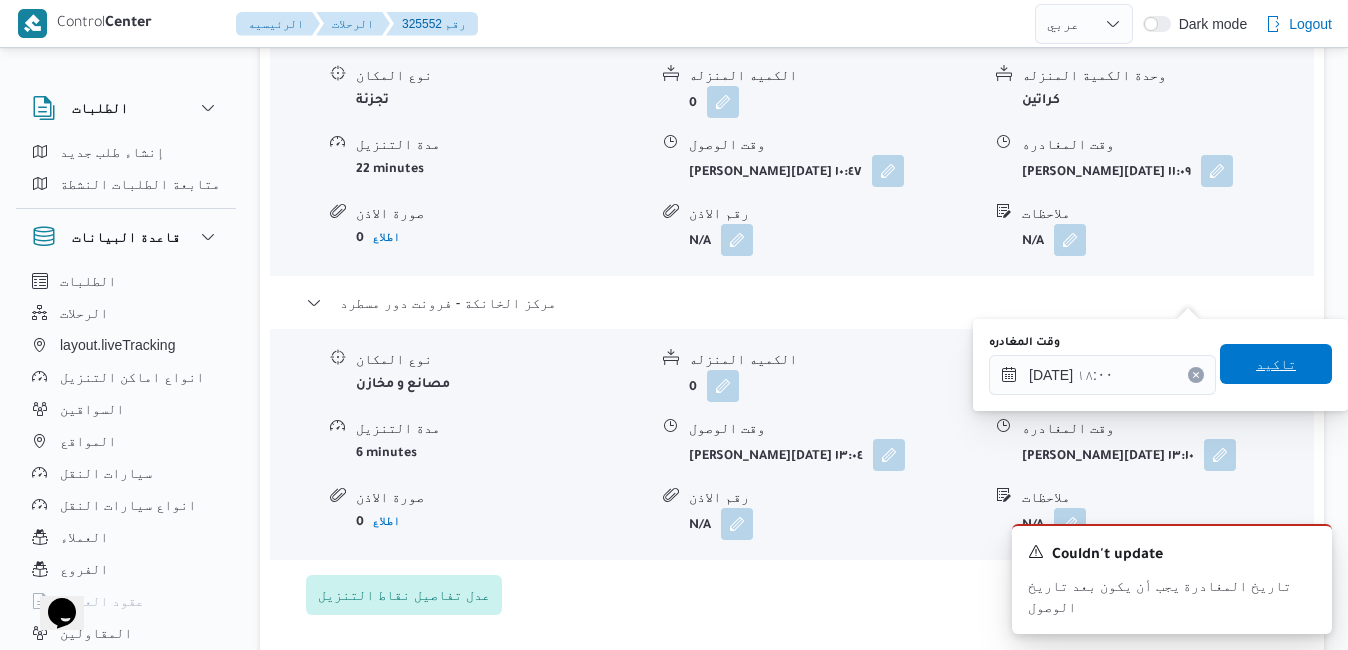 click on "تاكيد" at bounding box center [1276, 364] 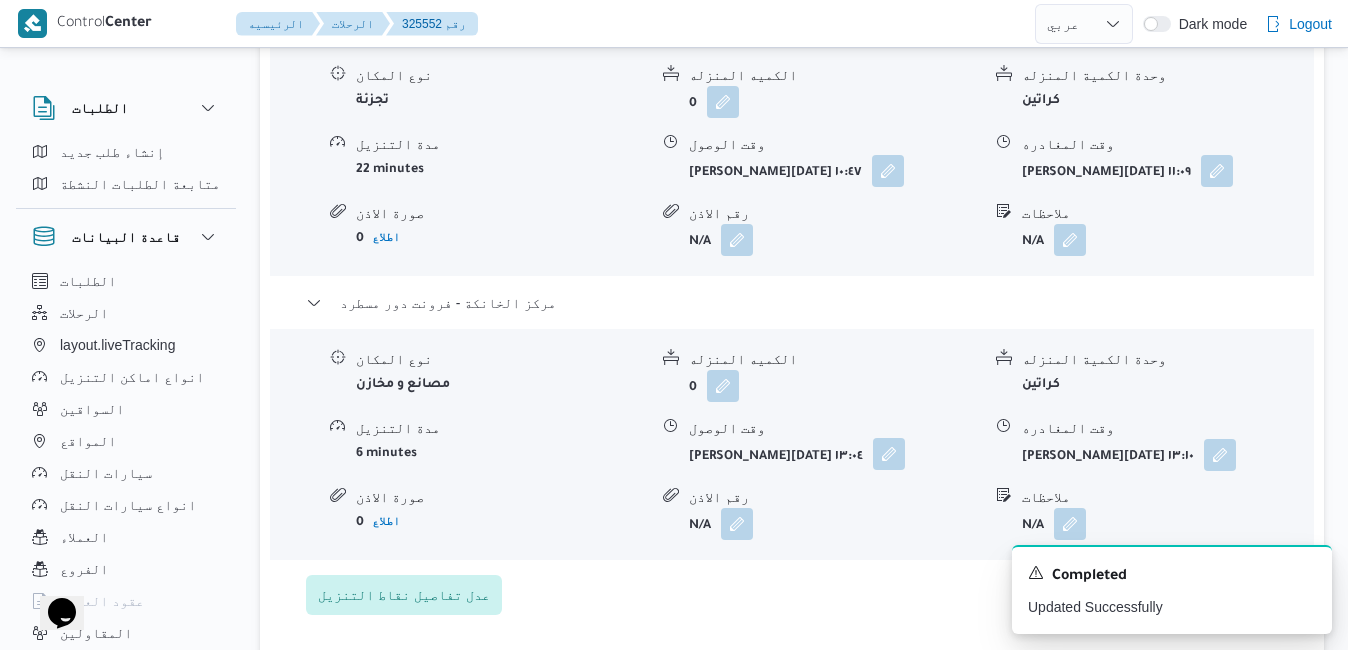 click at bounding box center (889, 454) 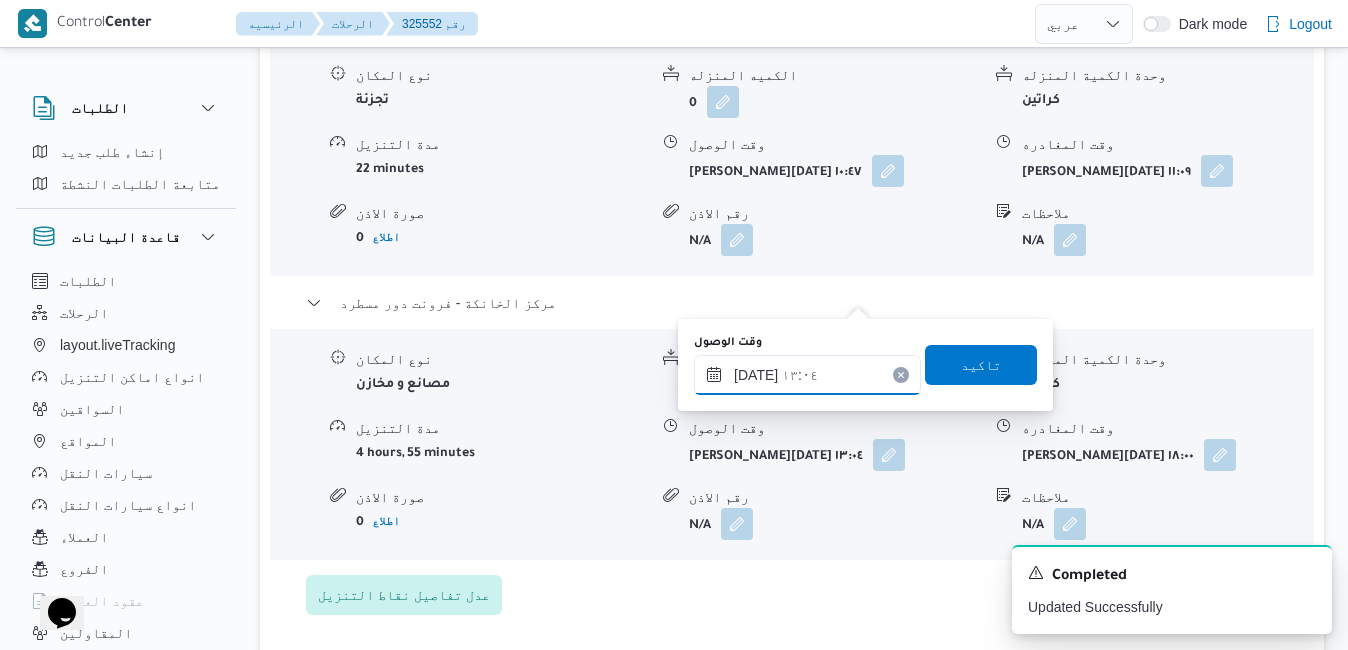 click on "١٧/٠٧/٢٠٢٥ ١٣:٠٤" at bounding box center [807, 375] 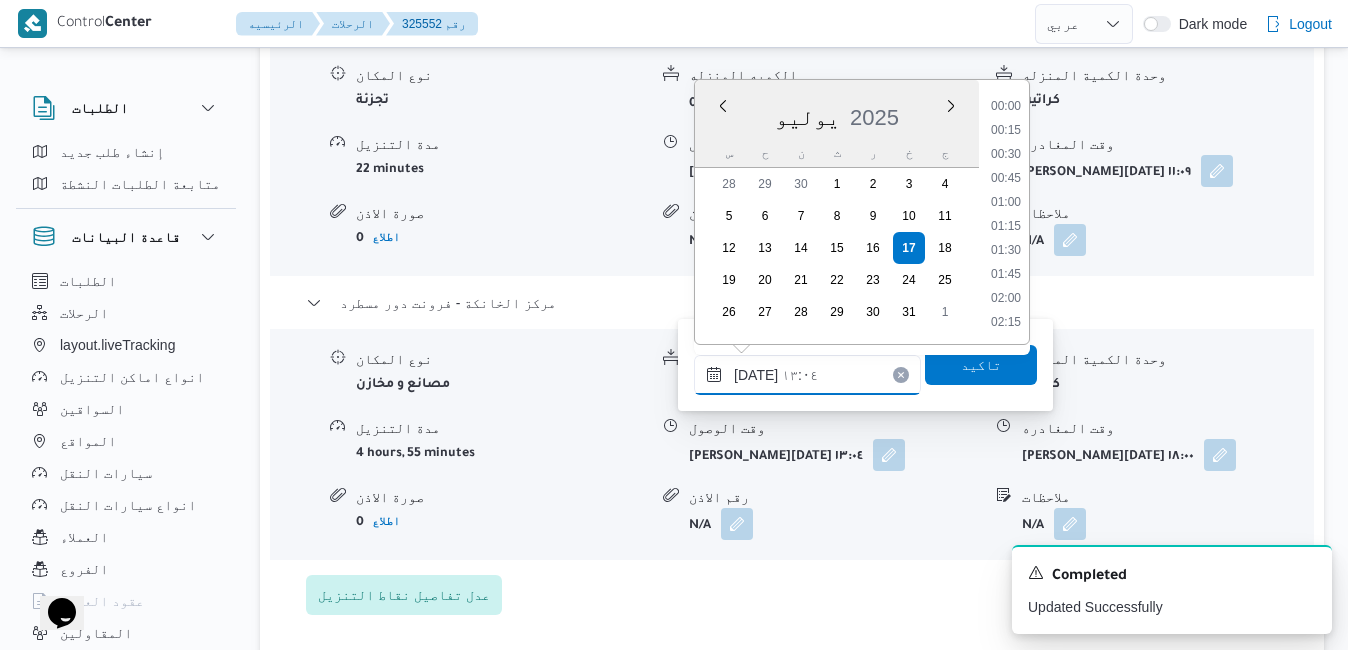 scroll, scrollTop: 1126, scrollLeft: 0, axis: vertical 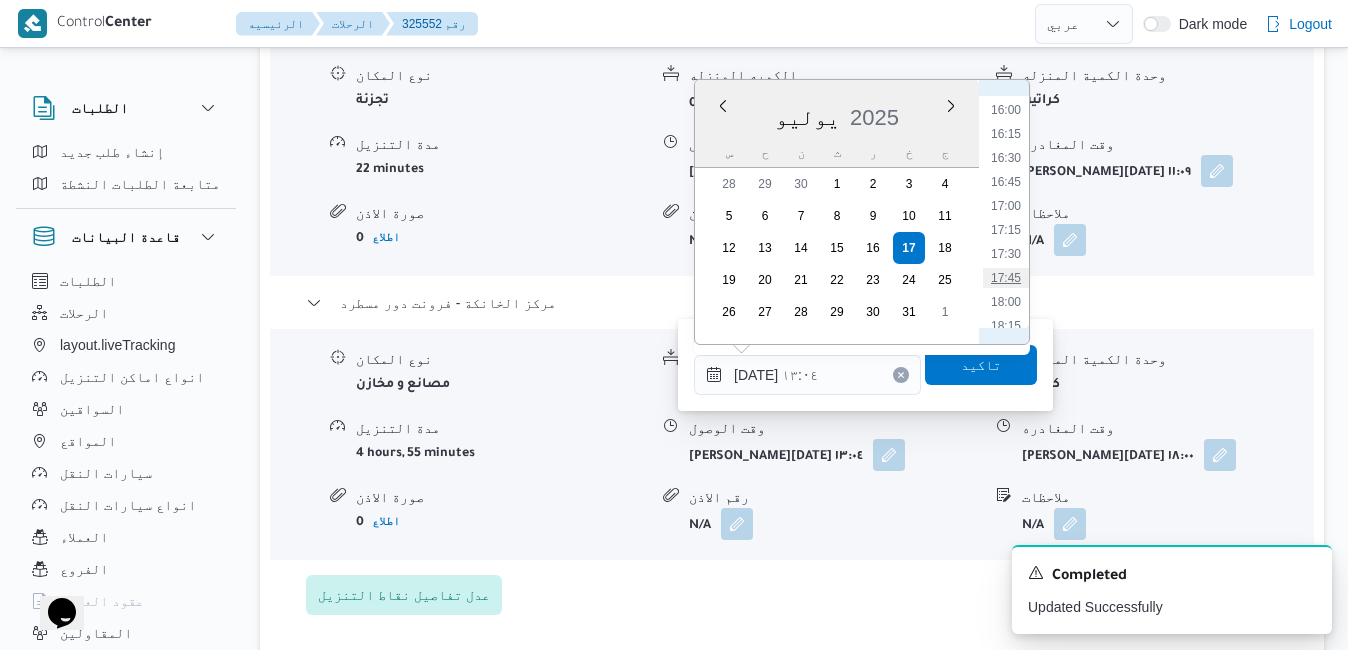 click on "17:45" at bounding box center (1006, 278) 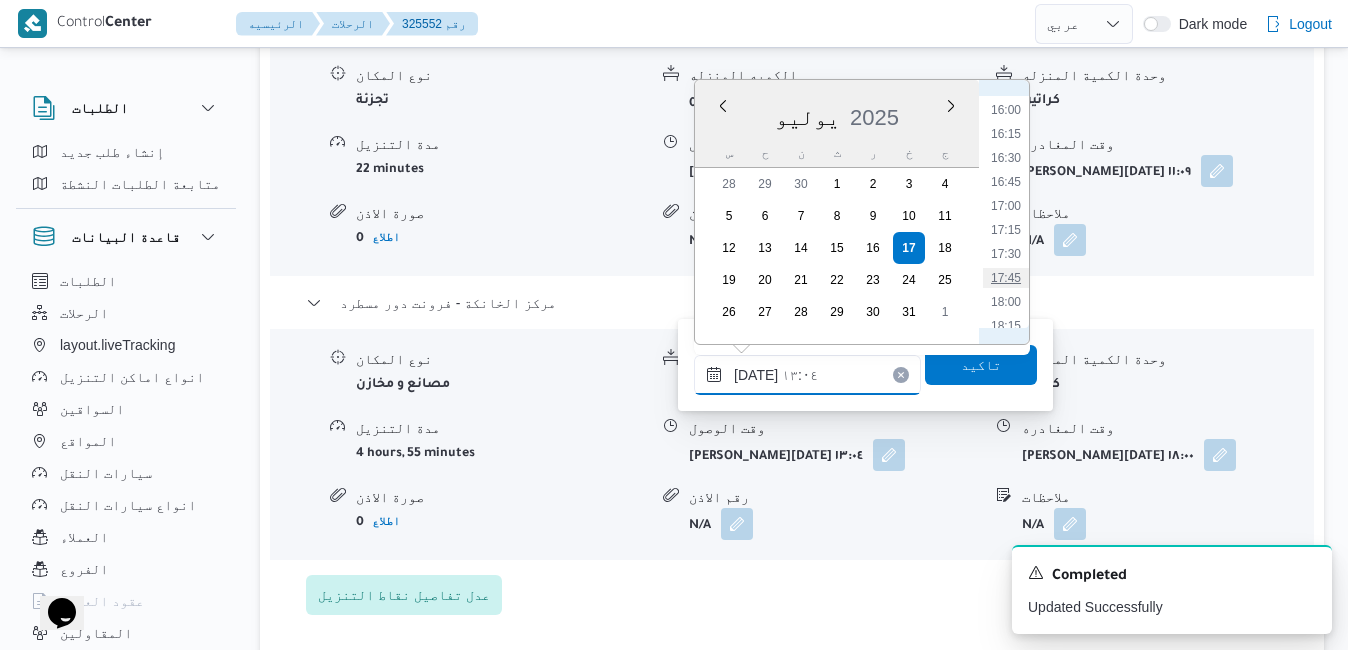type on "[DATE] ١٧:٤٥" 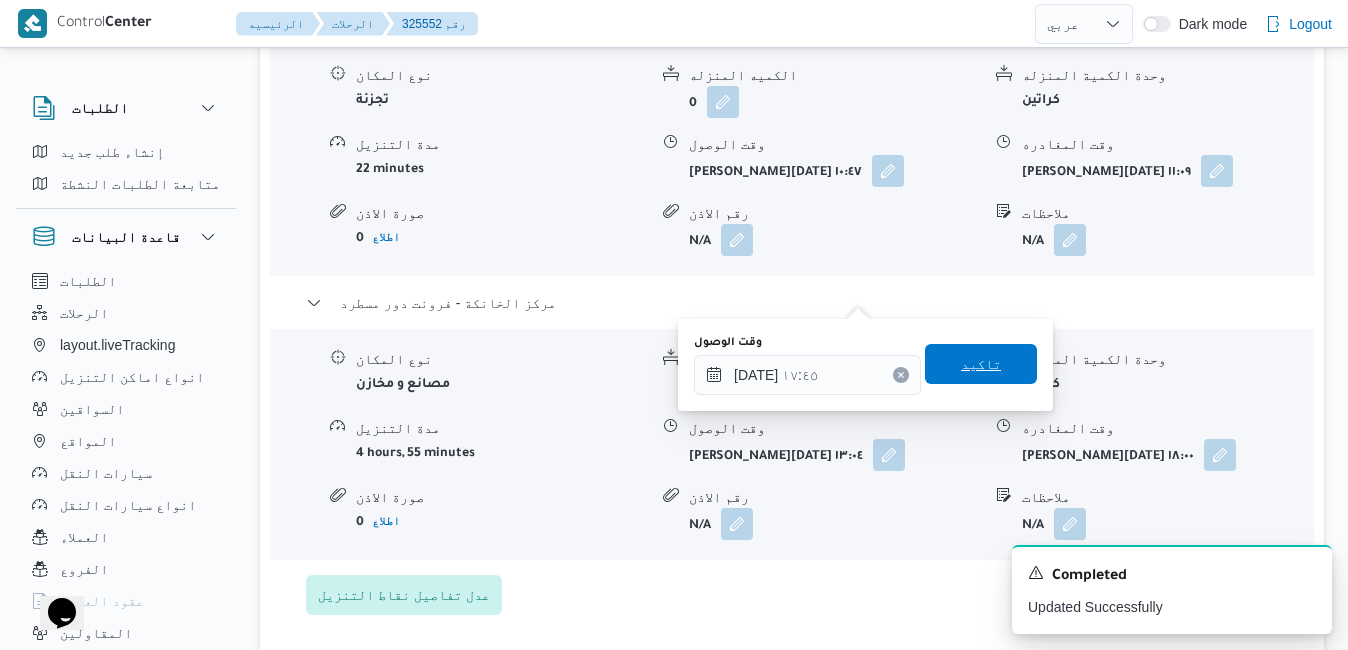 click on "تاكيد" at bounding box center (981, 364) 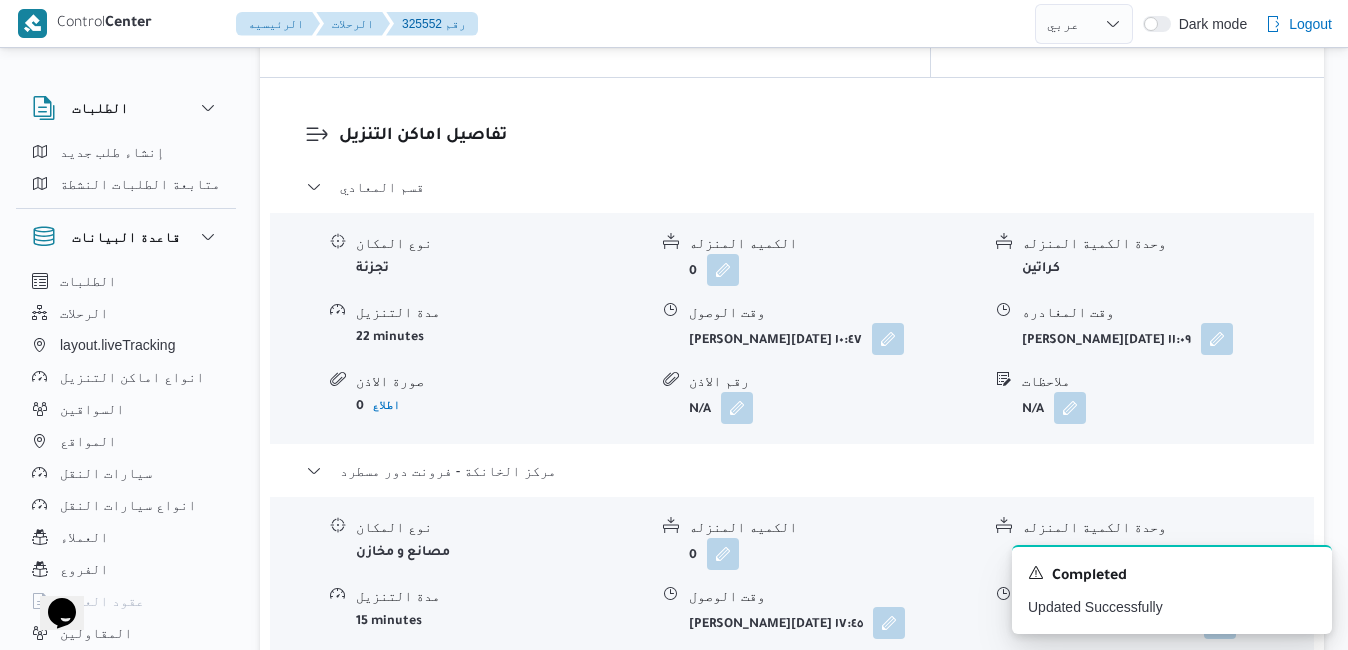 scroll, scrollTop: 1805, scrollLeft: 0, axis: vertical 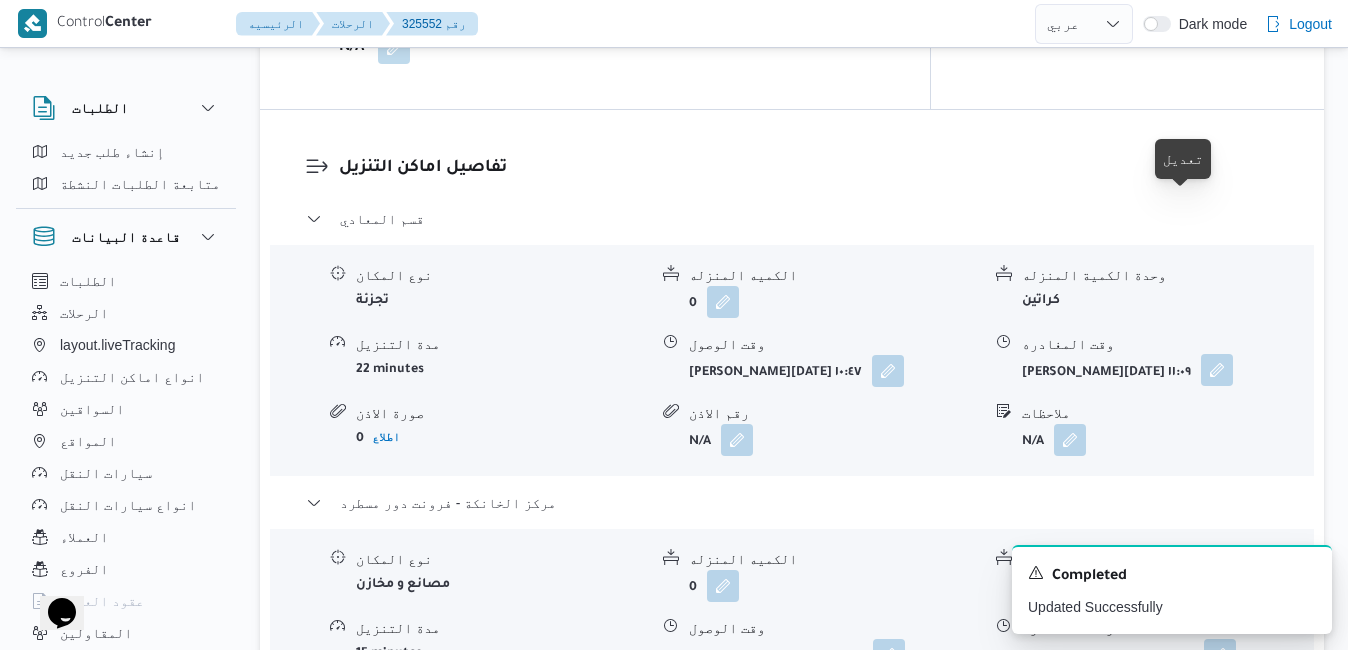 click at bounding box center [1217, 370] 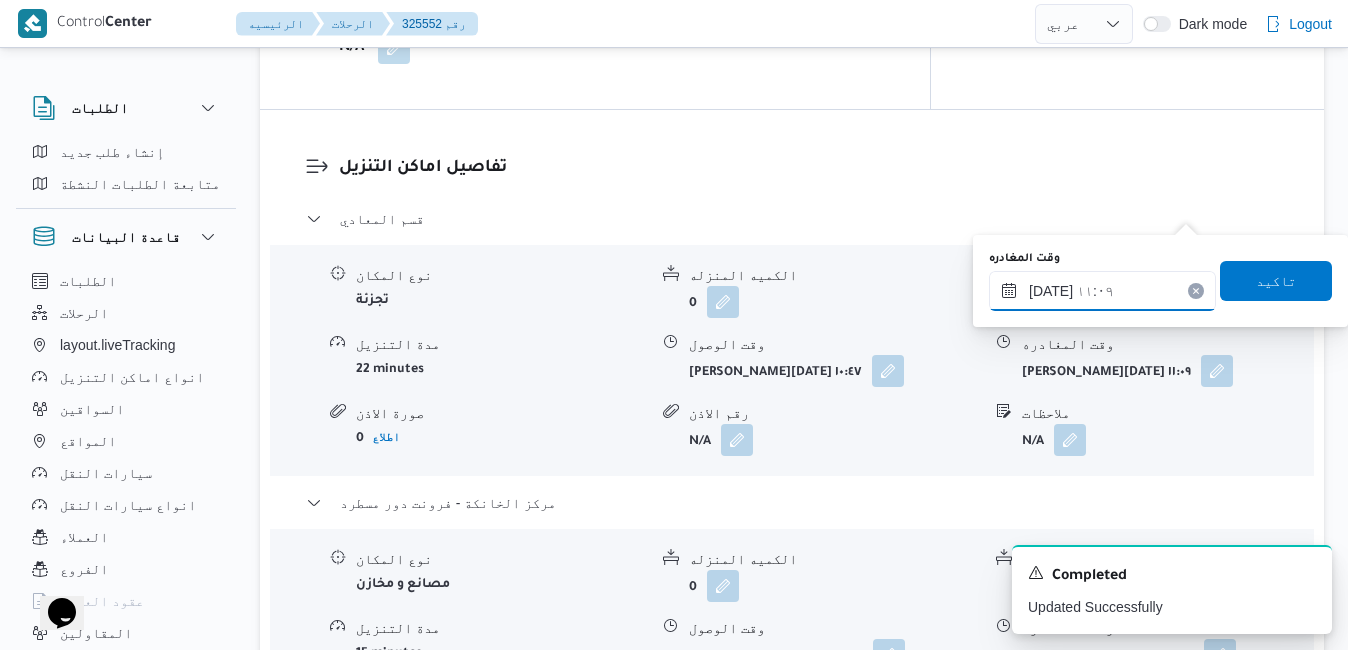 click on "١٧/٠٧/٢٠٢٥ ١١:٠٩" at bounding box center [1102, 291] 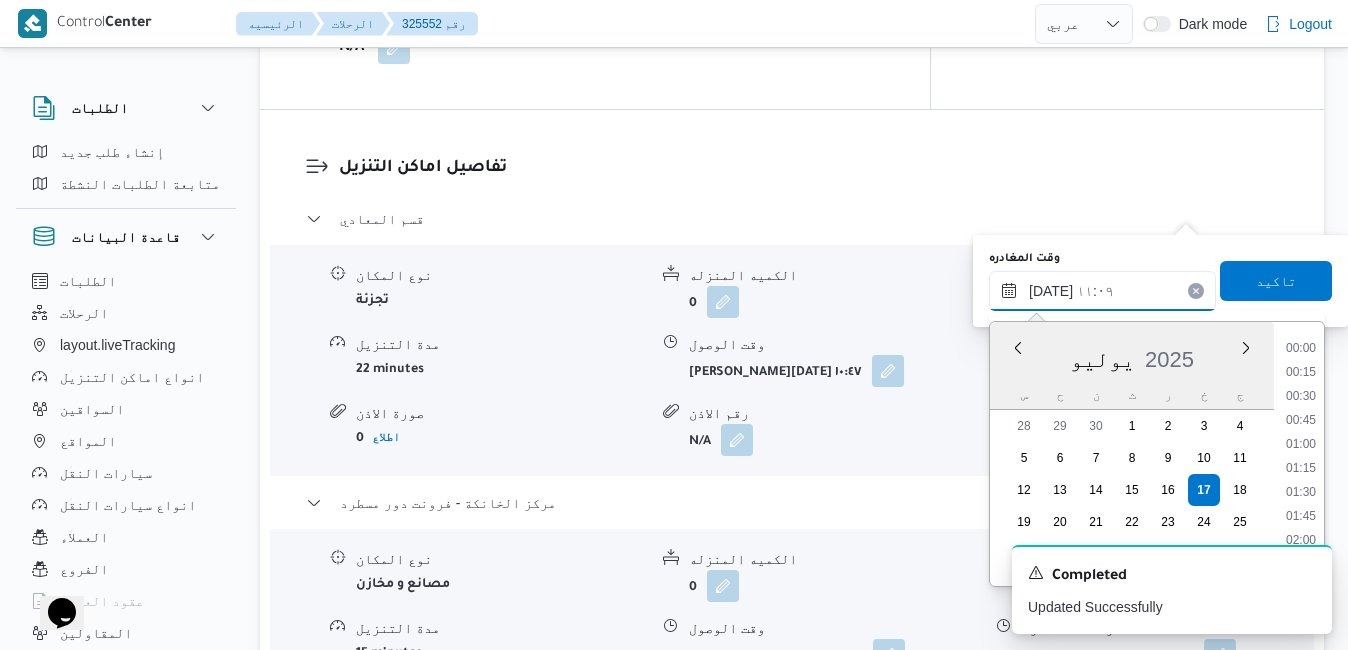 scroll, scrollTop: 934, scrollLeft: 0, axis: vertical 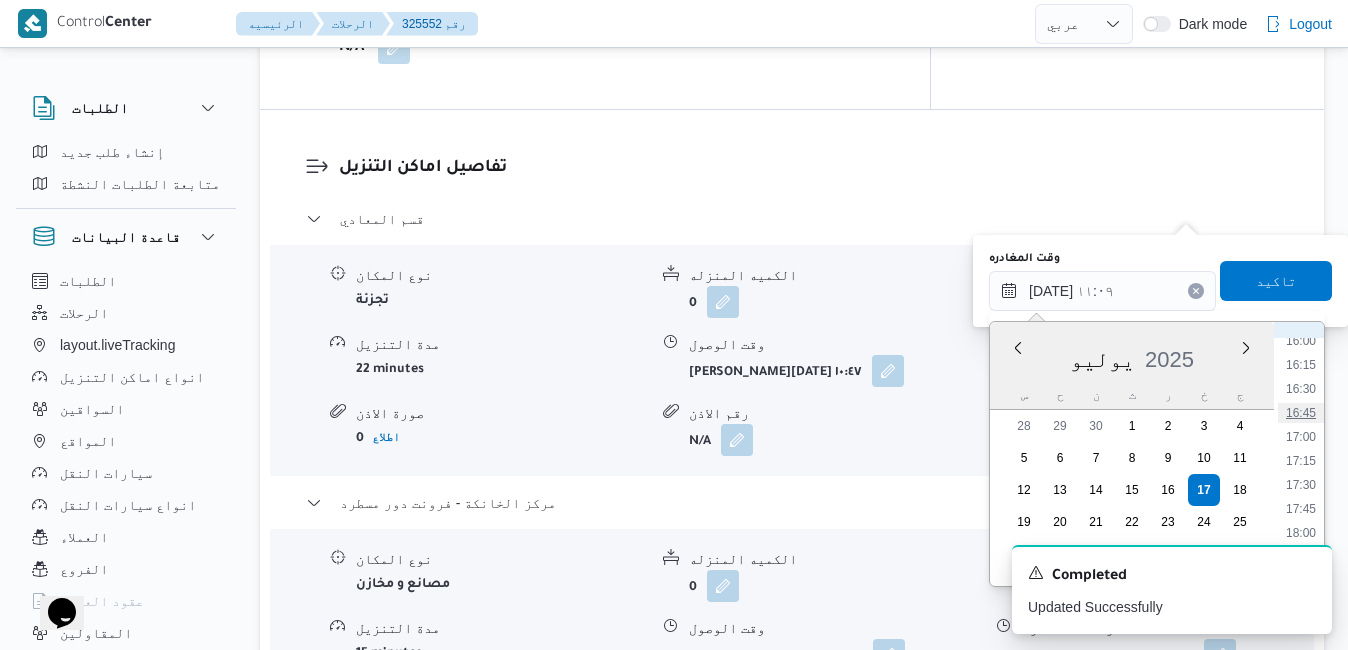 click on "16:45" at bounding box center (1301, 413) 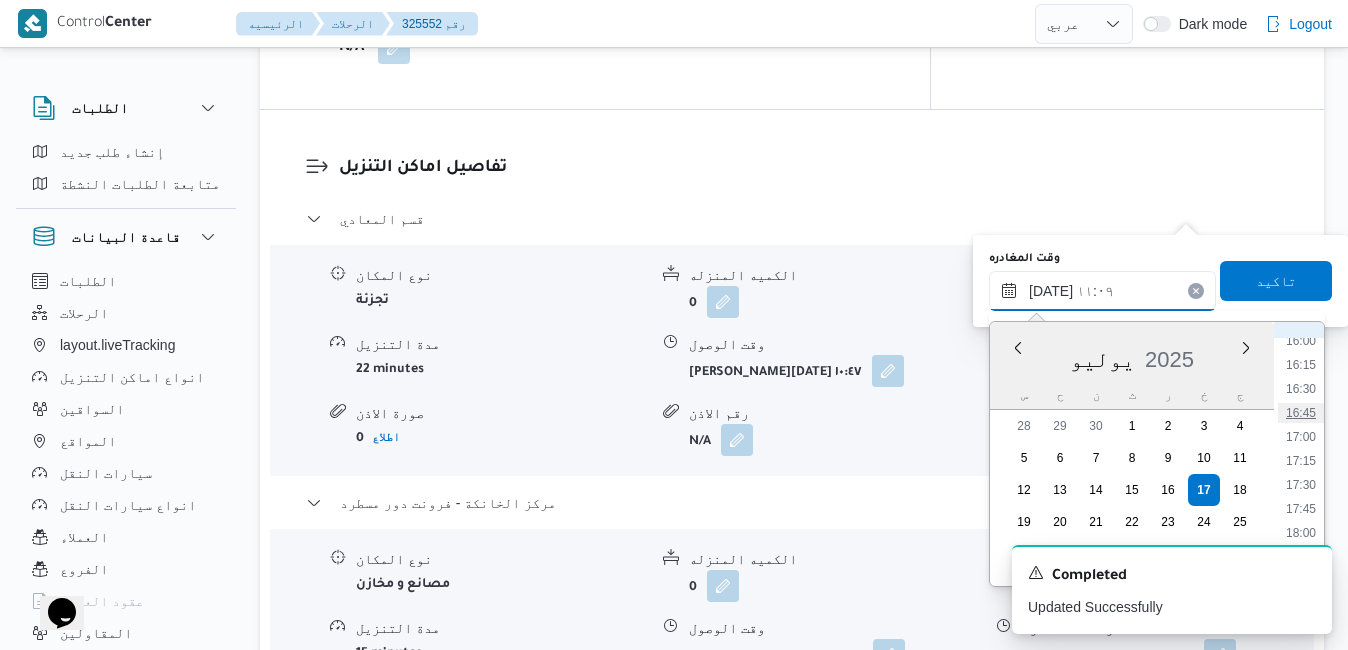 type on "١٧/٠٧/٢٠٢٥ ١٦:٤٥" 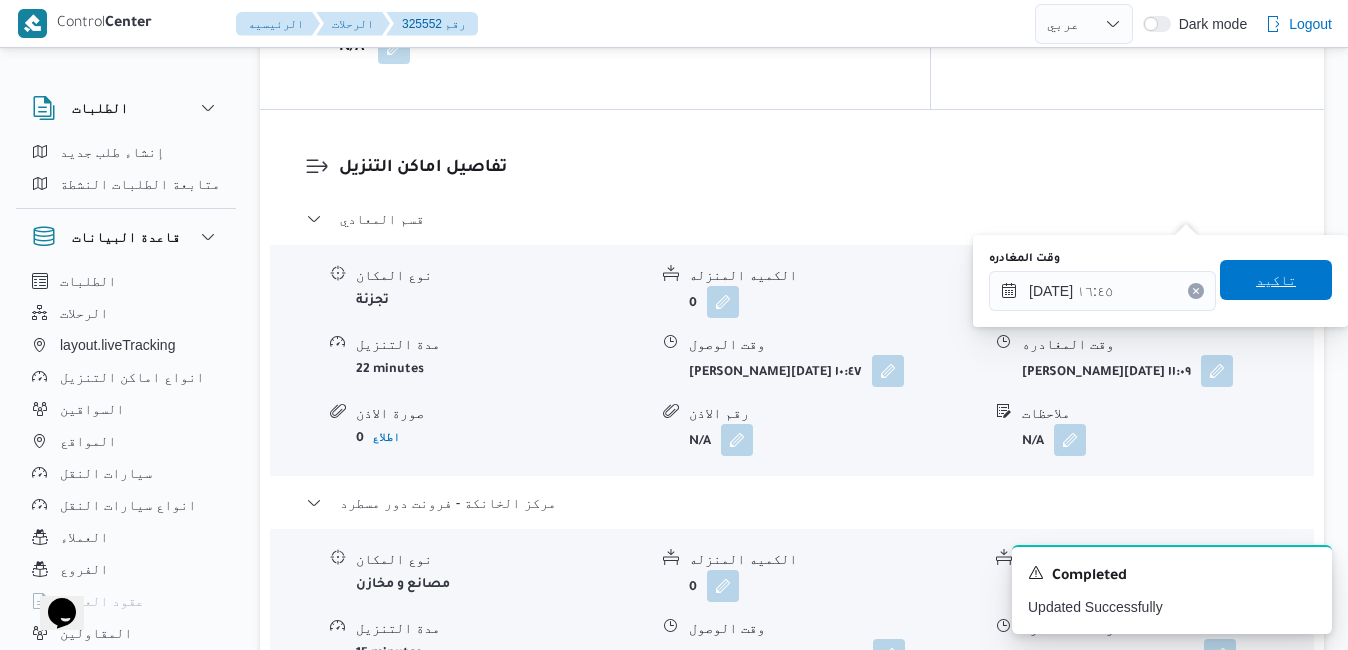 click on "تاكيد" at bounding box center (1276, 280) 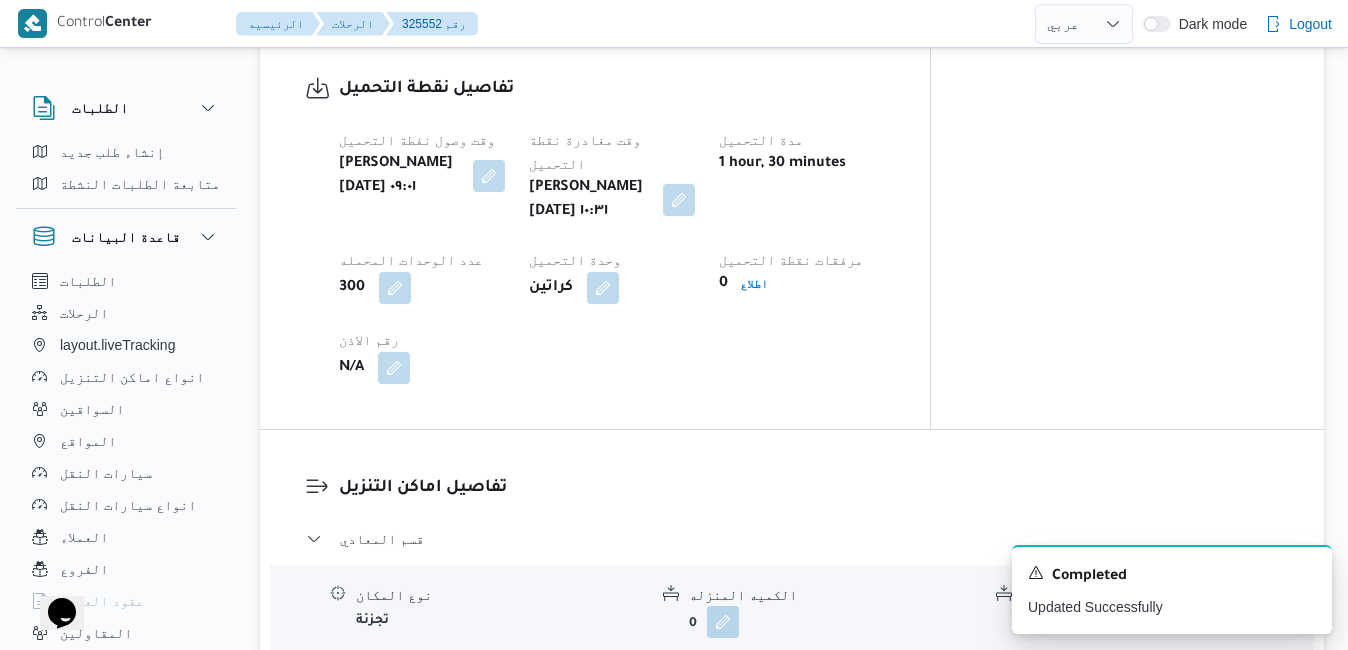 scroll, scrollTop: 1525, scrollLeft: 0, axis: vertical 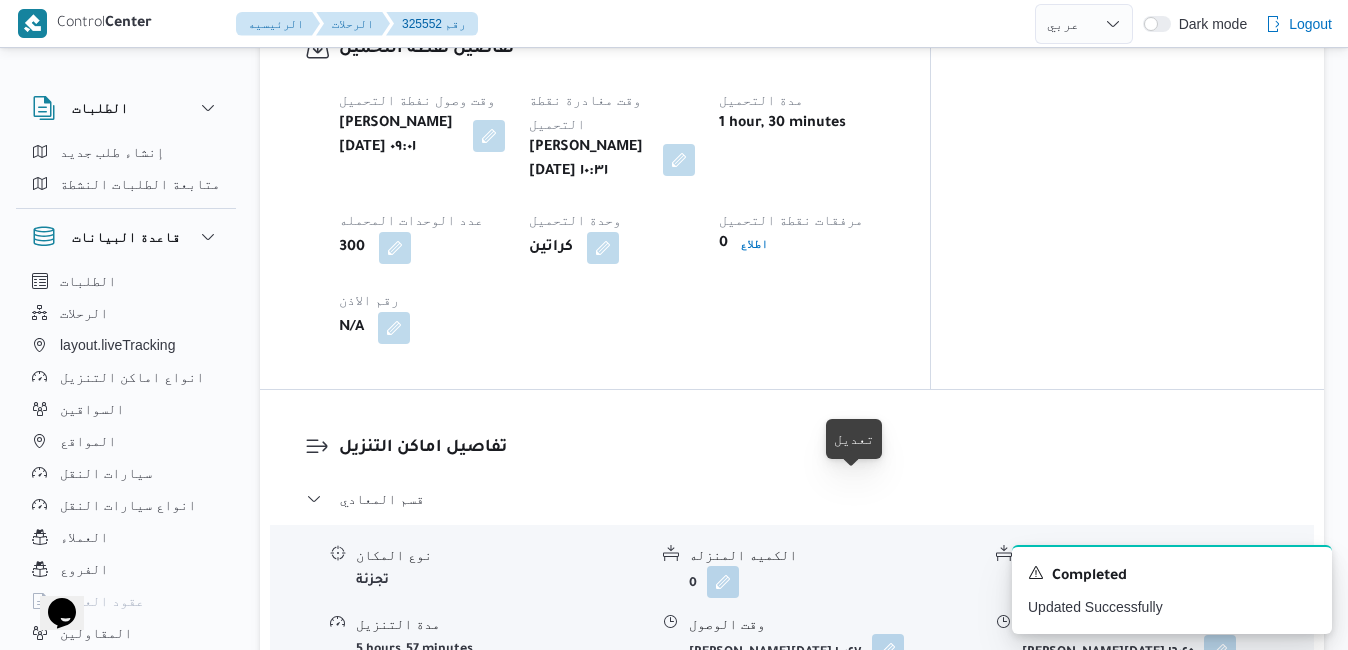 click at bounding box center (888, 650) 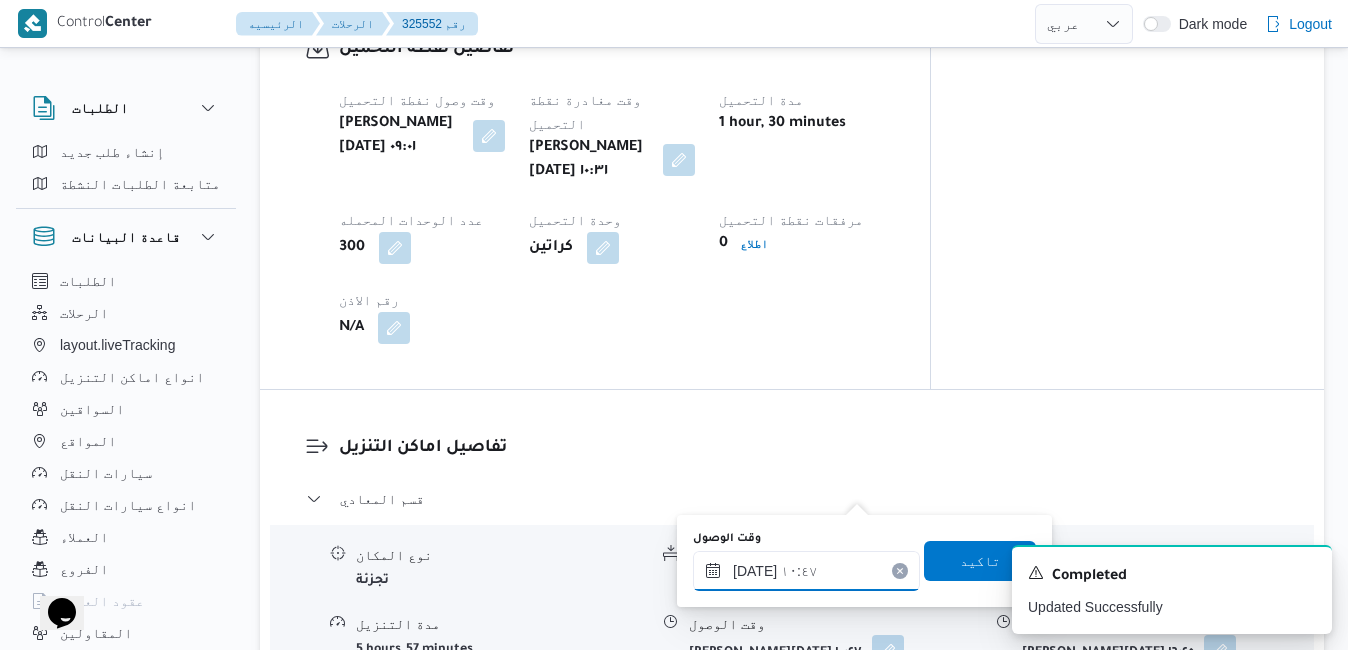 click on "١٧/٠٧/٢٠٢٥ ١٠:٤٧" at bounding box center (806, 571) 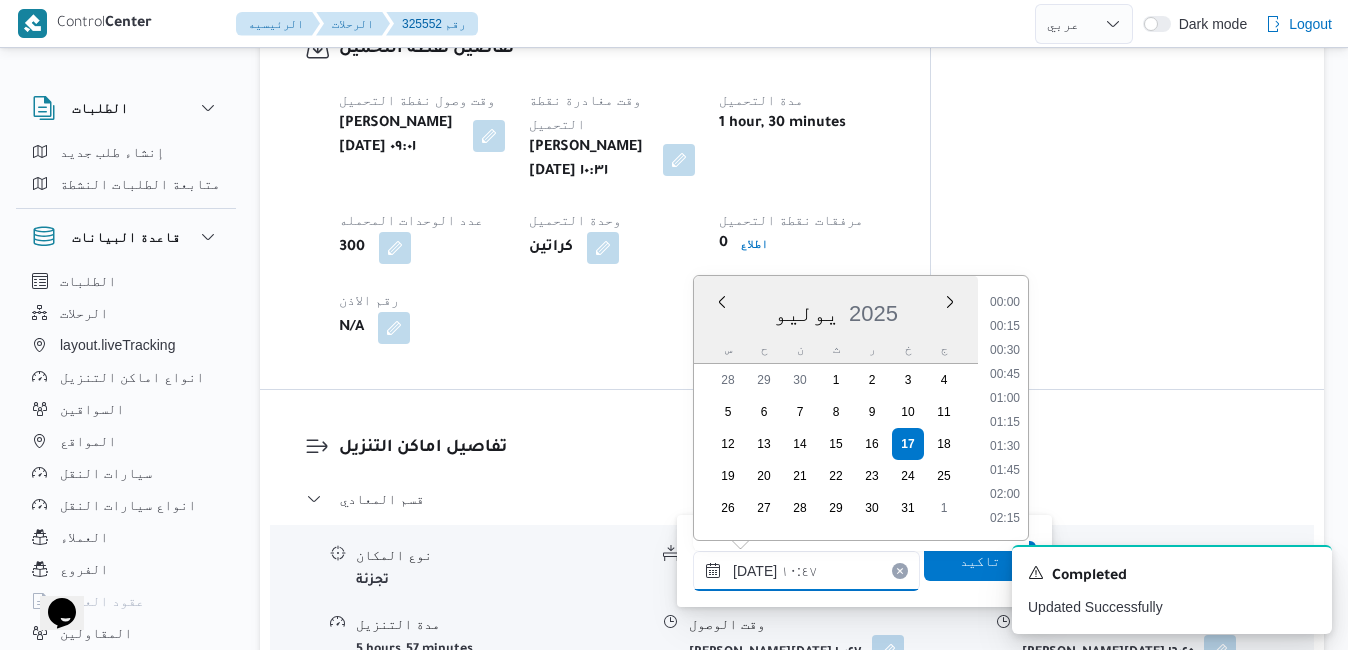 scroll, scrollTop: 910, scrollLeft: 0, axis: vertical 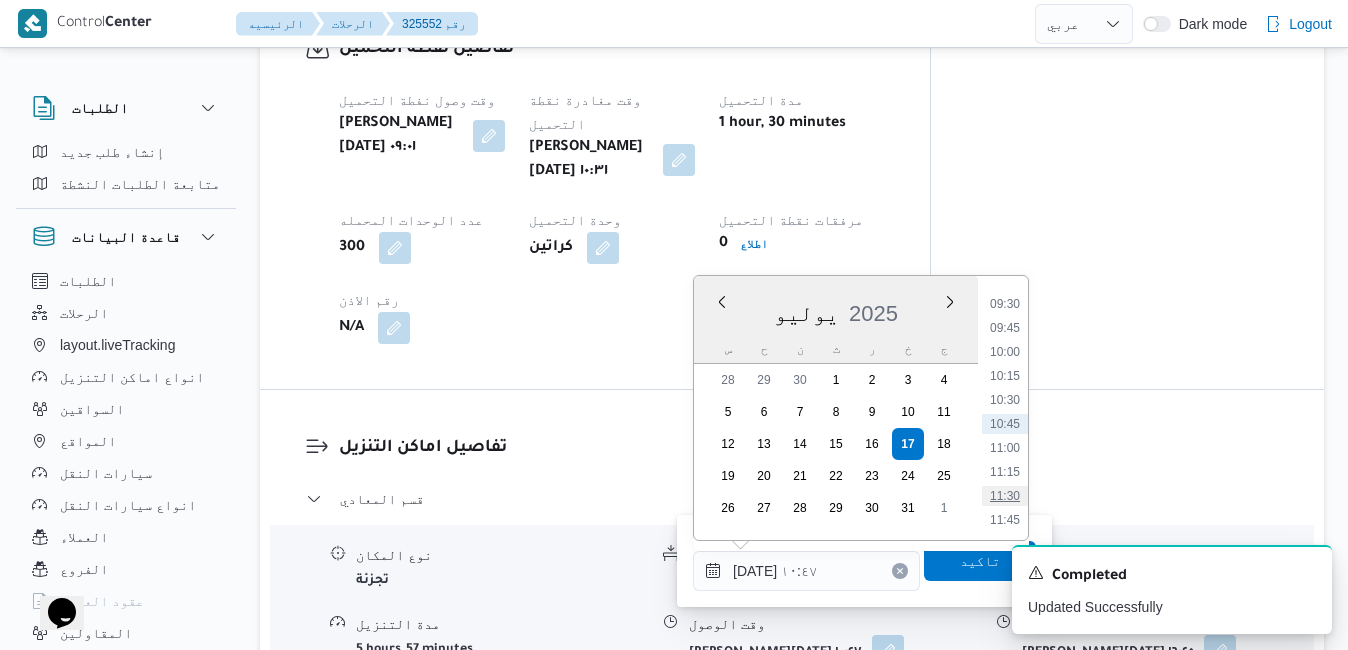 click on "11:30" at bounding box center [1005, 496] 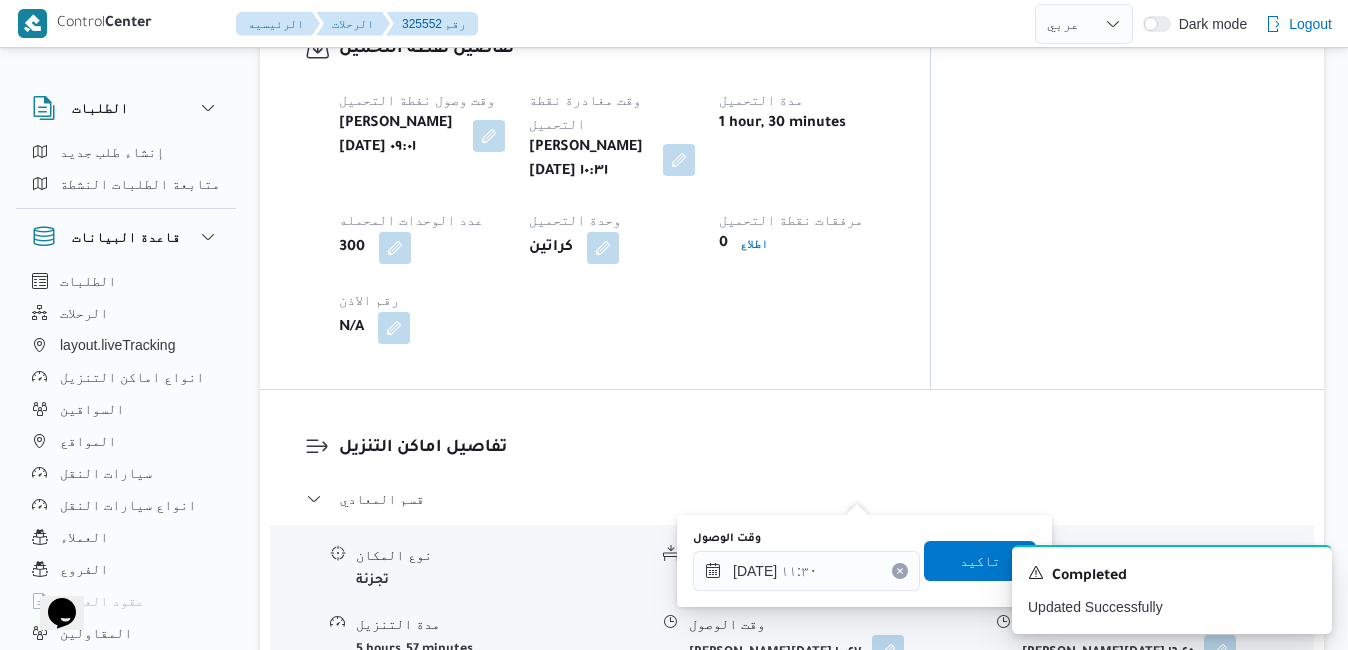 type on "١٧/٠٧/٢٠٢٥ ١٠:٤٧" 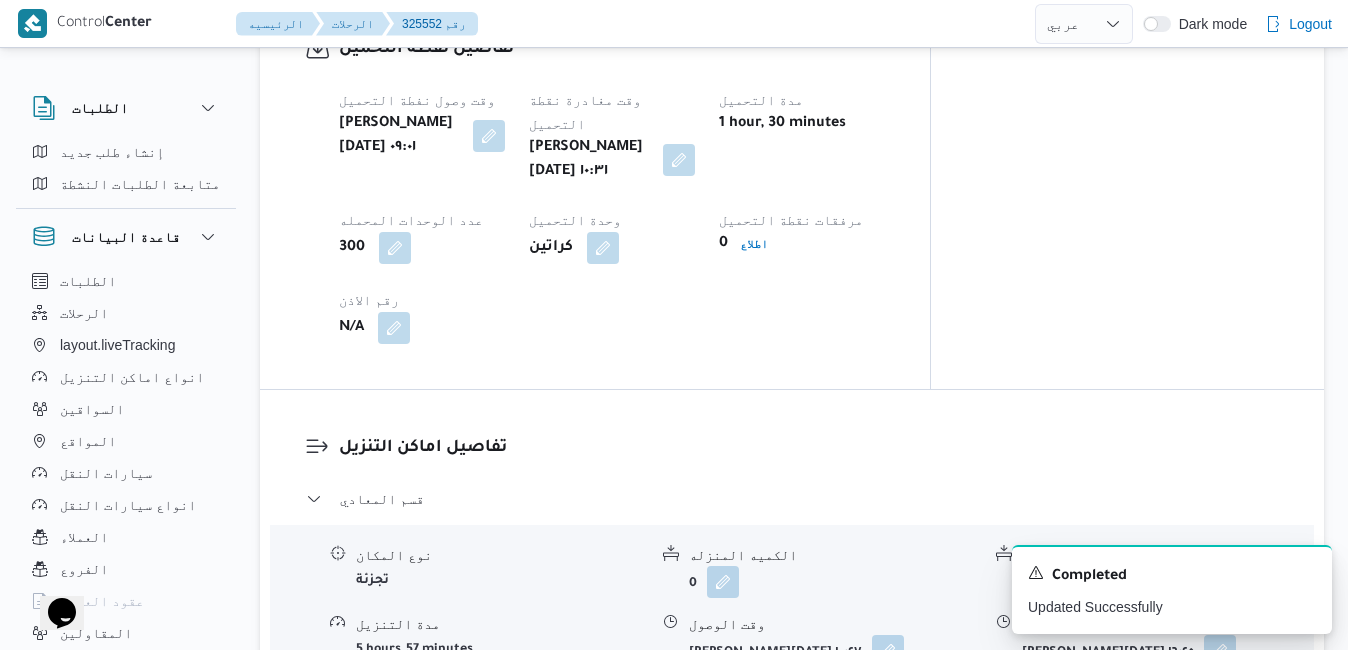 click on "A new notification appears Completed Updated Successfully" at bounding box center (1148, 589) 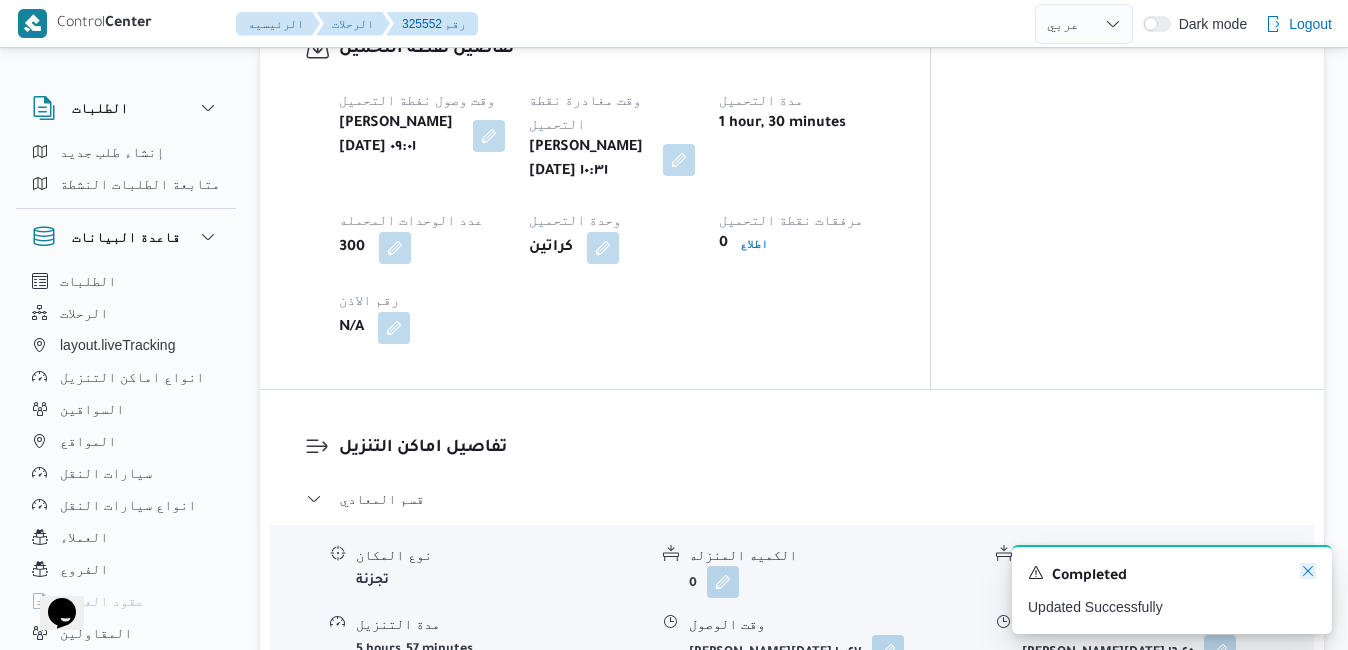 click 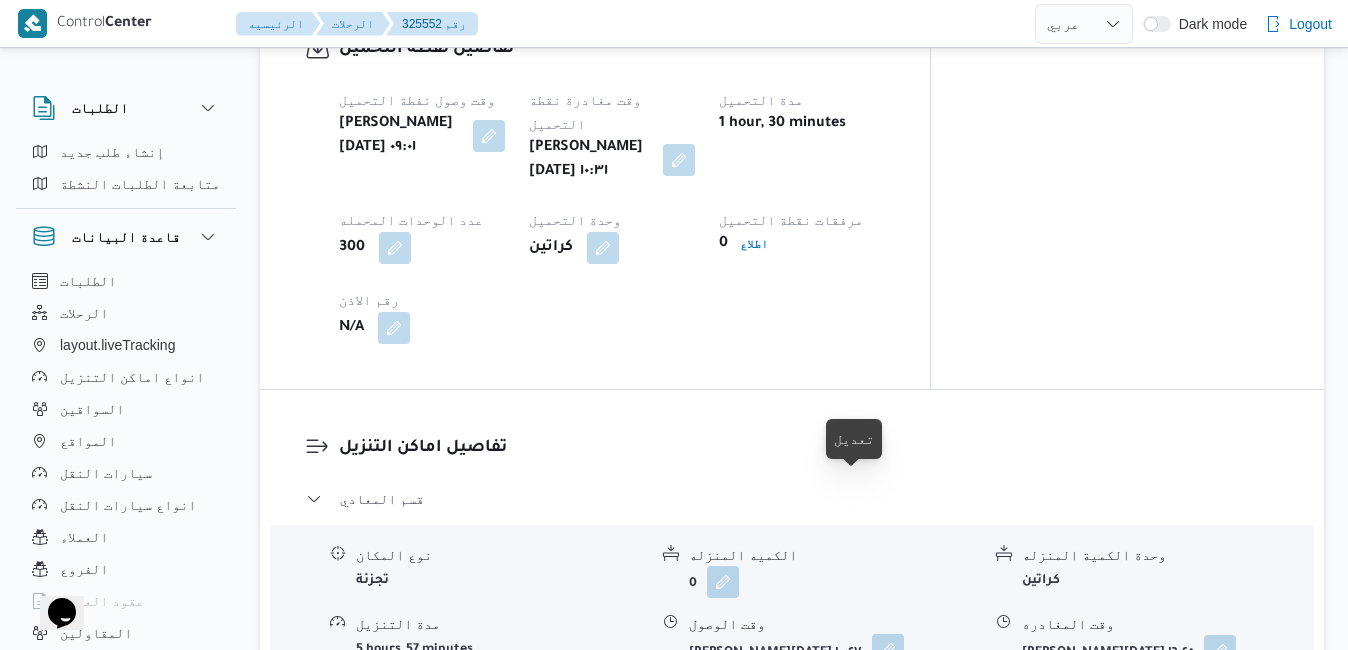 click at bounding box center (888, 650) 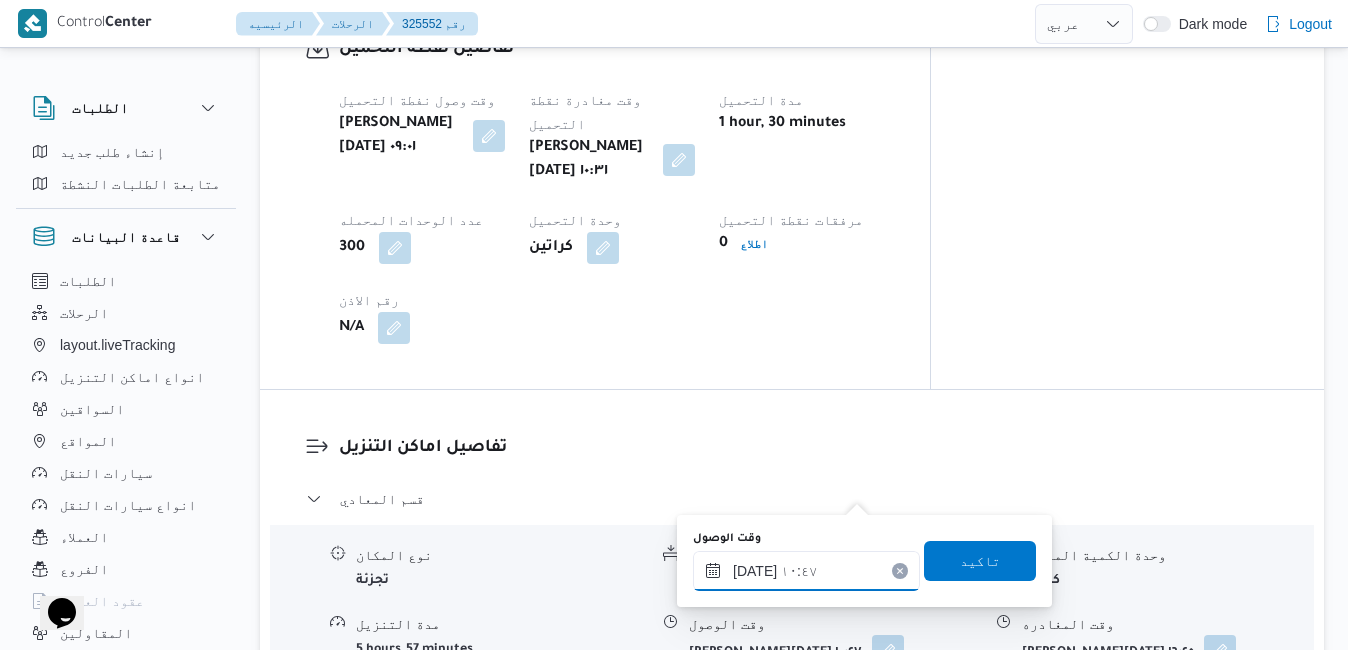 click on "١٧/٠٧/٢٠٢٥ ١٠:٤٧" at bounding box center (806, 571) 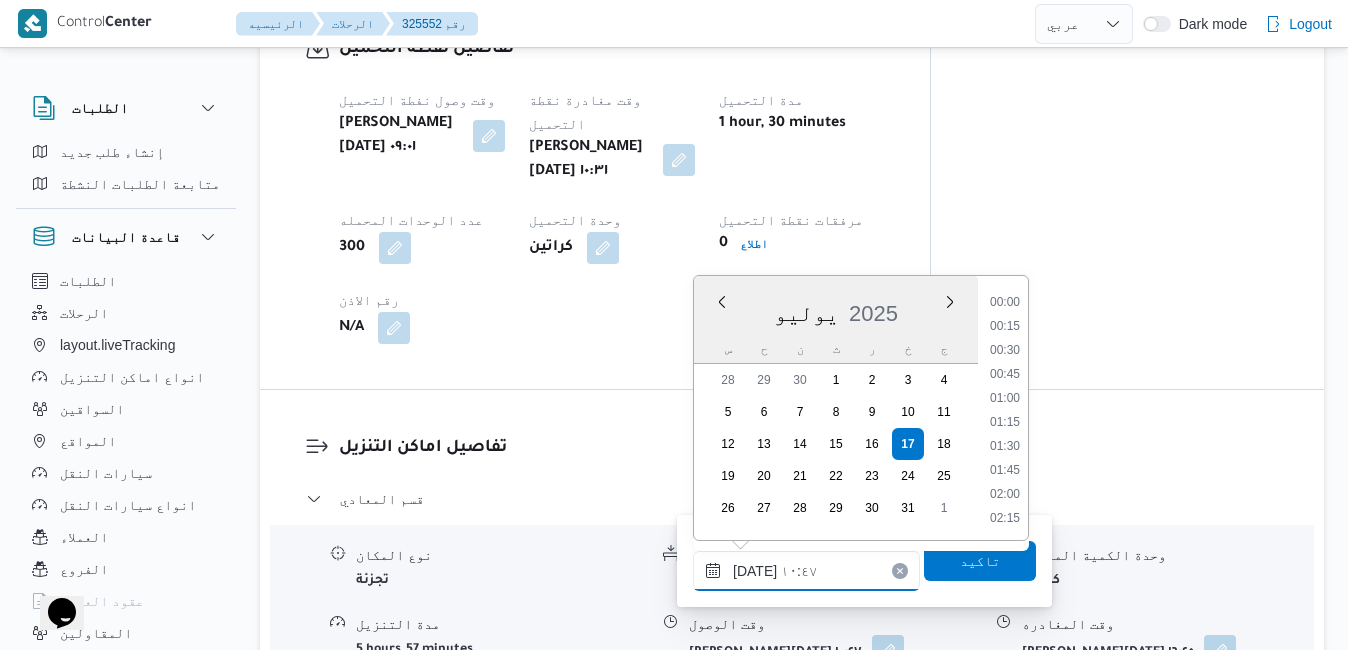 scroll, scrollTop: 910, scrollLeft: 0, axis: vertical 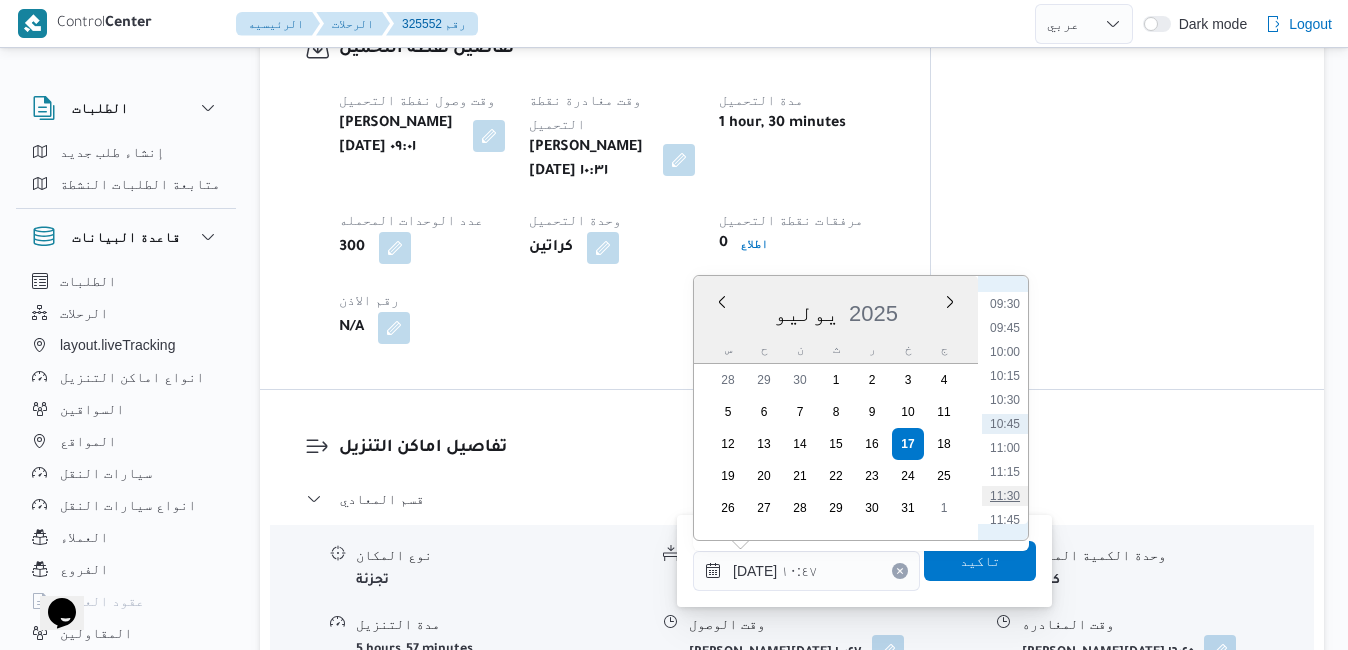 click on "11:30" at bounding box center (1005, 496) 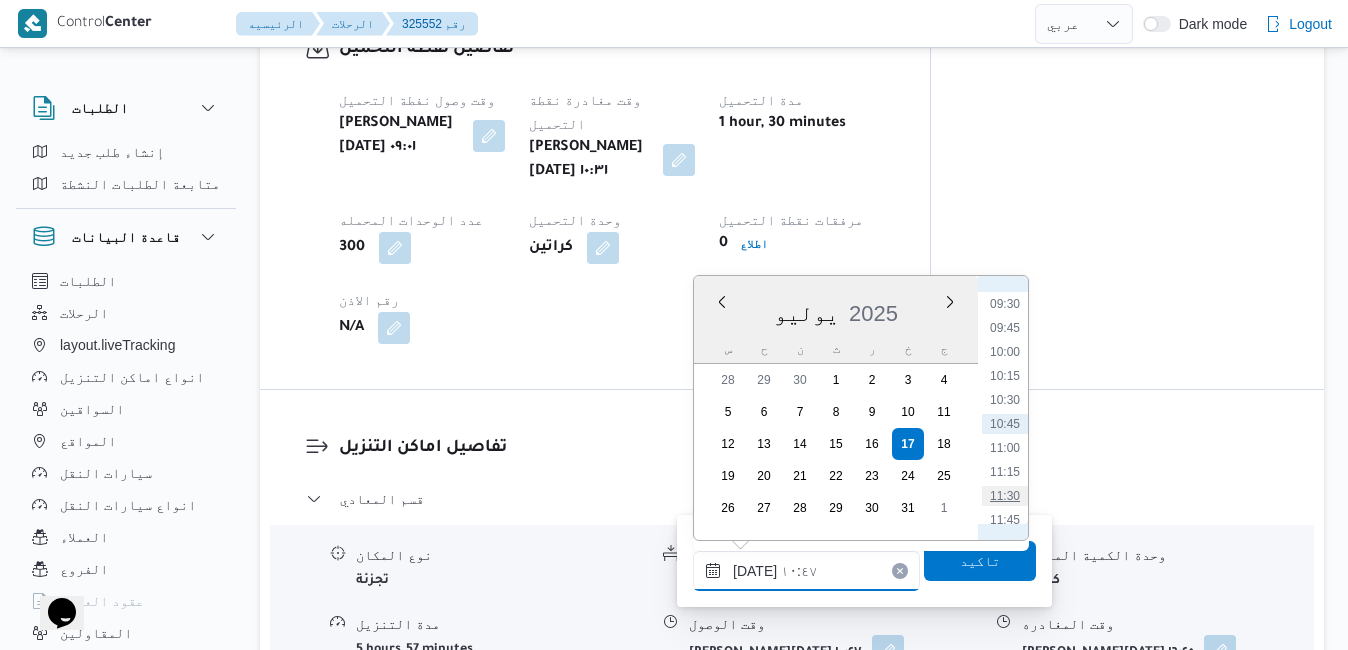 type on "١٧/٠٧/٢٠٢٥ ١١:٣٠" 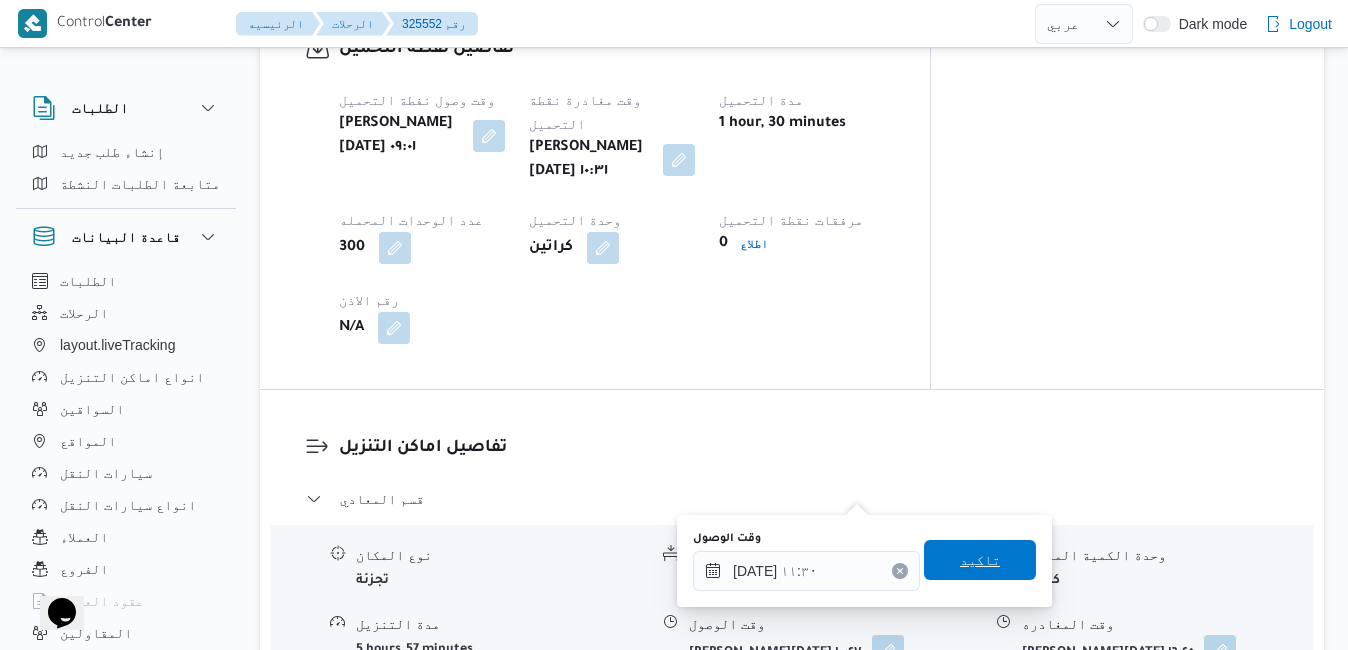 click on "تاكيد" at bounding box center [980, 560] 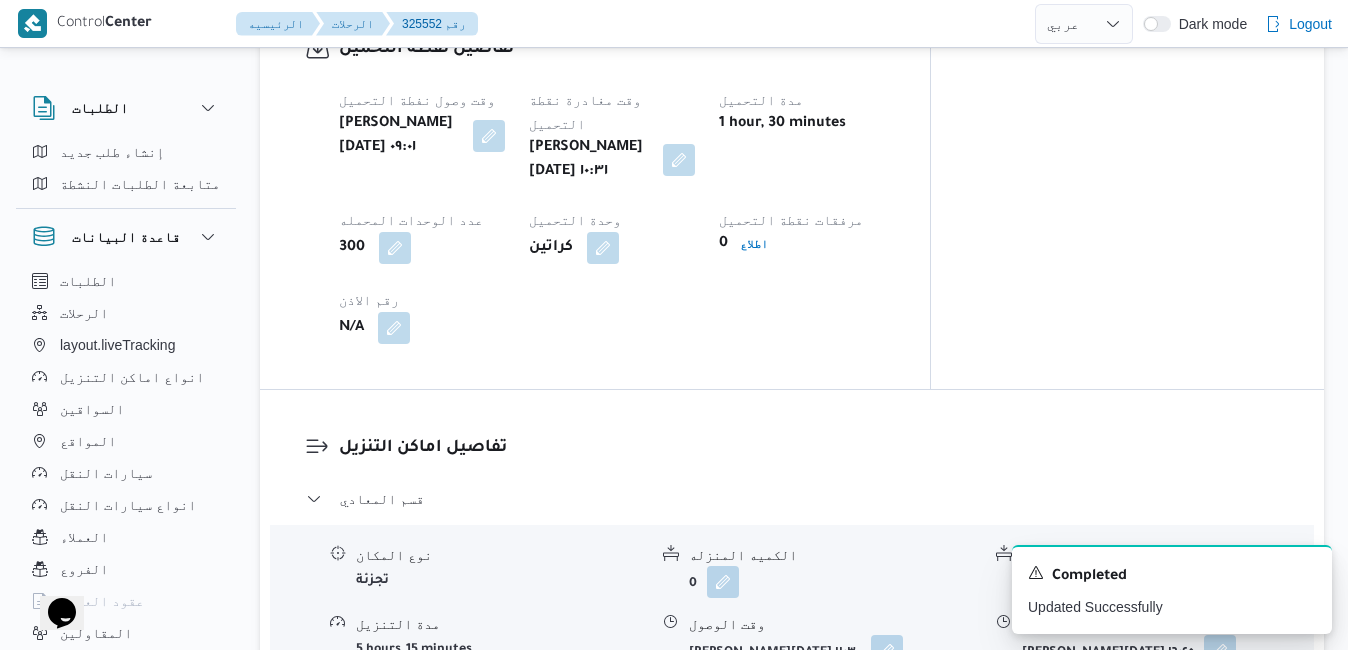 click on "المعينون قائمة التحقق تم ادخال تفاصيل نفاط التنزيل تم ادخال السواق تم ادخال السيارة ملحقات نقطة التحميل ملحقات نقاط التنزيل البيانات المؤكدة" at bounding box center (1127, -385) 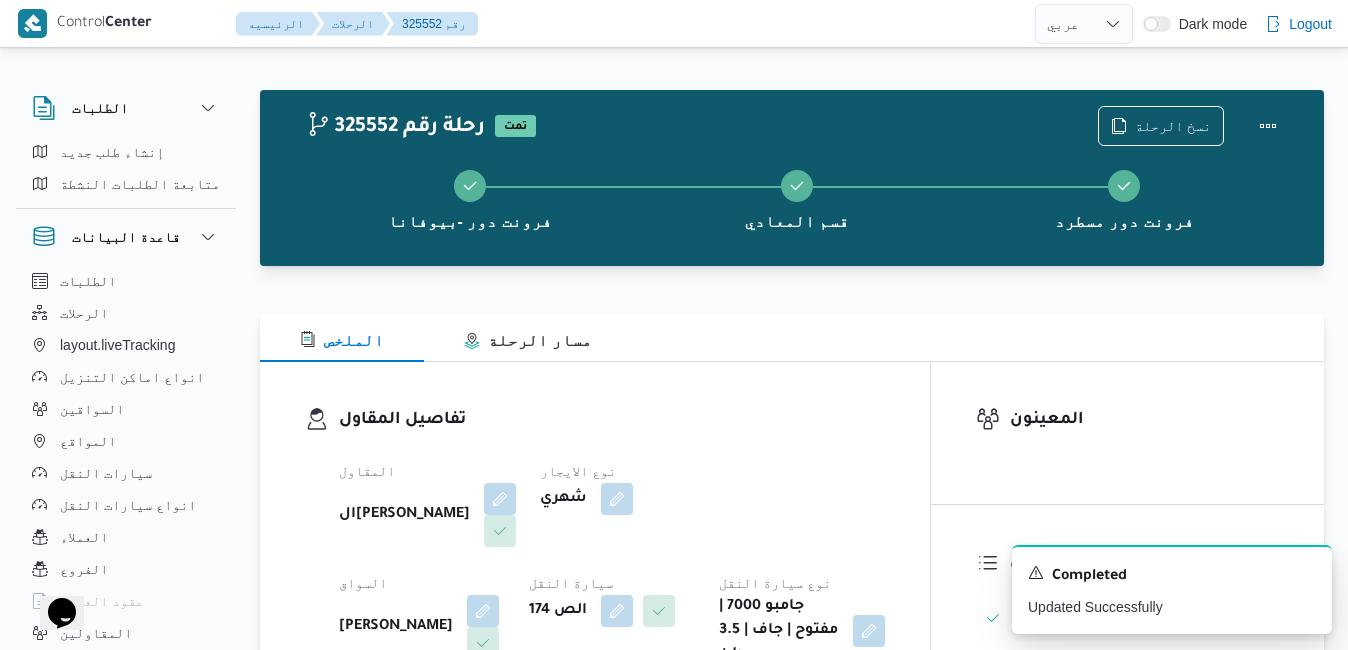 scroll, scrollTop: 0, scrollLeft: 0, axis: both 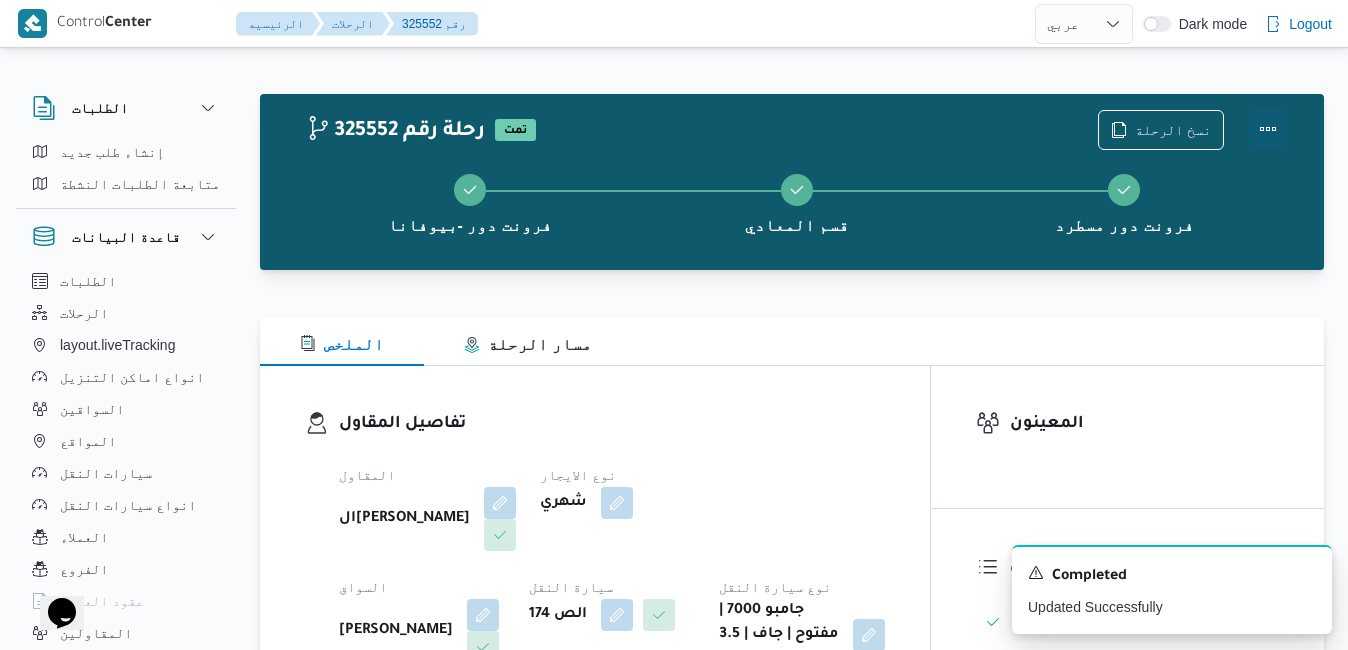 click at bounding box center [1268, 129] 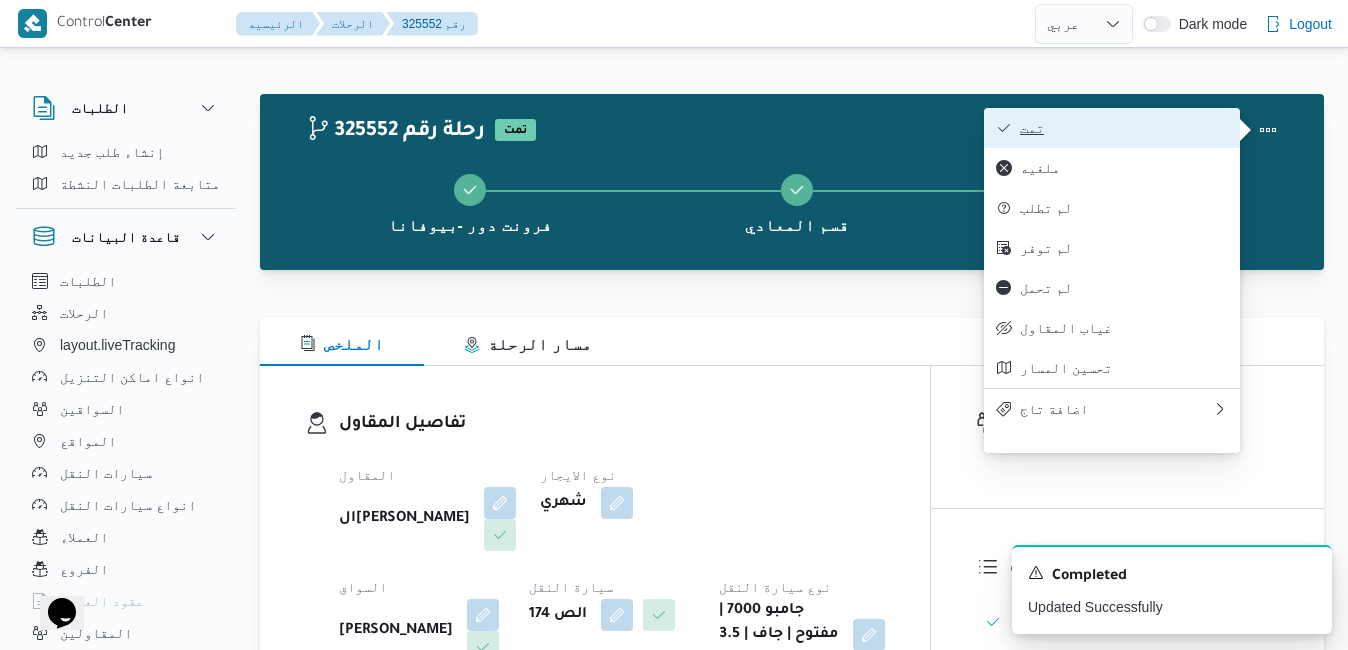 click on "تمت" at bounding box center (1112, 128) 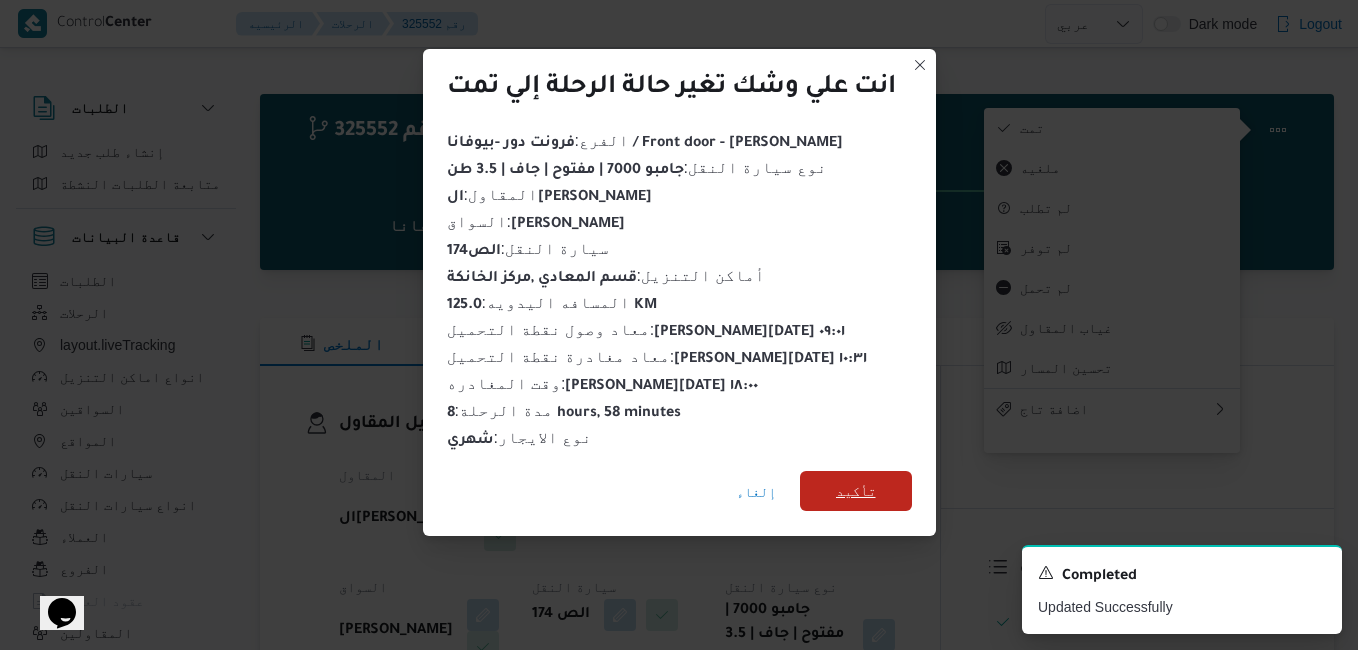 click on "تأكيد" at bounding box center (856, 491) 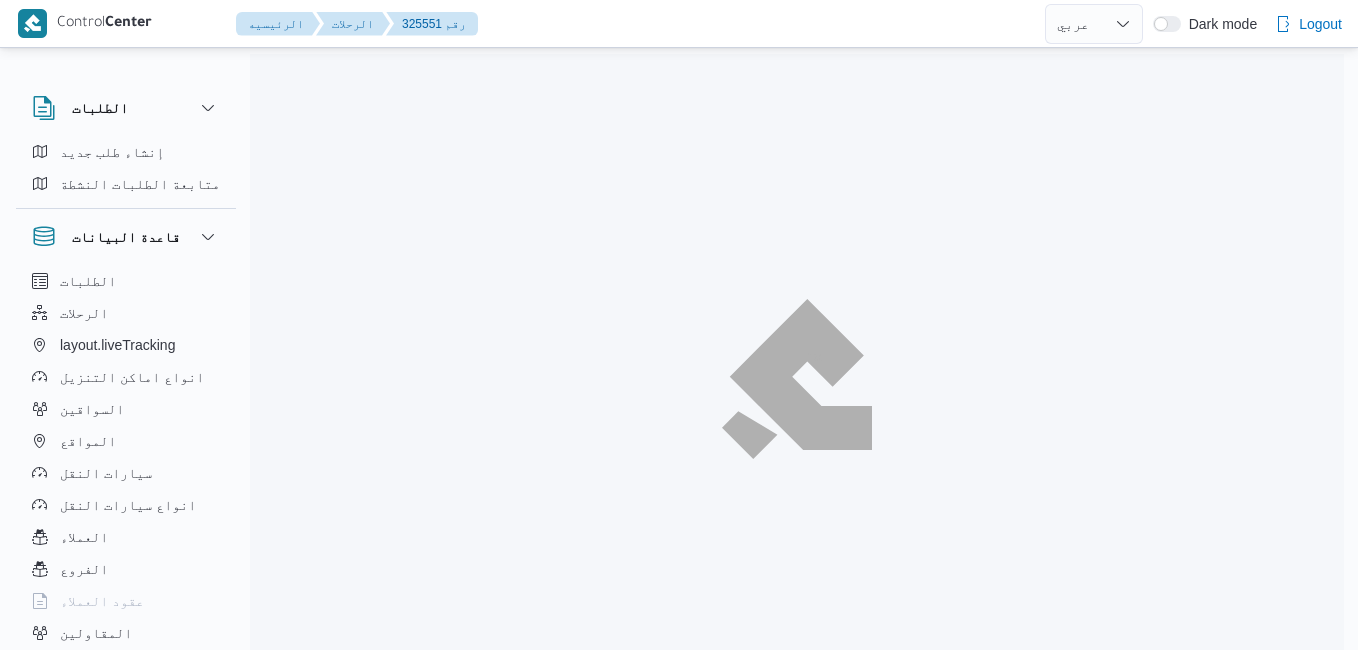 select on "ar" 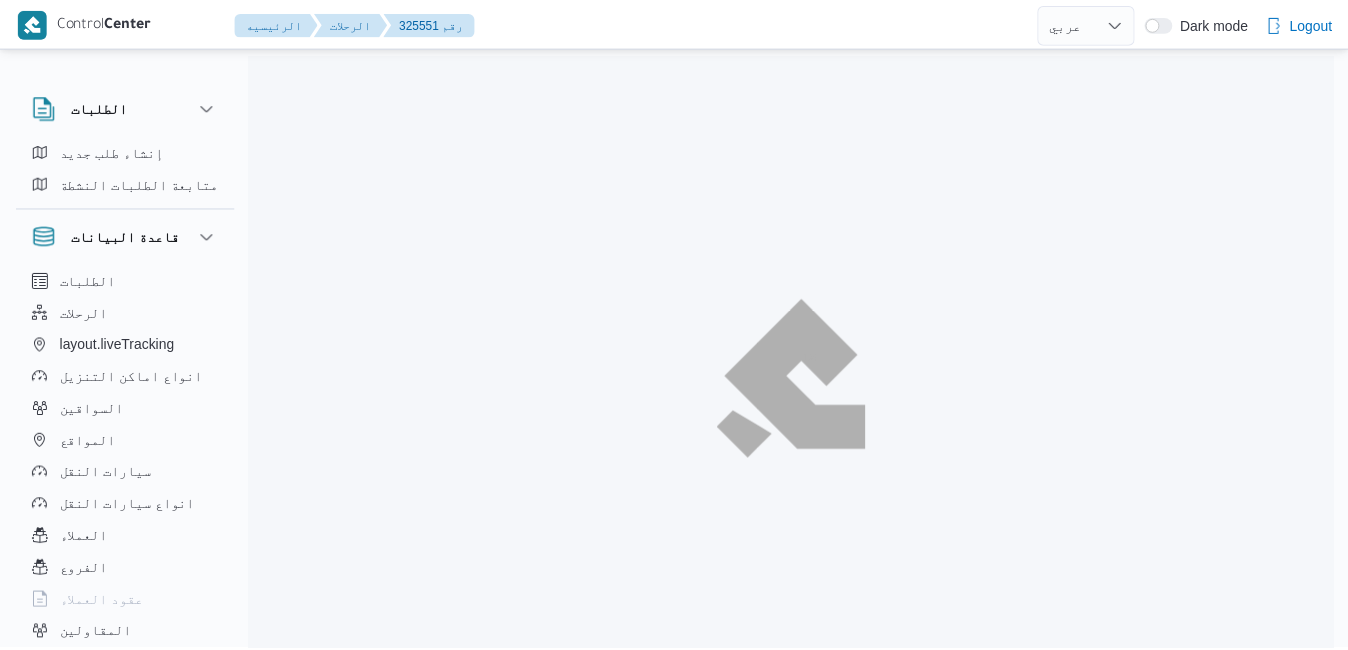 scroll, scrollTop: 0, scrollLeft: 0, axis: both 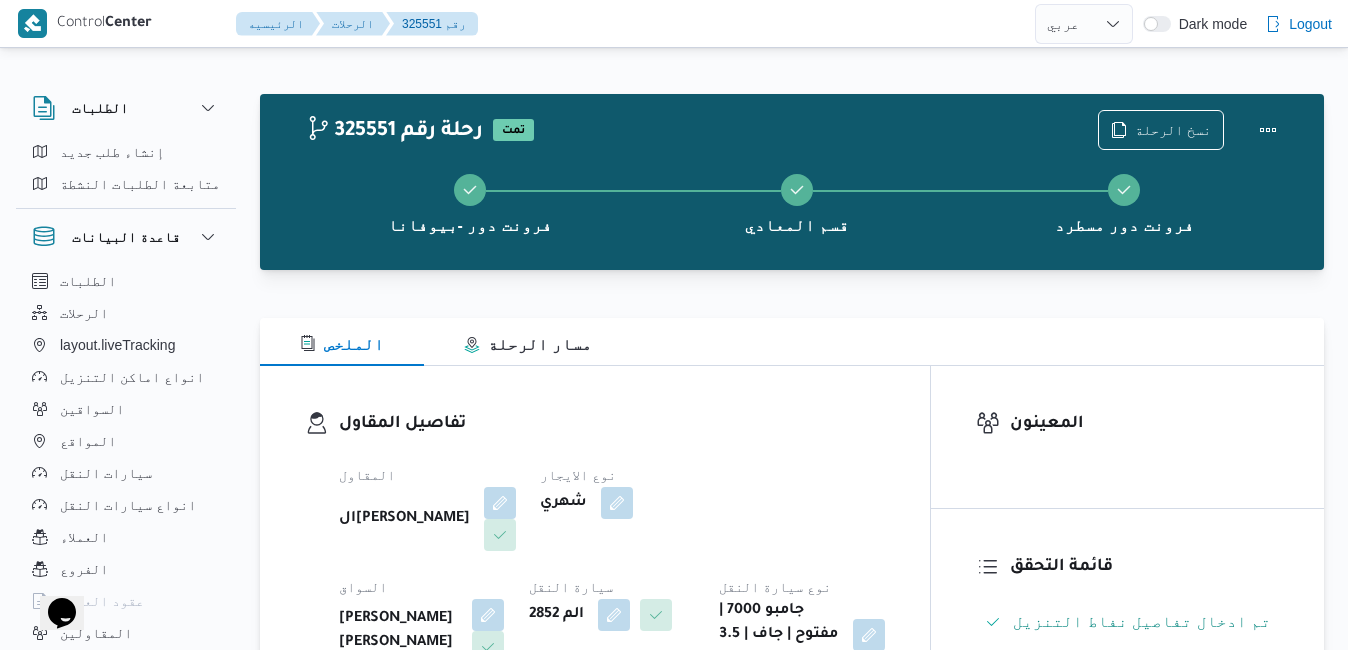 click on "تفاصيل المقاول المقاول السيد احمد السيد ابراهيم نوع الايجار شهري السواق جمال صابر السيد محمد عبدالرحمن سيارة النقل الم 2852 نوع سيارة النقل جامبو 7000 | مفتوح | جاف | 3.5 طن" at bounding box center (595, 541) 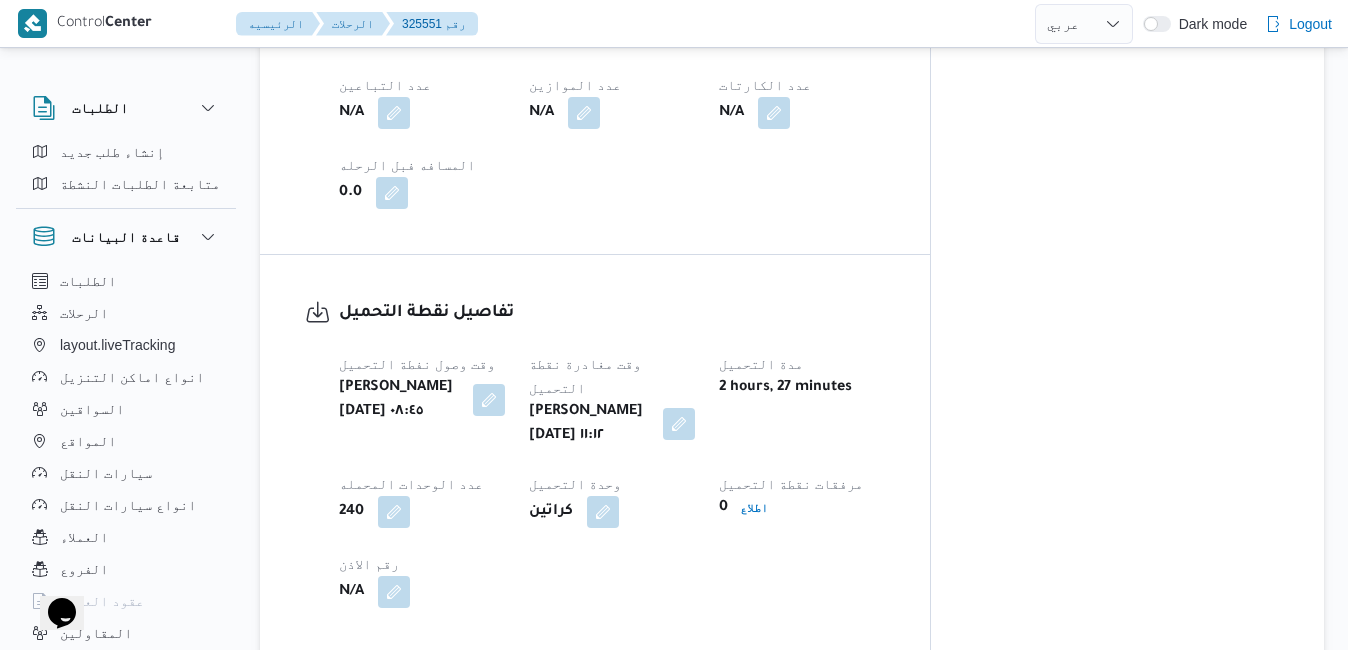 scroll, scrollTop: 1280, scrollLeft: 0, axis: vertical 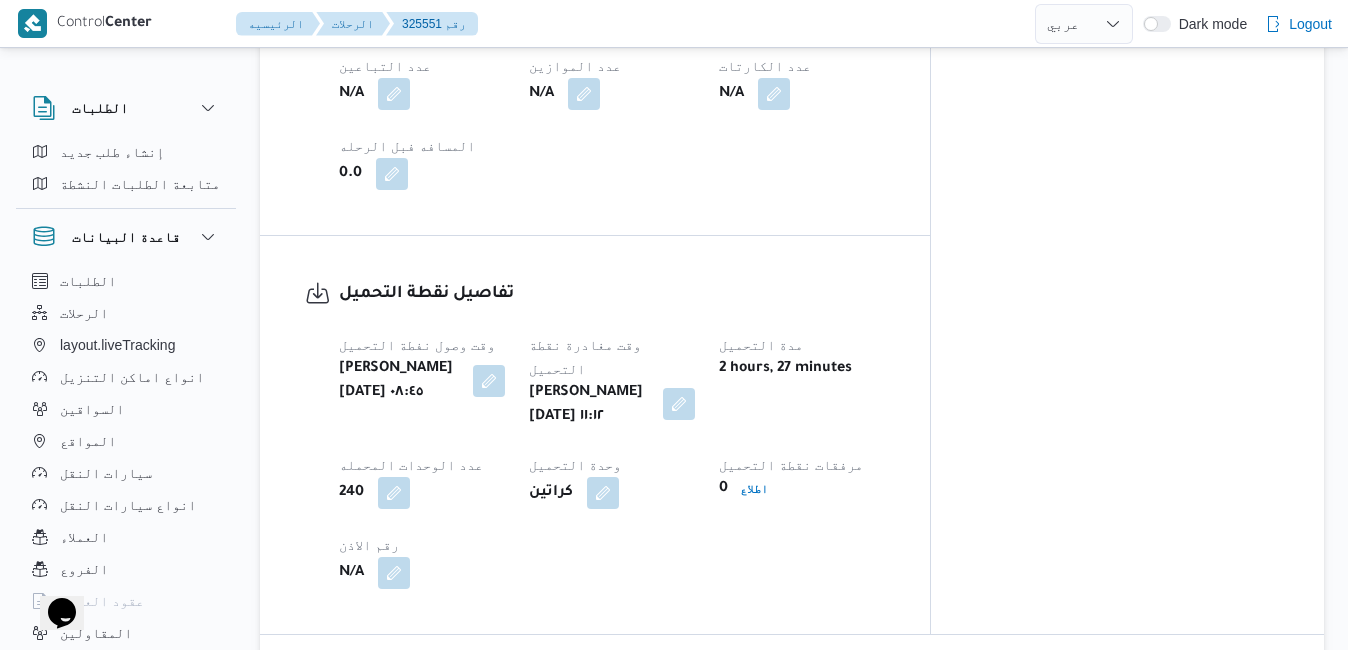 click at bounding box center [679, 404] 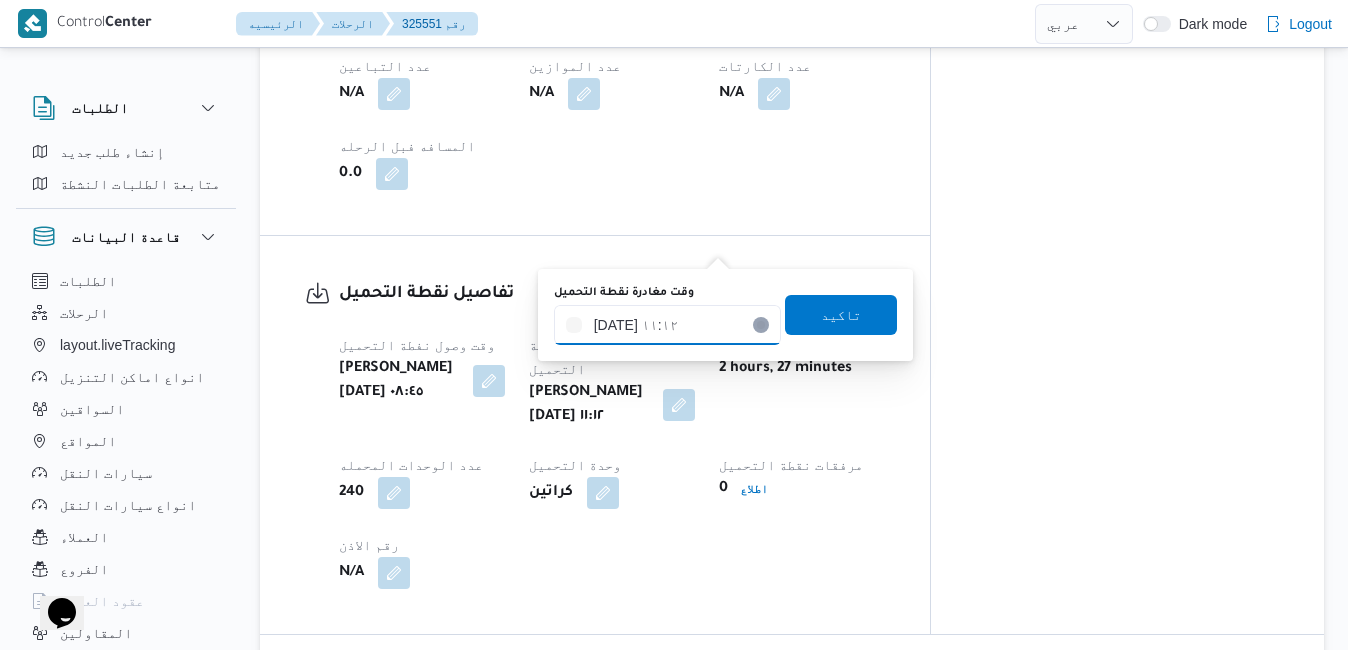 click on "١٧/٠٧/٢٠٢٥ ١١:١٢" at bounding box center [667, 325] 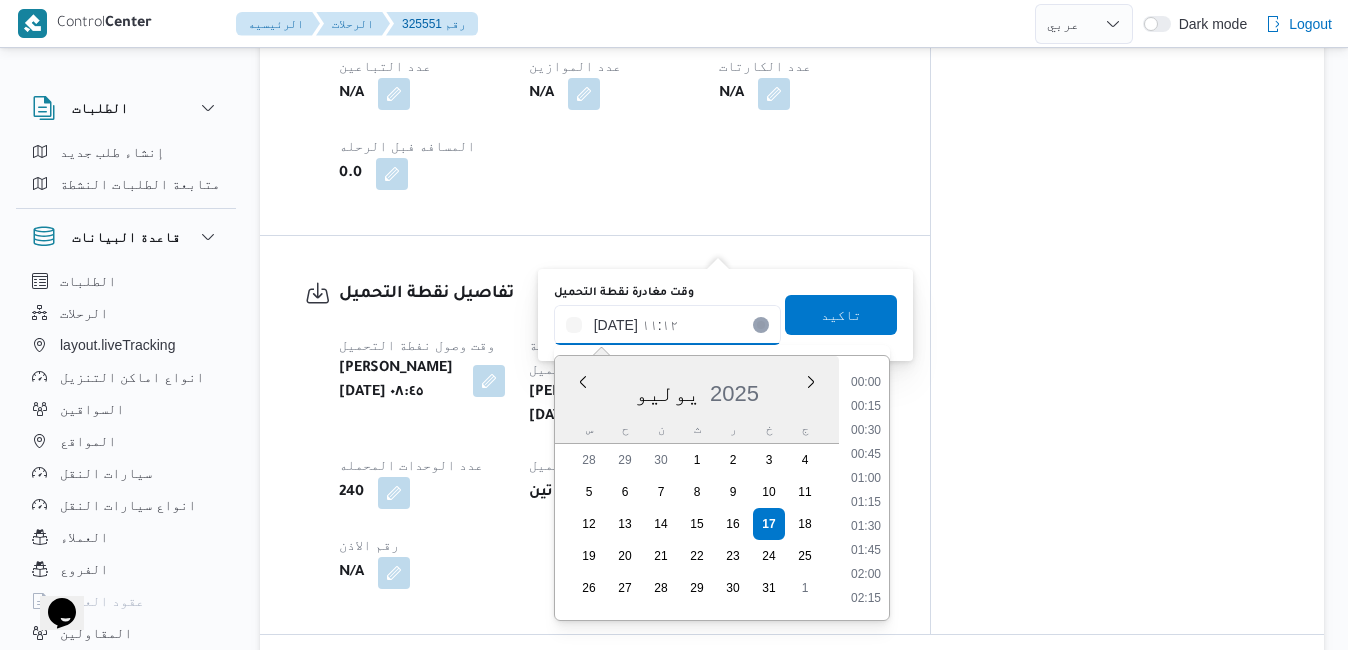 scroll, scrollTop: 934, scrollLeft: 0, axis: vertical 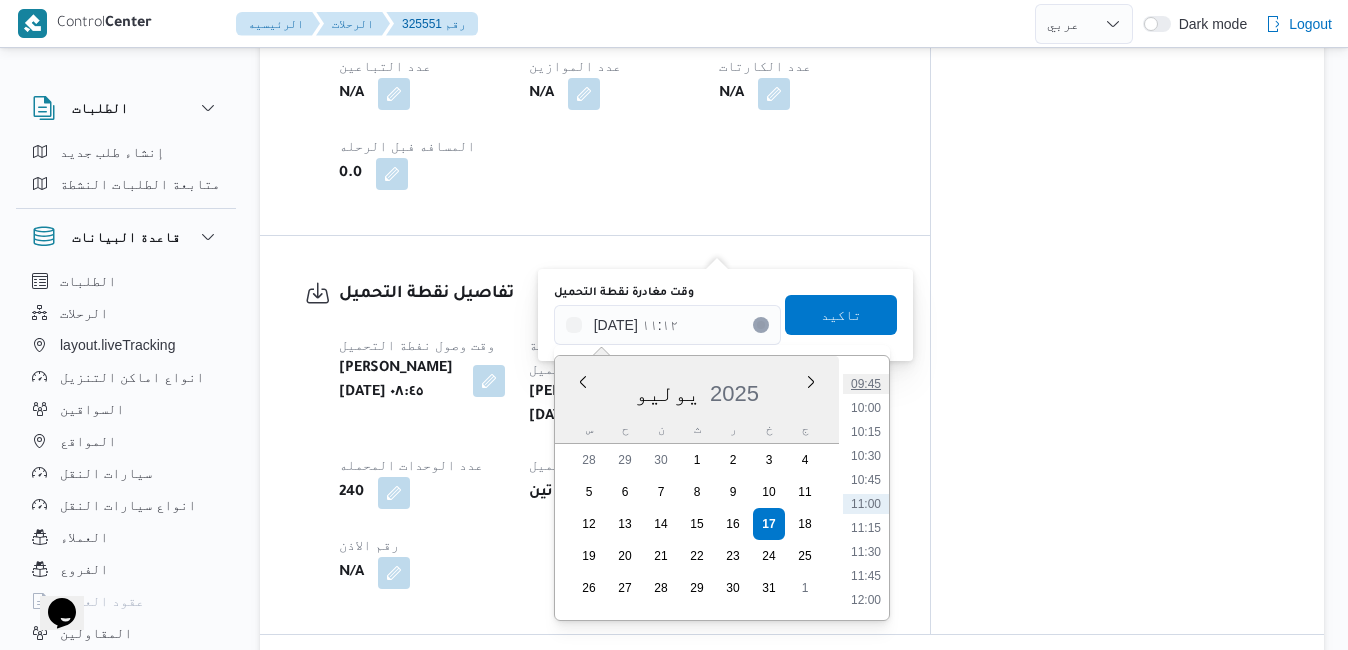 click on "09:45" at bounding box center [866, 384] 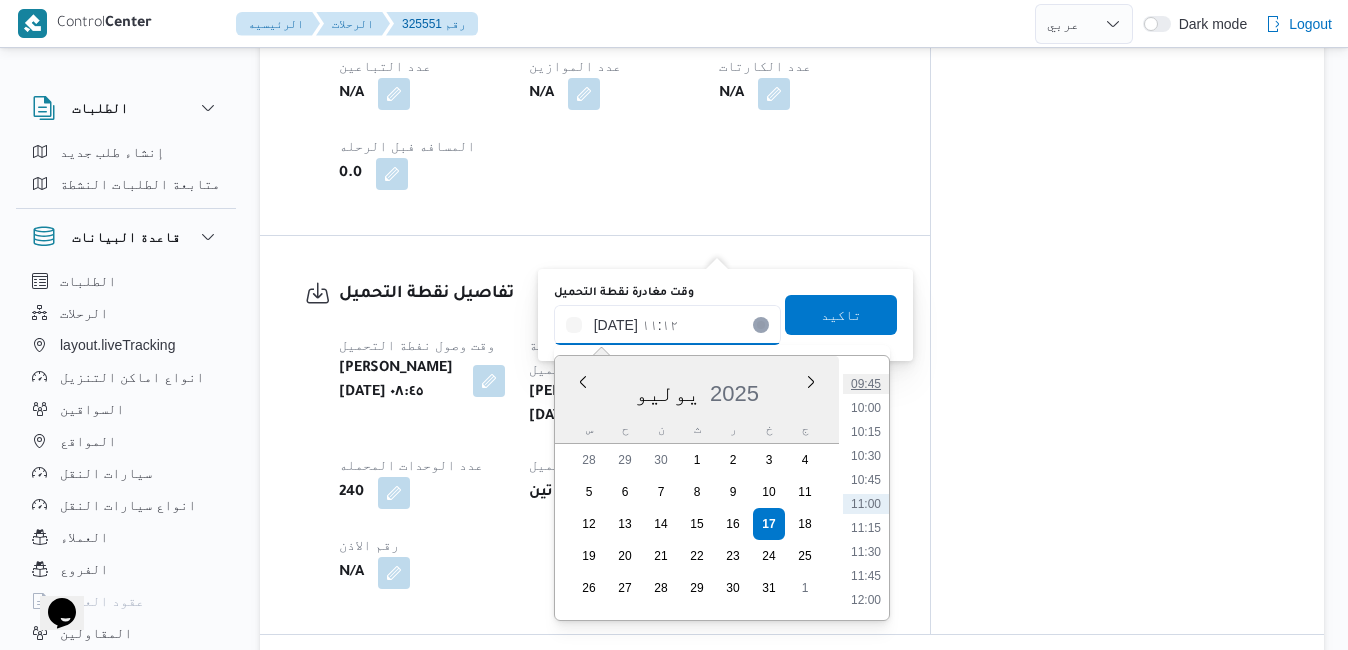 type on "١٧/٠٧/٢٠٢٥ ٠٩:٤٥" 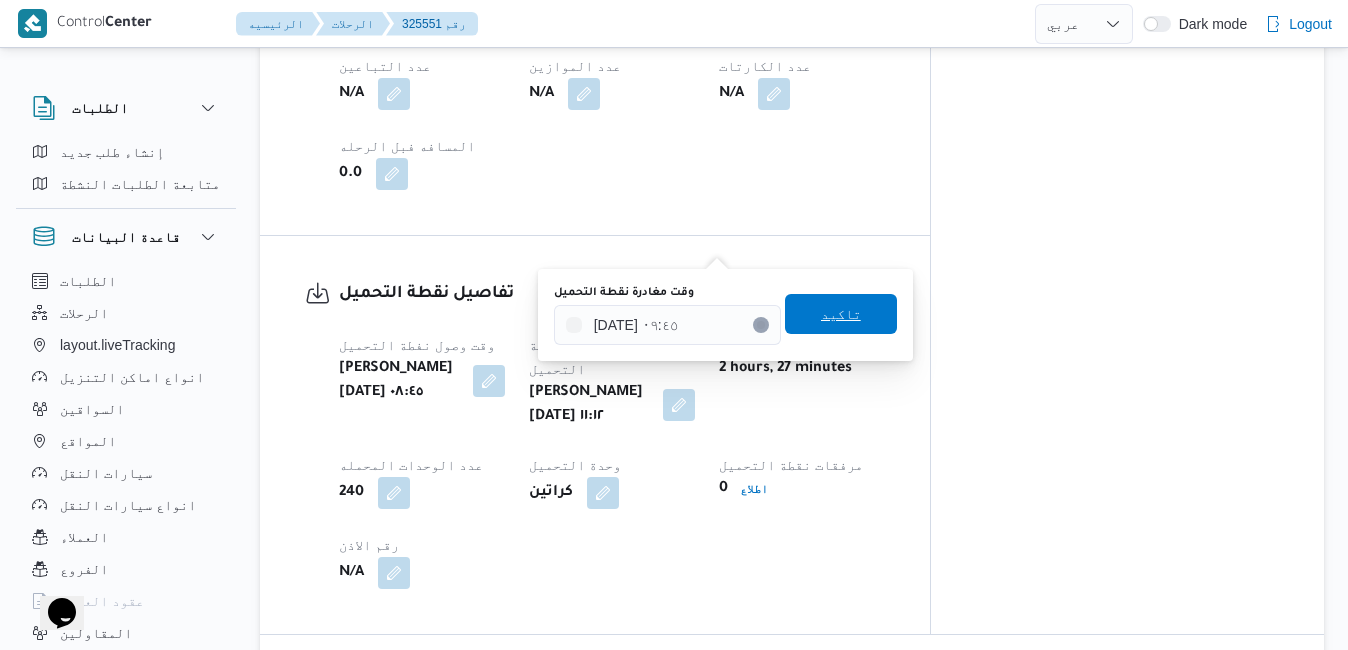 click on "تاكيد" at bounding box center [841, 314] 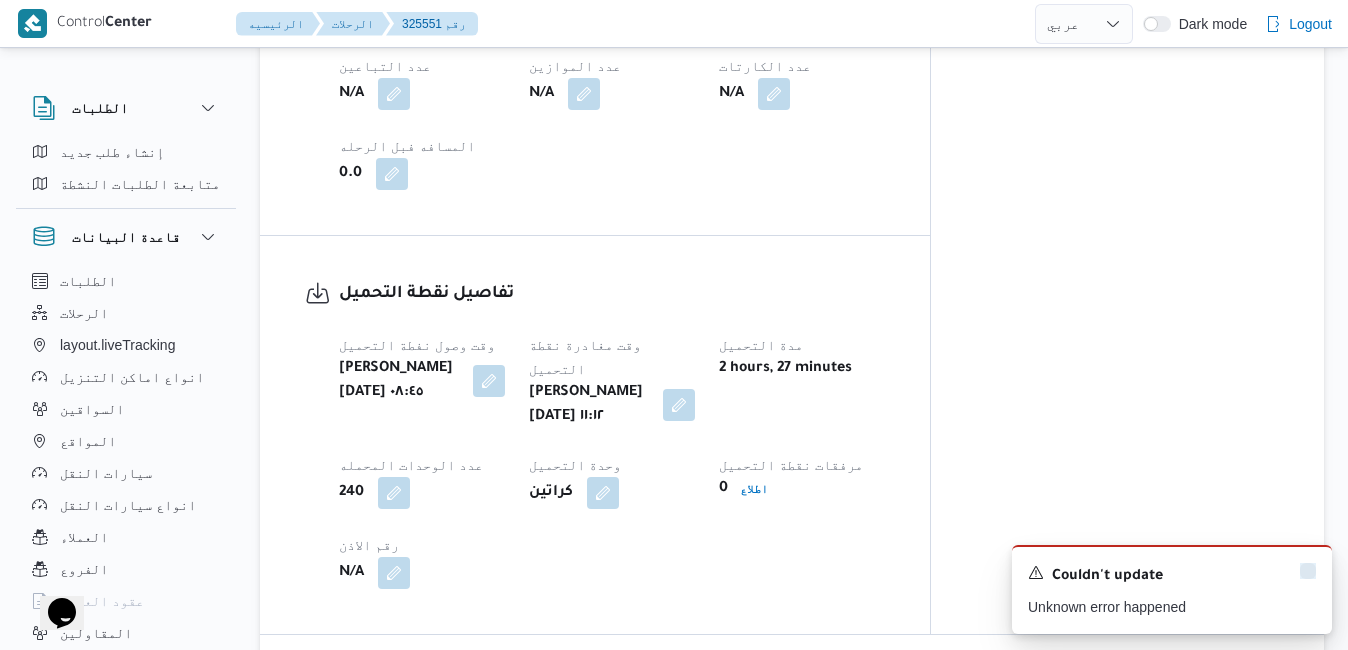 click 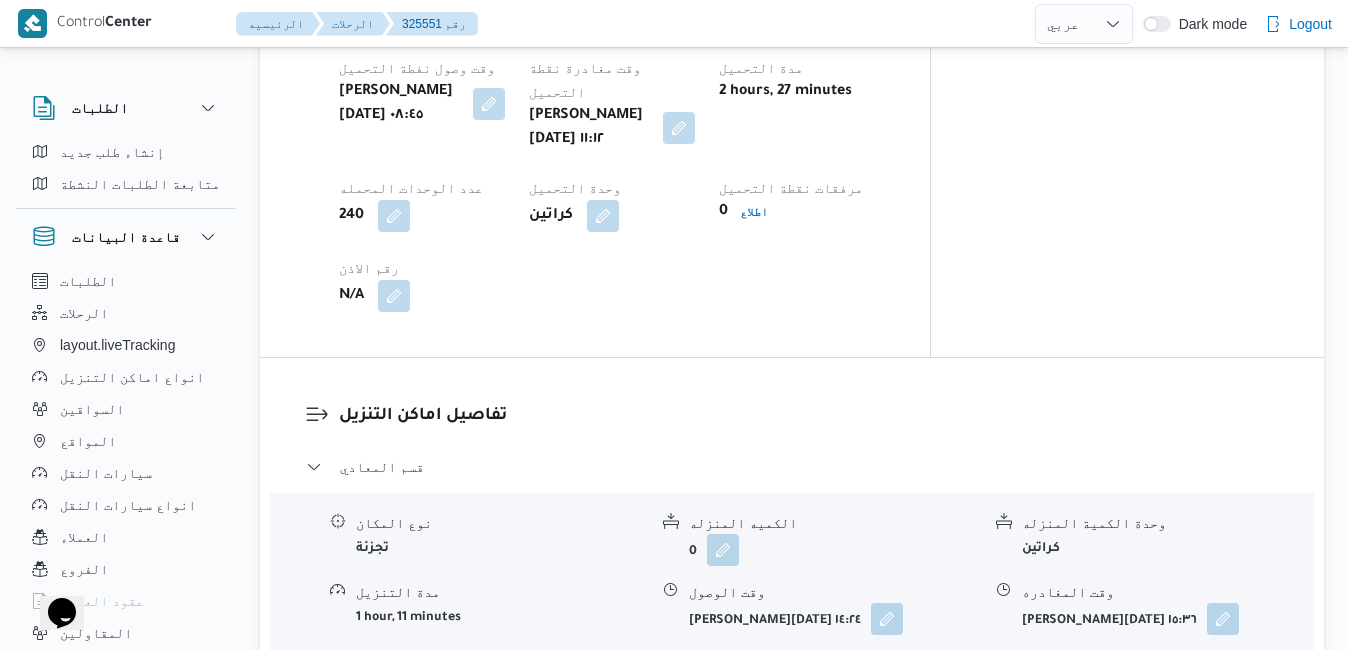 scroll, scrollTop: 1800, scrollLeft: 0, axis: vertical 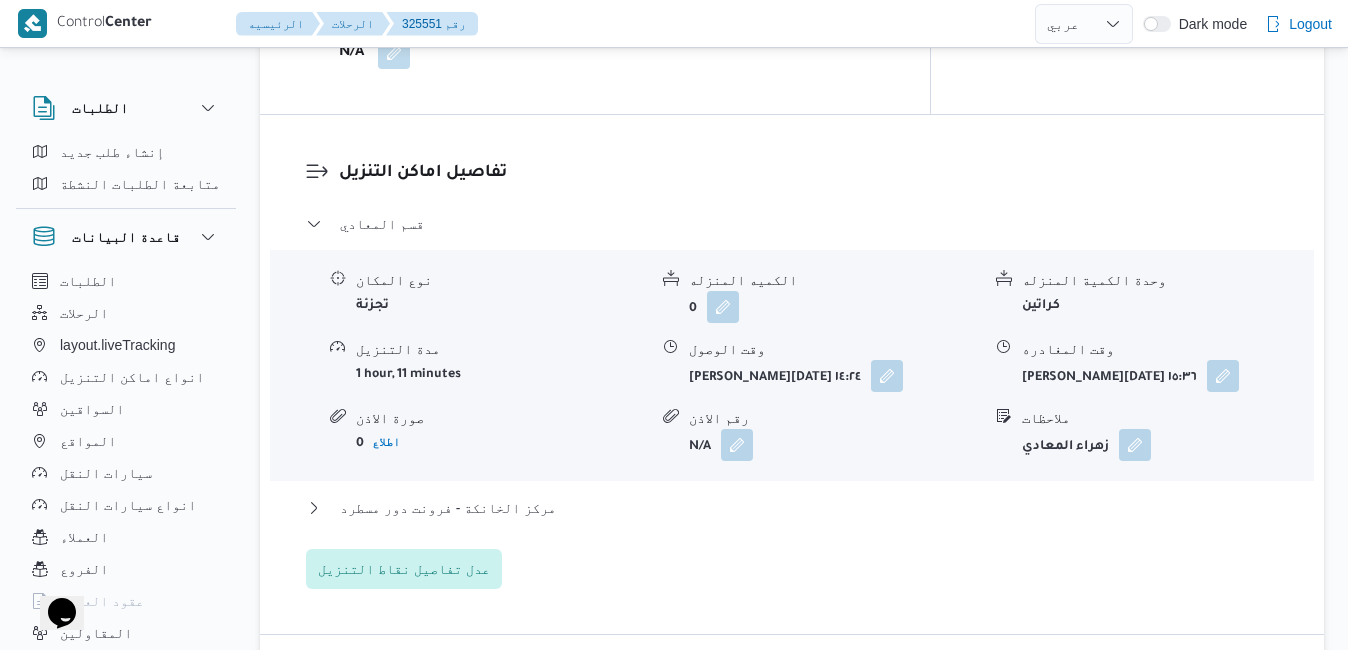click on "قسم المعادي نوع المكان تجزئة الكميه المنزله 0 وحدة الكمية المنزله كراتين مدة التنزيل 1 hour, 11 minutes وقت الوصول خميس ١٧ يوليو ٢٠٢٥ ١٤:٢٤ وقت المغادره خميس ١٧ يوليو ٢٠٢٥ ١٥:٣٦ صورة الاذن 0 اطلاع رقم الاذن N/A ملاحظات زهراء المعادي  مركز الخانكة -
فرونت دور مسطرد نوع المكان مصانع و مخازن الكميه المنزله 0 وحدة الكمية المنزله كراتين مدة التنزيل 26 minutes وقت الوصول خميس ١٧ يوليو ٢٠٢٥ ١٥:٥٣ وقت المغادره خميس ١٧ يوليو ٢٠٢٥ ١٦:١٩ صورة الاذن 0 اطلاع رقم الاذن N/A ملاحظات N/A عدل تفاصيل نقاط التنزيل" at bounding box center [792, 400] 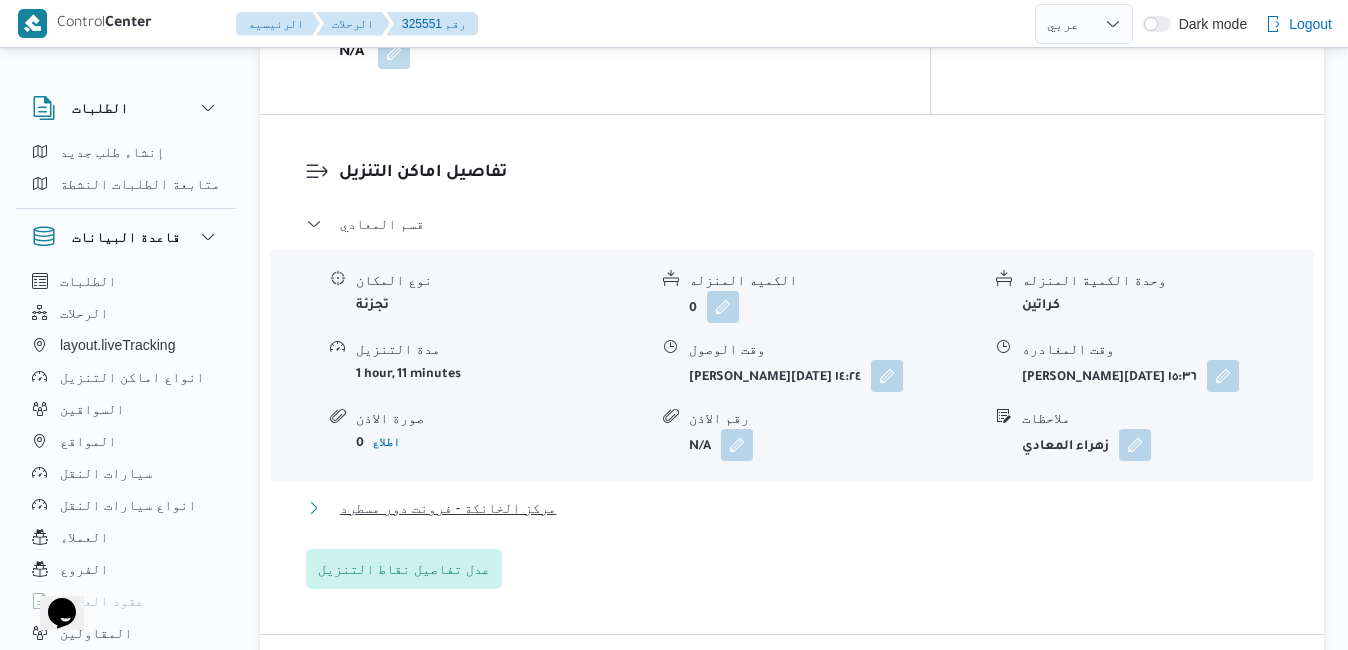 click on "مركز الخانكة -
فرونت دور مسطرد" at bounding box center (792, 508) 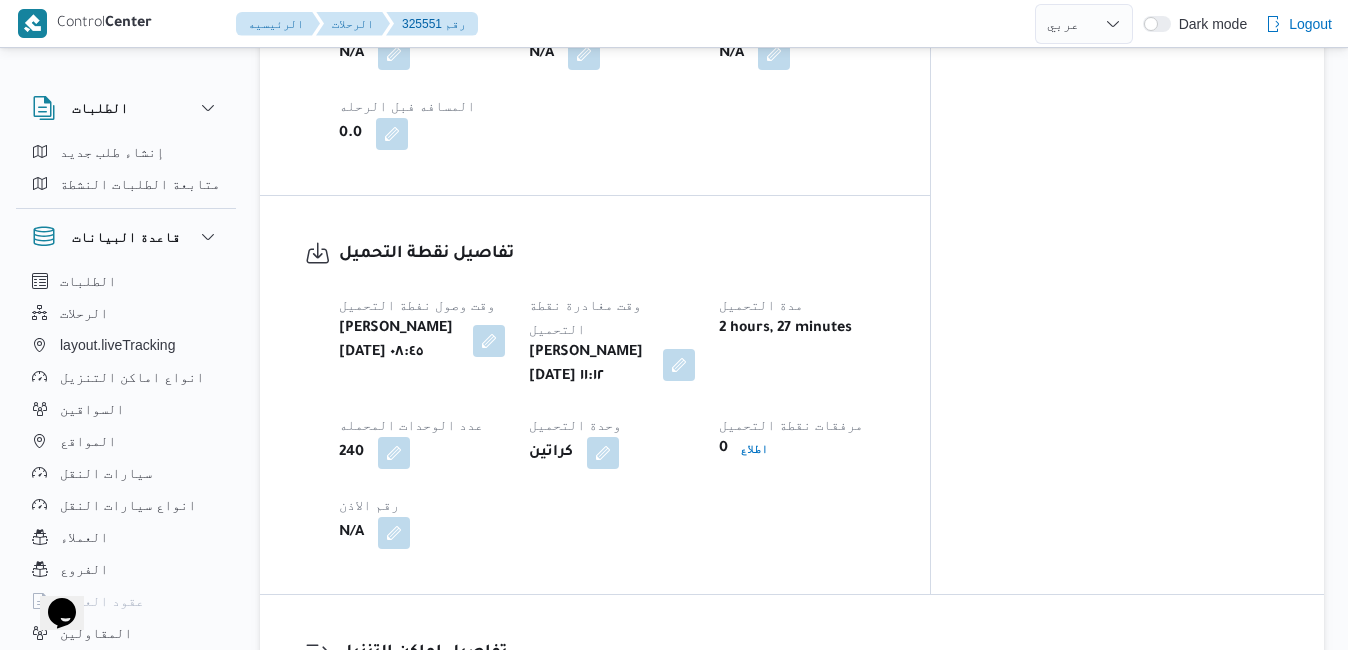 scroll, scrollTop: 1280, scrollLeft: 0, axis: vertical 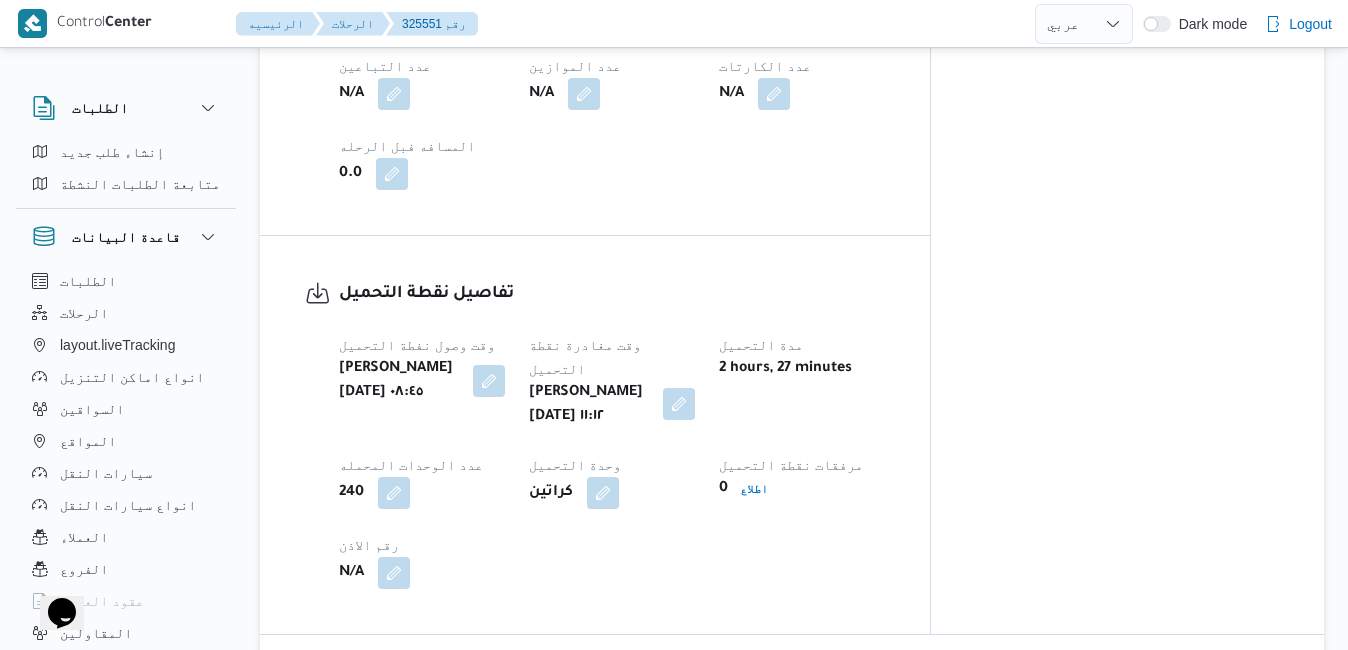 click at bounding box center (679, 404) 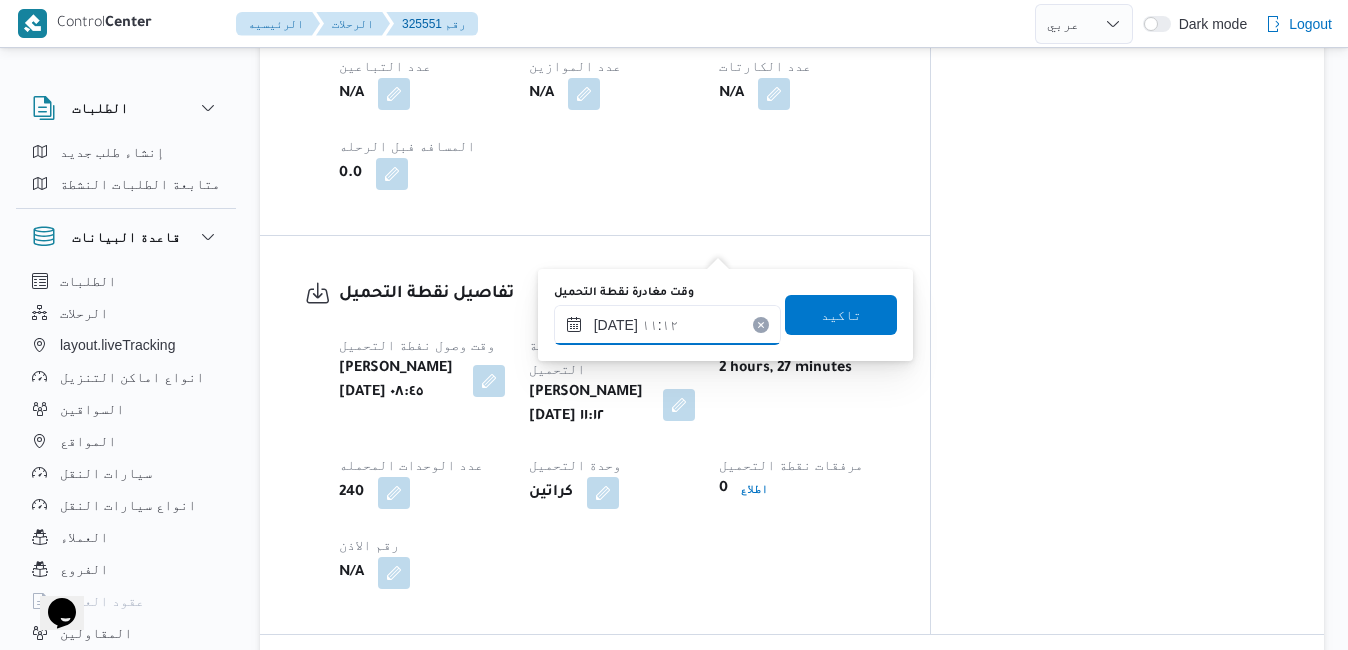 click on "١٧/٠٧/٢٠٢٥ ١١:١٢" at bounding box center [667, 325] 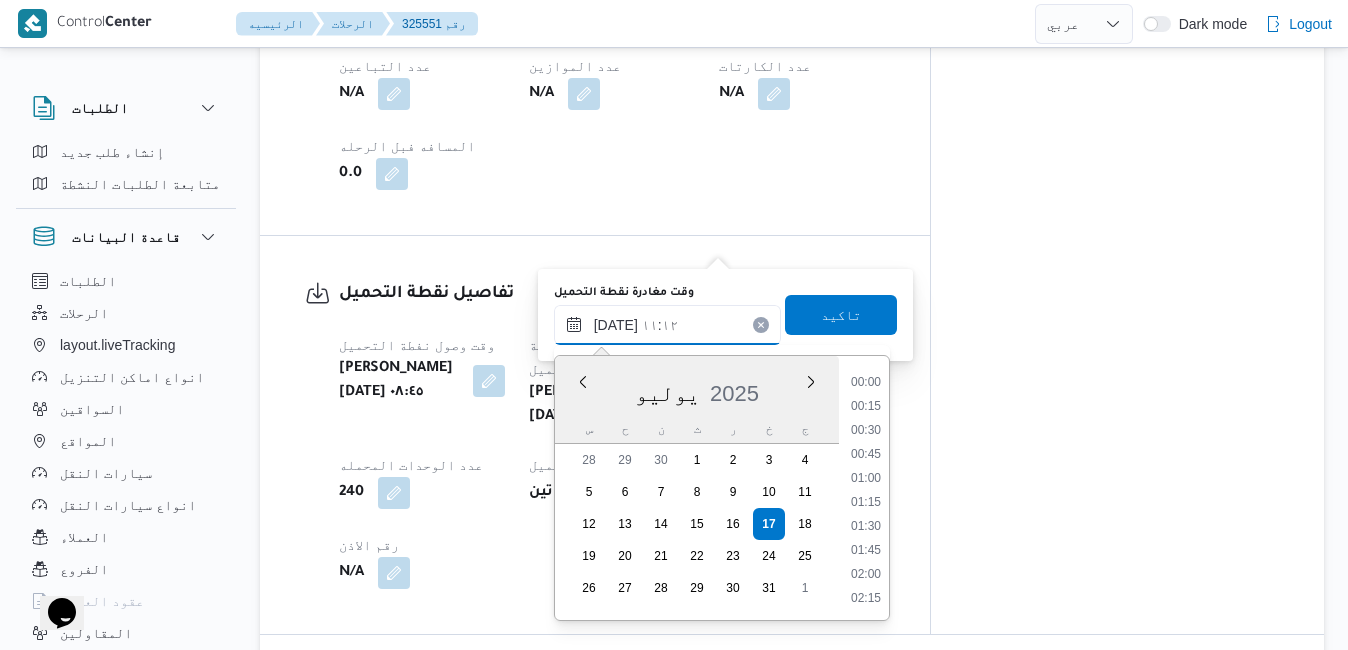 scroll, scrollTop: 934, scrollLeft: 0, axis: vertical 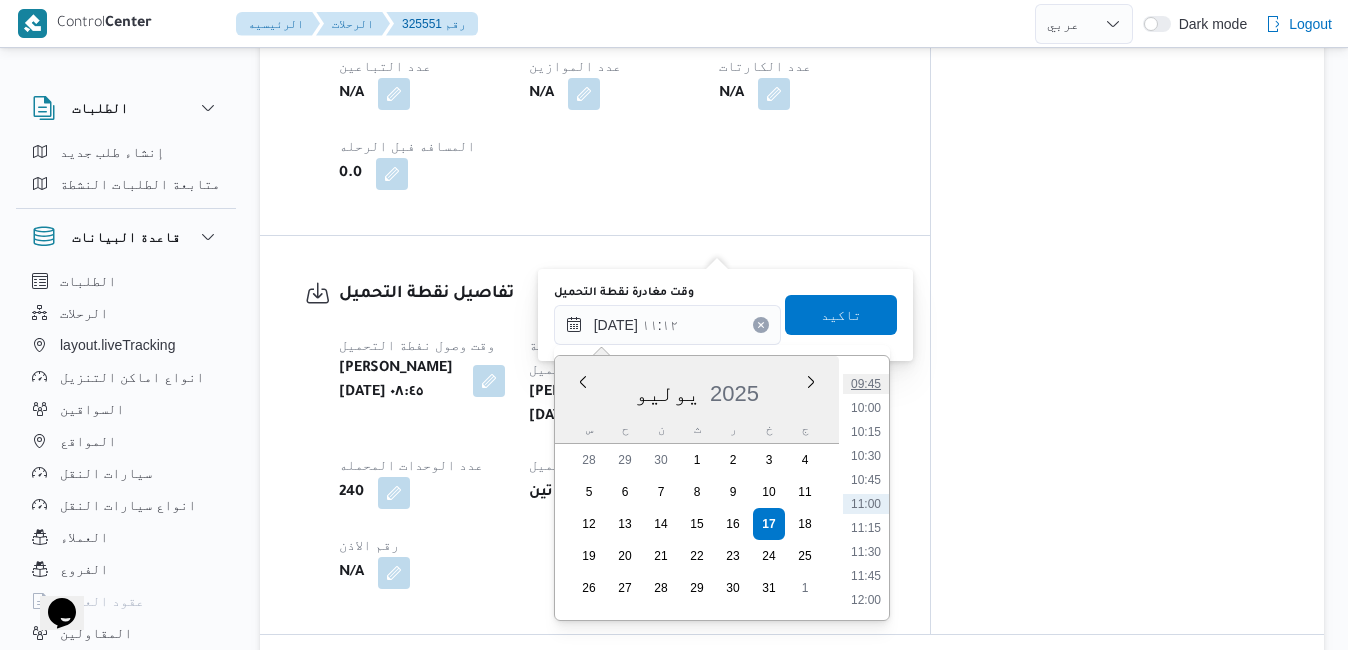 click on "09:45" at bounding box center [866, 384] 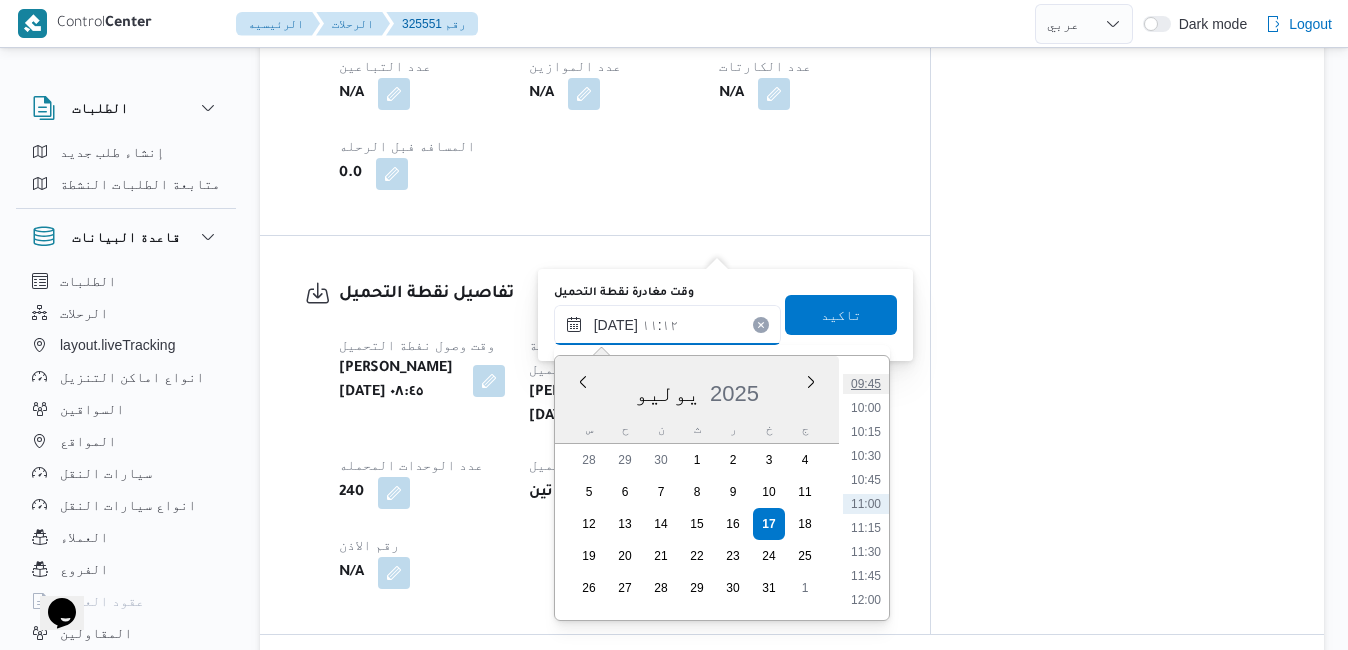 type on "١٧/٠٧/٢٠٢٥ ١١:١٢" 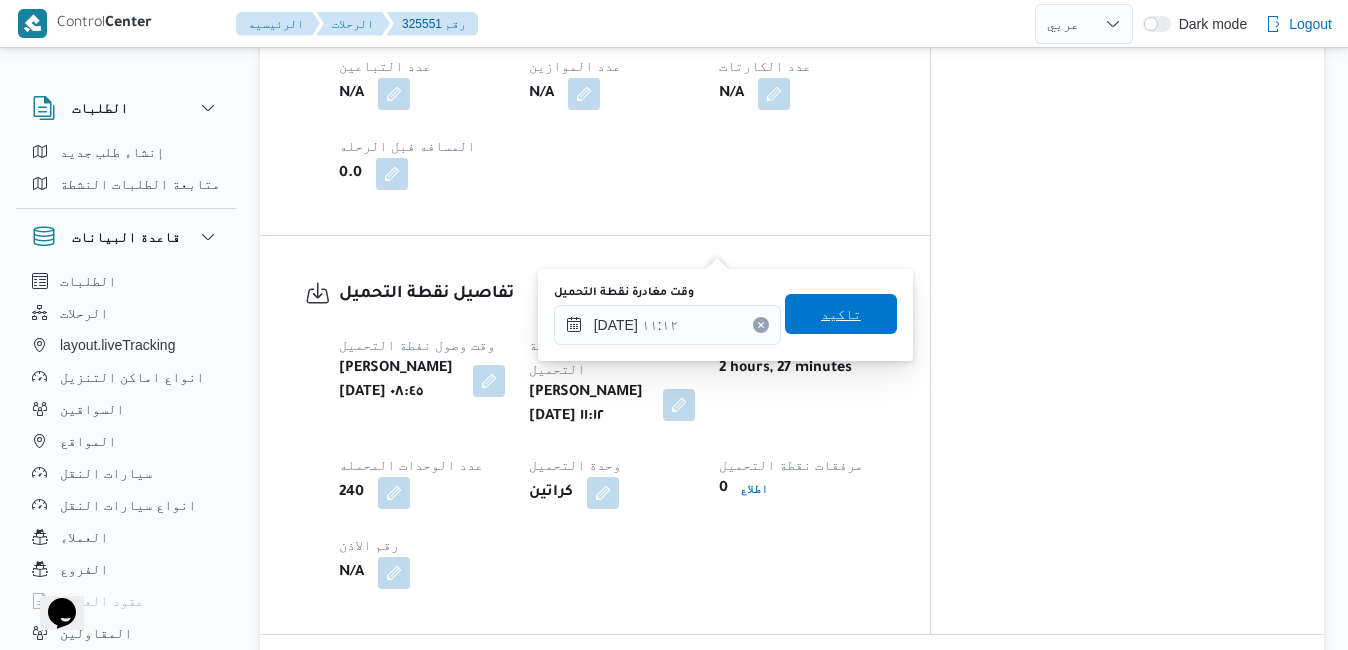 click on "تاكيد" at bounding box center (841, 314) 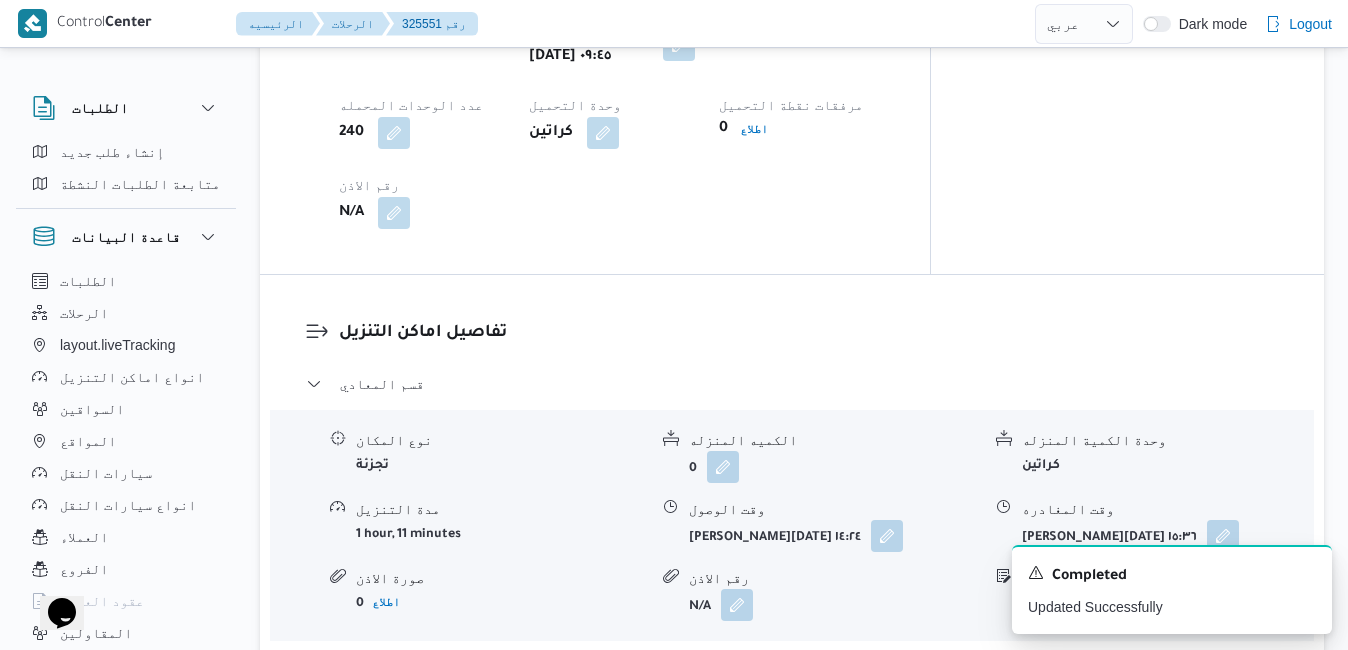 scroll, scrollTop: 1680, scrollLeft: 0, axis: vertical 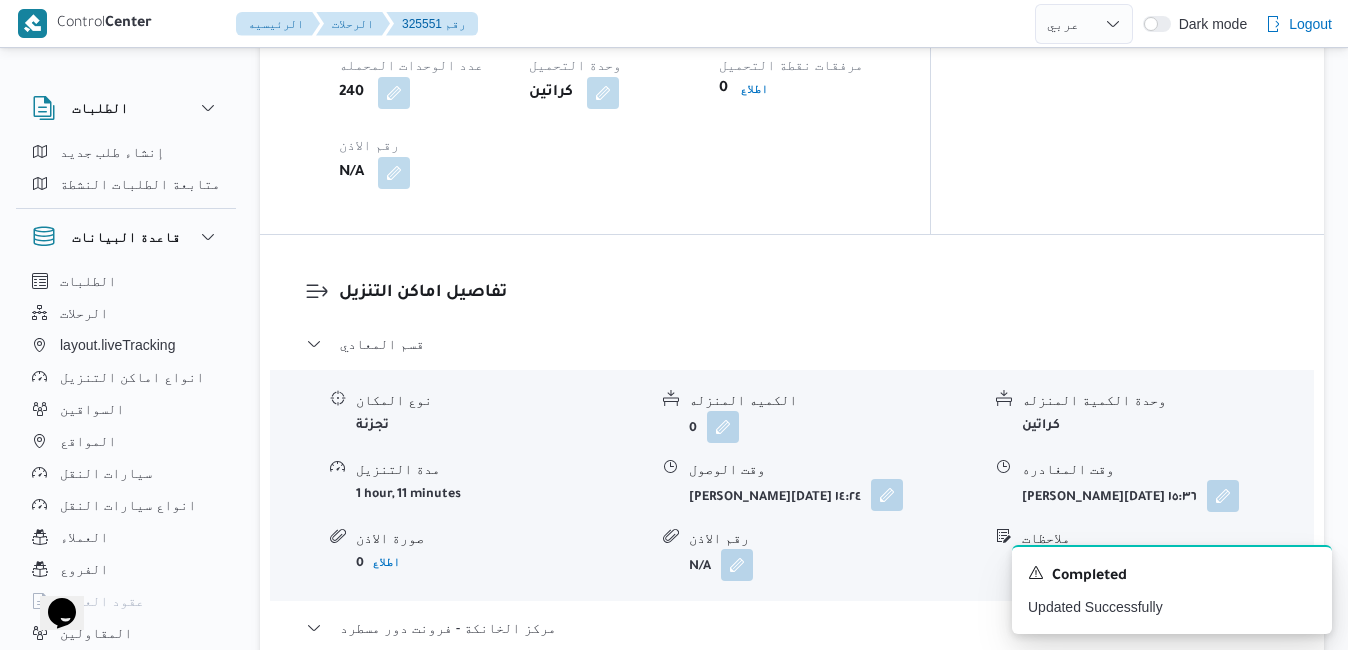 click at bounding box center [887, 495] 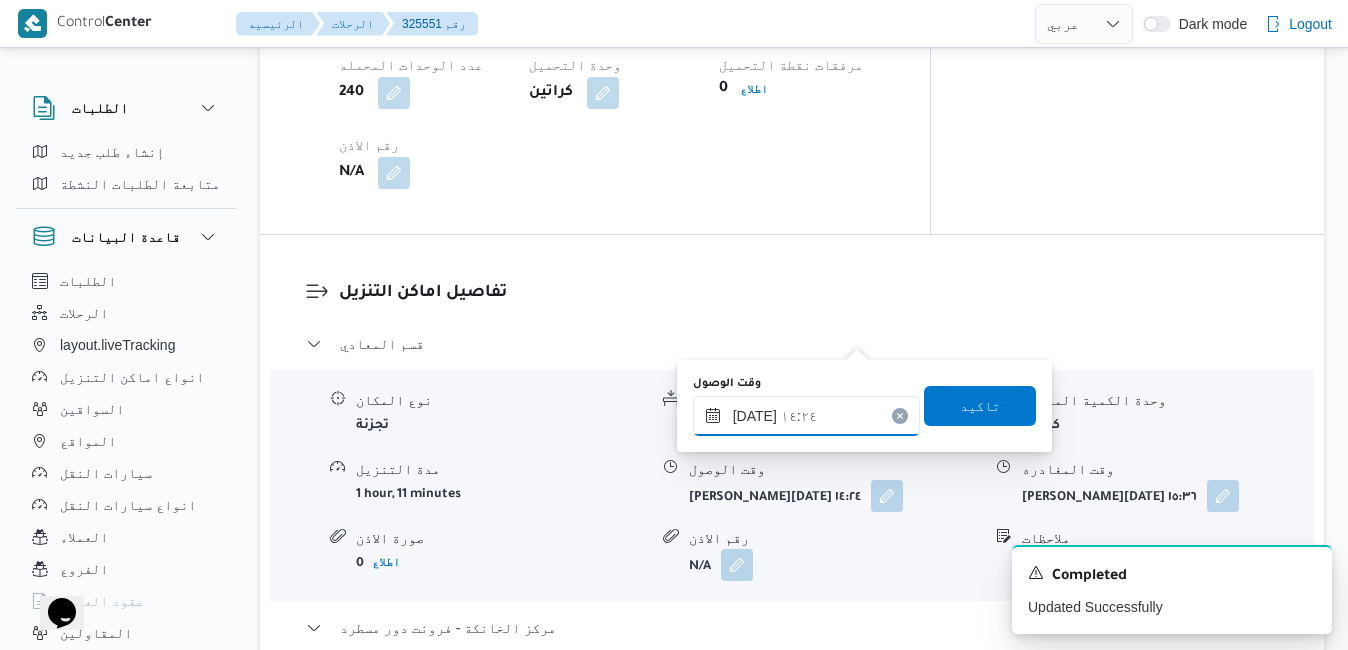 click on "١٧/٠٧/٢٠٢٥ ١٤:٢٤" at bounding box center [806, 416] 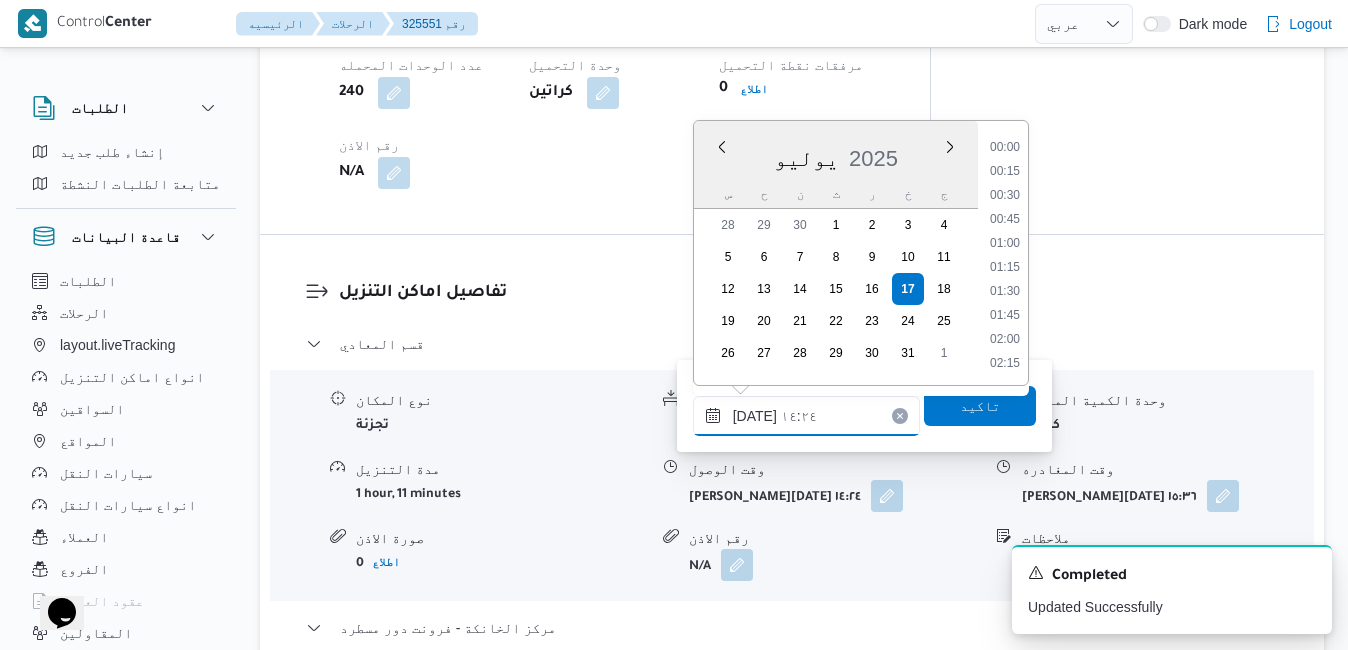 scroll, scrollTop: 1246, scrollLeft: 0, axis: vertical 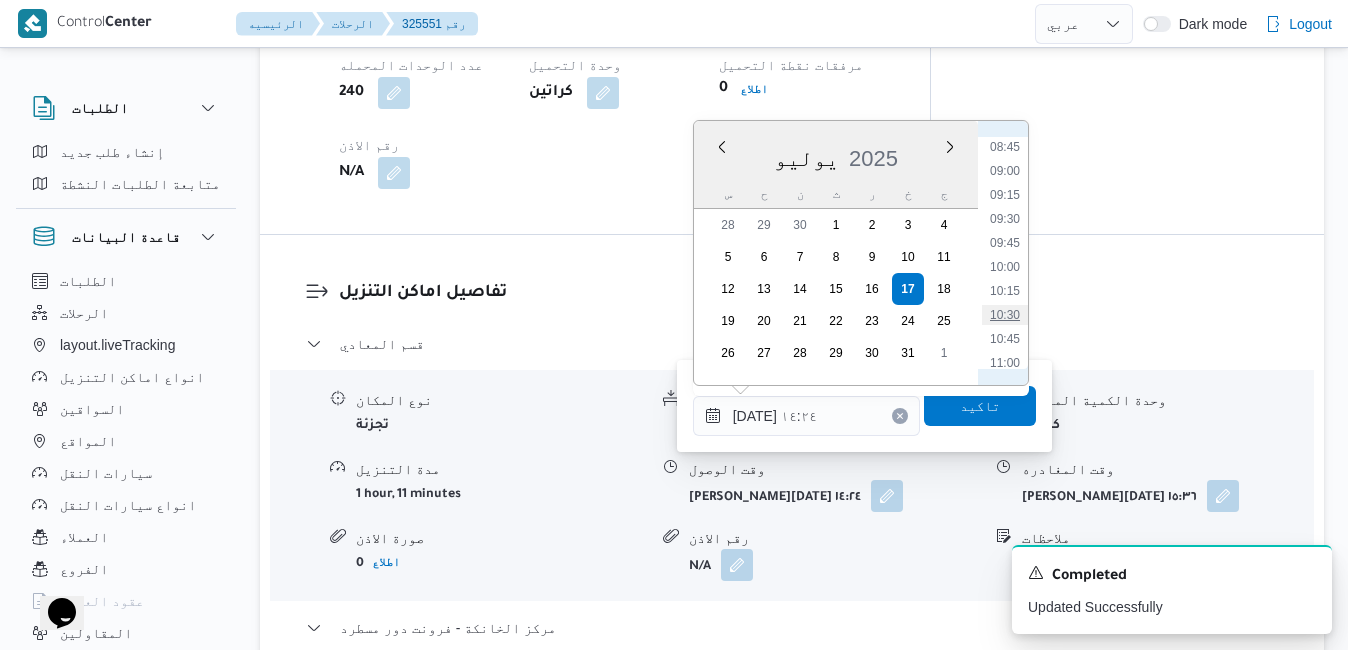 click on "10:30" at bounding box center (1005, 315) 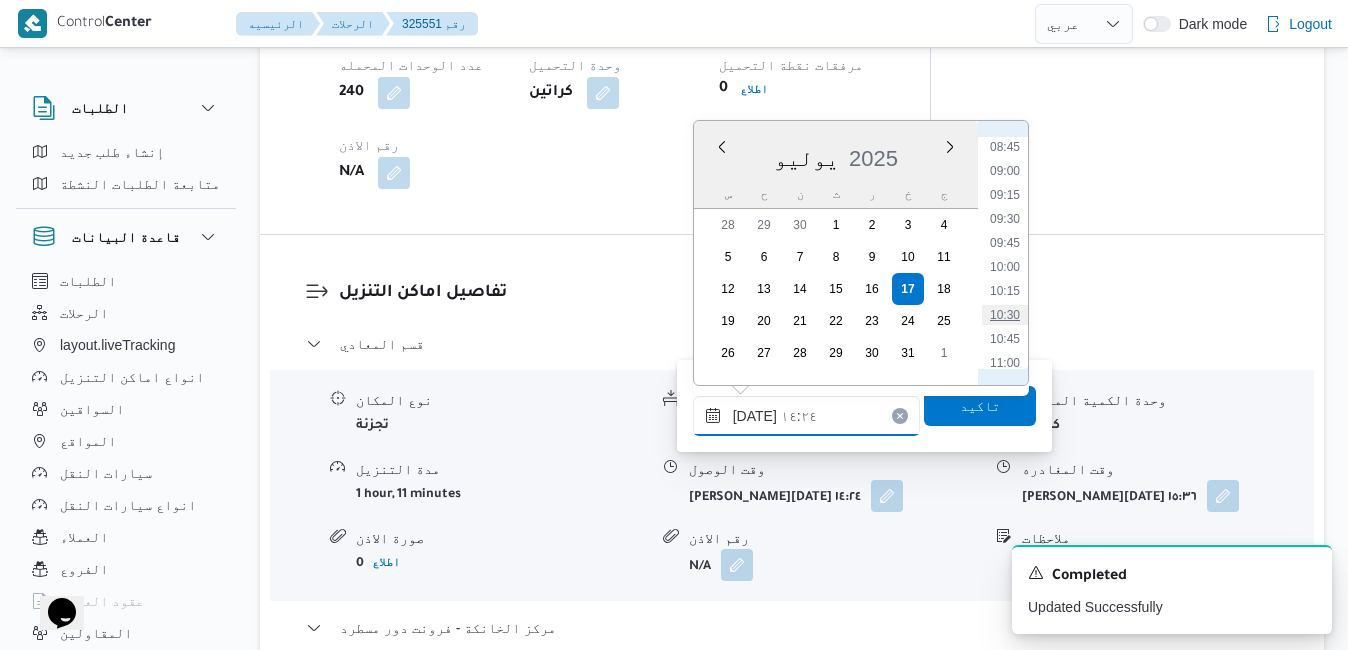 type on "١٧/٠٧/٢٠٢٥ ١٠:٣٠" 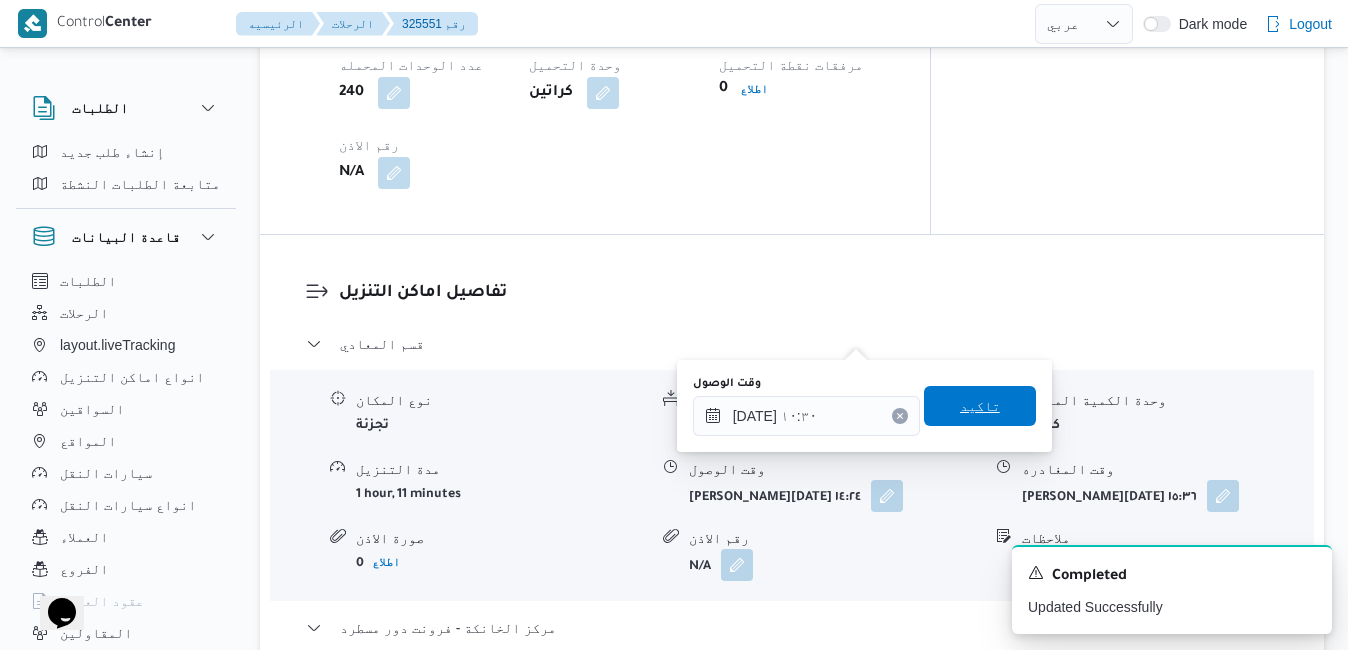 click on "تاكيد" at bounding box center [980, 406] 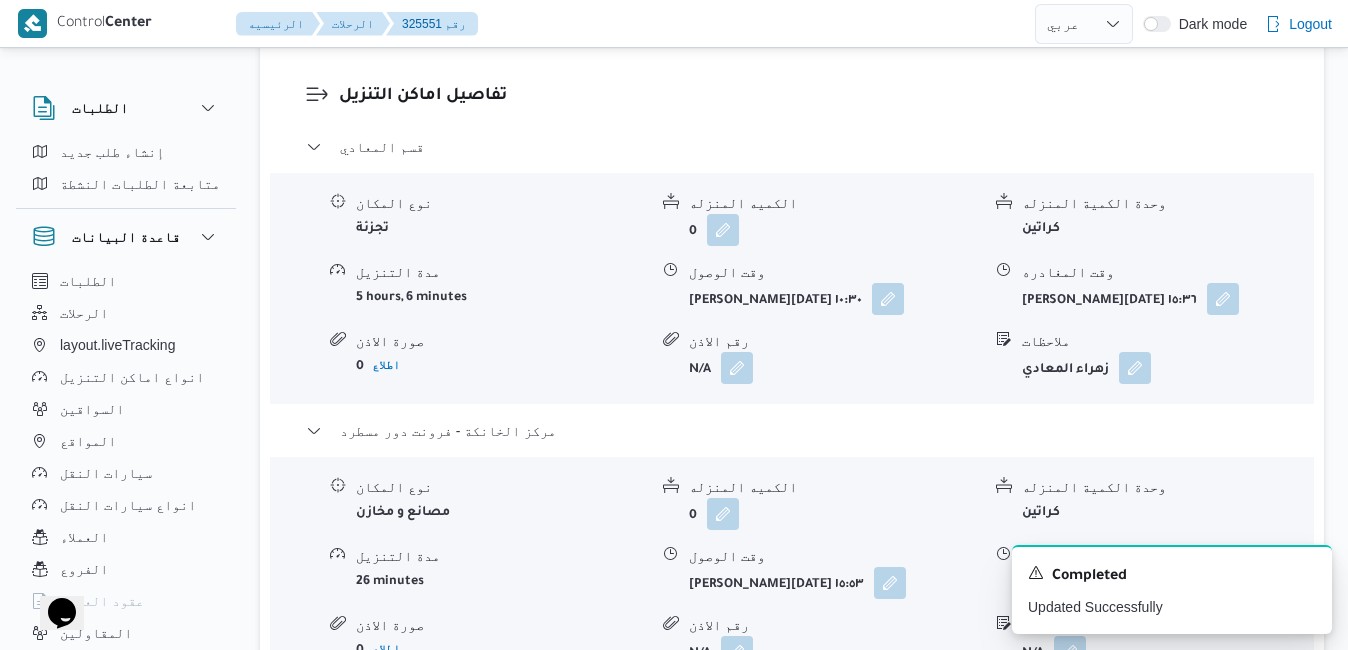 scroll, scrollTop: 1880, scrollLeft: 0, axis: vertical 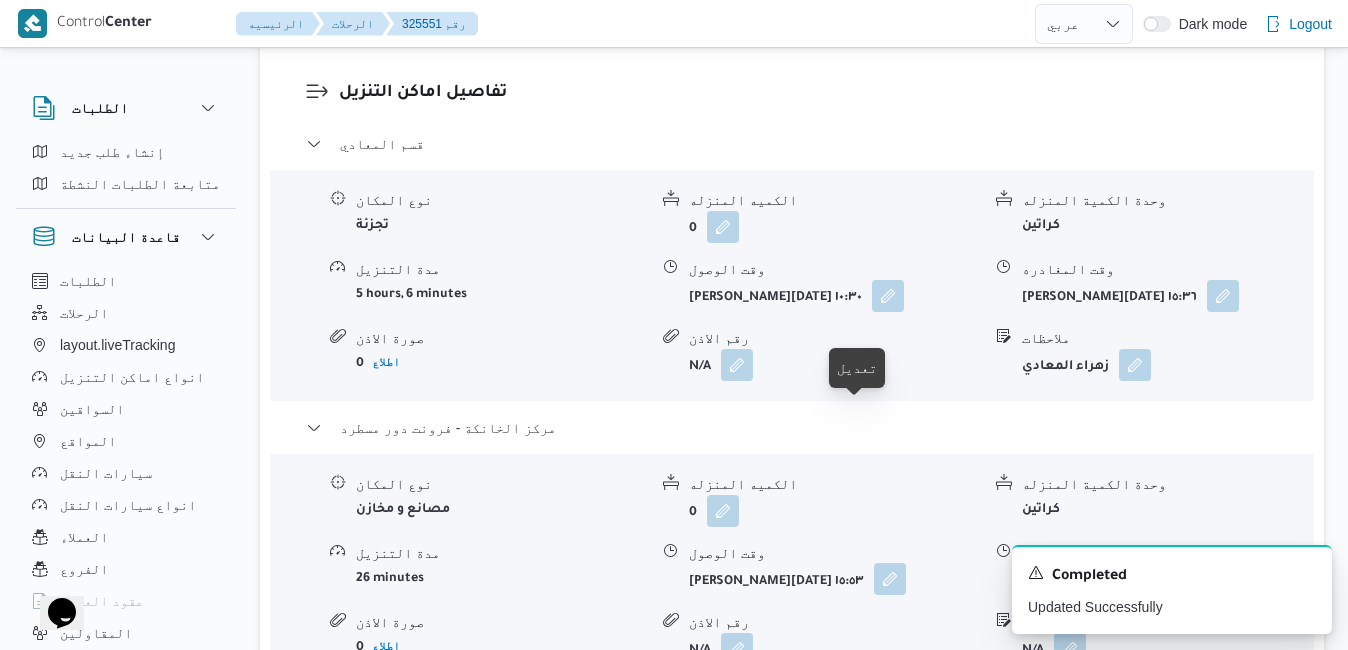 click at bounding box center [890, 579] 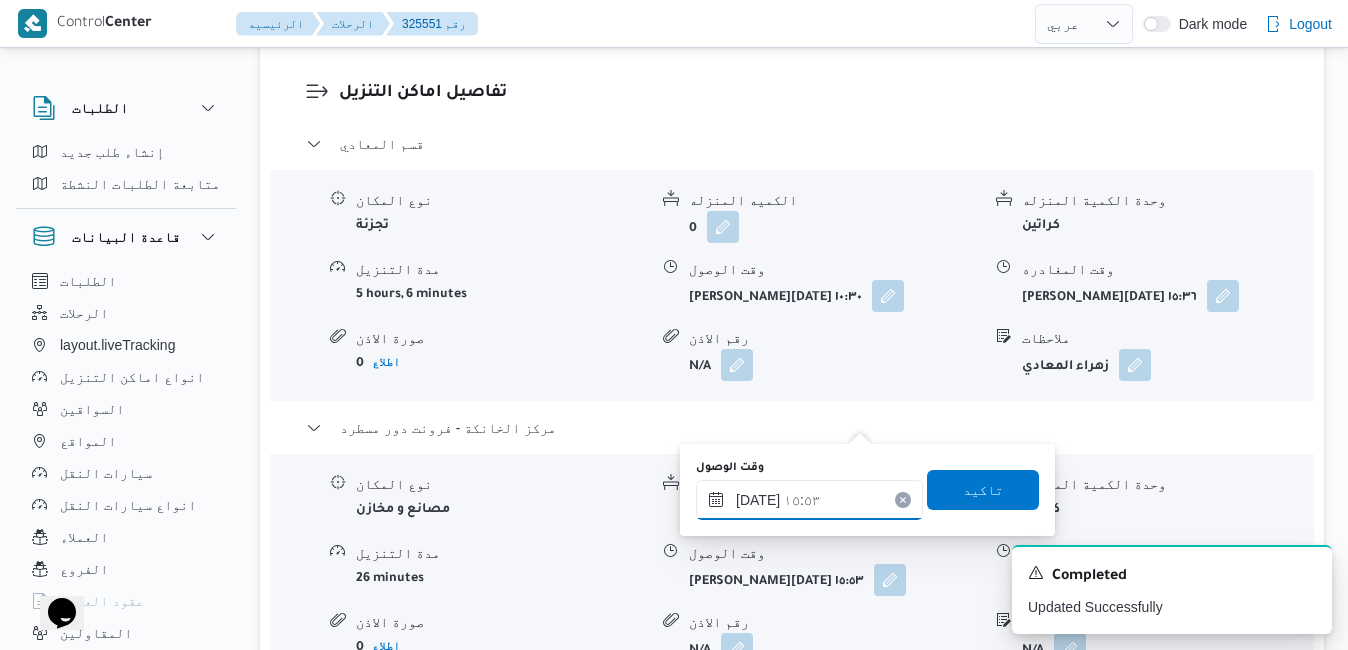 click on "١٧/٠٧/٢٠٢٥ ١٥:٥٣" at bounding box center (809, 500) 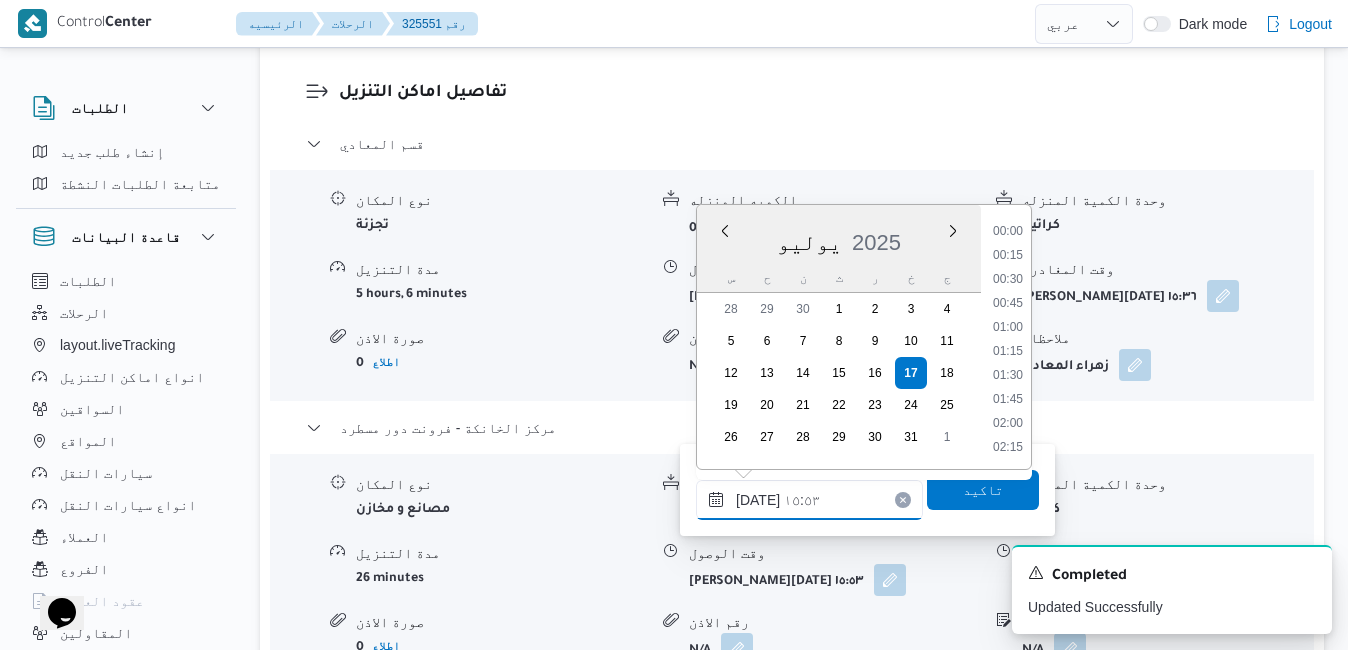 scroll, scrollTop: 1390, scrollLeft: 0, axis: vertical 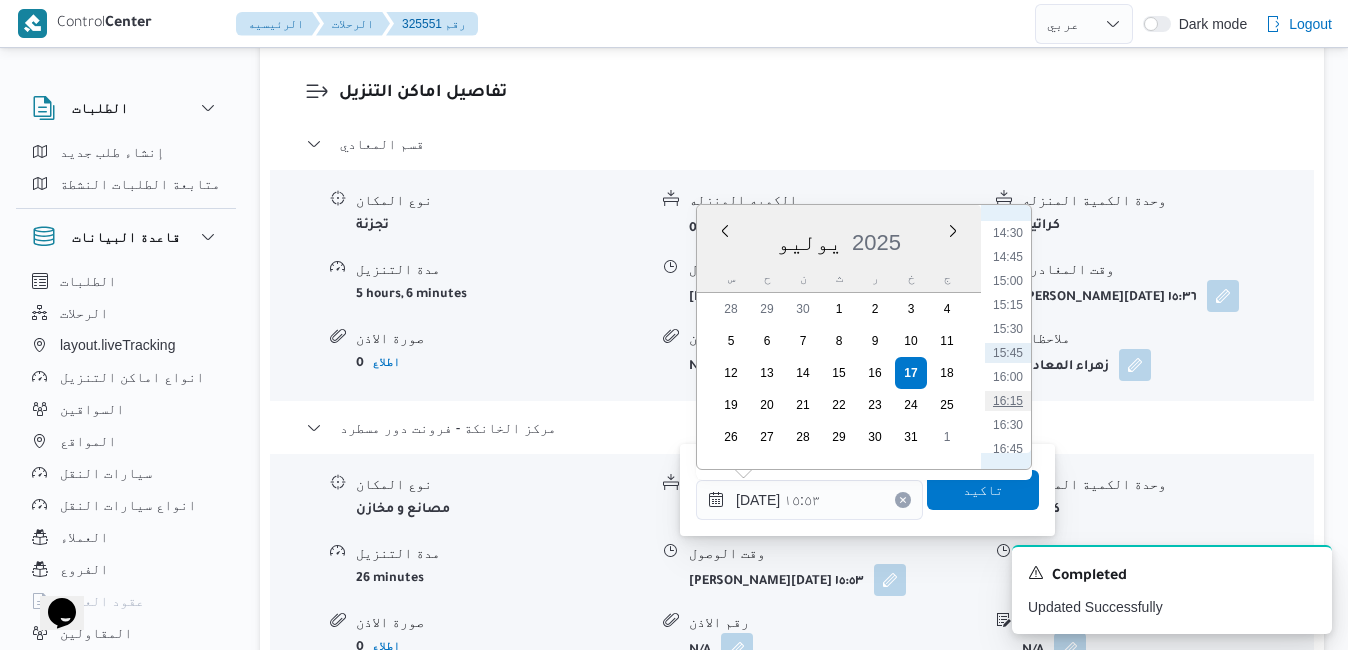 click on "16:15" at bounding box center [1008, 401] 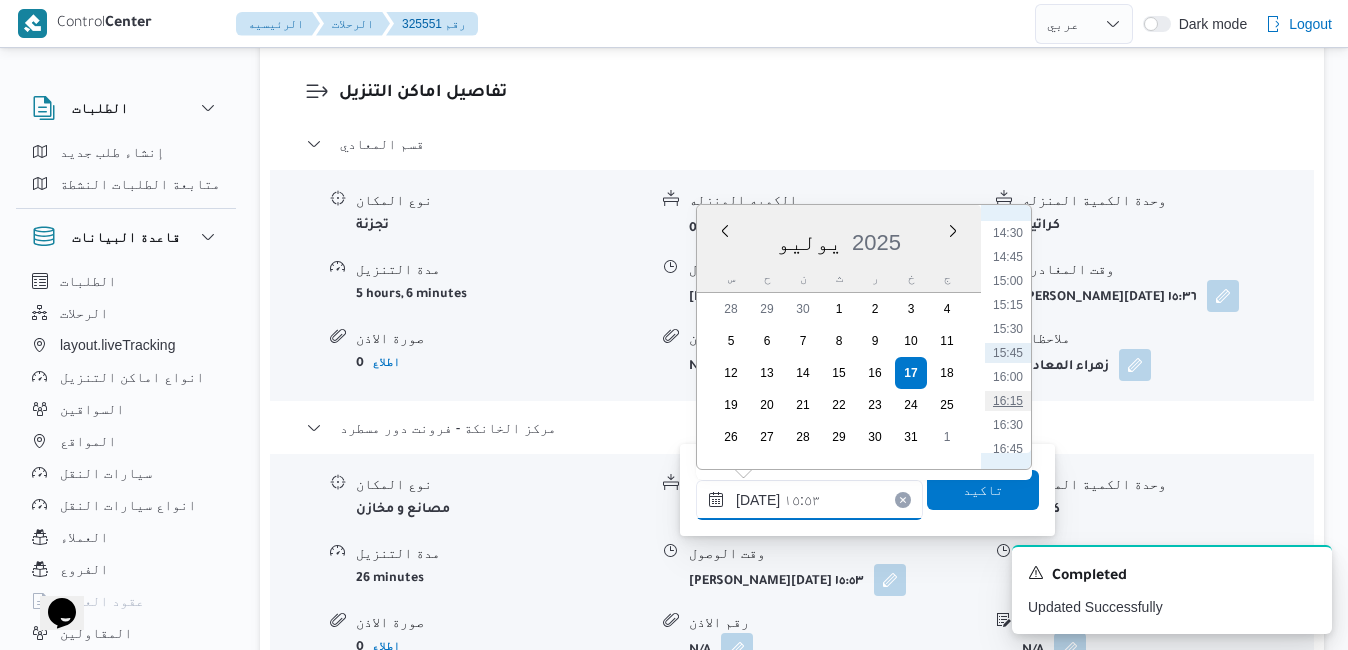 type on "١٧/٠٧/٢٠٢٥ ١٦:١٥" 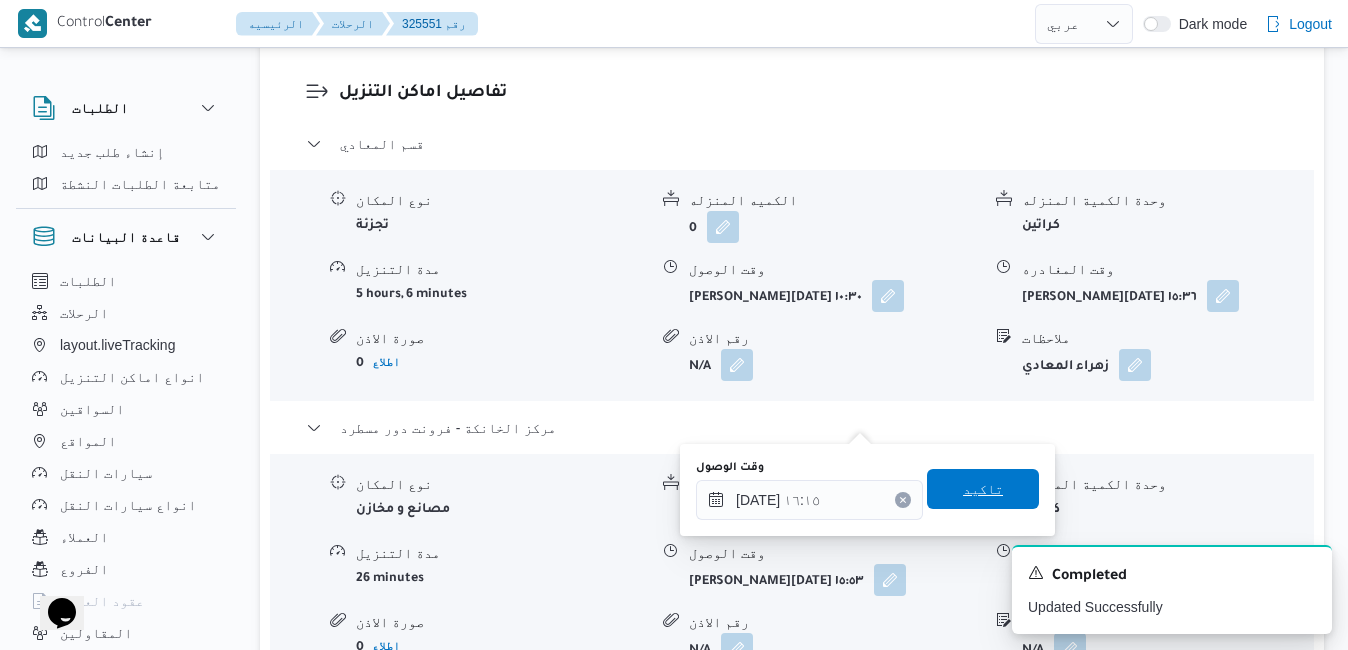 click on "تاكيد" at bounding box center [983, 489] 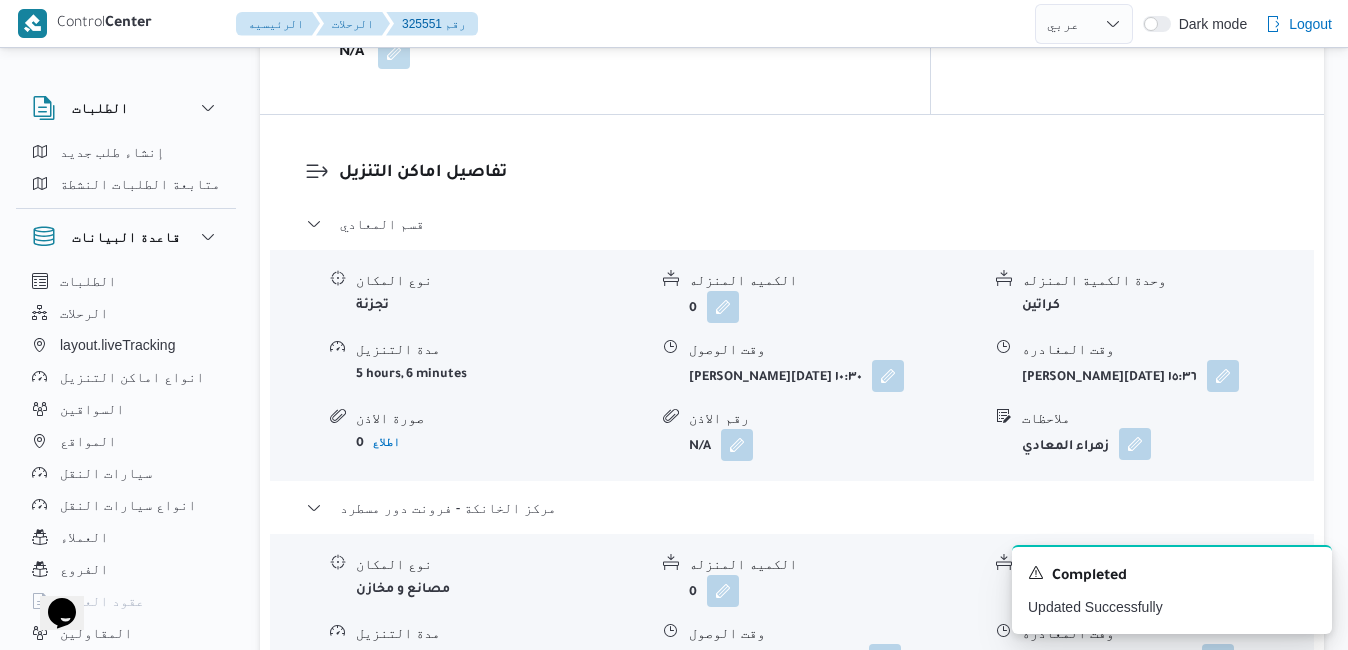 scroll, scrollTop: 1760, scrollLeft: 0, axis: vertical 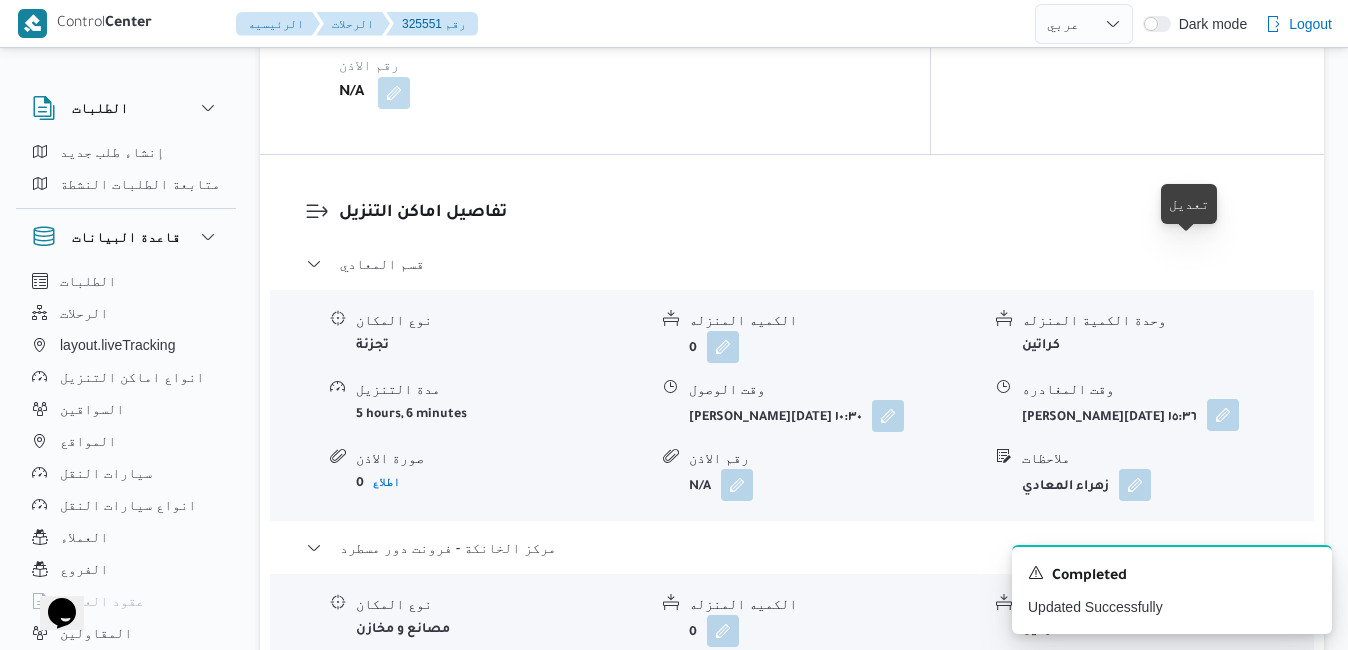 click at bounding box center [1223, 415] 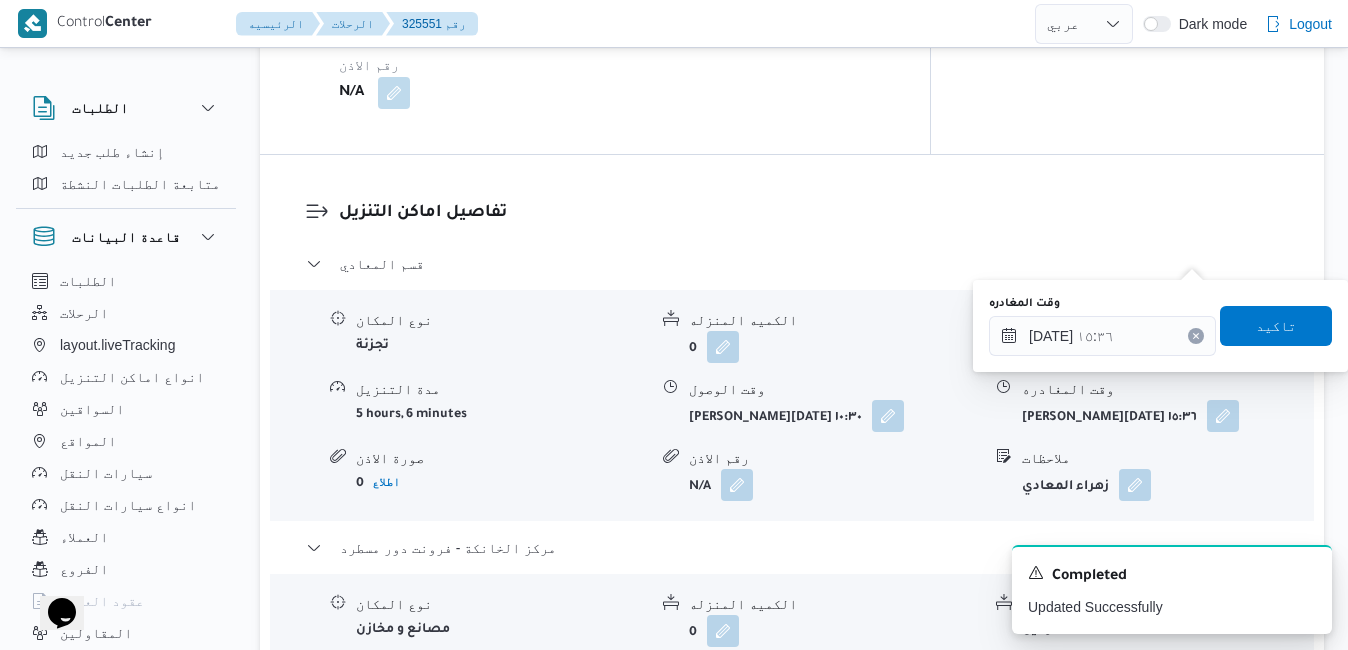 click on "كراتين" at bounding box center (1167, 344) 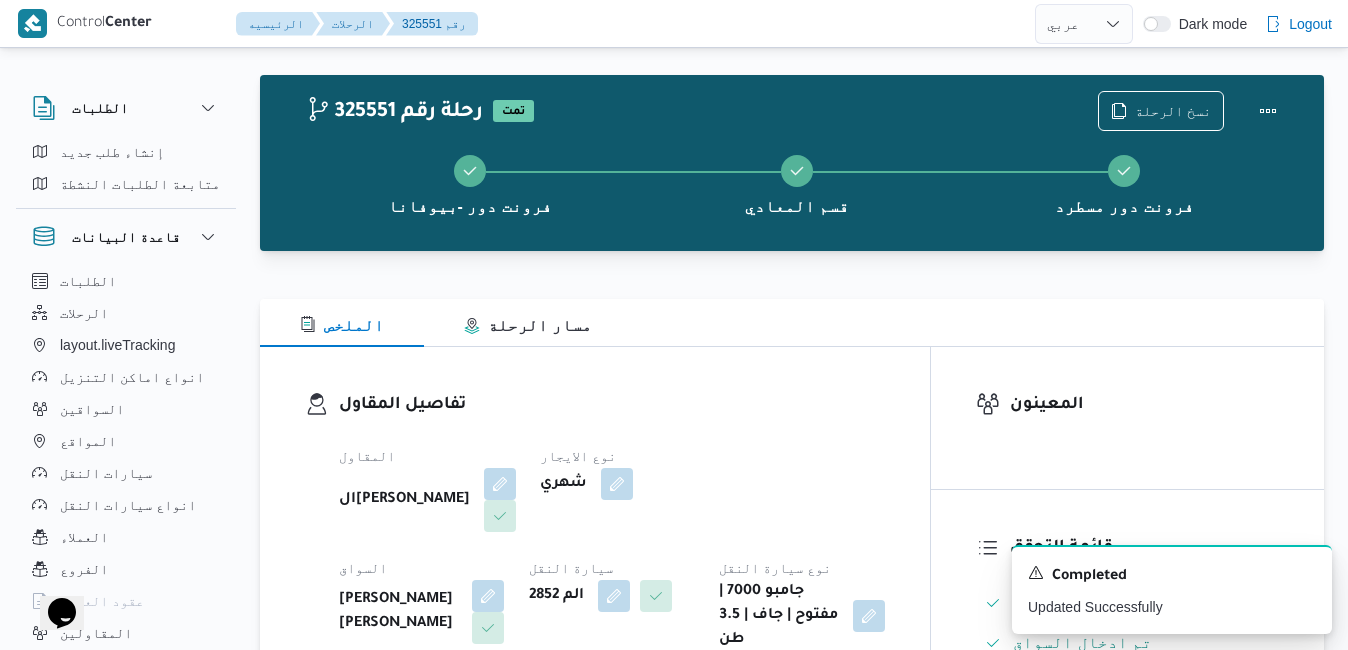 scroll, scrollTop: 0, scrollLeft: 0, axis: both 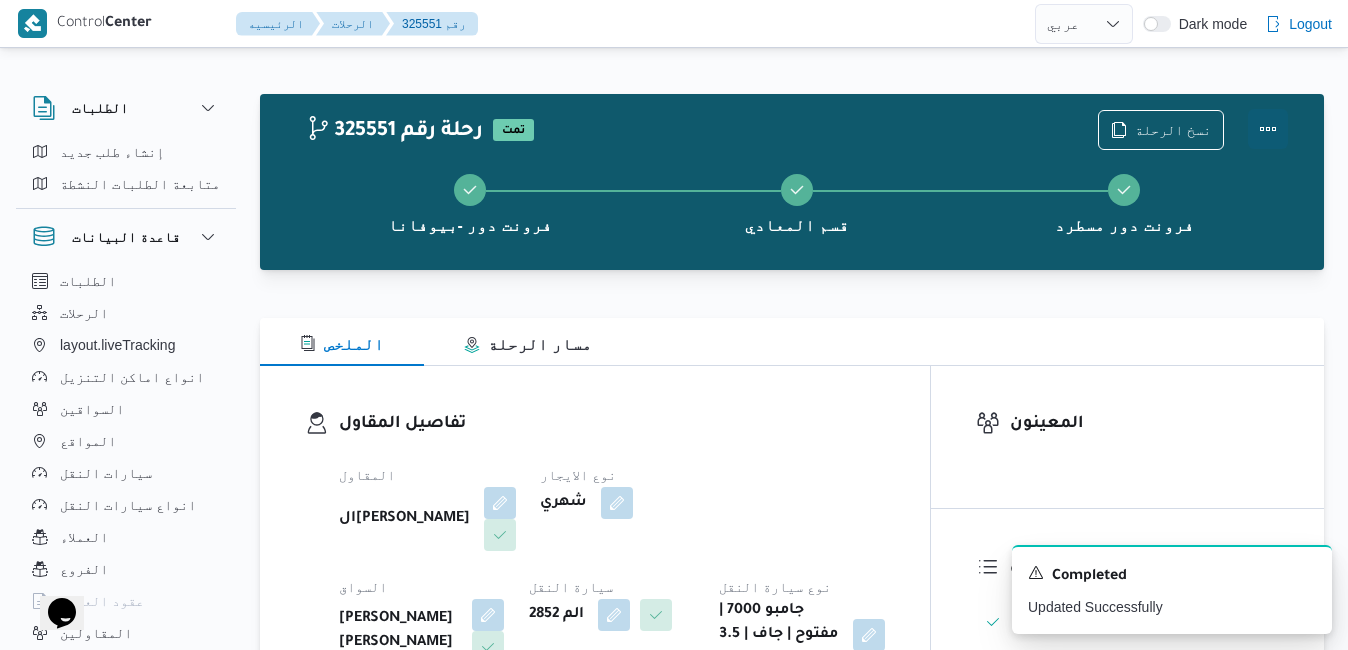 click at bounding box center (1268, 129) 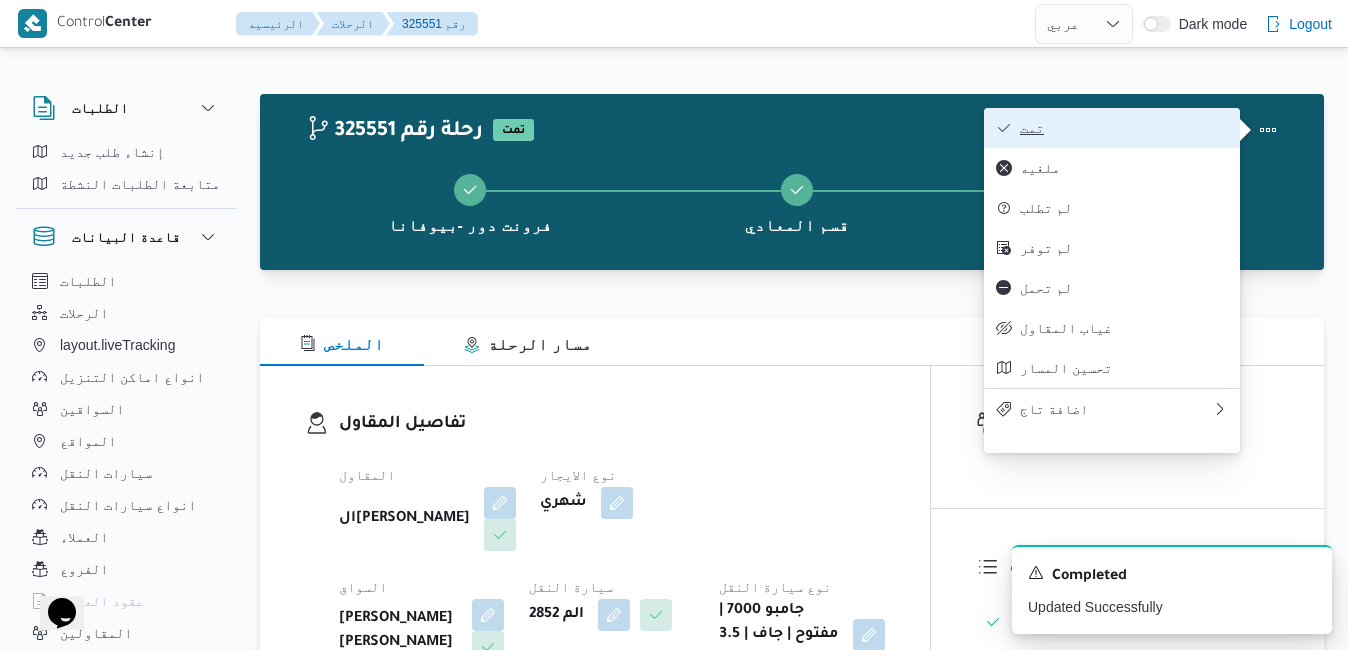 click on "تمت" at bounding box center [1124, 128] 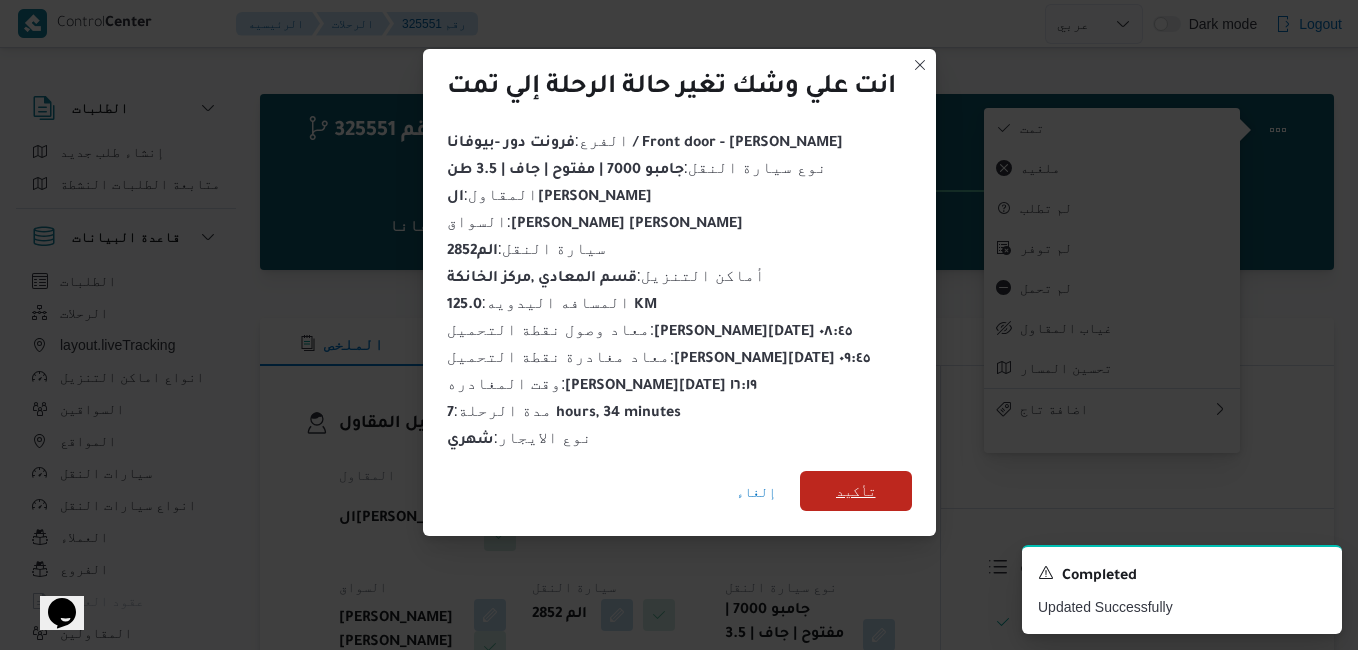 click on "تأكيد" at bounding box center [856, 491] 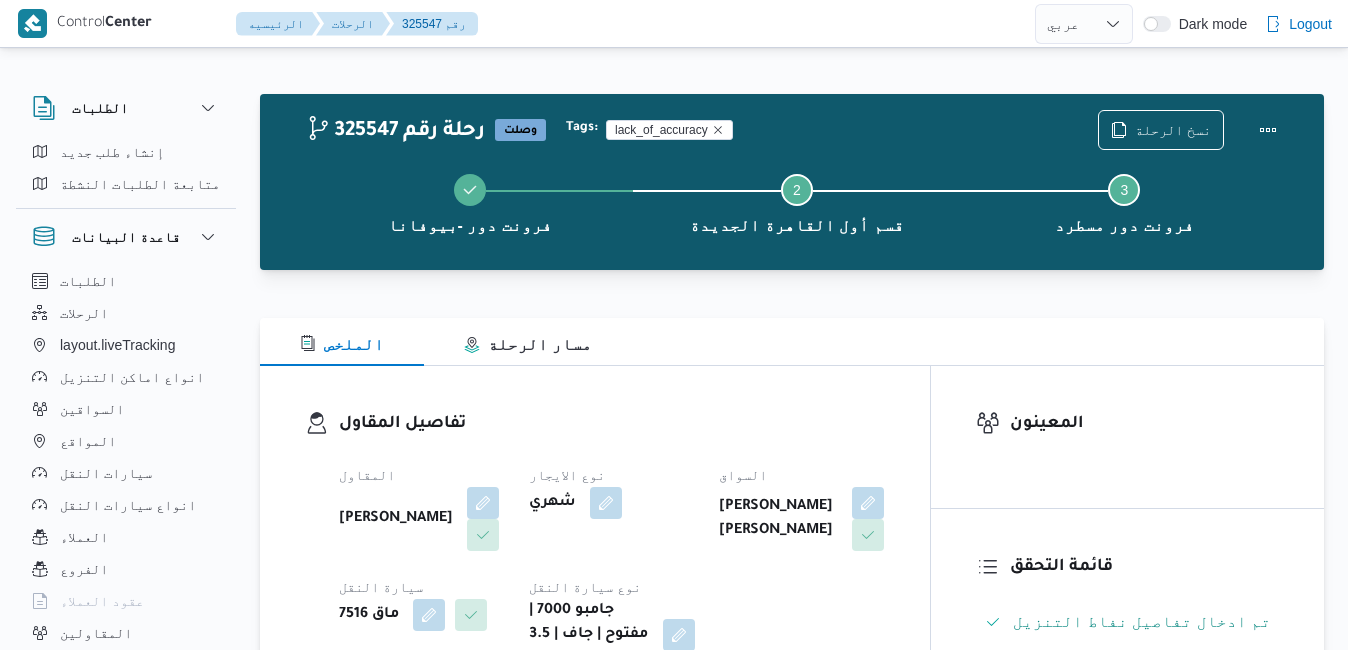 select on "ar" 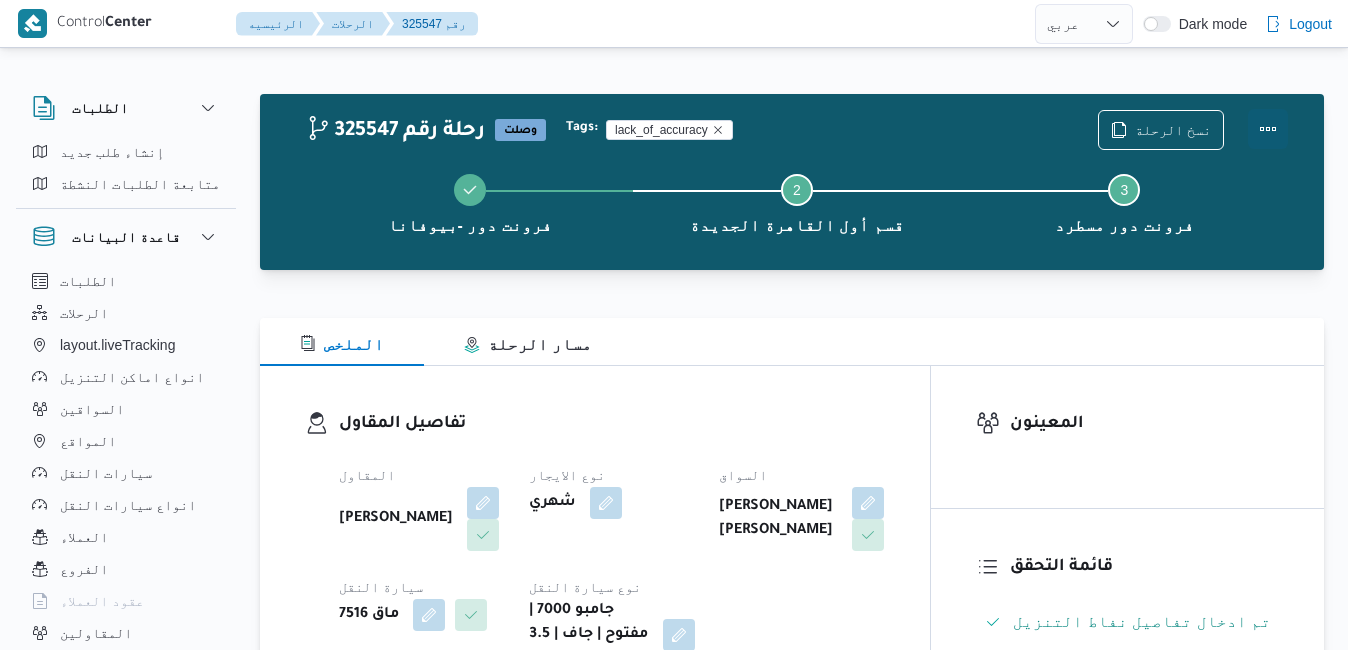 click at bounding box center (1268, 129) 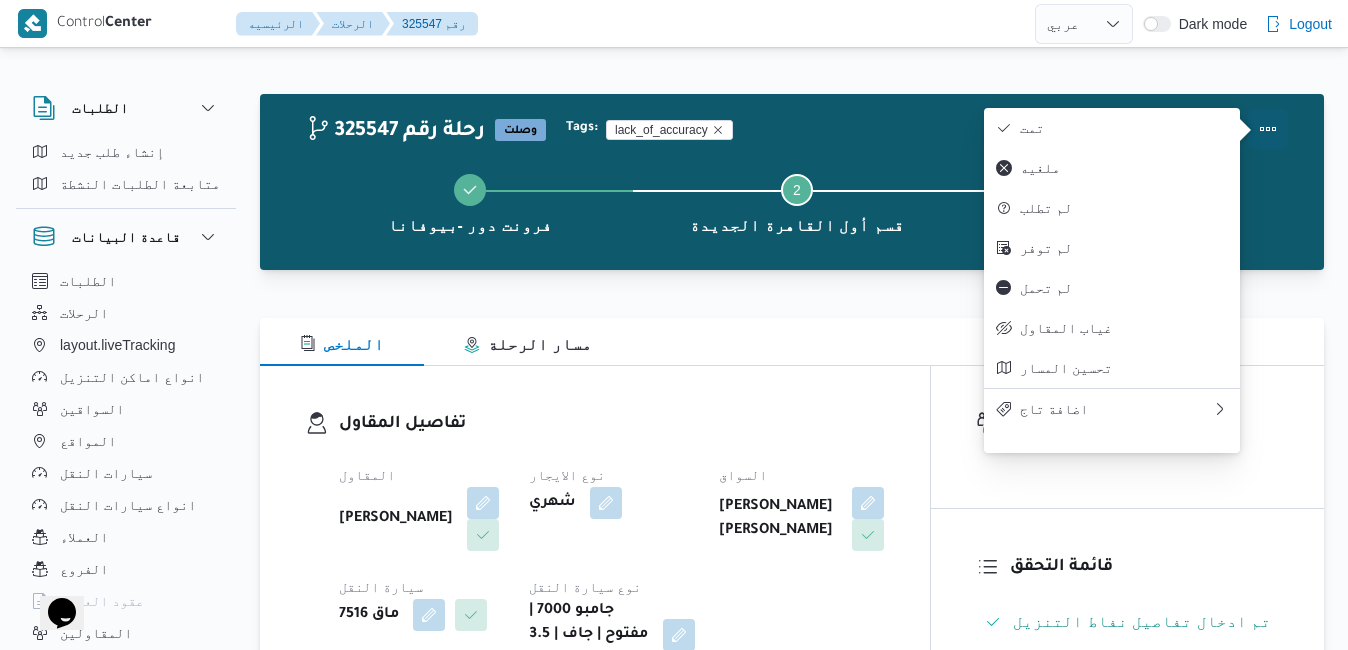 scroll, scrollTop: 0, scrollLeft: 0, axis: both 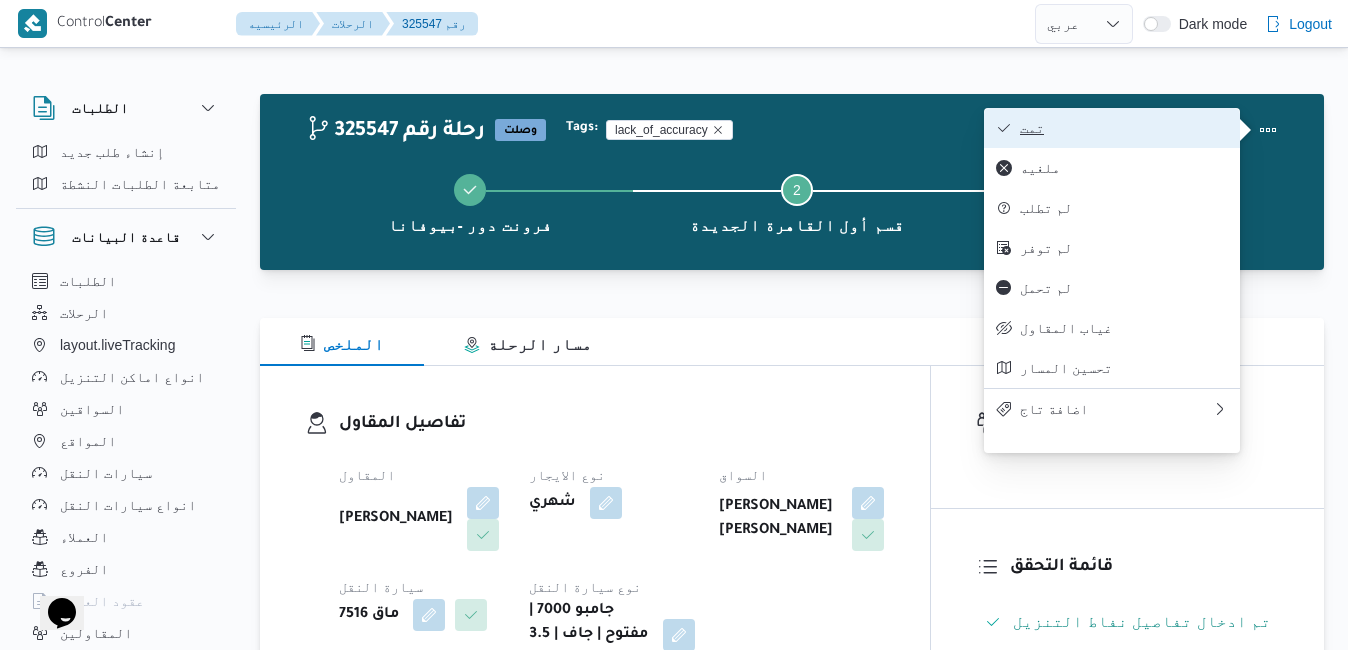 click on "تمت" at bounding box center [1124, 128] 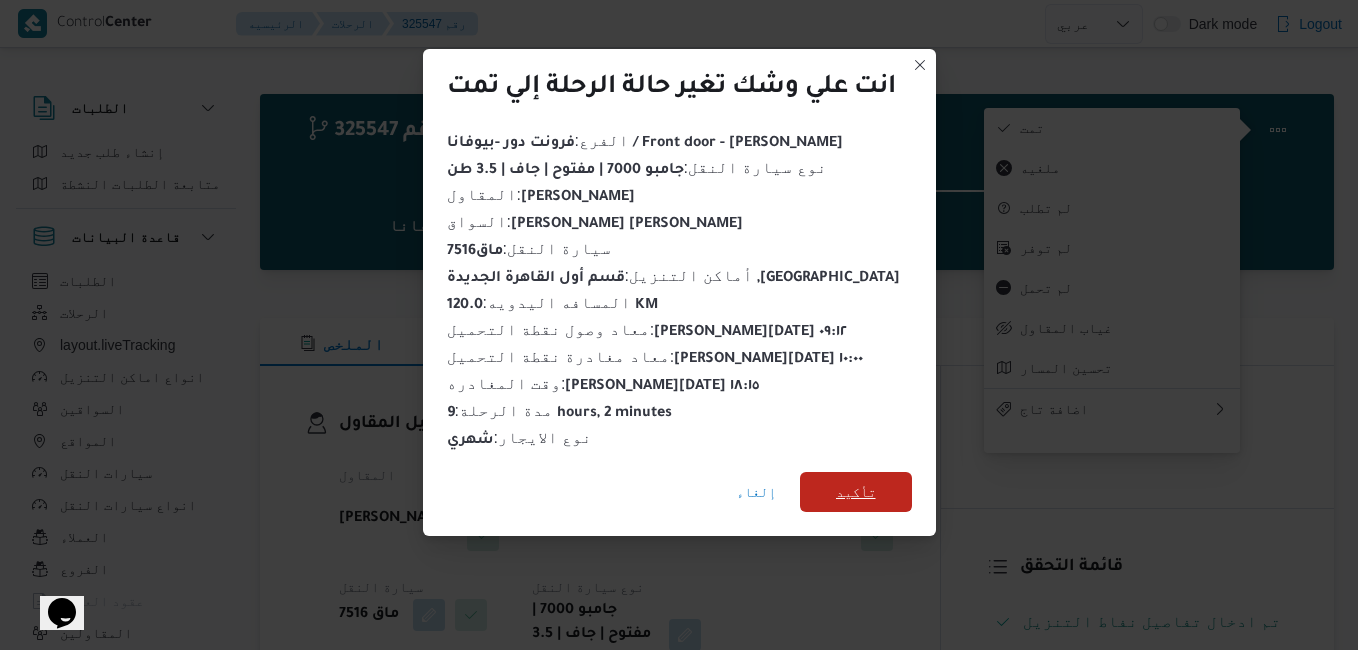 click on "تأكيد" at bounding box center [856, 492] 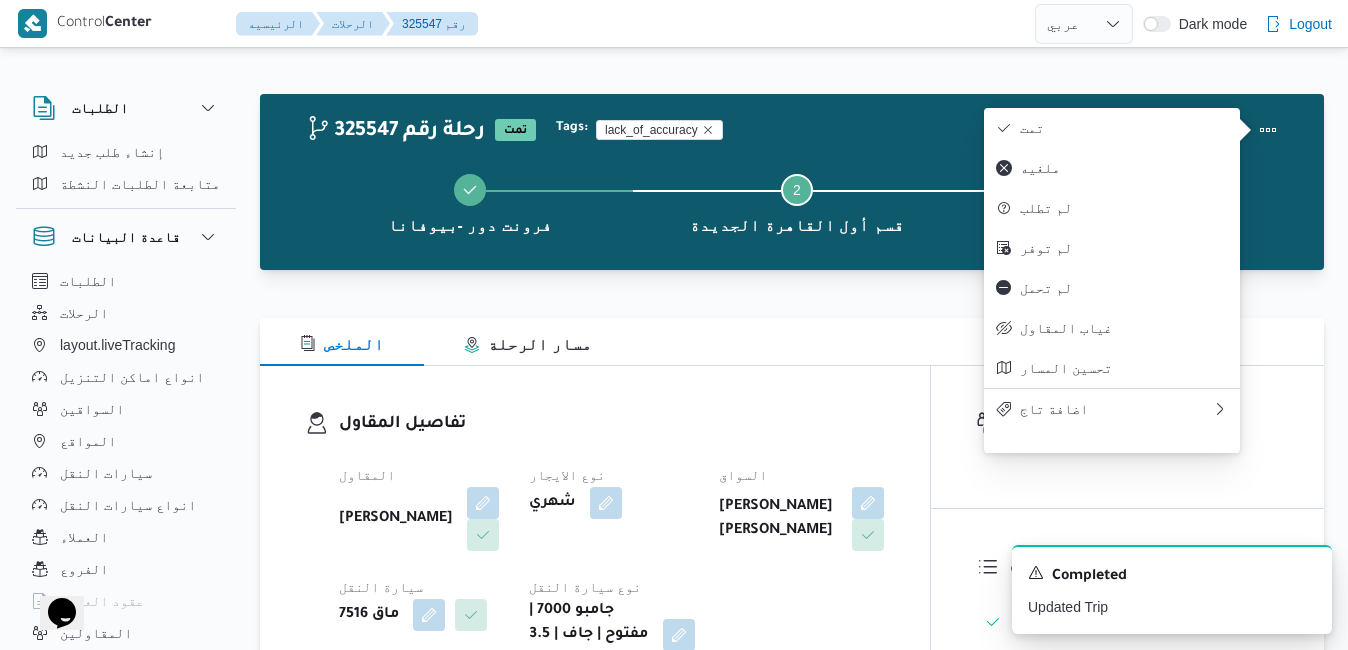 click on "تفاصيل المقاول المقاول [PERSON_NAME] نوع الايجار شهري [PERSON_NAME] [PERSON_NAME]  سيارة النقل ماق 7516 نوع سيارة النقل جامبو 7000 | مفتوح | جاف | 3.5 طن" at bounding box center [595, 541] 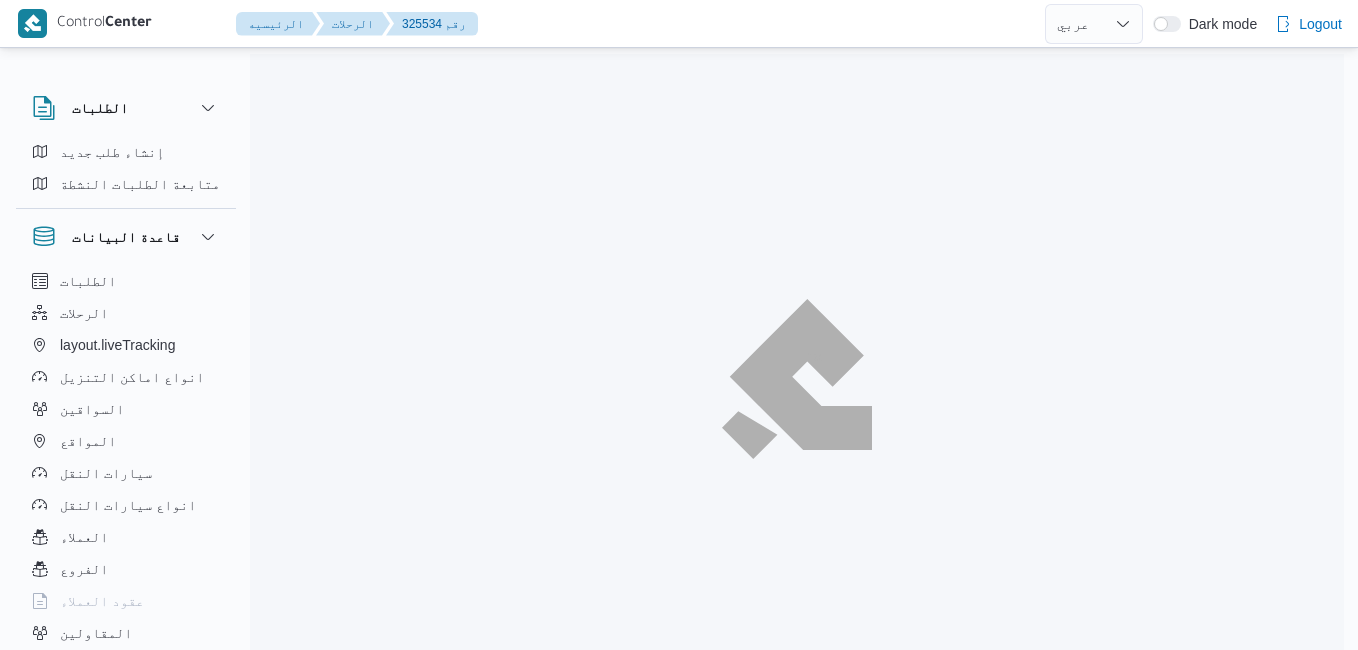 select on "ar" 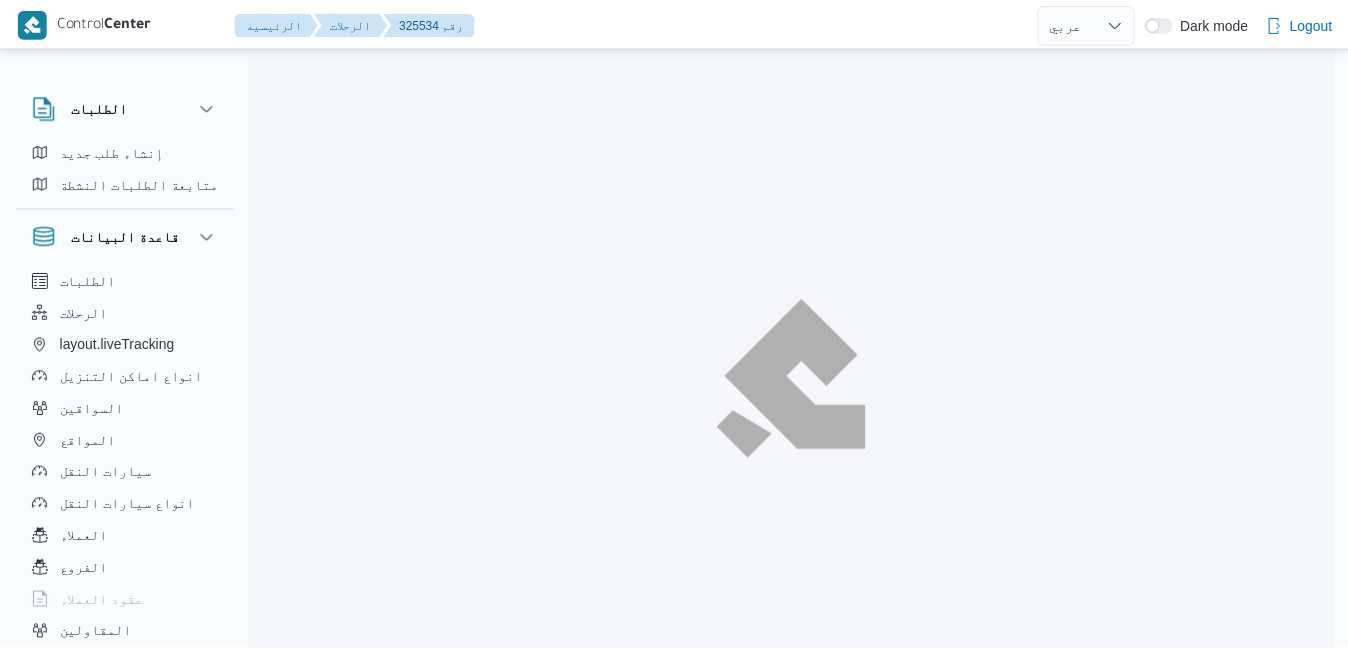 scroll, scrollTop: 0, scrollLeft: 0, axis: both 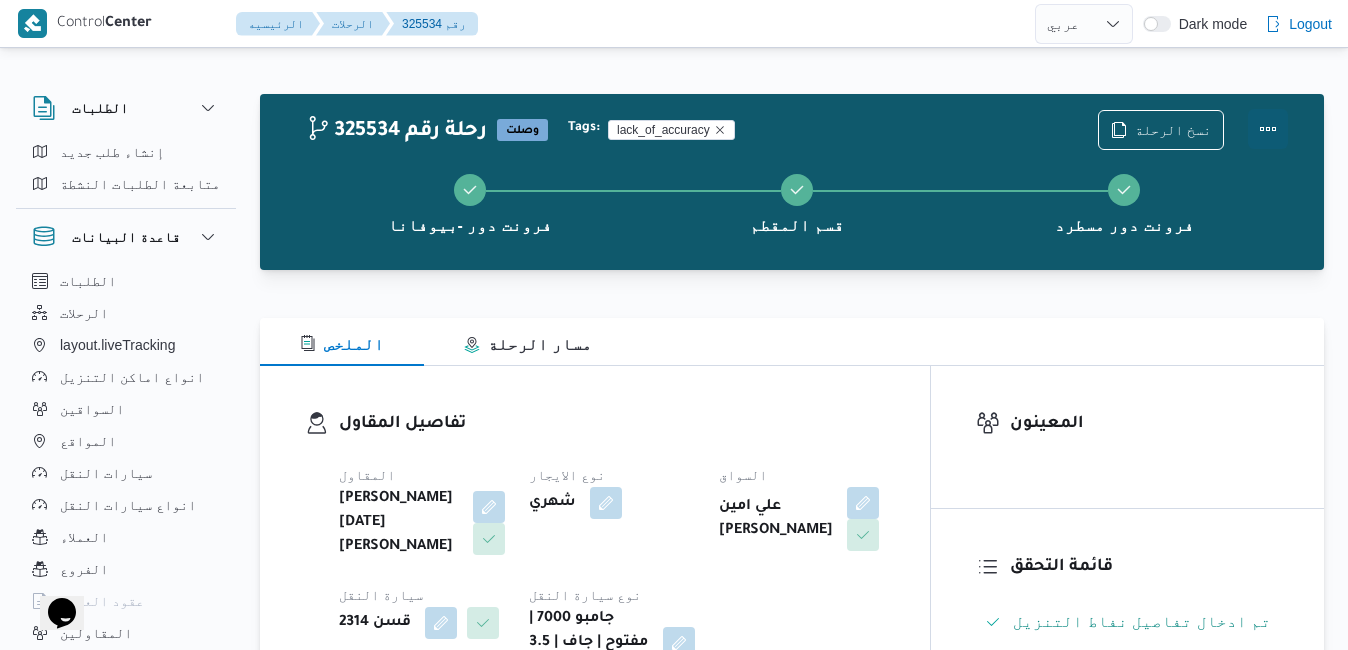 click at bounding box center [1268, 129] 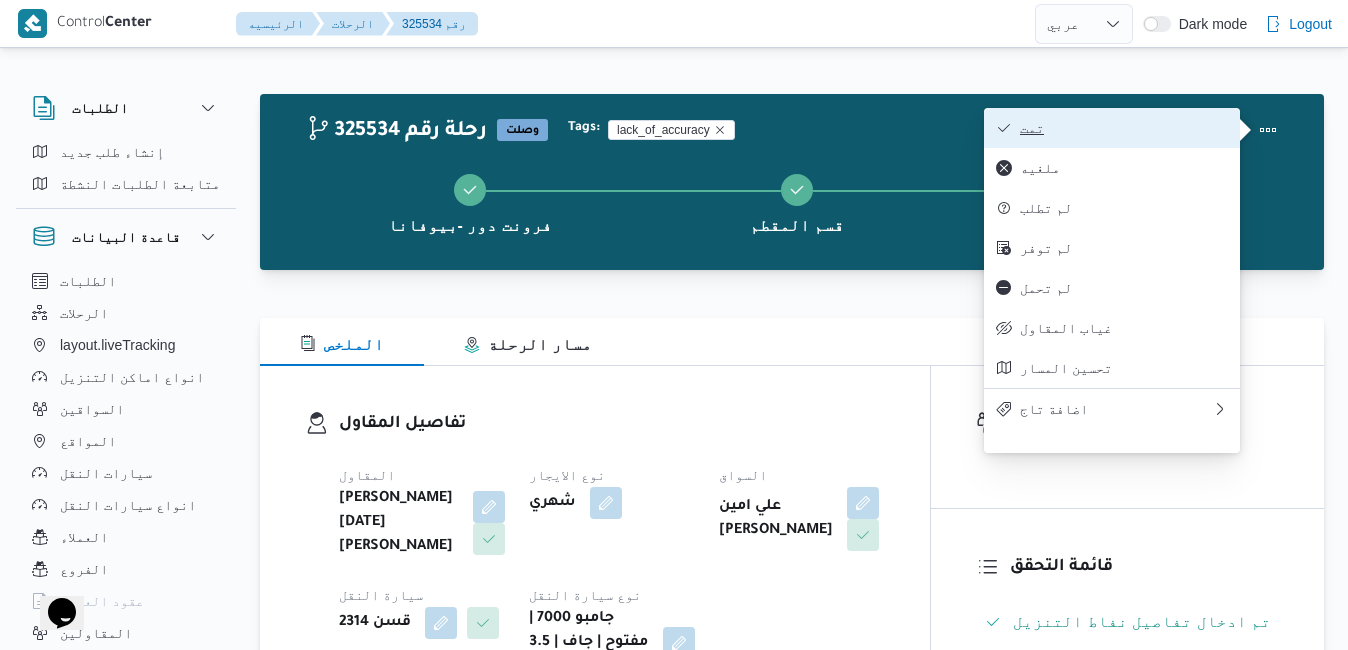 click on "تمت" at bounding box center (1124, 128) 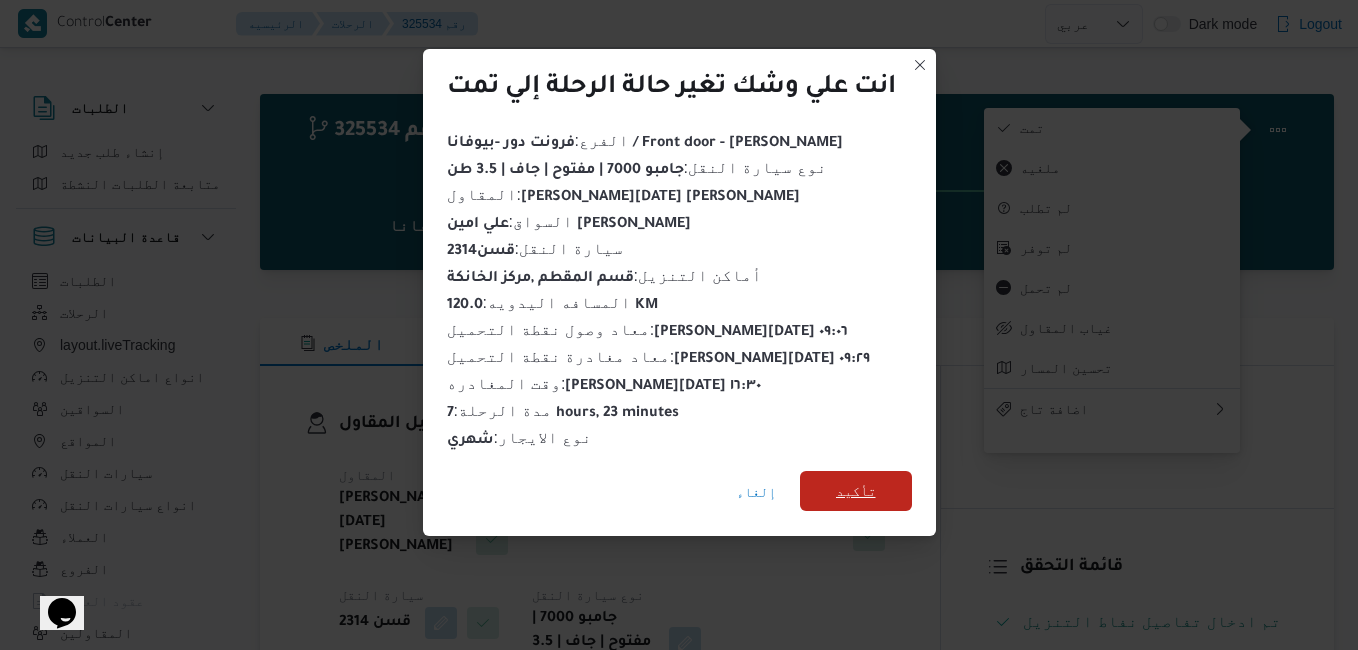 click on "تأكيد" at bounding box center [856, 491] 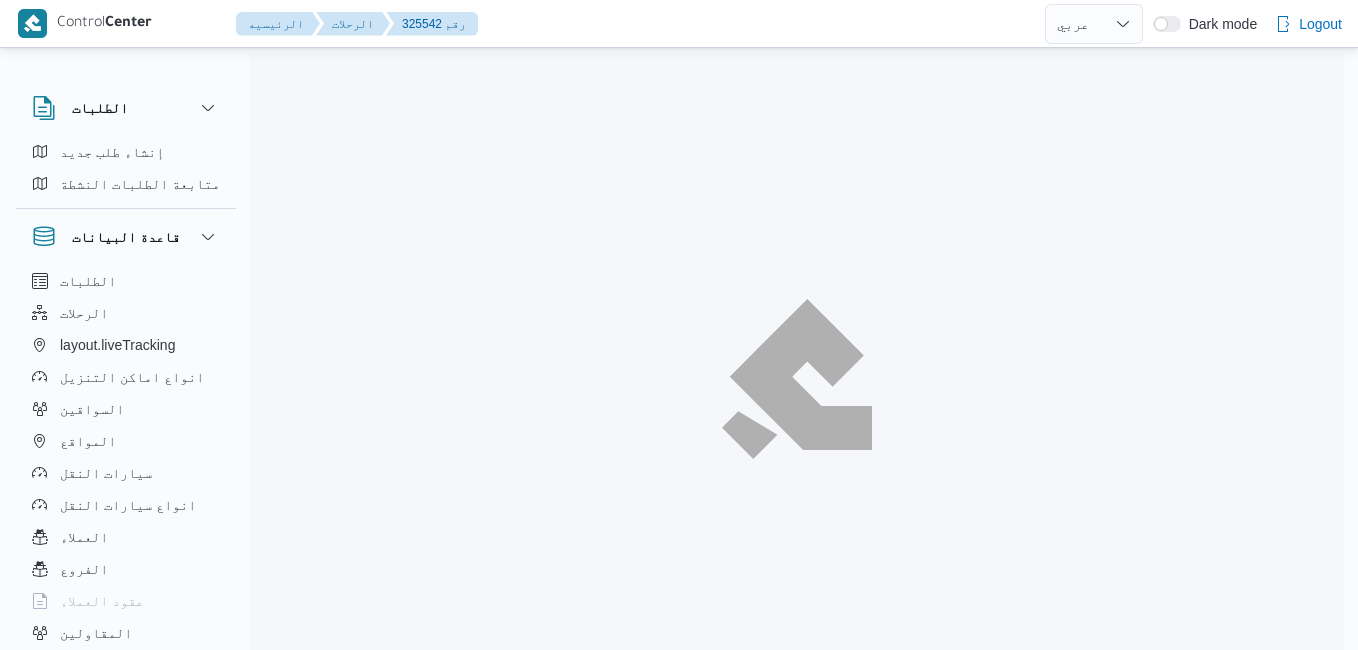select on "ar" 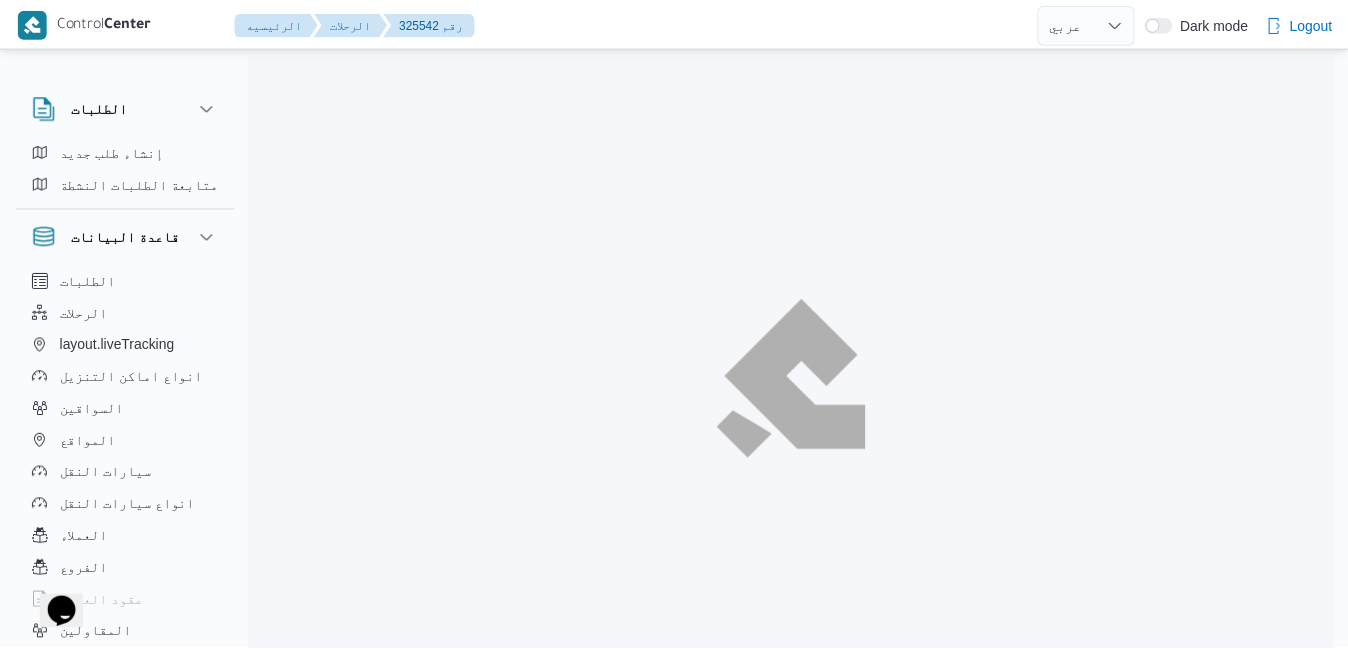 scroll, scrollTop: 0, scrollLeft: 0, axis: both 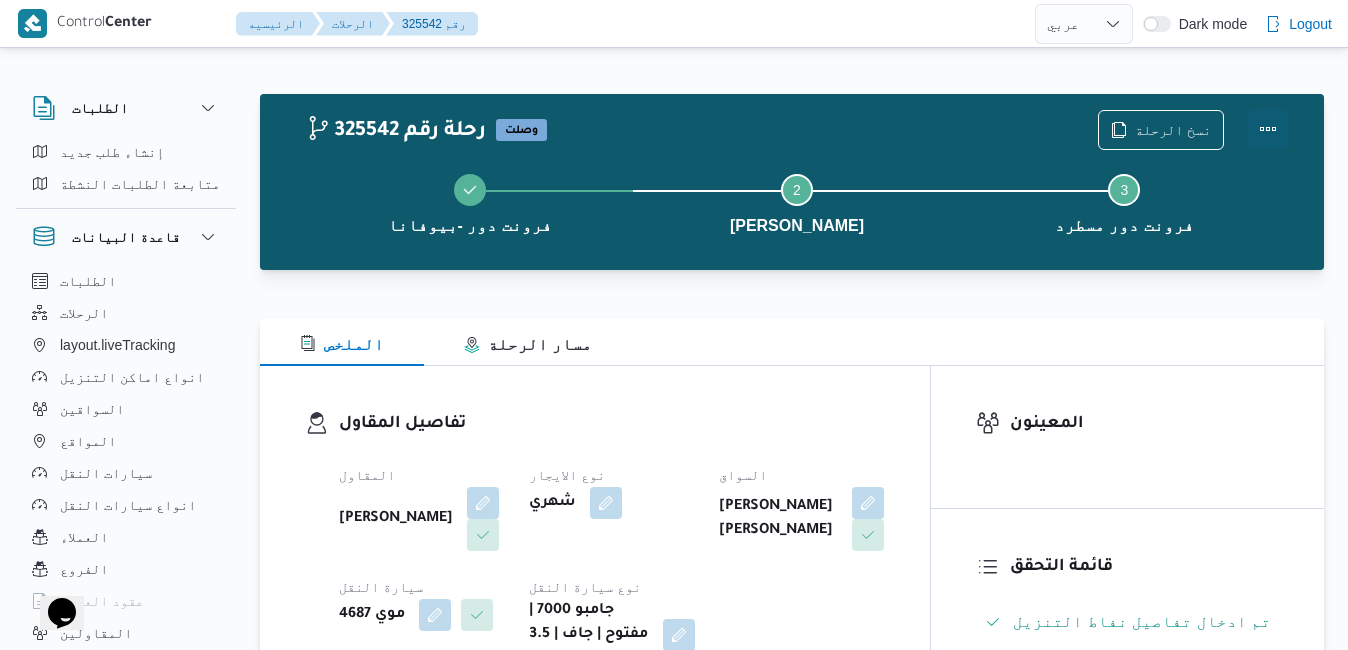 click at bounding box center [1268, 129] 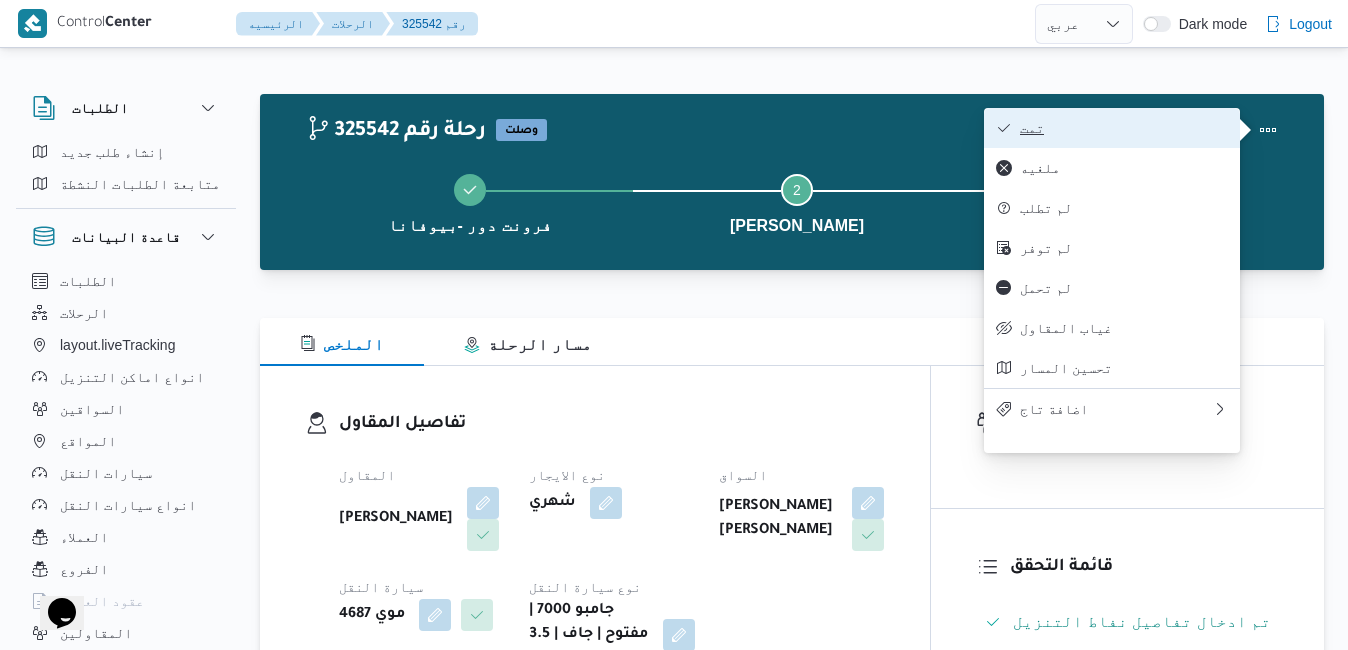 click on "تمت" at bounding box center (1124, 128) 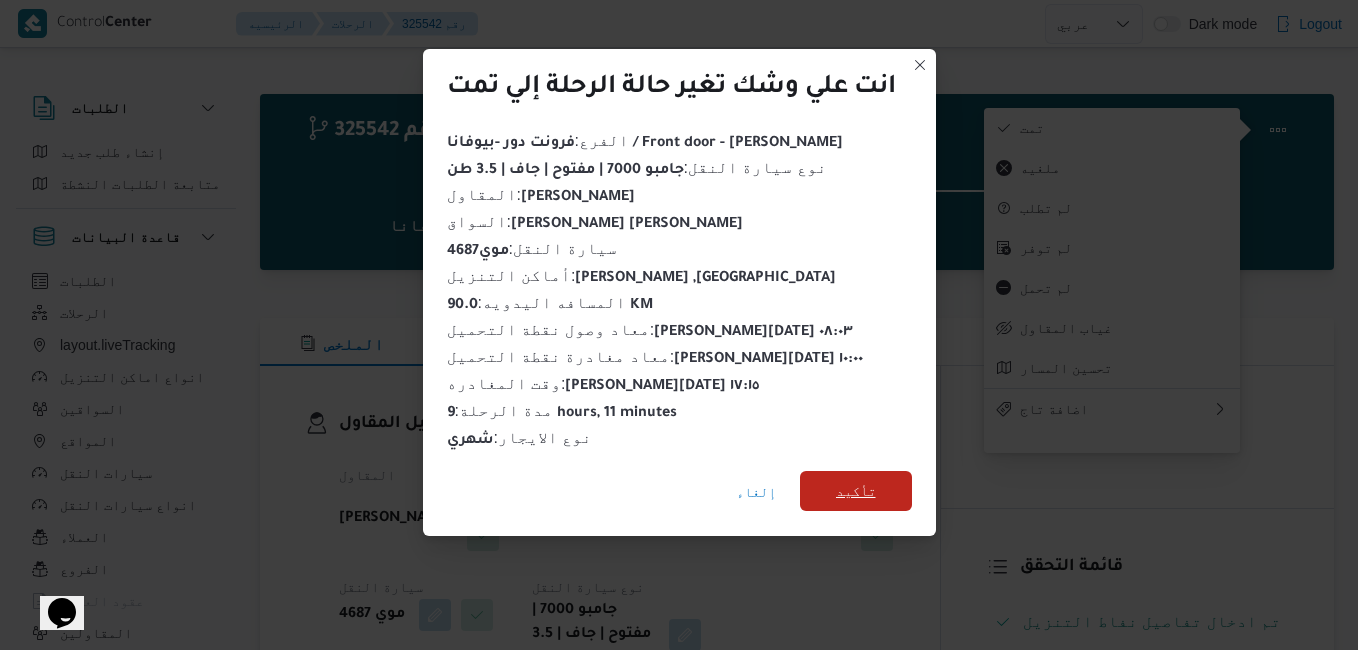 click on "تأكيد" at bounding box center (856, 491) 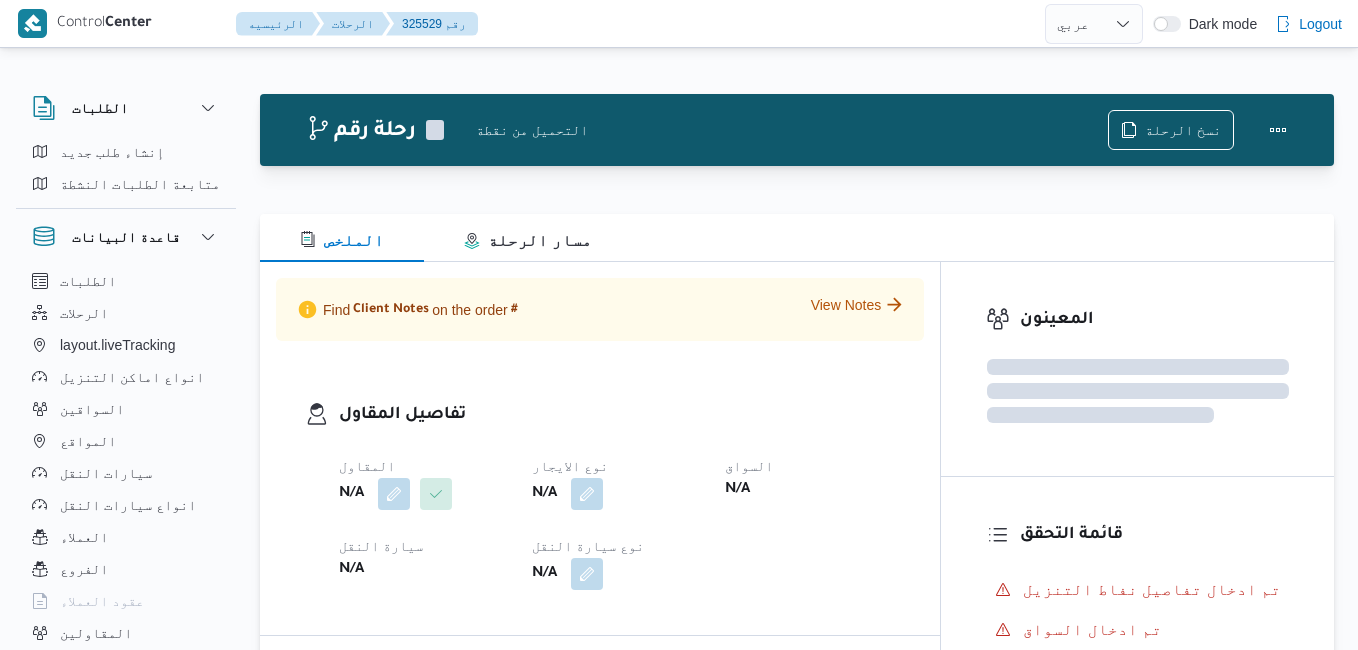 select on "ar" 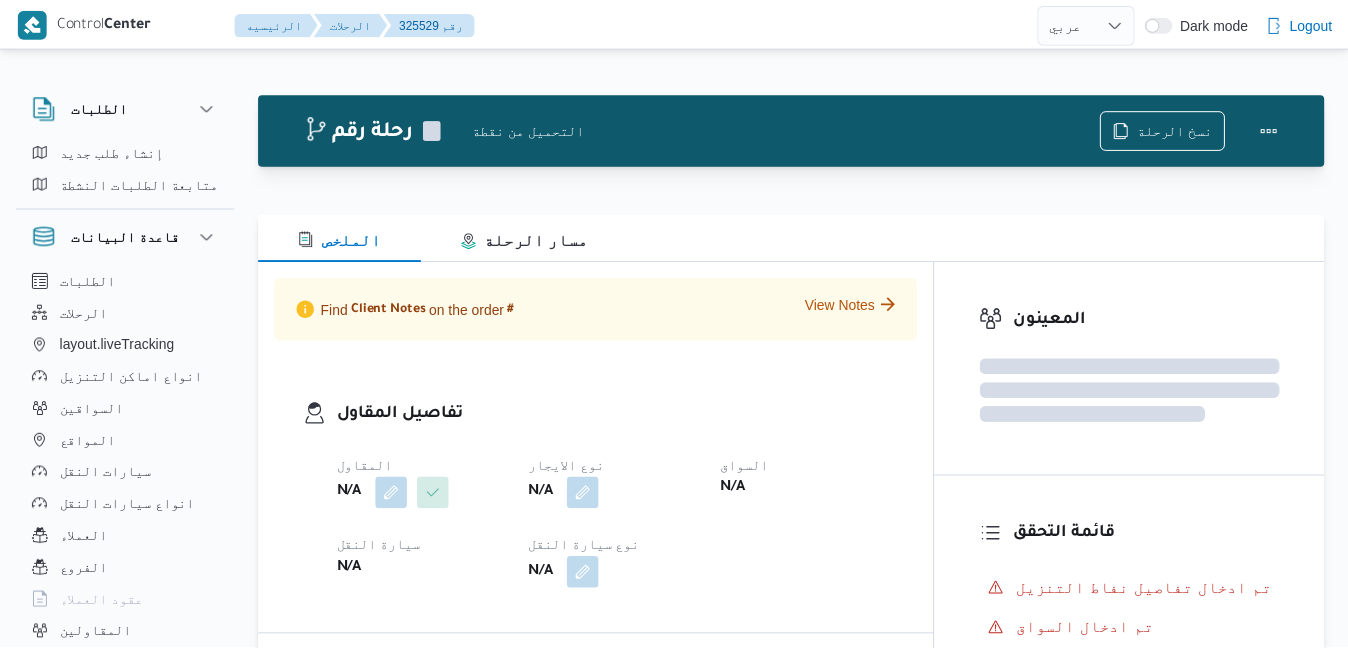 scroll, scrollTop: 0, scrollLeft: 0, axis: both 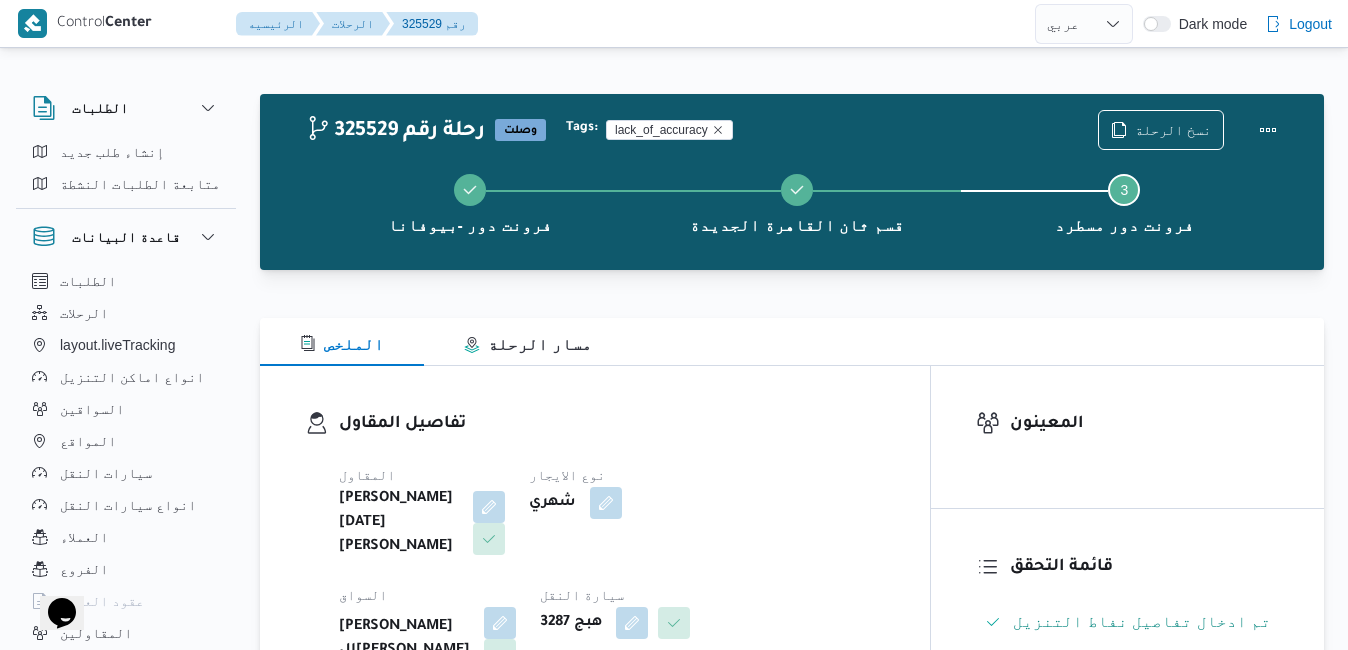 click on "تفاصيل المقاول" at bounding box center [612, 424] 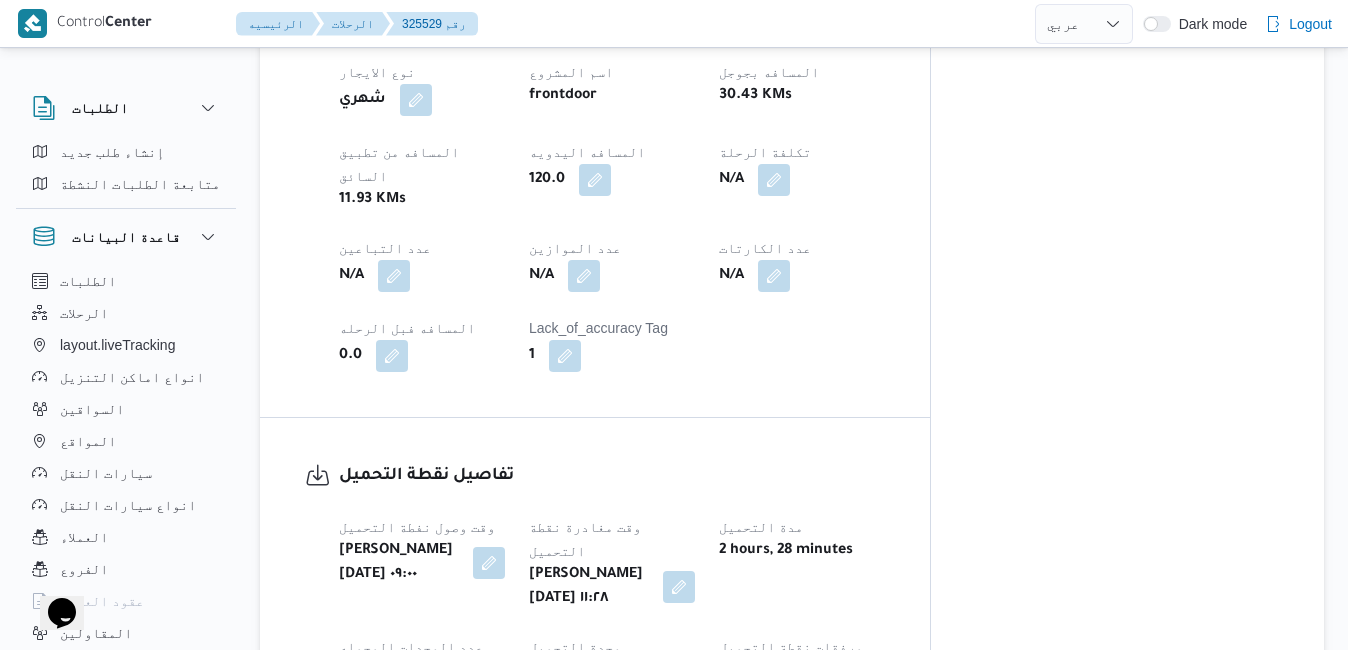 scroll, scrollTop: 1240, scrollLeft: 0, axis: vertical 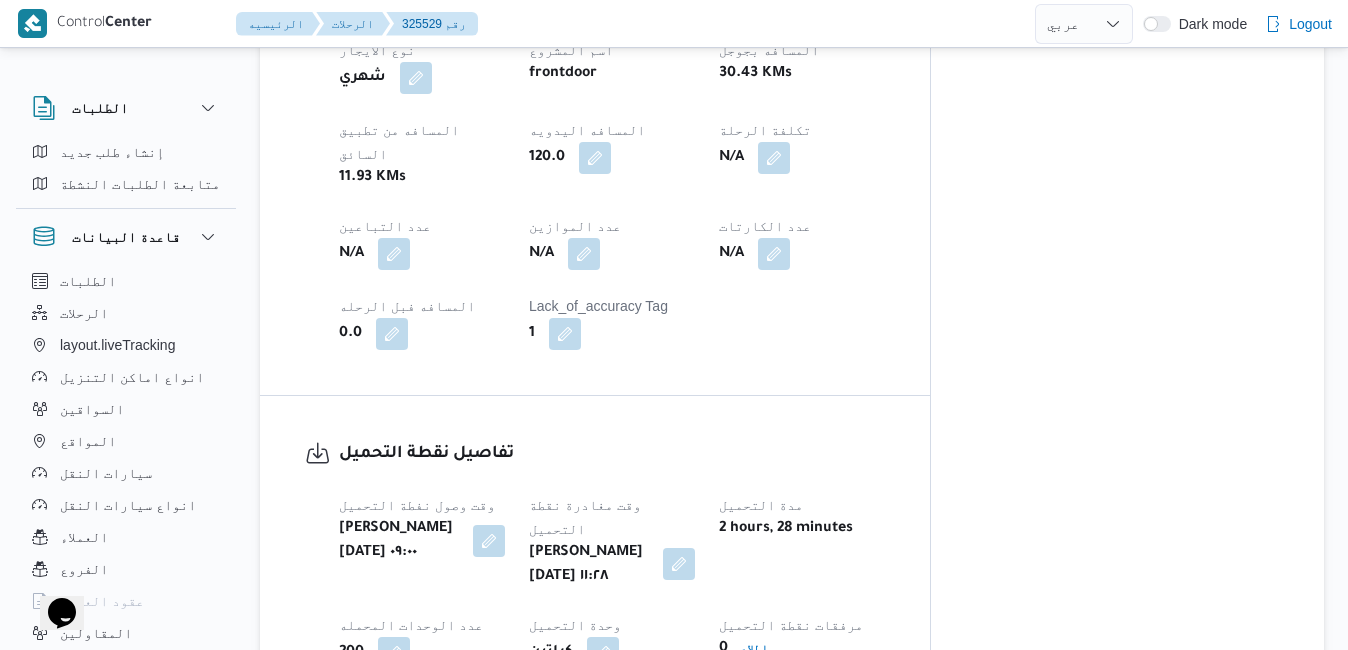 click at bounding box center (679, 564) 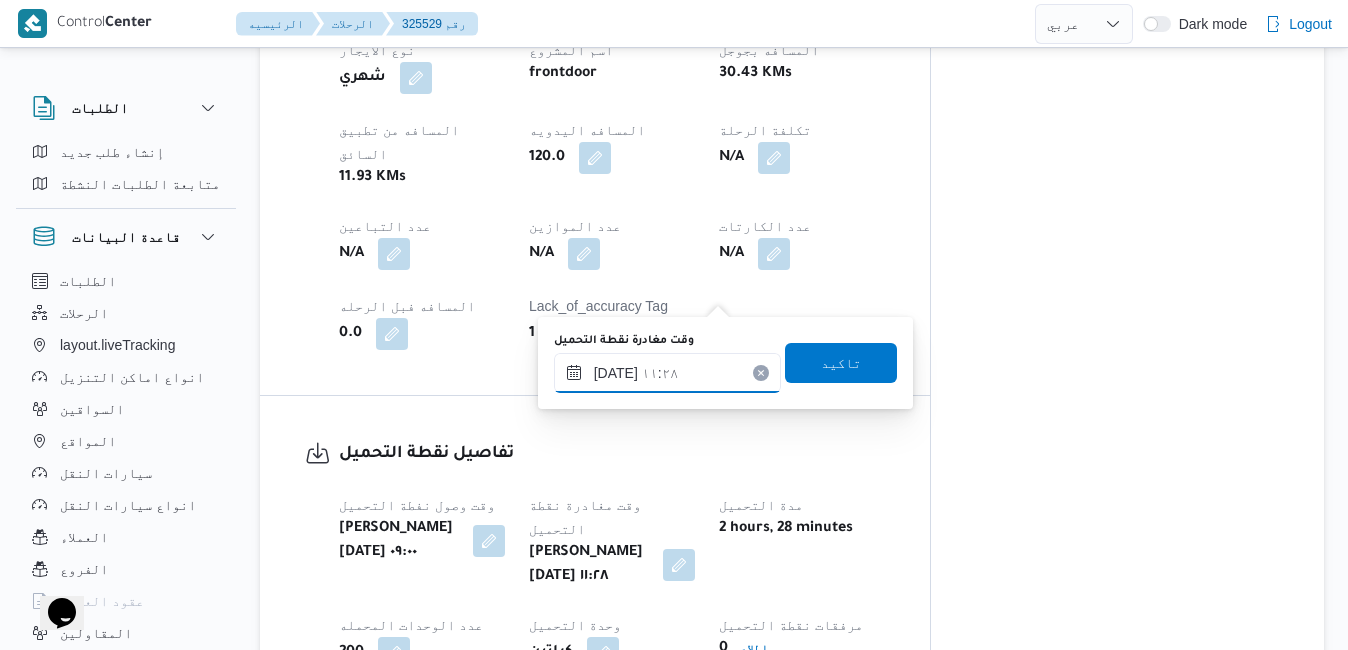 click on "[DATE] ١١:٢٨" at bounding box center (667, 373) 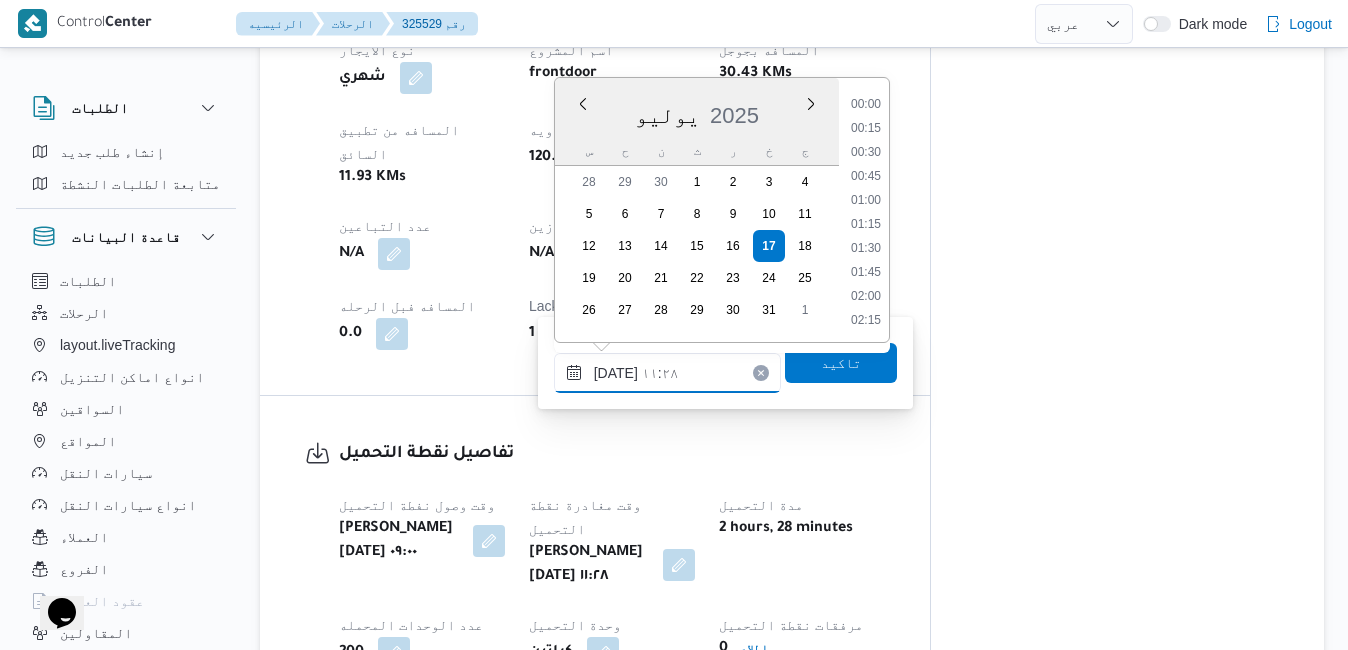 scroll, scrollTop: 958, scrollLeft: 0, axis: vertical 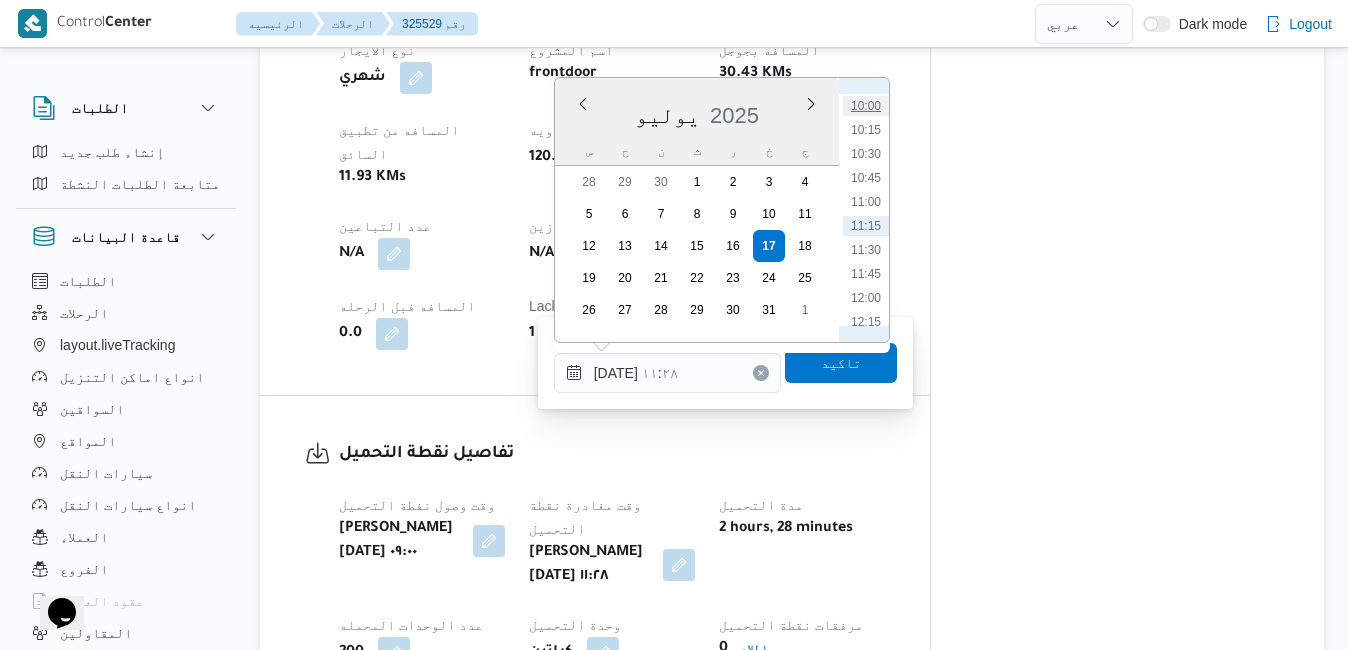 click on "10:00" at bounding box center (866, 106) 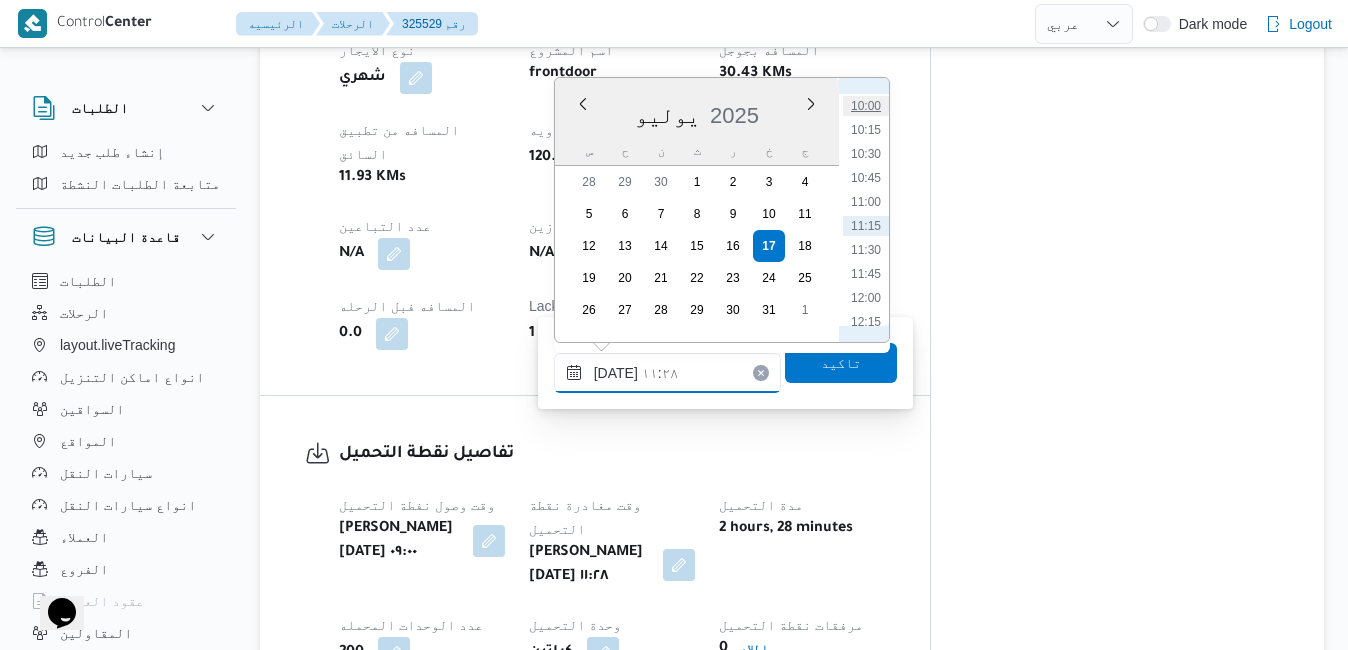 type on "[DATE] ١٠:٠٠" 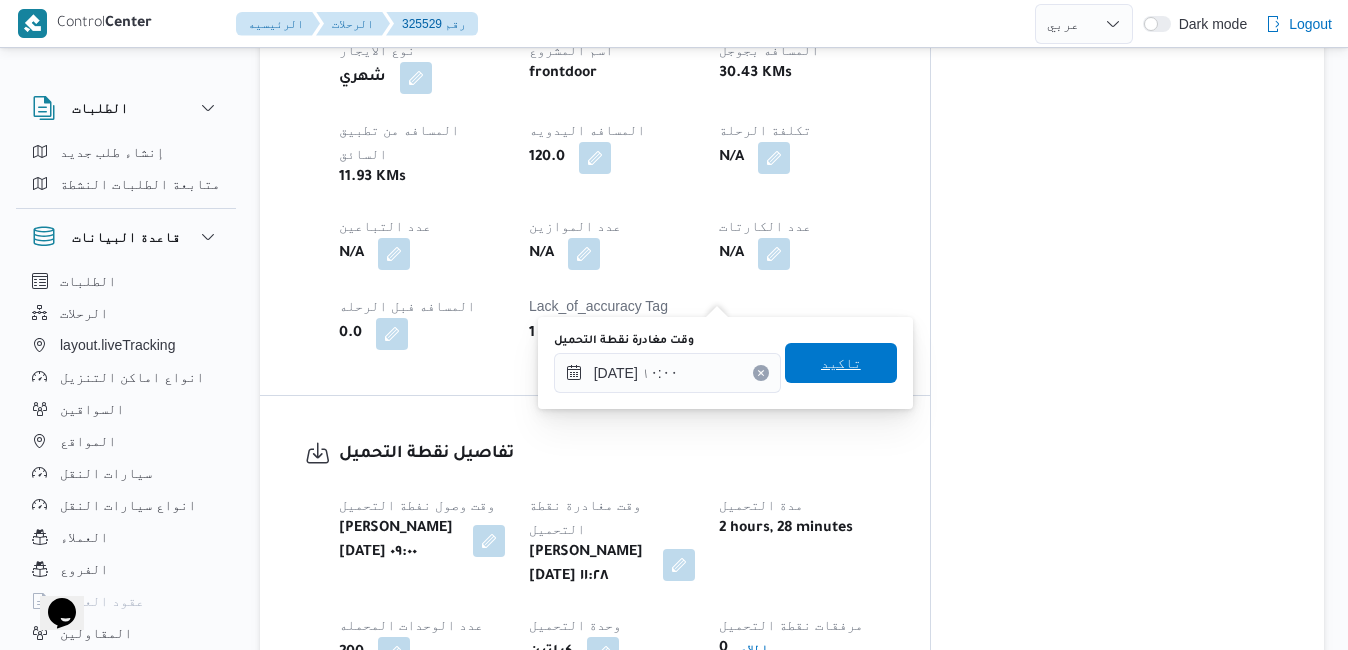 click on "تاكيد" at bounding box center (841, 363) 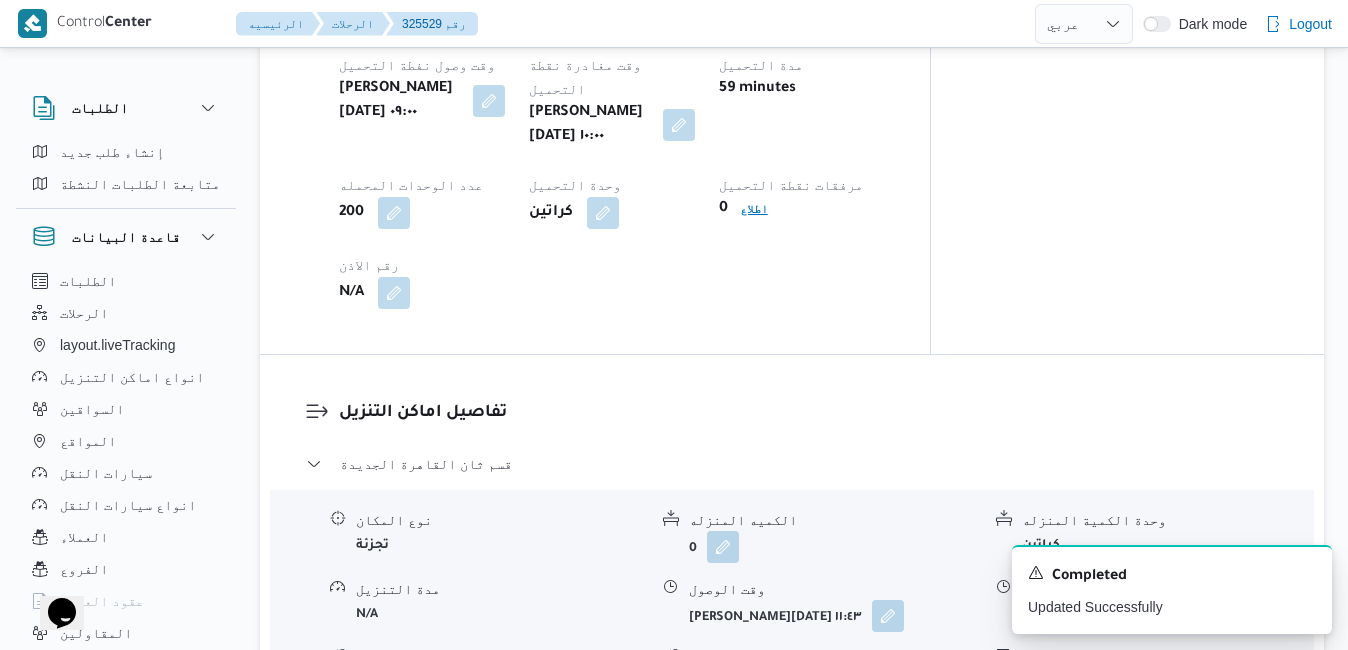 scroll, scrollTop: 1720, scrollLeft: 0, axis: vertical 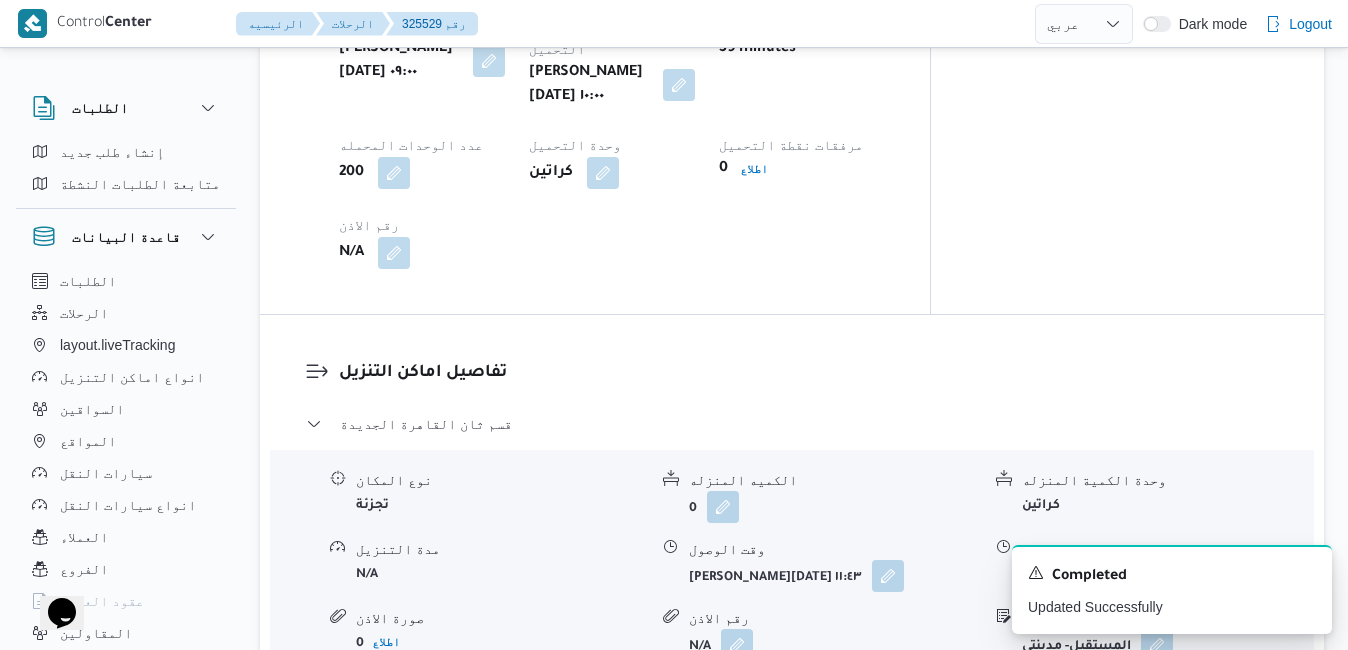 click on "مركز الخانكة -
فرونت دور مسطرد" at bounding box center [792, 708] 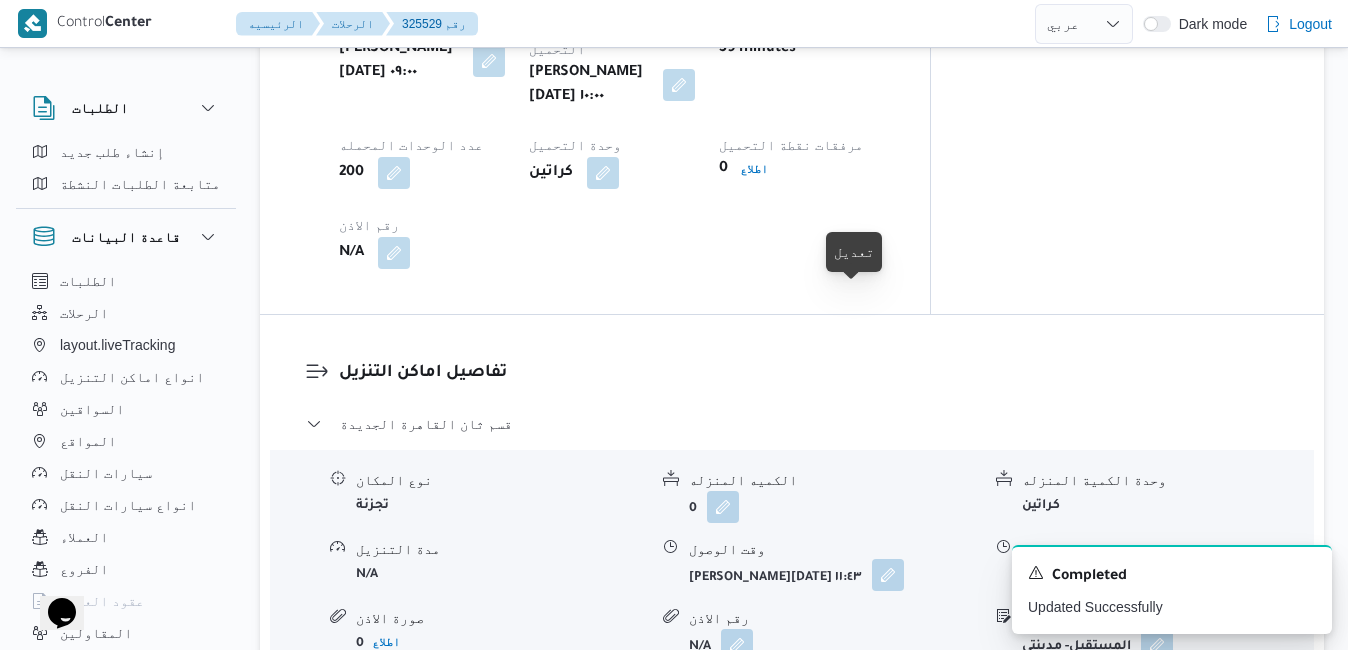 click at bounding box center [888, 575] 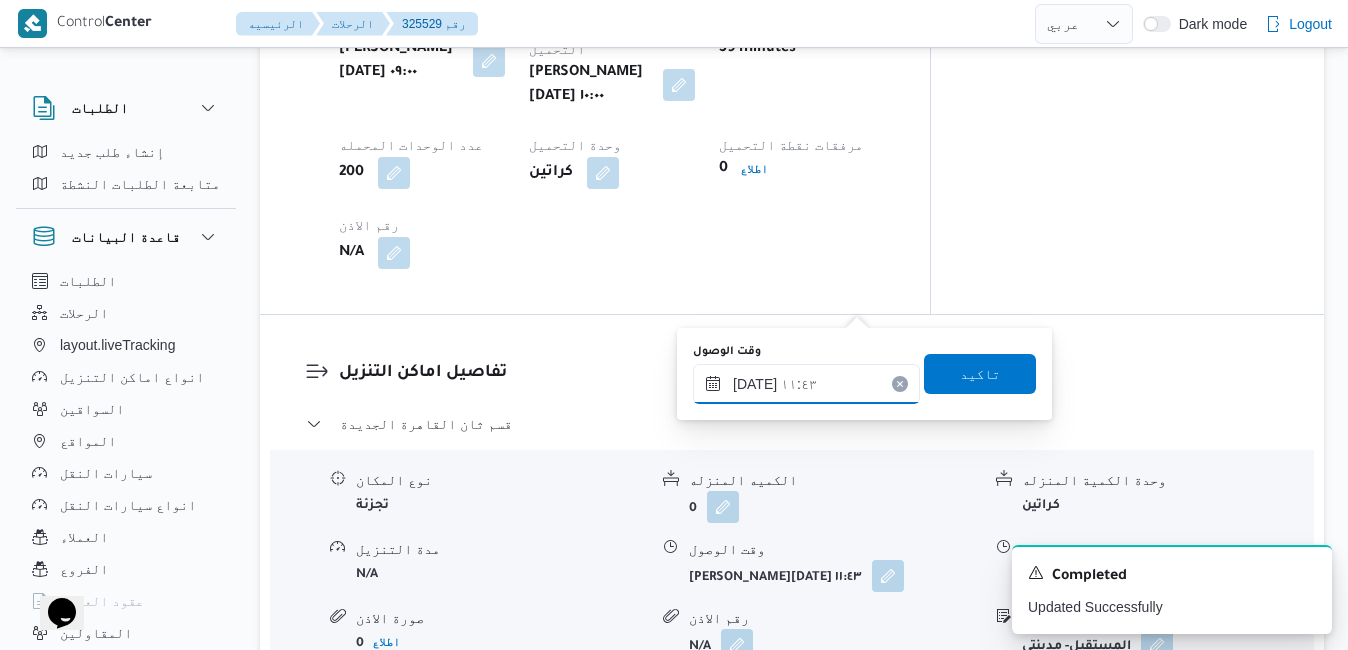 click on "[DATE] ١١:٤٣" at bounding box center [806, 384] 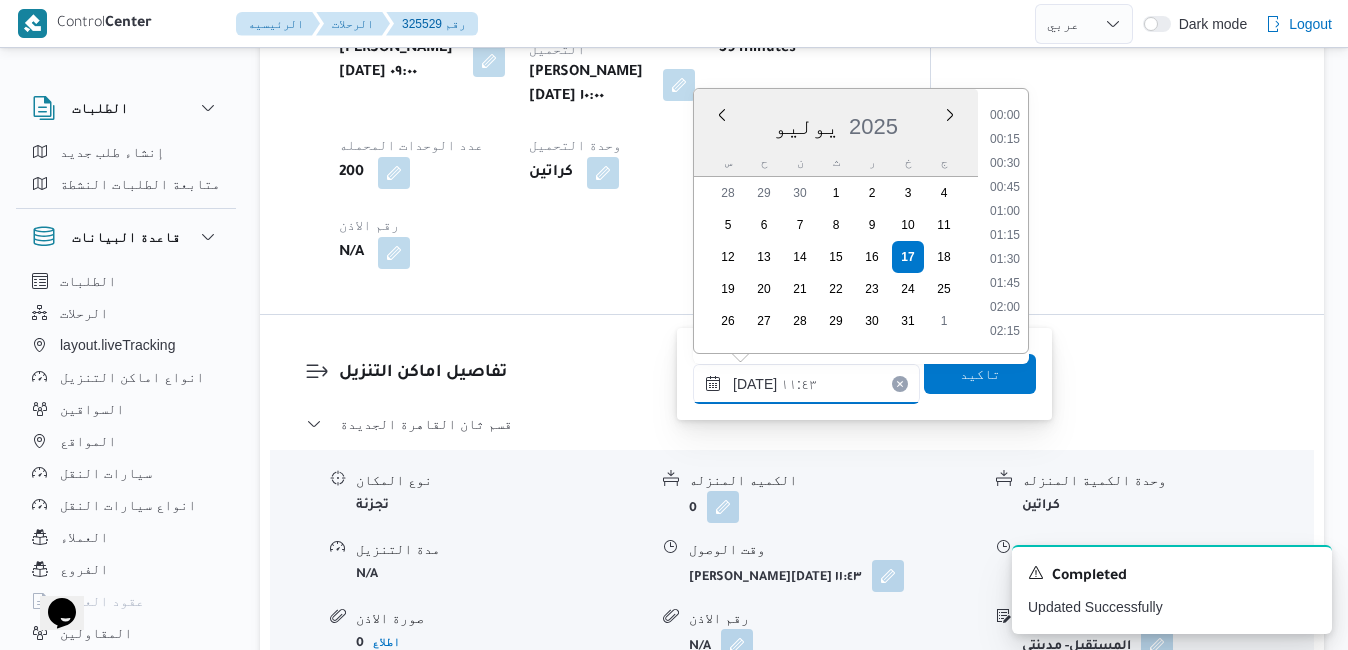 scroll, scrollTop: 982, scrollLeft: 0, axis: vertical 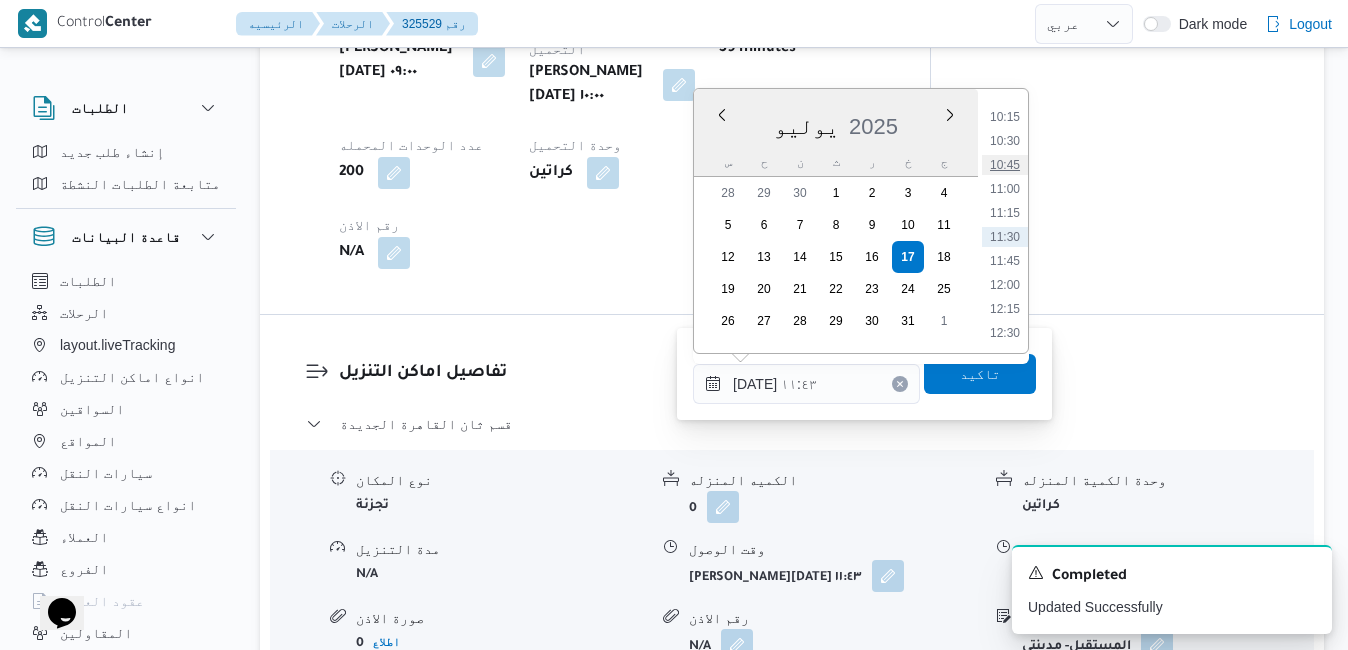 click on "10:45" at bounding box center [1005, 165] 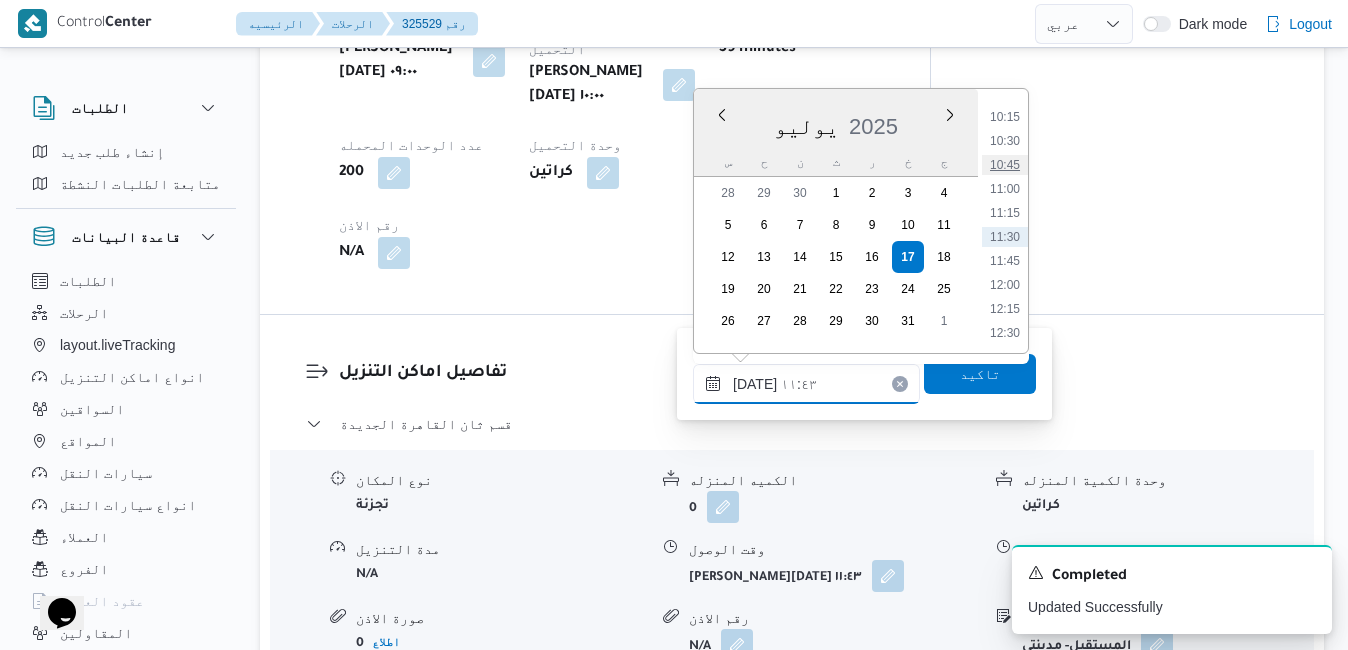 type on "[DATE] ١٠:٤٥" 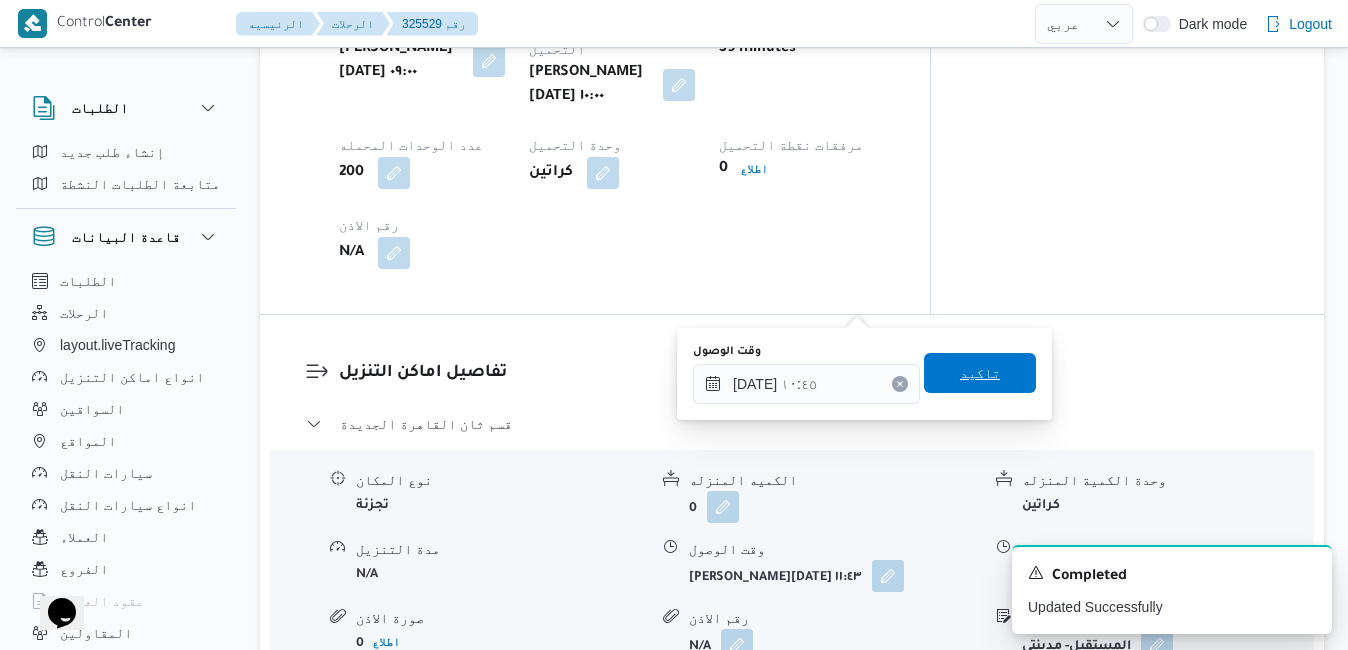 click on "تاكيد" at bounding box center [980, 373] 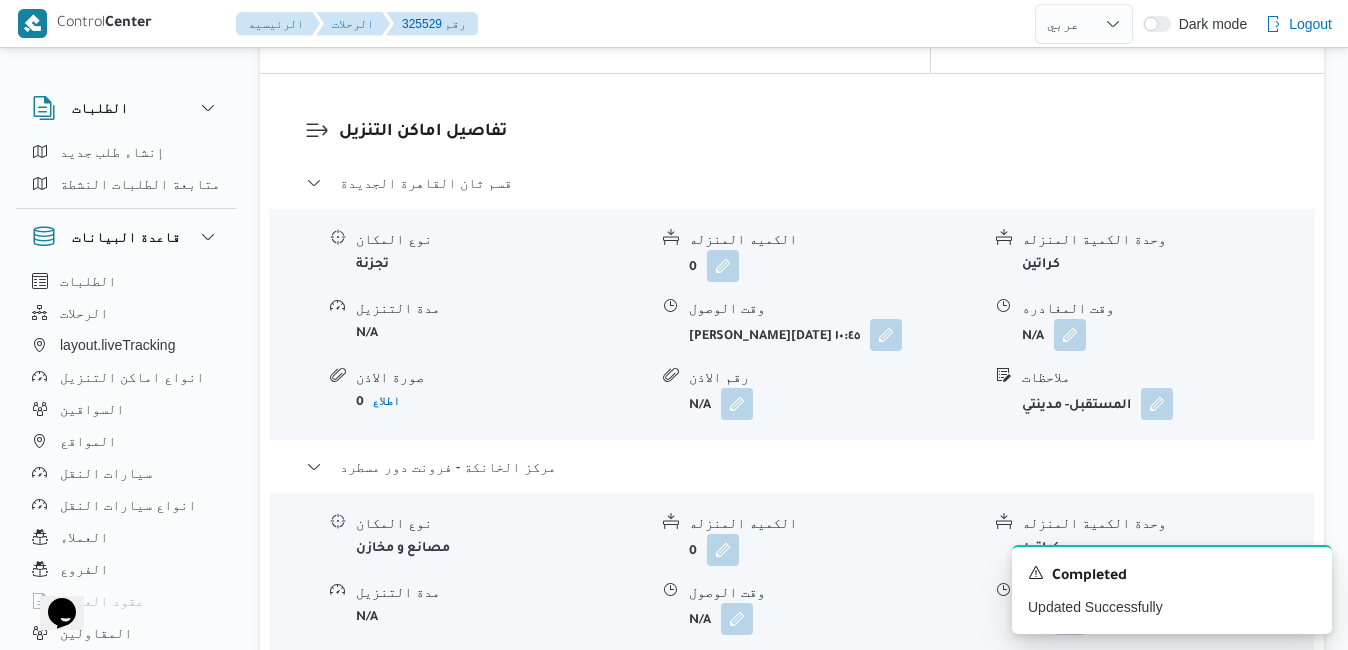 scroll, scrollTop: 1960, scrollLeft: 0, axis: vertical 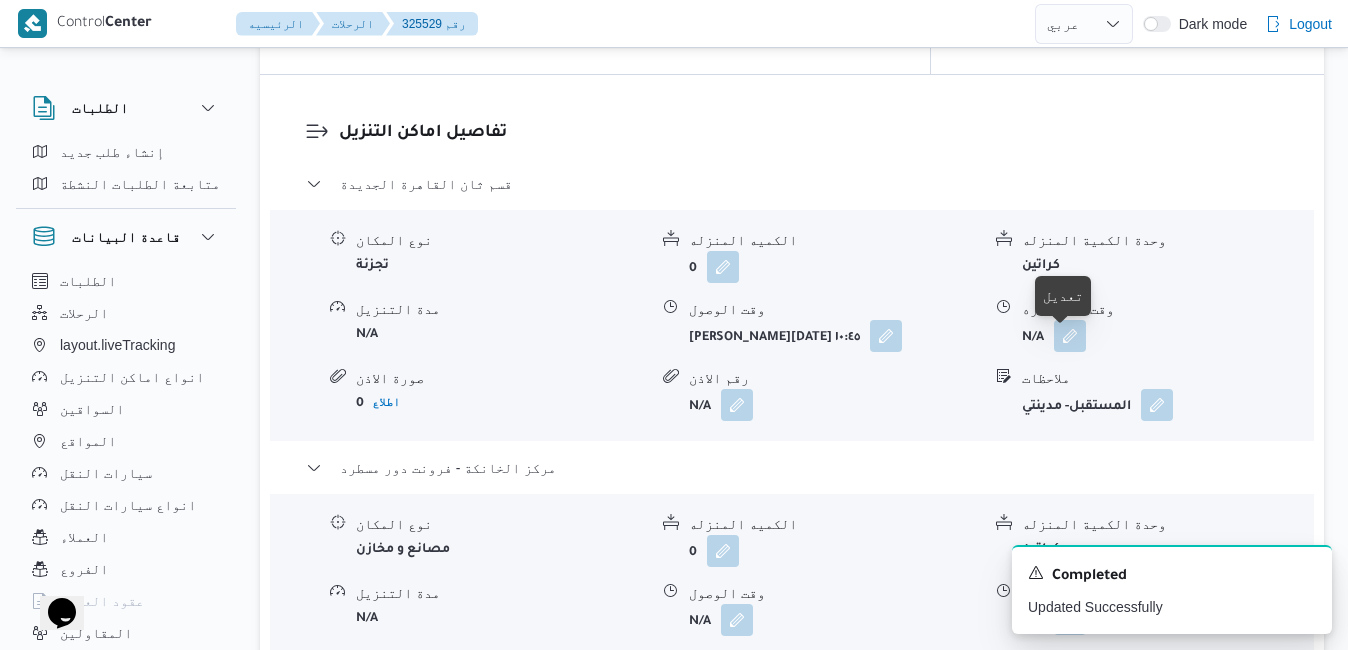 click at bounding box center [1070, 619] 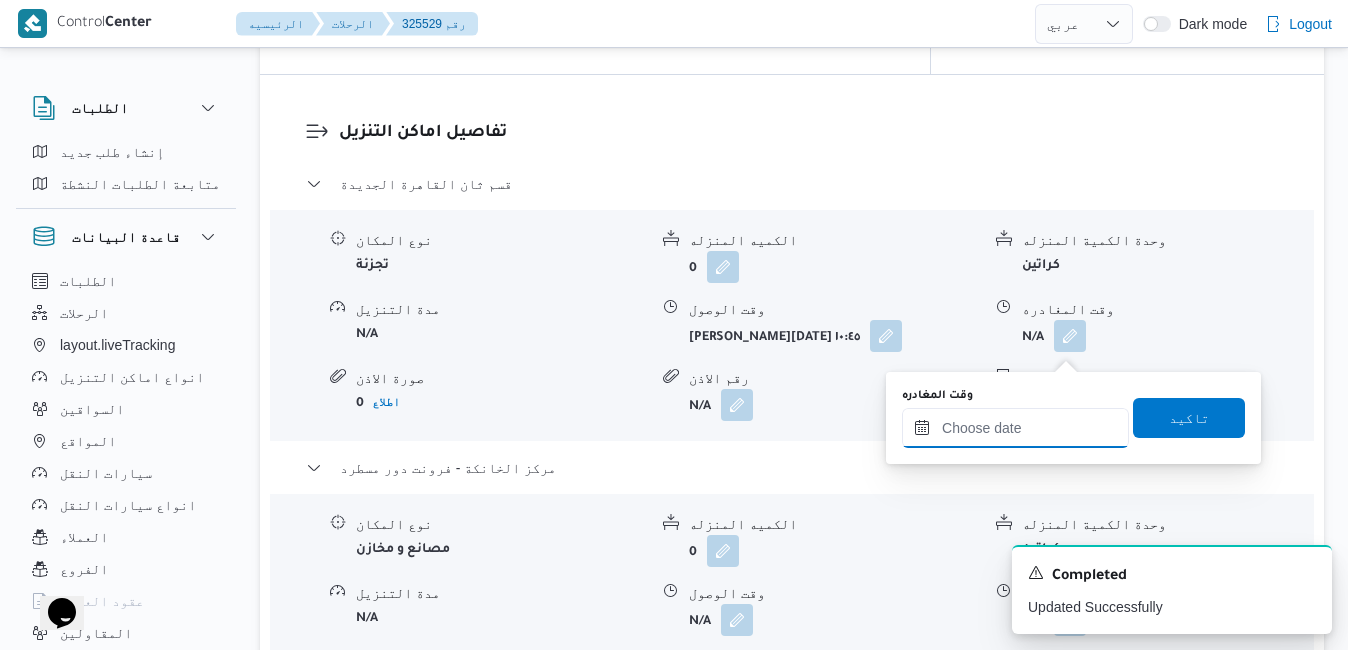 click on "وقت المغادره" at bounding box center (1015, 428) 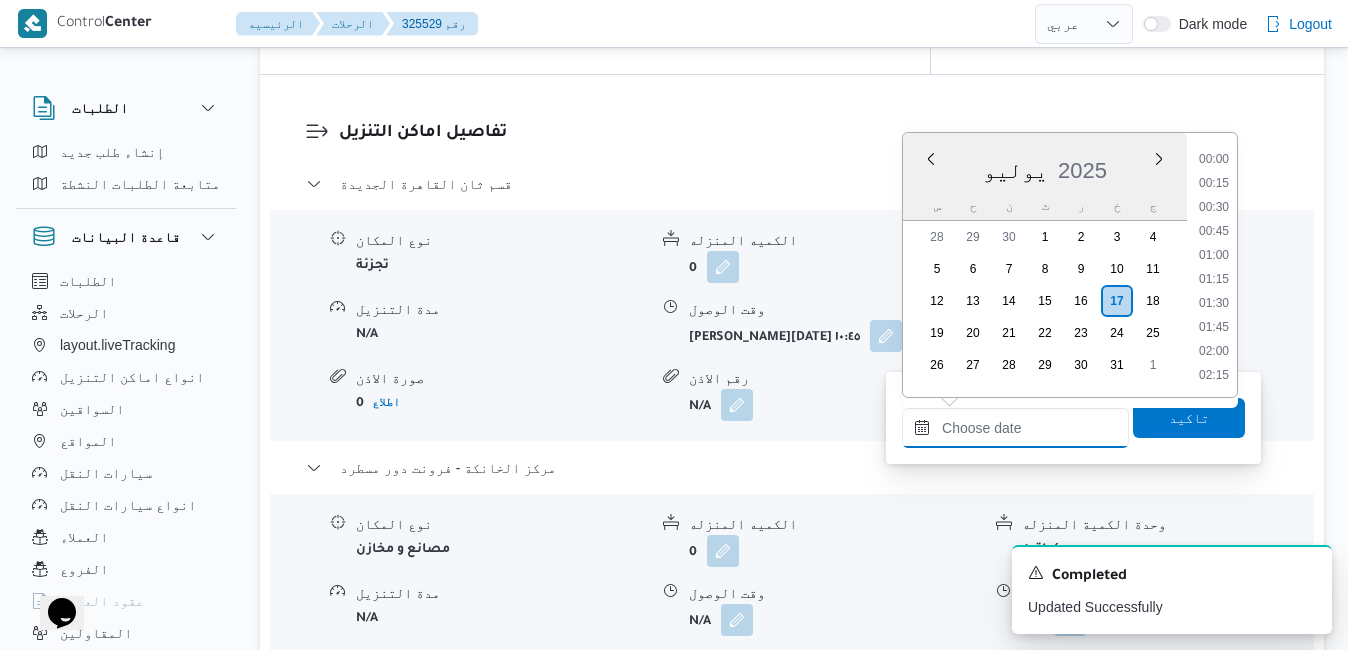 scroll, scrollTop: 1846, scrollLeft: 0, axis: vertical 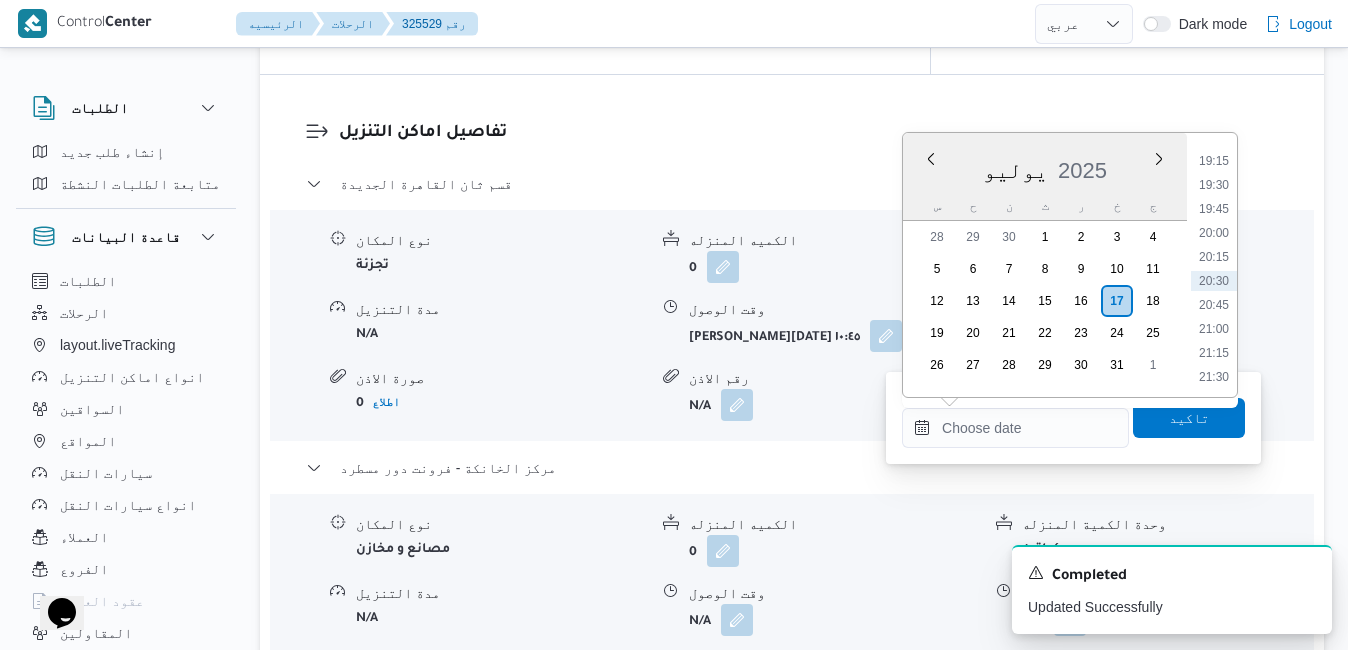 click on "يوليو 2025" at bounding box center (1045, 166) 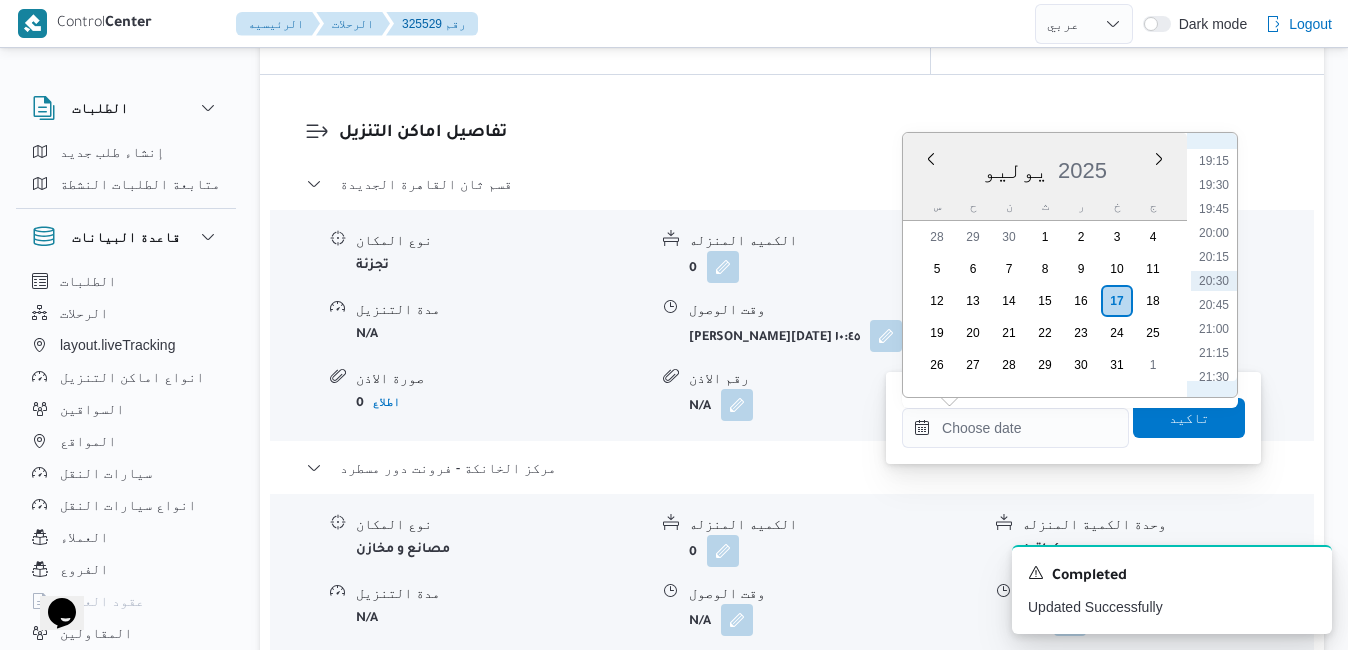 scroll, scrollTop: 1643, scrollLeft: 0, axis: vertical 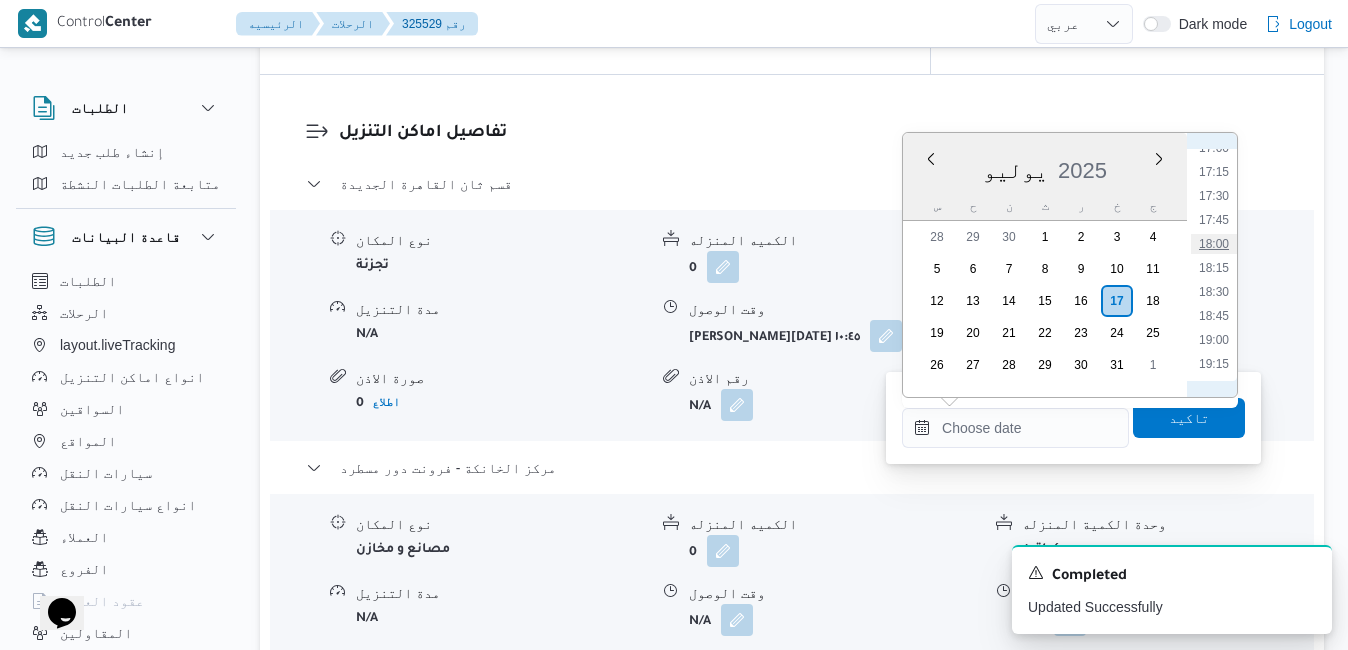 click on "18:00" at bounding box center [1214, 244] 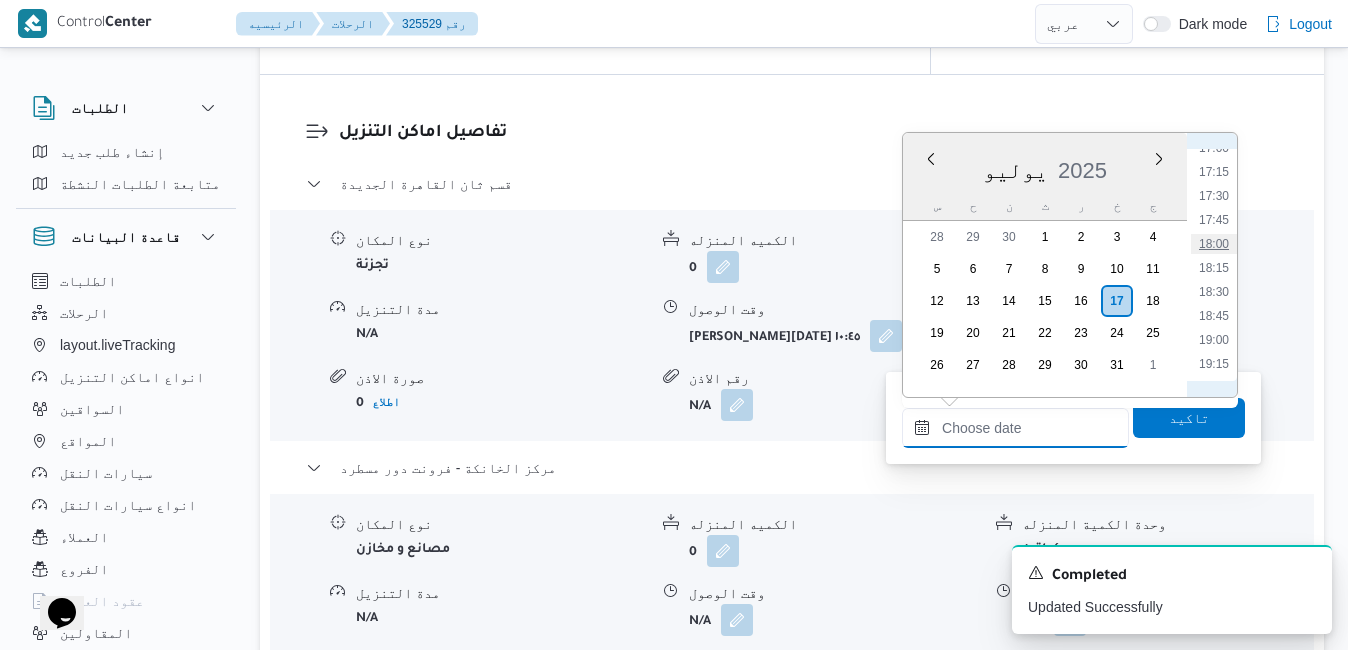 type on "[DATE] ١٨:٠٠" 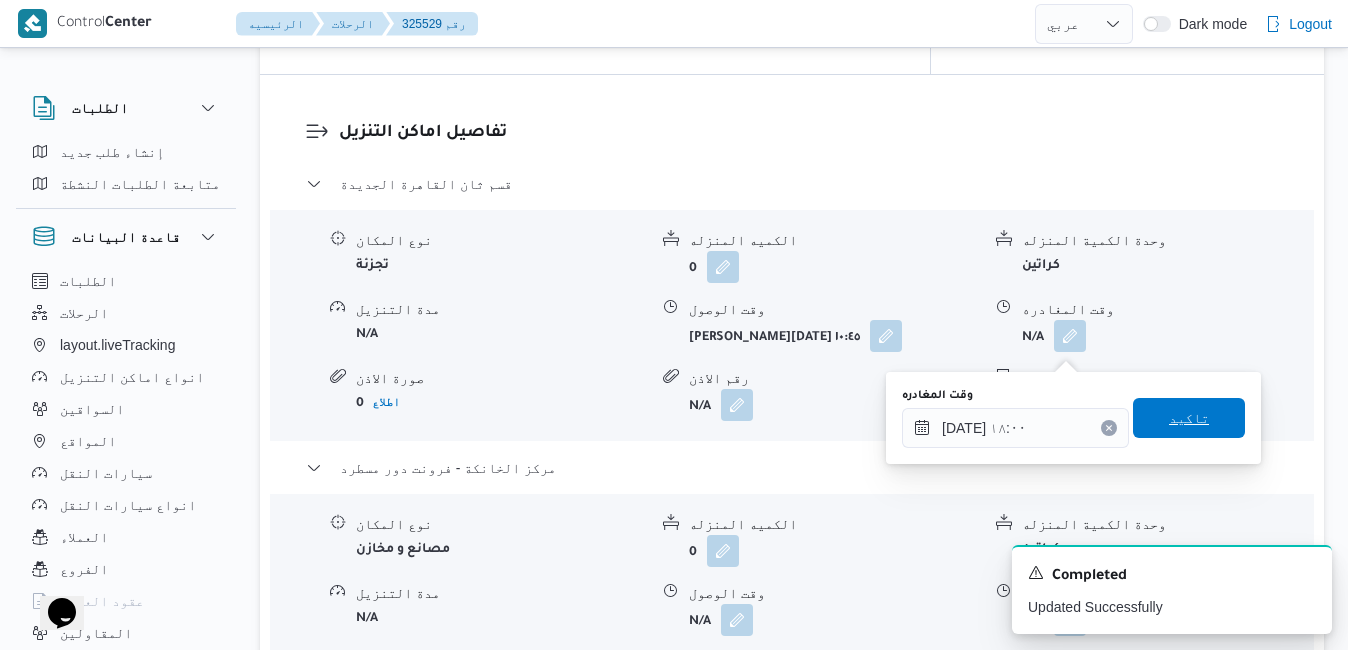 click on "تاكيد" at bounding box center (1189, 418) 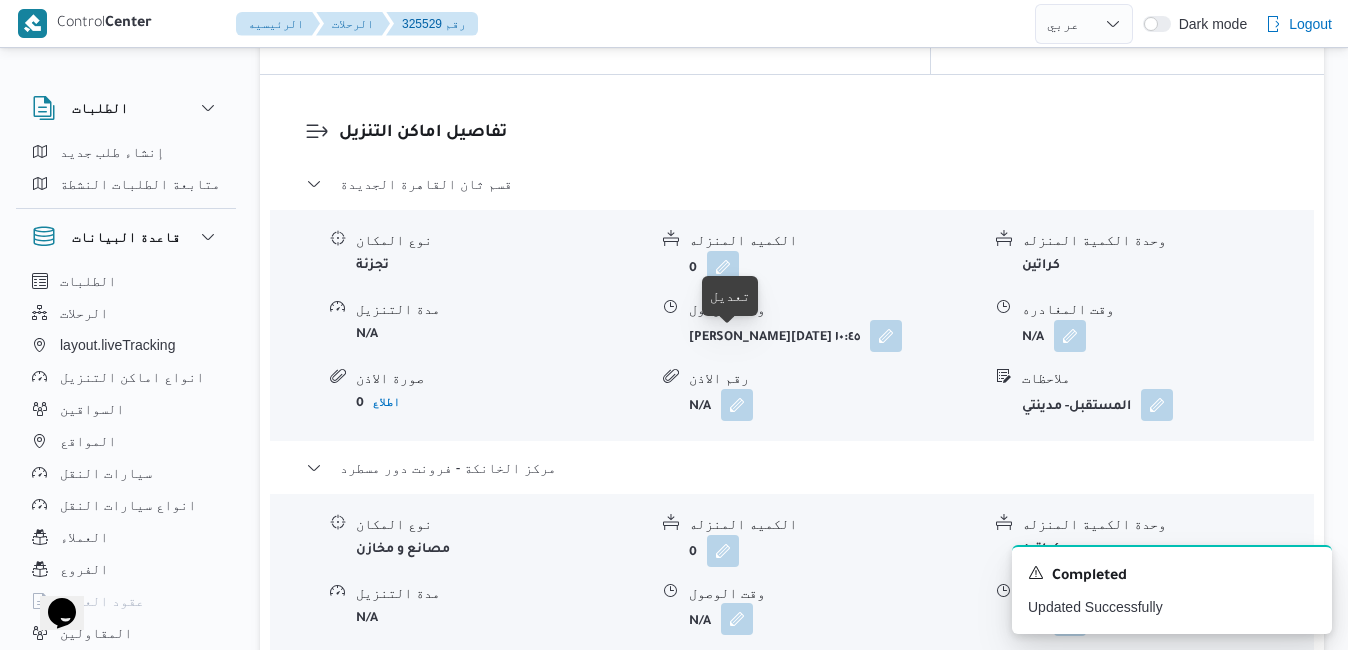click at bounding box center [737, 619] 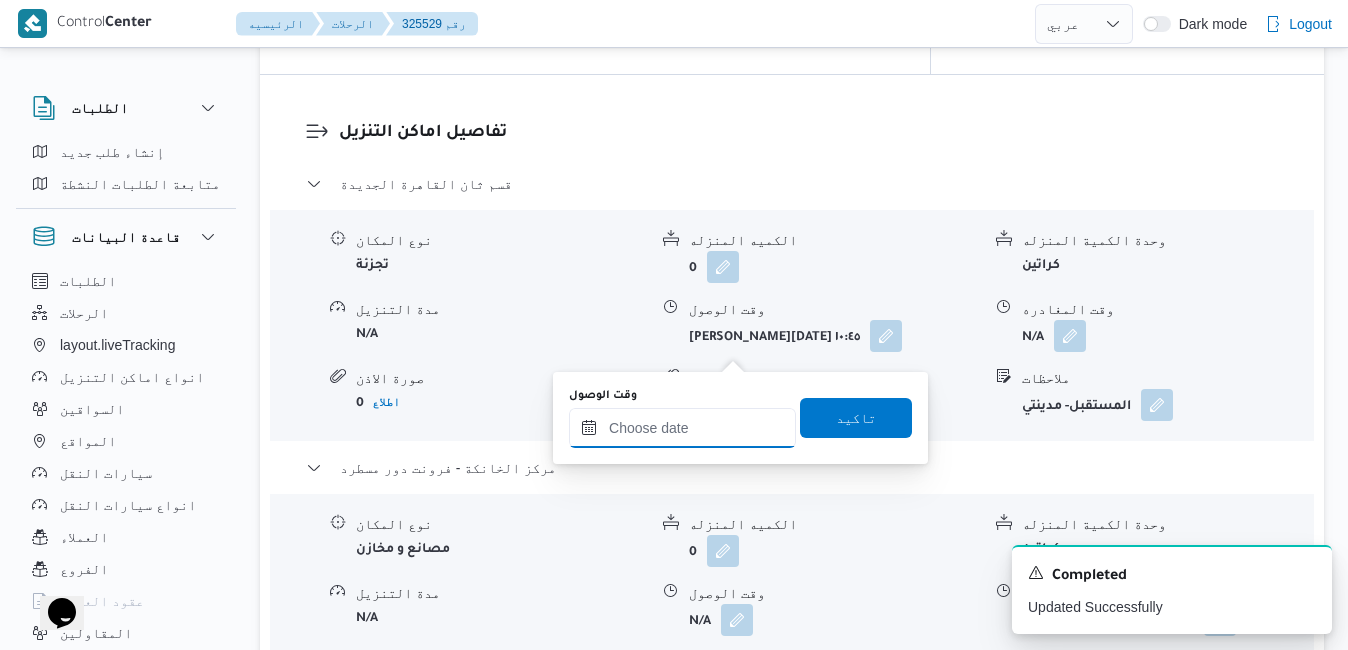 click on "وقت الوصول" at bounding box center (682, 428) 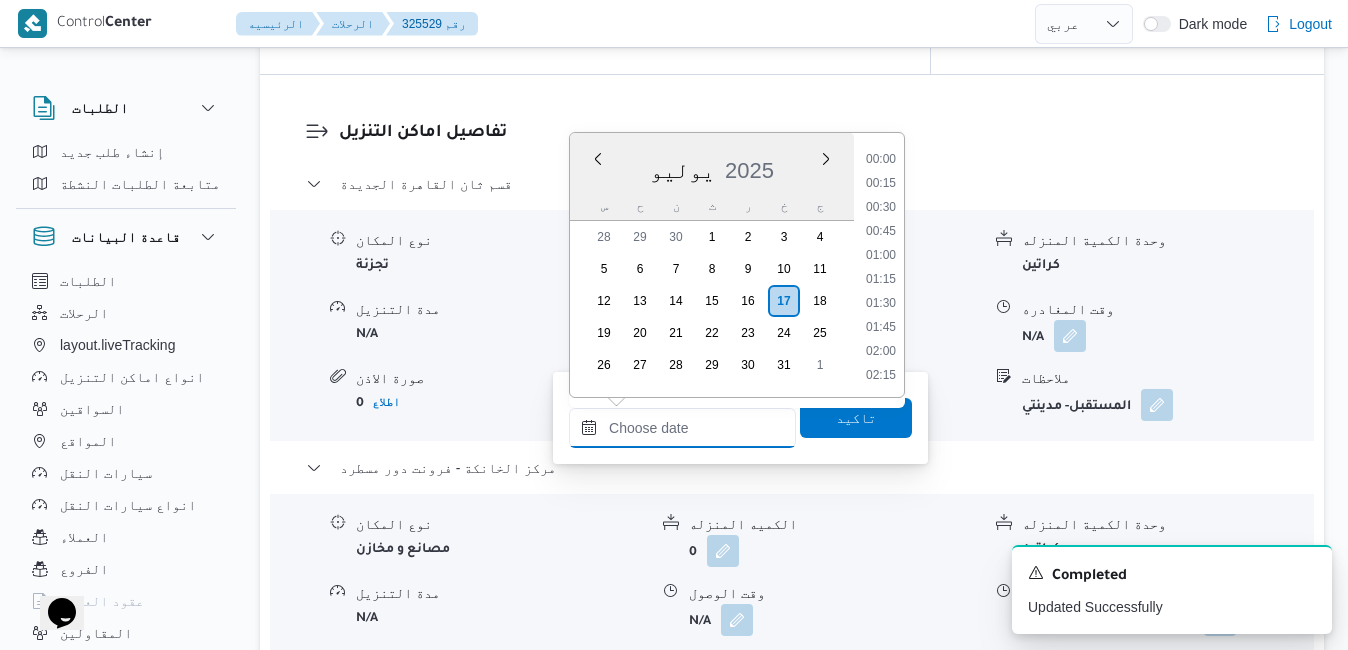 scroll, scrollTop: 1846, scrollLeft: 0, axis: vertical 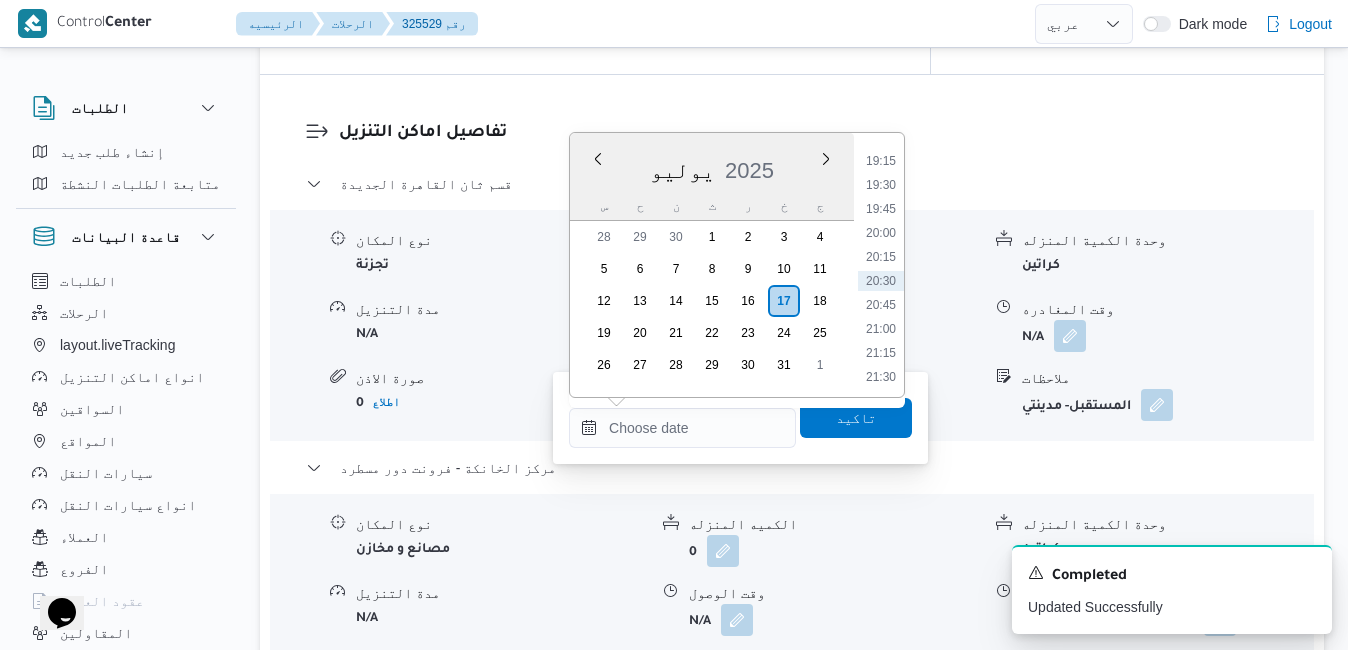 click on "يوليو 2025" at bounding box center [712, 166] 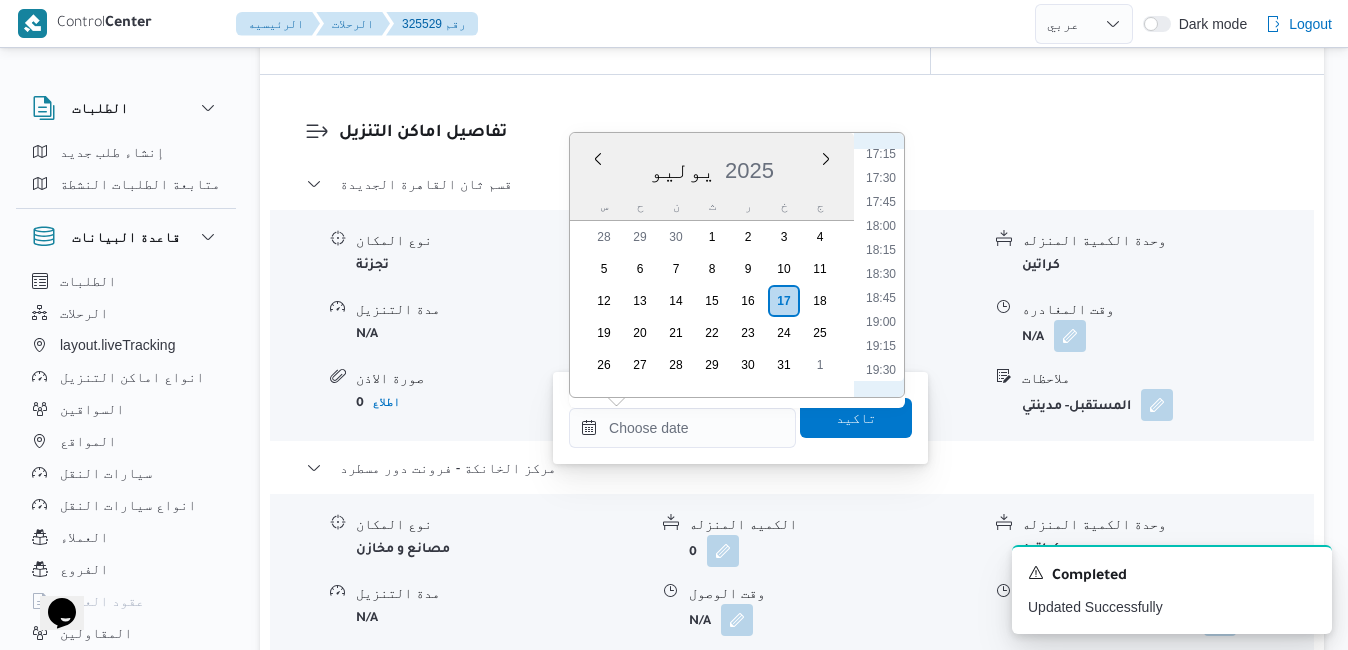 scroll, scrollTop: 1643, scrollLeft: 0, axis: vertical 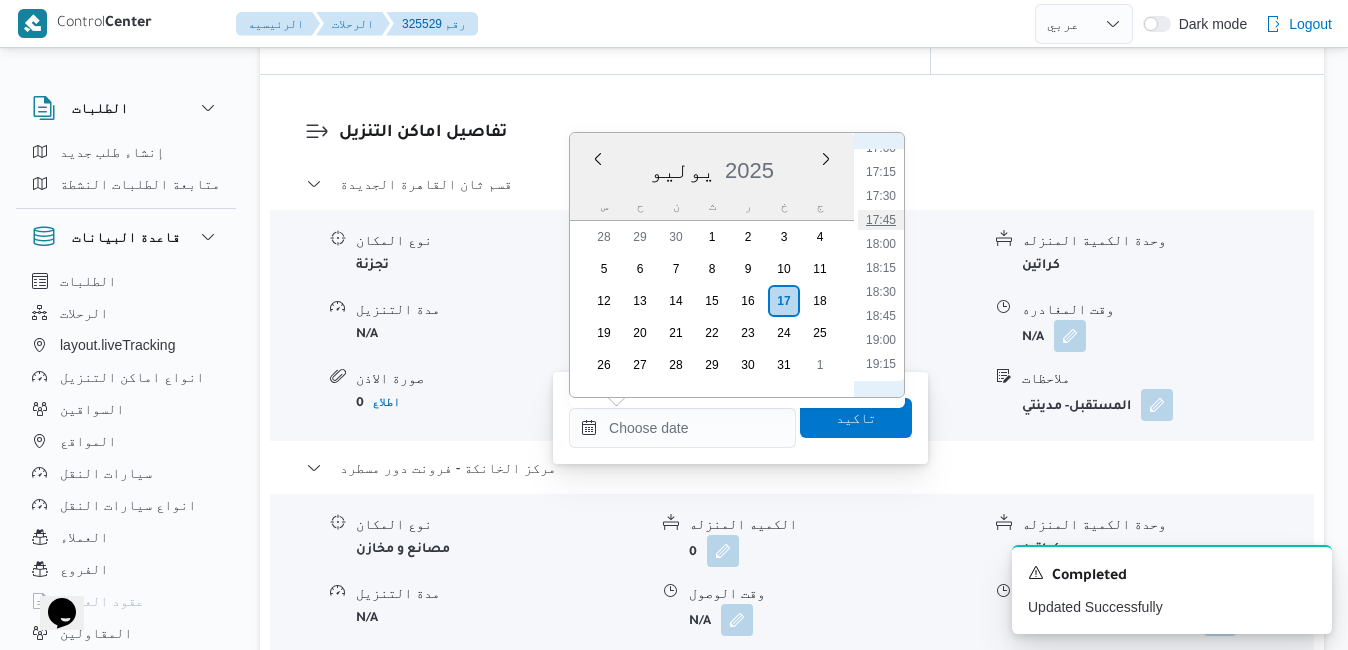 click on "17:45" at bounding box center [881, 220] 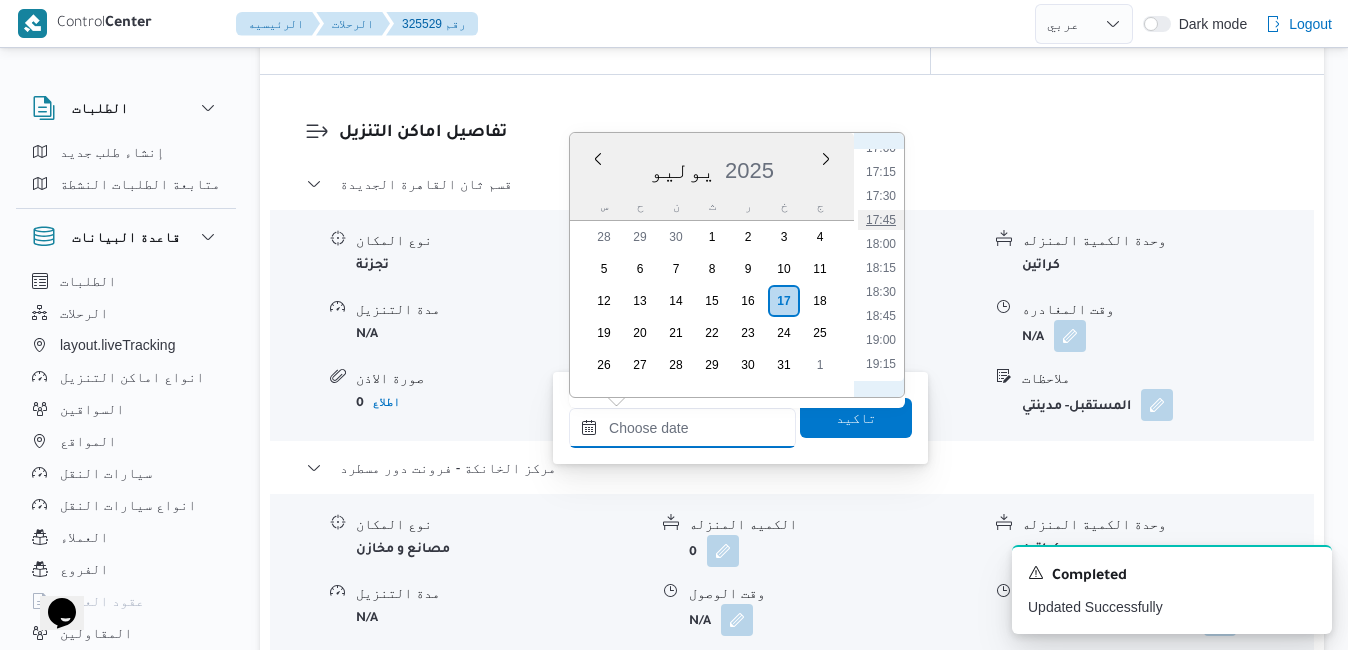 type on "١٧/٠٧/٢٠٢٥ ١٧:٤٥" 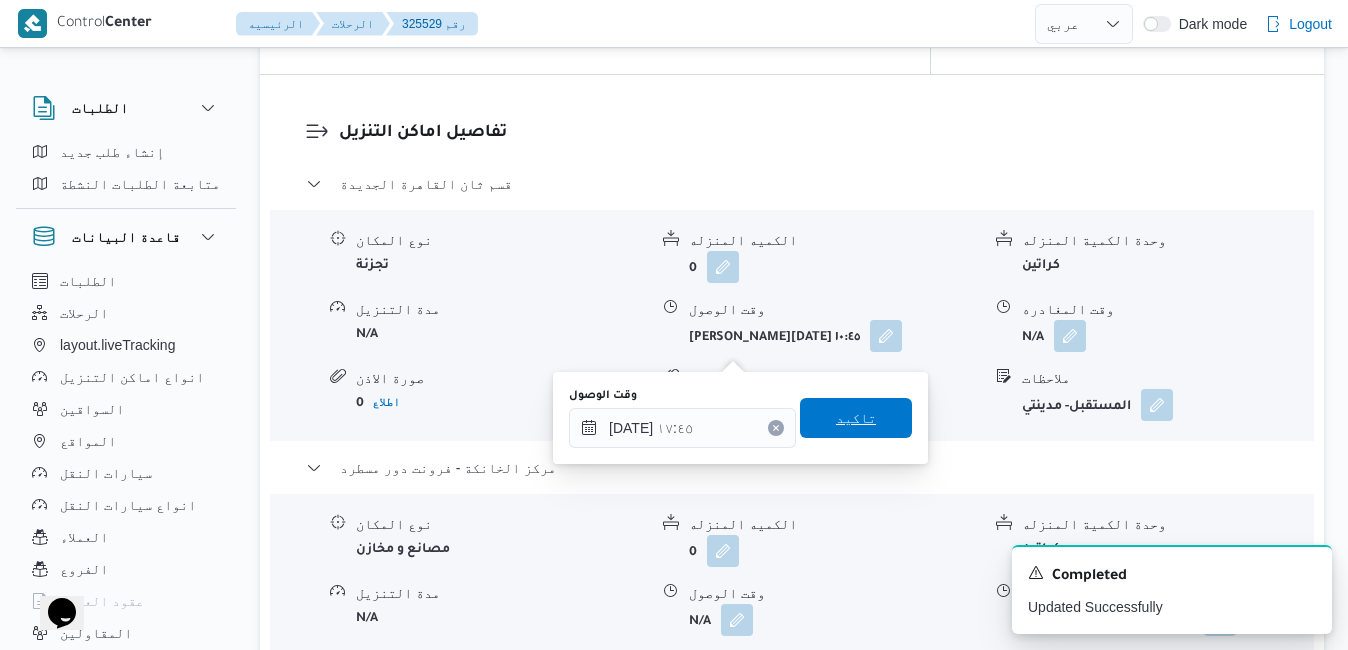 click on "تاكيد" at bounding box center [856, 418] 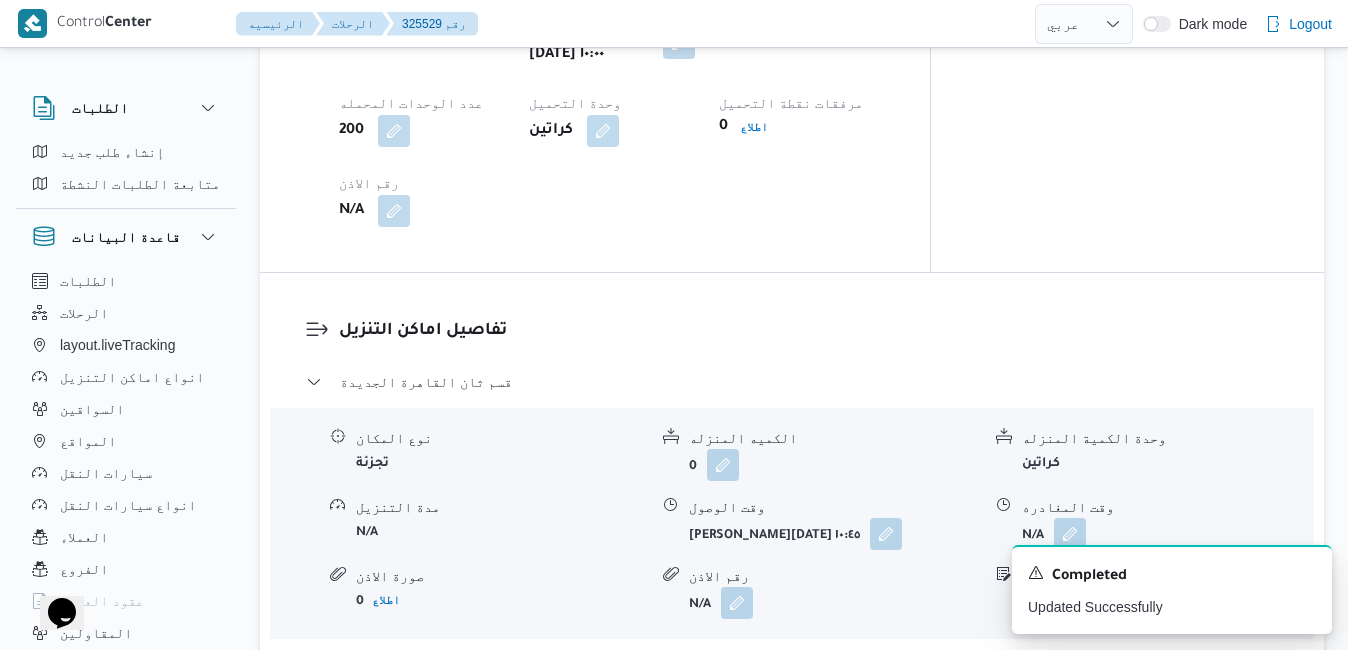 scroll, scrollTop: 1760, scrollLeft: 0, axis: vertical 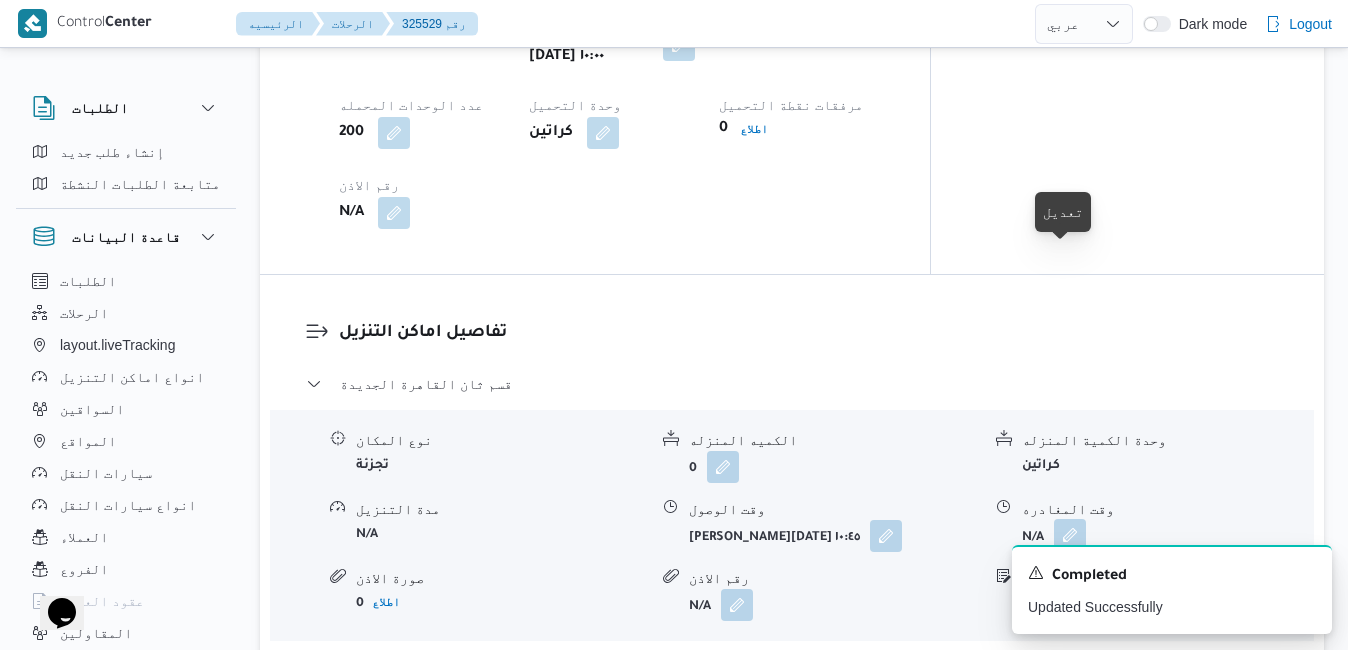 click at bounding box center (1070, 535) 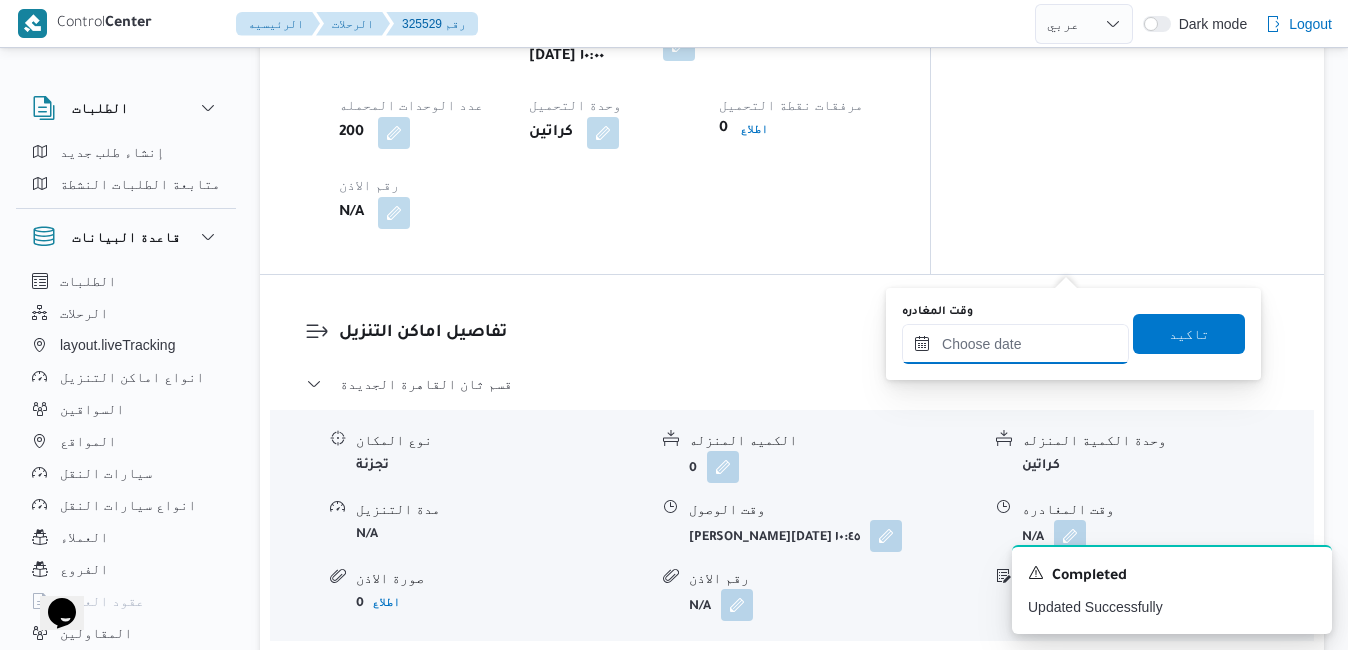 click on "وقت المغادره" at bounding box center (1015, 344) 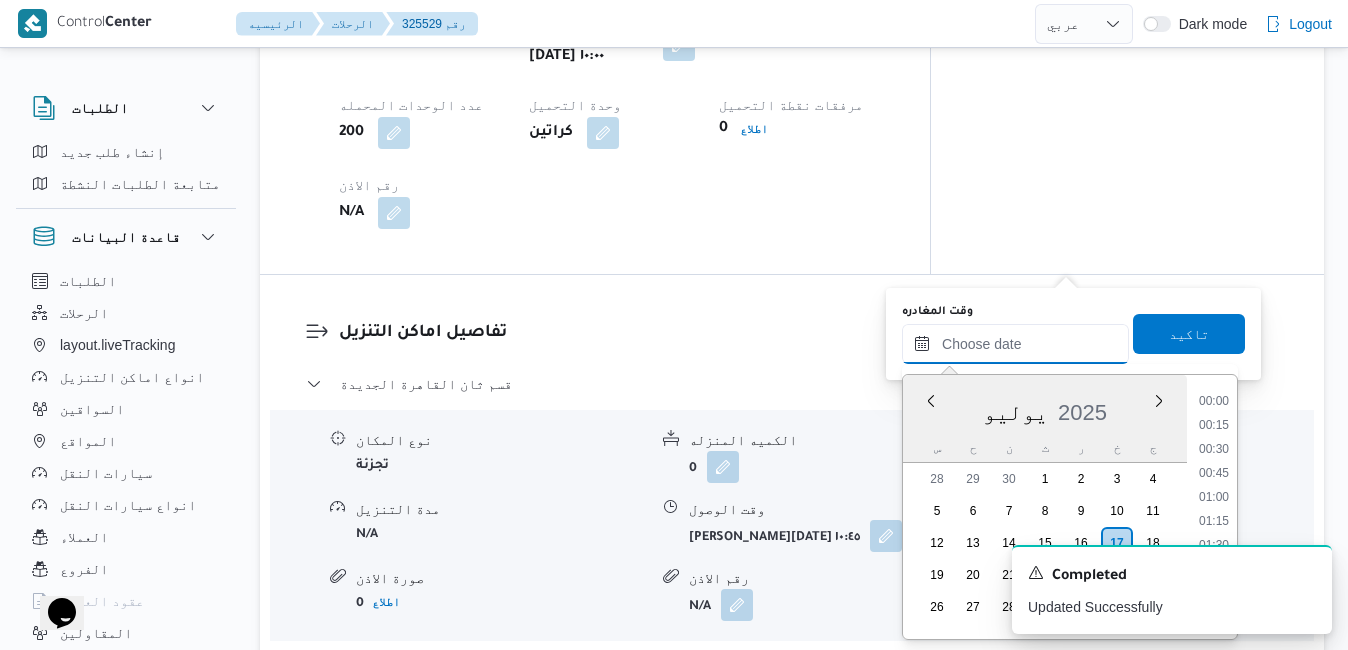 scroll, scrollTop: 1846, scrollLeft: 0, axis: vertical 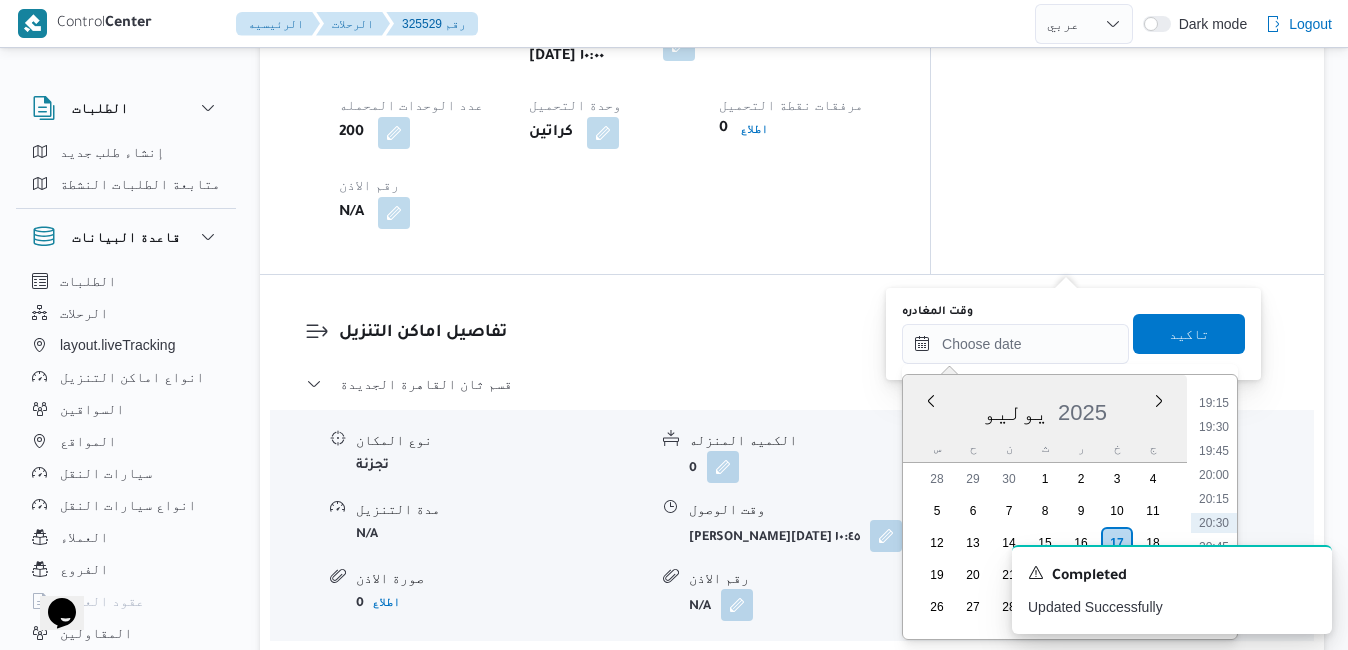 click on "يوليو 2025" at bounding box center [1045, 408] 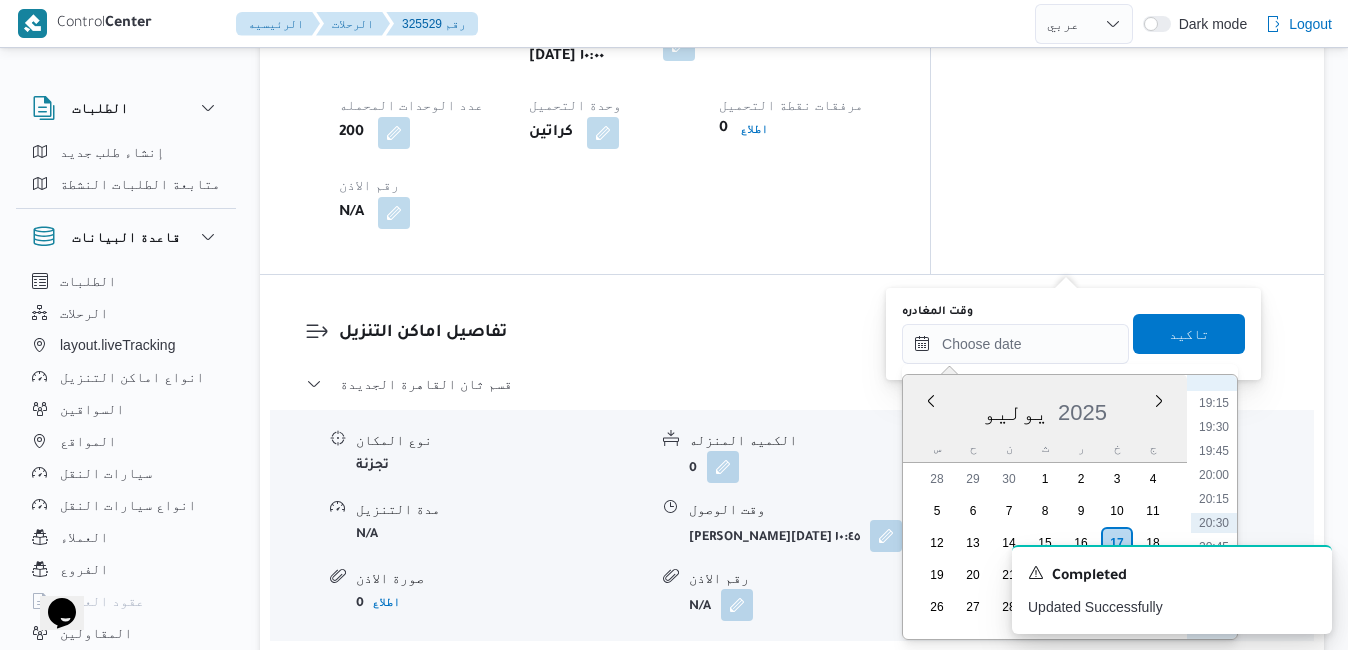 scroll, scrollTop: 1643, scrollLeft: 0, axis: vertical 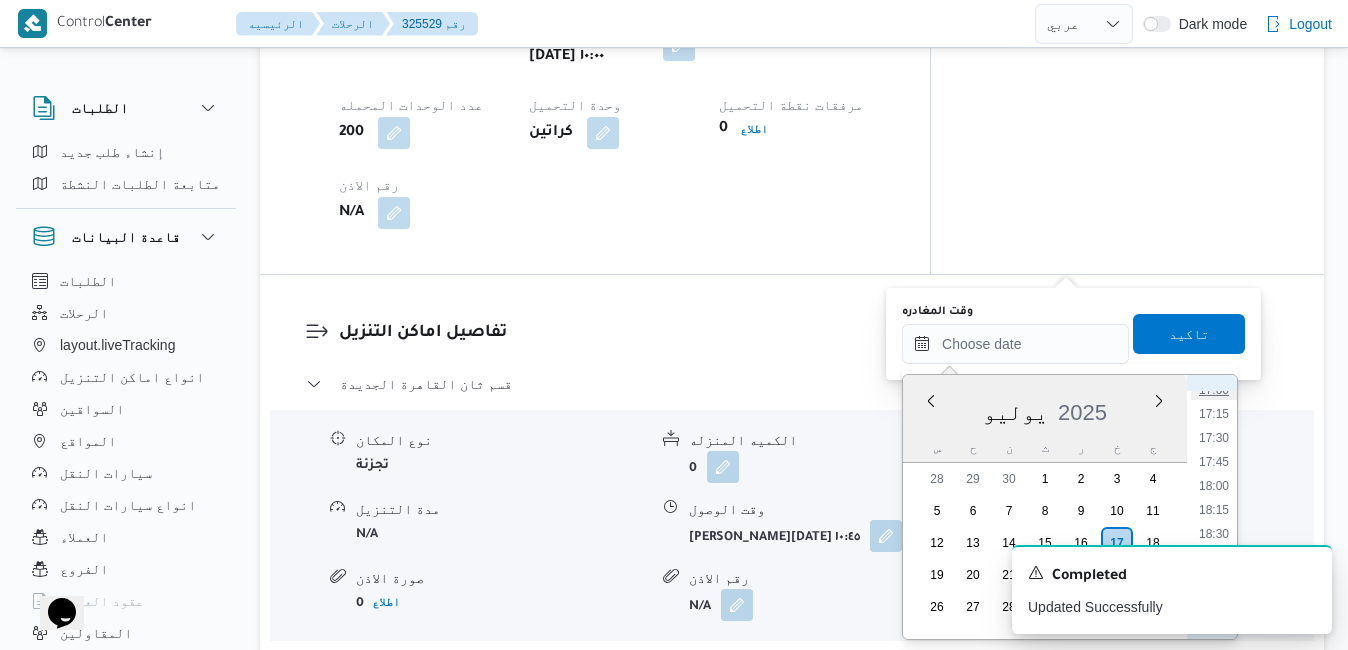 click on "17:00" at bounding box center (1214, 390) 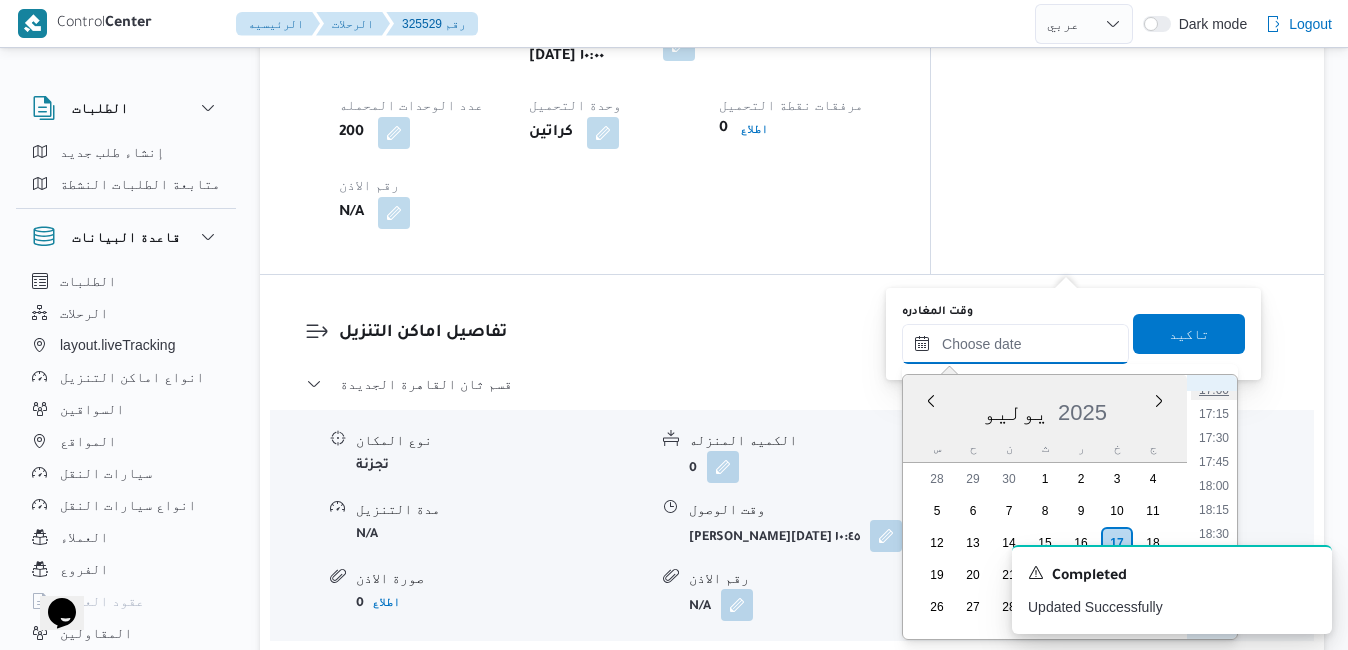 type on "١٧/٠٧/٢٠٢٥ ١٧:٠٠" 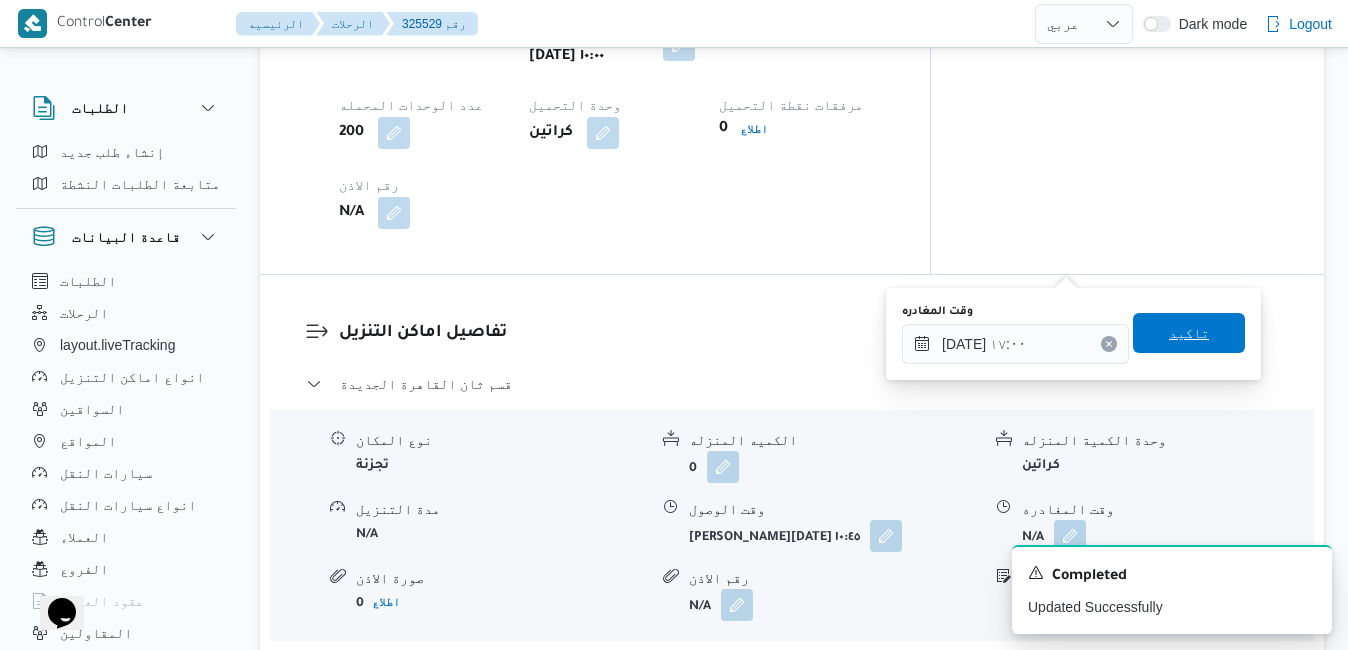 click on "تاكيد" at bounding box center [1189, 333] 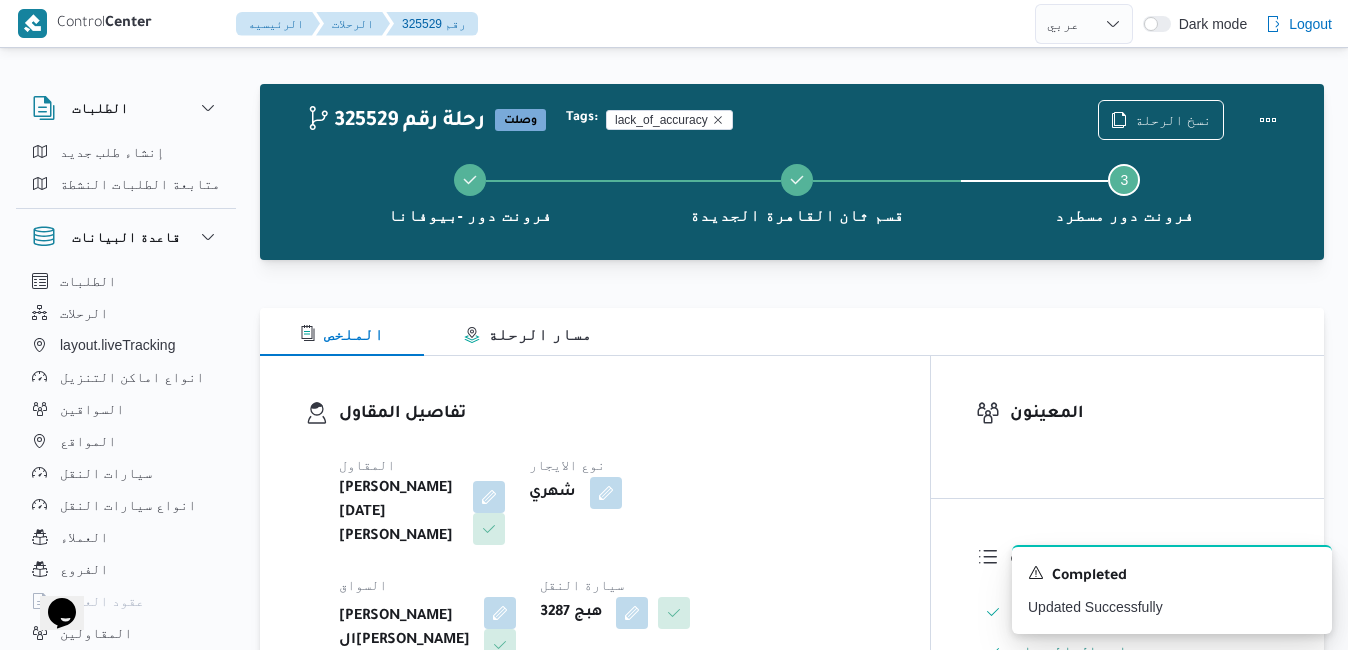 scroll, scrollTop: 0, scrollLeft: 0, axis: both 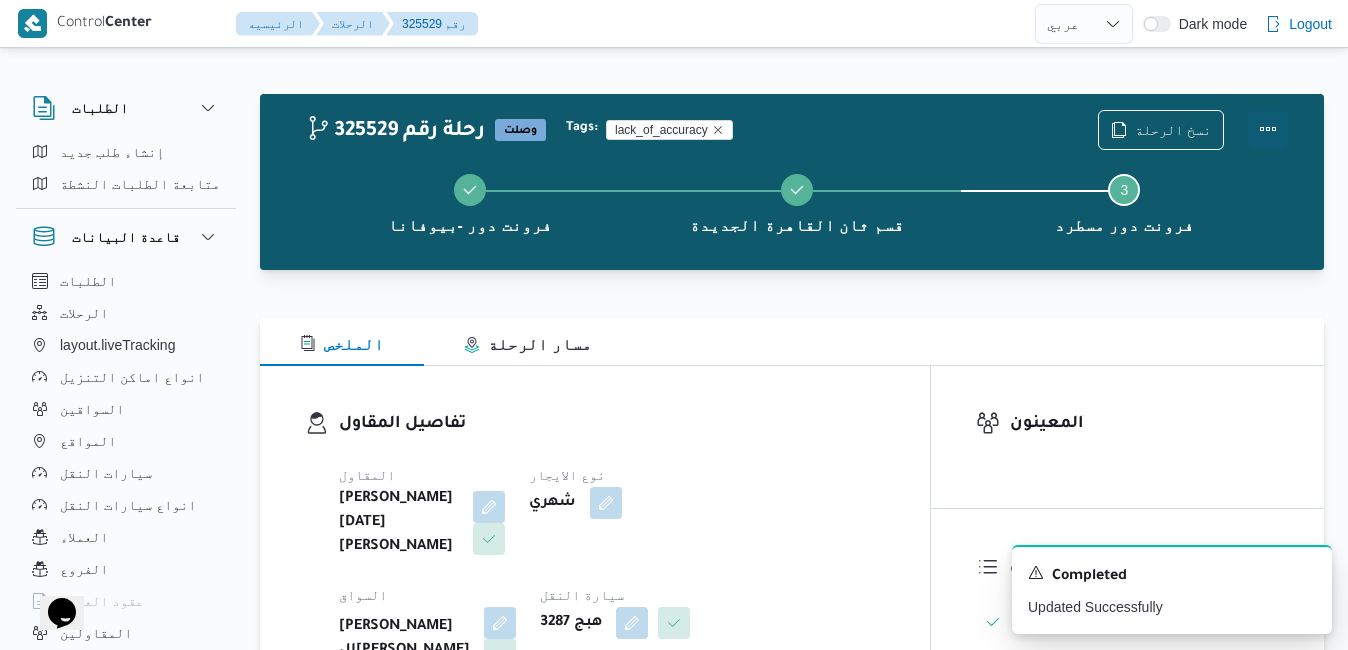 click at bounding box center (1268, 129) 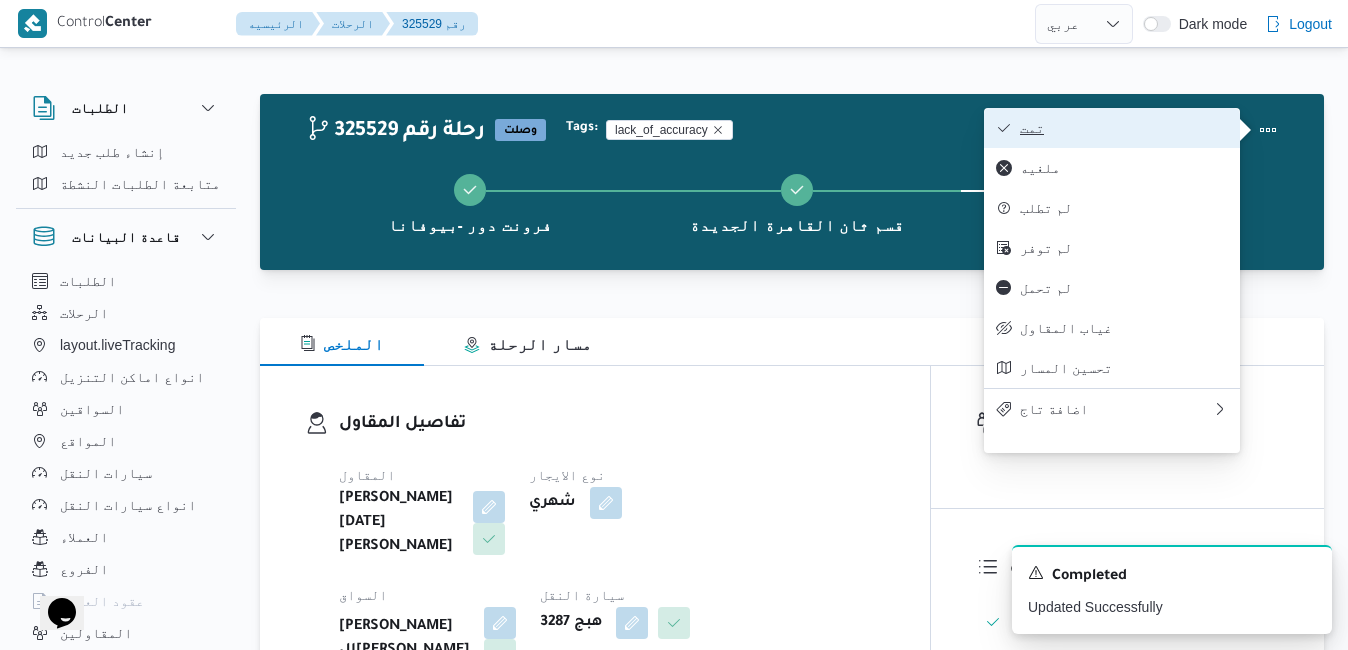 click on "تمت" at bounding box center [1124, 128] 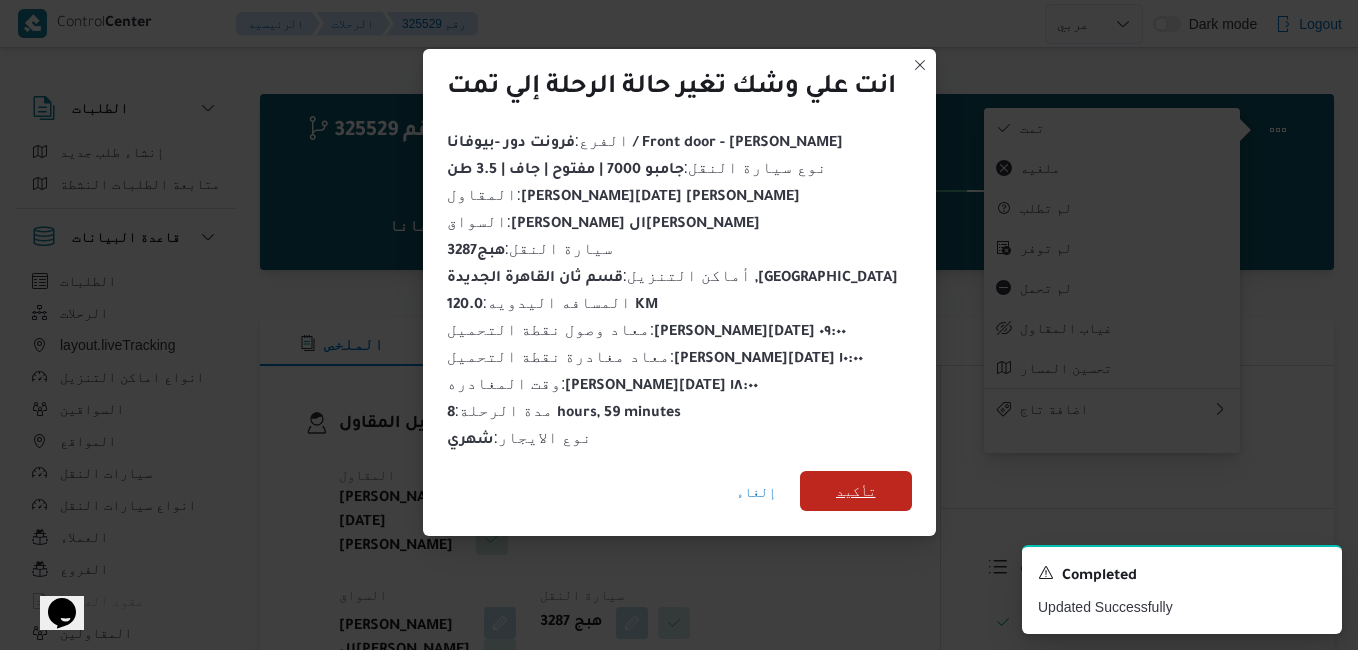 click on "تأكيد" at bounding box center (856, 491) 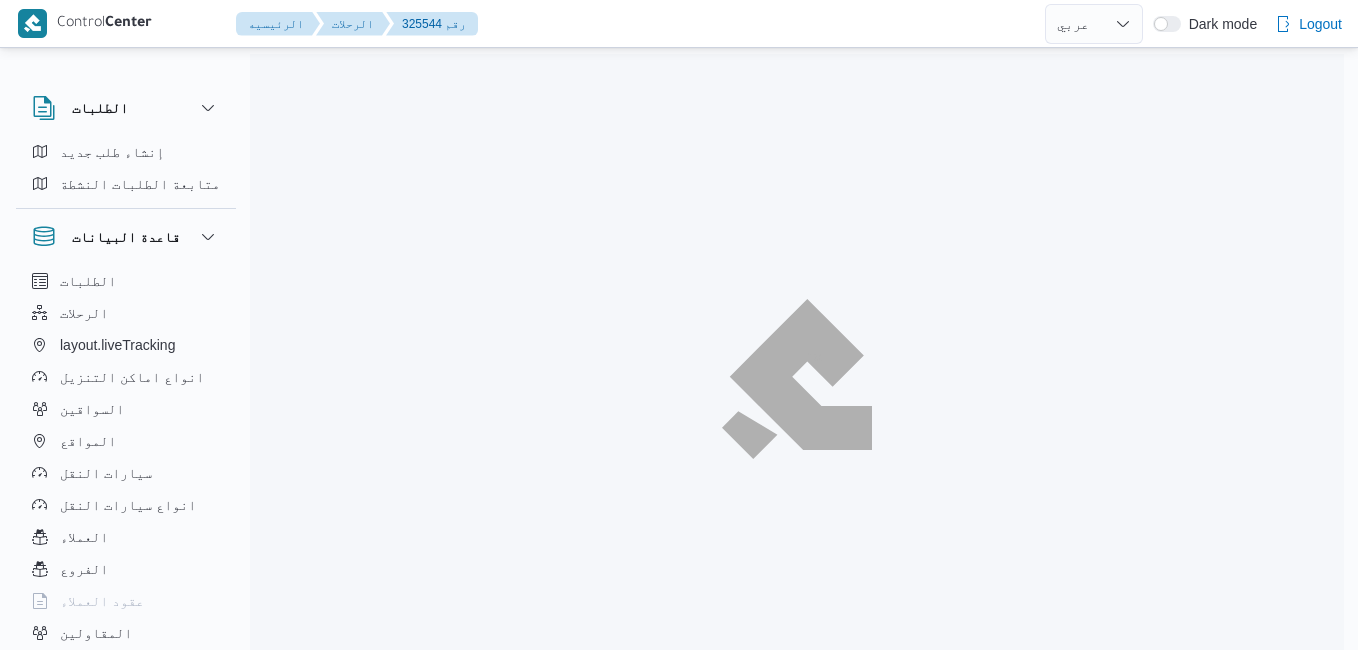 select on "ar" 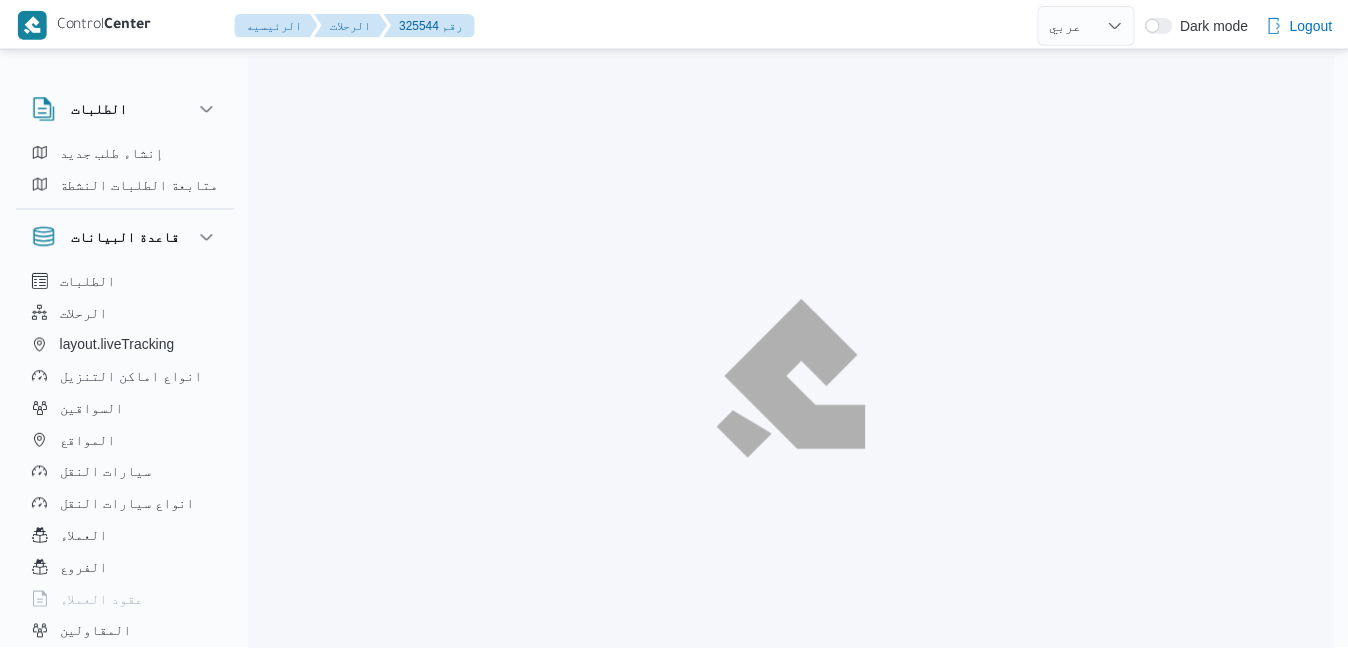 scroll, scrollTop: 0, scrollLeft: 0, axis: both 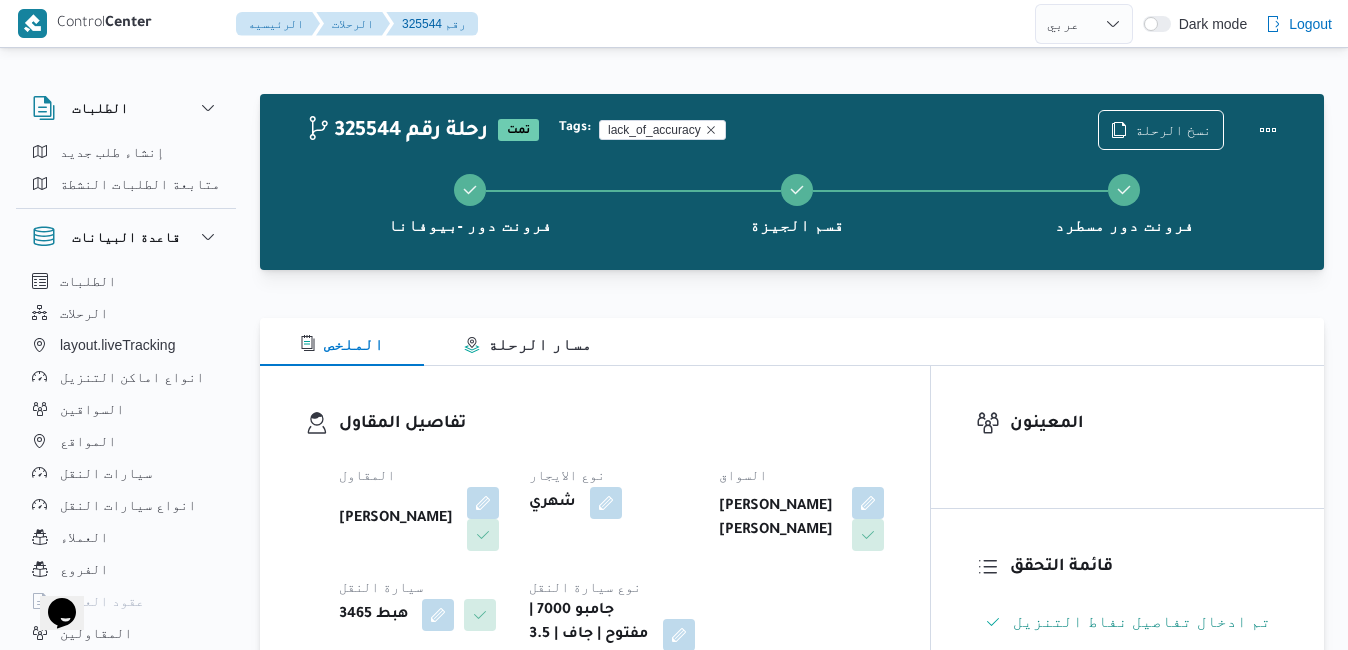 click on "تفاصيل المقاول المقاول محمد صلاح عبداللطيف الشريف نوع الايجار شهري السواق احمد عبدالناصر علي احمد سيارة النقل هبط 3465 نوع سيارة النقل جامبو 7000 | مفتوح | جاف | 3.5 طن" at bounding box center (595, 541) 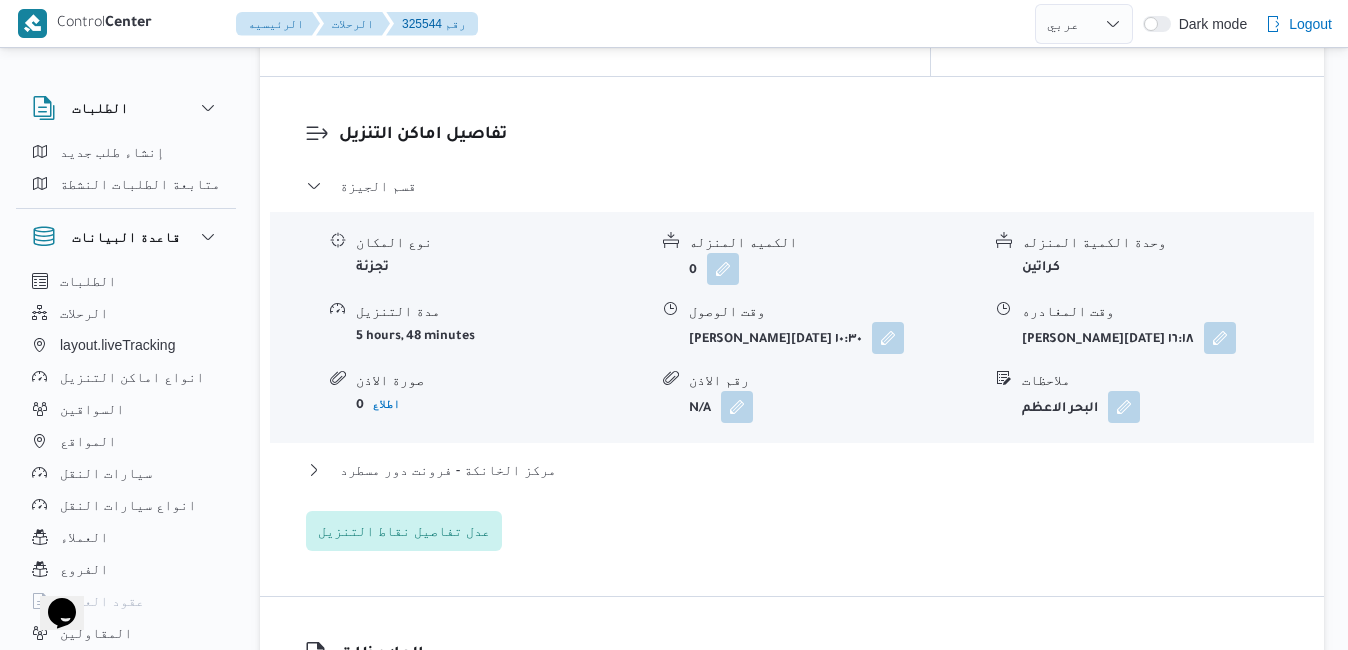scroll, scrollTop: 1880, scrollLeft: 0, axis: vertical 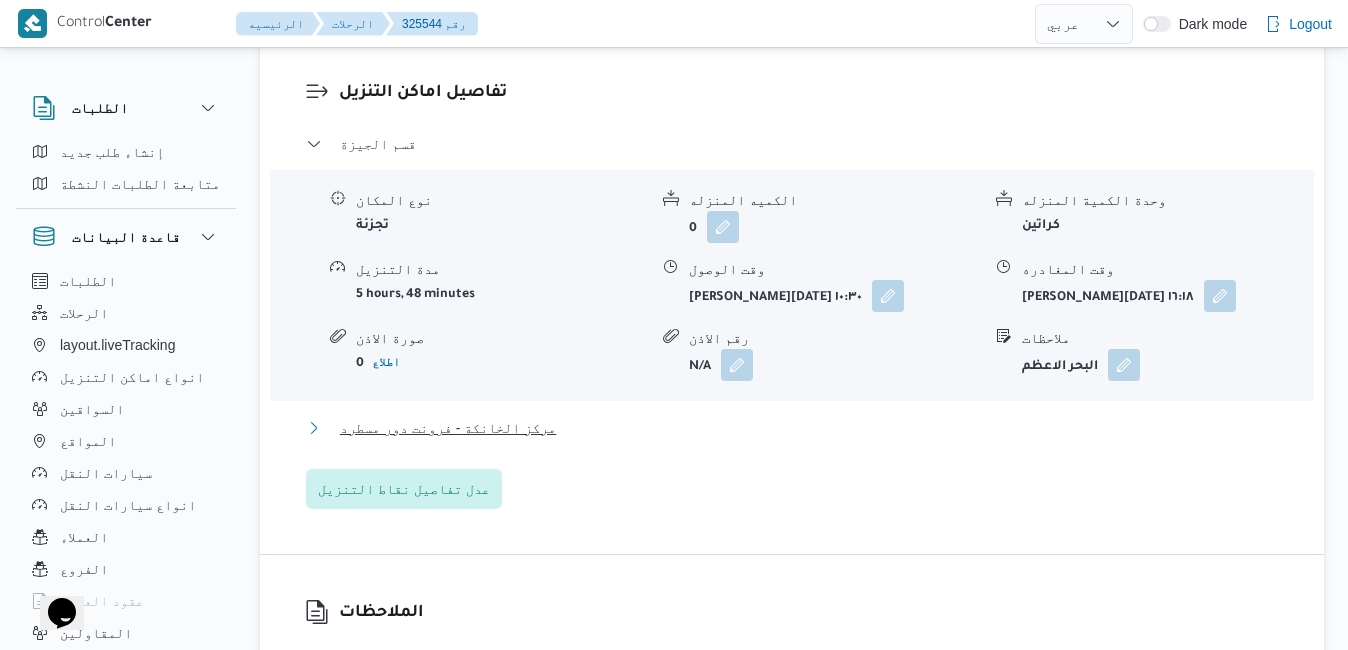 click on "مركز الخانكة -
فرونت دور مسطرد" at bounding box center (792, 428) 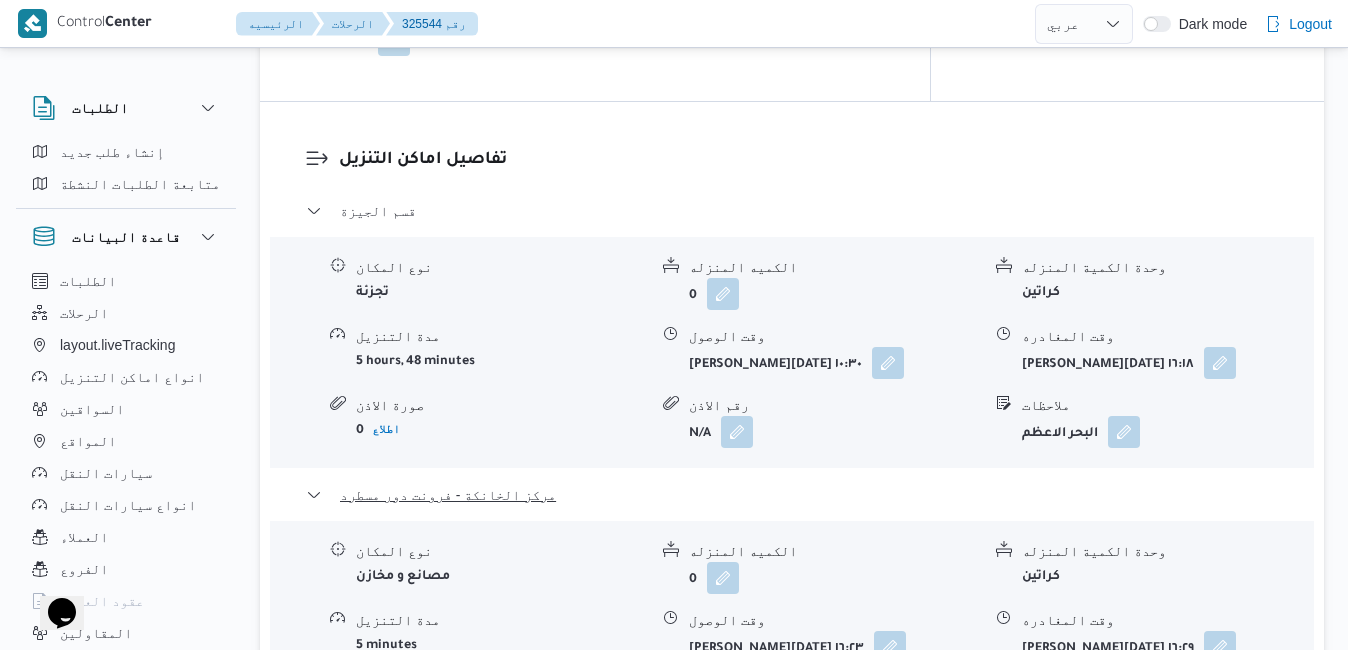 scroll, scrollTop: 1800, scrollLeft: 0, axis: vertical 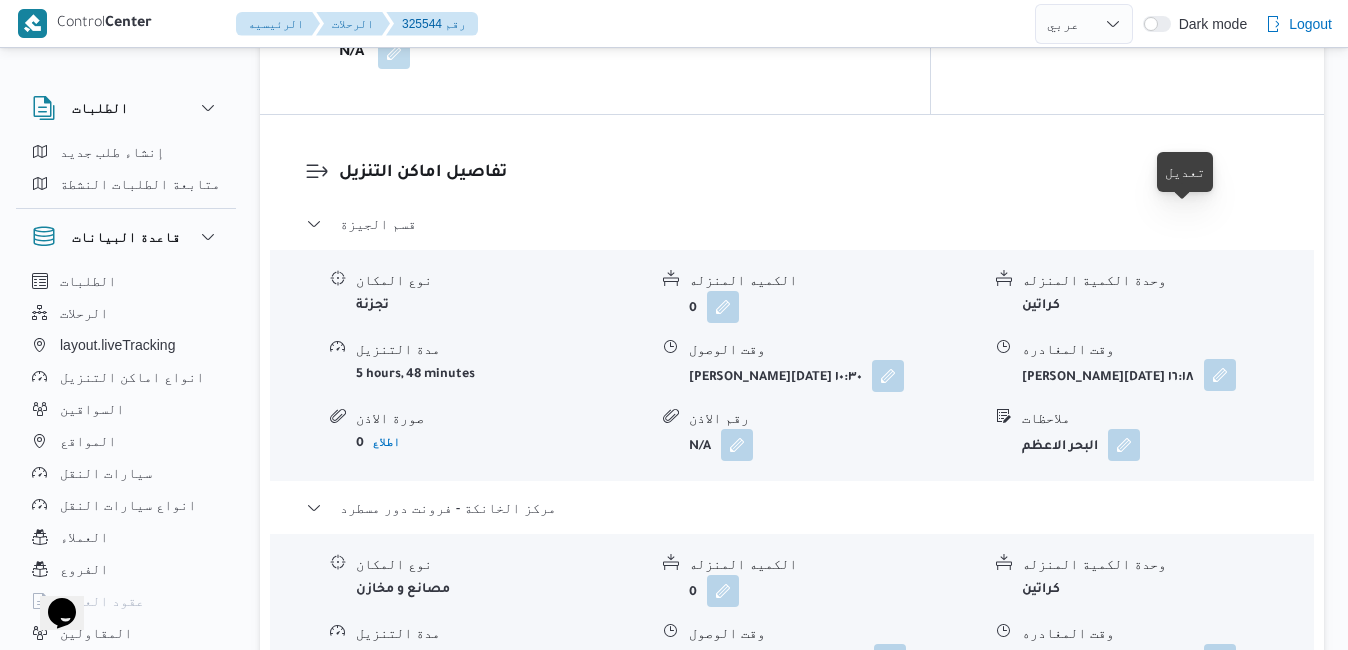 click at bounding box center (1220, 375) 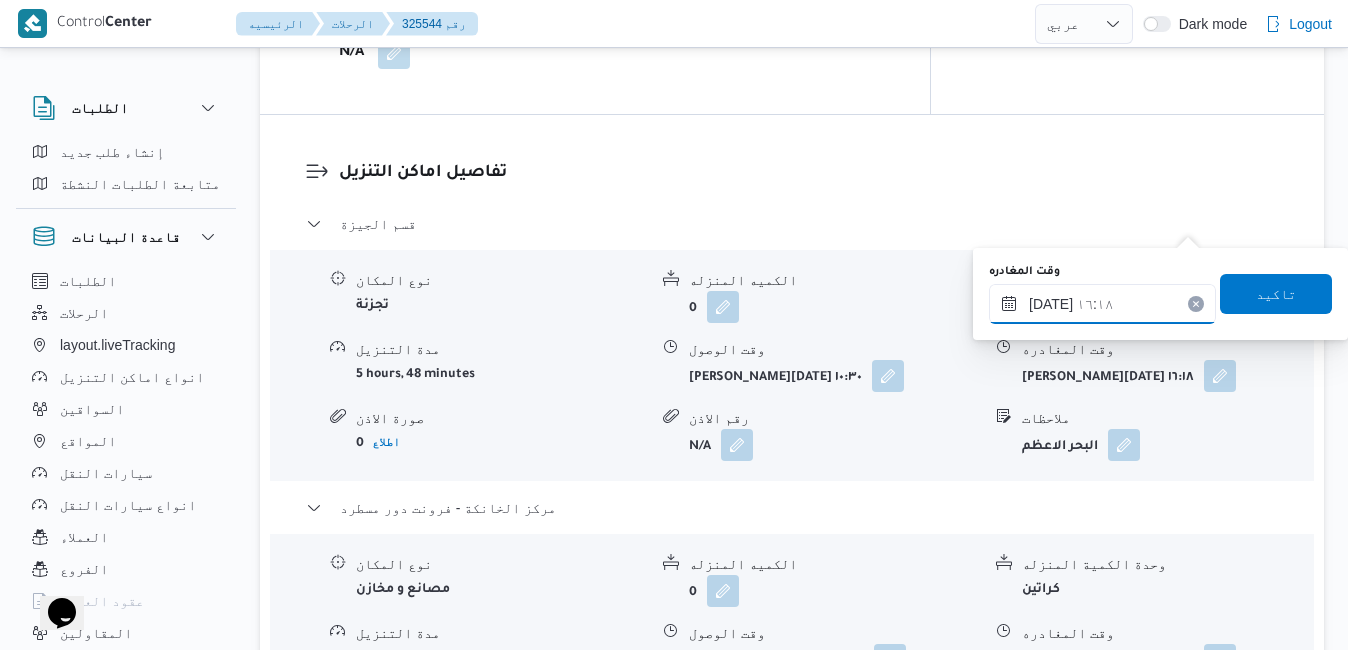 click on "١٧/٠٧/٢٠٢٥ ١٦:١٨" at bounding box center (1102, 304) 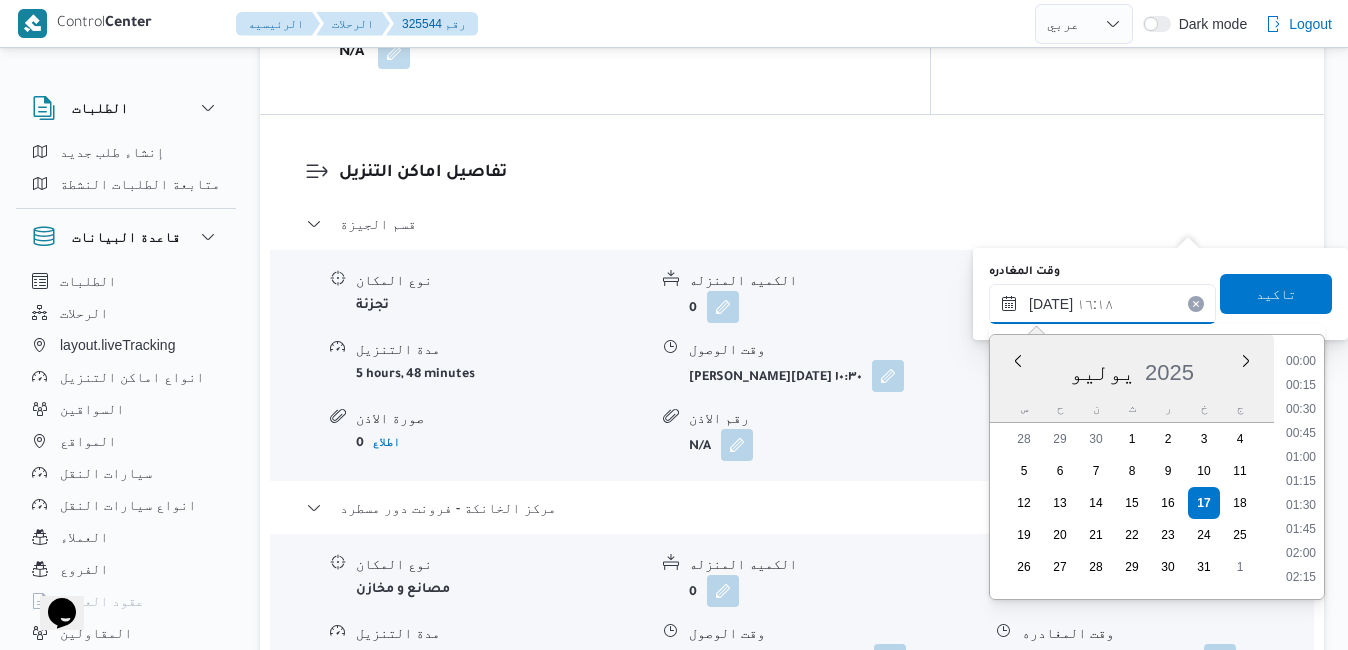 scroll, scrollTop: 1438, scrollLeft: 0, axis: vertical 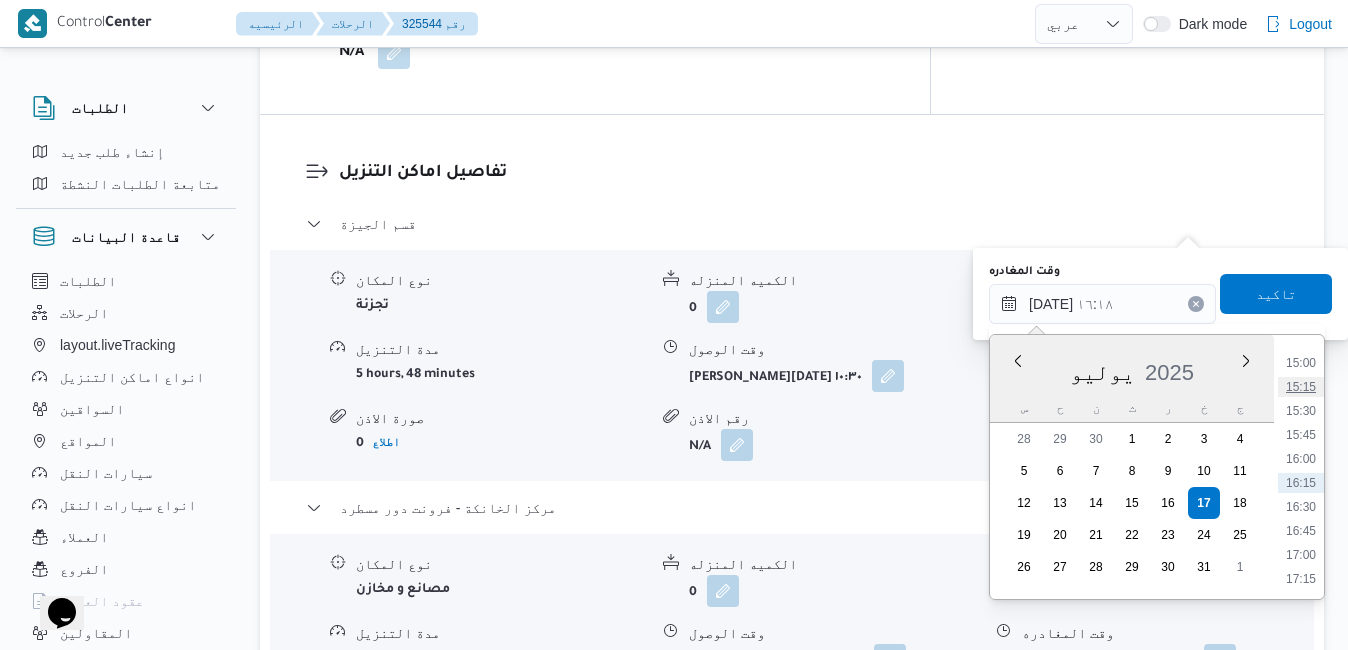 click on "15:15" at bounding box center (1301, 387) 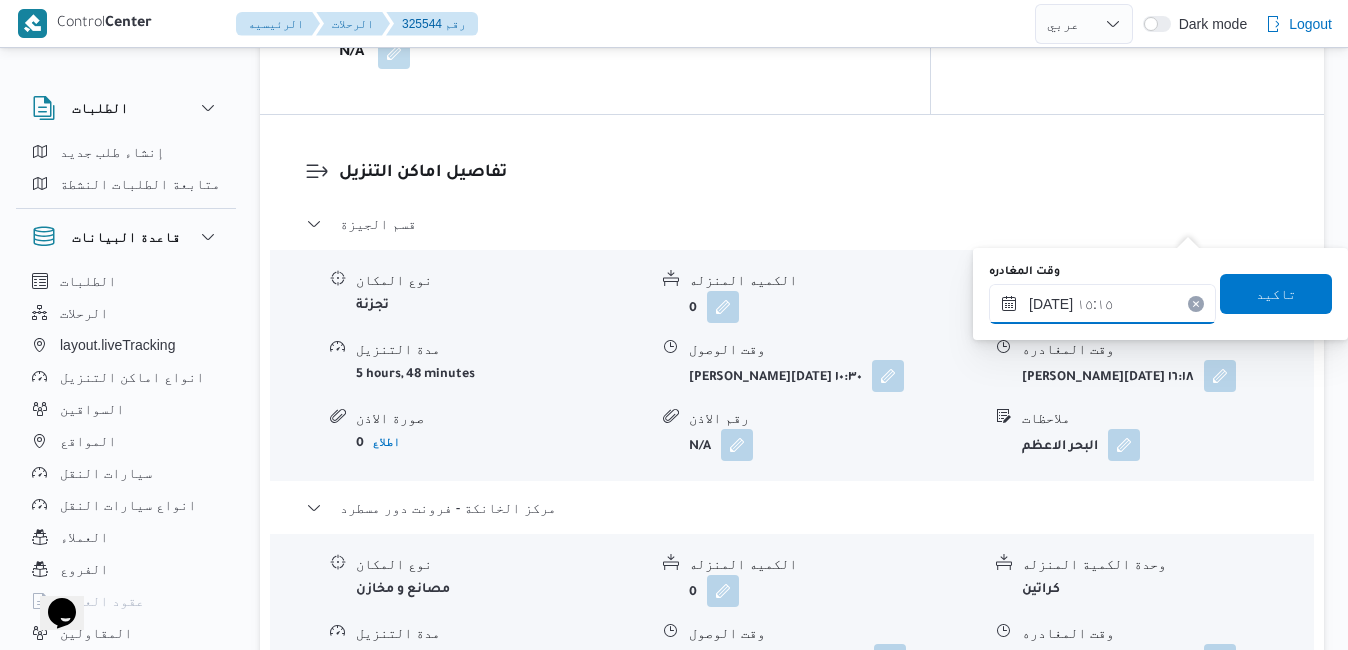 click on "١٧/٠٧/٢٠٢٥ ١٥:١٥" at bounding box center [1102, 304] 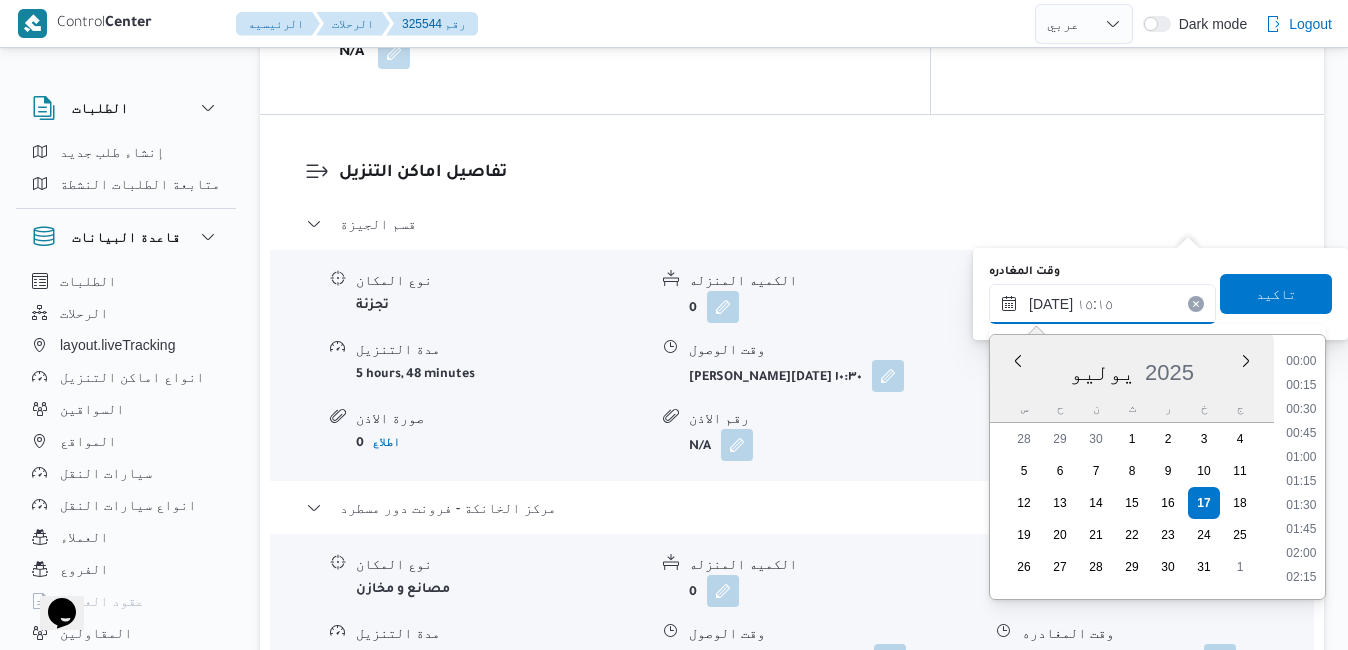 click on "١٧/٠٧/٢٠٢٥ ١٥:١٥" at bounding box center [1102, 304] 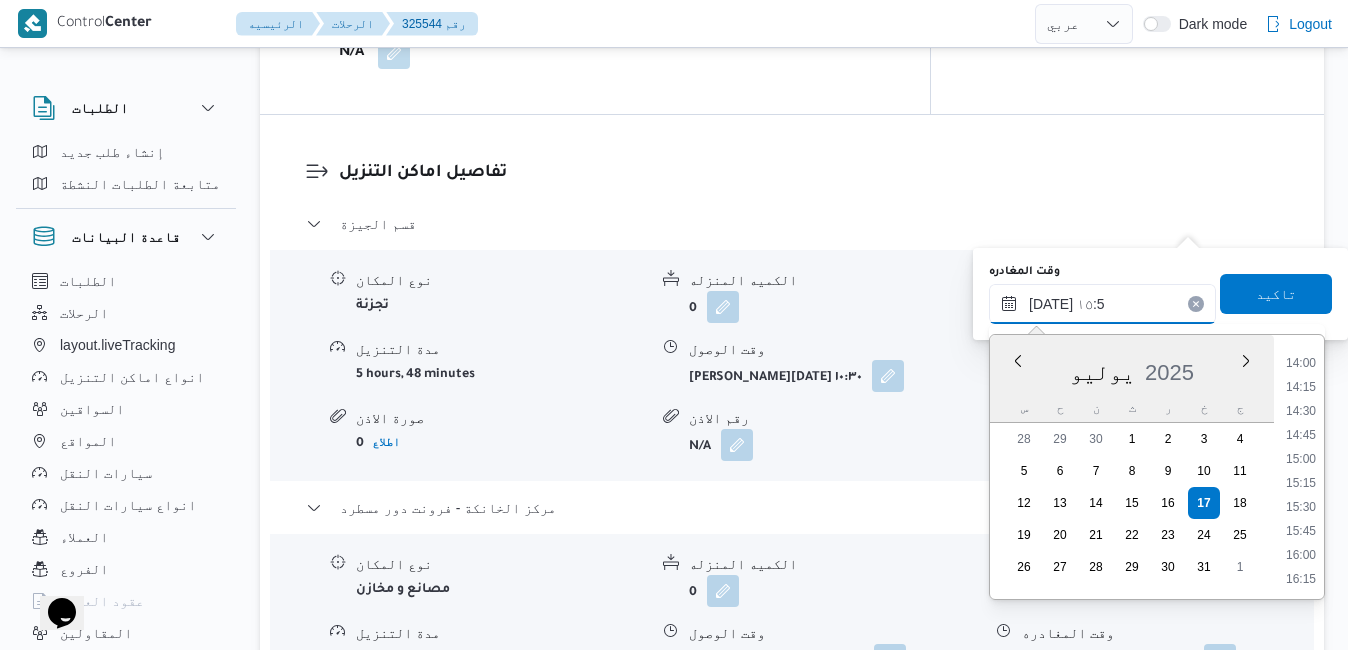 type on "١٧/٠٧/٢٠٢٥ ١٥:50" 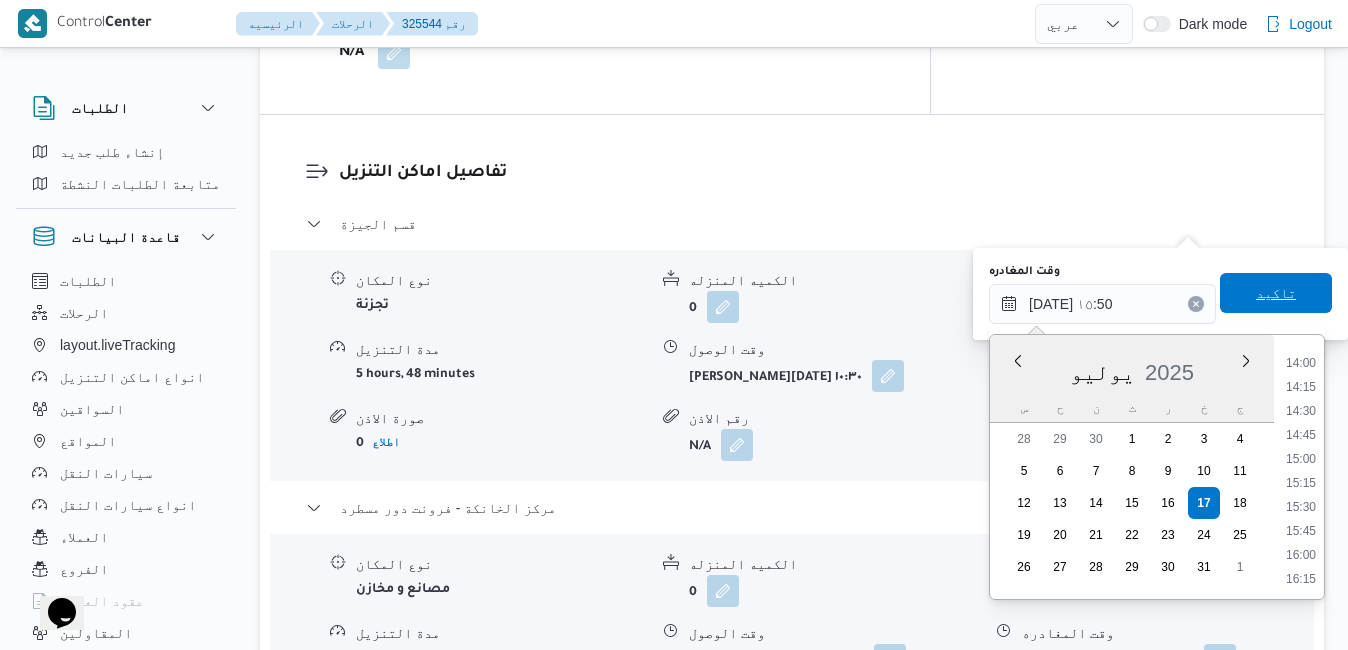 click on "تاكيد" at bounding box center (1276, 293) 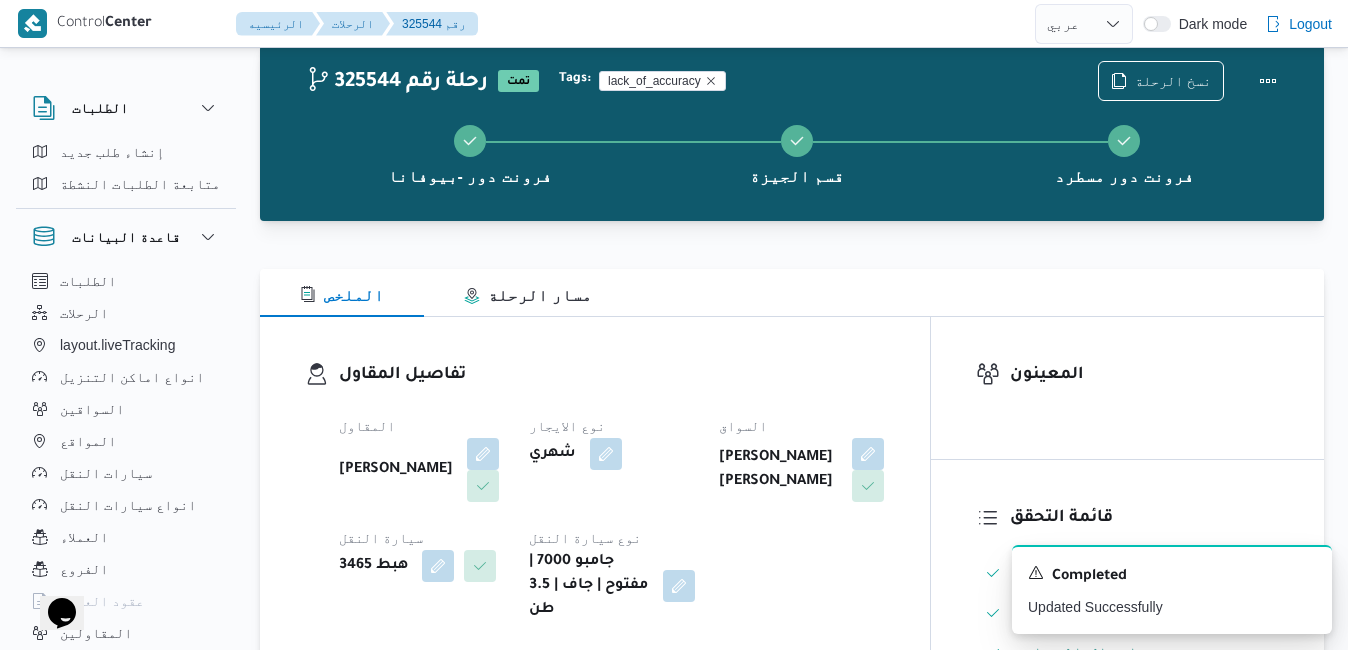 scroll, scrollTop: 0, scrollLeft: 0, axis: both 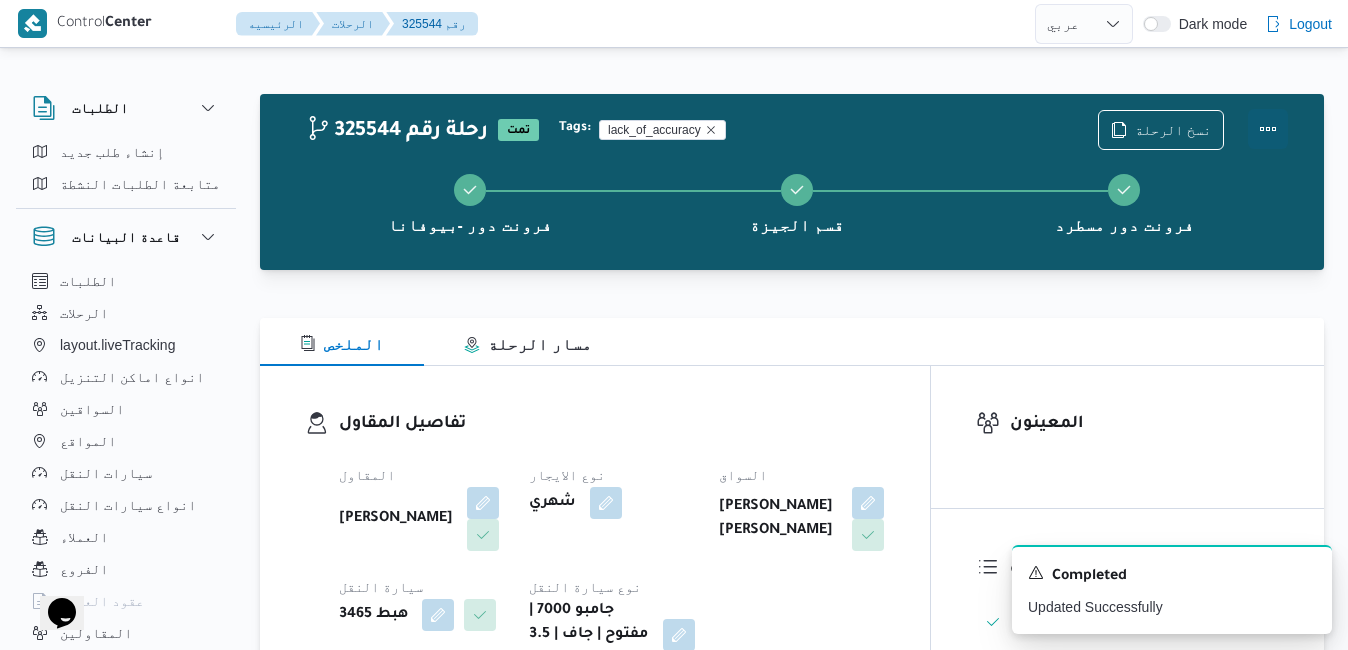 click at bounding box center (1268, 129) 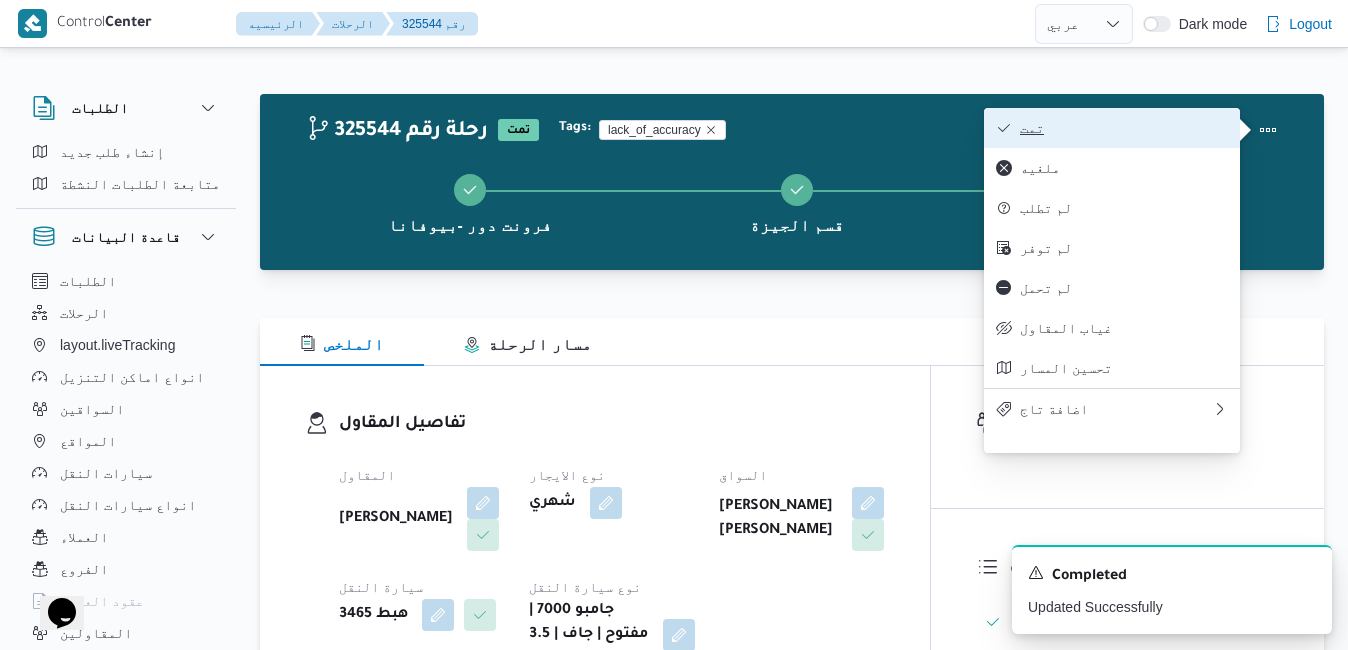 click on "تمت" at bounding box center (1124, 128) 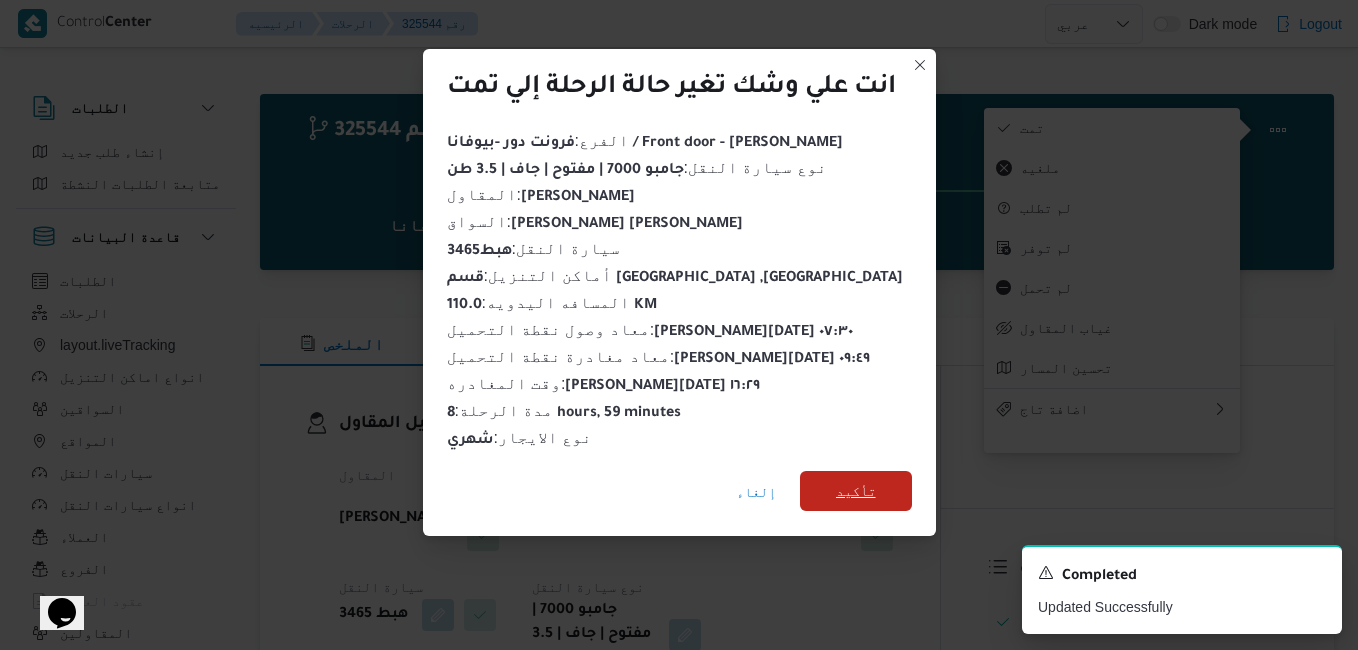 click on "تأكيد" at bounding box center [856, 491] 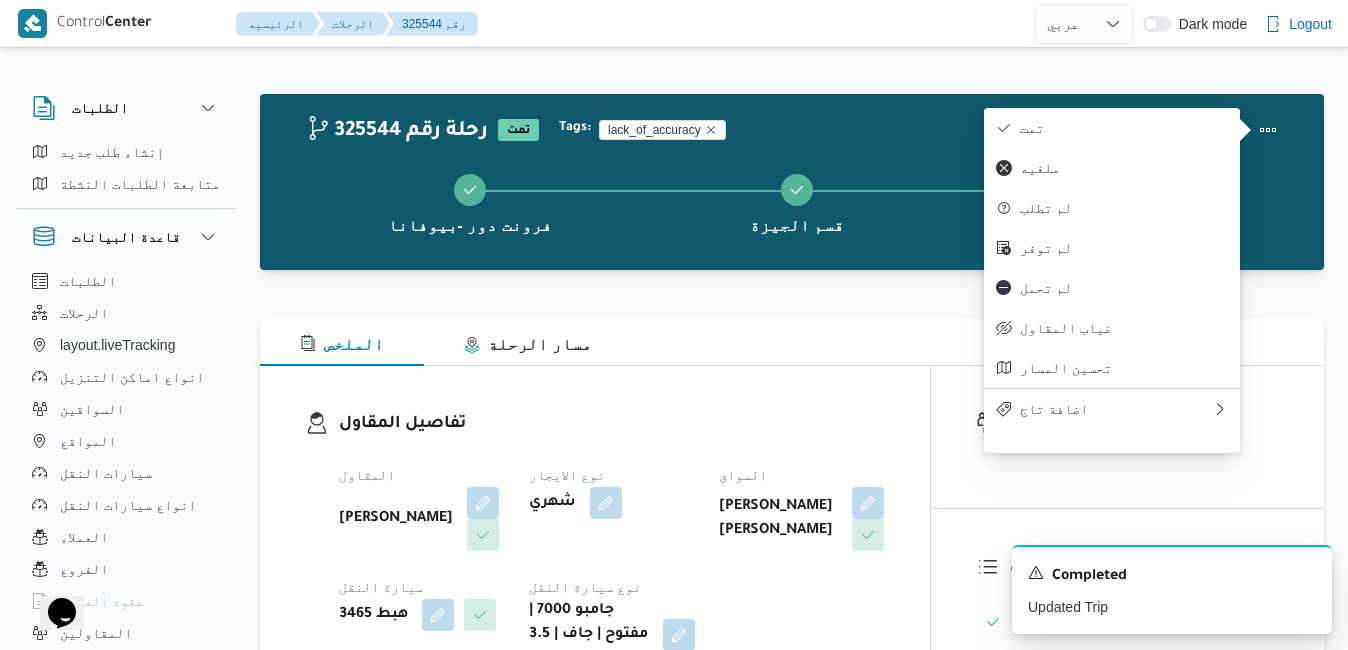 click on "تفاصيل المقاول المقاول محمد صلاح عبداللطيف الشريف نوع الايجار شهري السواق احمد عبدالناصر علي احمد سيارة النقل هبط 3465 نوع سيارة النقل جامبو 7000 | مفتوح | جاف | 3.5 طن" at bounding box center [595, 541] 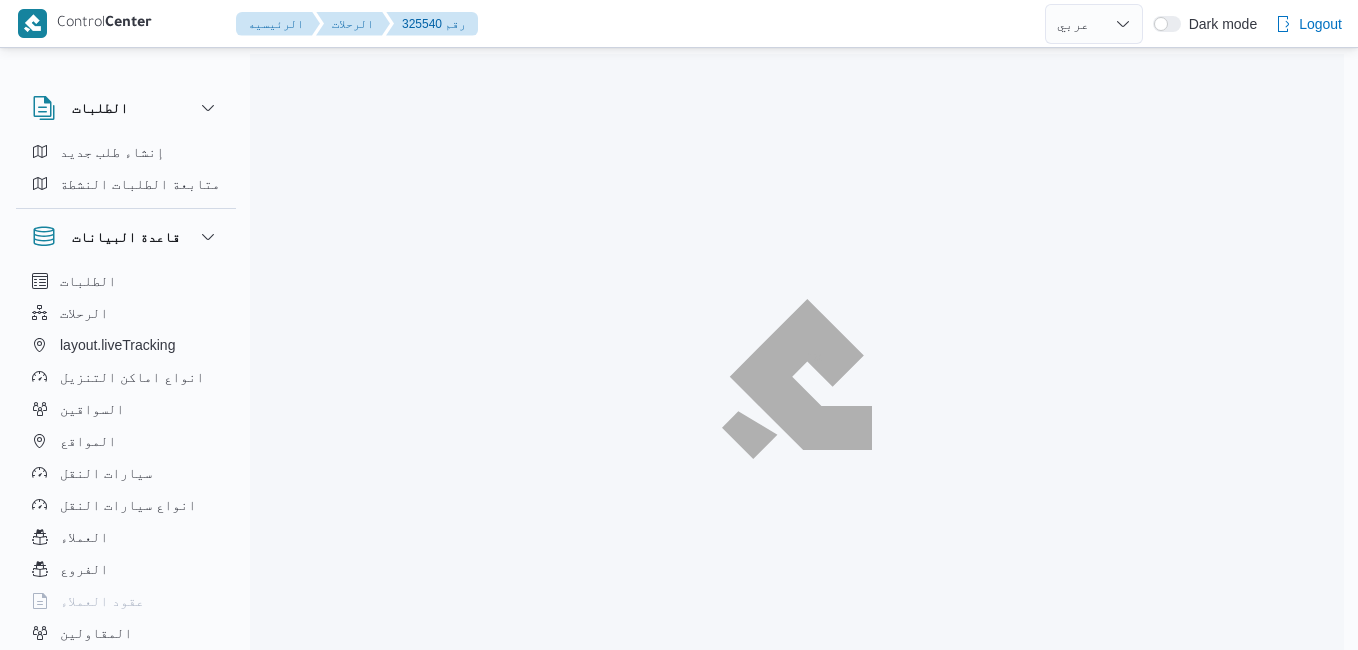 select on "ar" 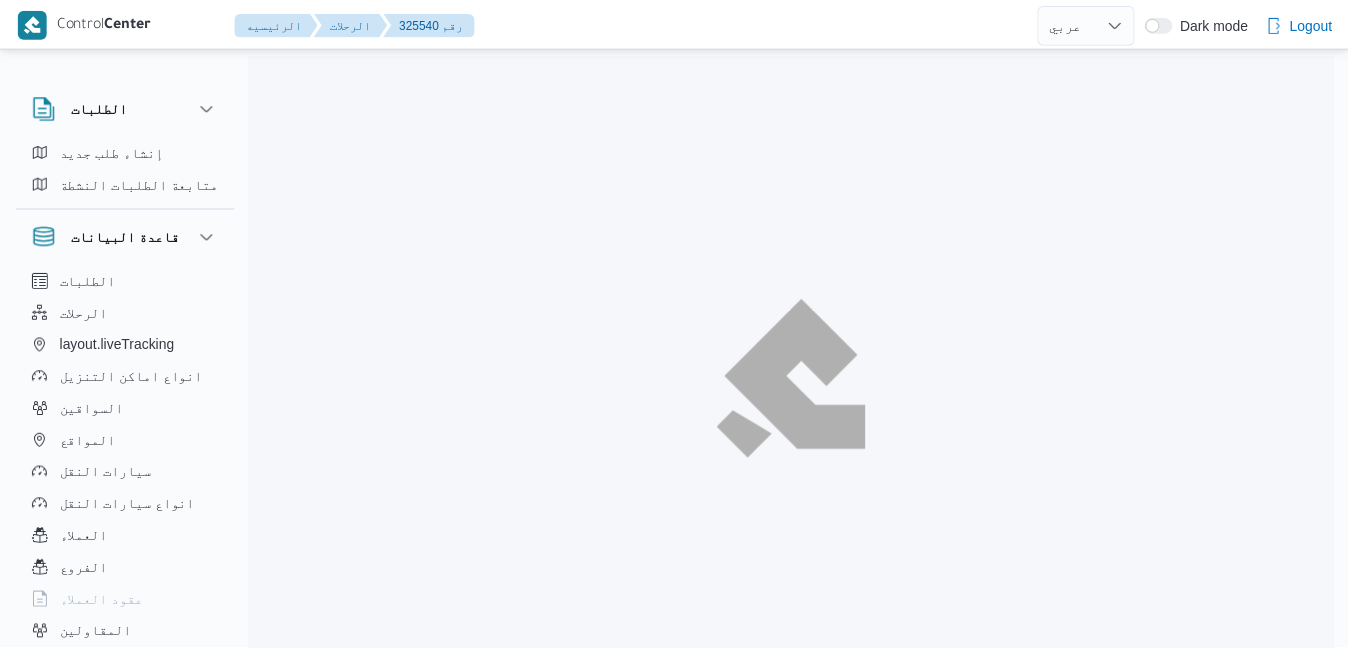 scroll, scrollTop: 0, scrollLeft: 0, axis: both 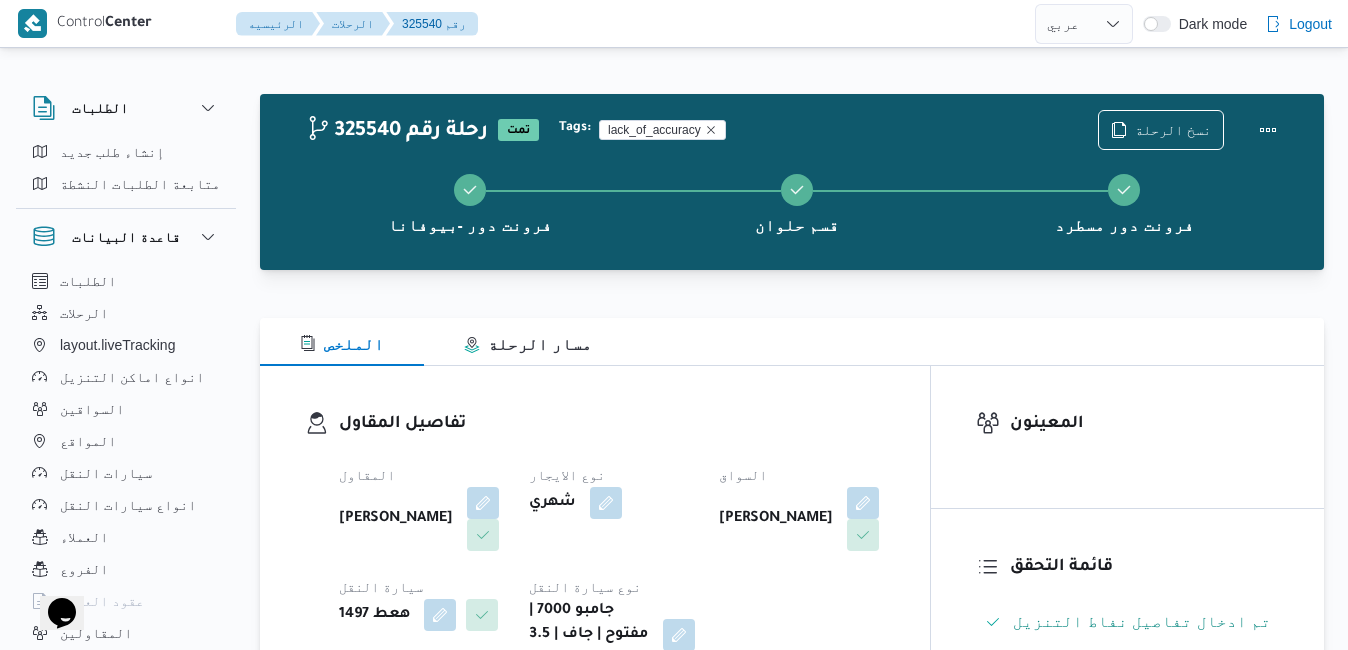 click on "تفاصيل المقاول المقاول [PERSON_NAME] نوع الايجار شهري السواق [PERSON_NAME] سيارة النقل هعط 1497 نوع سيارة النقل جامبو 7000 | مفتوح | جاف | 3.5 طن" at bounding box center (595, 541) 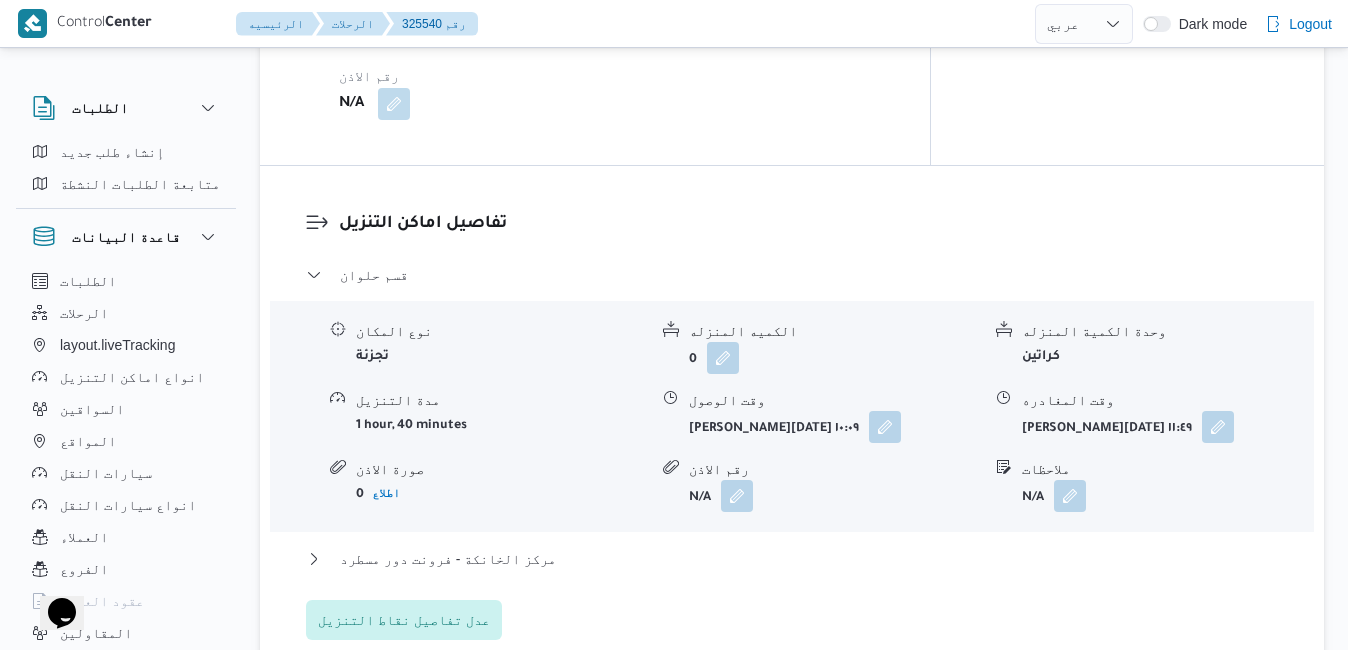 scroll, scrollTop: 1760, scrollLeft: 0, axis: vertical 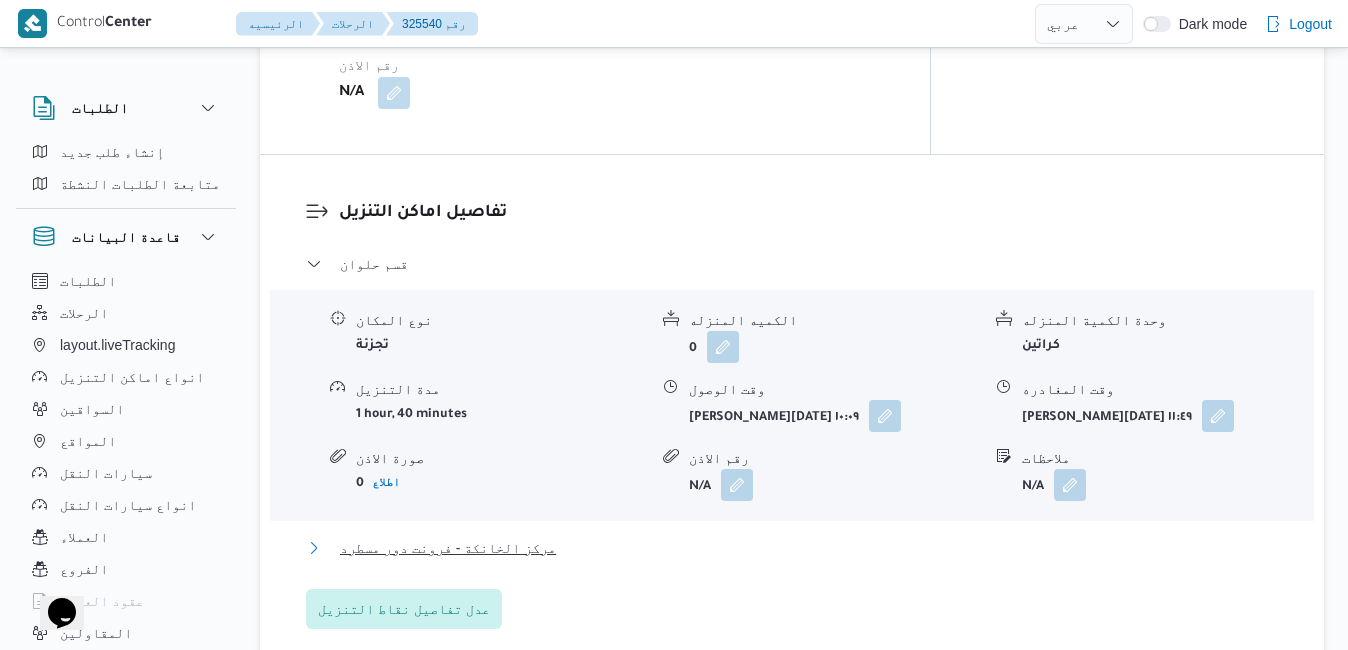 click on "مركز الخانكة -
فرونت دور مسطرد" at bounding box center [792, 548] 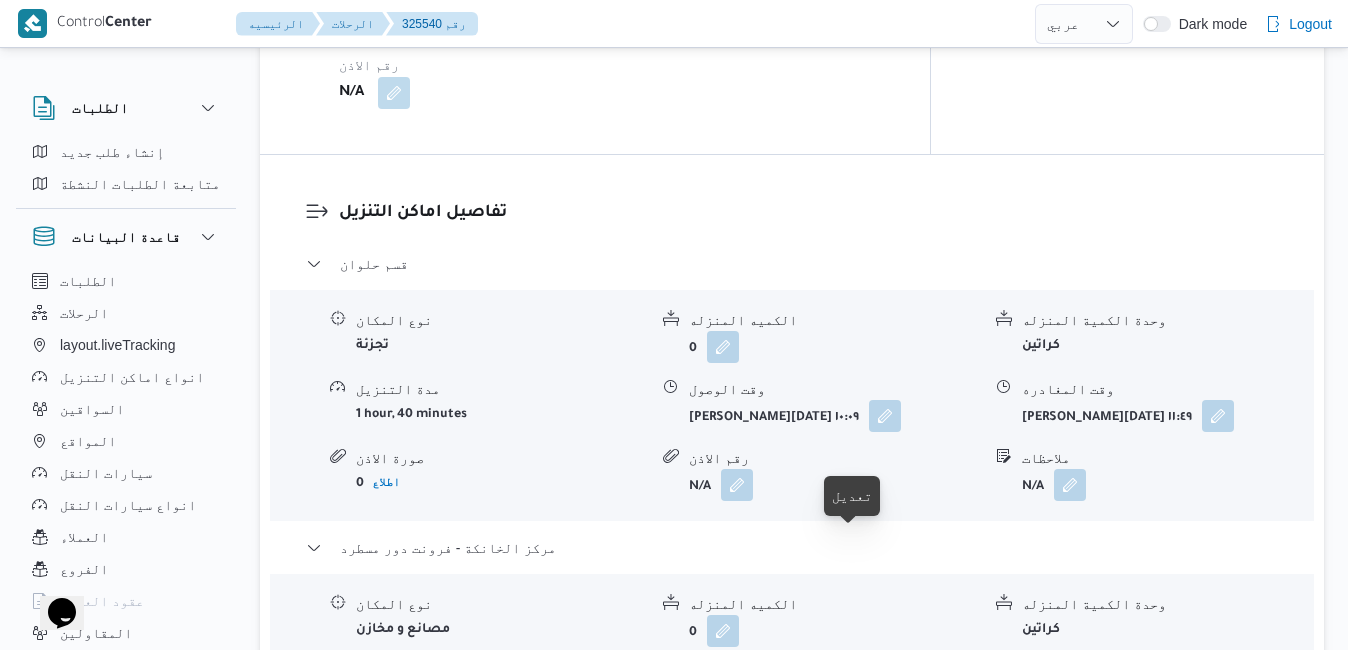 click at bounding box center [886, 699] 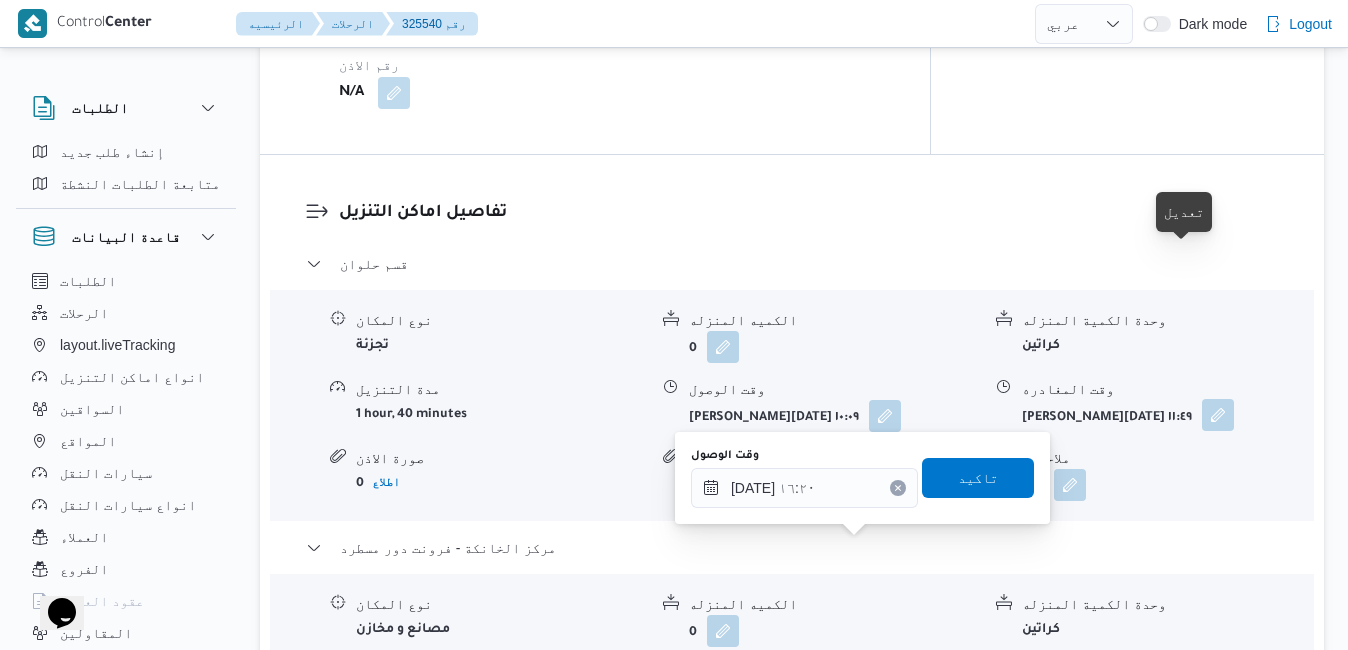 click at bounding box center (1218, 415) 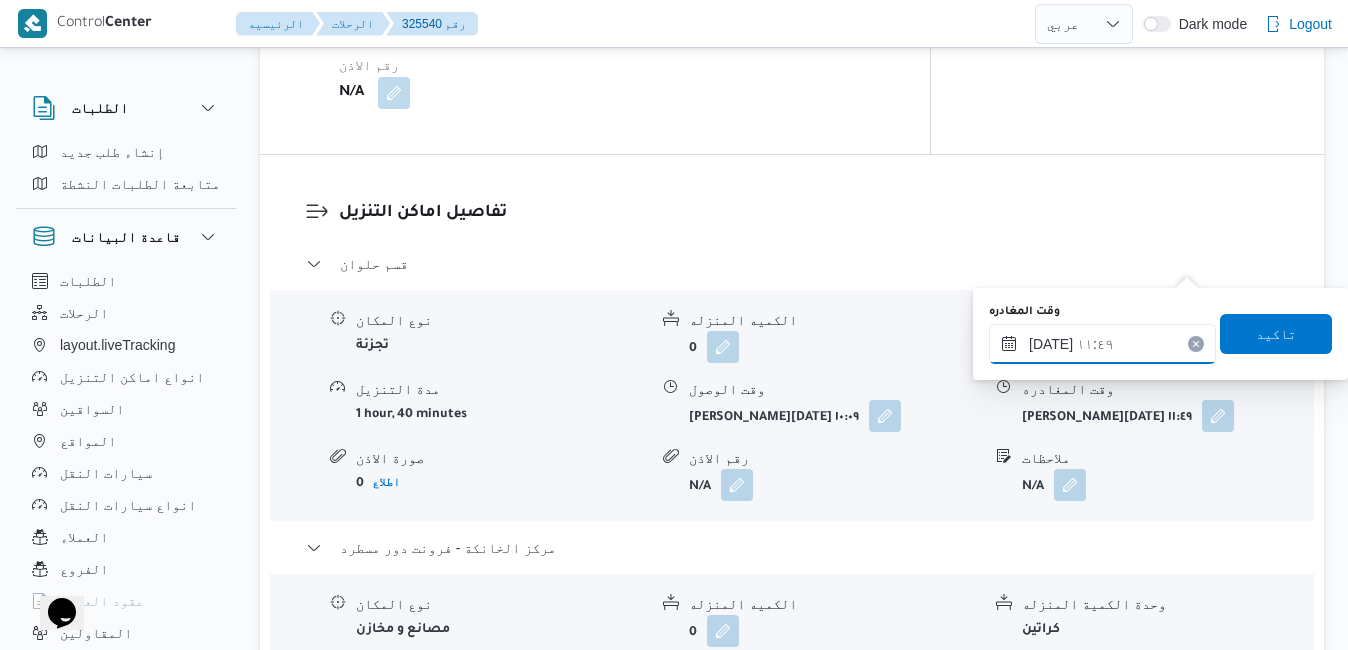 click on "[DATE] ١١:٤٩" at bounding box center (1102, 344) 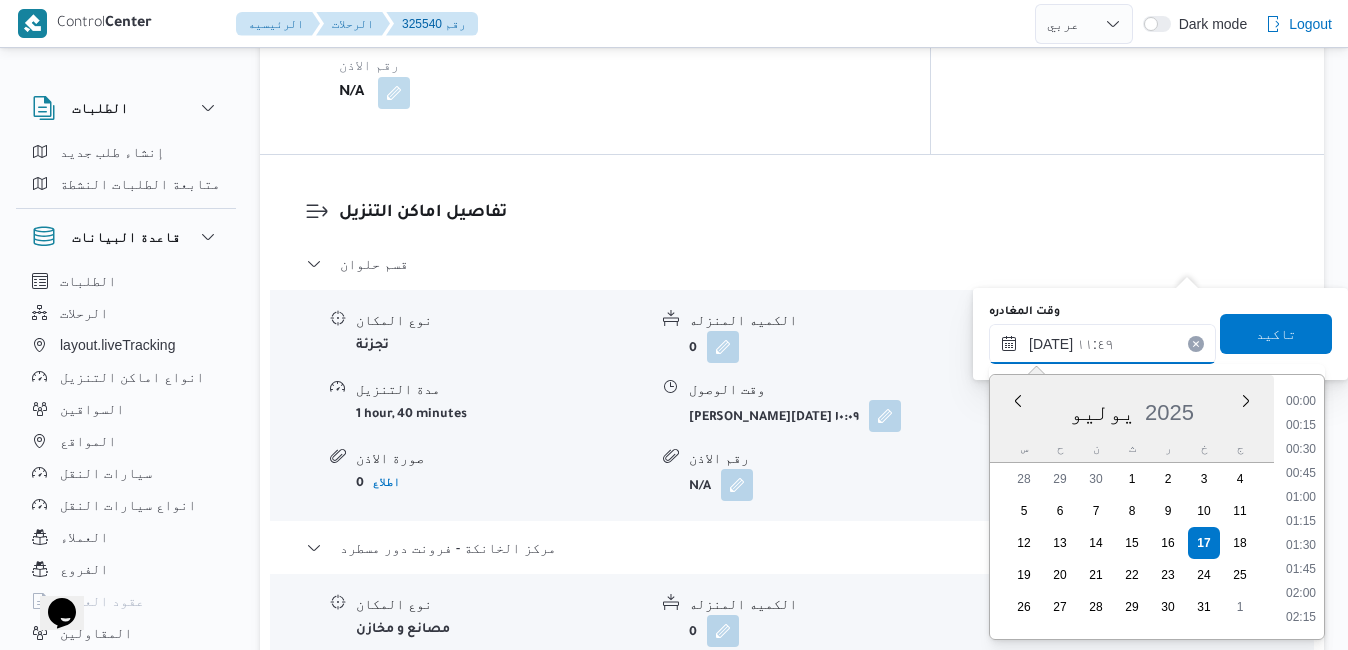 scroll, scrollTop: 1006, scrollLeft: 0, axis: vertical 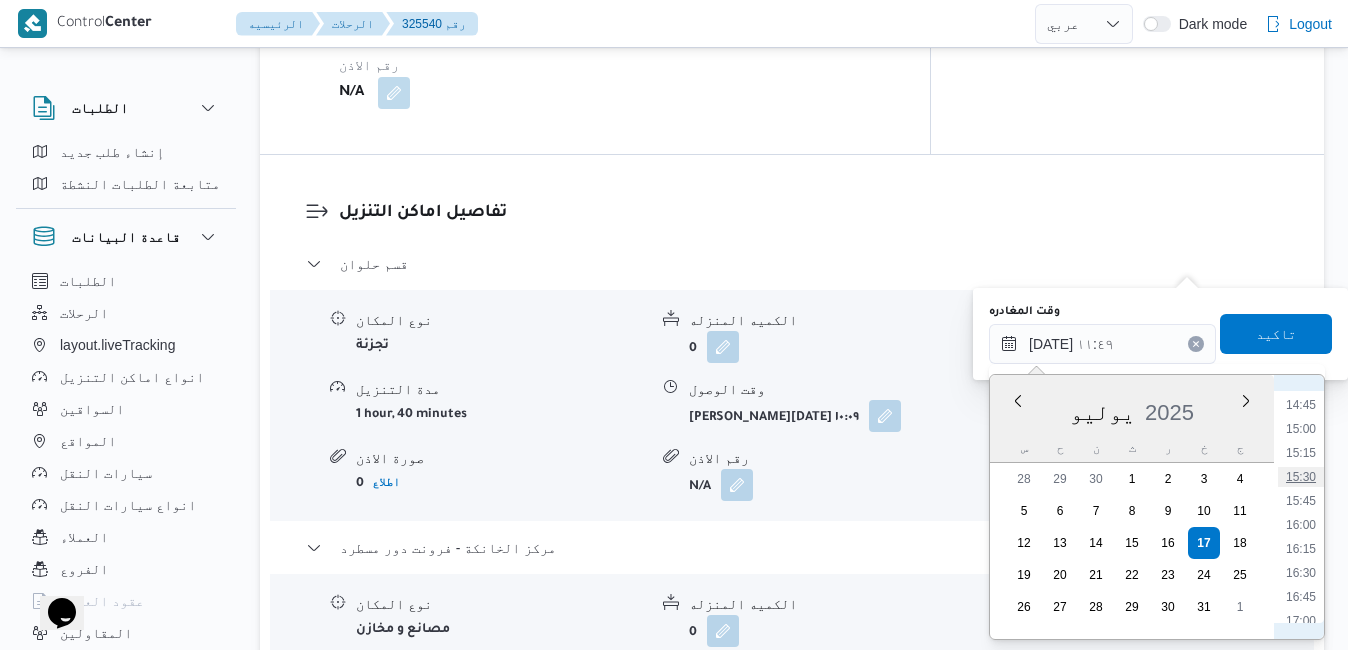 click on "15:30" at bounding box center [1301, 477] 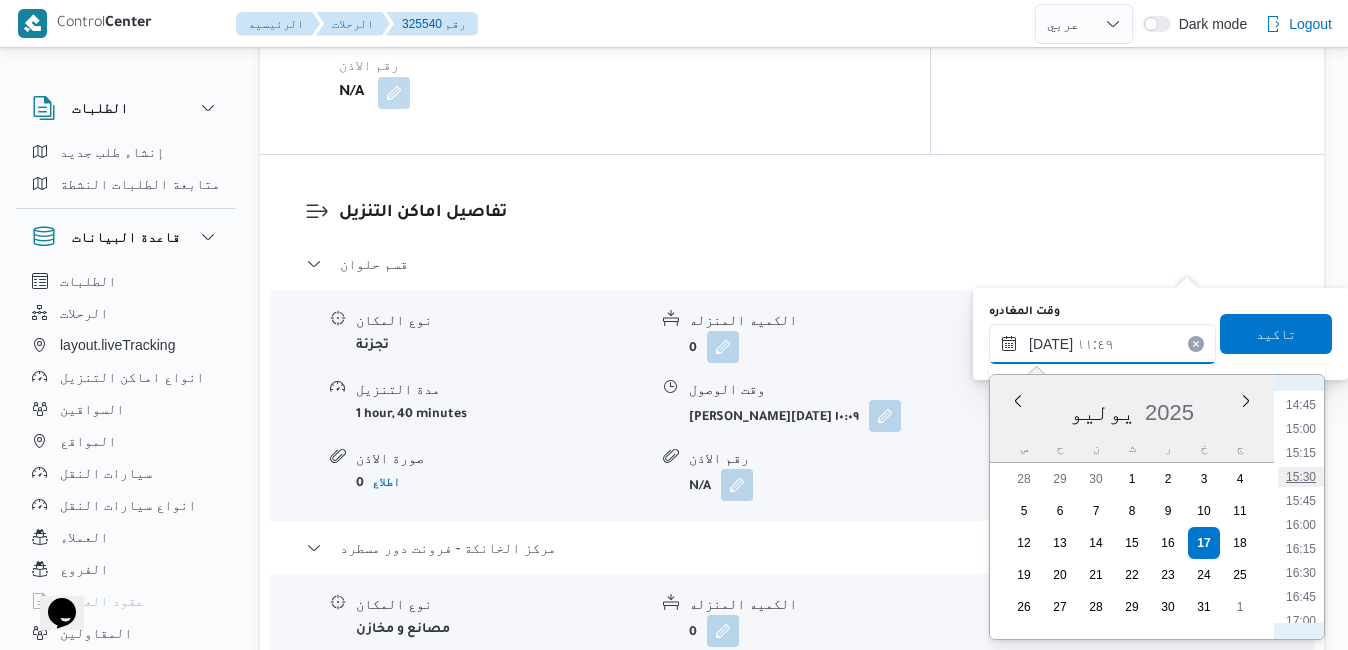 type on "[DATE] ١٥:٣٠" 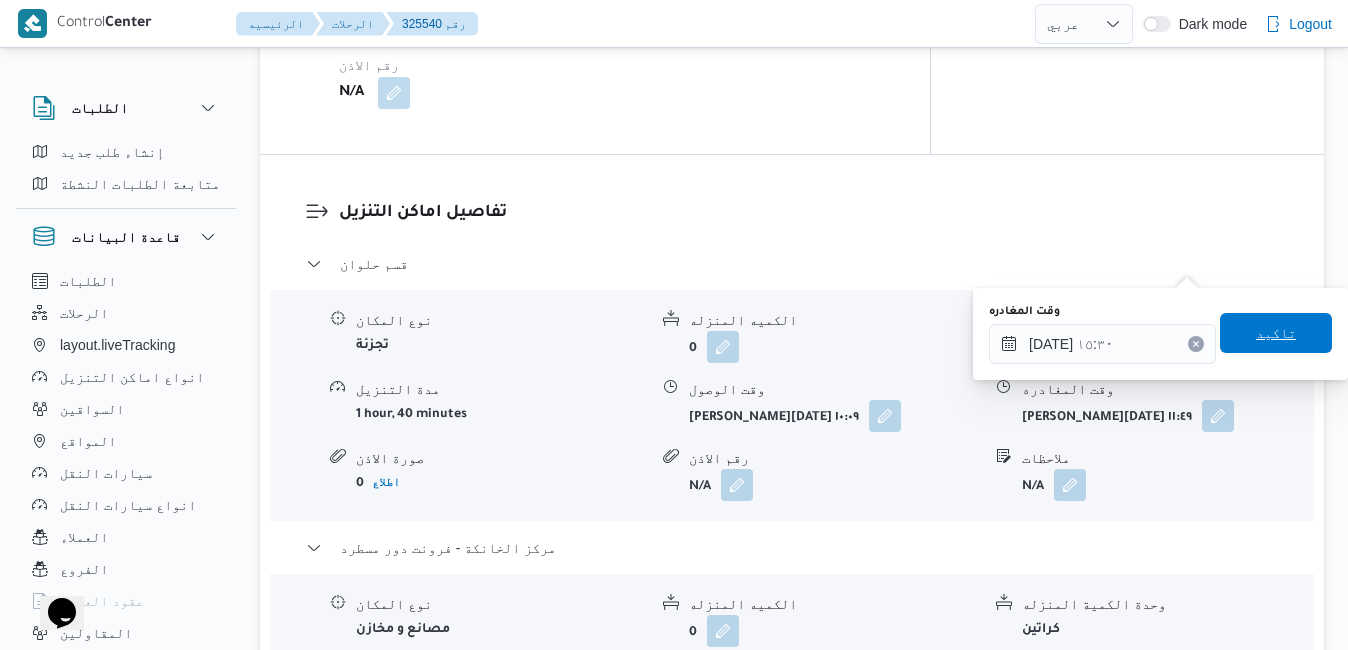 click on "تاكيد" at bounding box center (1276, 333) 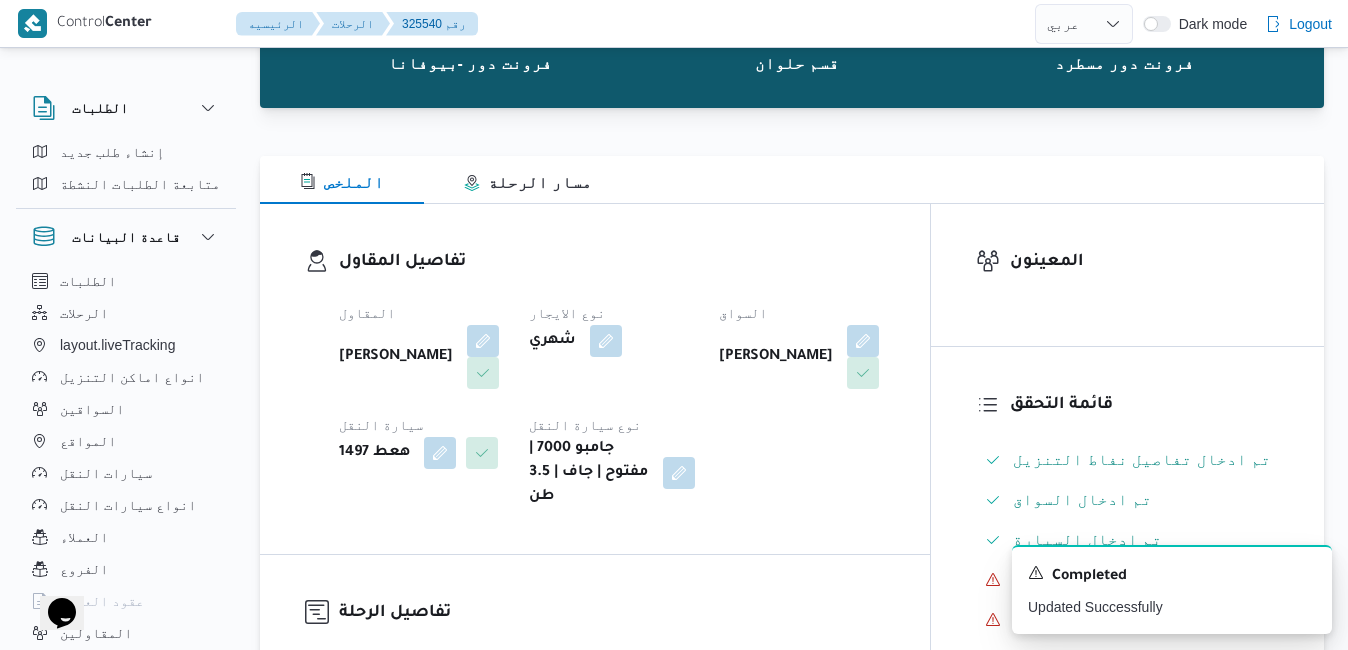 scroll, scrollTop: 0, scrollLeft: 0, axis: both 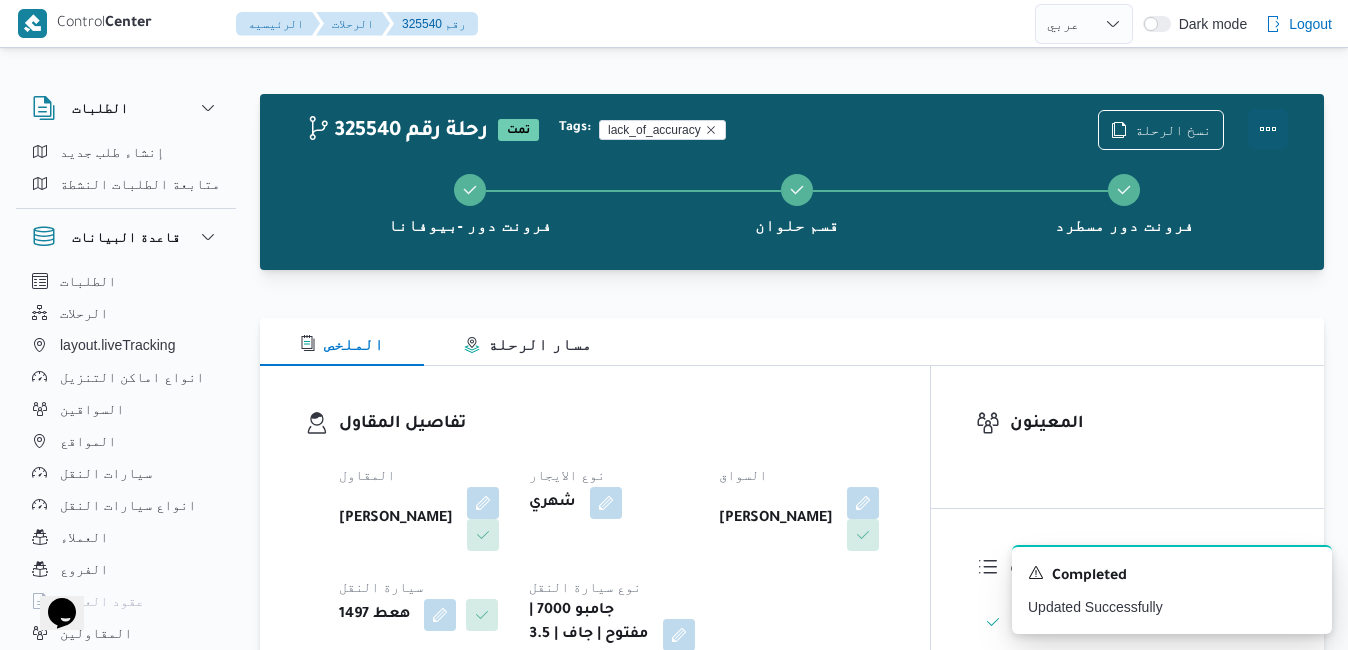 click at bounding box center [1268, 129] 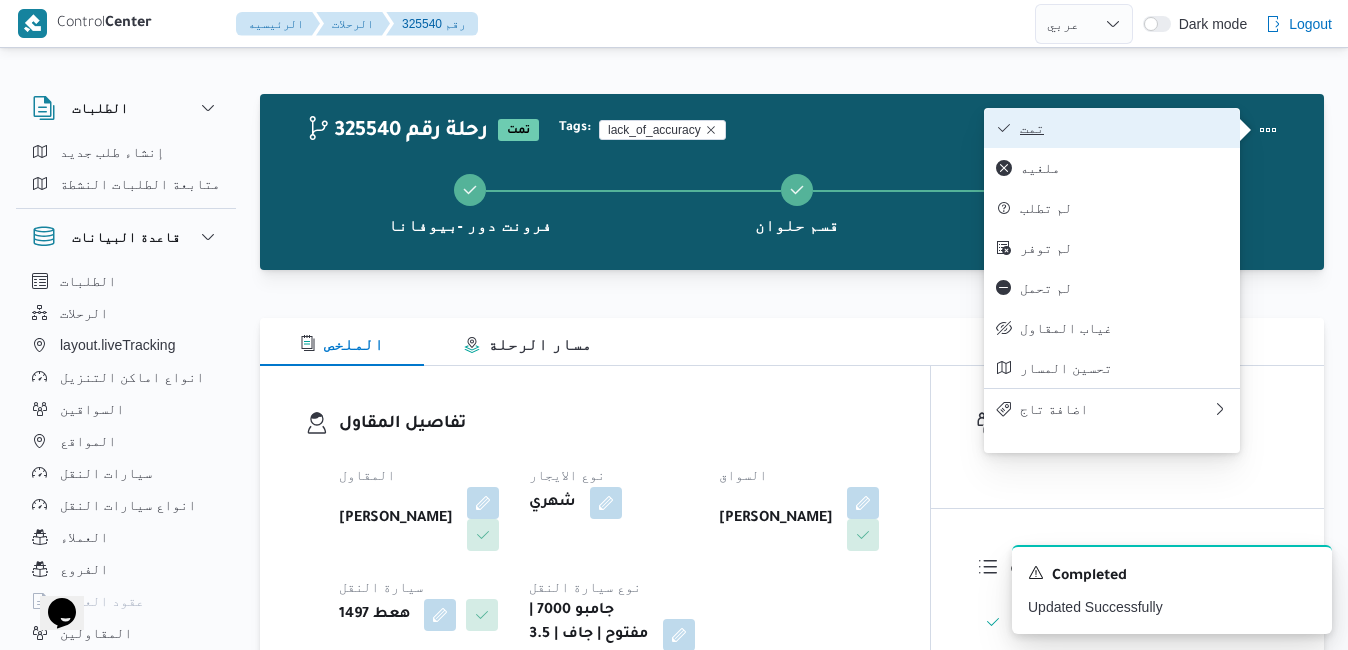 click on "تمت" at bounding box center (1124, 128) 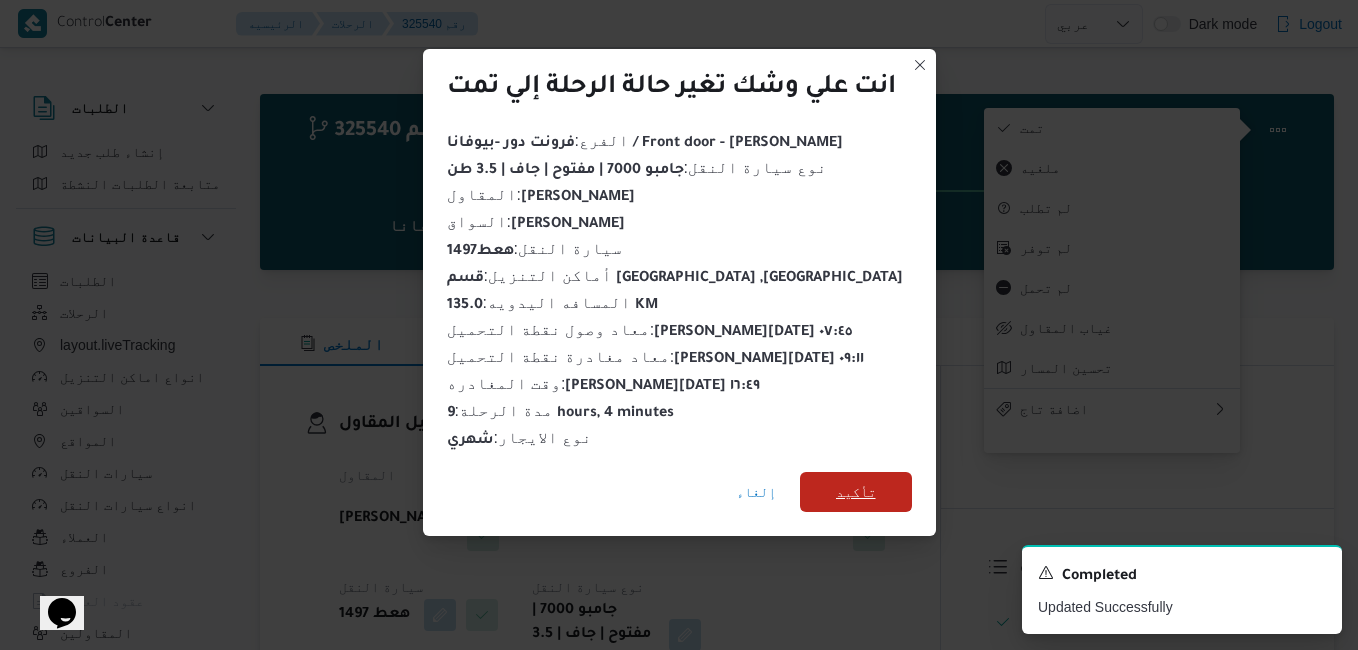 click on "تأكيد" at bounding box center (856, 492) 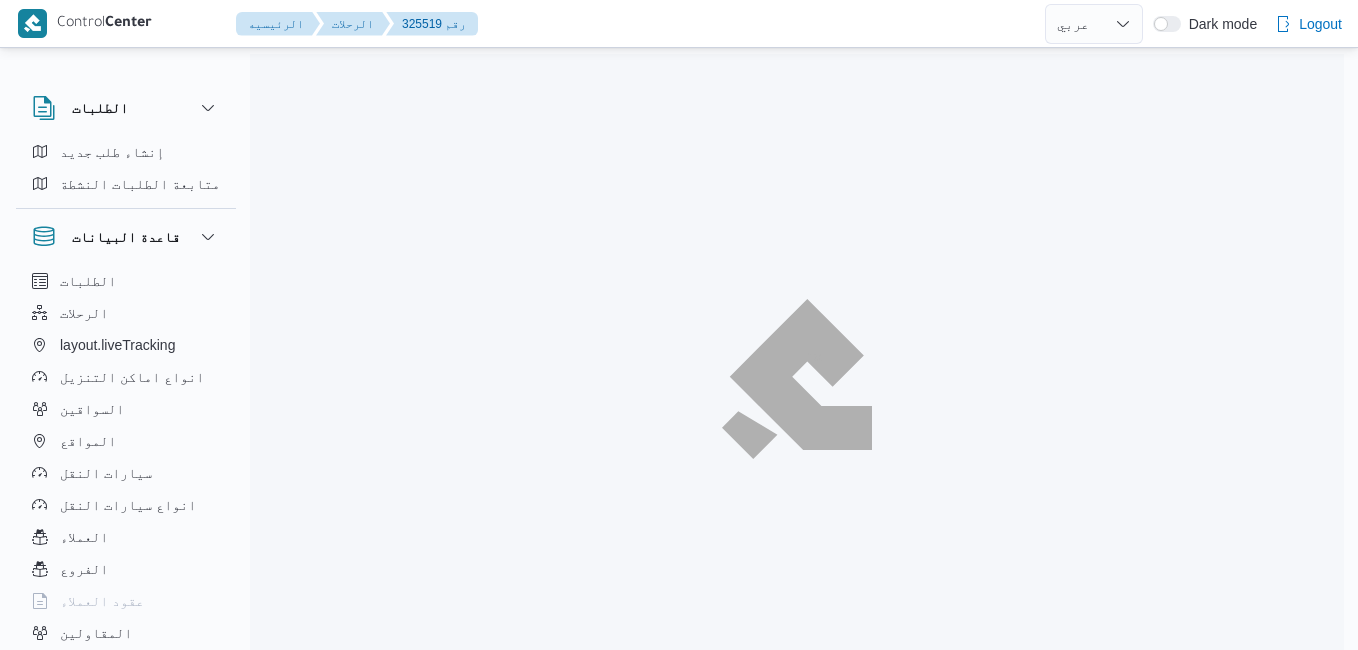 select on "ar" 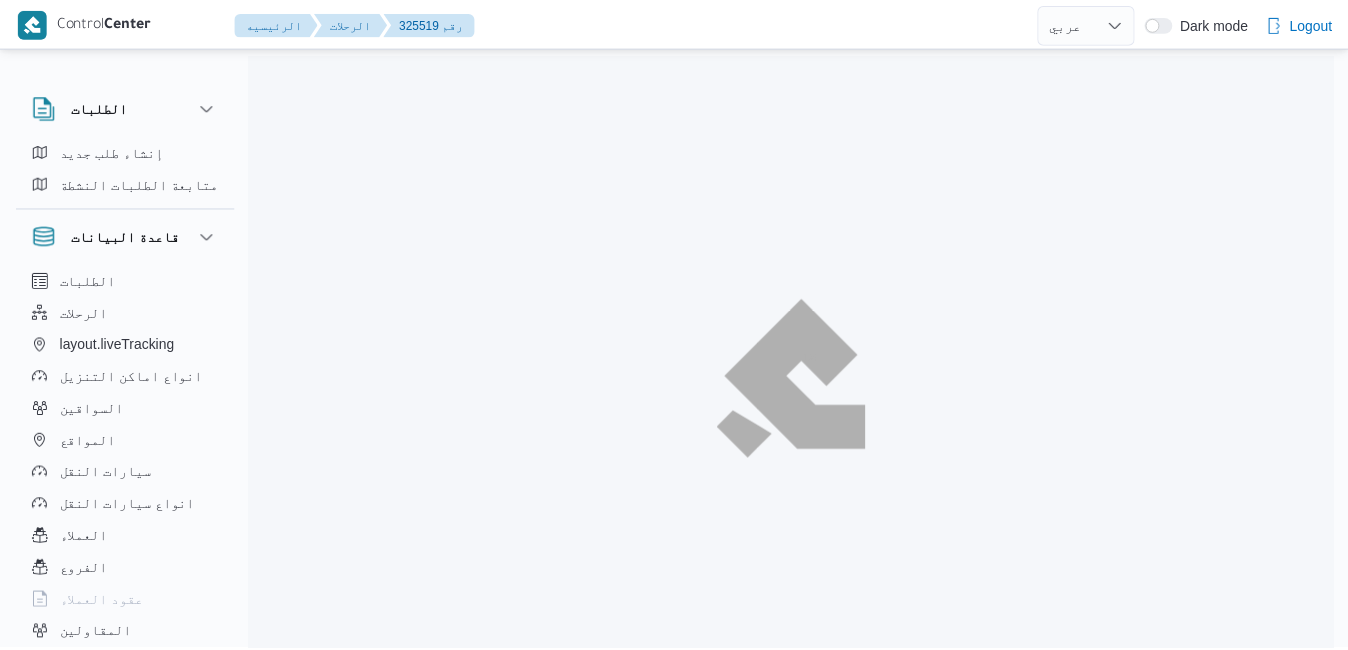 scroll, scrollTop: 0, scrollLeft: 0, axis: both 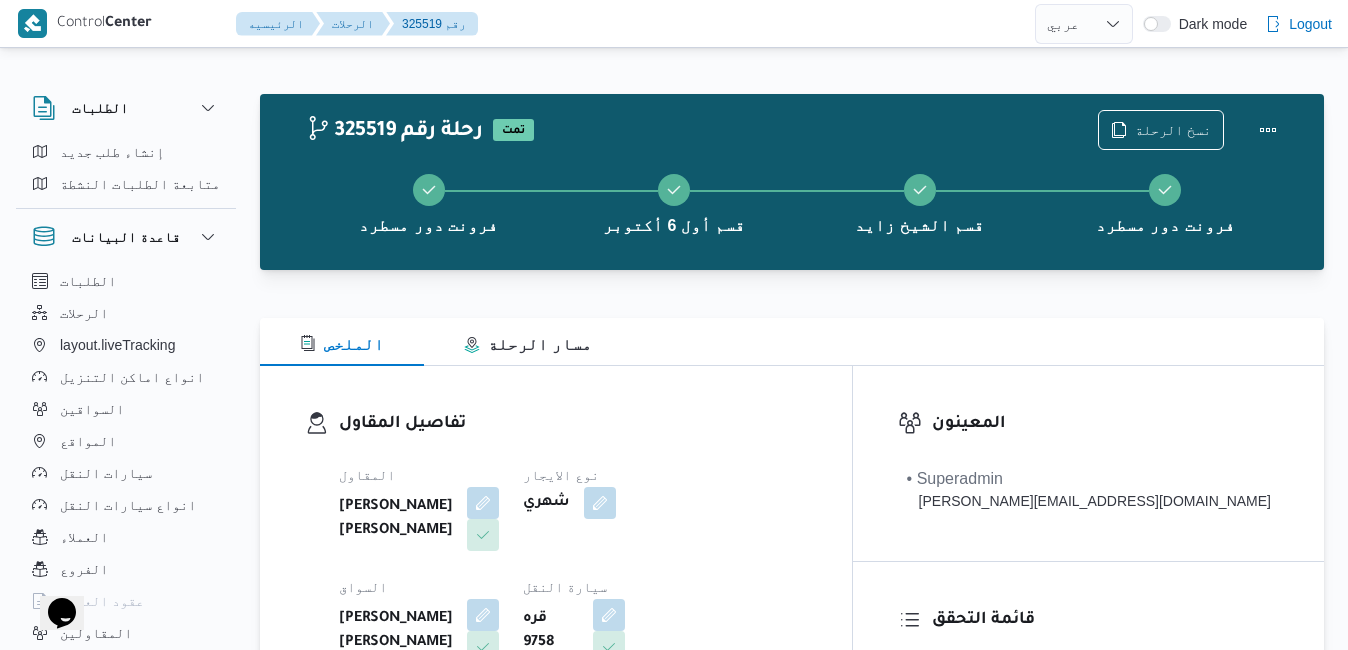 click on "الملخص مسار الرحلة" at bounding box center (792, 342) 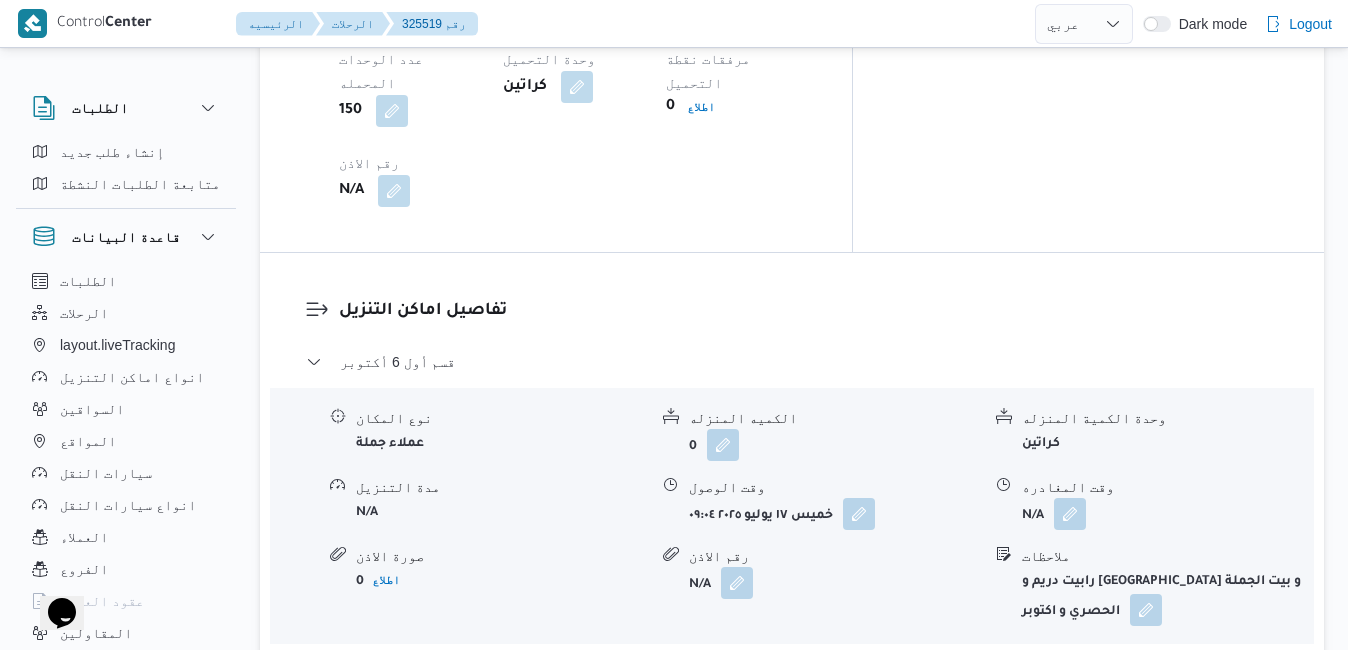 scroll, scrollTop: 1880, scrollLeft: 0, axis: vertical 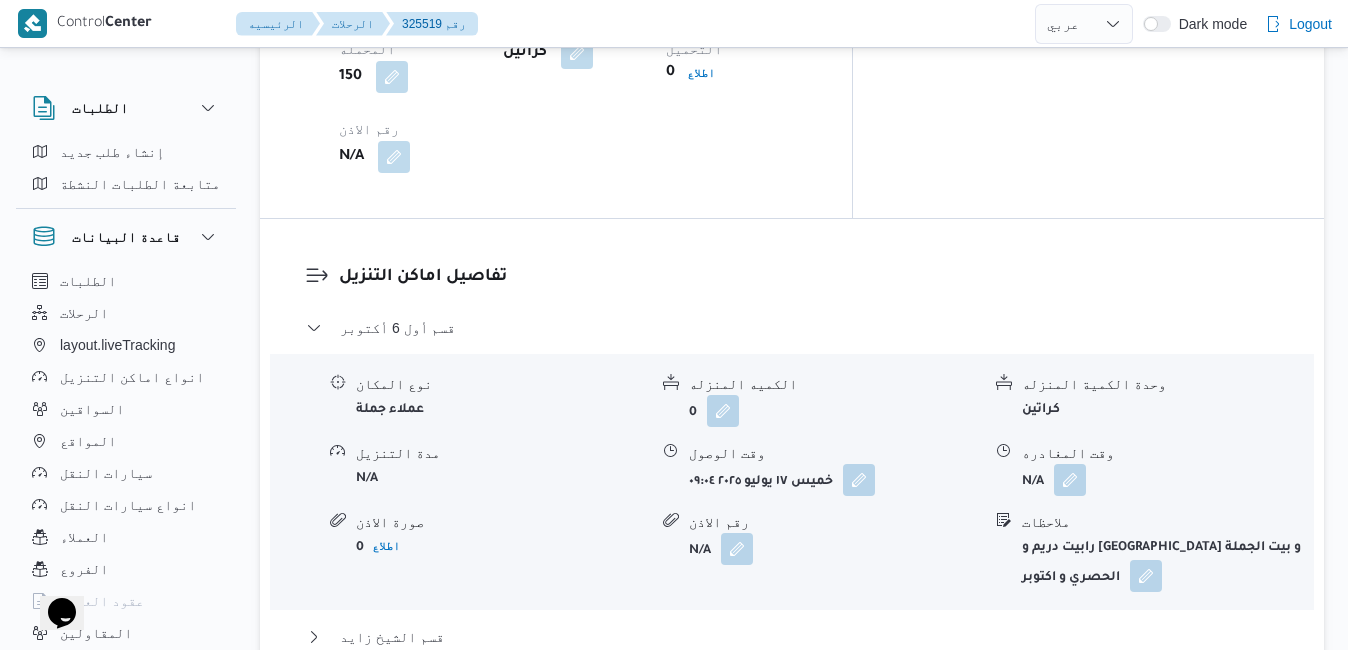 click on "مركز الخانكة -
فرونت دور مسطرد" at bounding box center (792, 690) 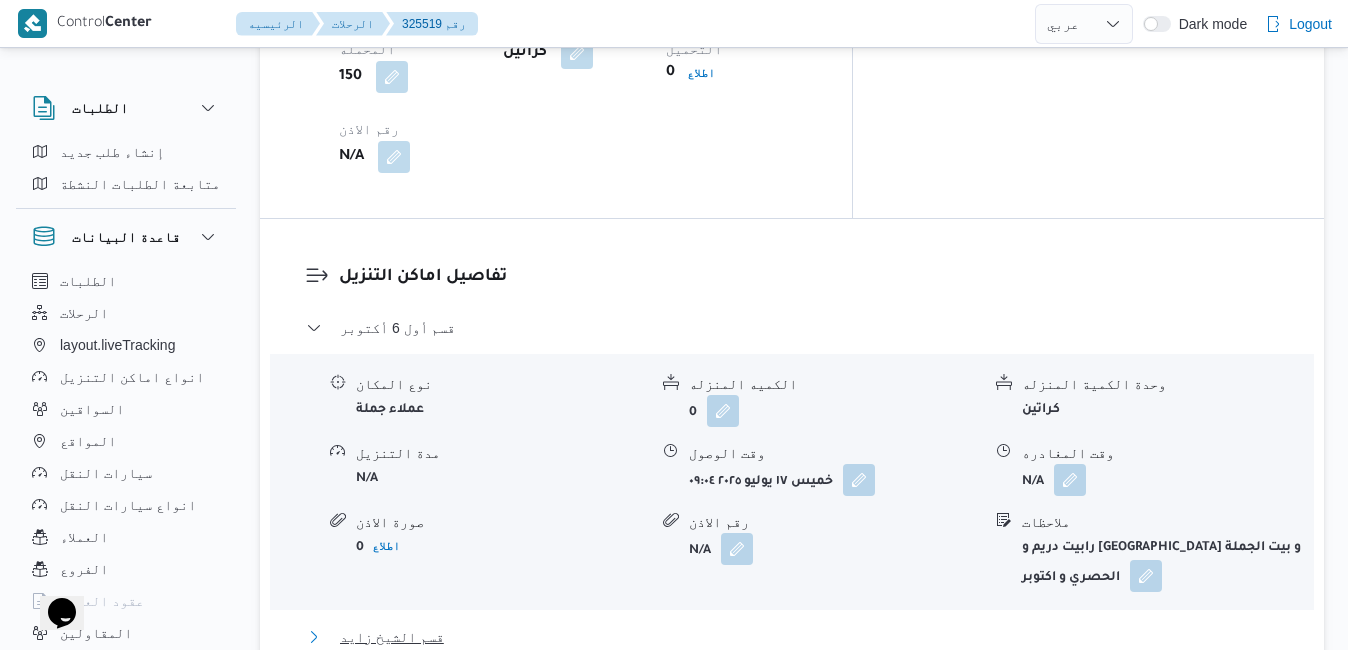 click on "قسم الشيخ زايد" at bounding box center (792, 637) 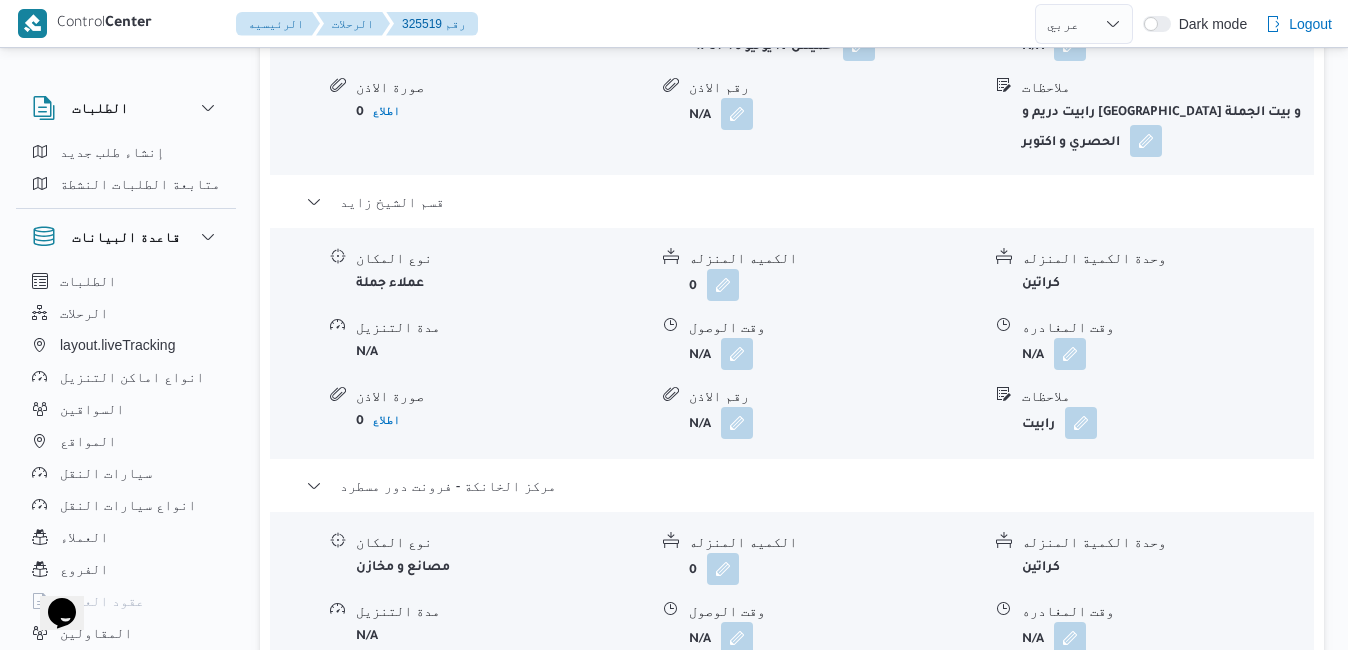 scroll, scrollTop: 2273, scrollLeft: 0, axis: vertical 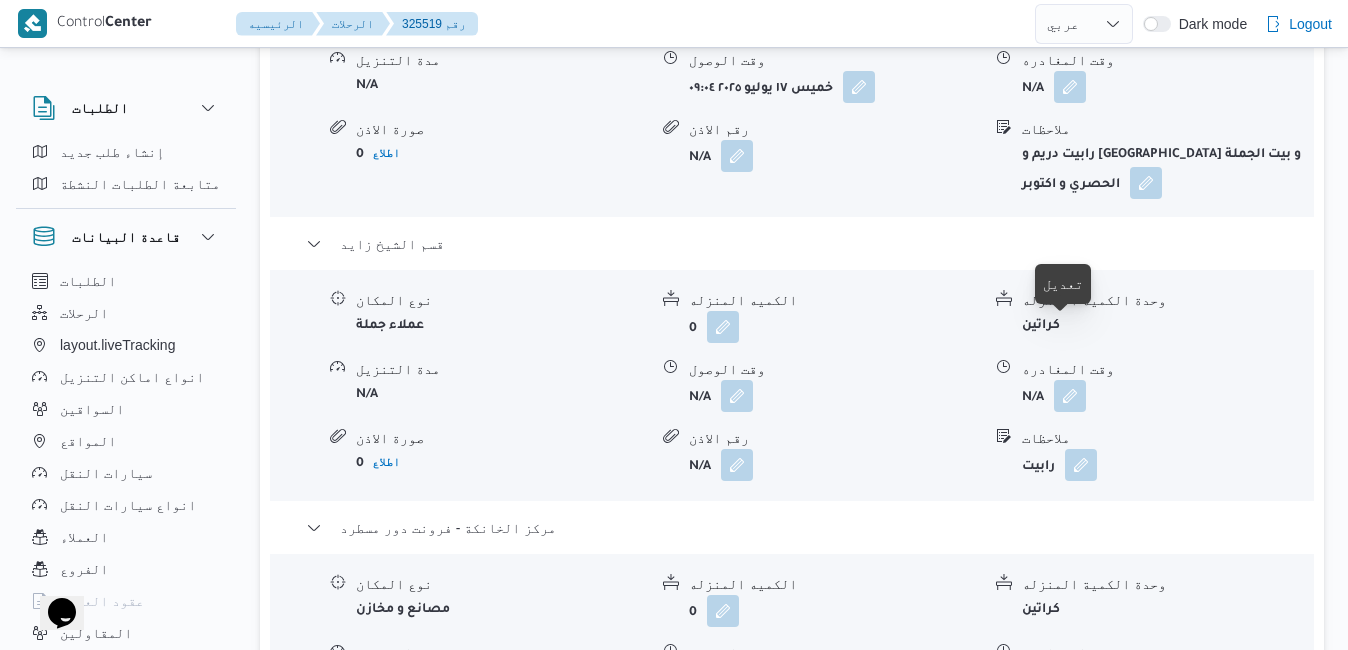 click at bounding box center (1070, 679) 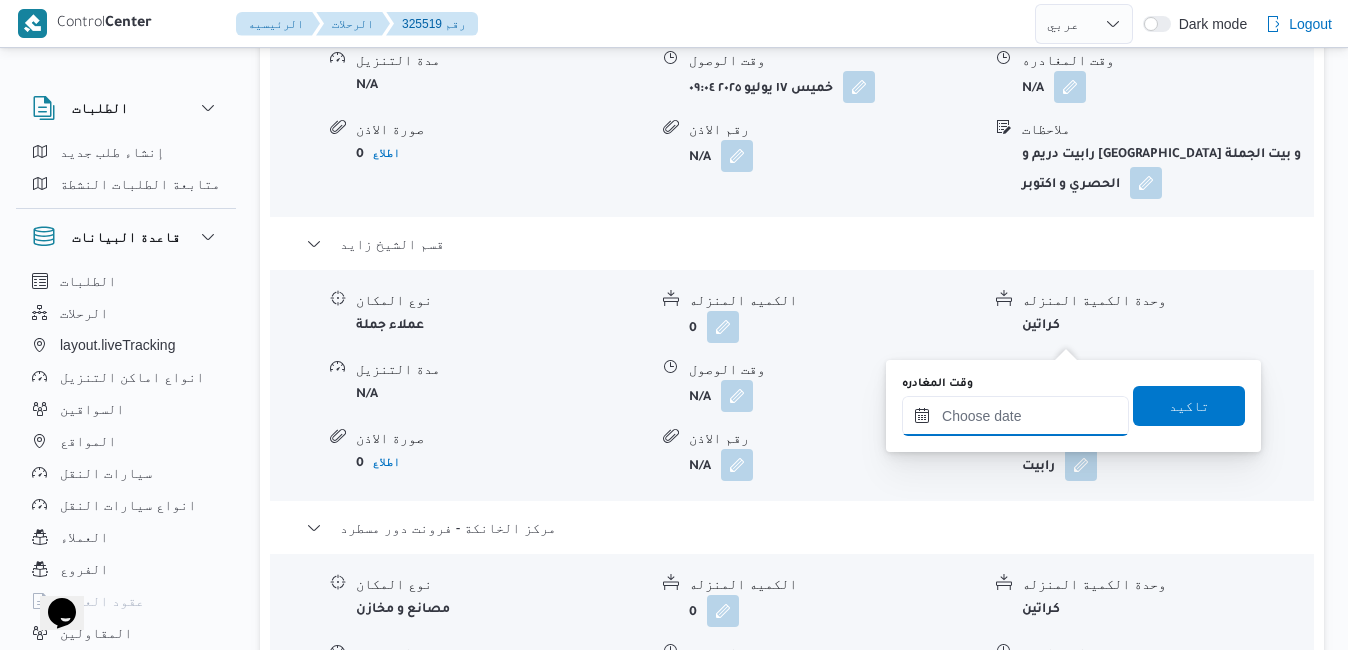 click on "وقت المغادره" at bounding box center [1015, 416] 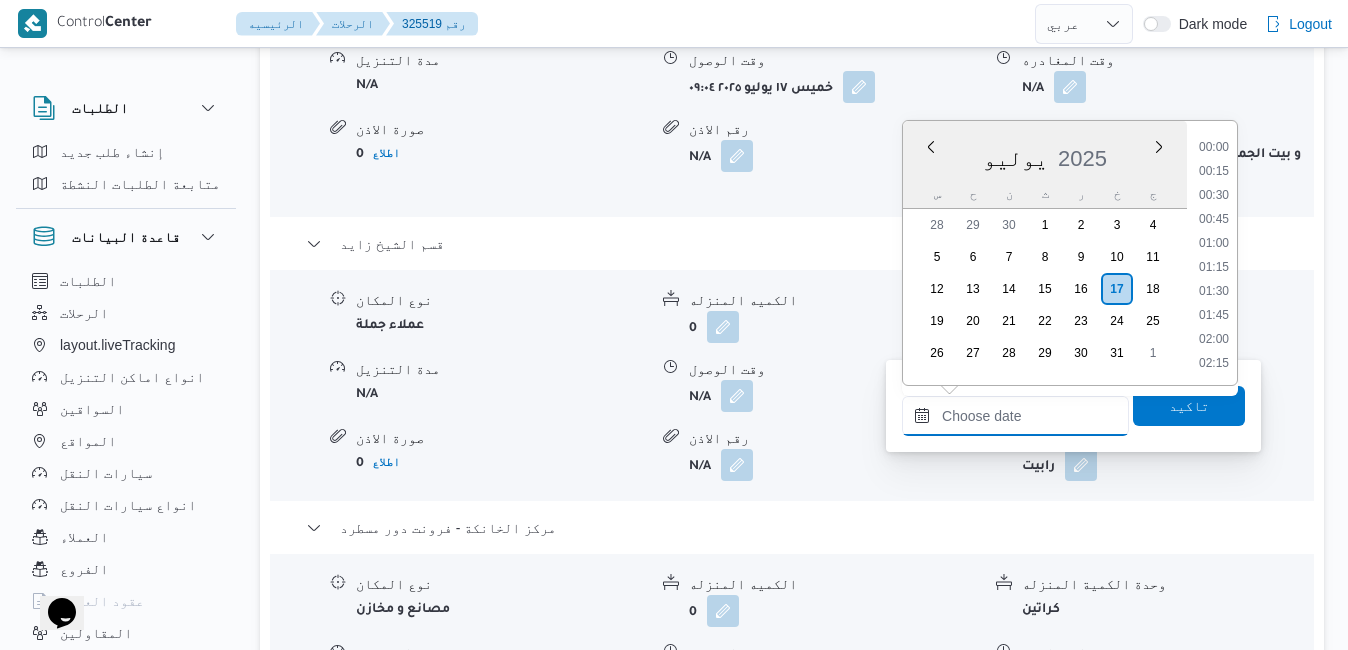 scroll, scrollTop: 1870, scrollLeft: 0, axis: vertical 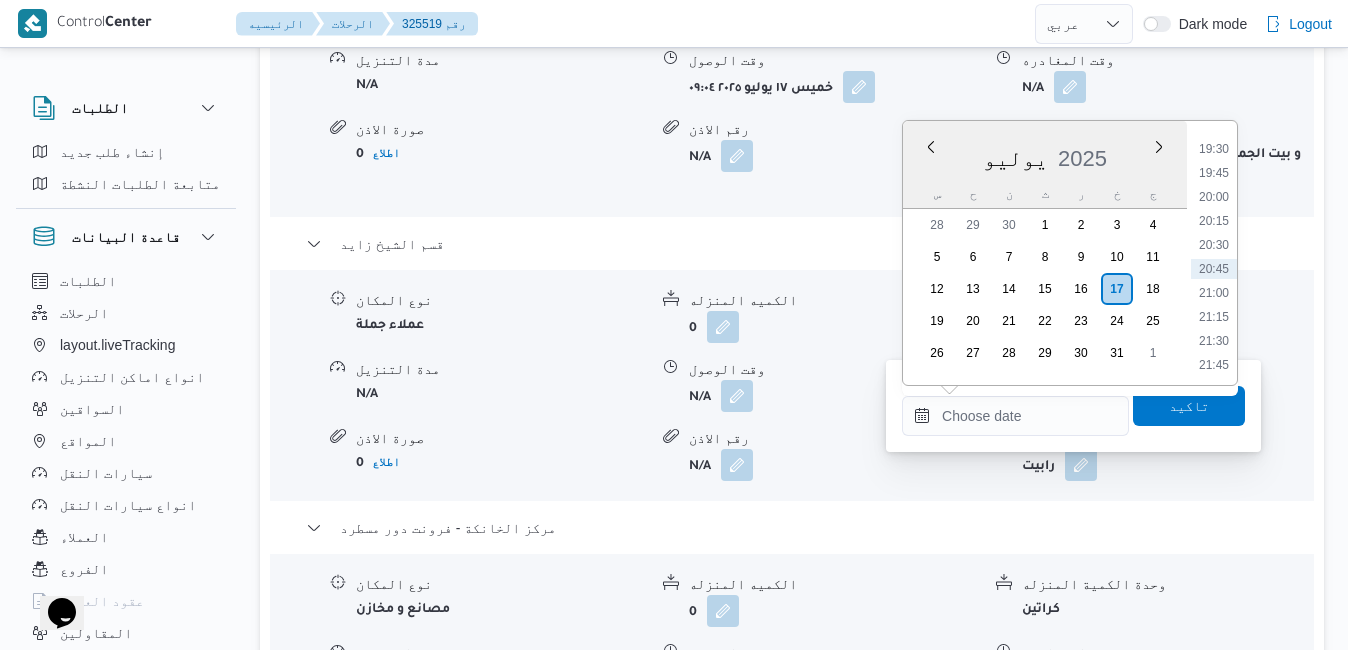 click on "يوليو 2025" at bounding box center [1045, 154] 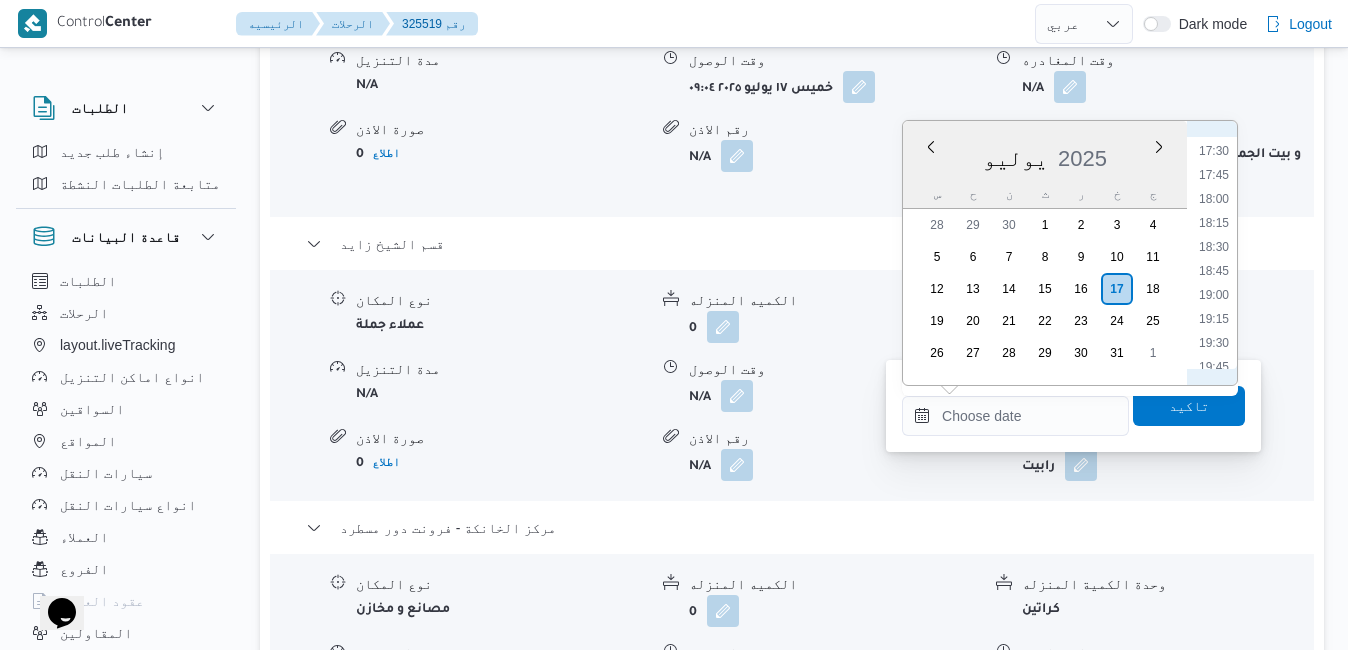 scroll, scrollTop: 1667, scrollLeft: 0, axis: vertical 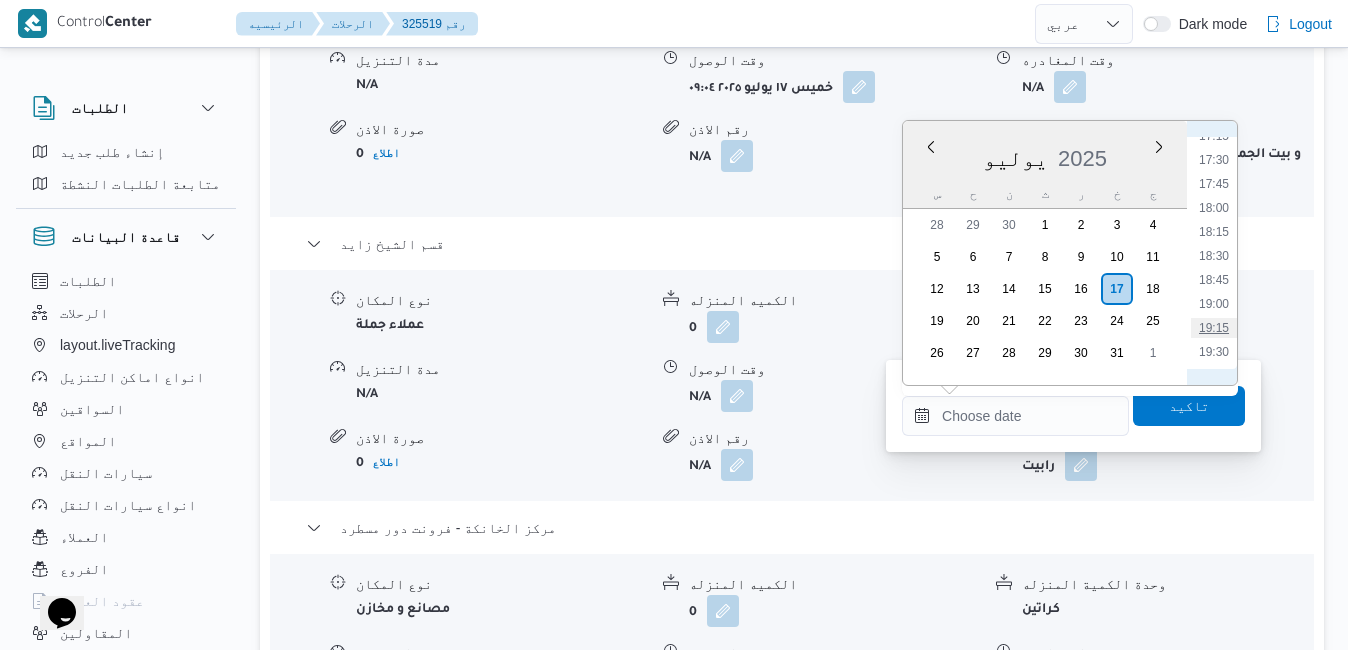 click on "19:15" at bounding box center (1214, 328) 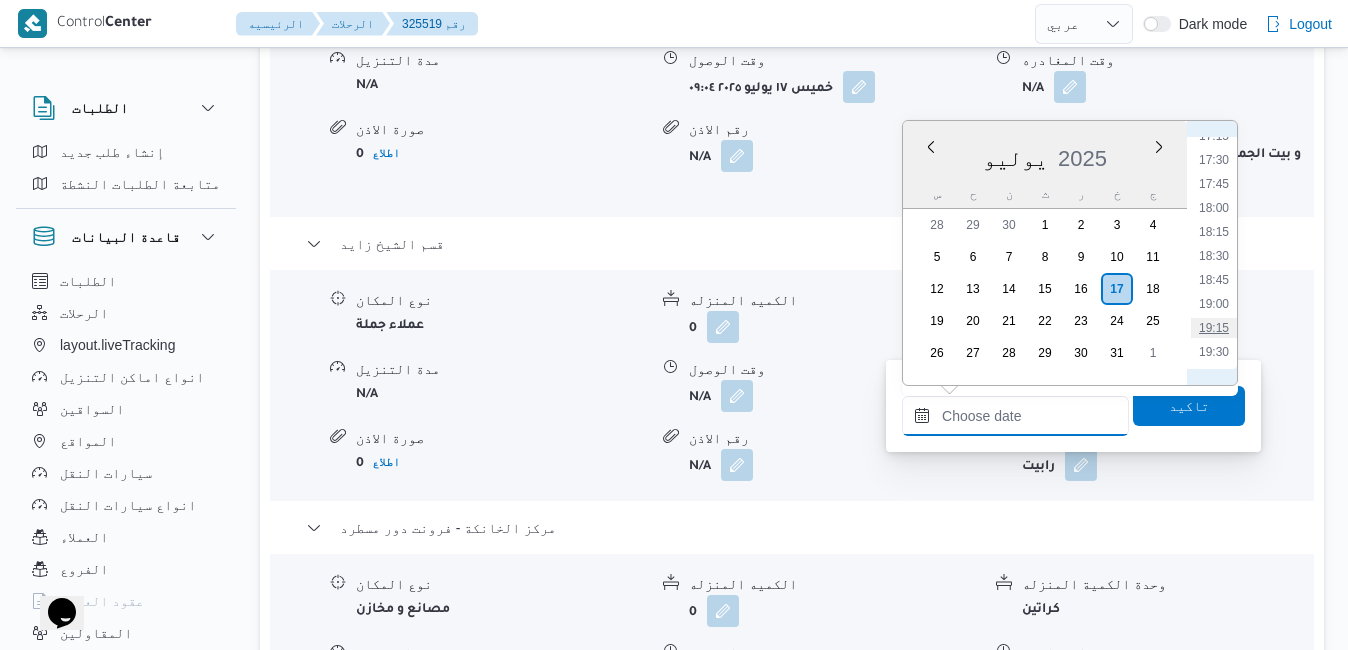 type on "١٧/٠٧/٢٠٢٥ ١٩:١٥" 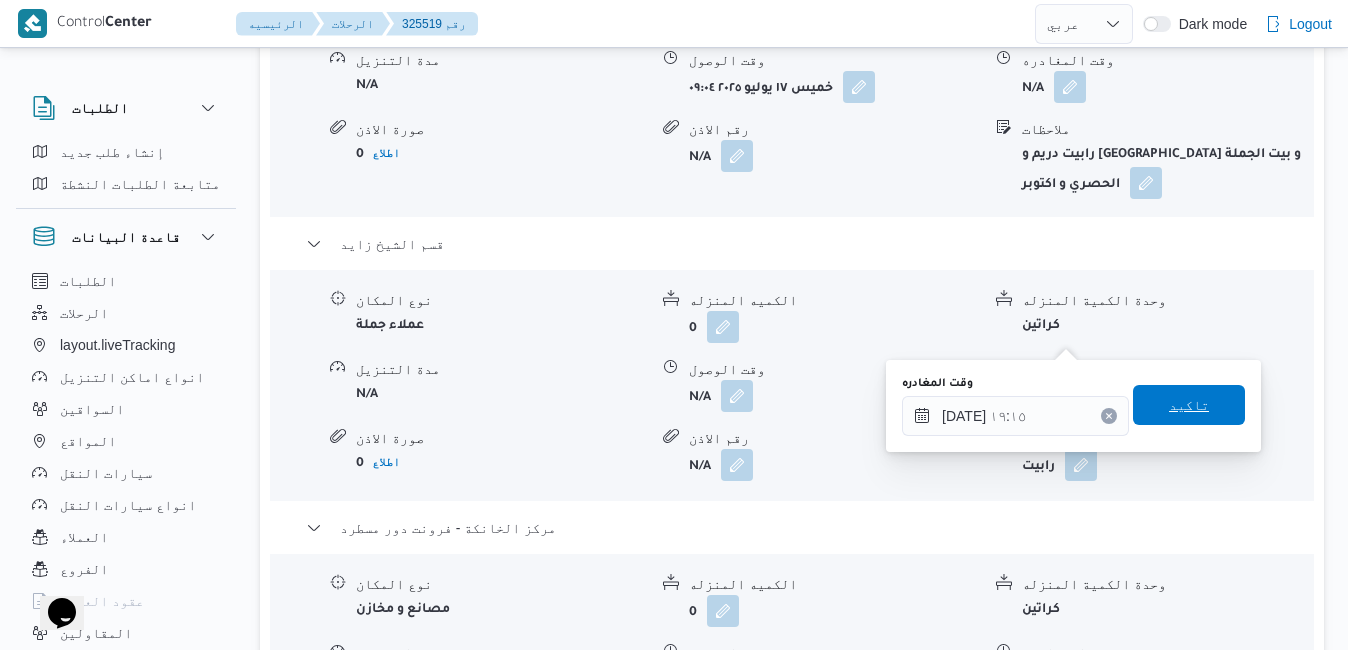 click on "تاكيد" at bounding box center [1189, 405] 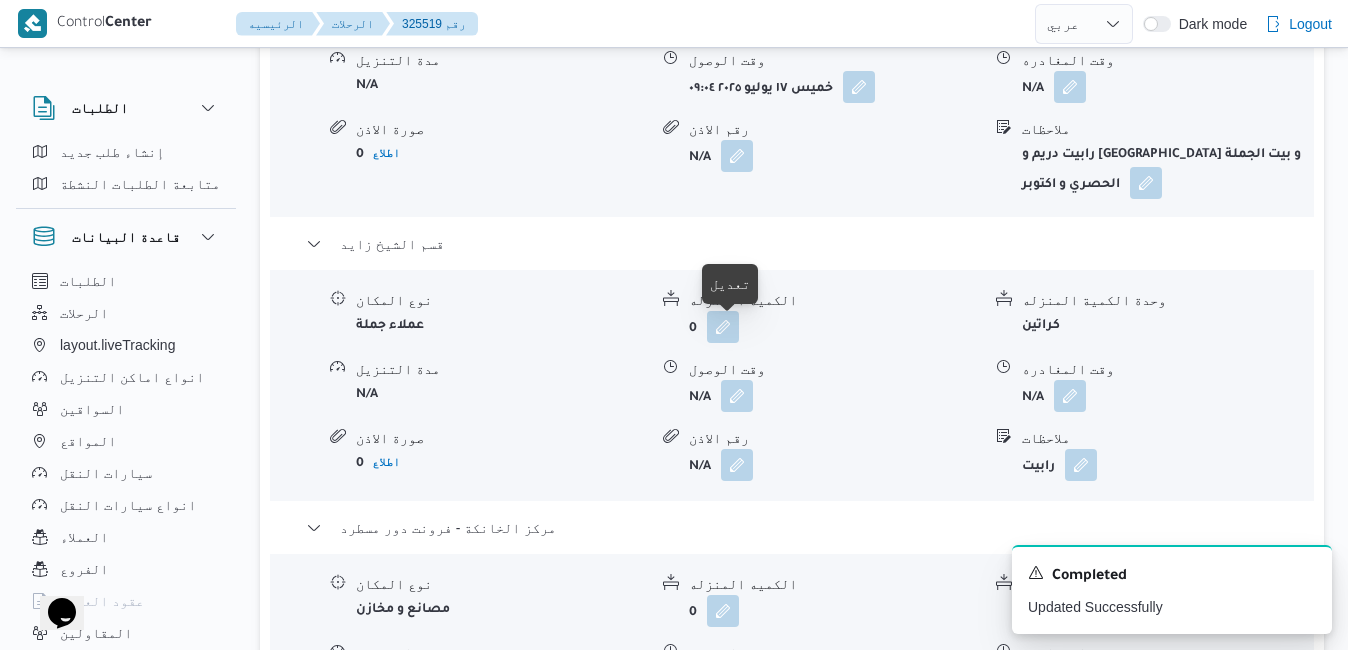 click at bounding box center (737, 679) 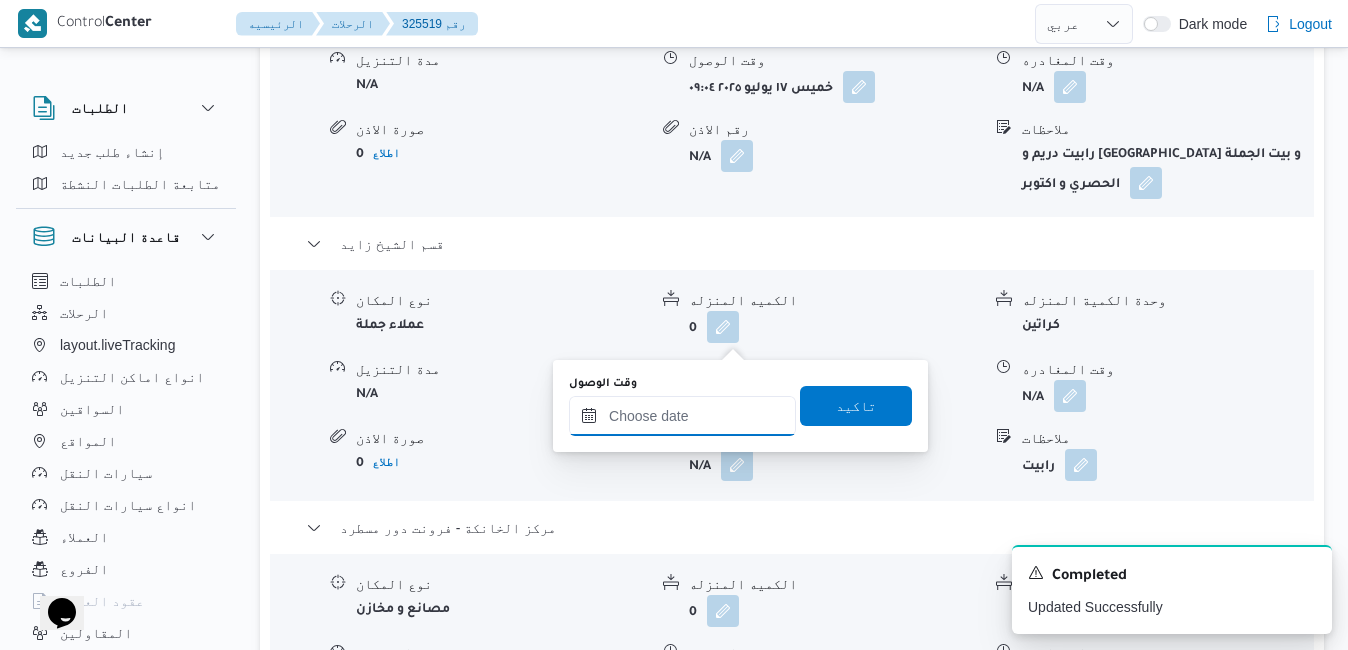 click on "وقت الوصول" at bounding box center [682, 416] 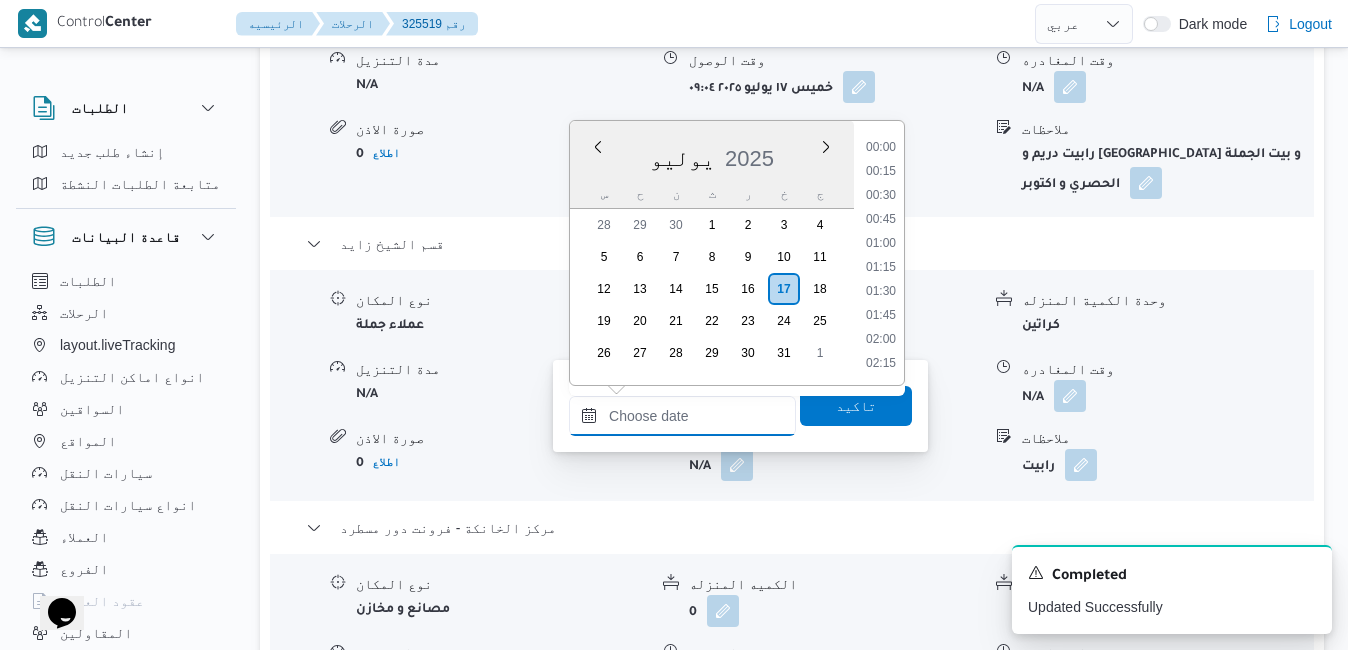 scroll, scrollTop: 1870, scrollLeft: 0, axis: vertical 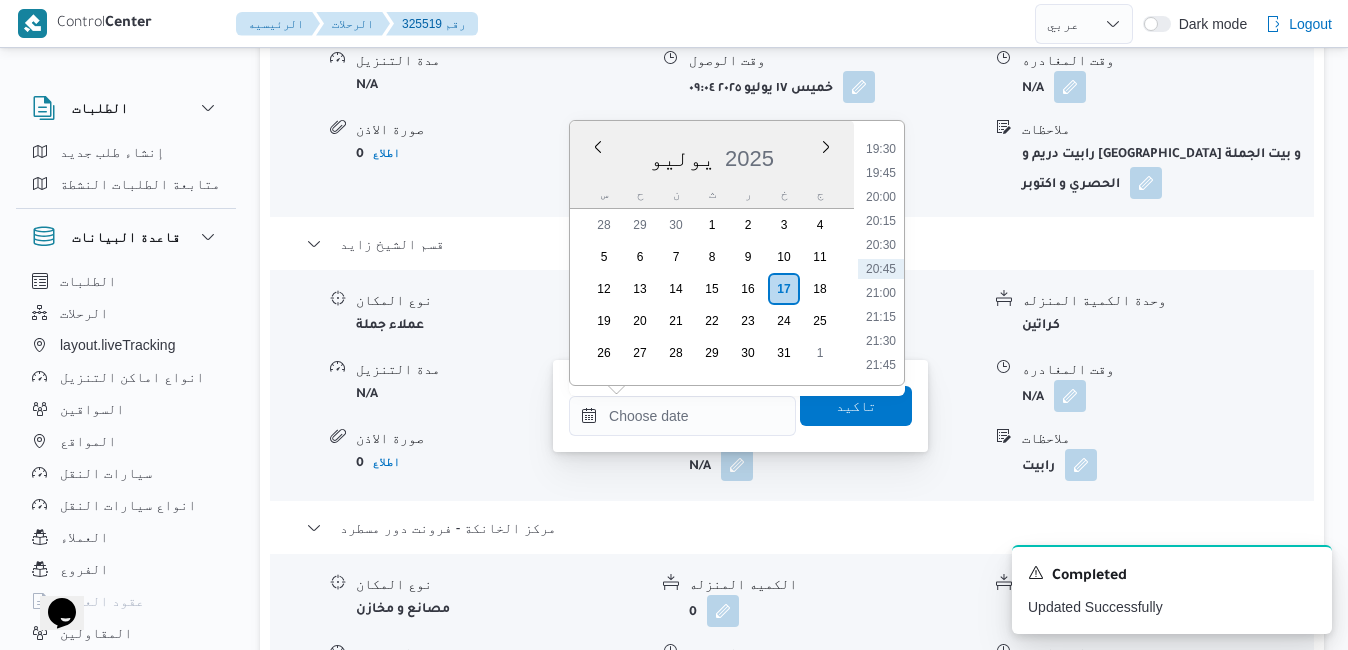 click on "يوليو 2025" at bounding box center [712, 154] 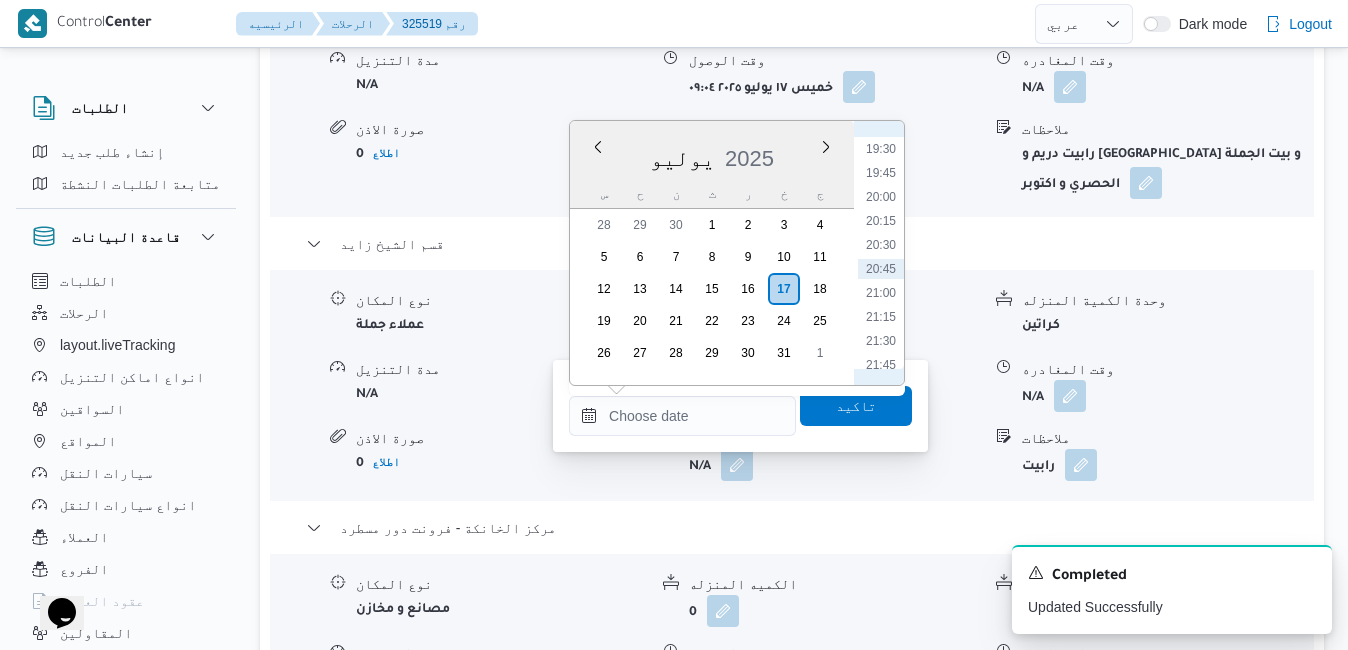 scroll, scrollTop: 1667, scrollLeft: 0, axis: vertical 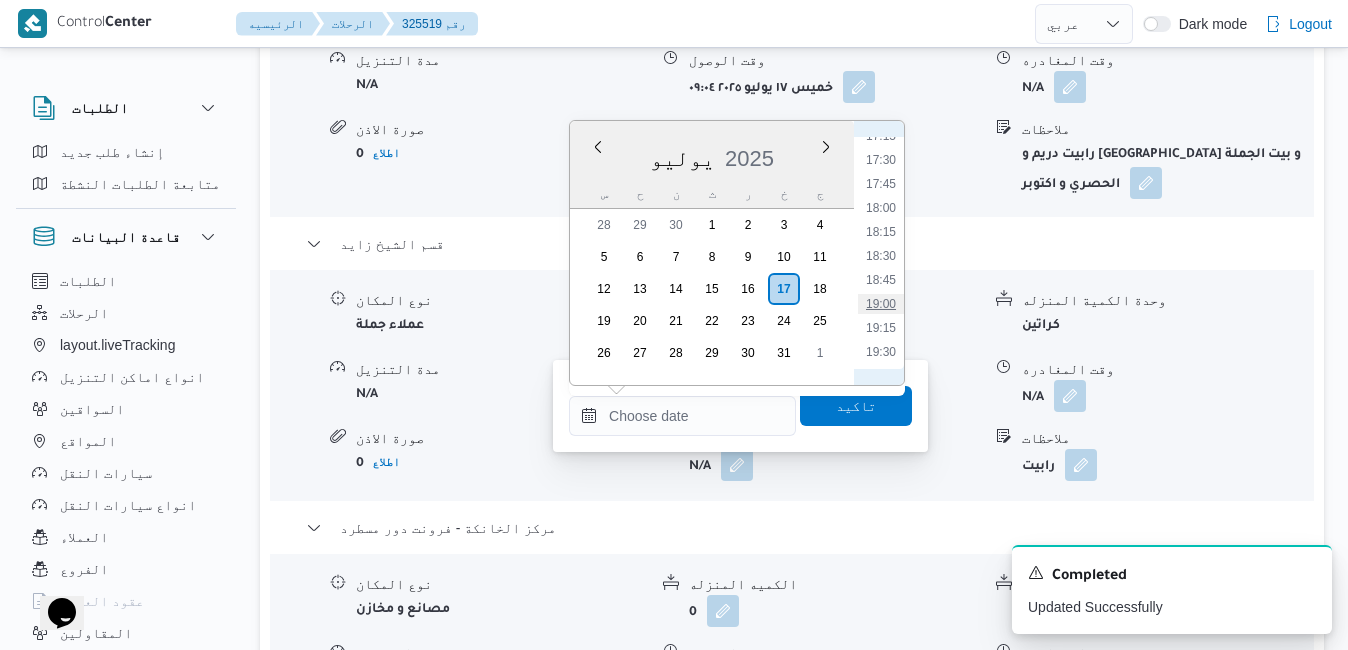 click on "19:00" at bounding box center (881, 304) 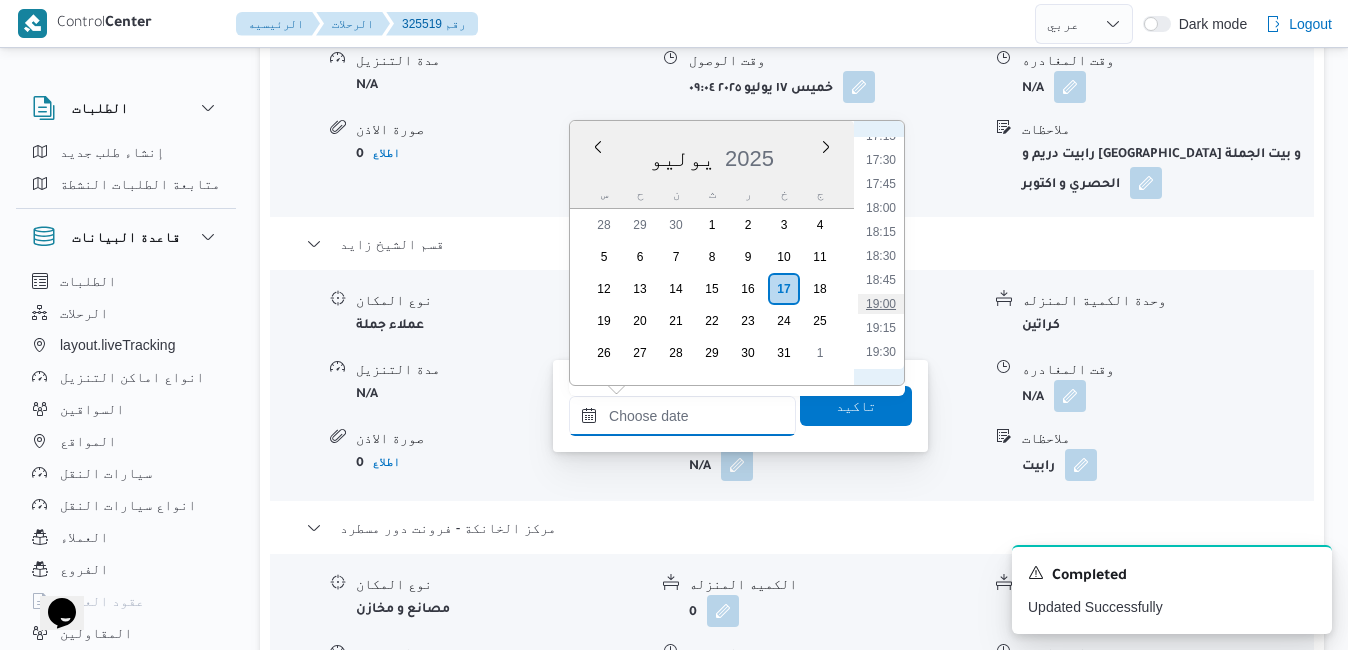 type on "١٧/٠٧/٢٠٢٥ ١٩:٠٠" 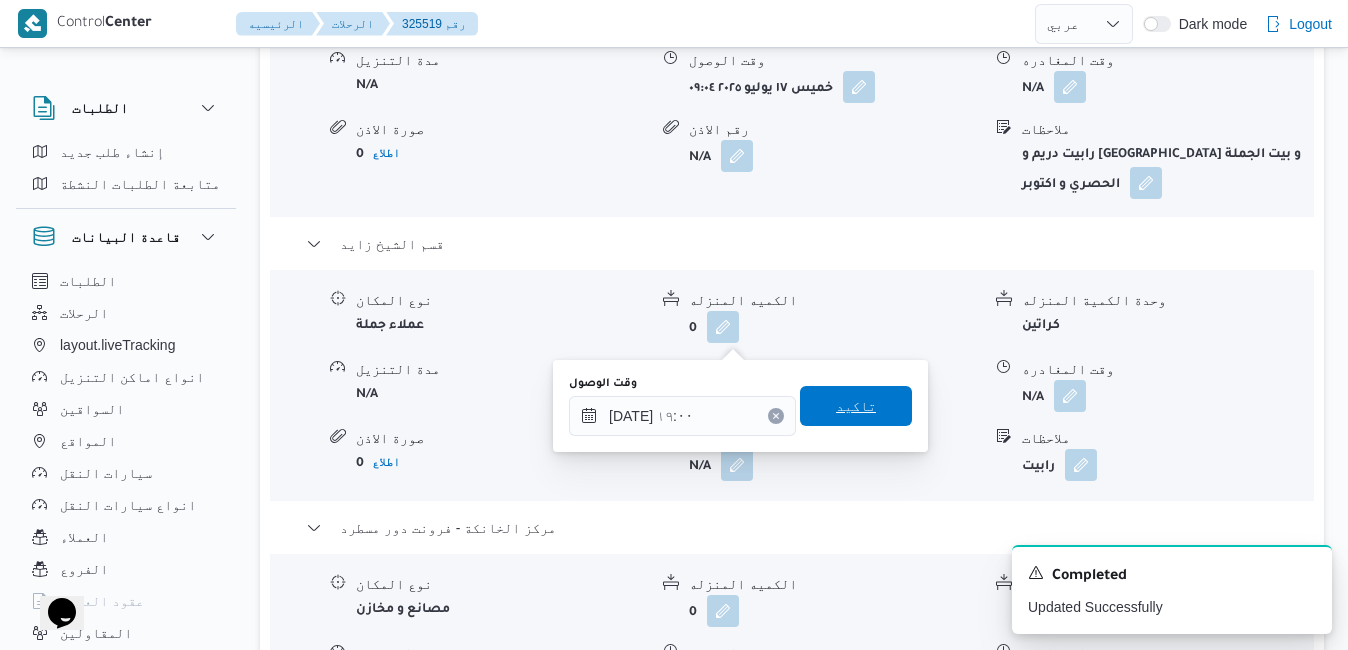 click on "تاكيد" at bounding box center [856, 406] 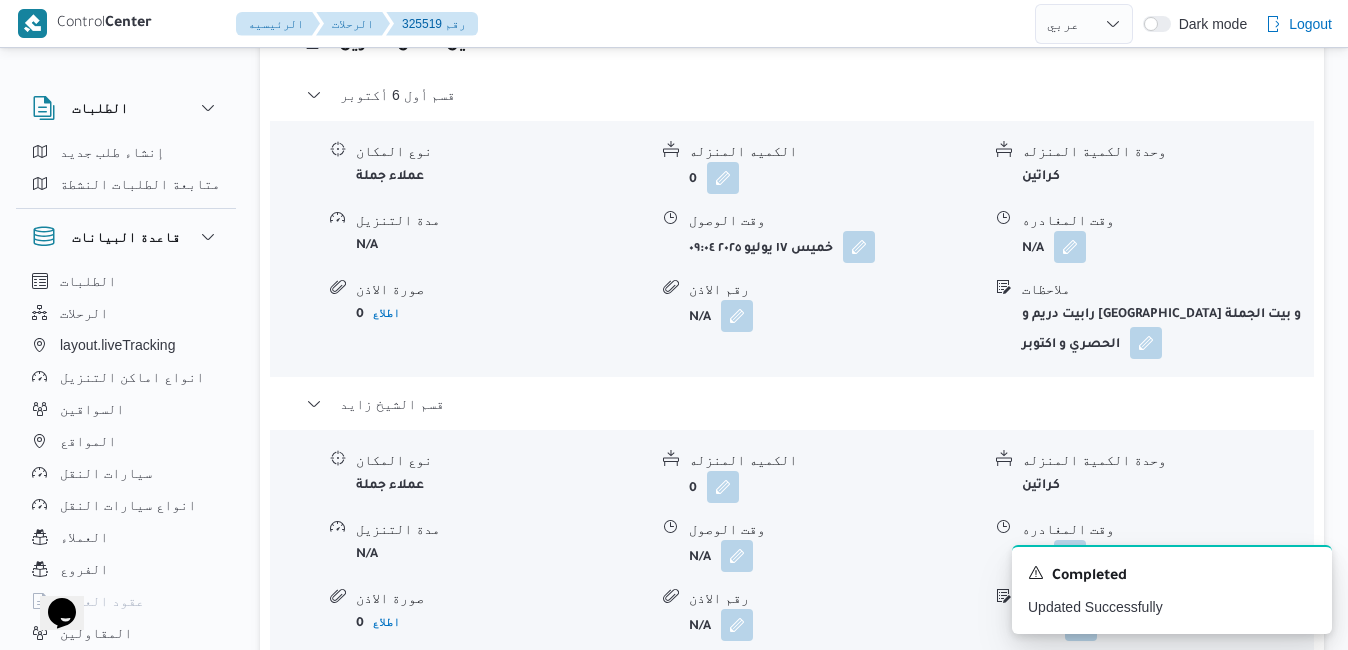 scroll, scrollTop: 2073, scrollLeft: 0, axis: vertical 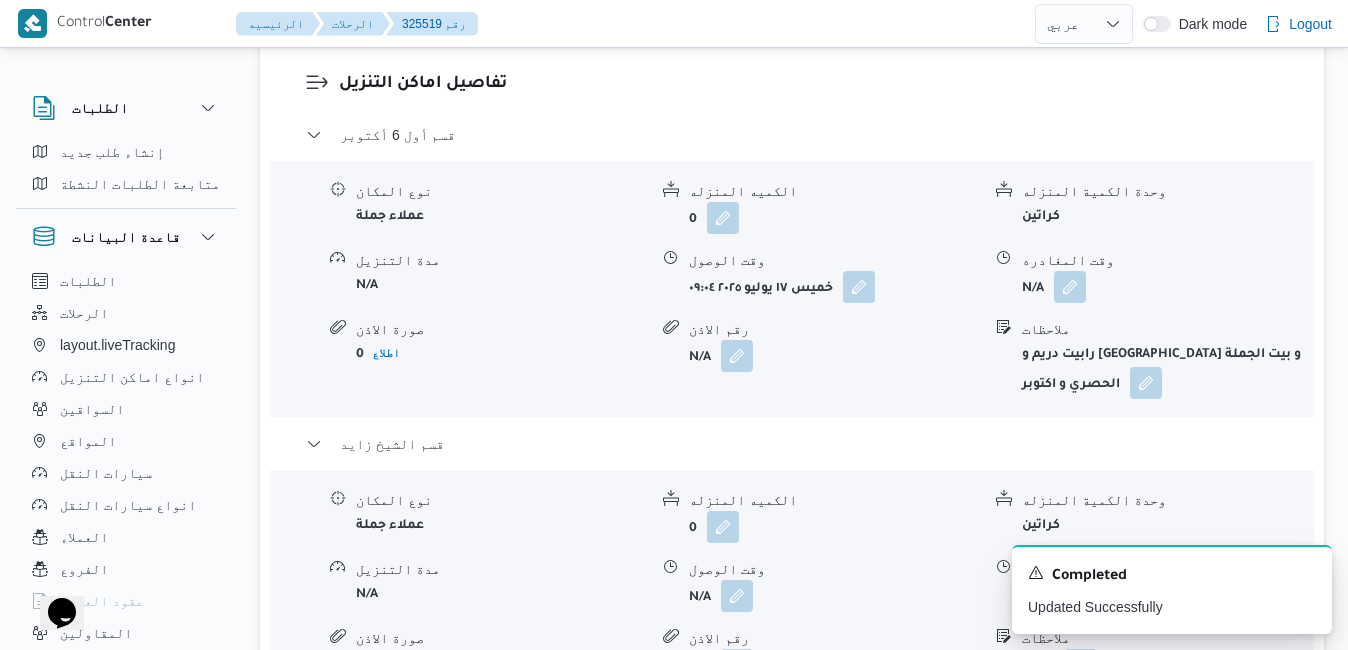 click at bounding box center [1070, 595] 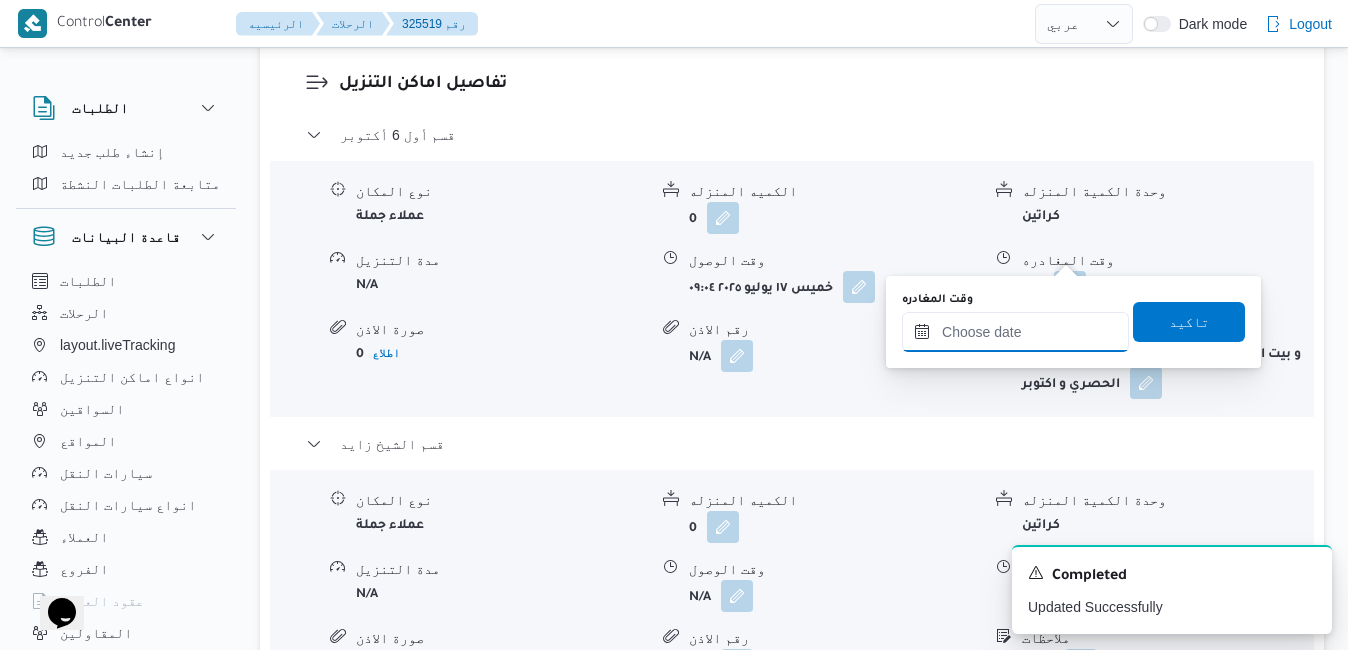 click on "وقت المغادره" at bounding box center (1015, 332) 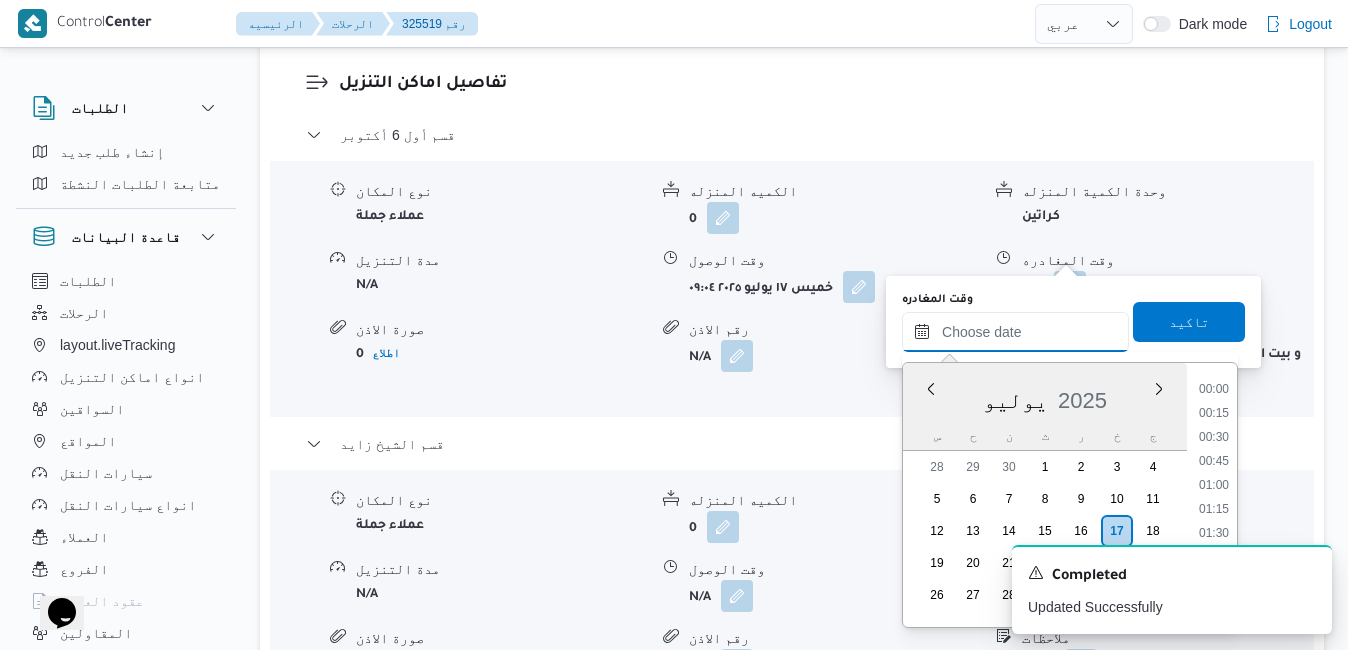 scroll, scrollTop: 1870, scrollLeft: 0, axis: vertical 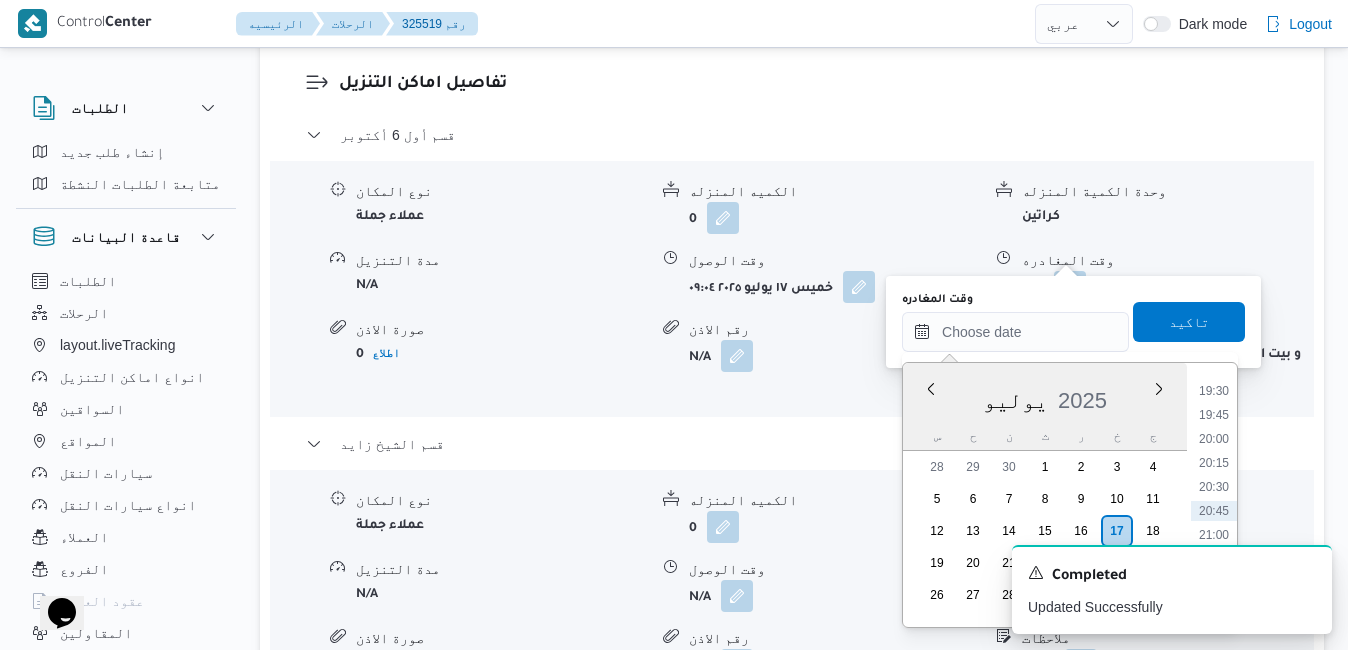 click on "يوليو 2025" at bounding box center (1045, 396) 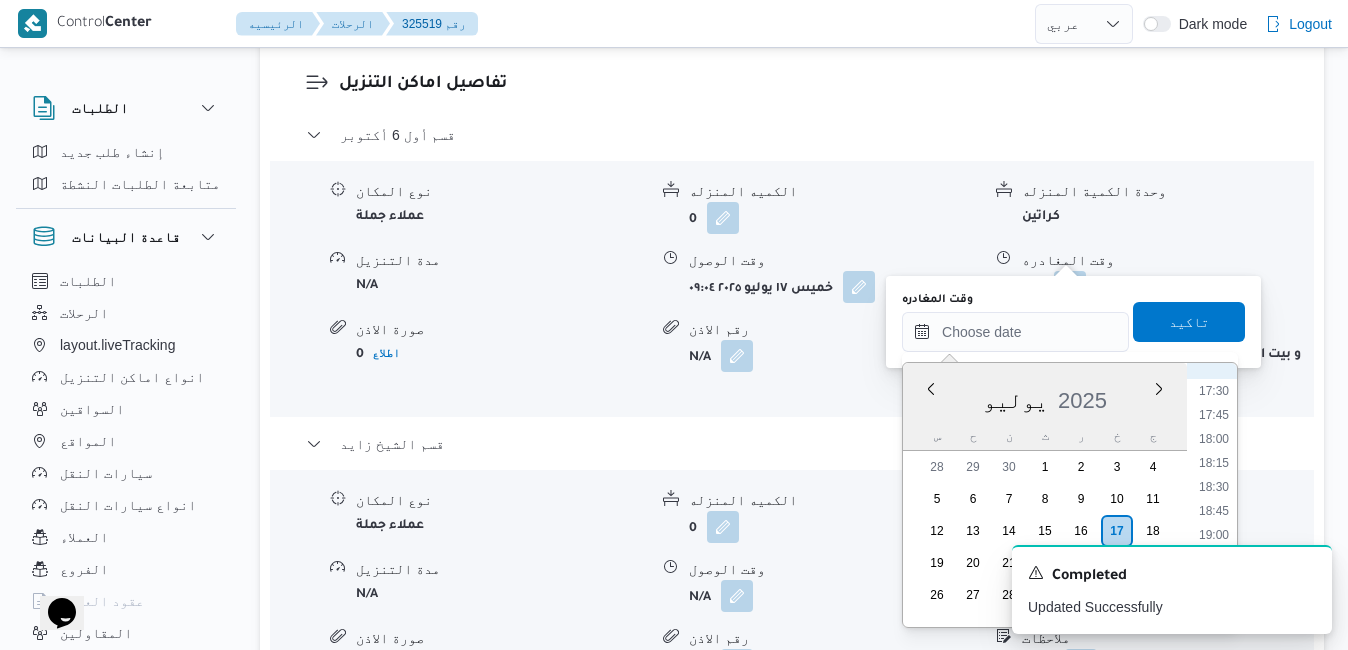 scroll, scrollTop: 1667, scrollLeft: 0, axis: vertical 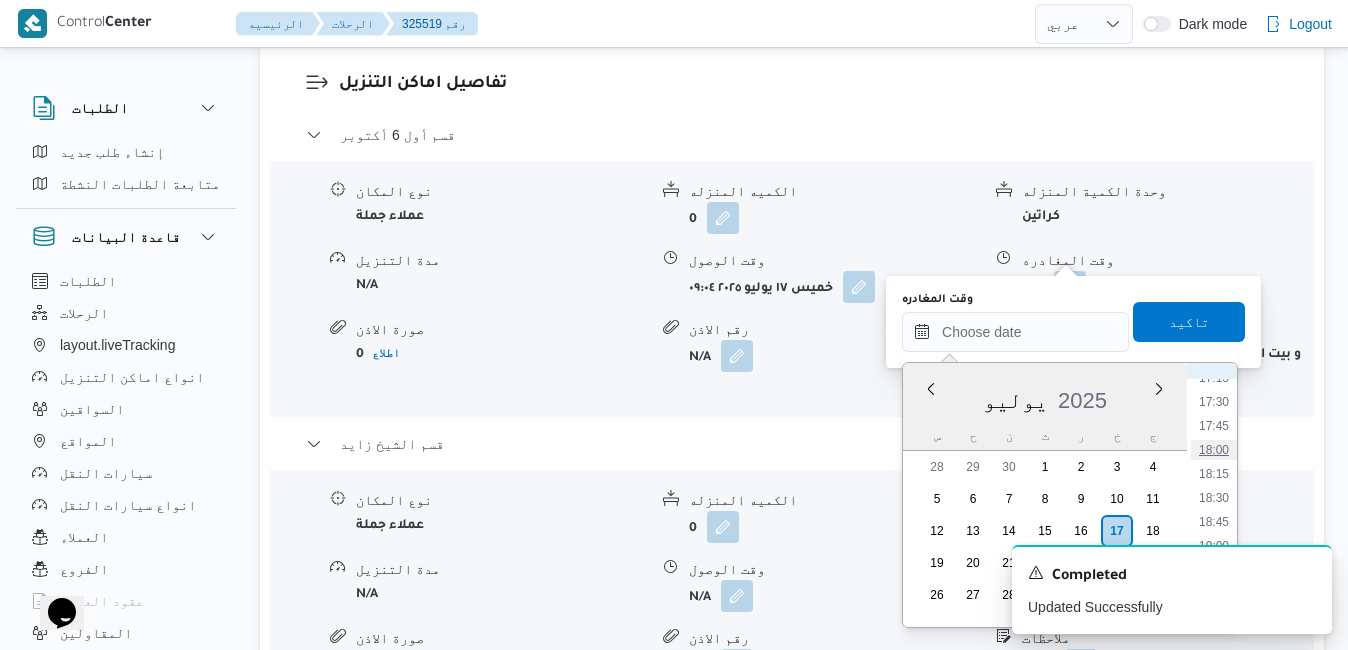 click on "18:00" at bounding box center (1214, 450) 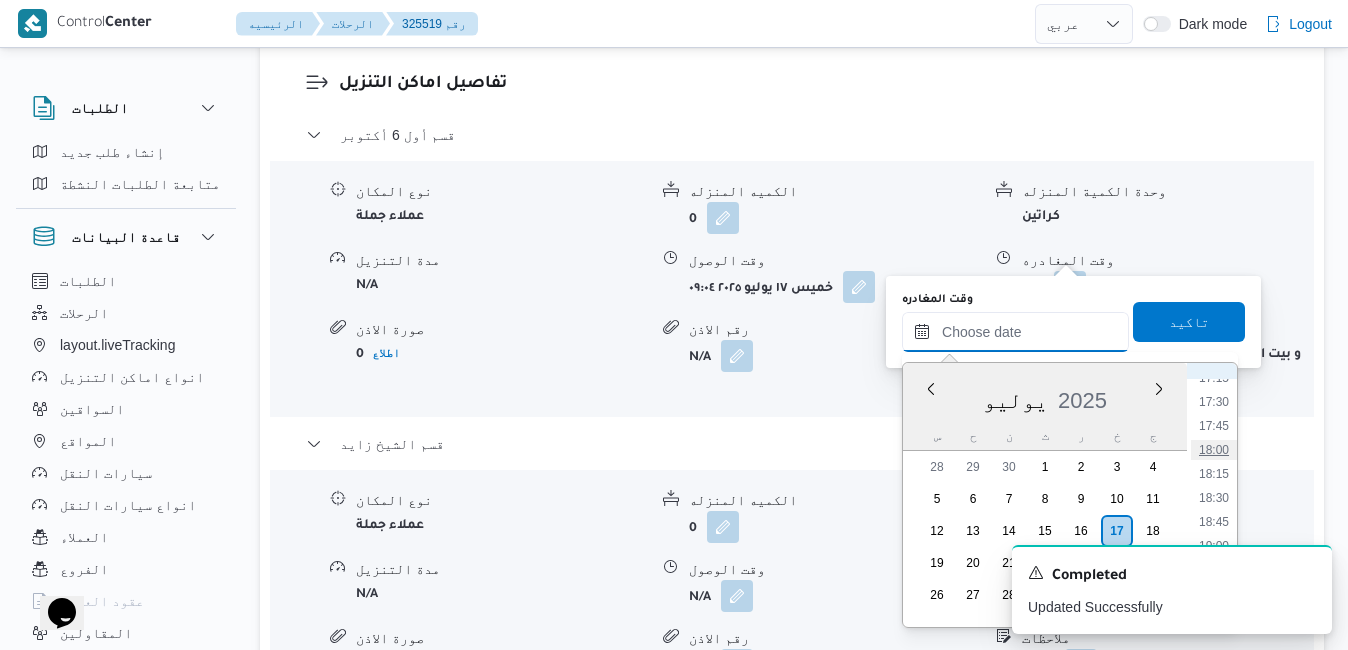type on "١٧/٠٧/٢٠٢٥ ١٨:٠٠" 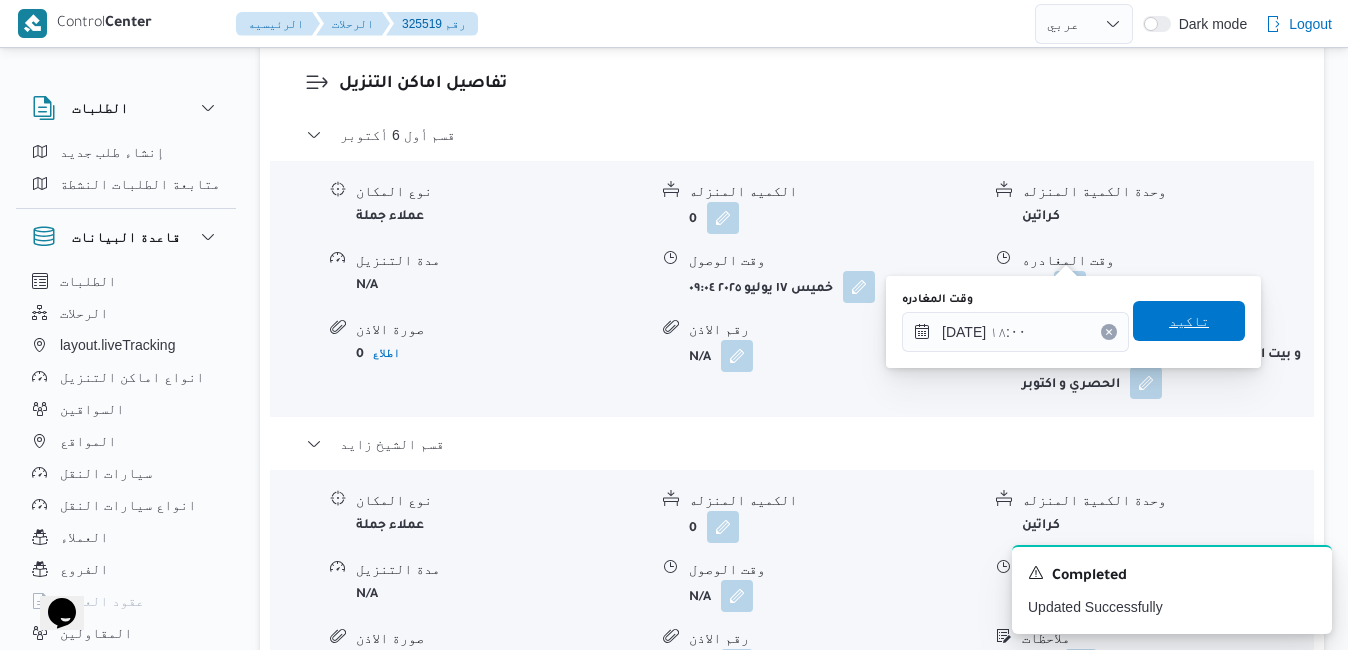 click on "تاكيد" at bounding box center [1189, 321] 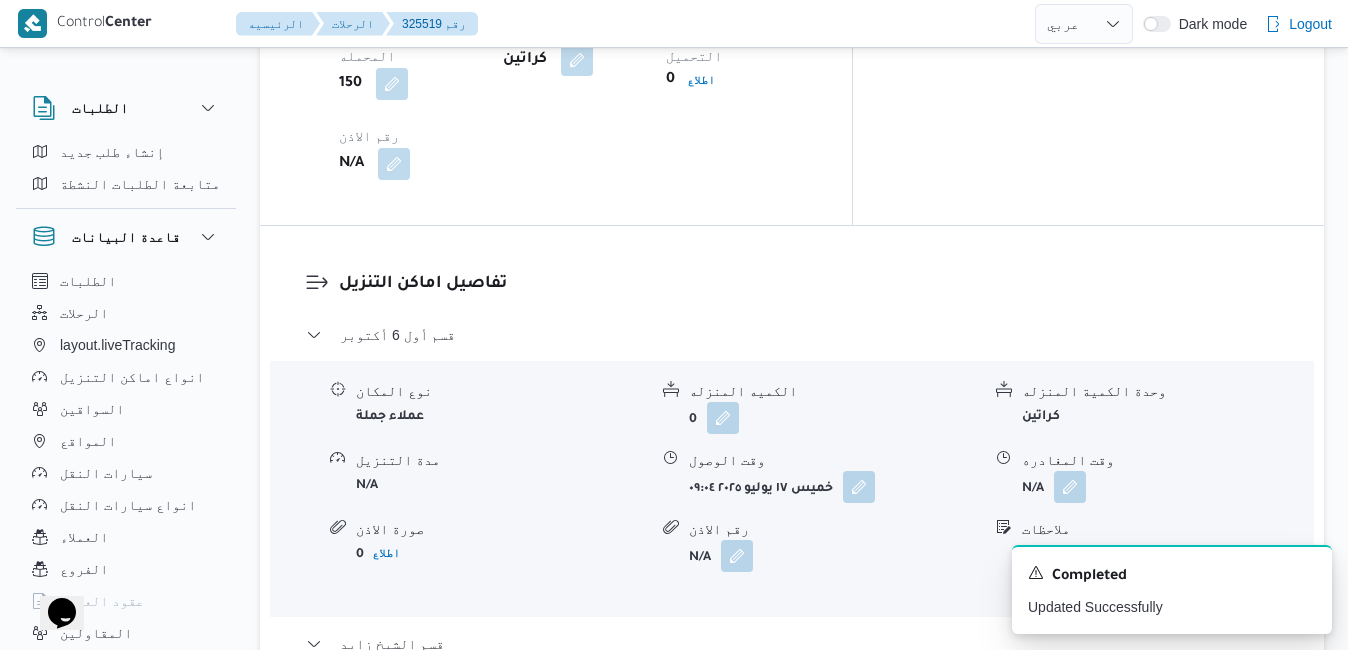 scroll, scrollTop: 1913, scrollLeft: 0, axis: vertical 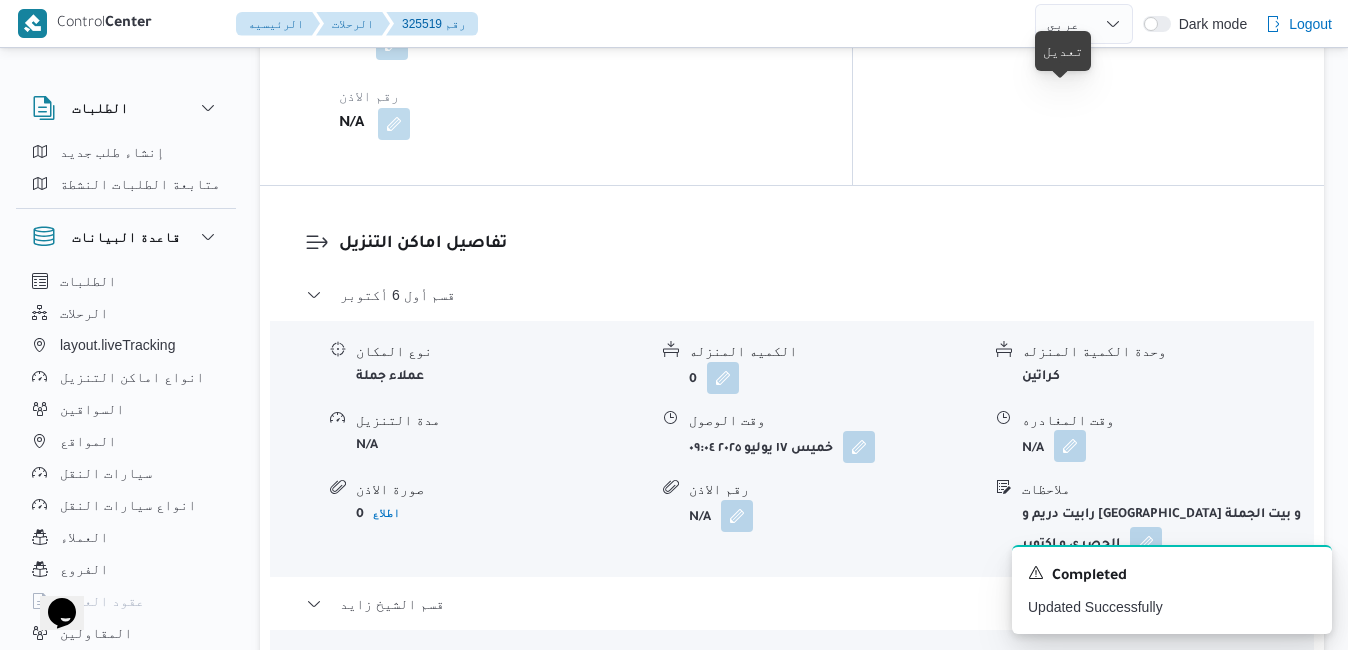 click at bounding box center [1070, 446] 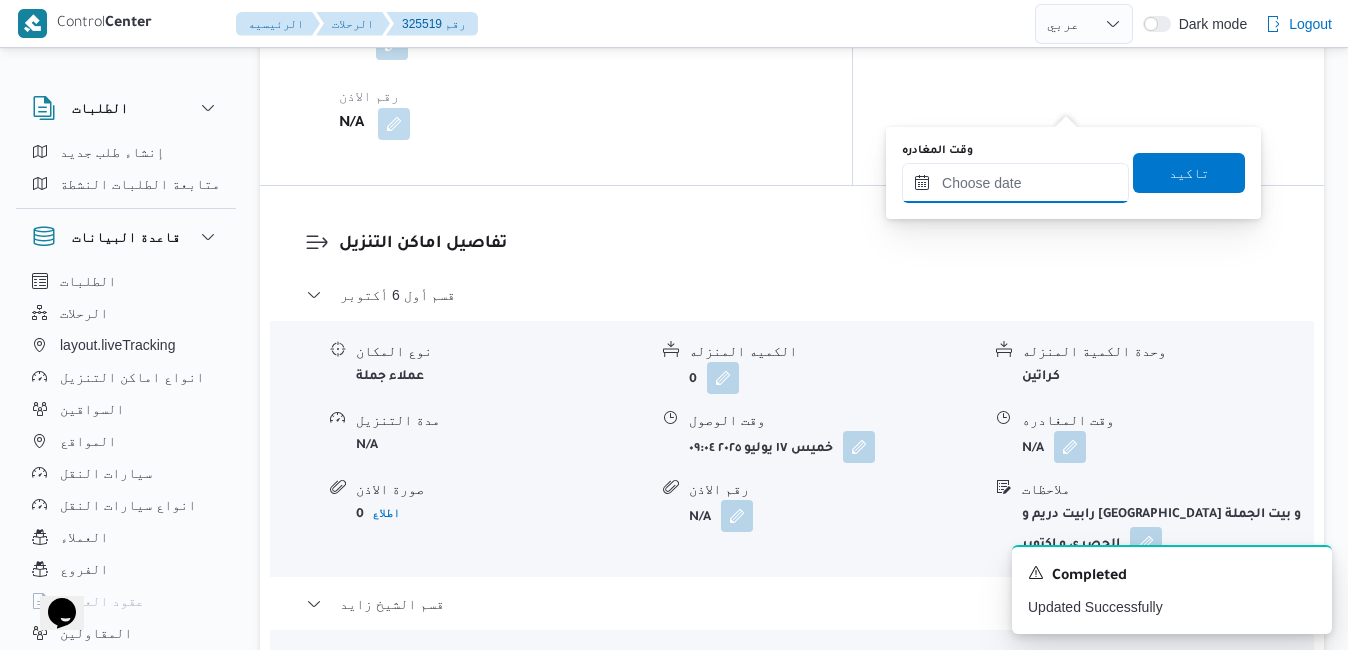click on "وقت المغادره" at bounding box center [1015, 183] 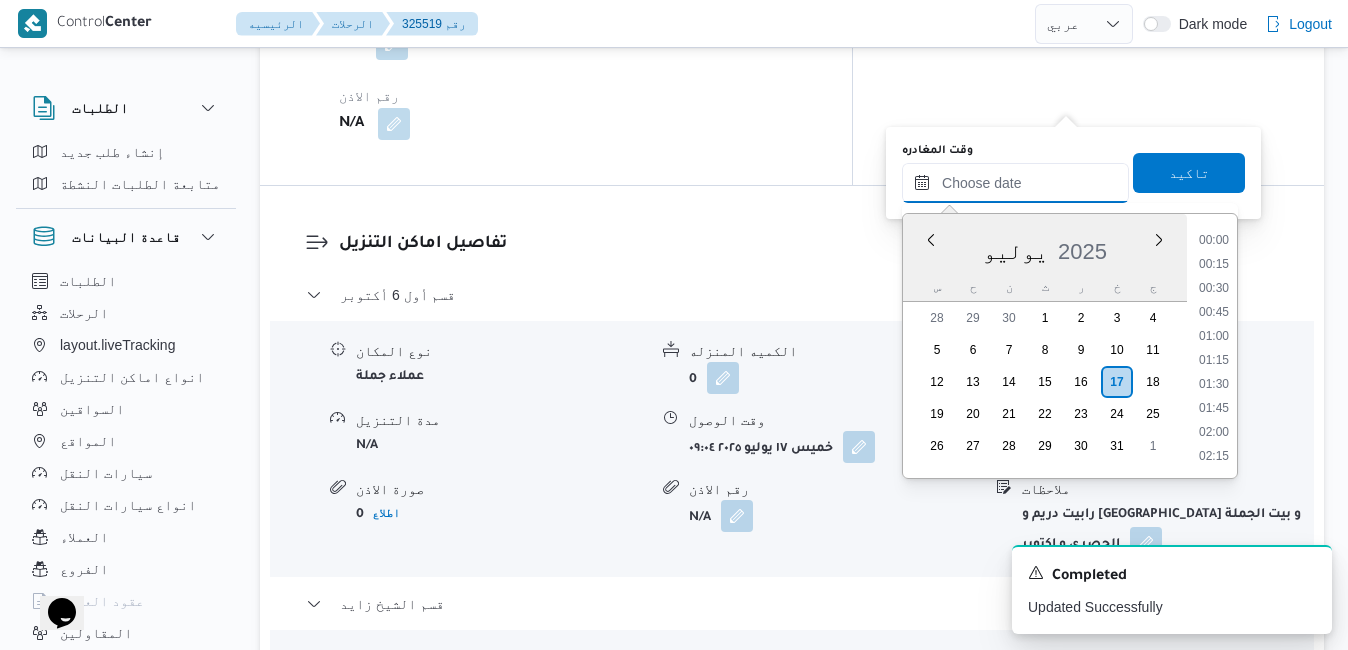 scroll, scrollTop: 1870, scrollLeft: 0, axis: vertical 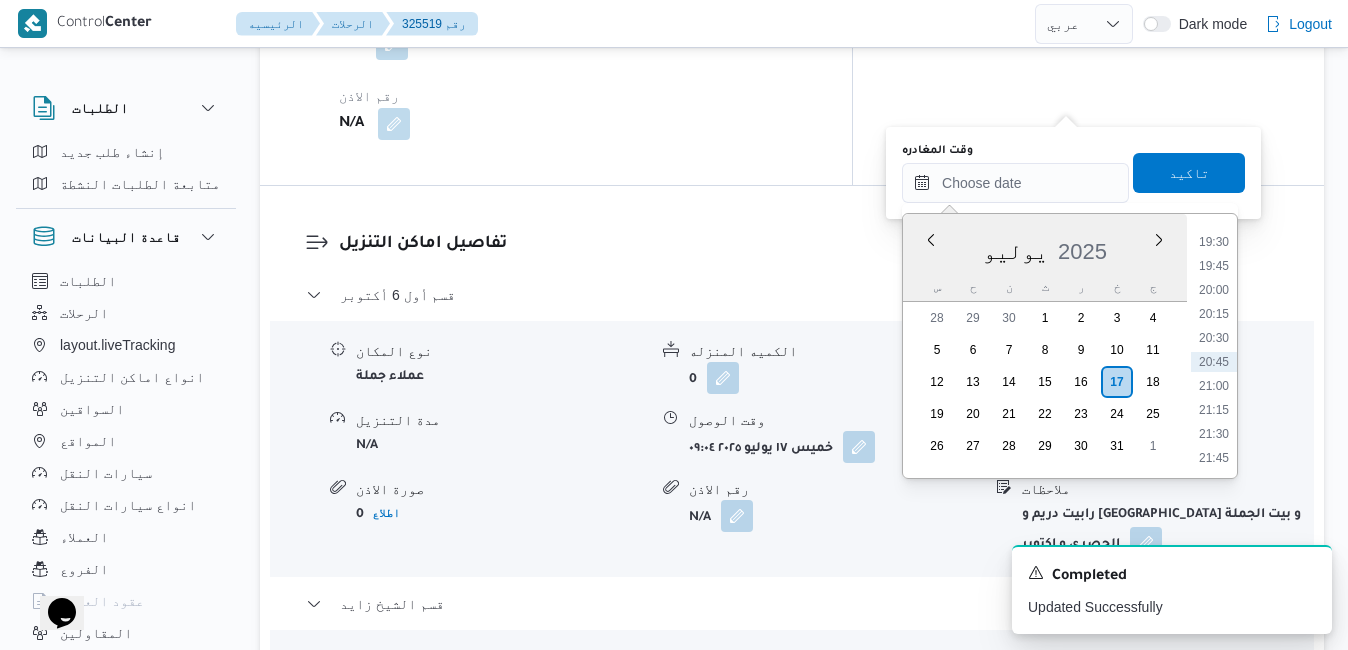 click on "س ح ن ث ر خ ج" at bounding box center [1045, 287] 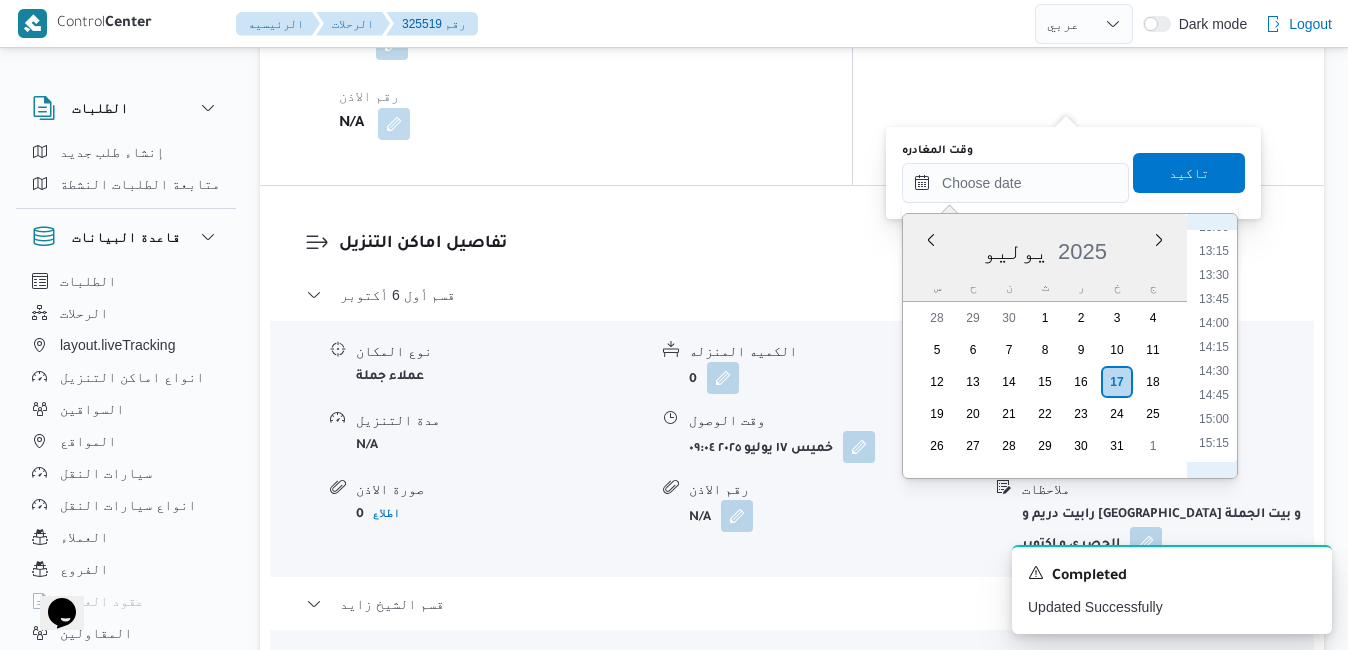 scroll, scrollTop: 1058, scrollLeft: 0, axis: vertical 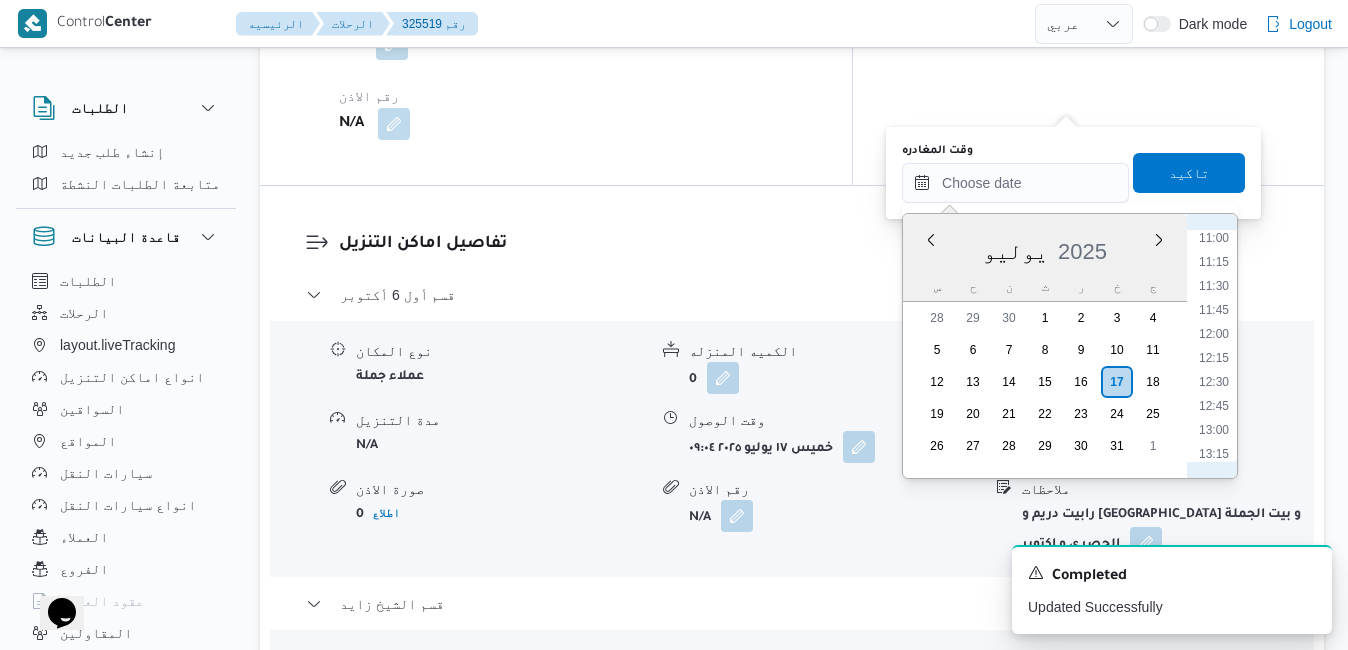 click on "رقم الاذن N/A" at bounding box center (834, 519) 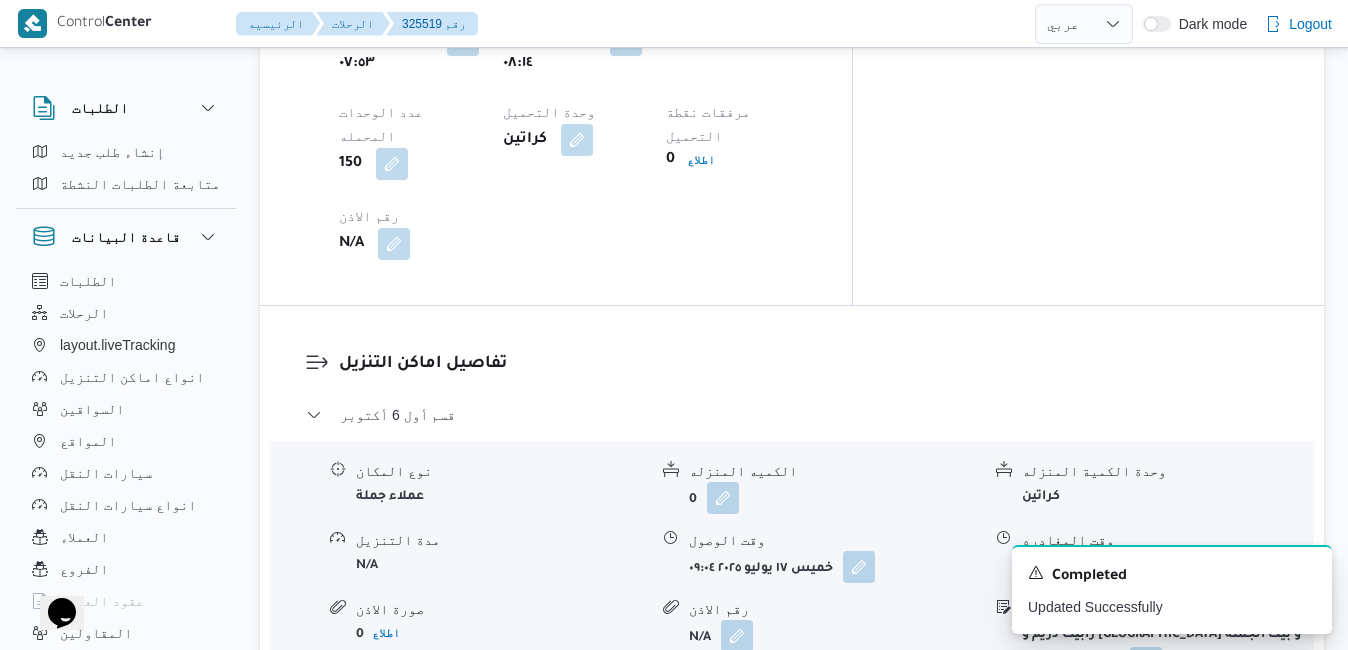 scroll, scrollTop: 1833, scrollLeft: 0, axis: vertical 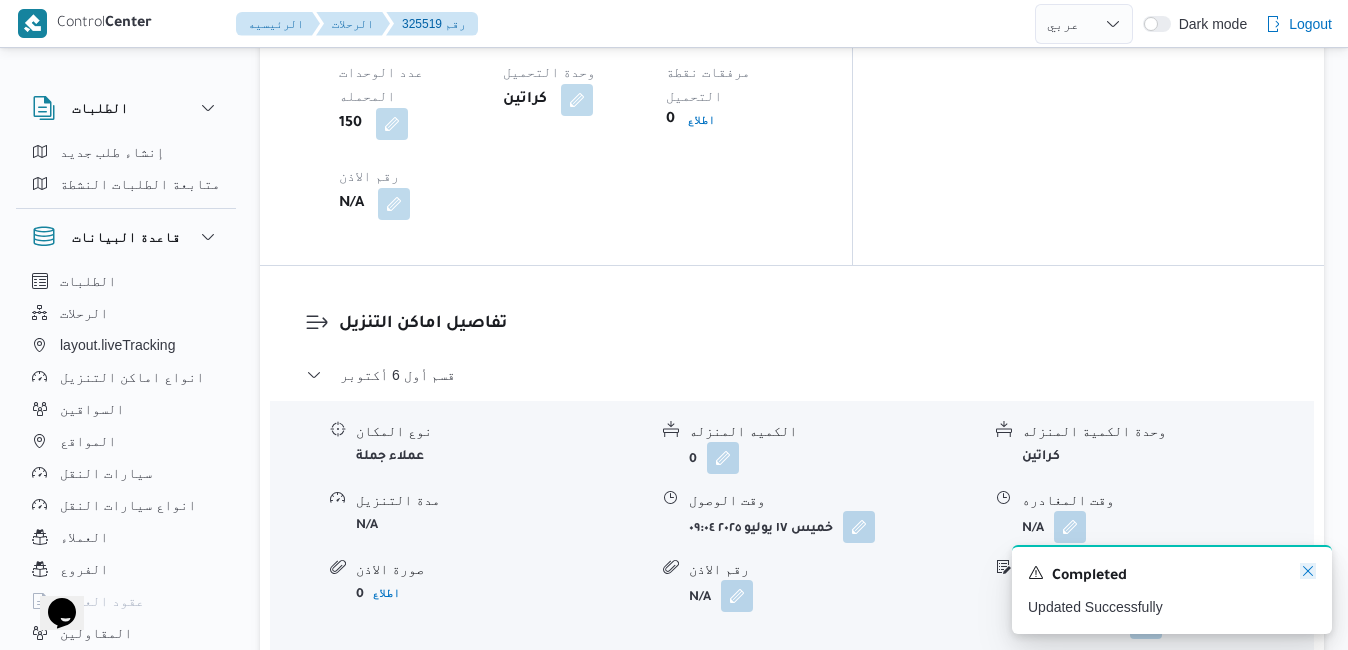 click 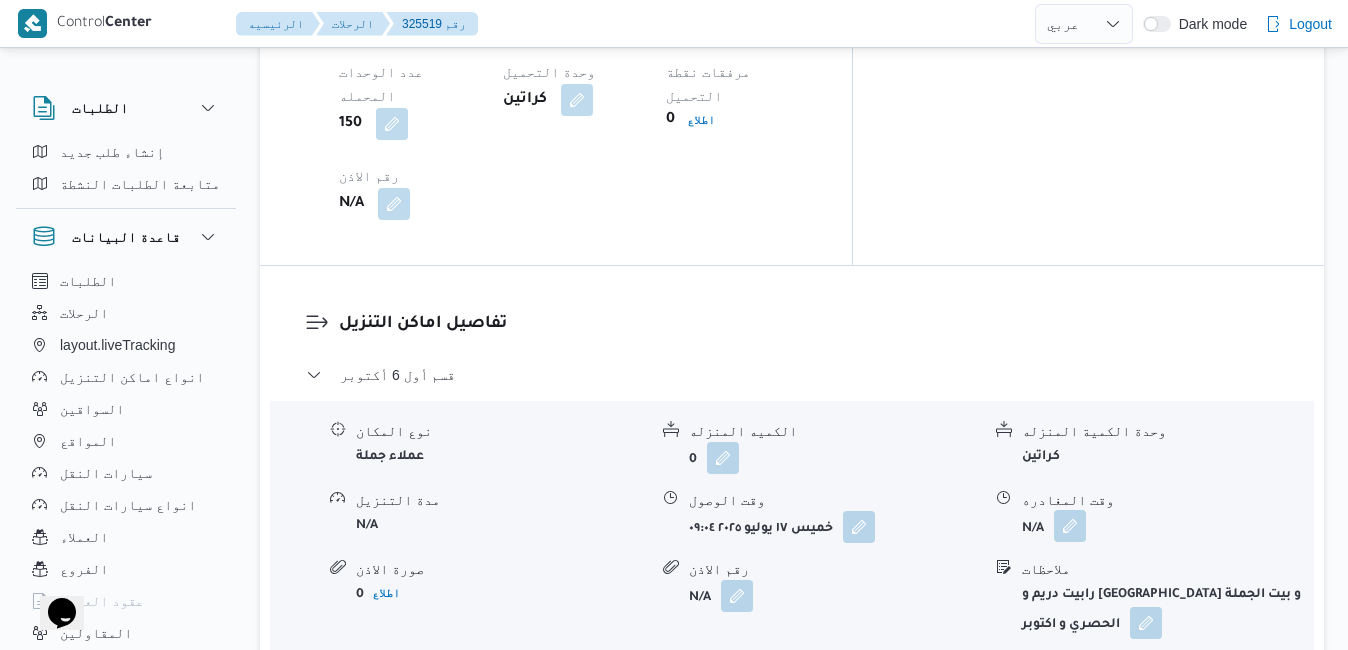 click at bounding box center (1070, 526) 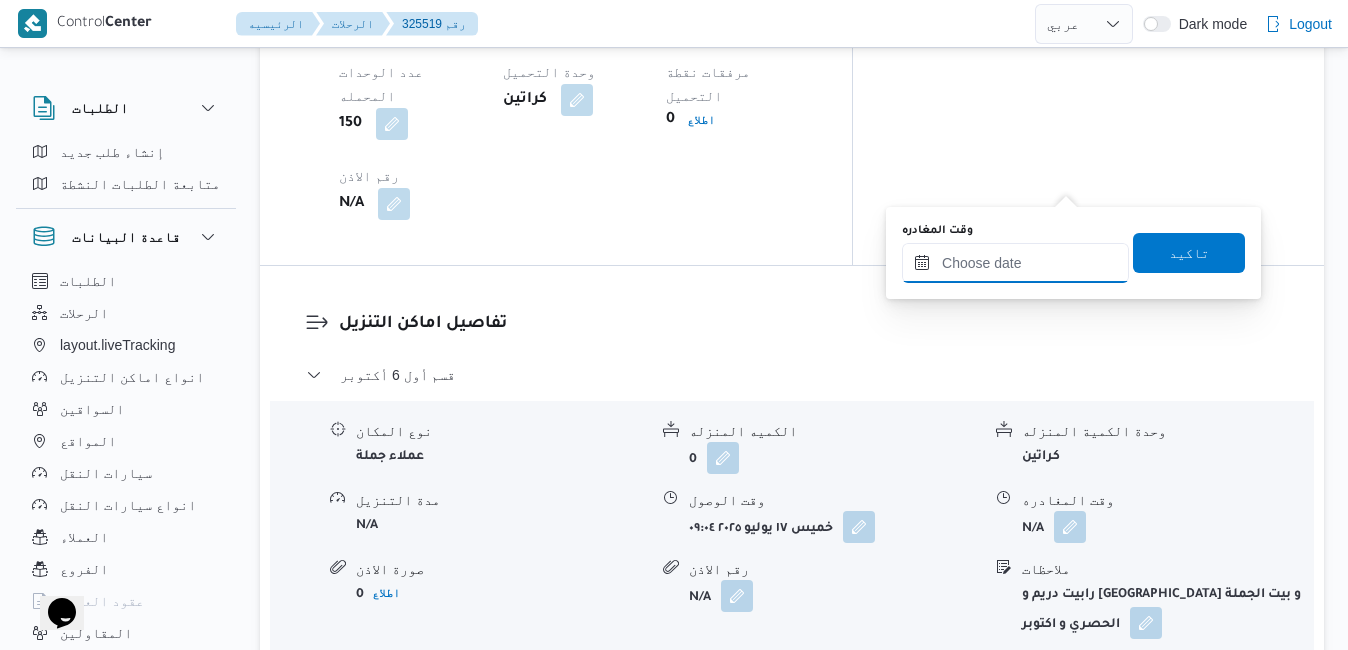 click on "وقت المغادره" at bounding box center [1015, 263] 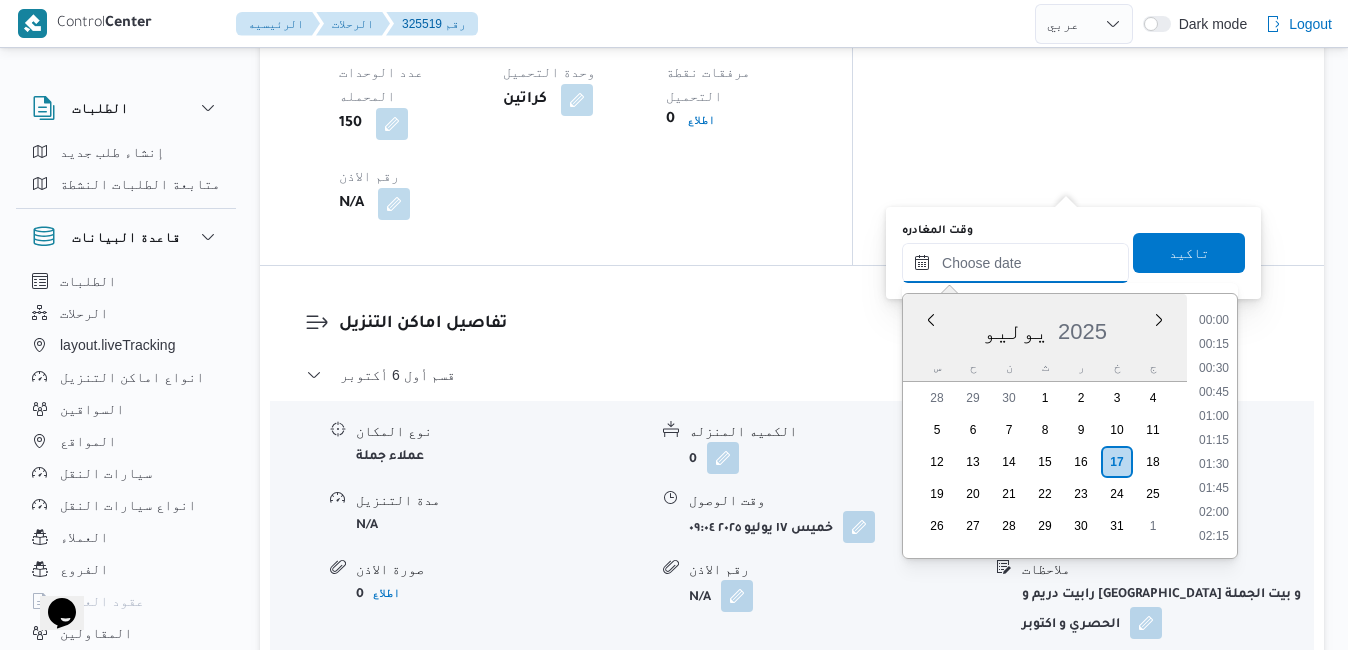scroll, scrollTop: 1870, scrollLeft: 0, axis: vertical 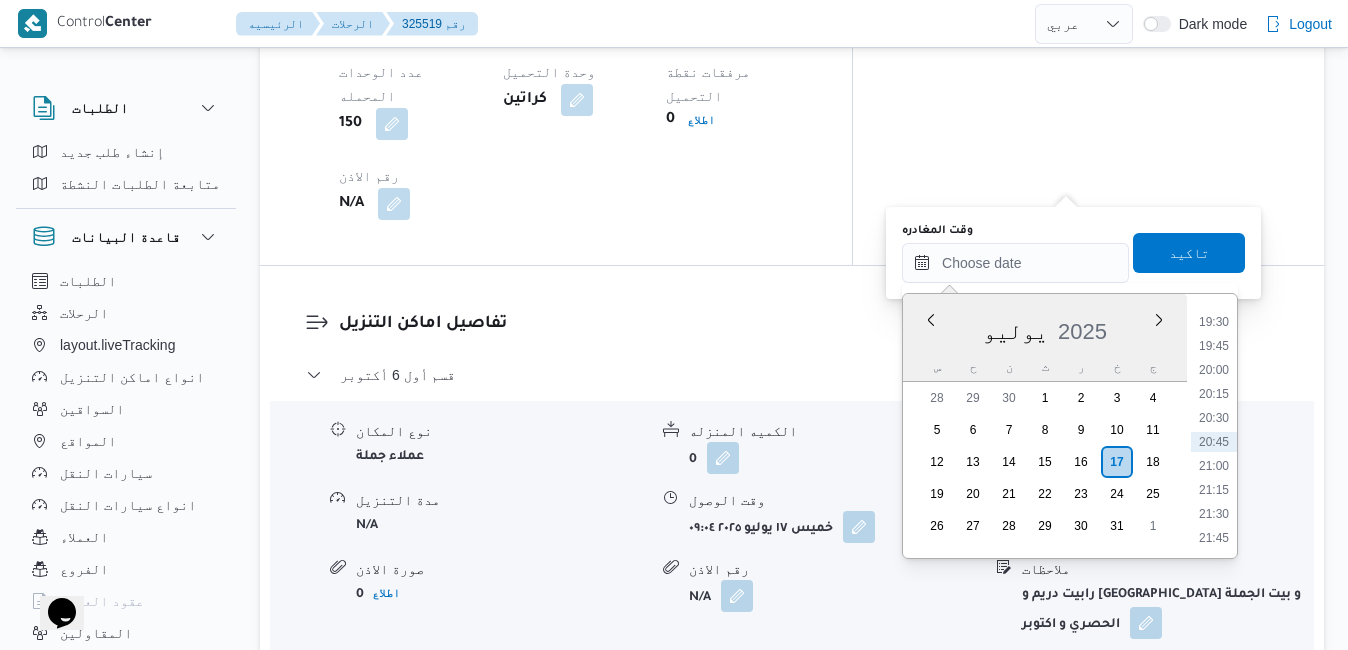 click on "وقت المغادره" at bounding box center [1167, 500] 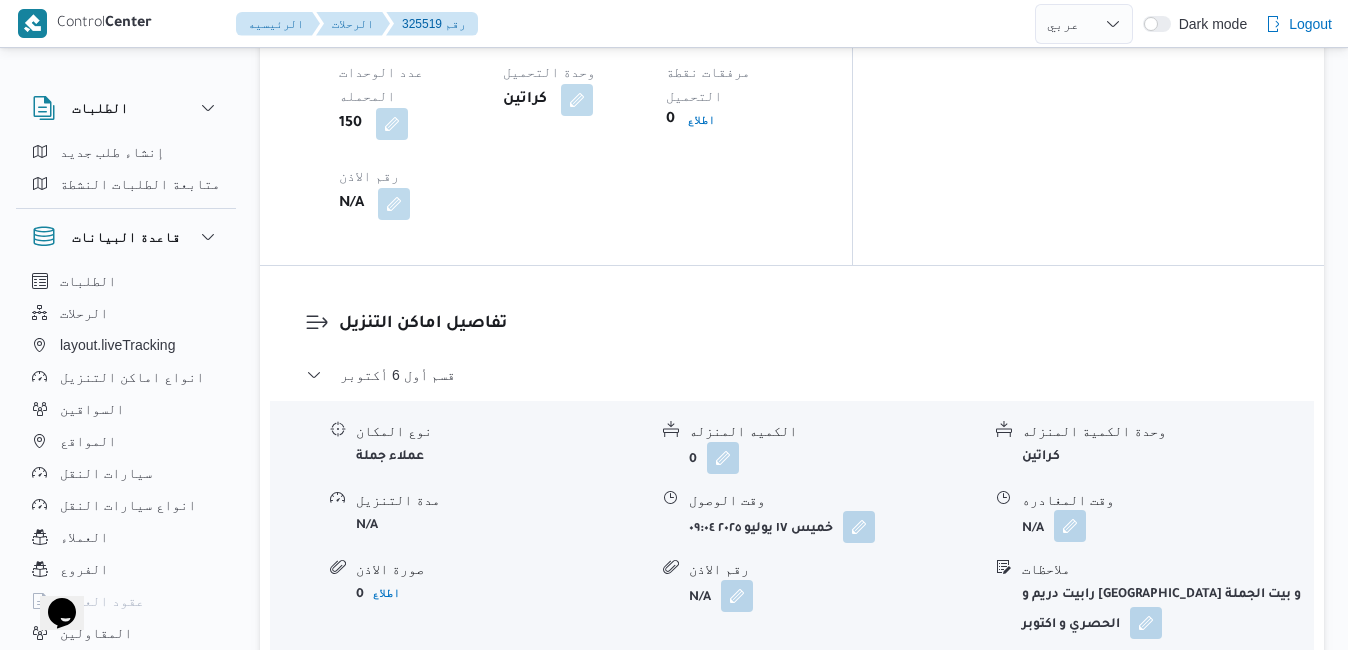 click at bounding box center [1070, 526] 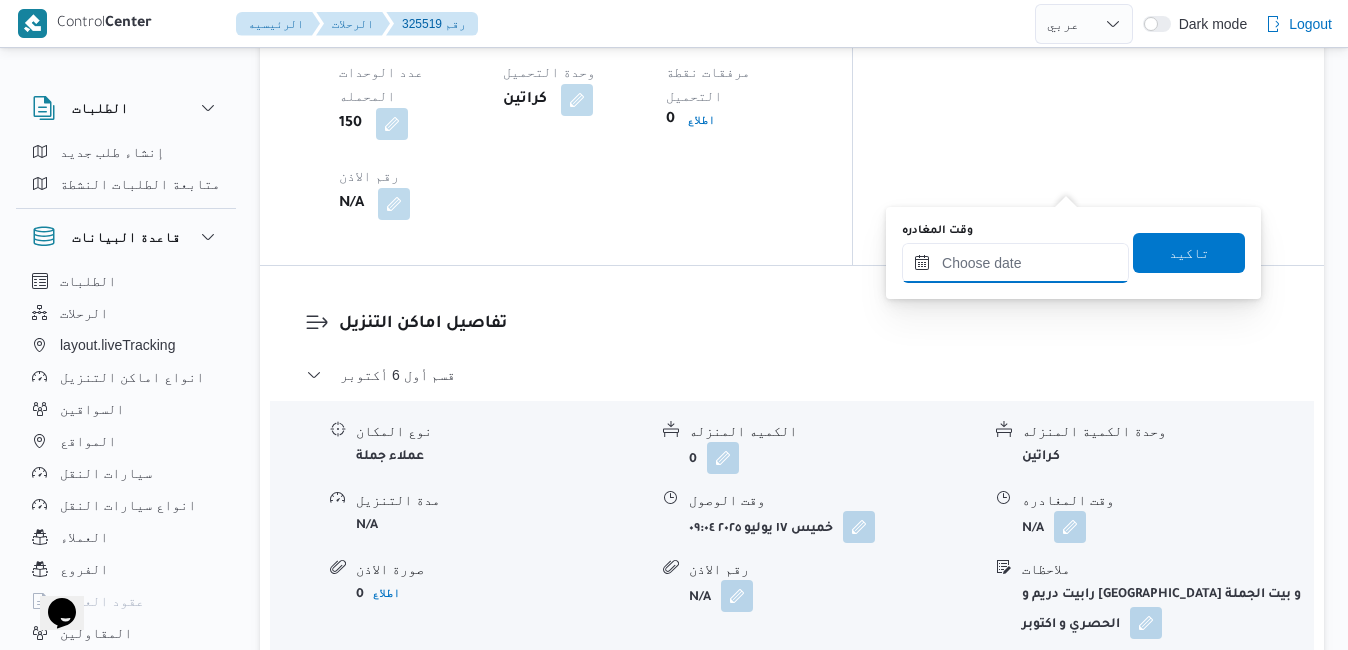 click on "وقت المغادره" at bounding box center (1015, 263) 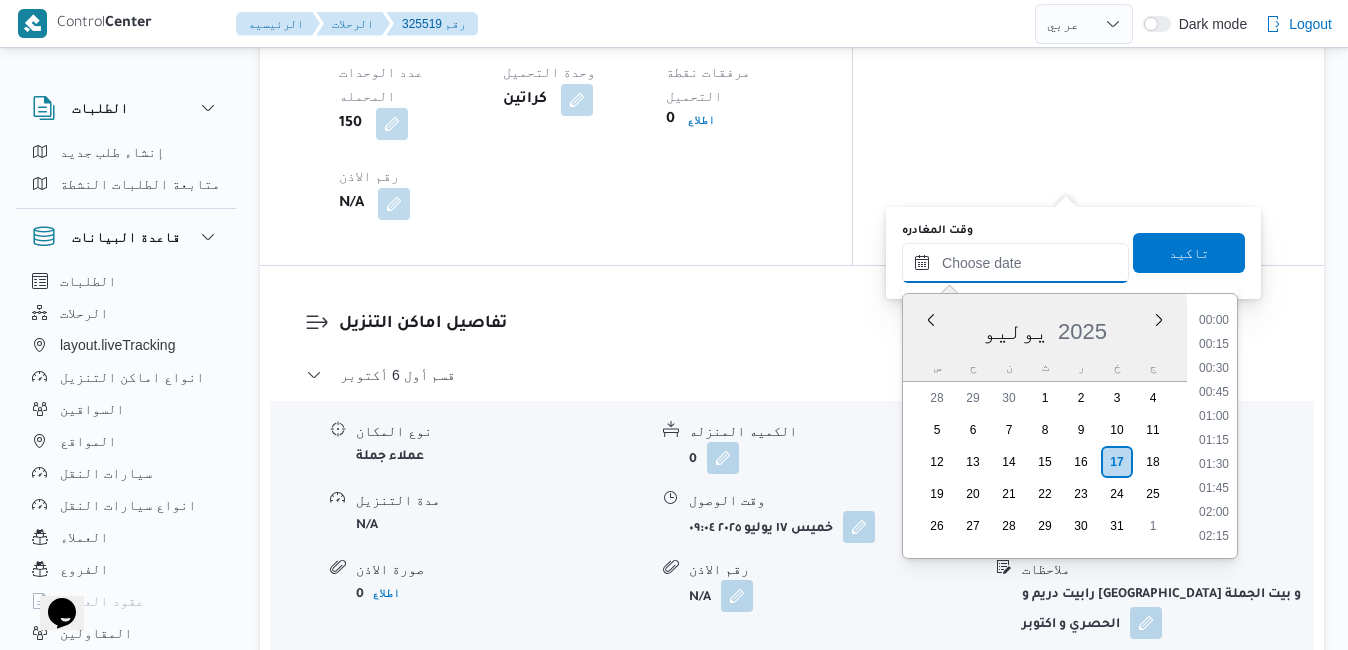 scroll, scrollTop: 1870, scrollLeft: 0, axis: vertical 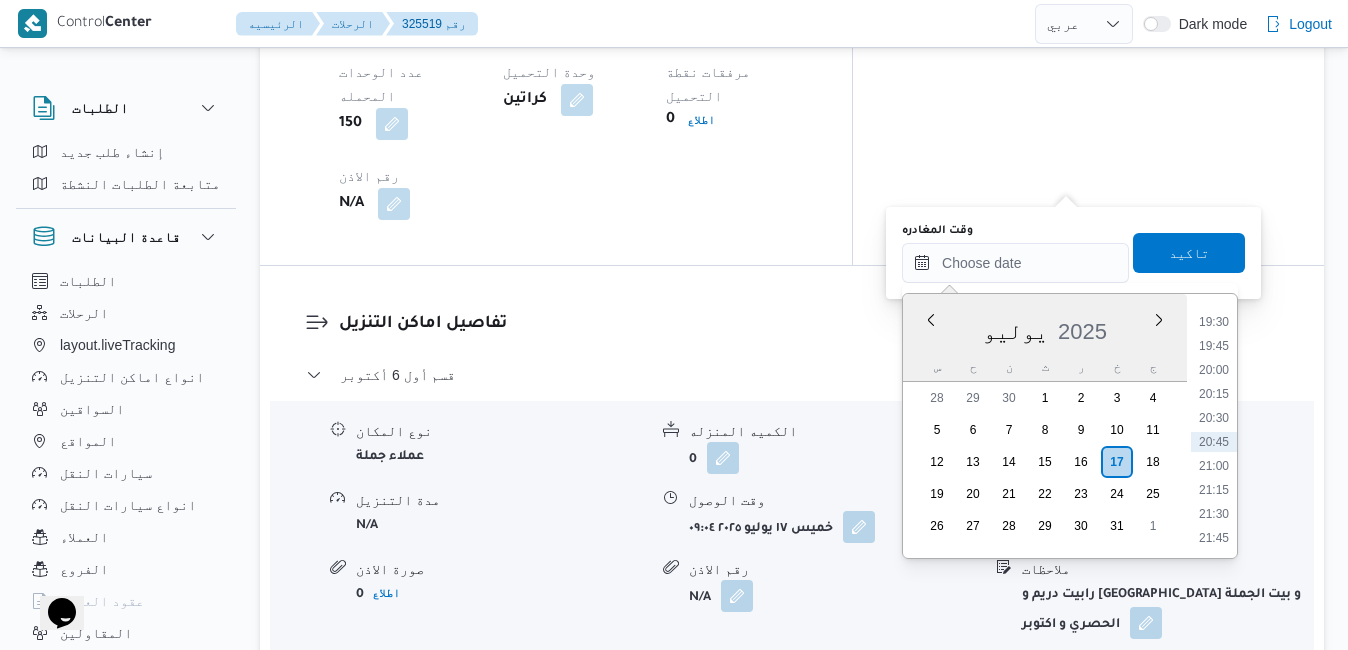 click on "يوليو 2025" at bounding box center [1045, 327] 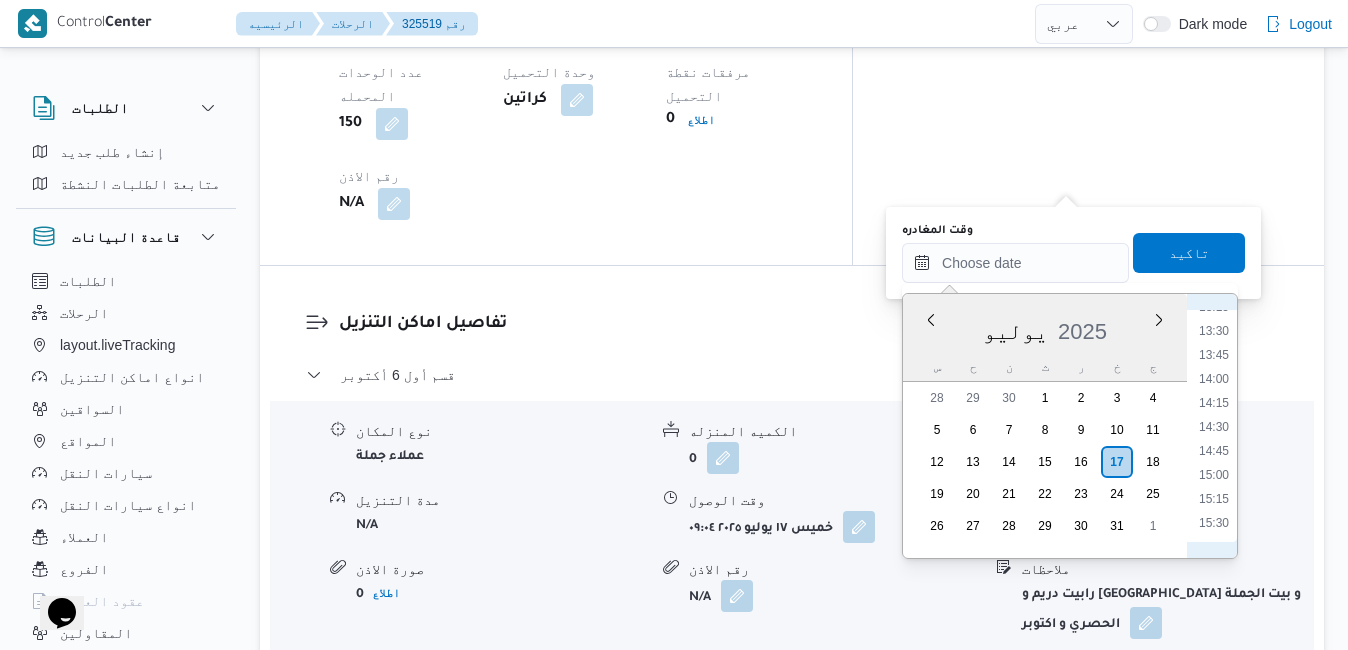 scroll, scrollTop: 1261, scrollLeft: 0, axis: vertical 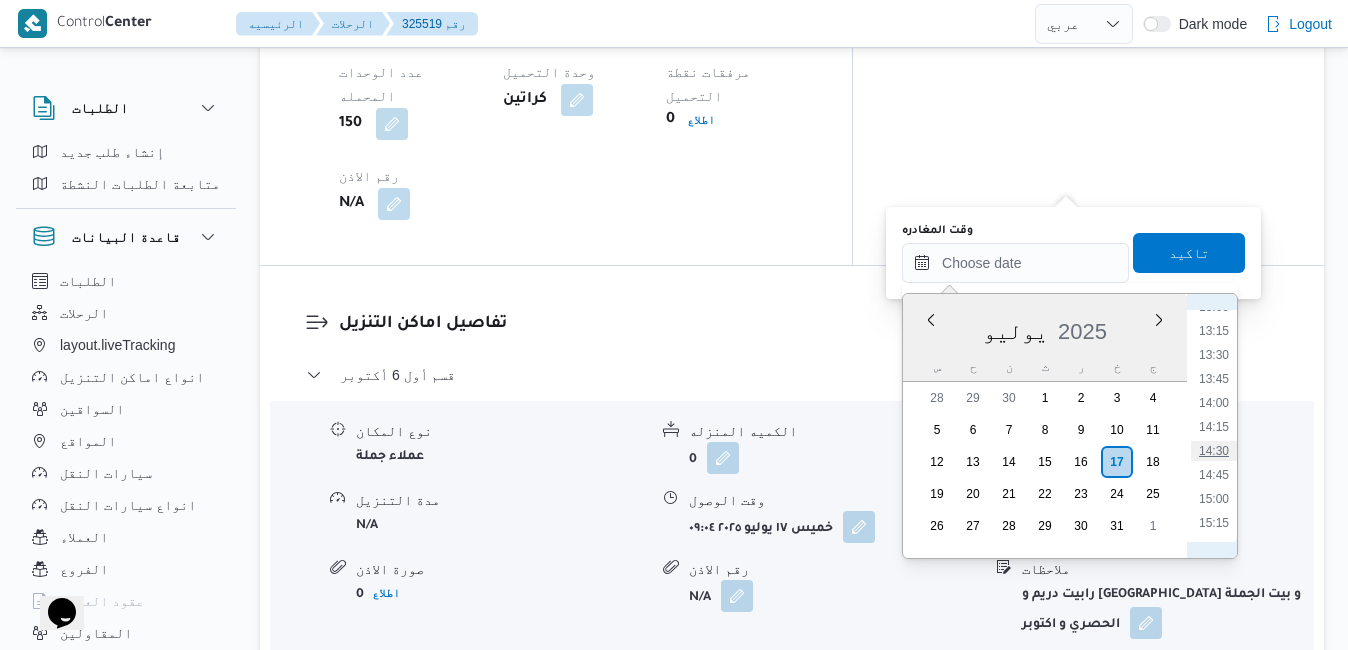 click on "14:30" at bounding box center [1214, 451] 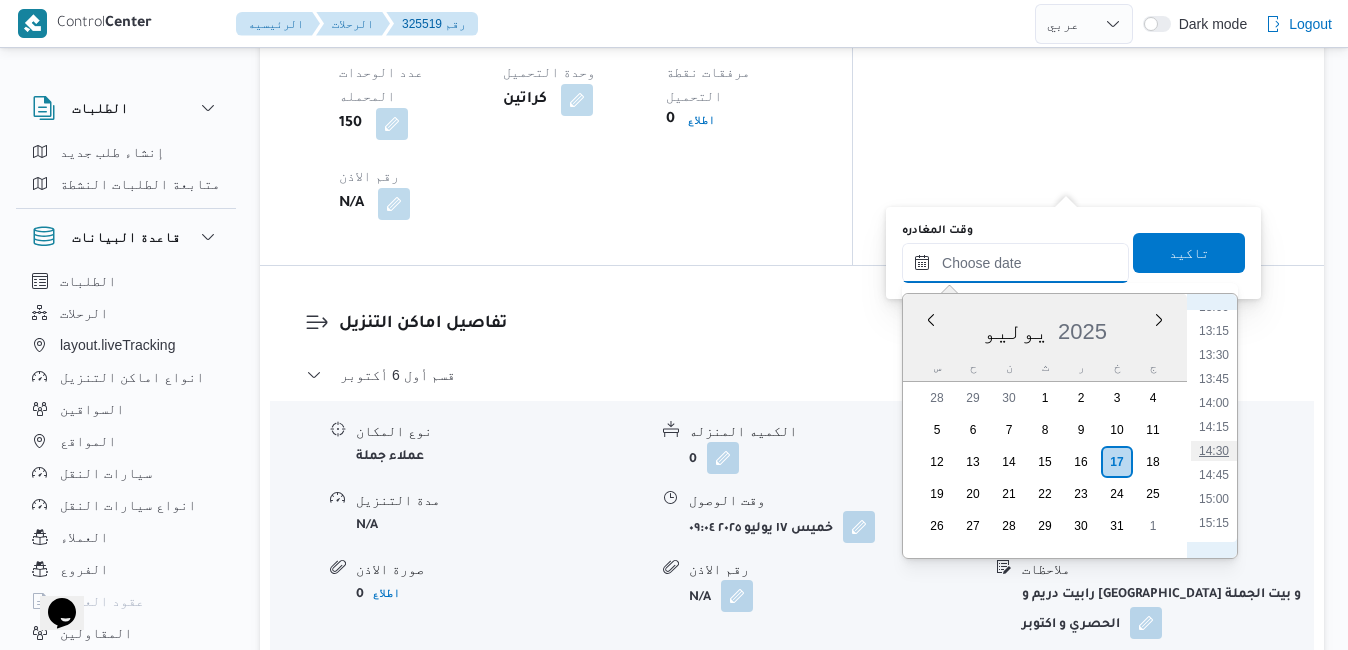 type on "١٧/٠٧/٢٠٢٥ ١٤:٣٠" 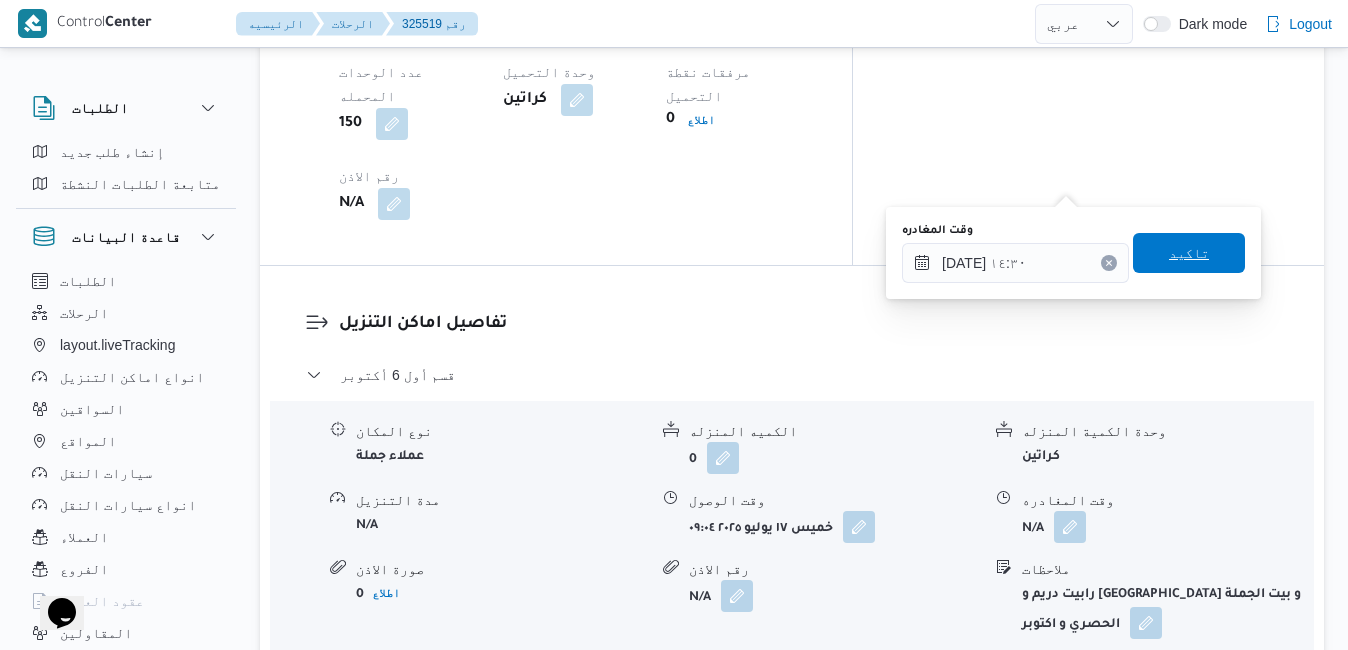 click on "تاكيد" at bounding box center [1189, 253] 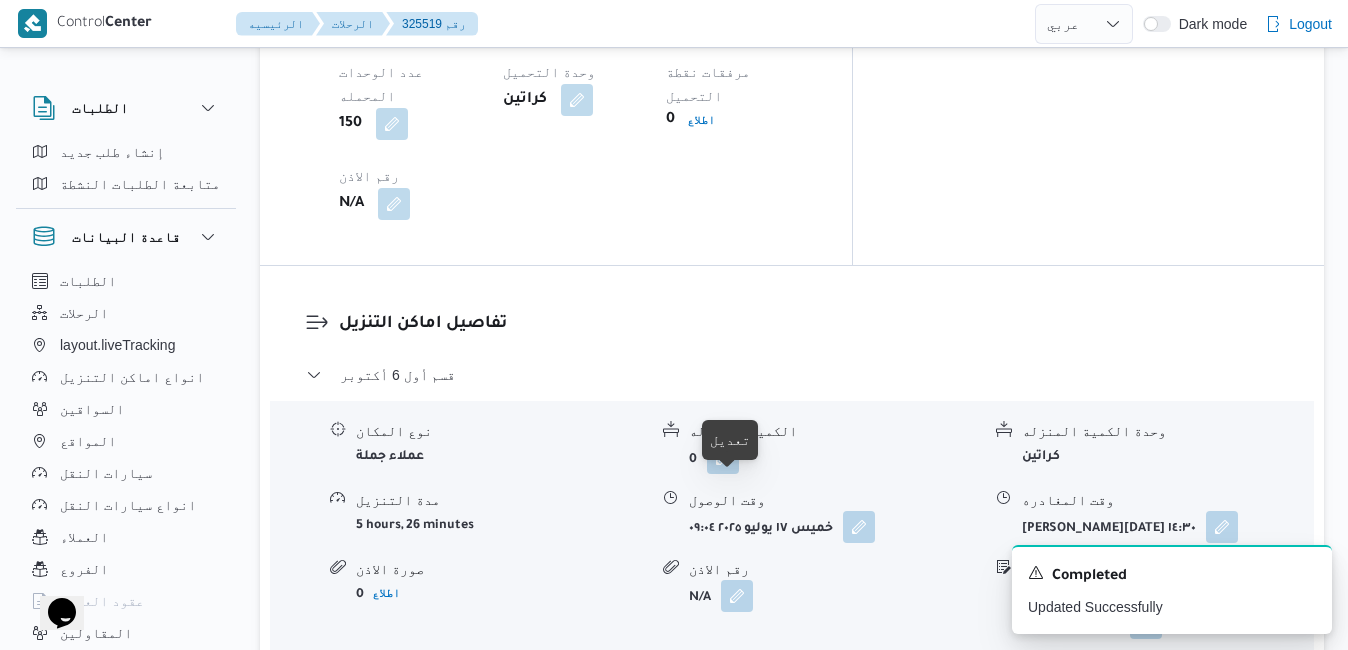 click at bounding box center (737, 835) 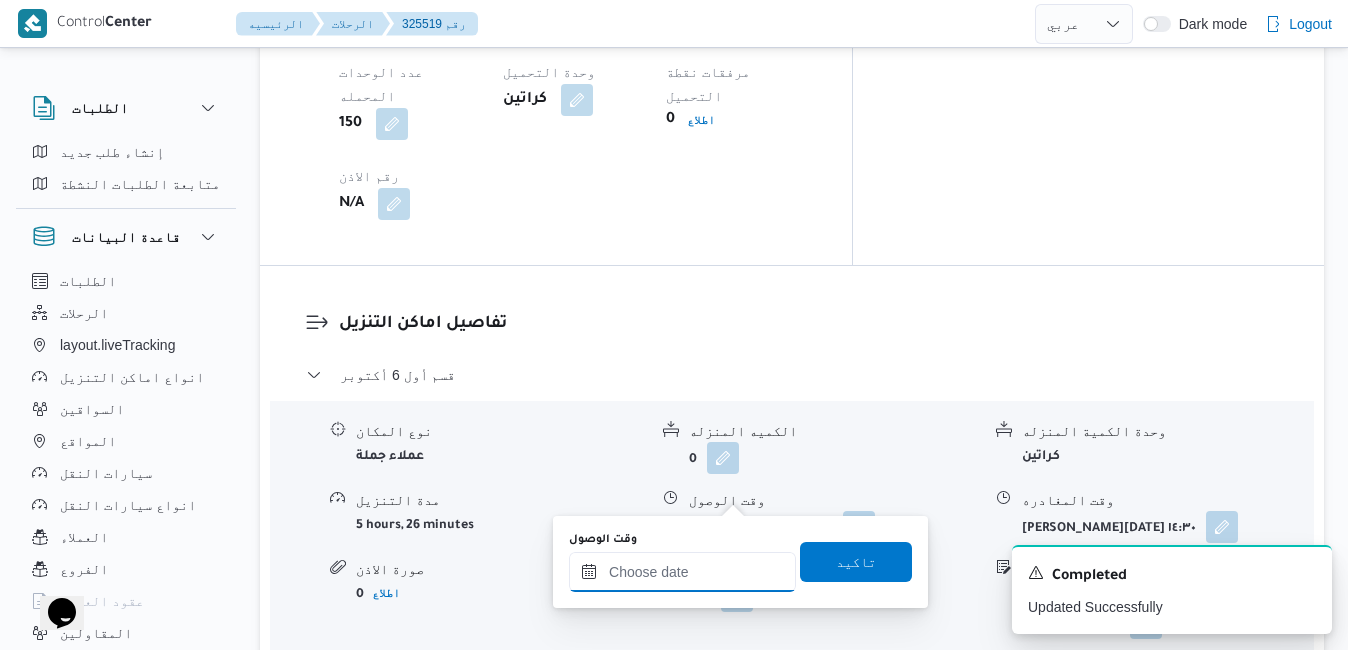 click on "وقت الوصول" at bounding box center (682, 572) 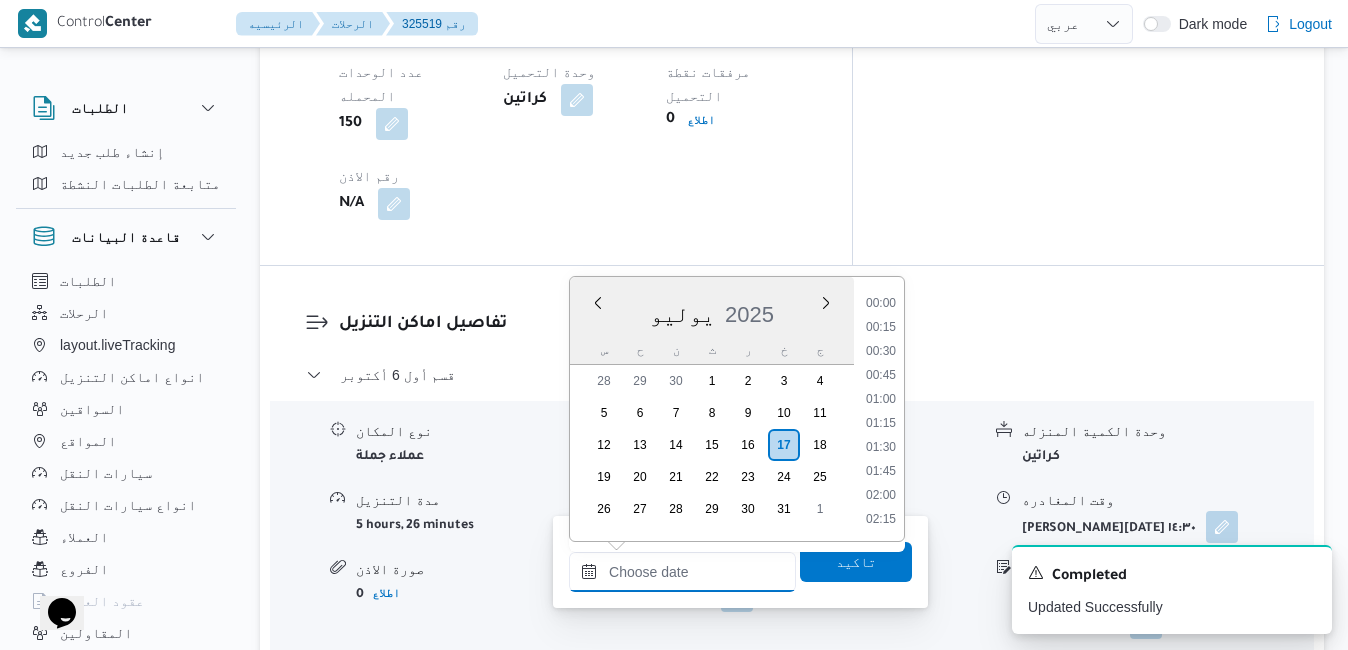 scroll, scrollTop: 1870, scrollLeft: 0, axis: vertical 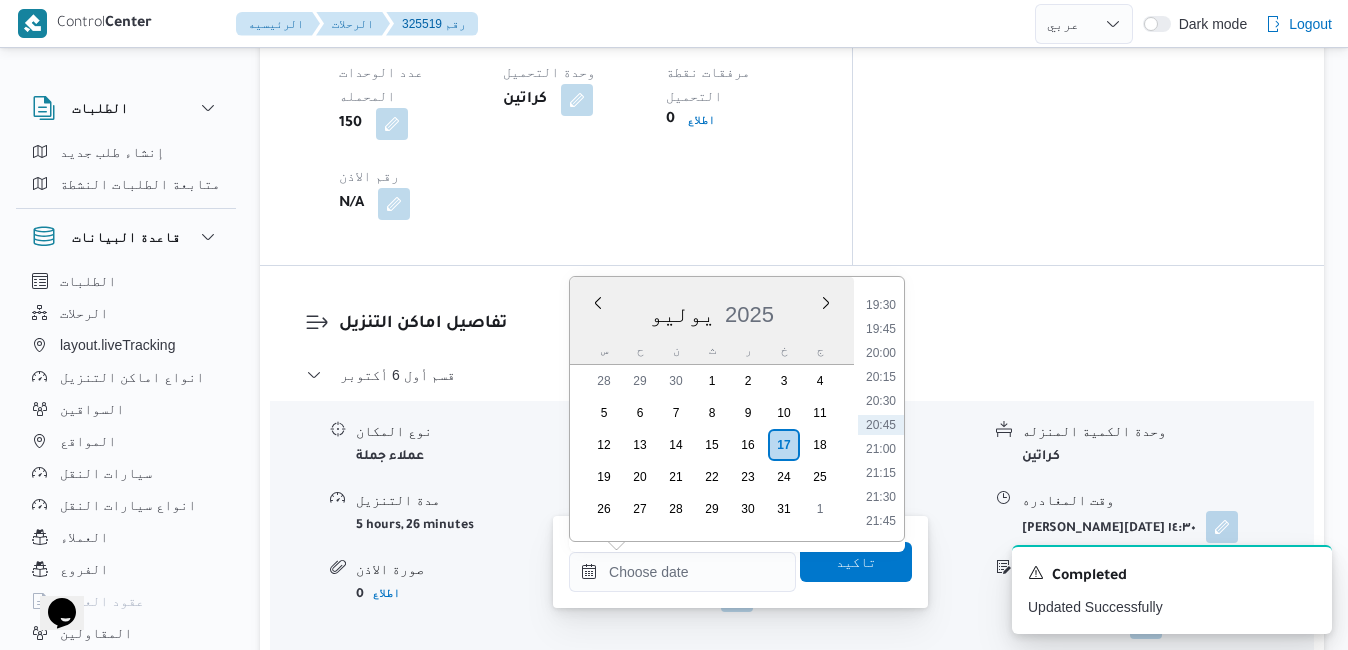 click on "يوليو 2025" at bounding box center [712, 310] 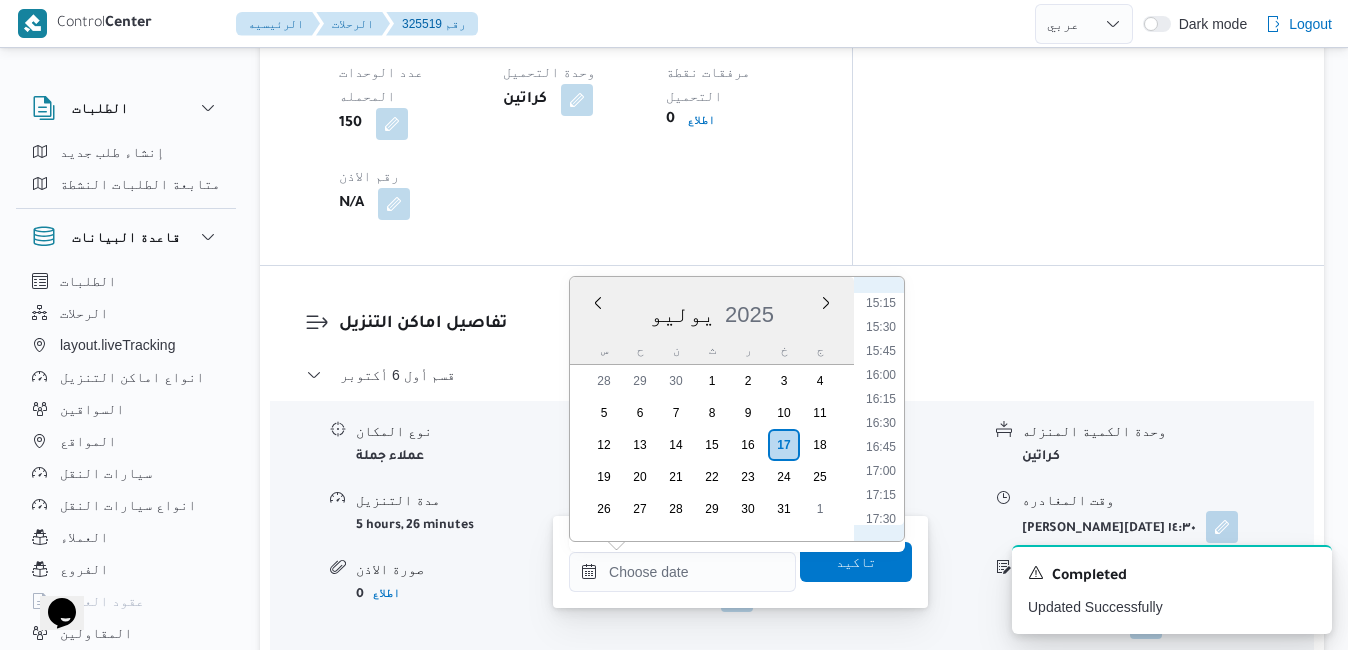 scroll, scrollTop: 1261, scrollLeft: 0, axis: vertical 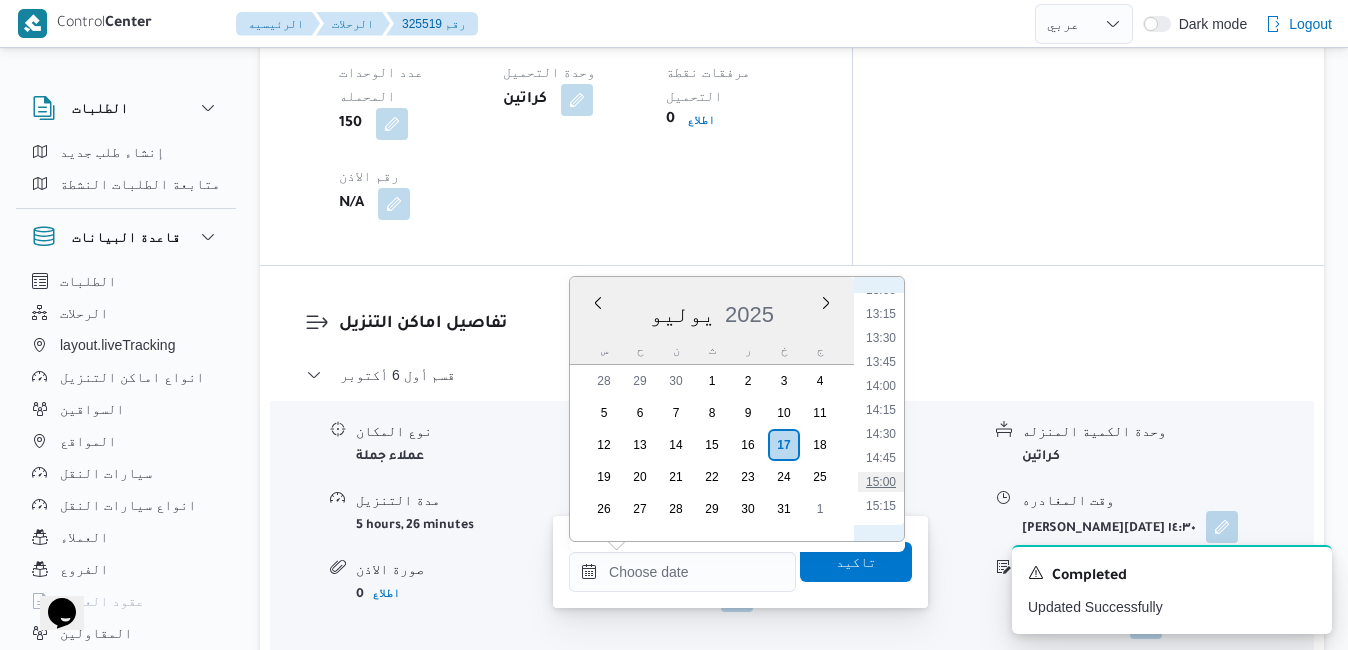 click on "15:00" at bounding box center [881, 482] 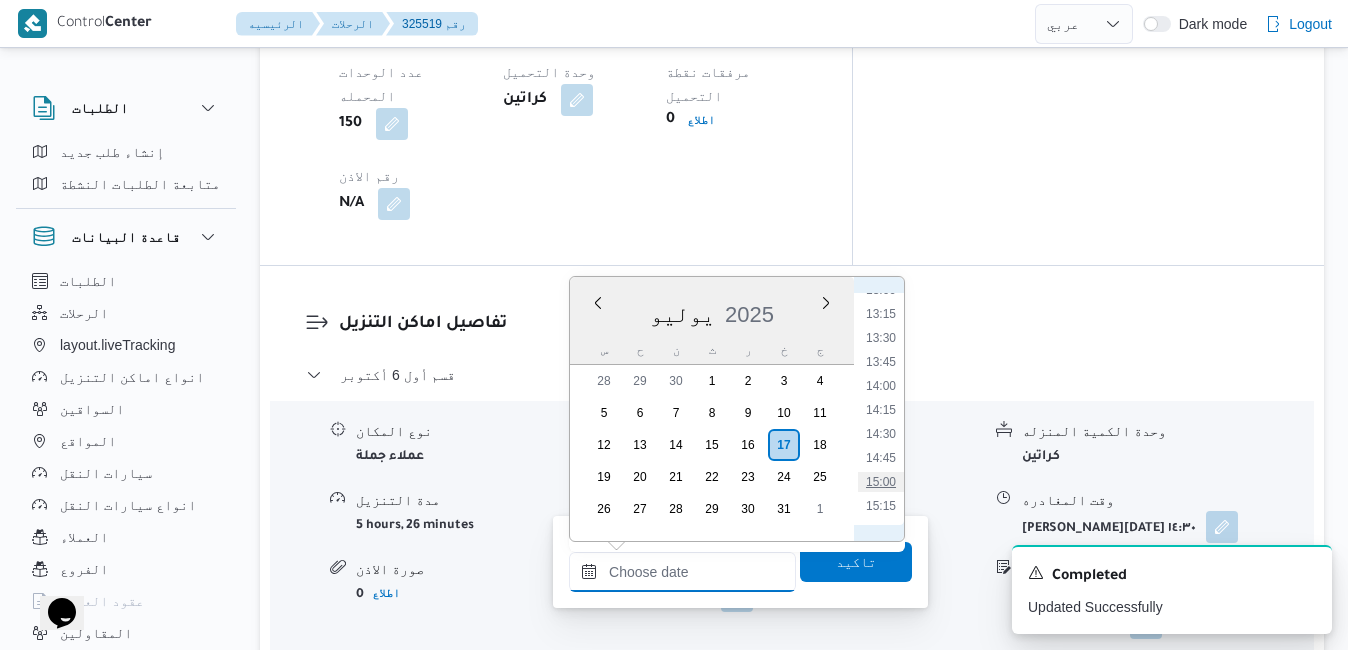 type on "١٧/٠٧/٢٠٢٥ ١٥:٠٠" 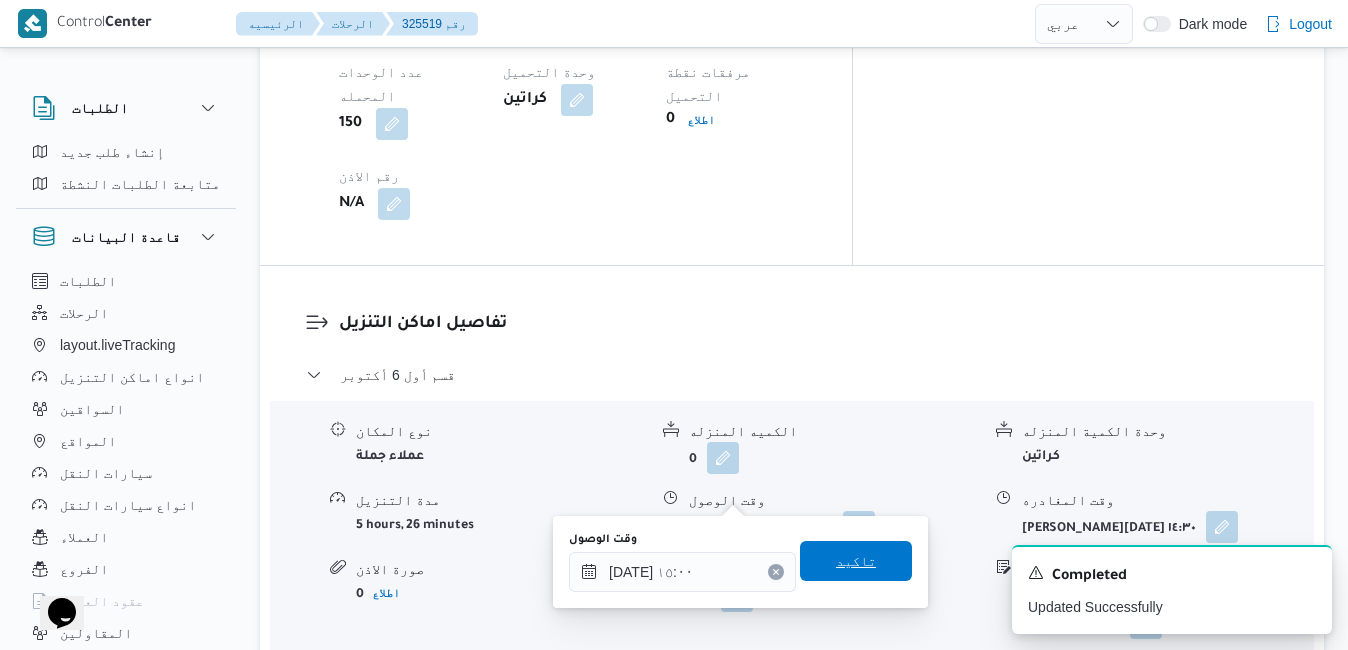 click on "تاكيد" at bounding box center (856, 561) 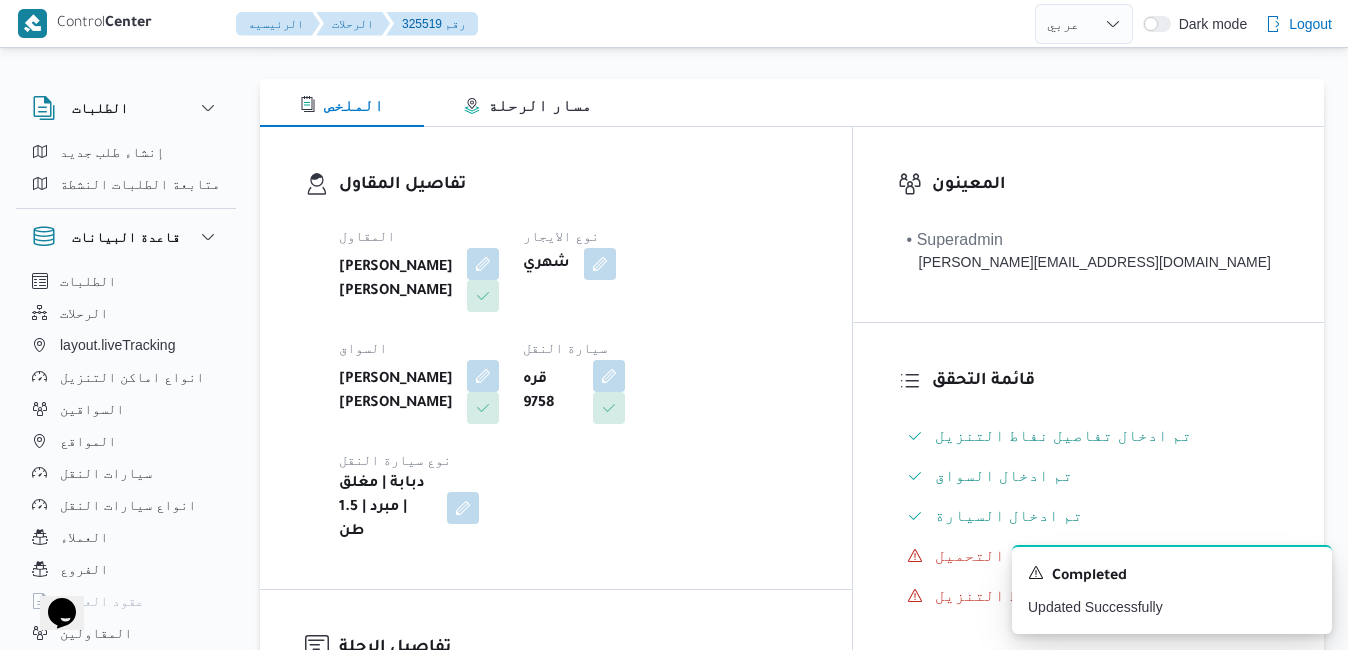 scroll, scrollTop: 0, scrollLeft: 0, axis: both 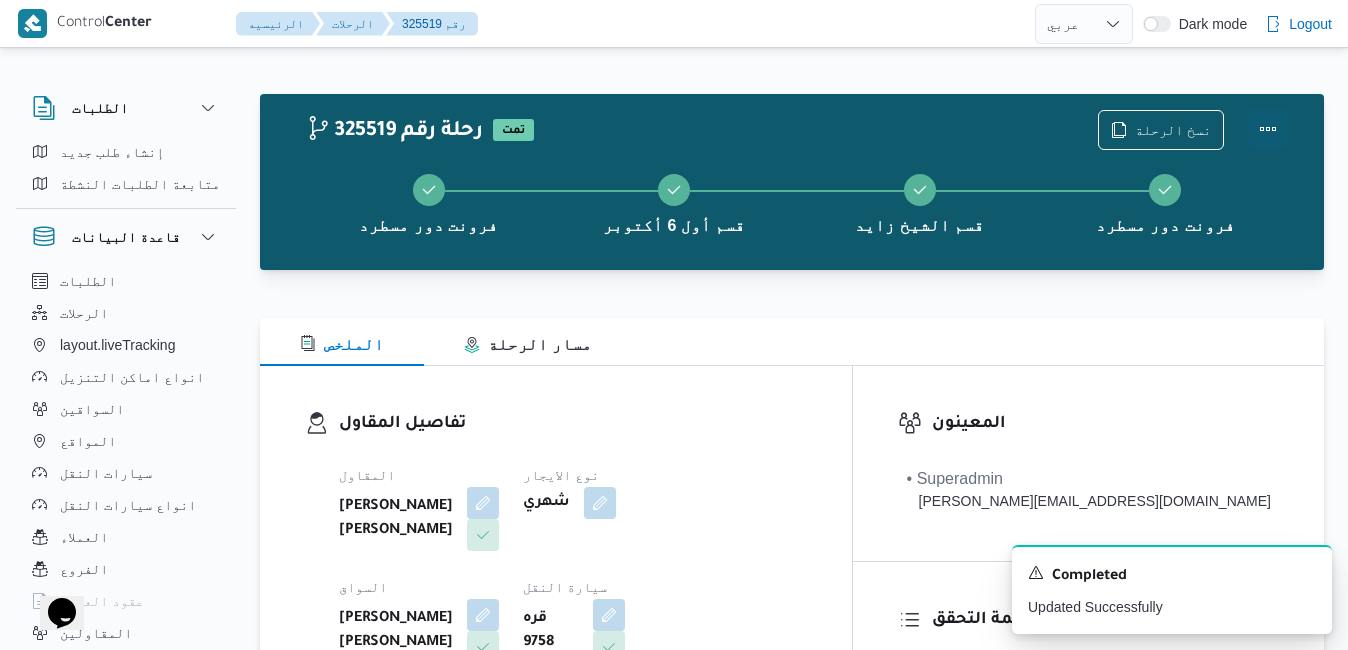 click at bounding box center (1268, 129) 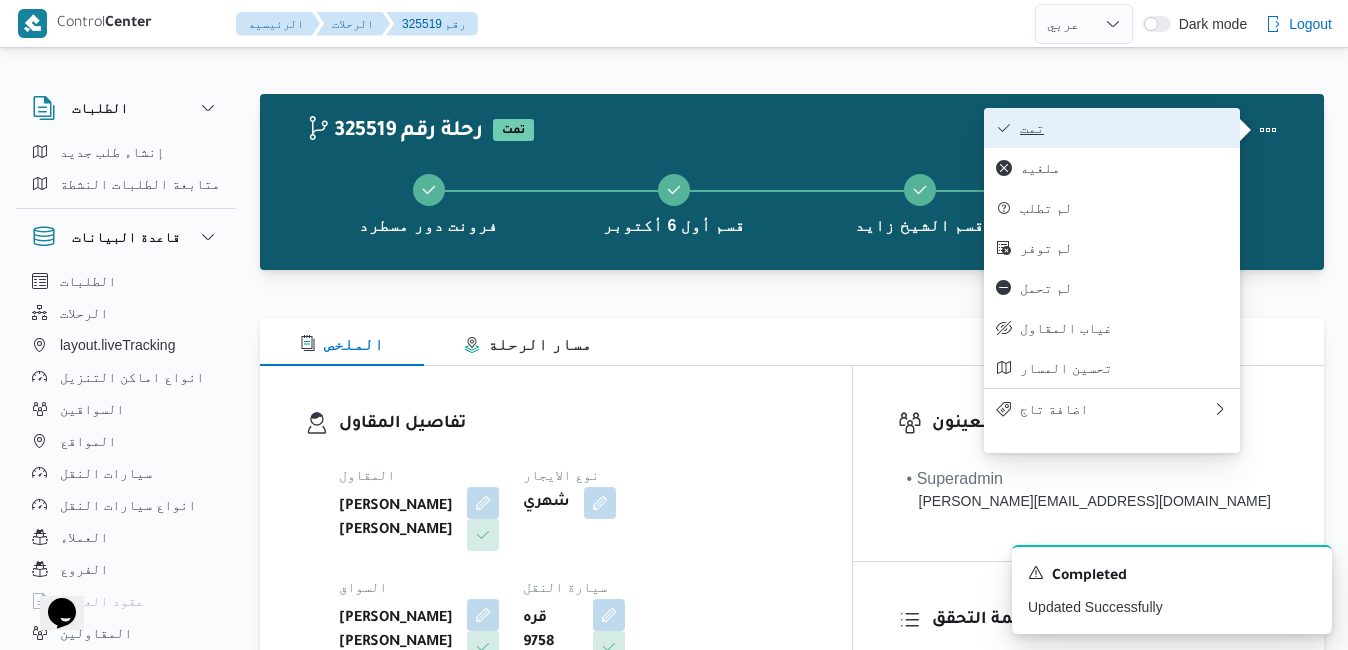 click on "تمت" at bounding box center [1124, 128] 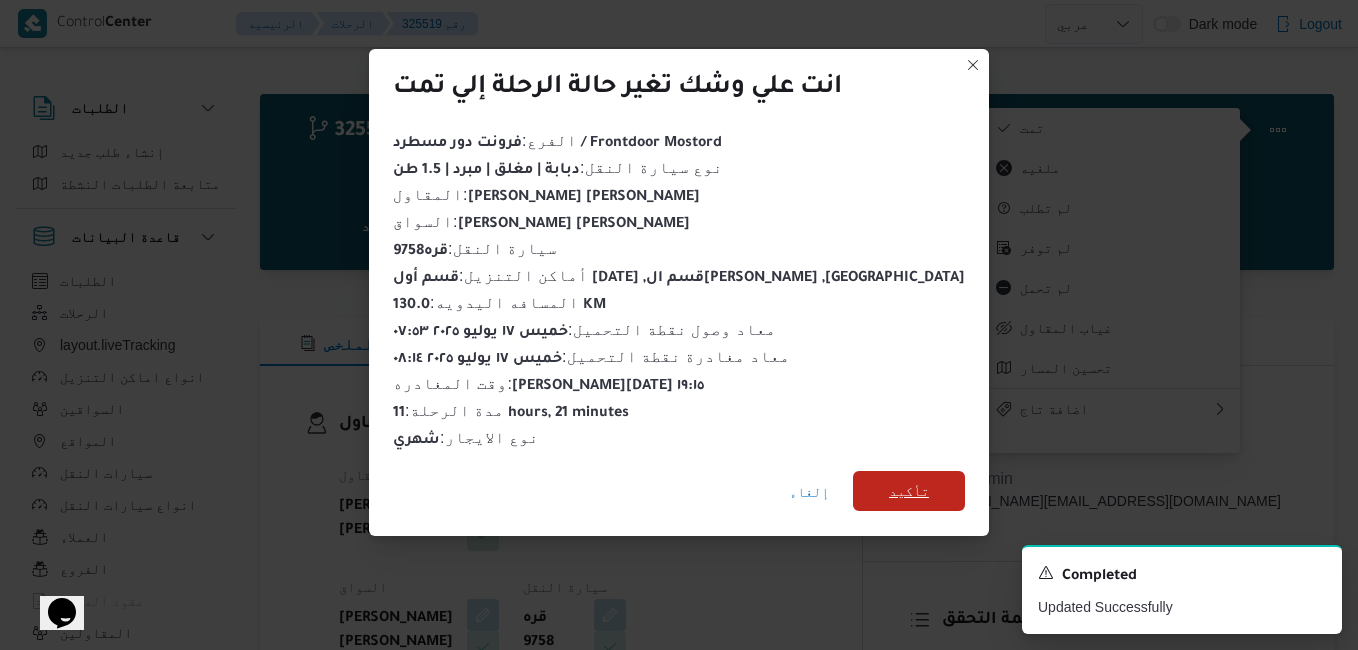 click on "تأكيد" at bounding box center (909, 491) 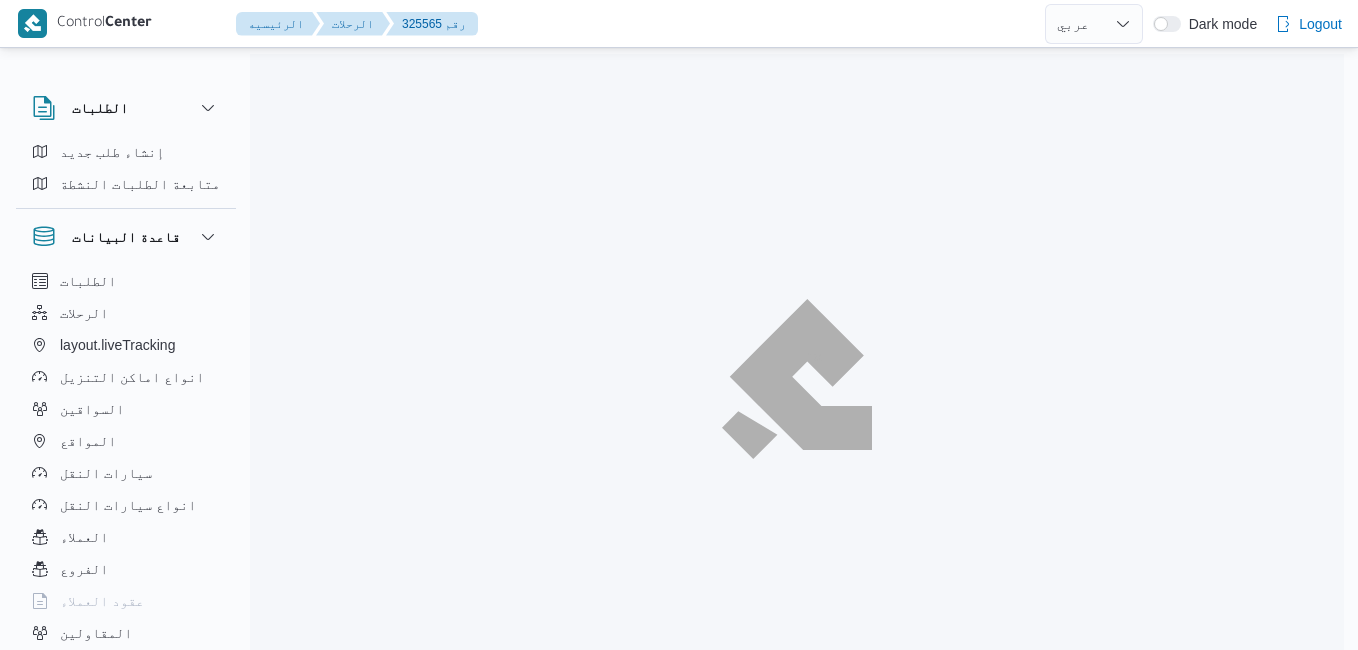 select on "ar" 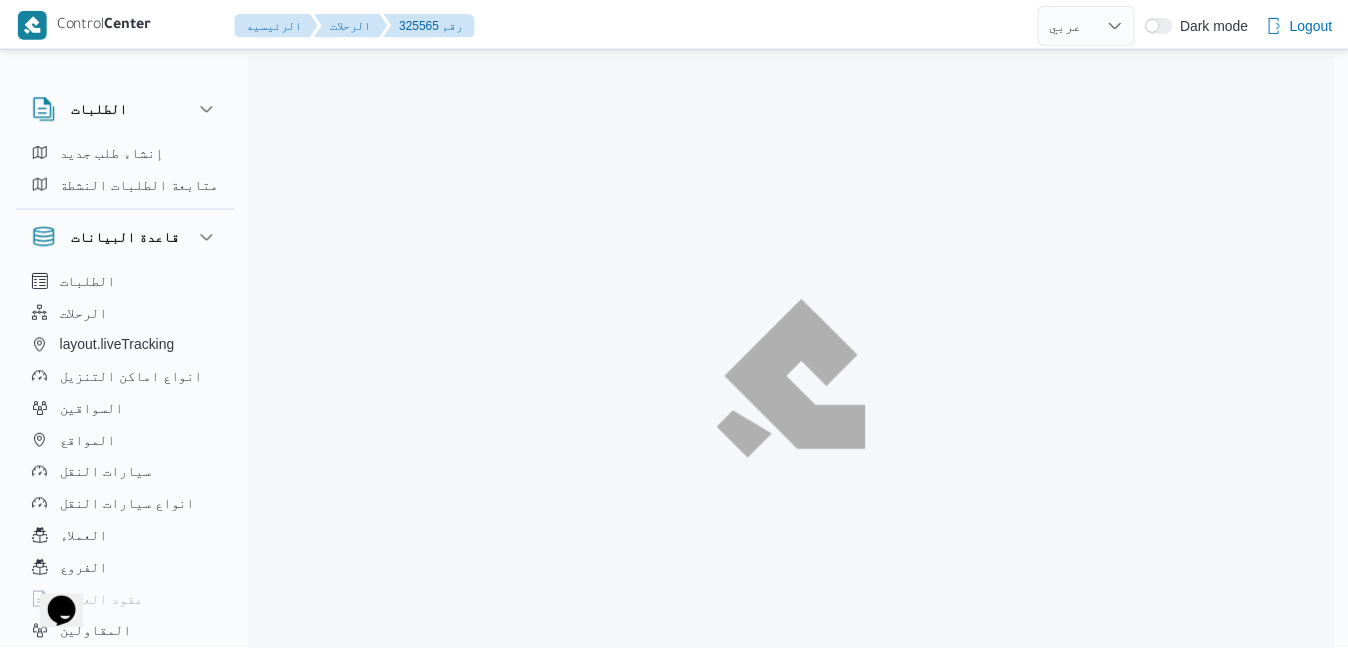 scroll, scrollTop: 0, scrollLeft: 0, axis: both 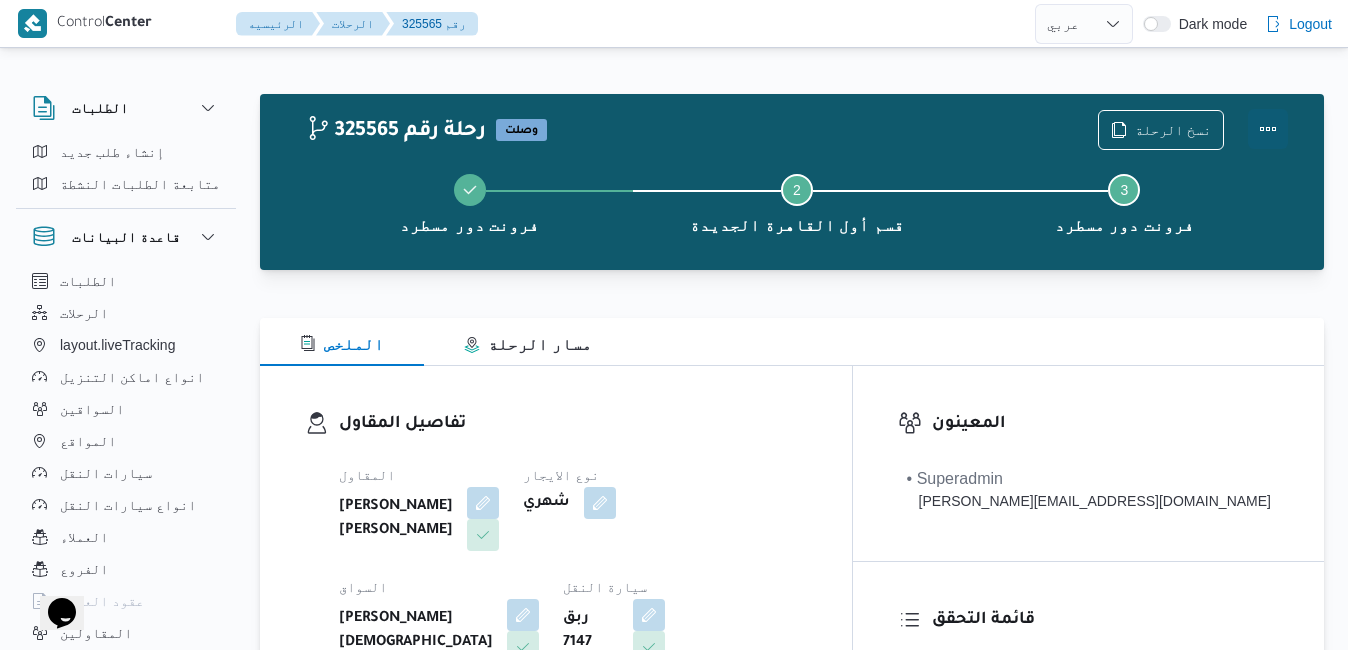 click at bounding box center [1268, 129] 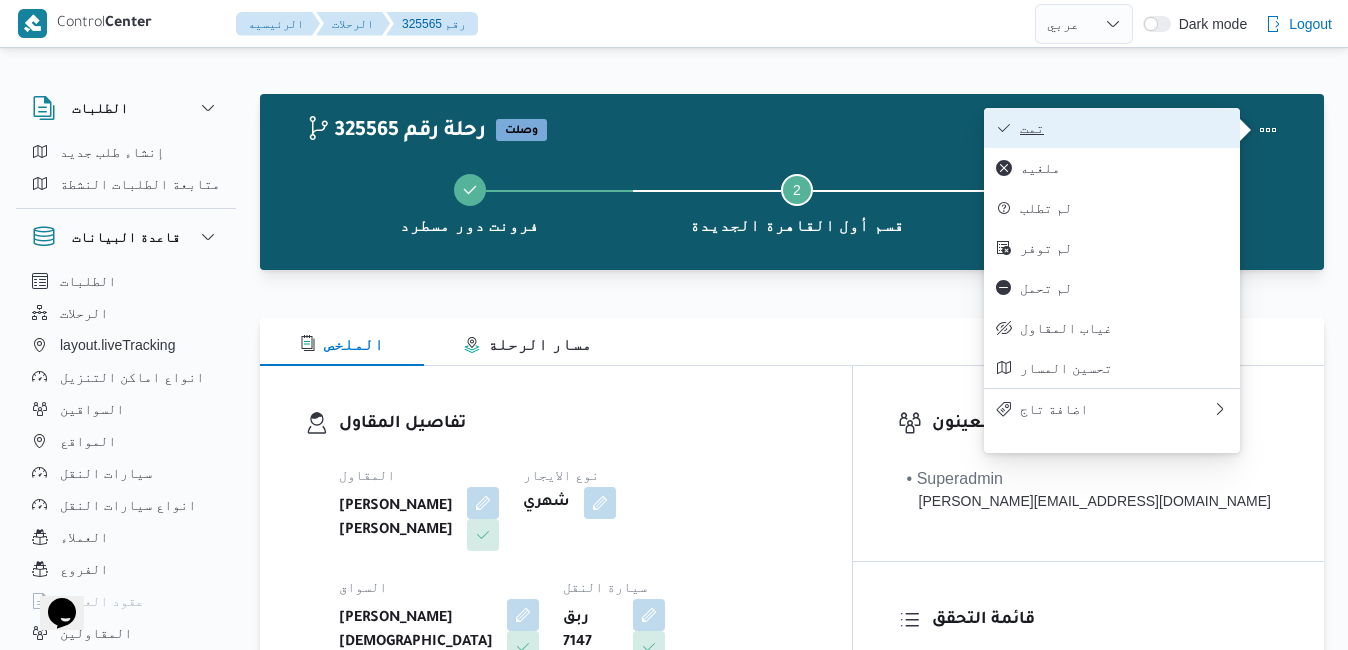 click on "تمت" at bounding box center (1124, 128) 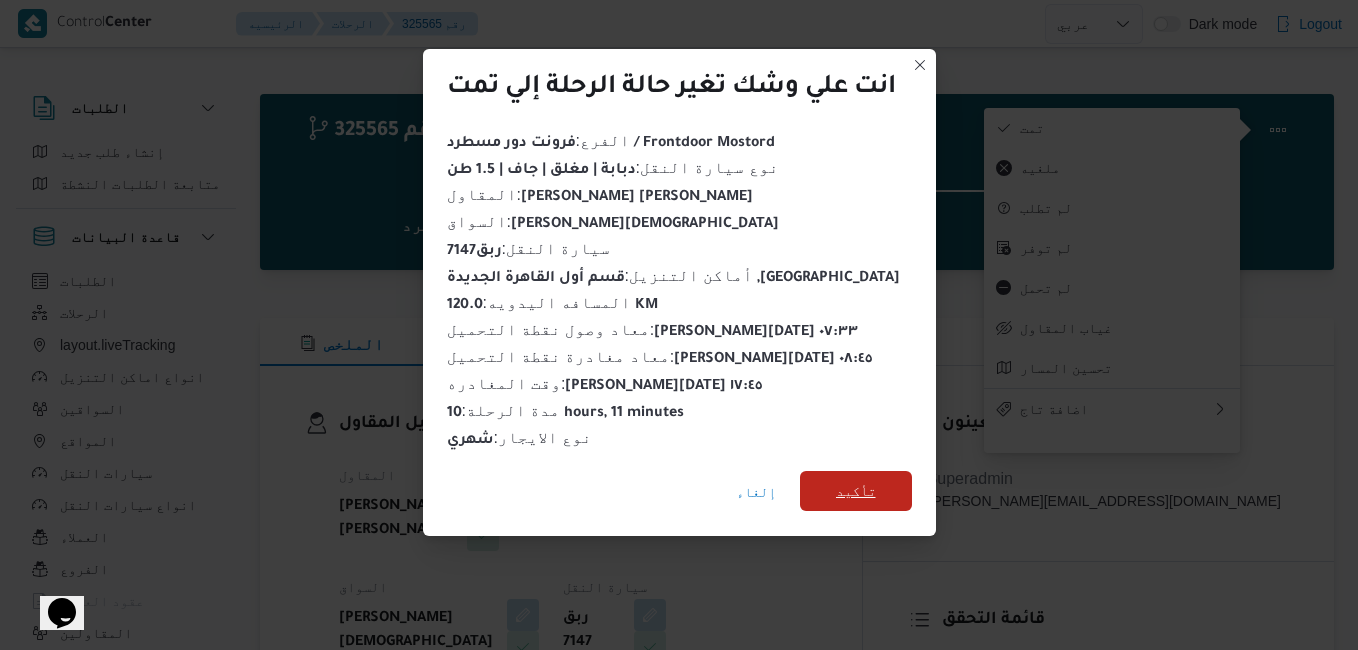 click on "تأكيد" at bounding box center (856, 491) 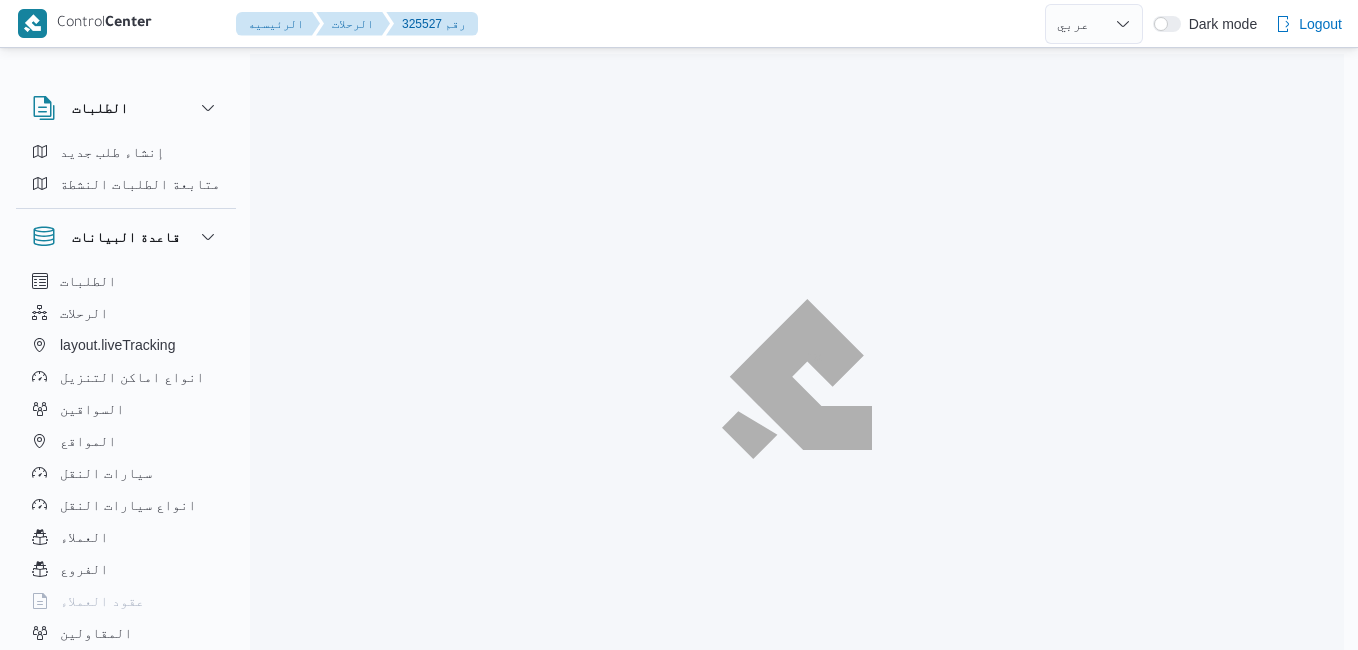 select on "ar" 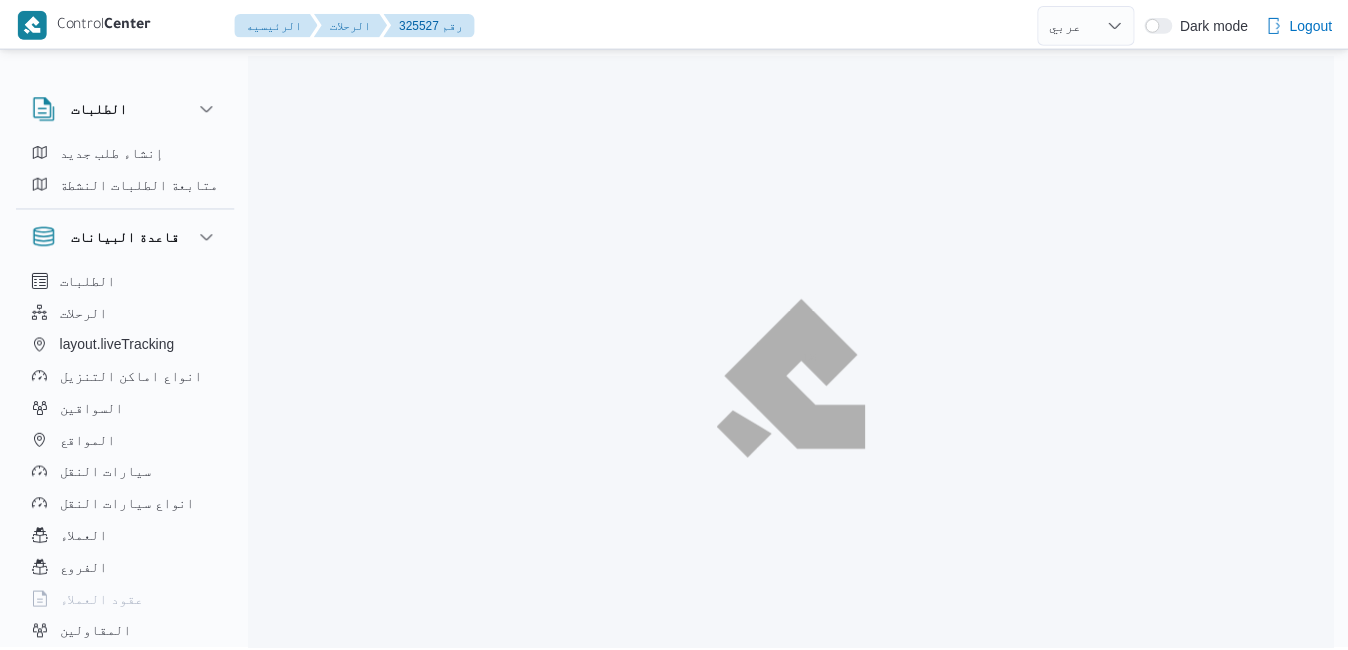 scroll, scrollTop: 0, scrollLeft: 0, axis: both 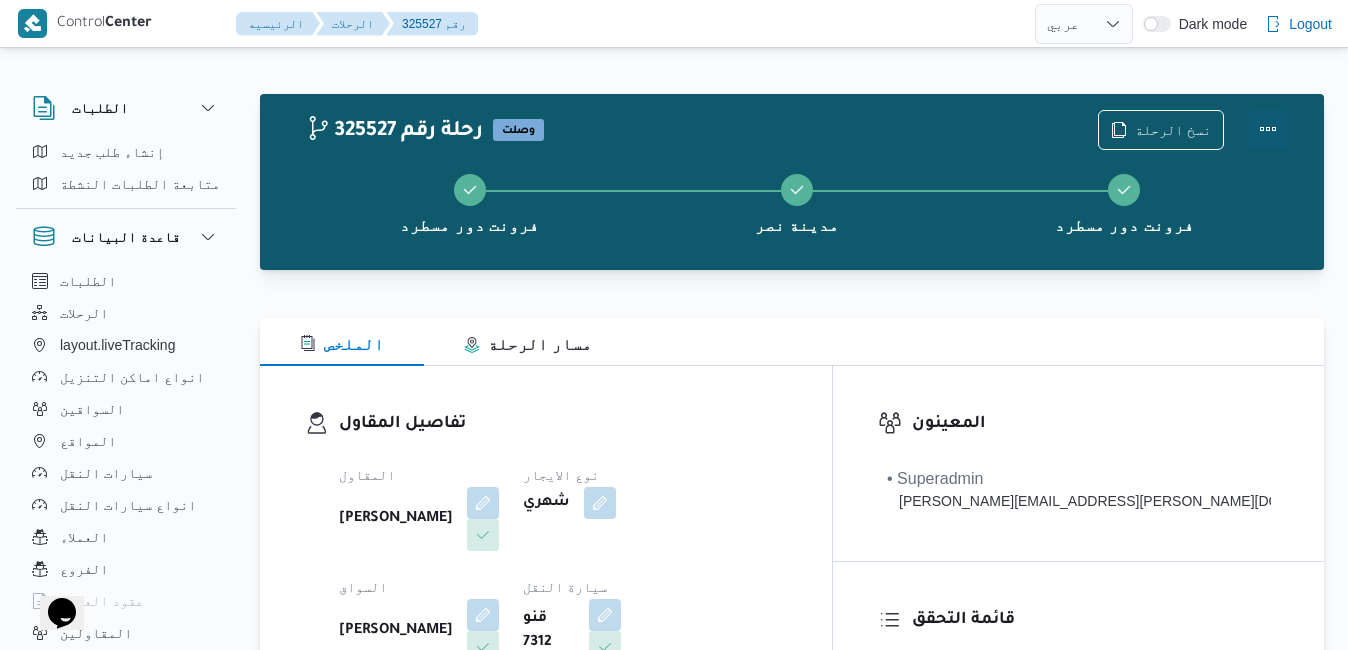 click at bounding box center (1268, 129) 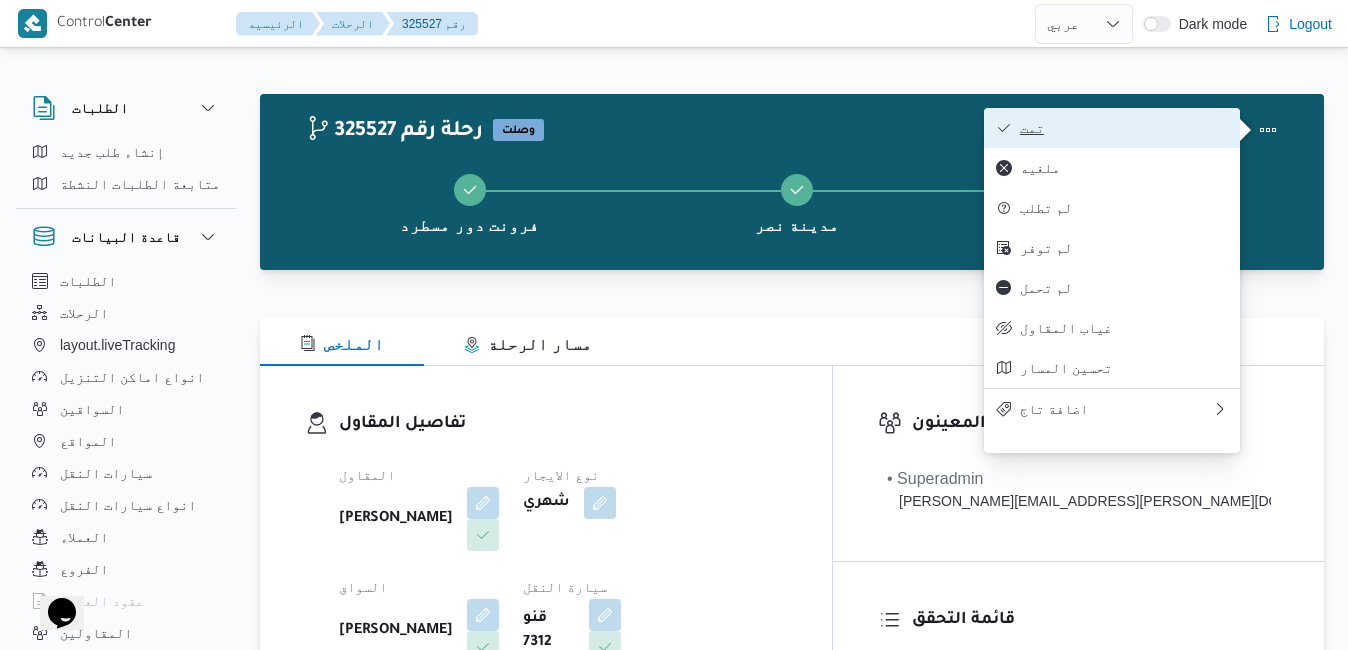 click on "تمت" at bounding box center [1112, 128] 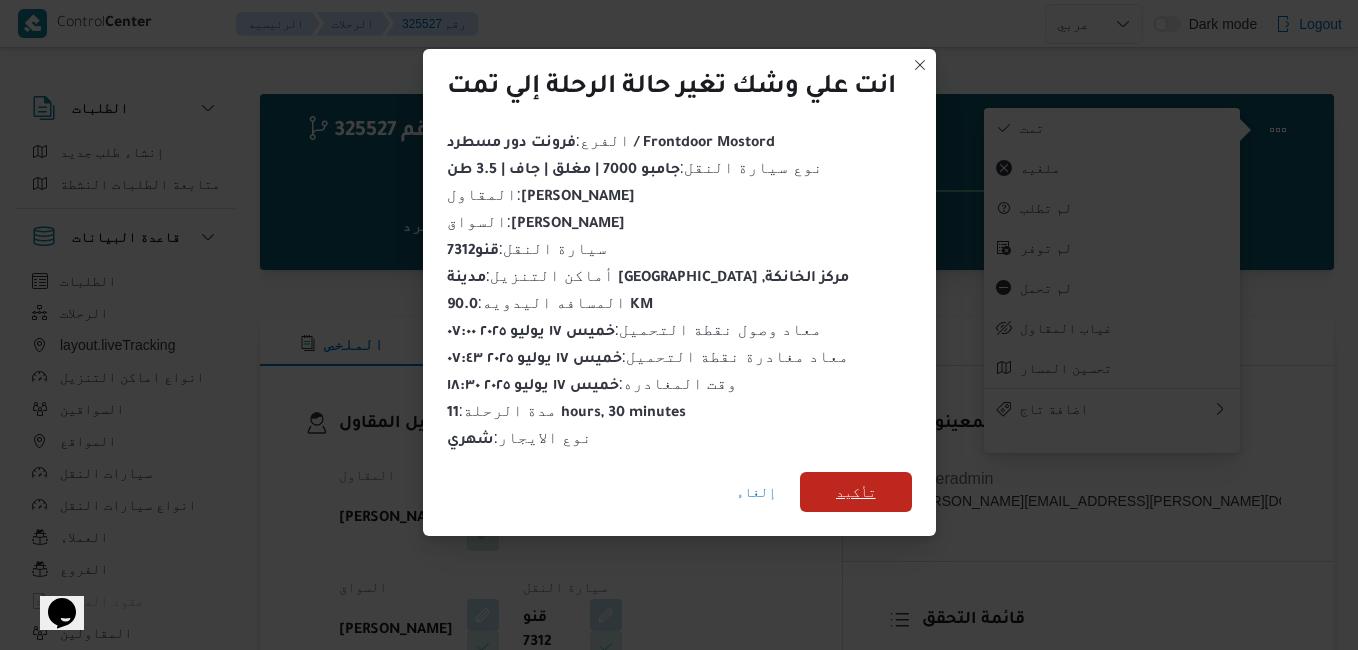 click on "تأكيد" at bounding box center (856, 492) 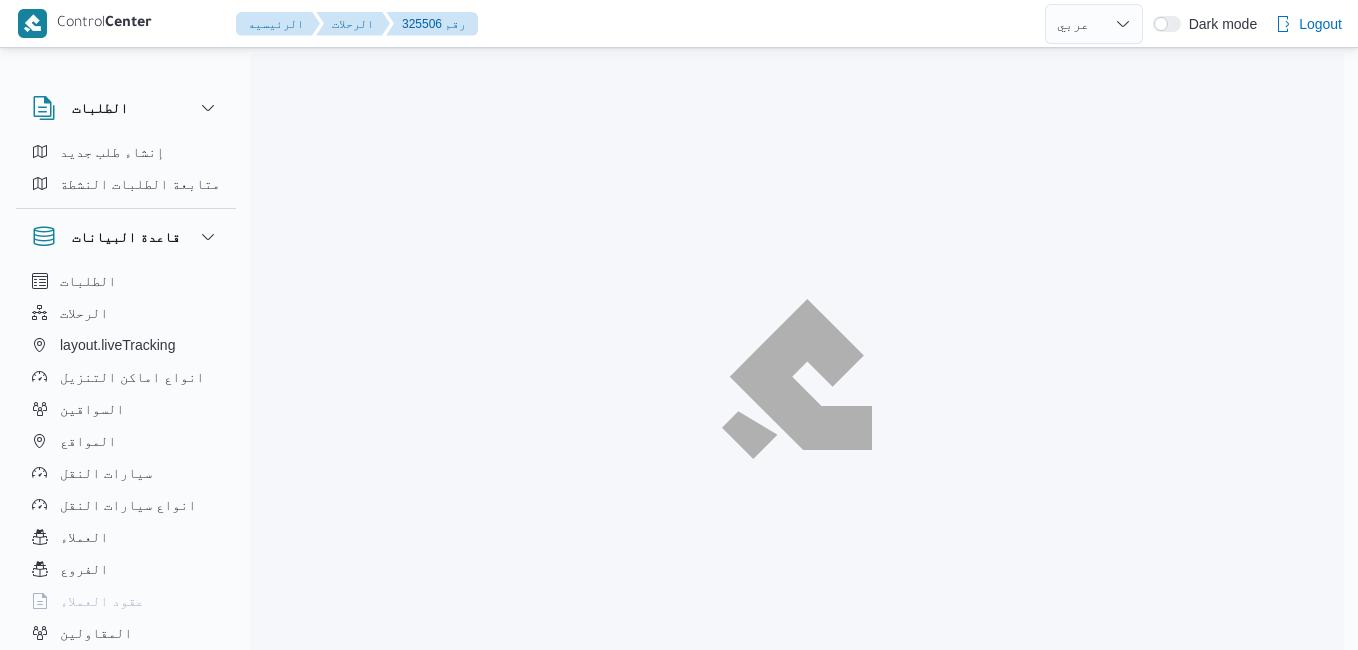 select on "ar" 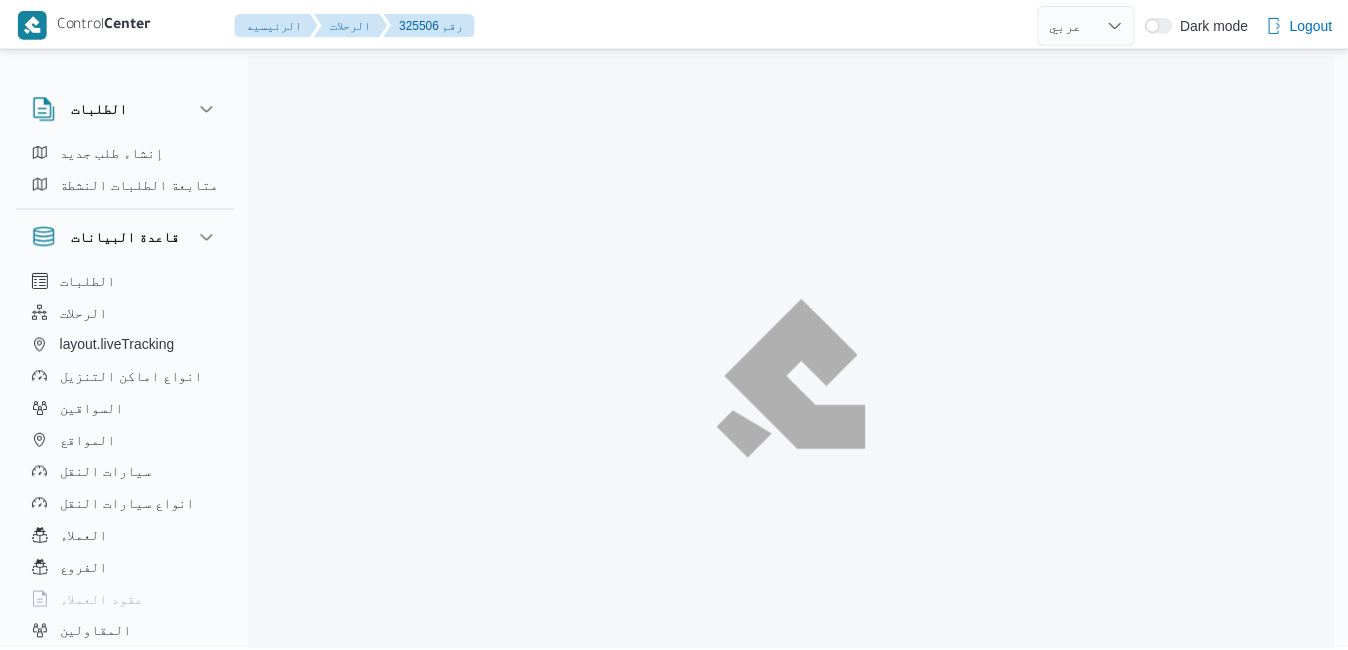 scroll, scrollTop: 0, scrollLeft: 0, axis: both 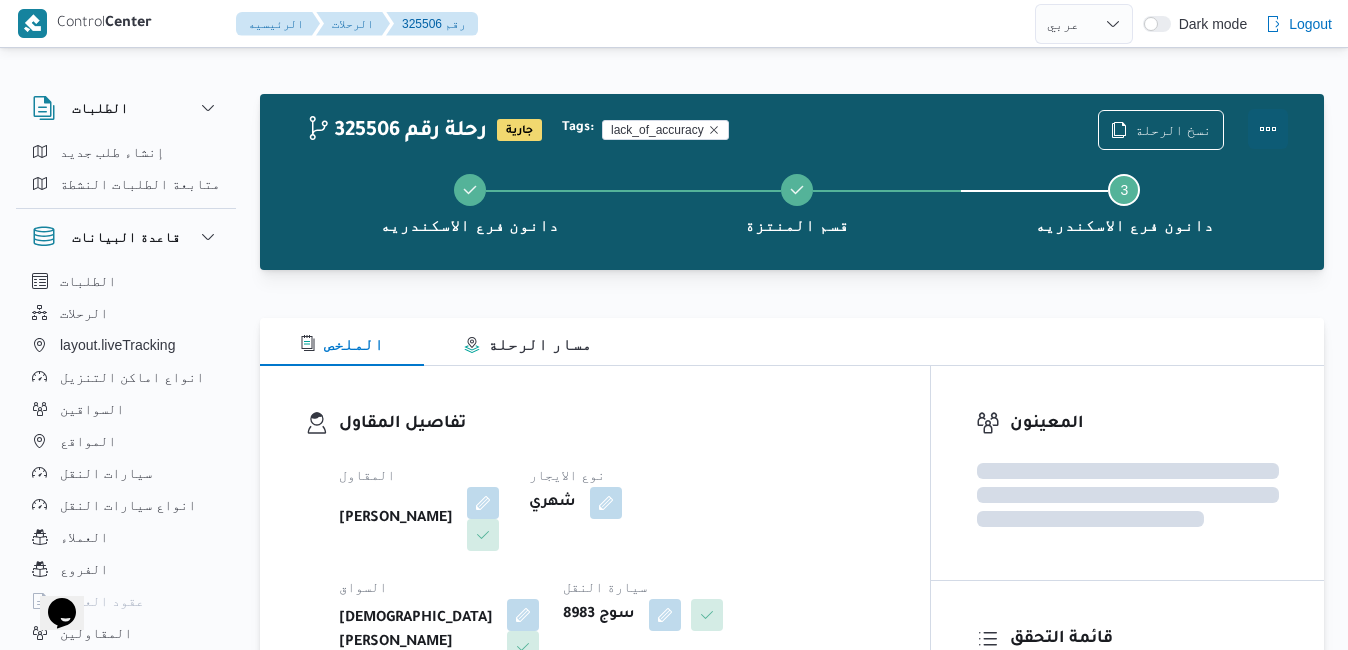 click at bounding box center (1268, 129) 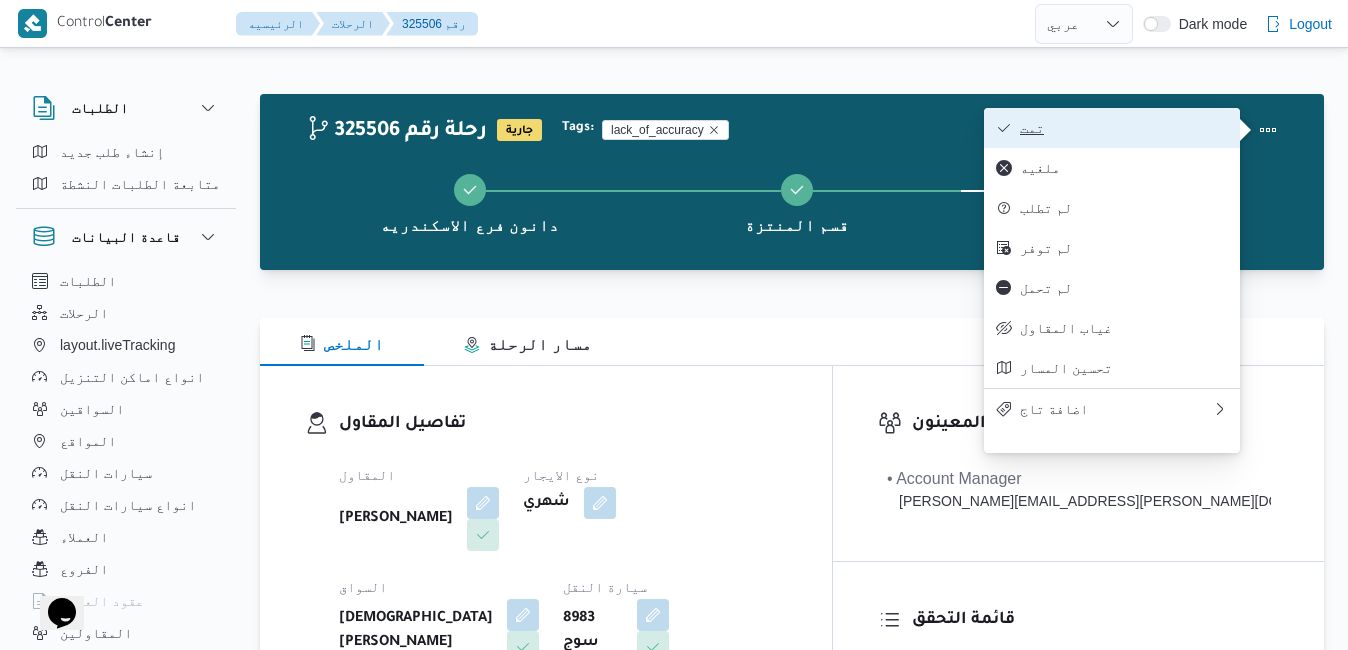 click on "تمت" at bounding box center (1112, 128) 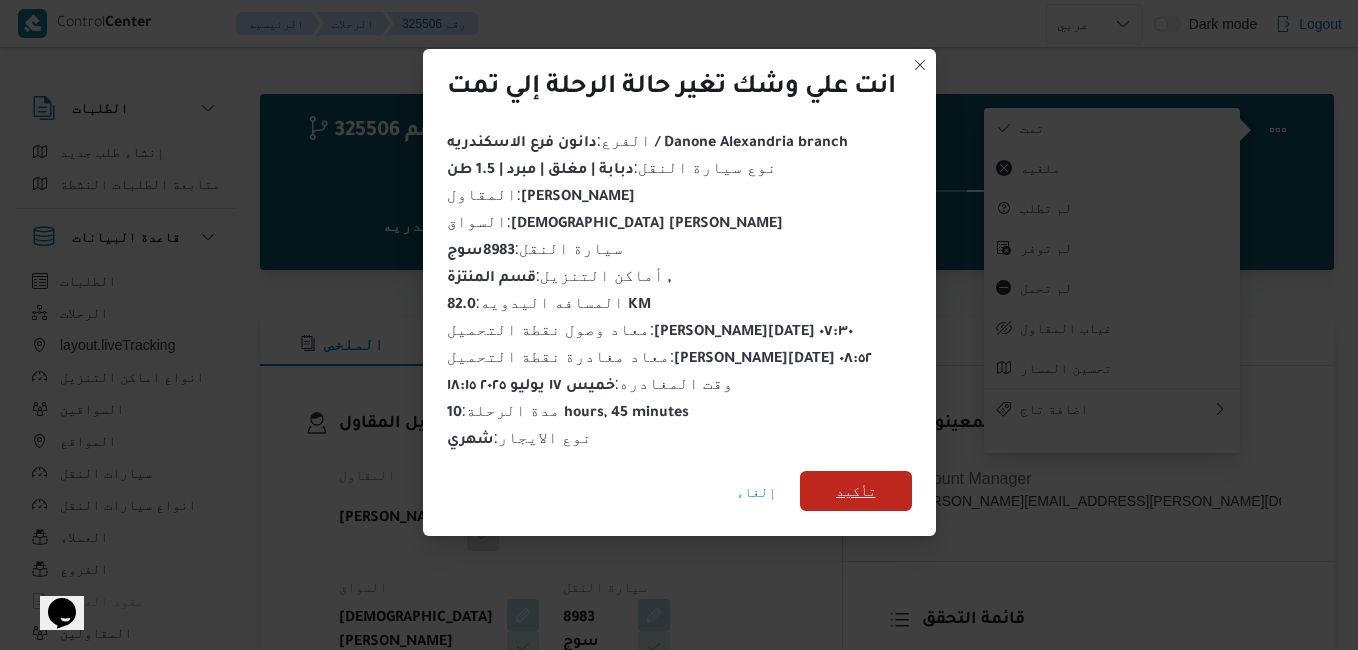 click on "تأكيد" at bounding box center [856, 491] 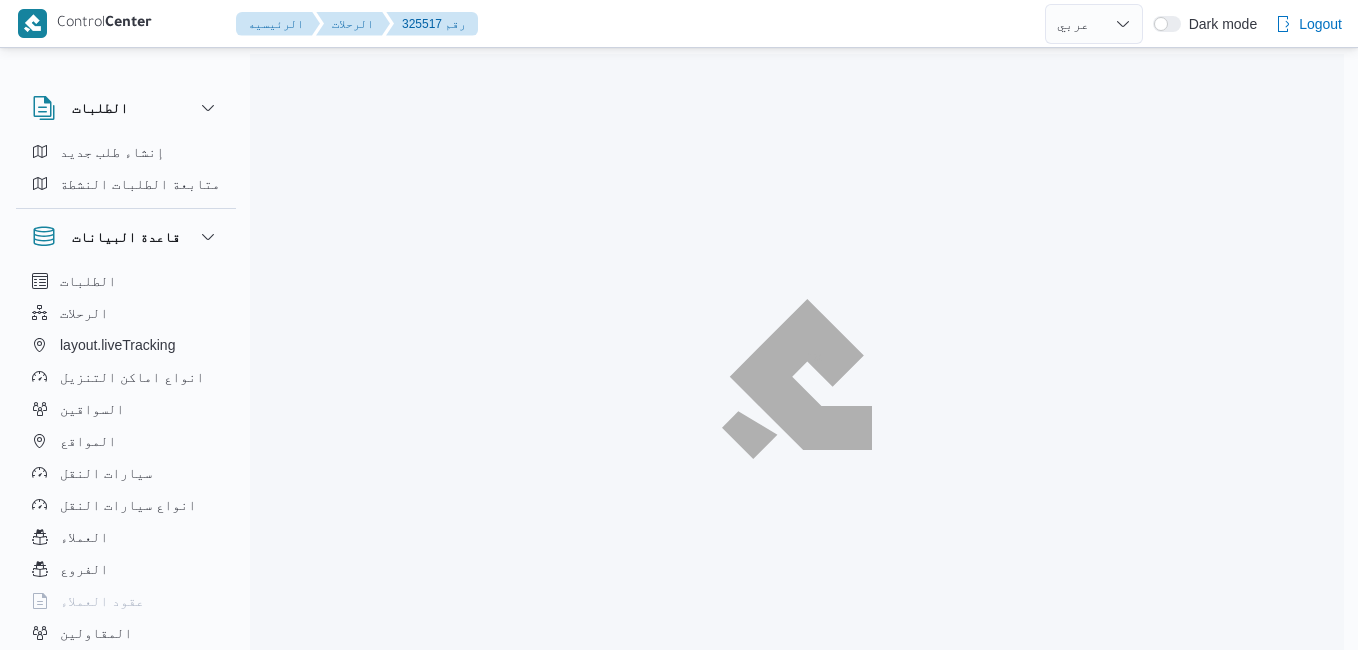 select on "ar" 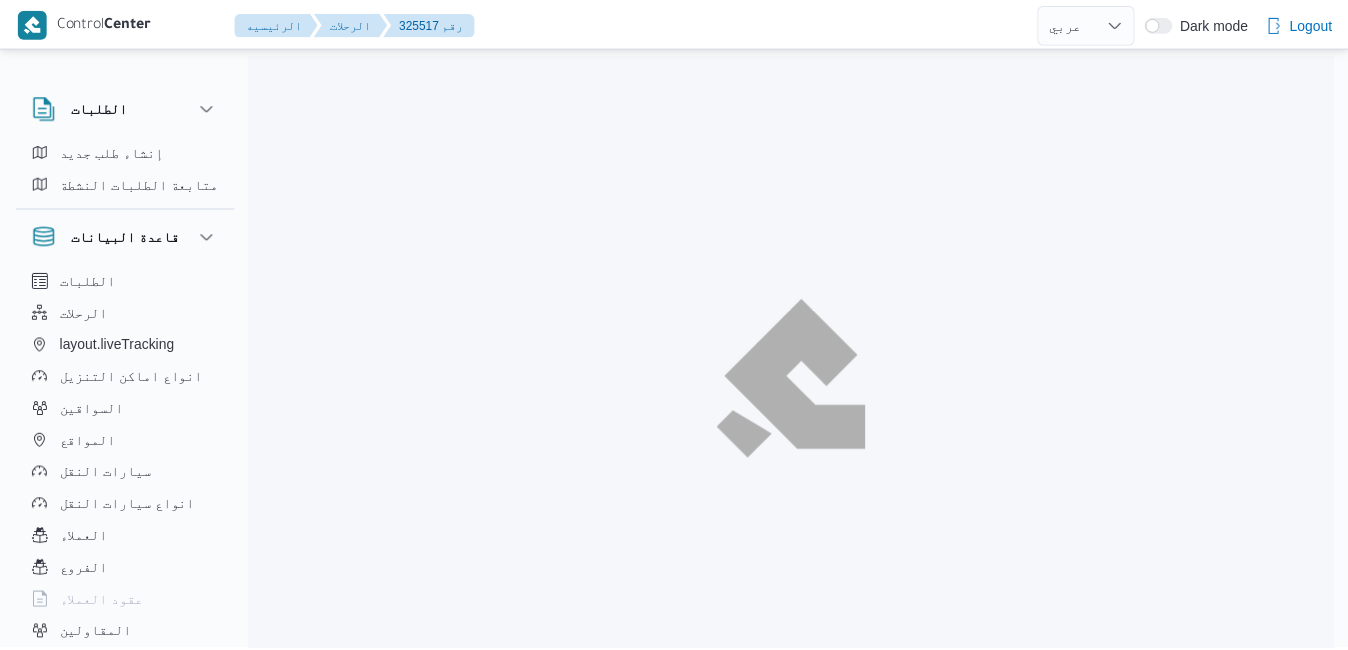 scroll, scrollTop: 0, scrollLeft: 0, axis: both 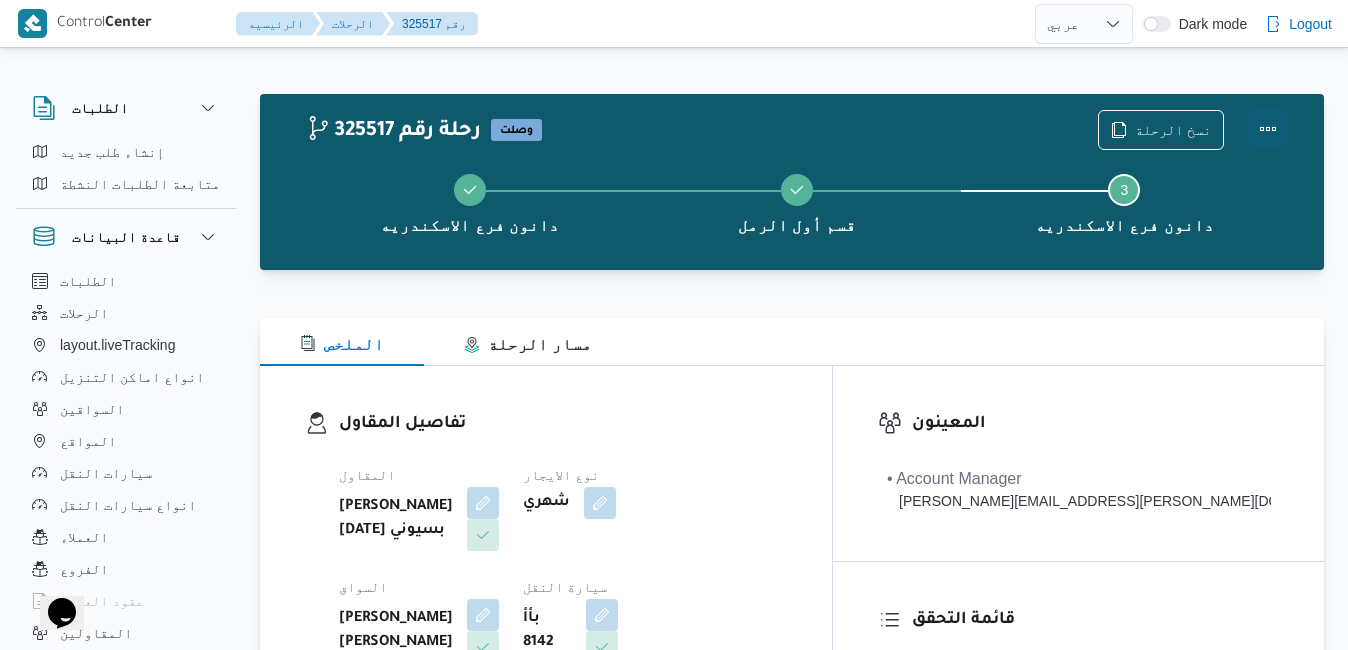 click at bounding box center [1268, 129] 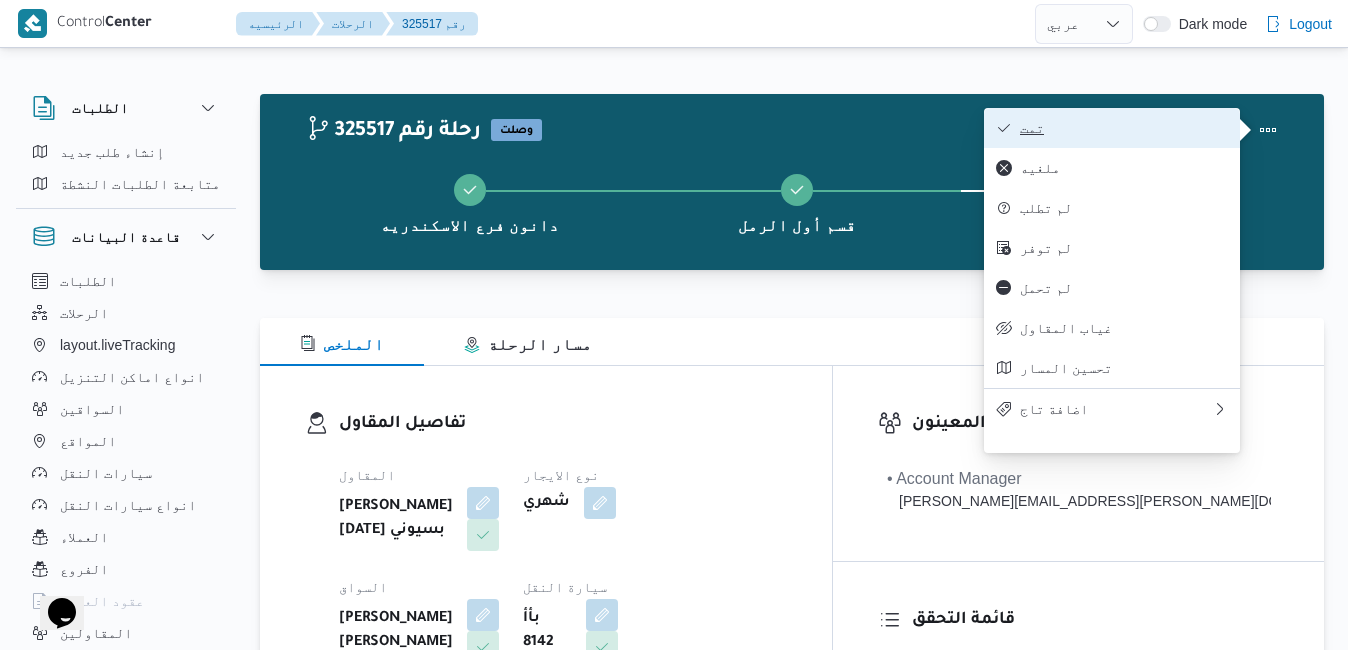 click on "تمت" at bounding box center [1124, 128] 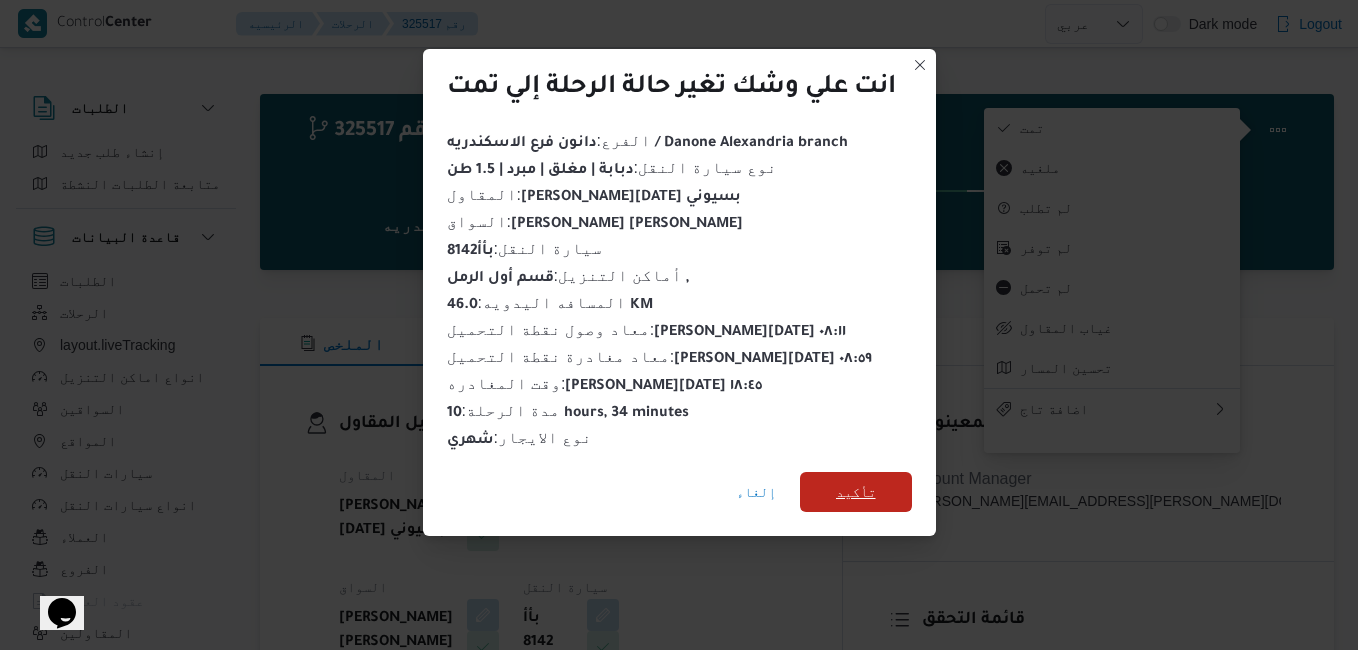 click on "تأكيد" at bounding box center (856, 492) 